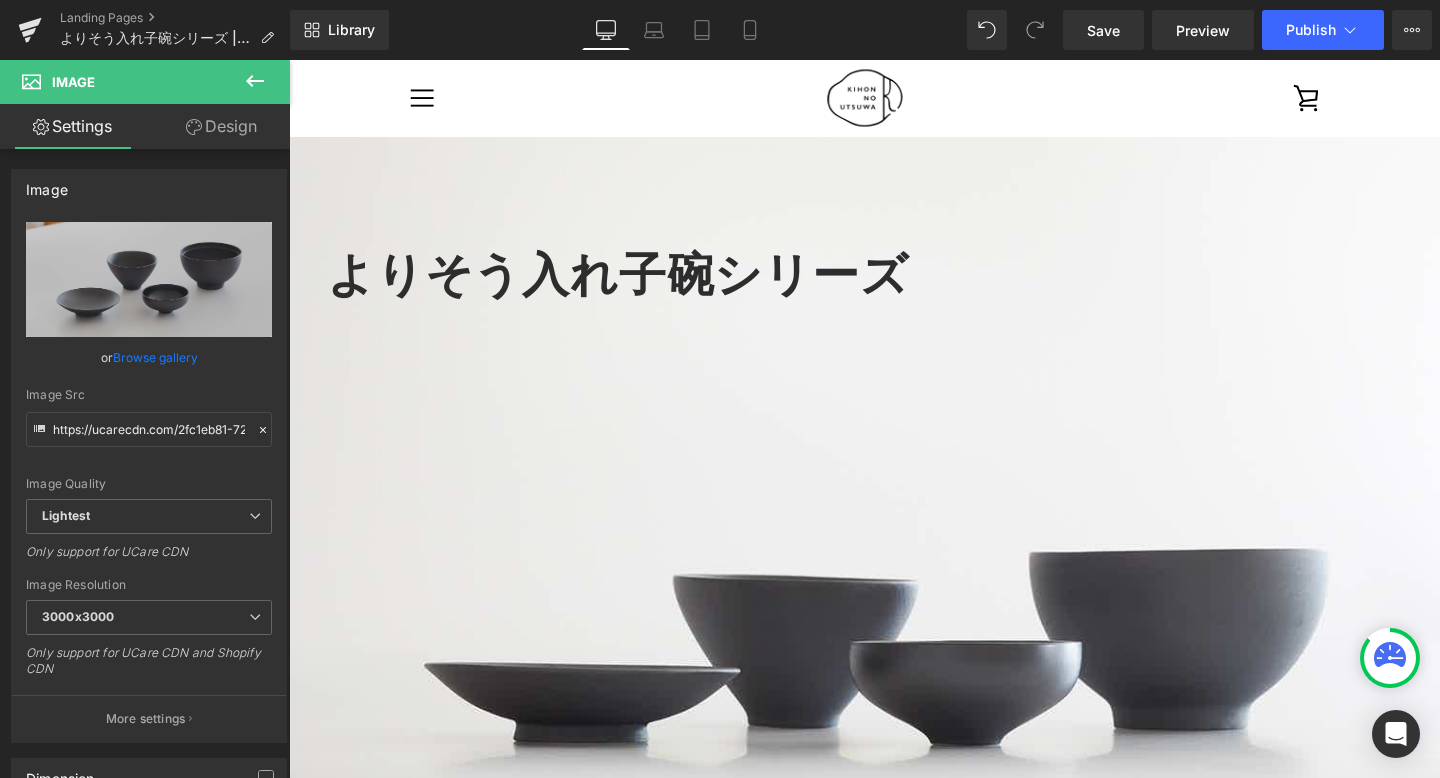scroll, scrollTop: 11605, scrollLeft: 0, axis: vertical 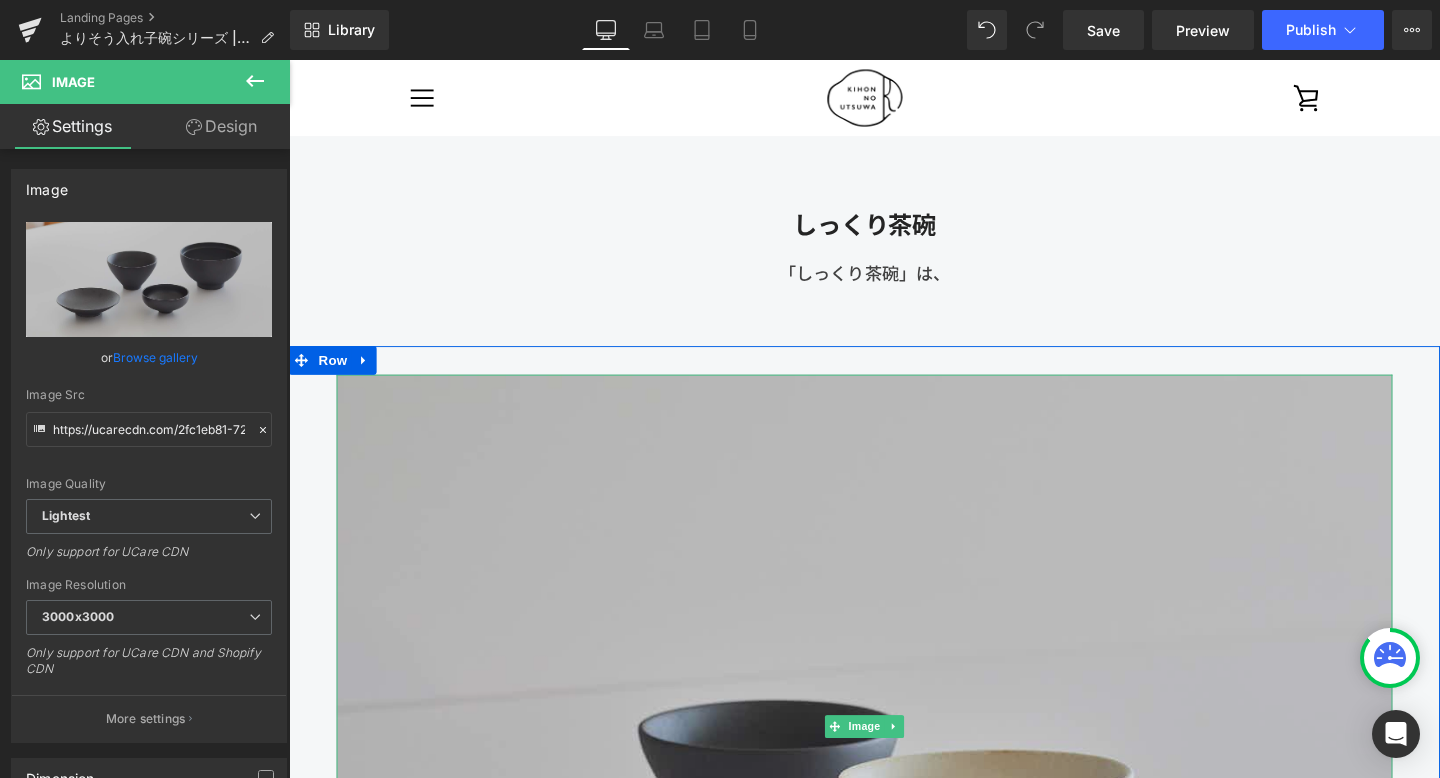 click at bounding box center (894, 761) 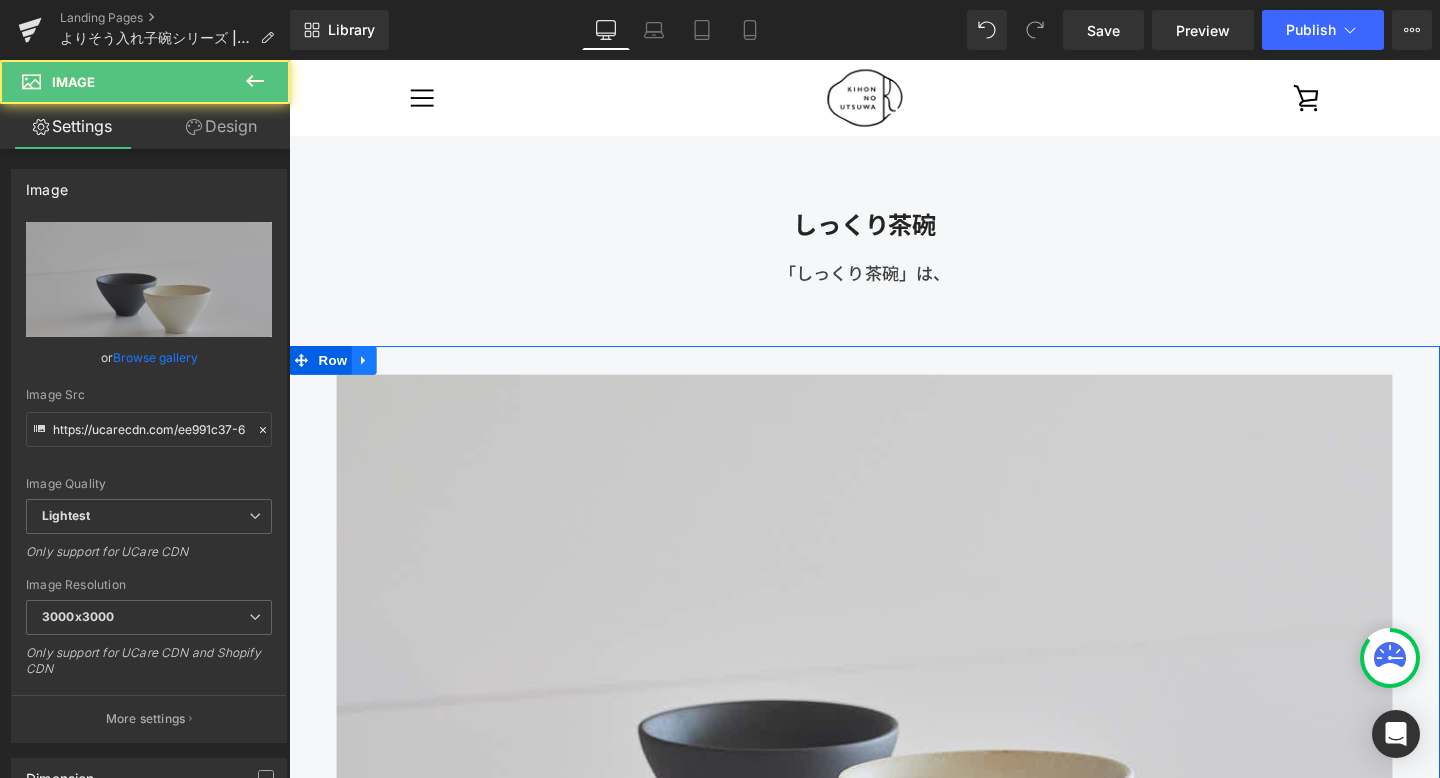 click at bounding box center (368, 376) 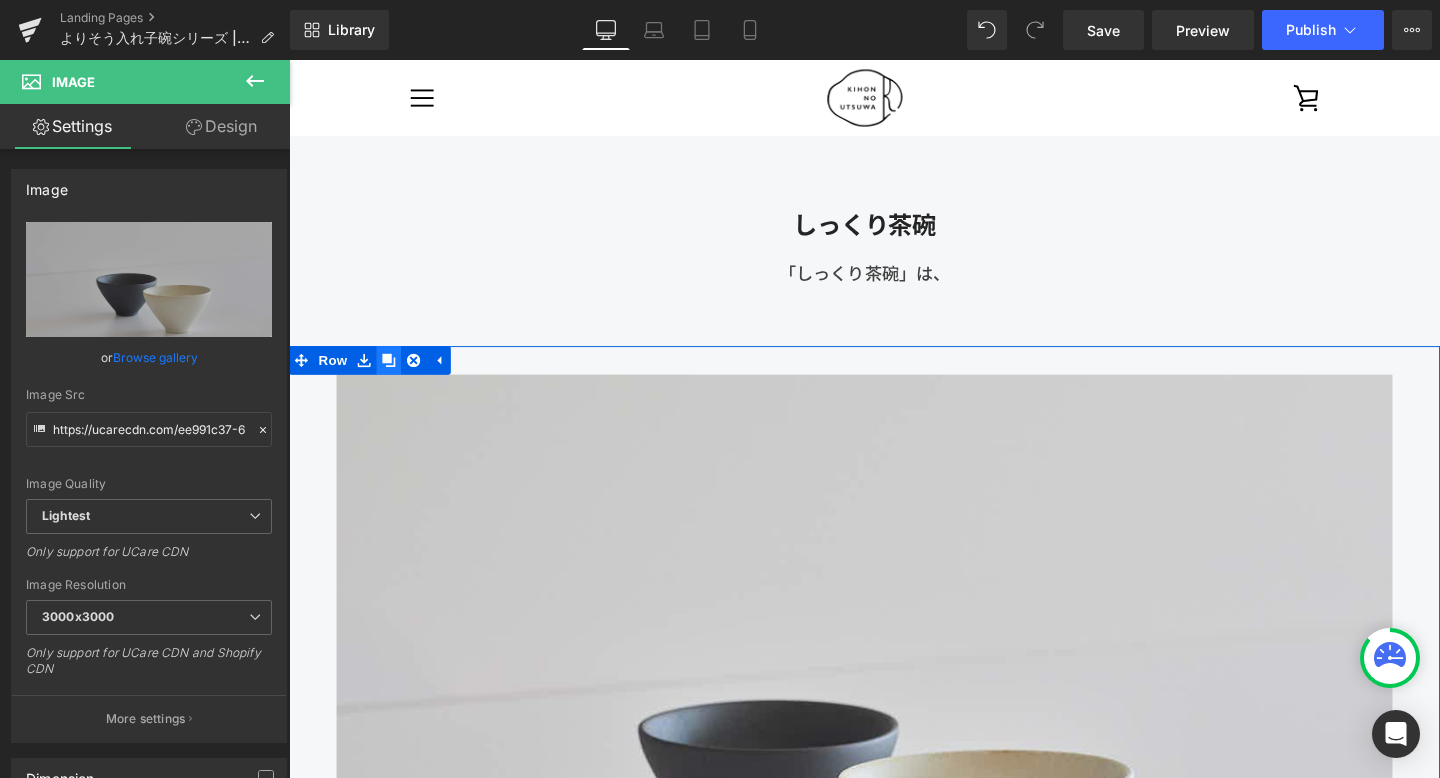 click 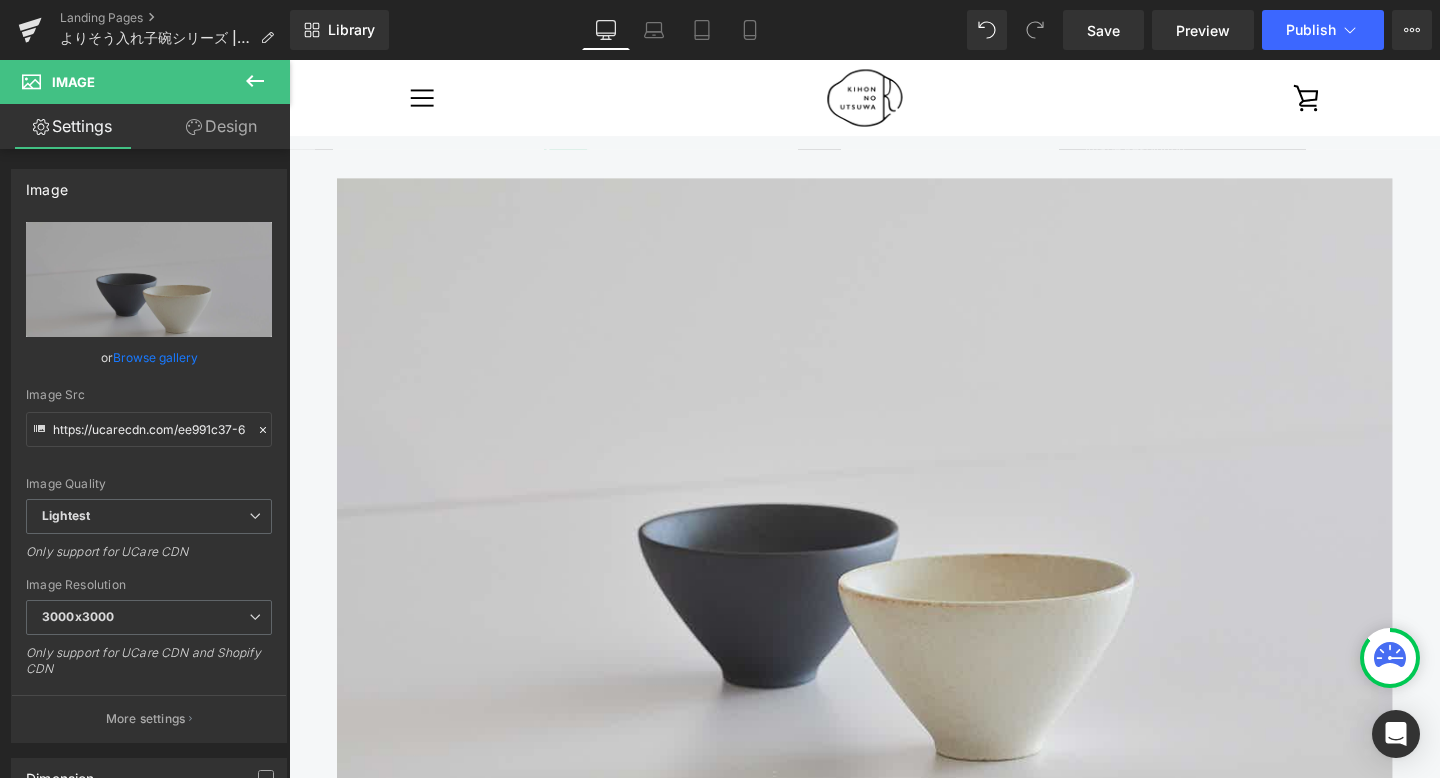 scroll, scrollTop: 13472, scrollLeft: 0, axis: vertical 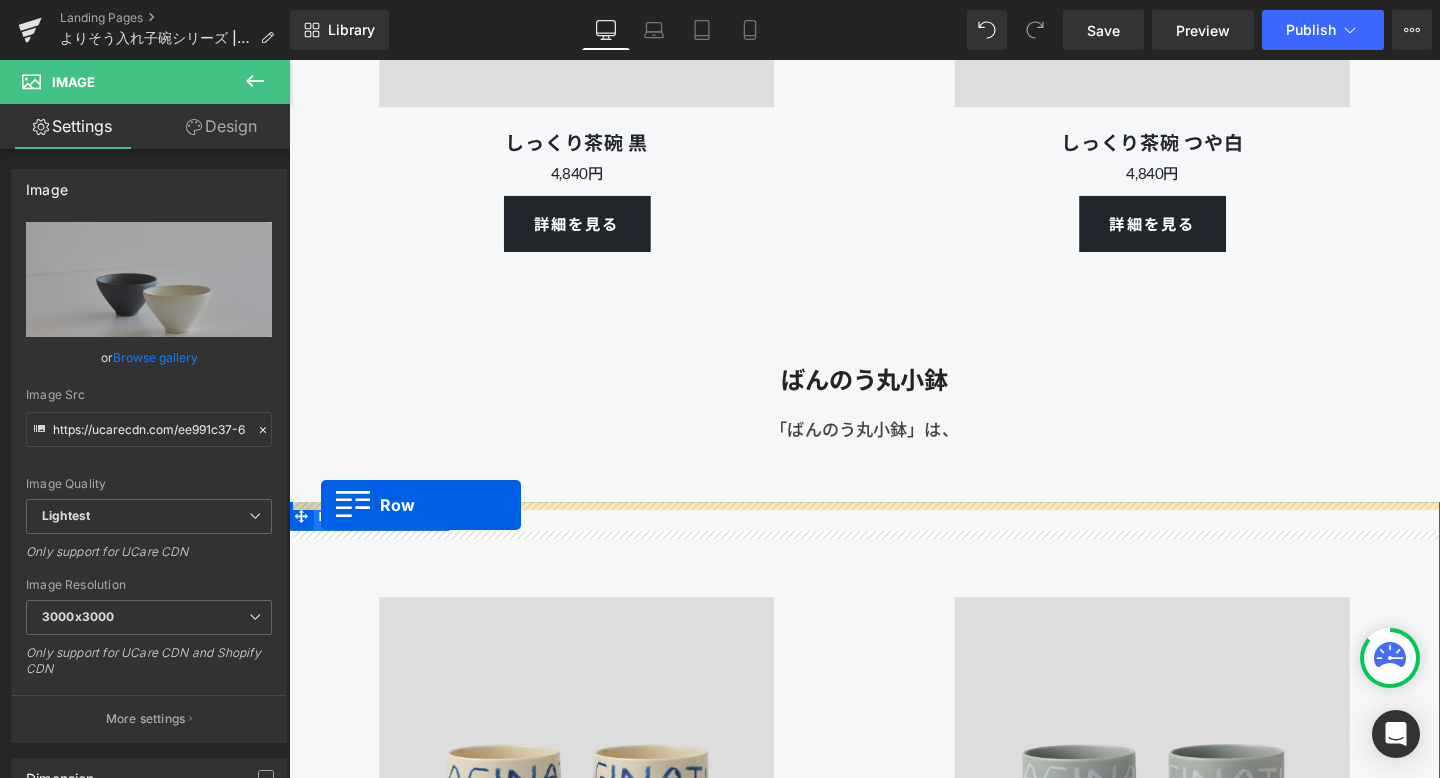 drag, startPoint x: 297, startPoint y: 220, endPoint x: 323, endPoint y: 528, distance: 309.09546 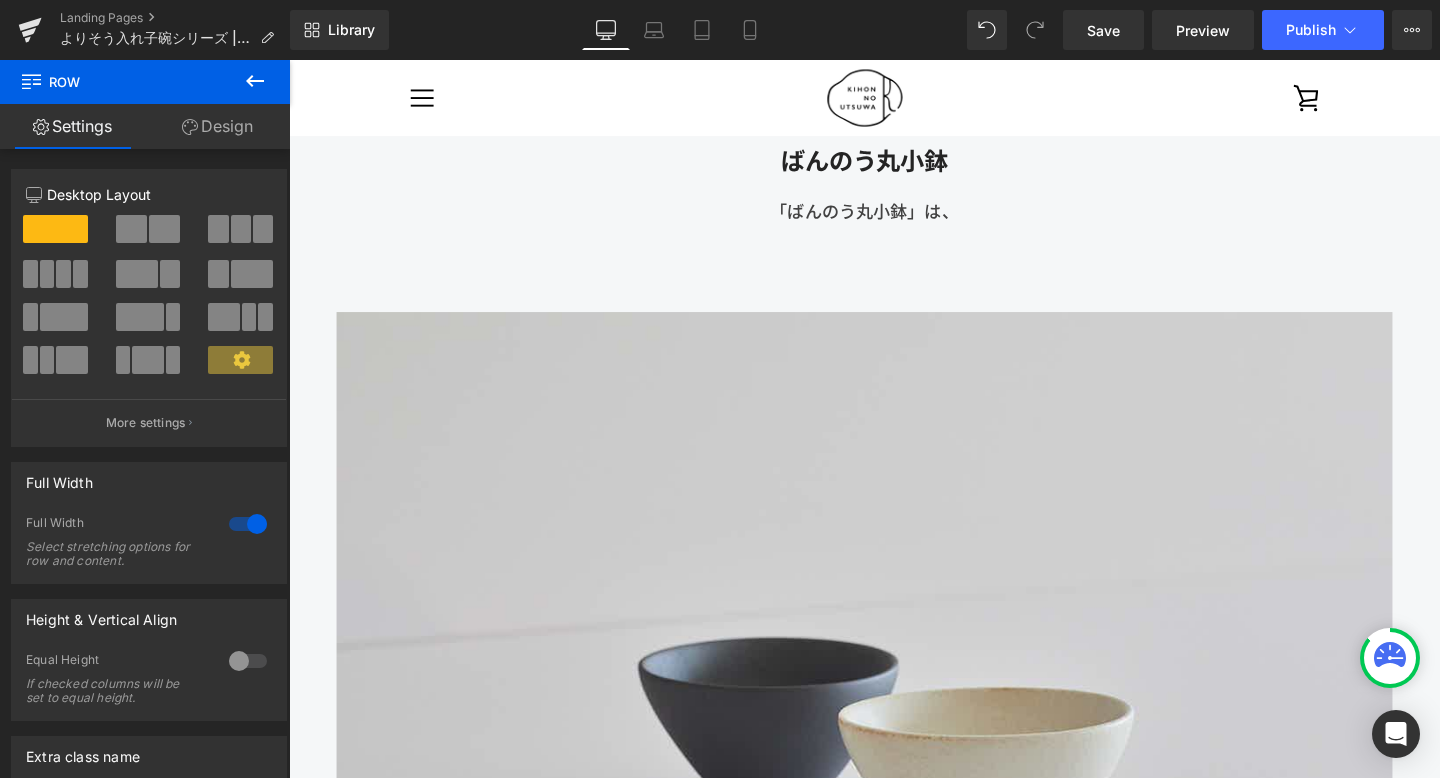 scroll, scrollTop: 14924, scrollLeft: 0, axis: vertical 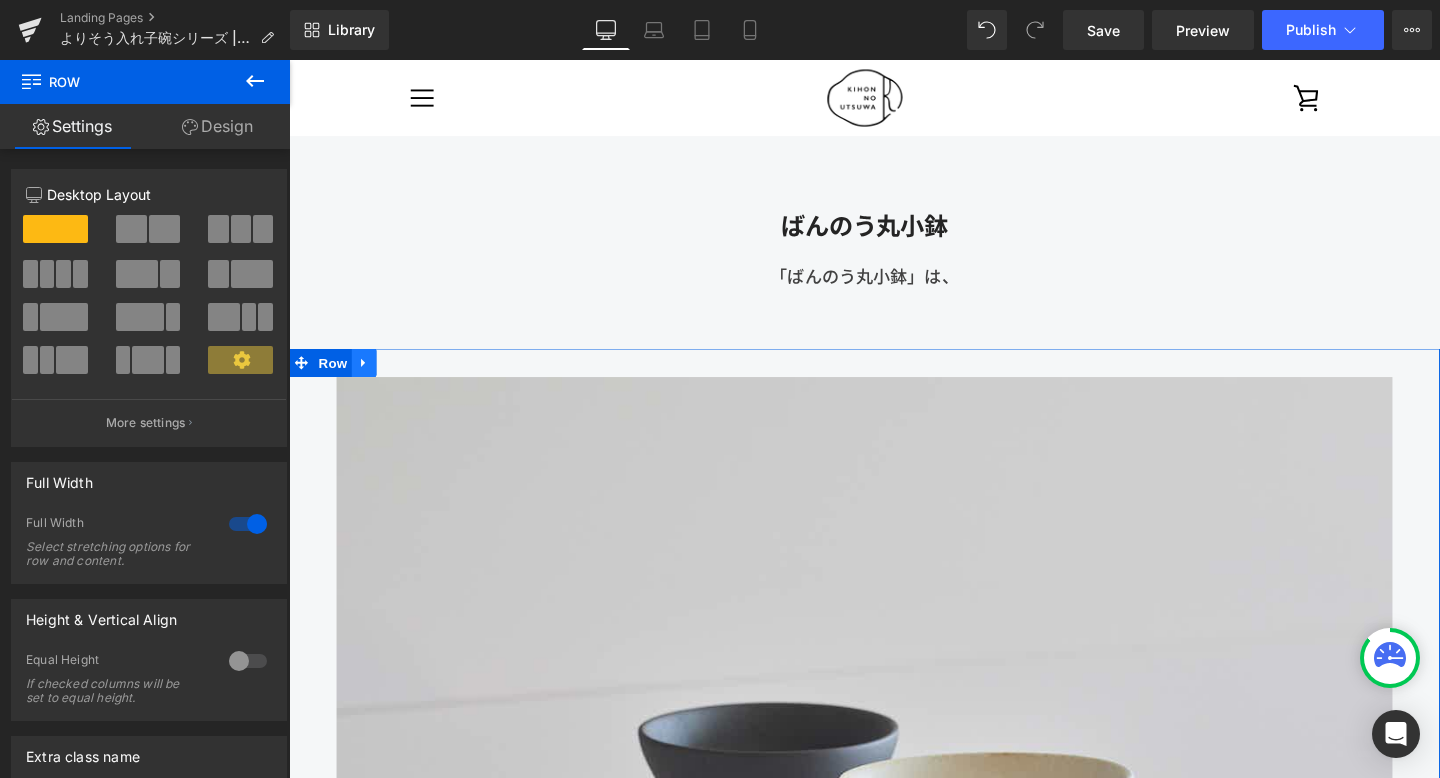 click 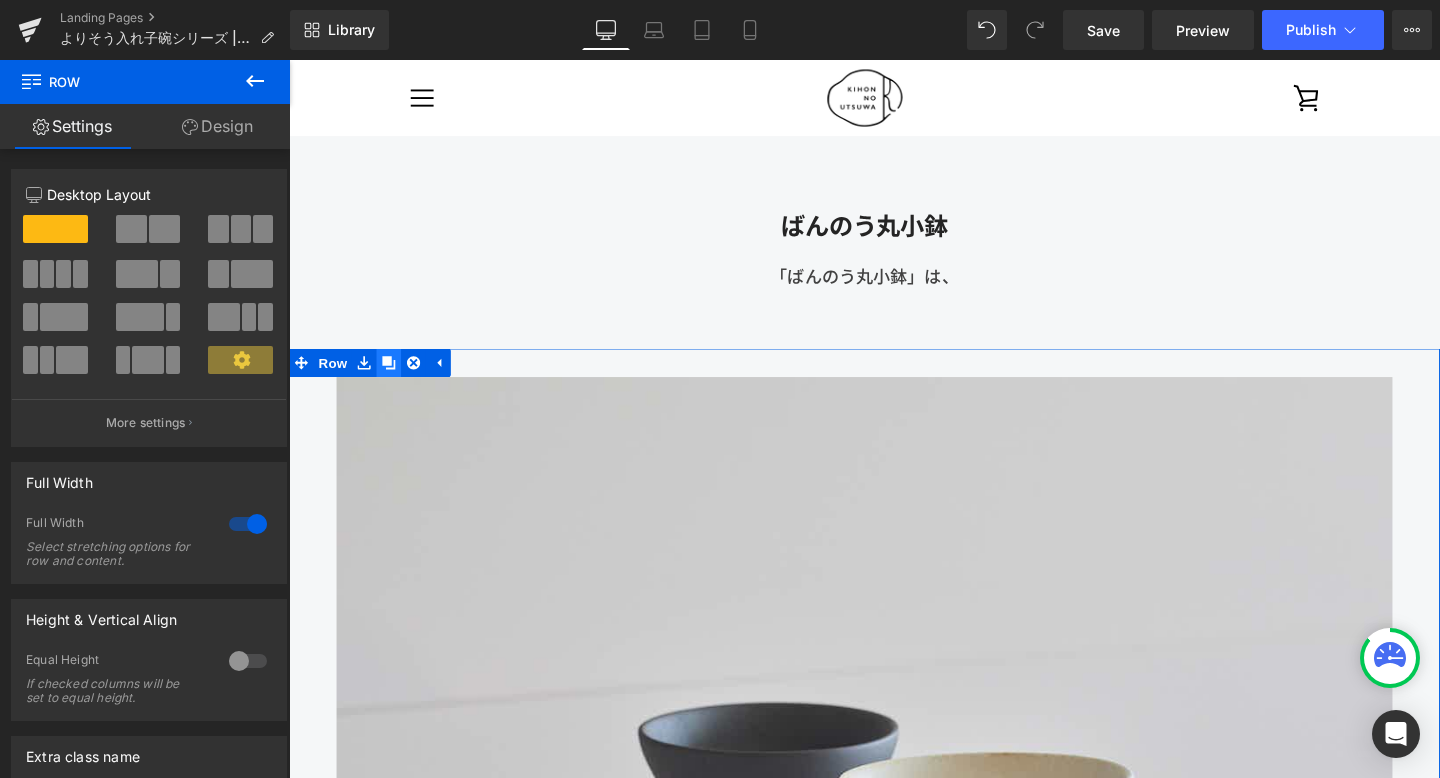 click 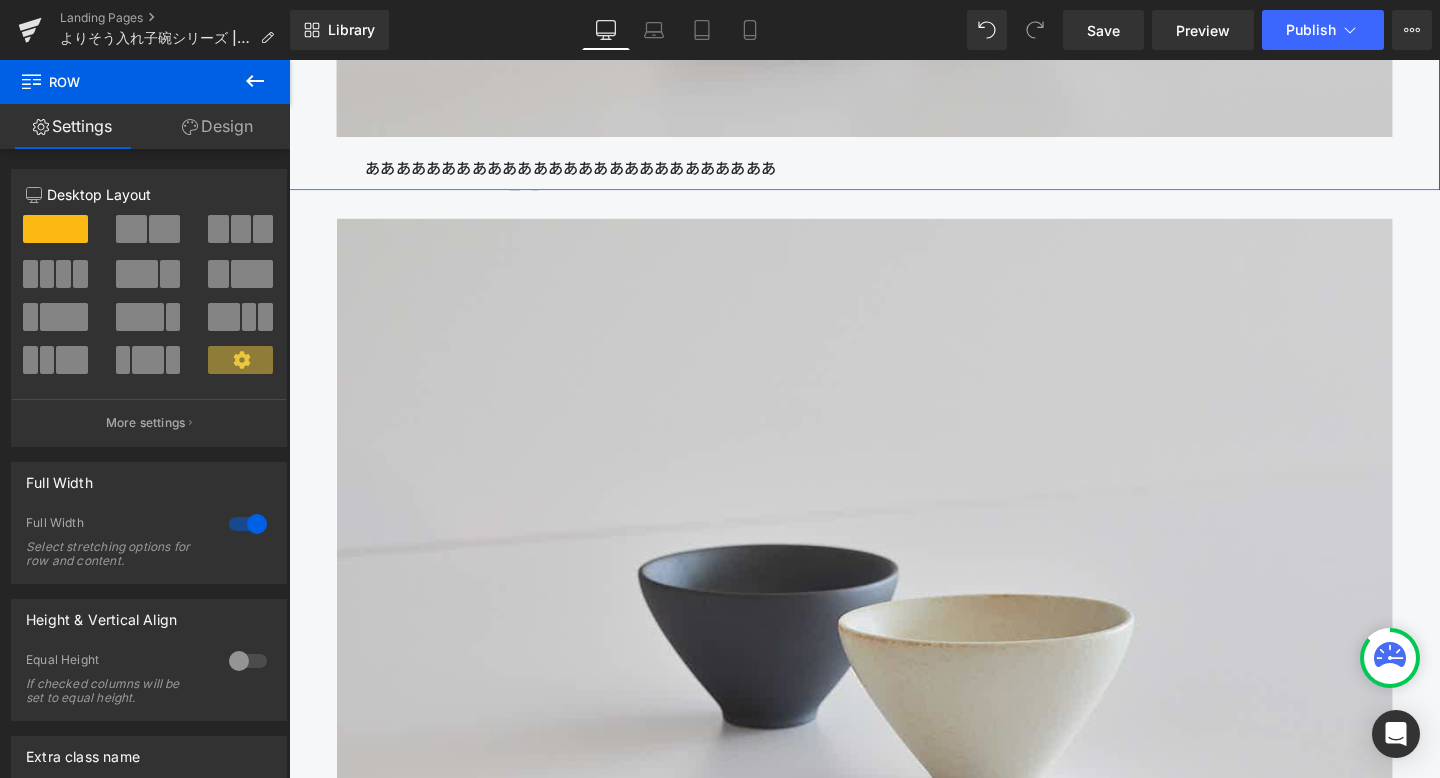 scroll, scrollTop: 15972, scrollLeft: 0, axis: vertical 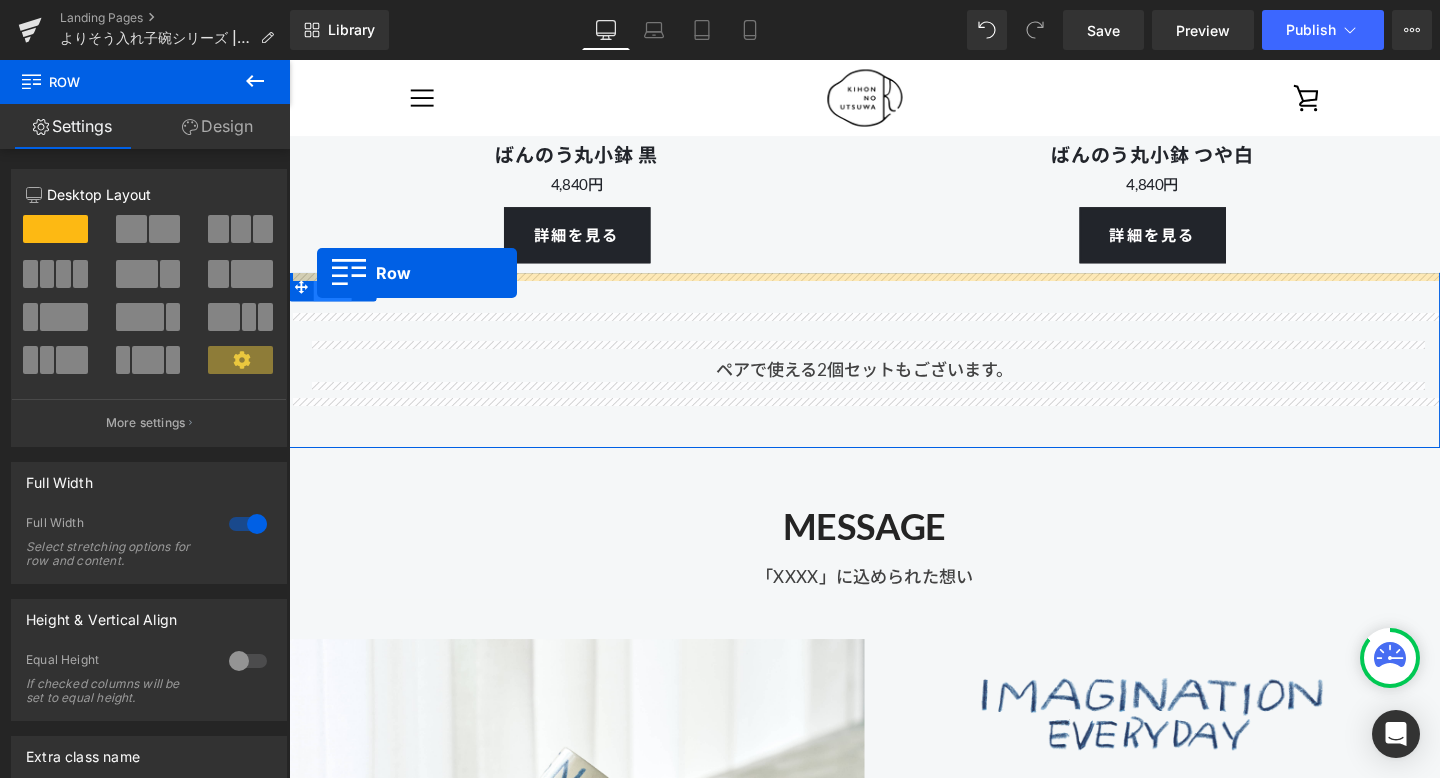 drag, startPoint x: 301, startPoint y: 158, endPoint x: 317, endPoint y: 284, distance: 127.01181 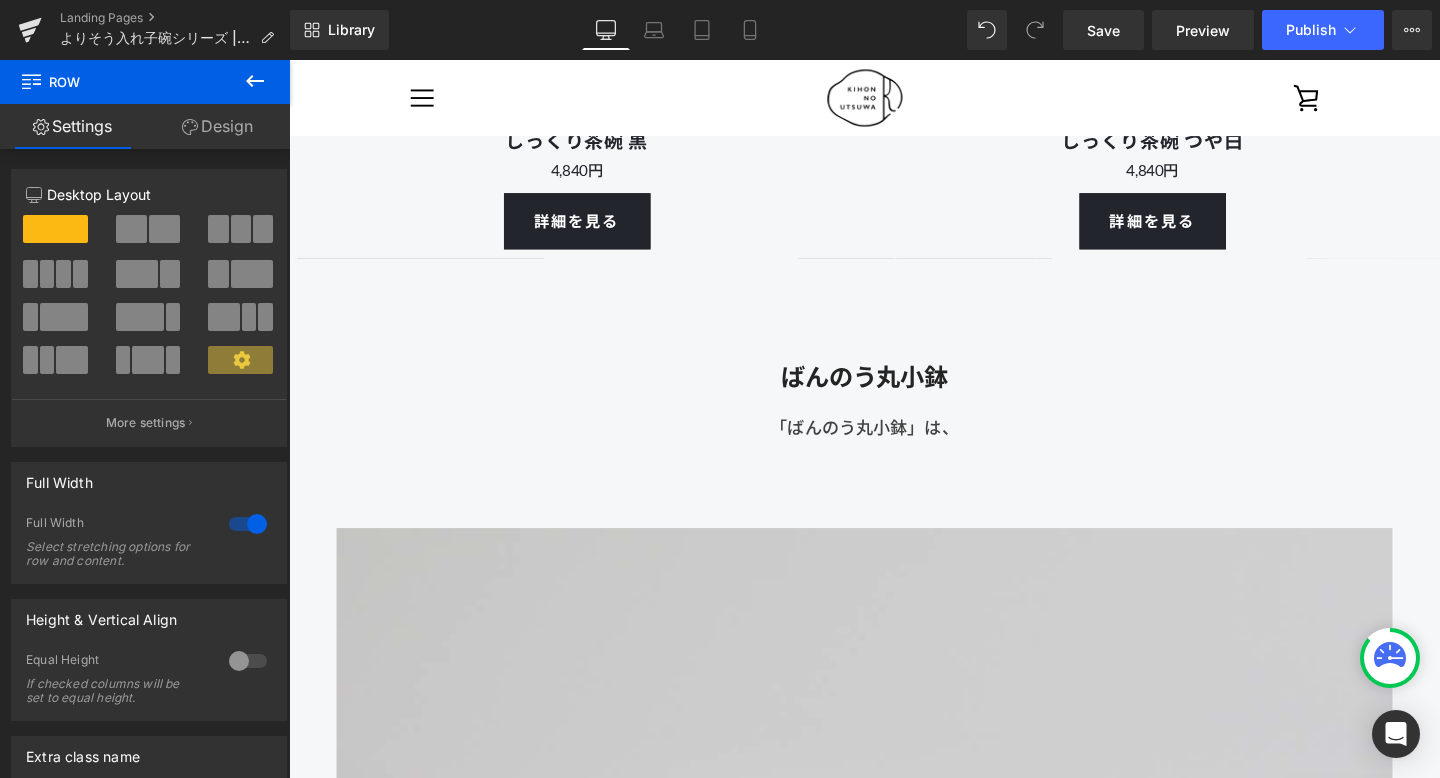 scroll, scrollTop: 14760, scrollLeft: 0, axis: vertical 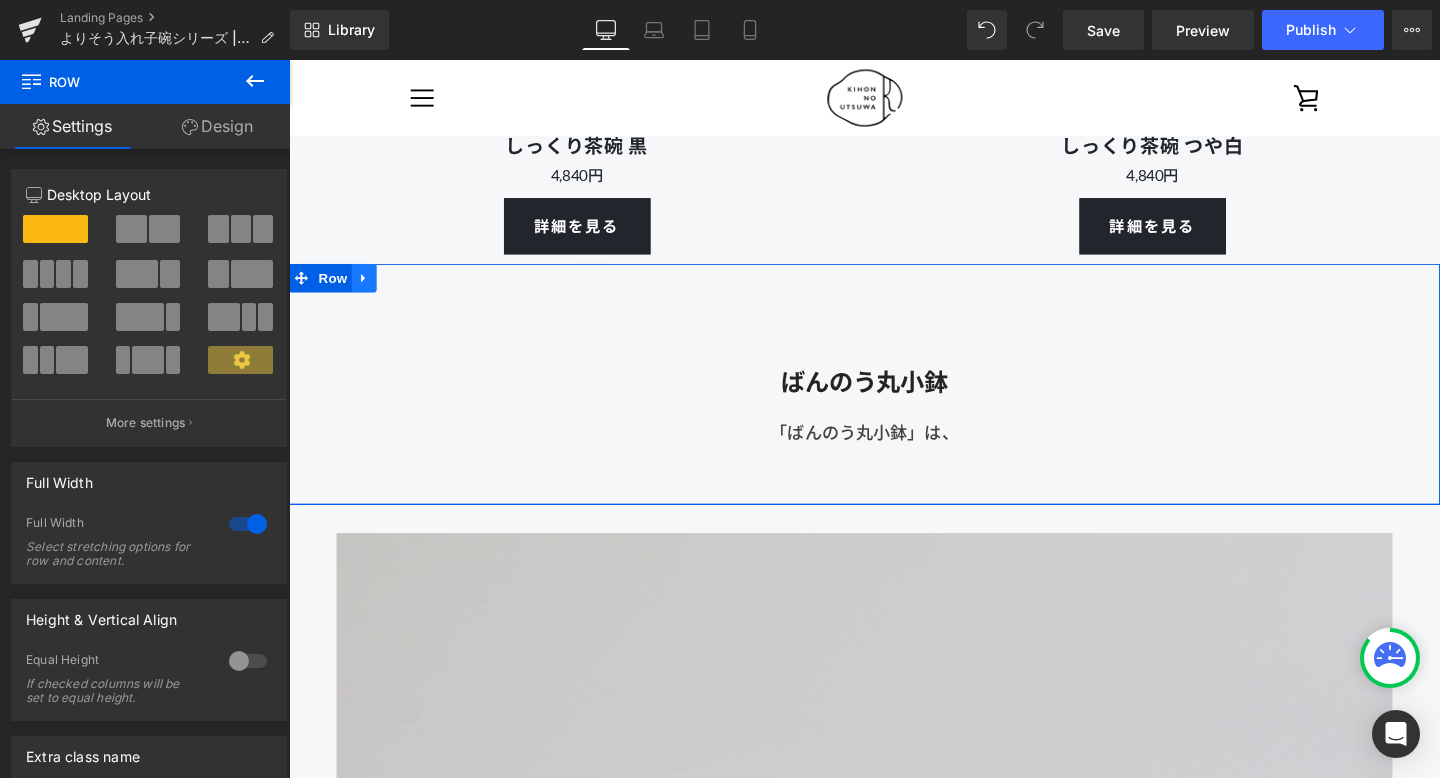 click 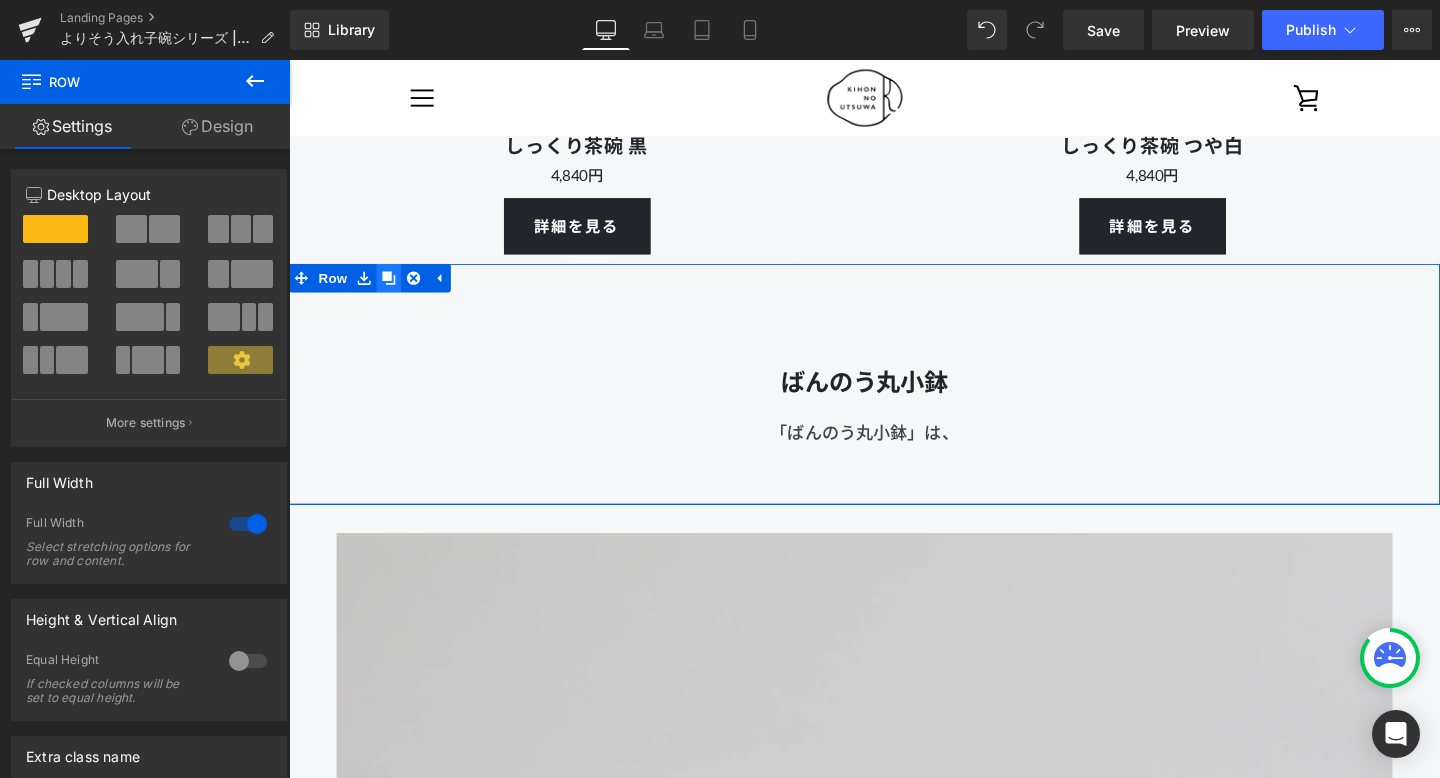 click at bounding box center (394, 289) 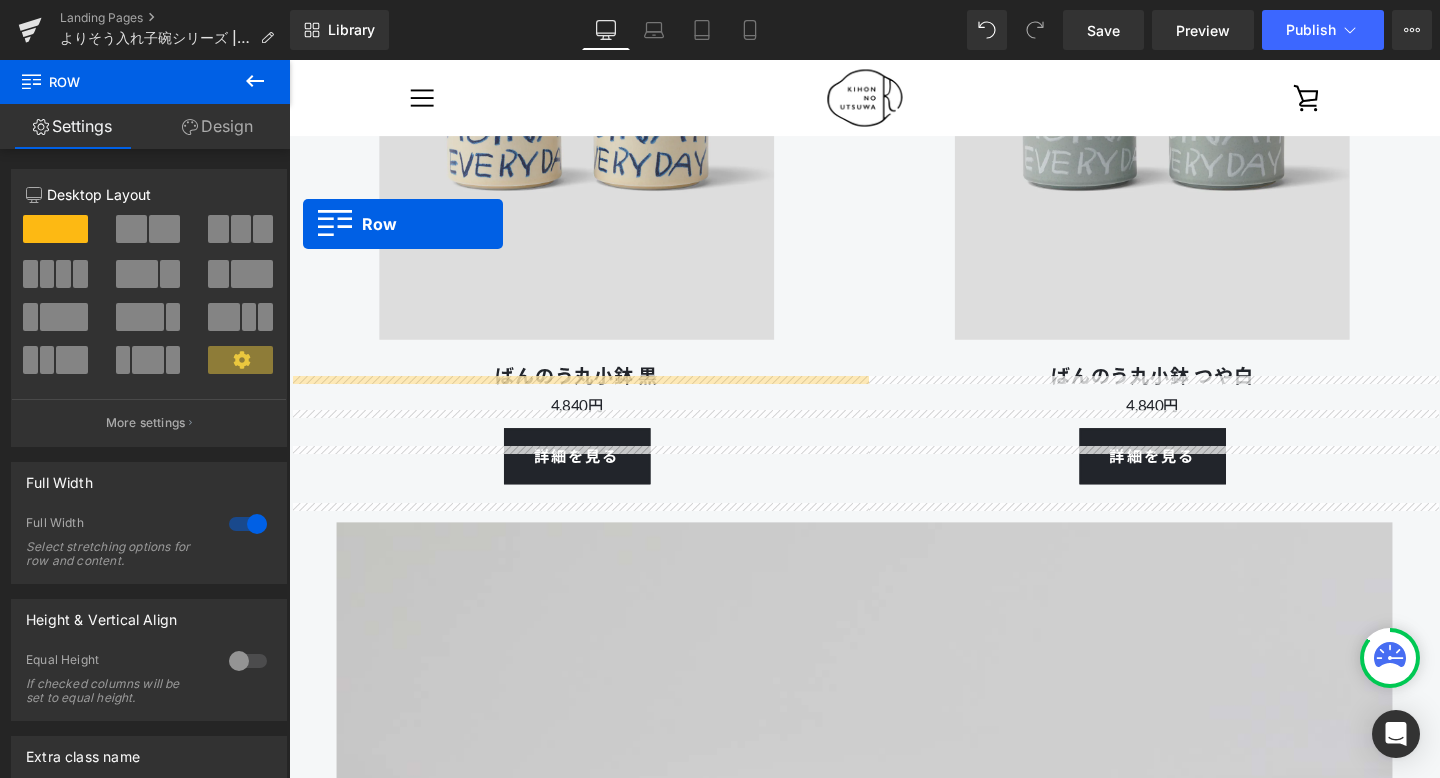 scroll, scrollTop: 16980, scrollLeft: 0, axis: vertical 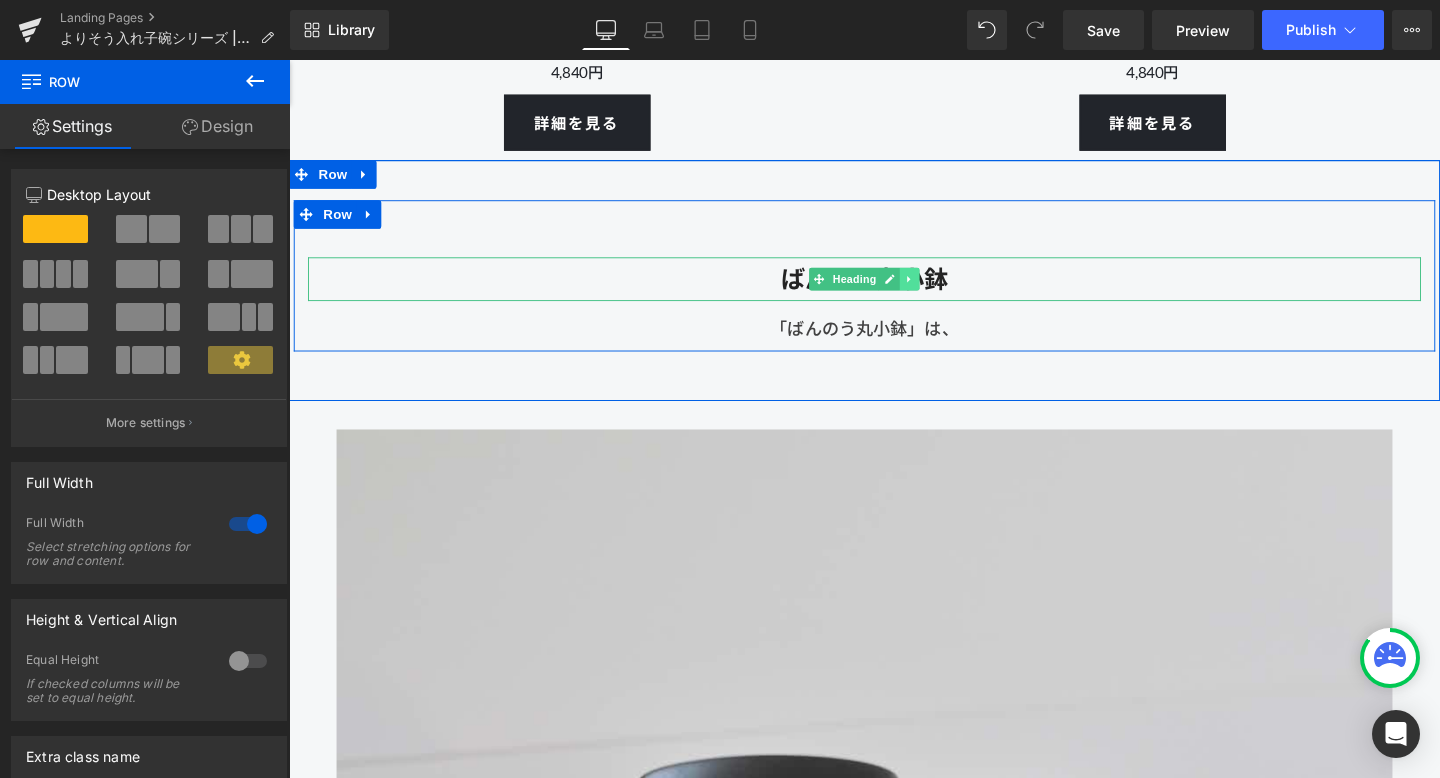 click at bounding box center (941, 290) 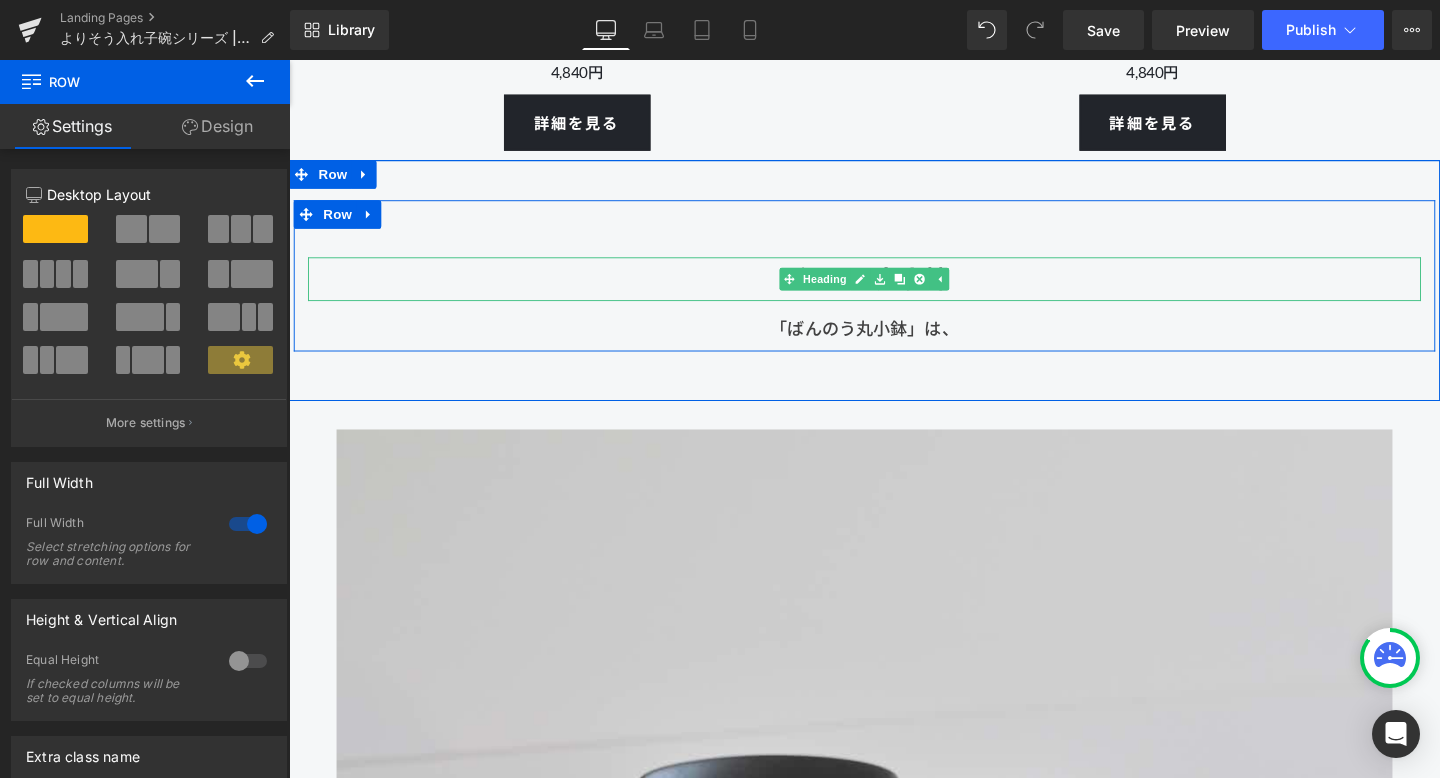click on "ばんのう丸小鉢" at bounding box center [894, 290] 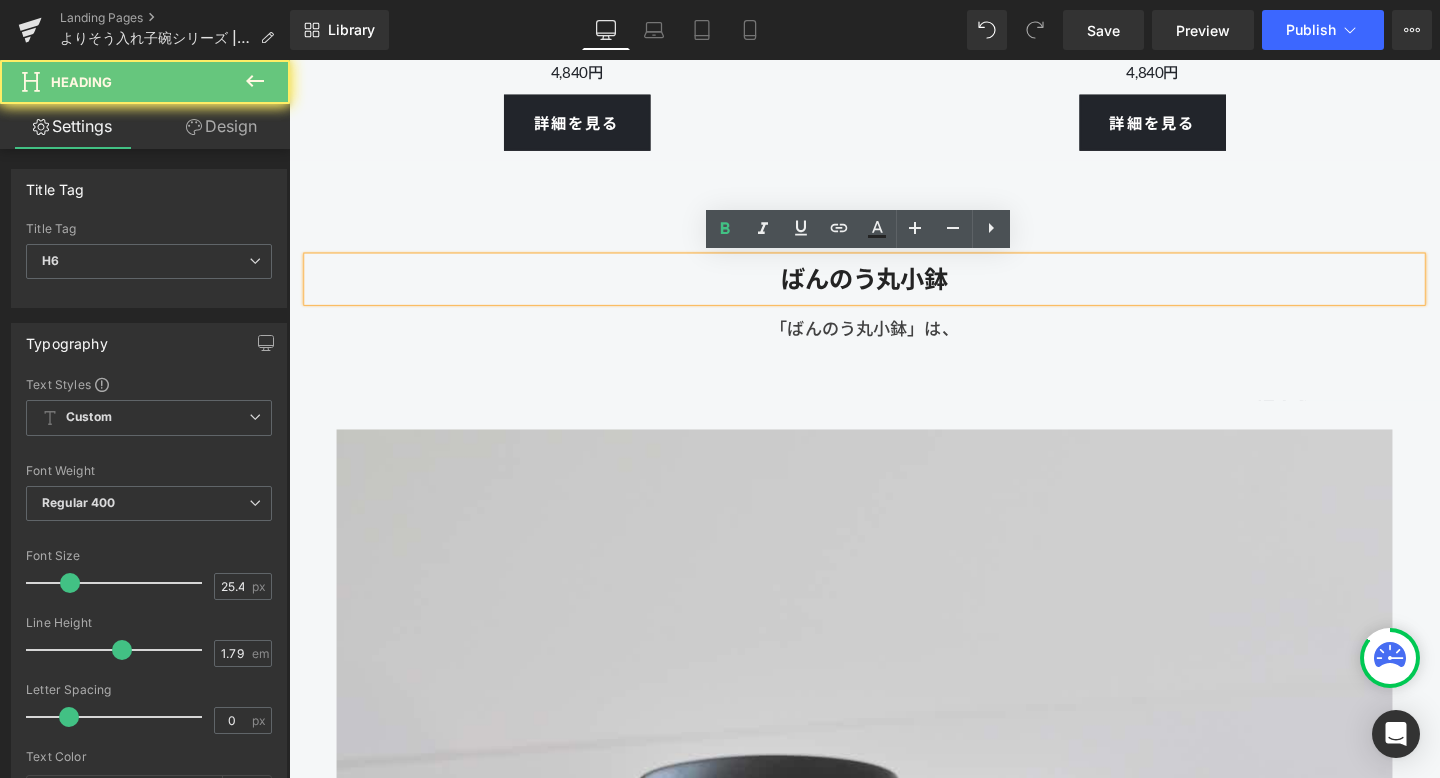 click on "ばんのう丸小鉢" at bounding box center [894, 290] 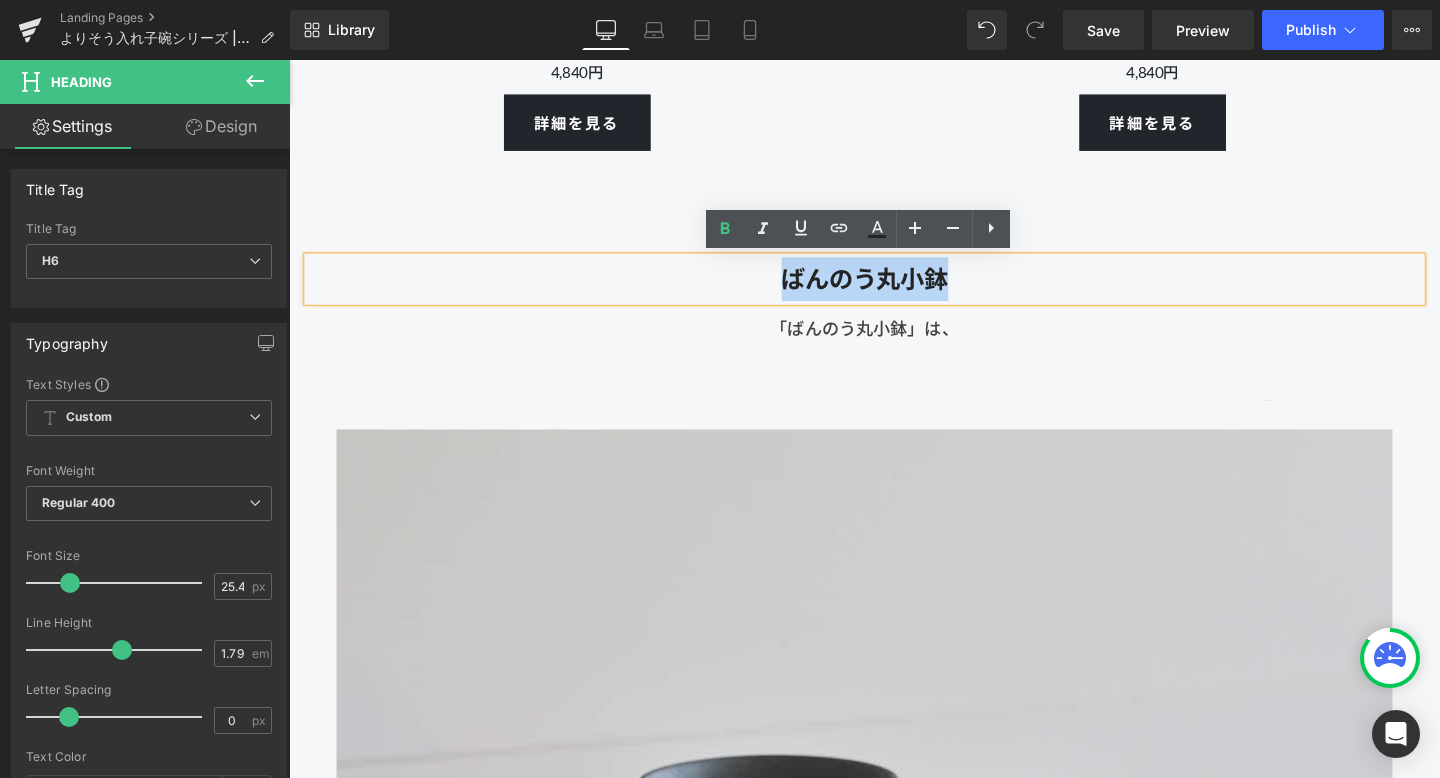 drag, startPoint x: 1016, startPoint y: 290, endPoint x: 801, endPoint y: 290, distance: 215 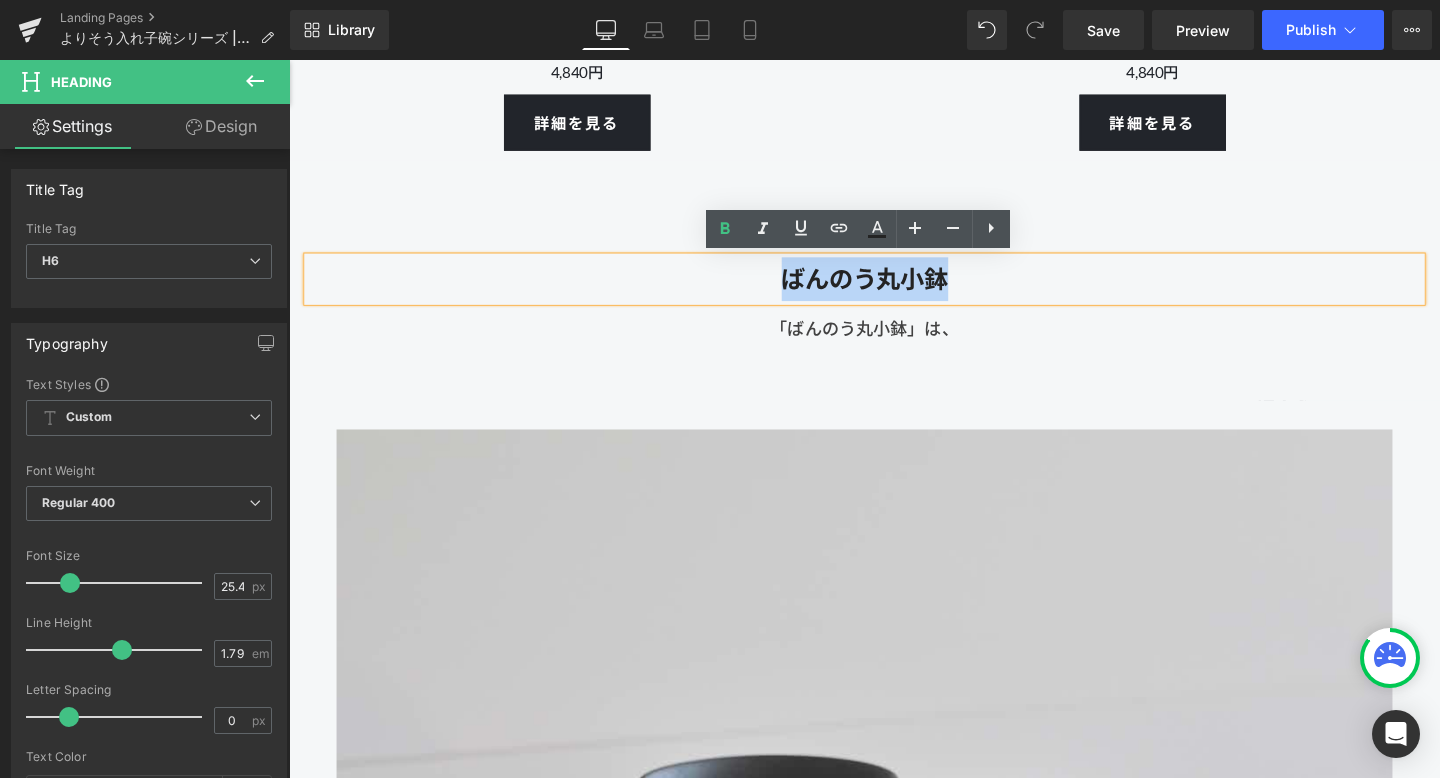 click on "ばんのう丸小鉢" at bounding box center [894, 290] 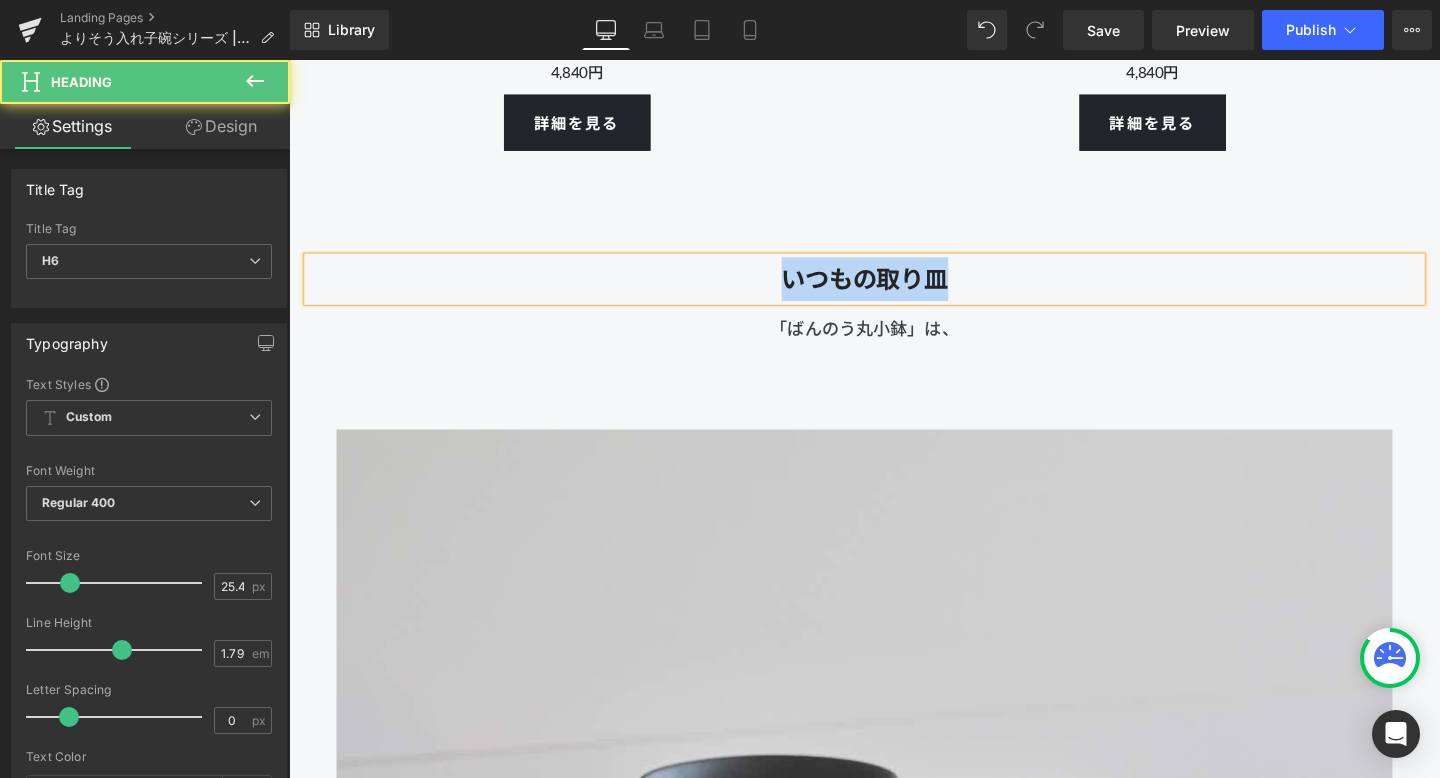 drag, startPoint x: 987, startPoint y: 282, endPoint x: 739, endPoint y: 280, distance: 248.00807 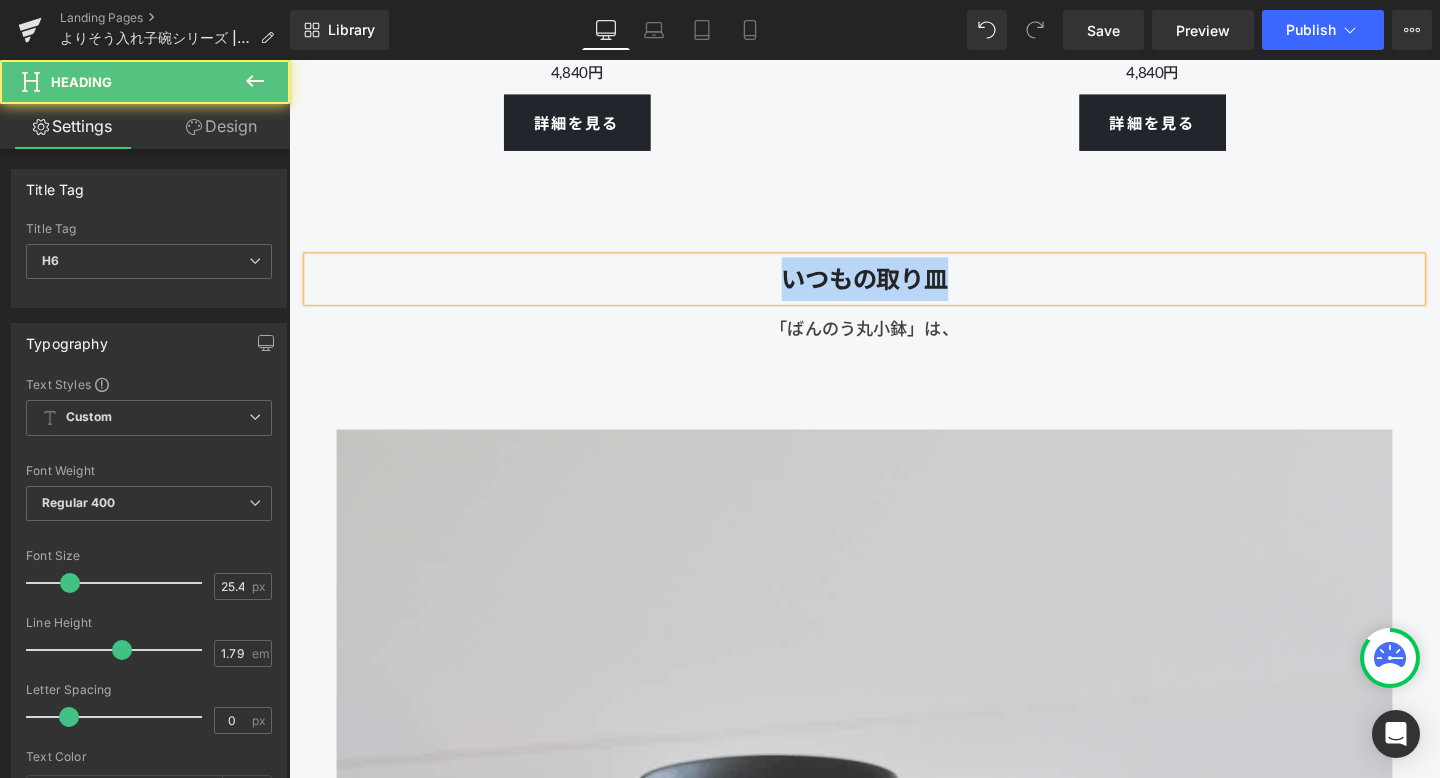 click on "いつもの取り皿" at bounding box center [894, 290] 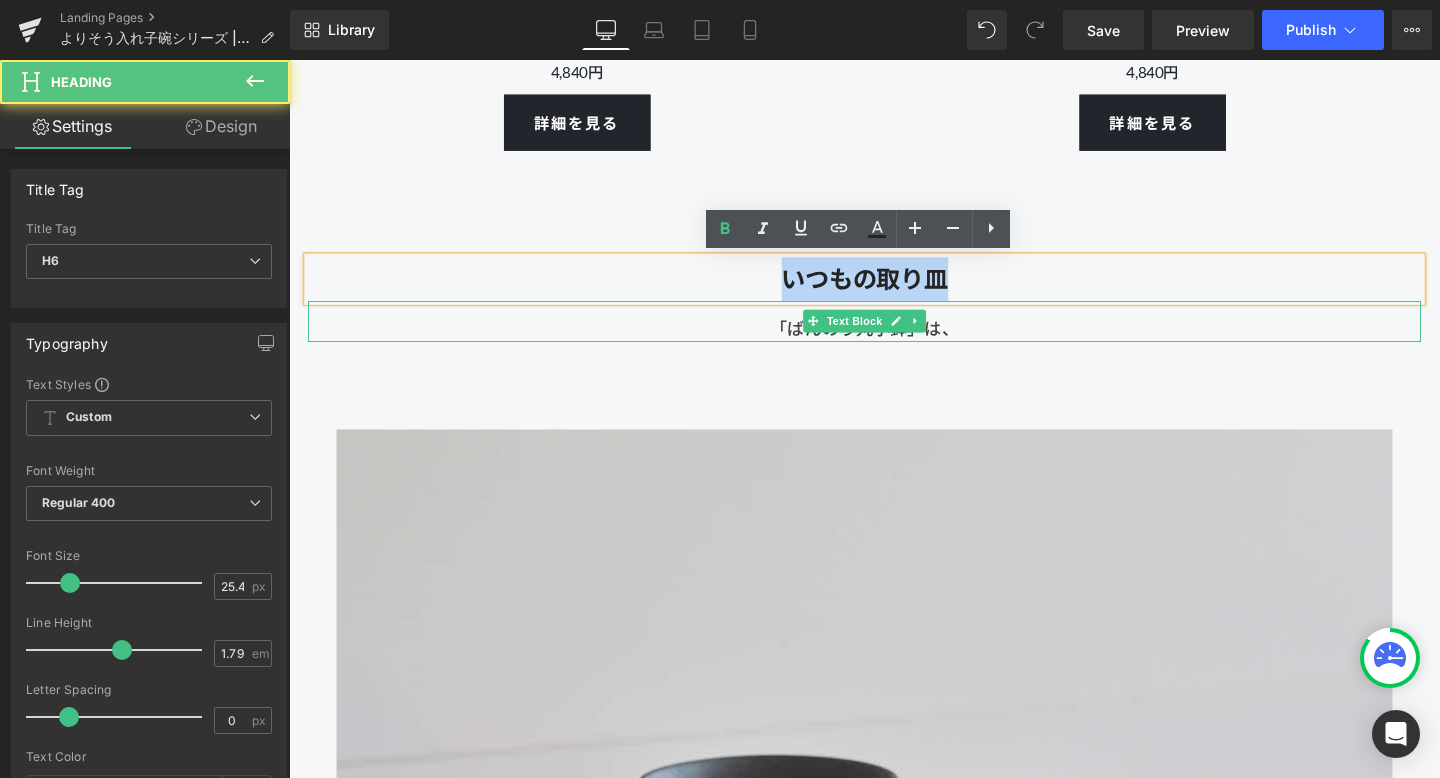 copy on "いつもの取り皿" 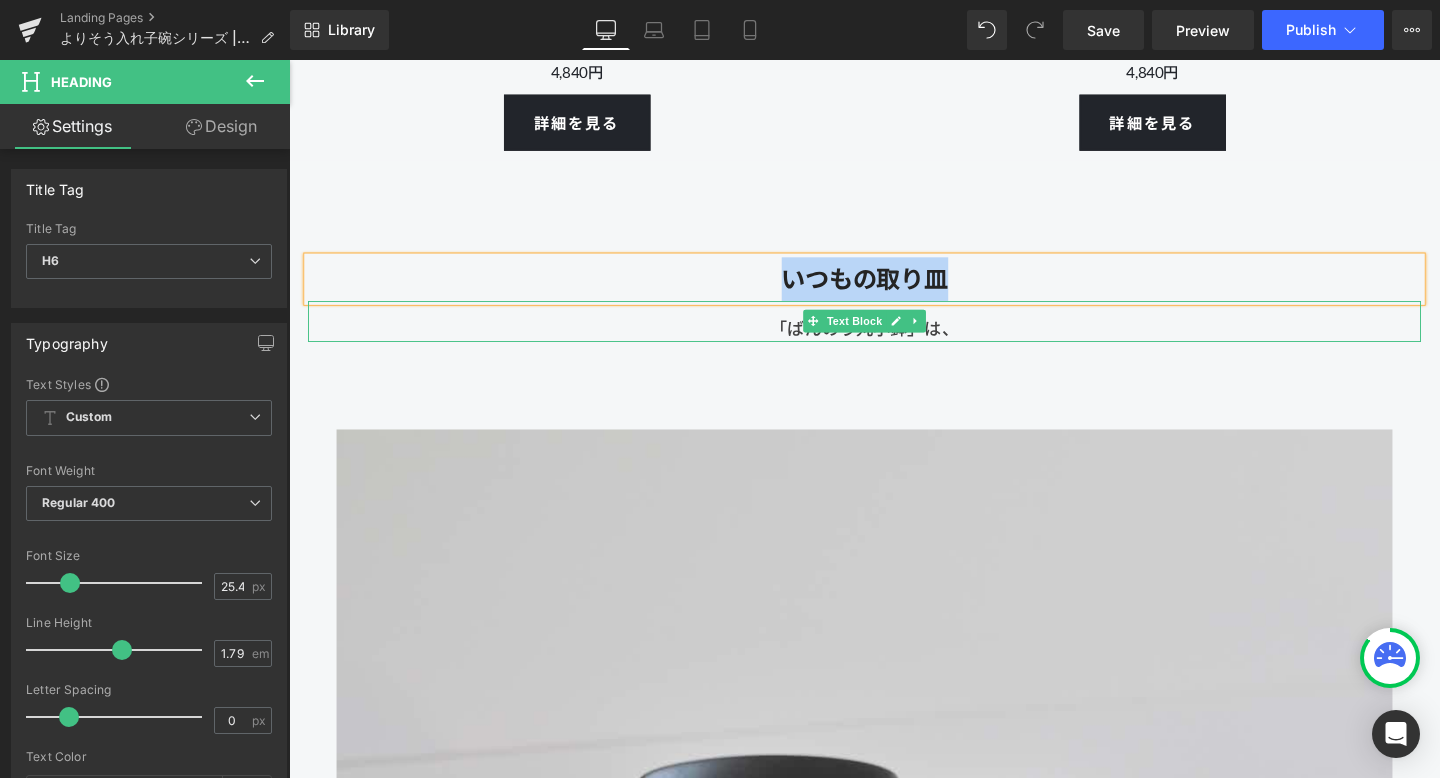 click on "「ばんのう丸小鉢」は、" at bounding box center (894, 334) 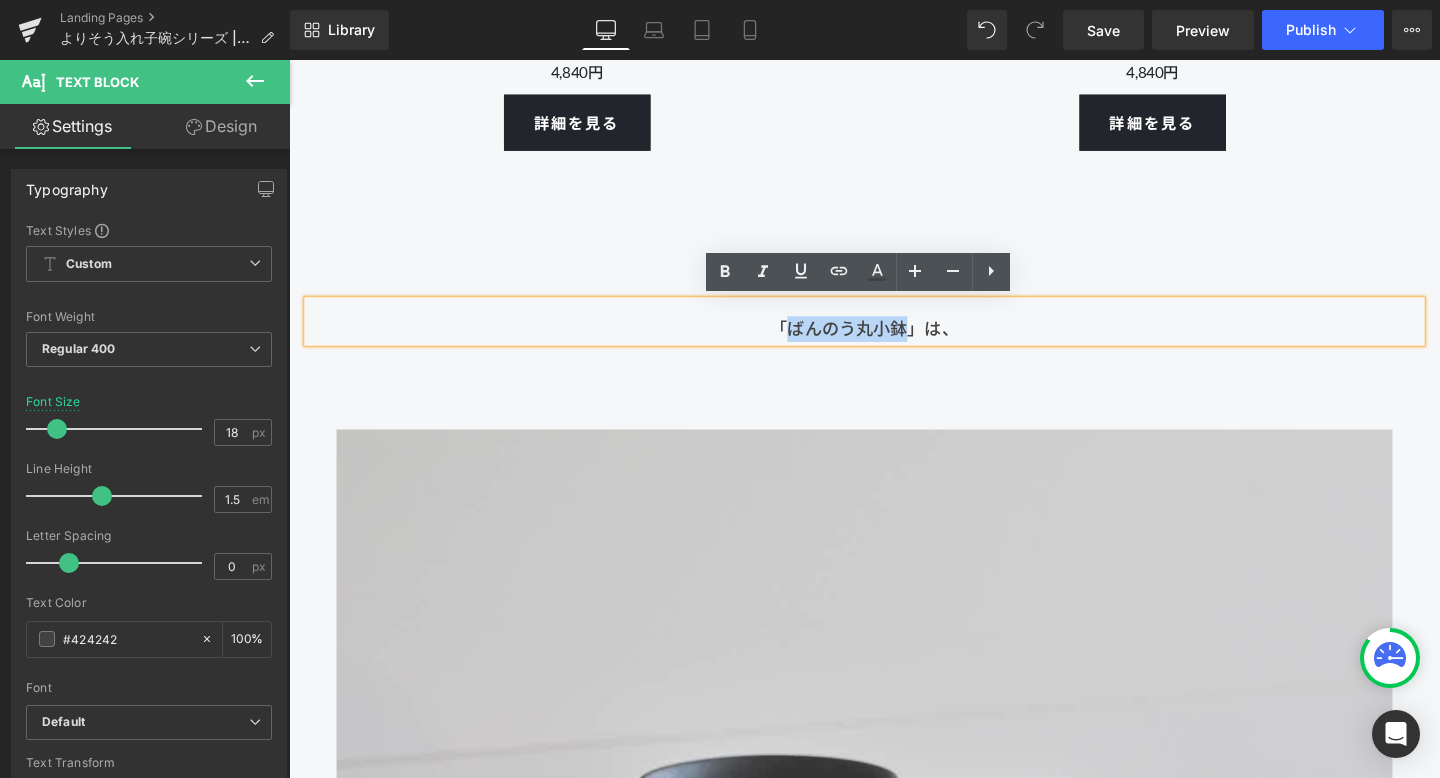 drag, startPoint x: 939, startPoint y: 341, endPoint x: 820, endPoint y: 336, distance: 119.104996 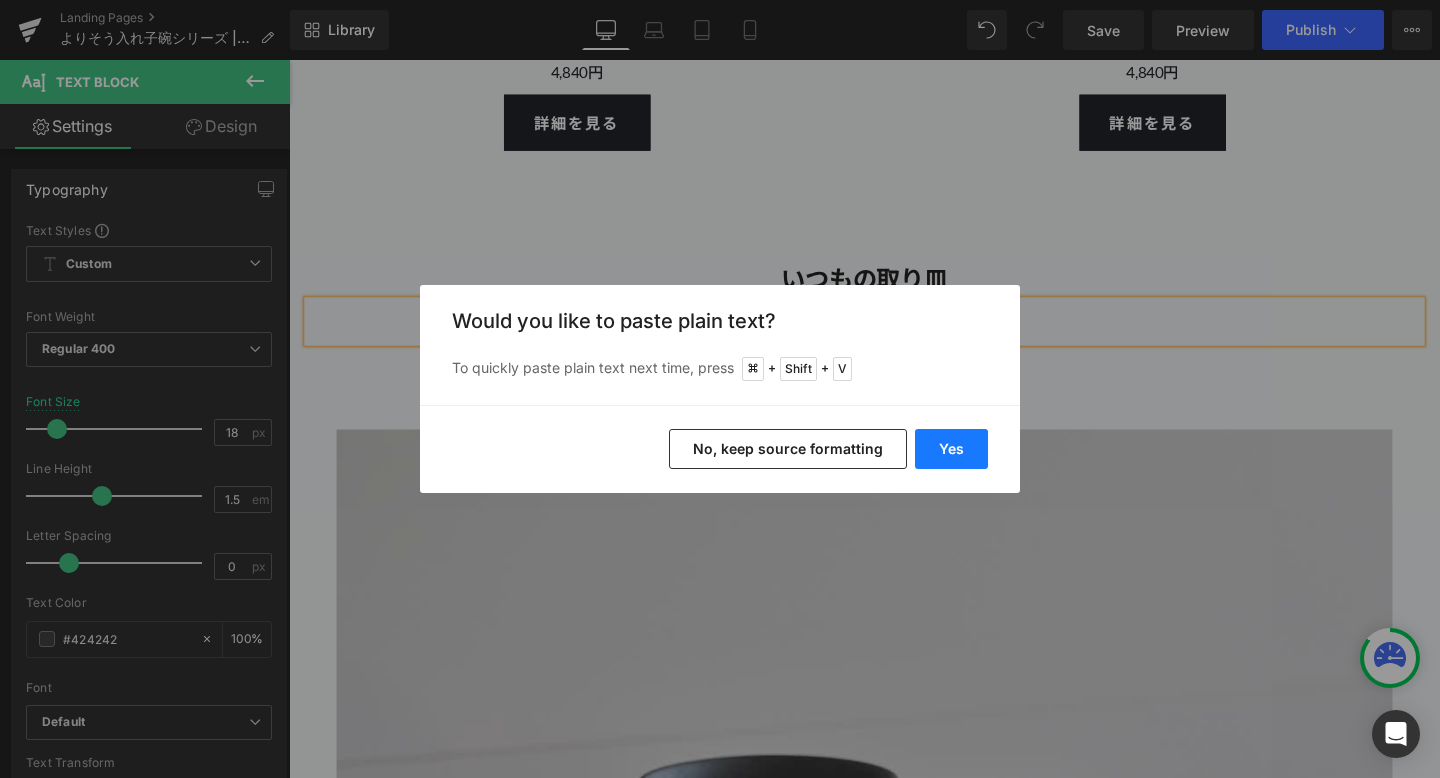 click on "Yes" at bounding box center [951, 449] 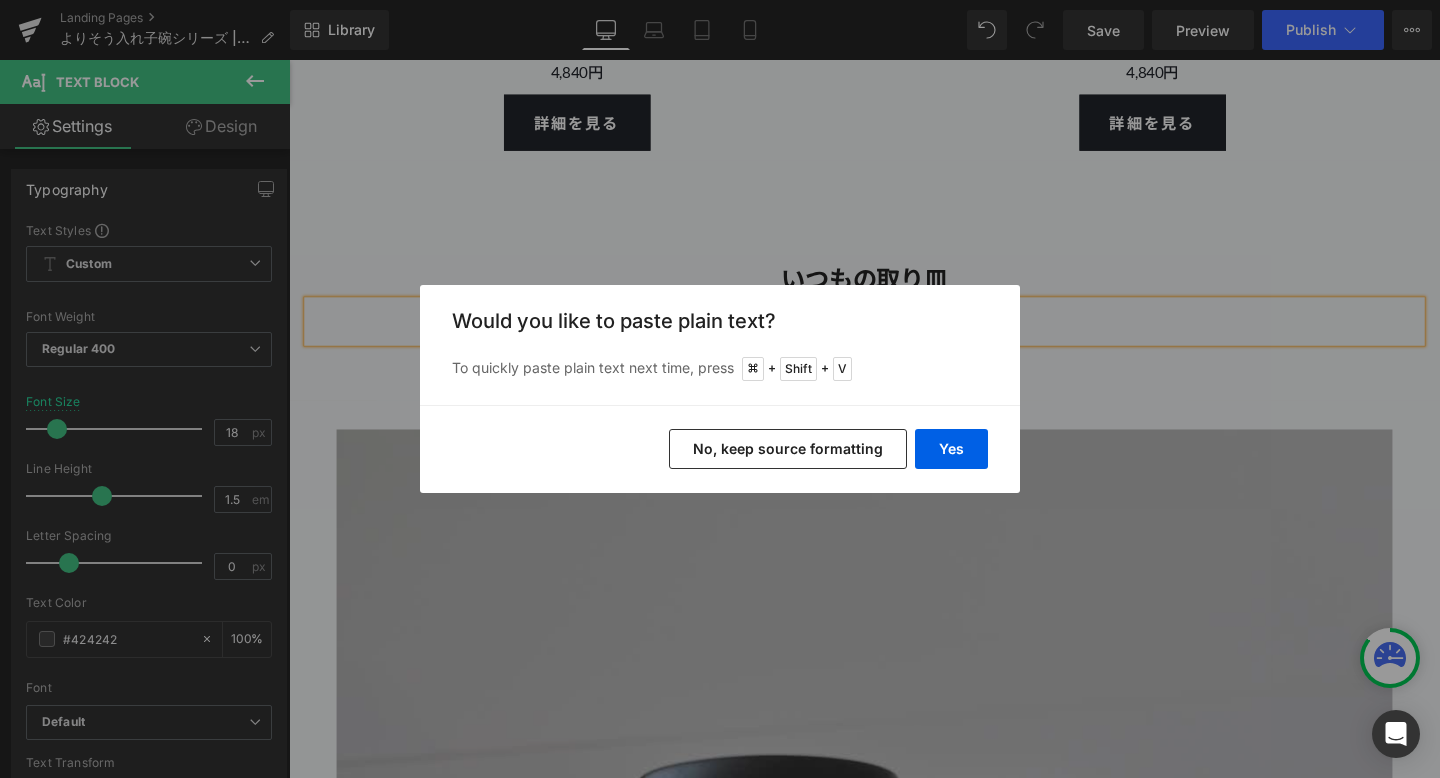 type 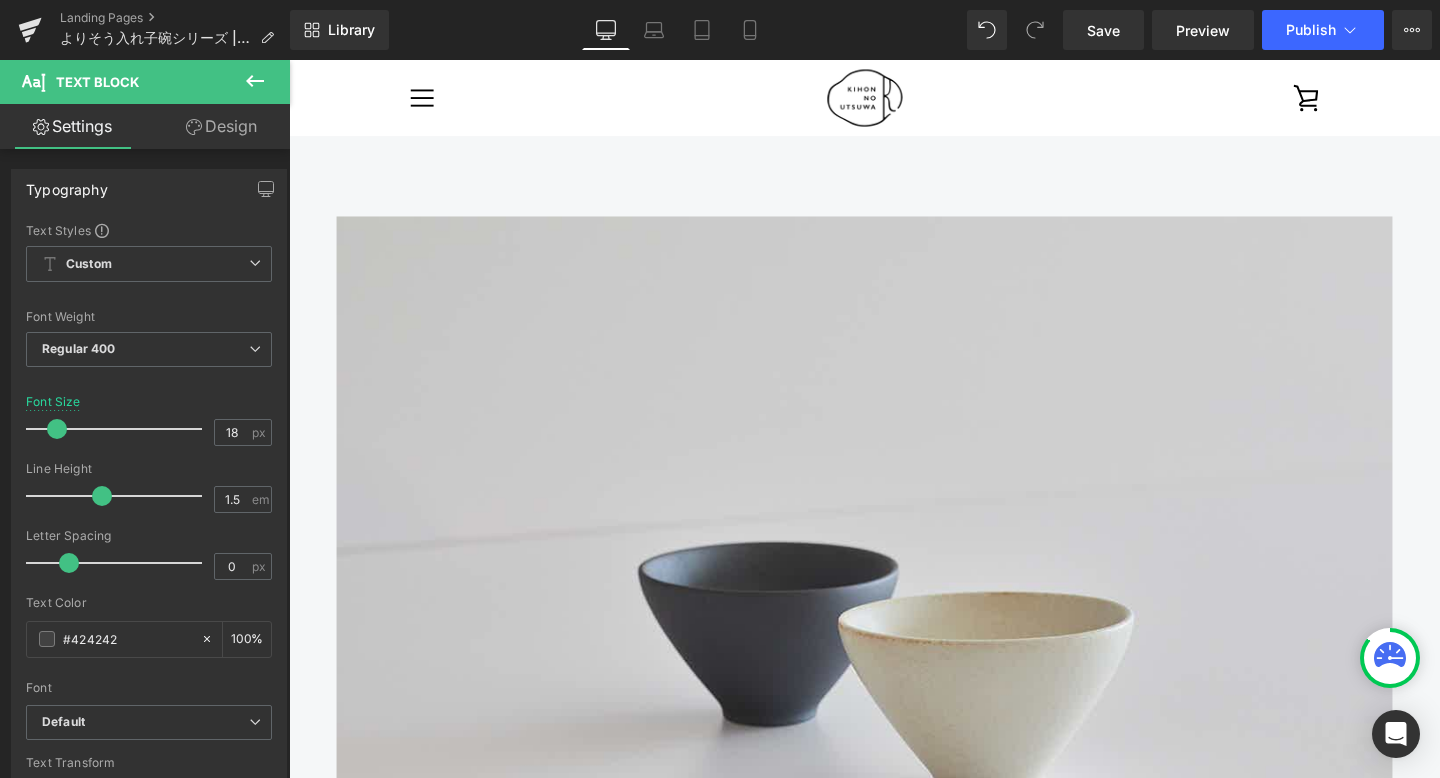 scroll, scrollTop: 17498, scrollLeft: 0, axis: vertical 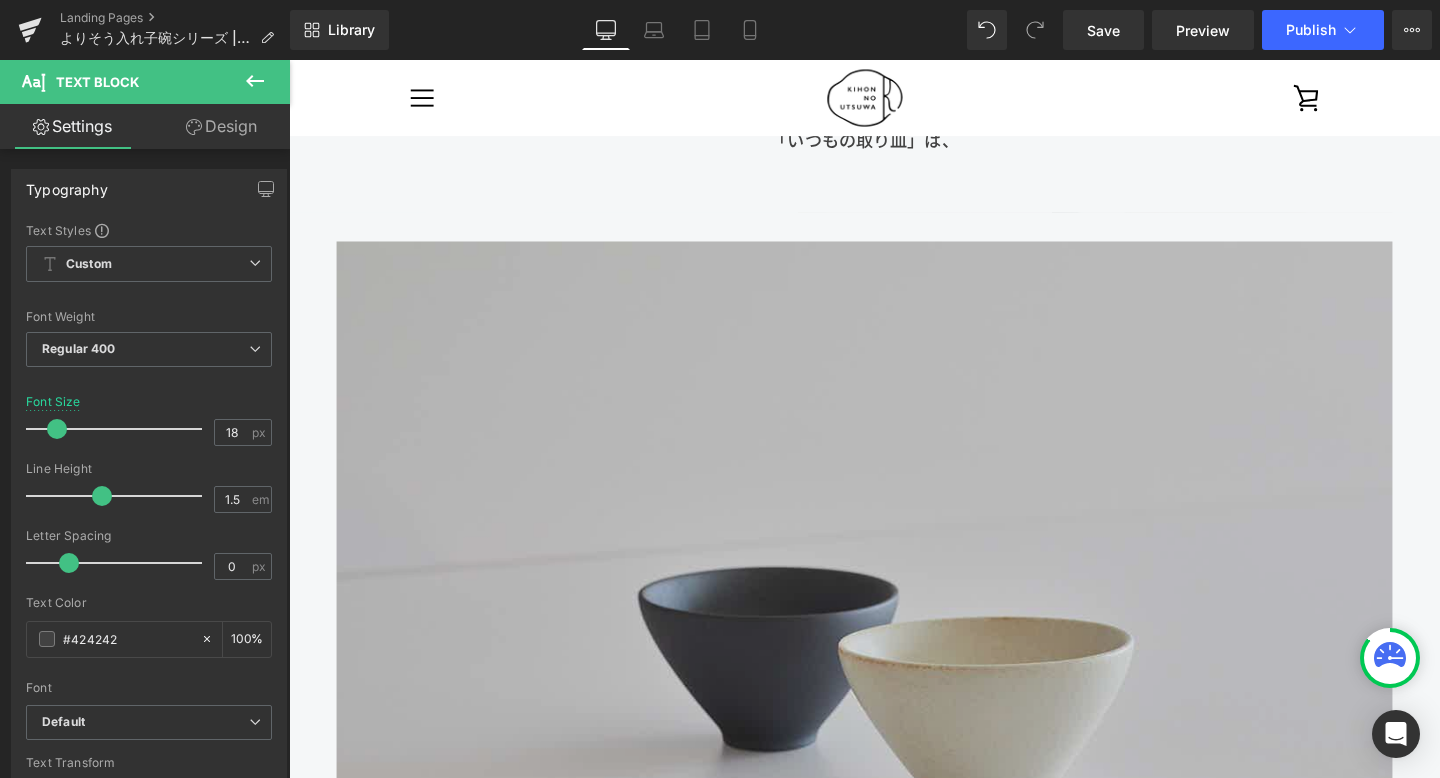 click at bounding box center (894, 621) 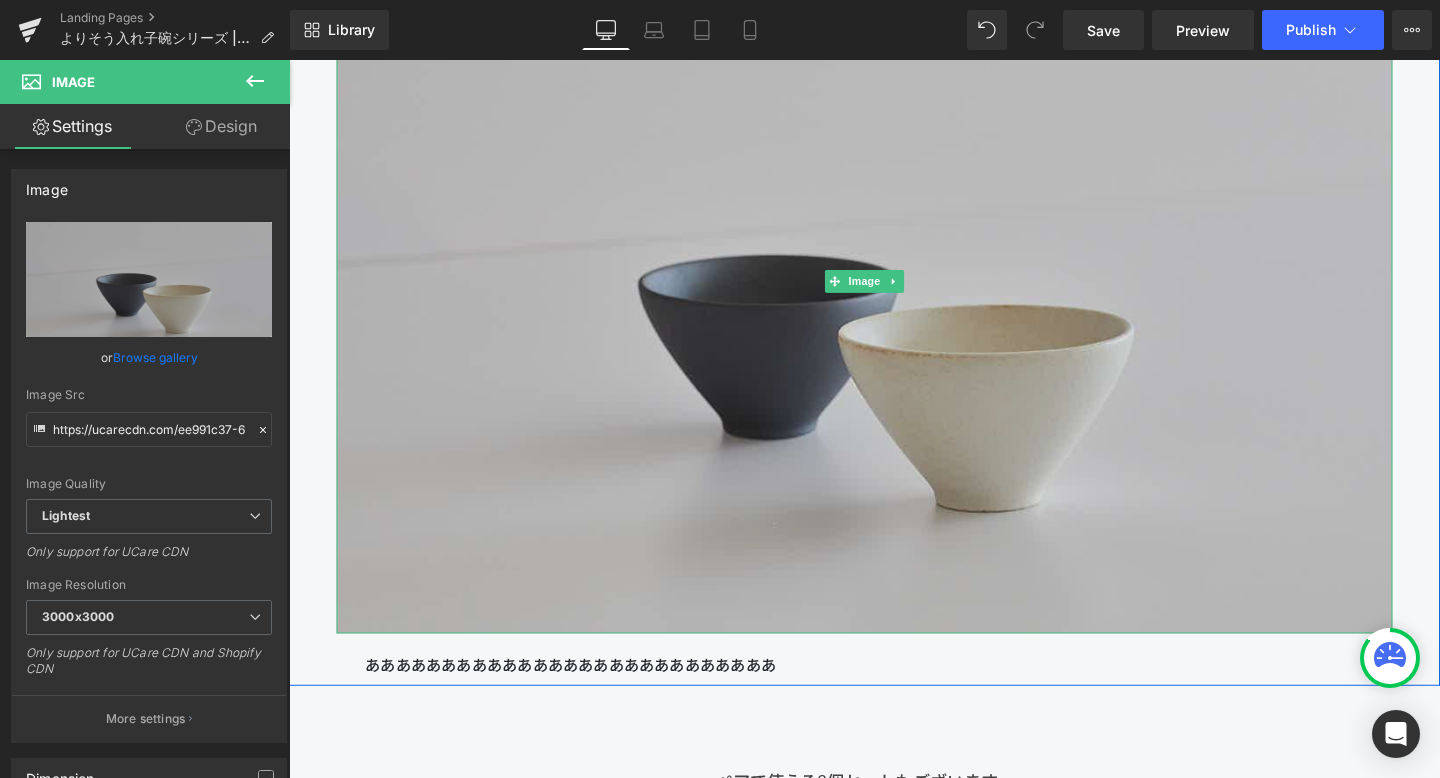 scroll, scrollTop: 17495, scrollLeft: 0, axis: vertical 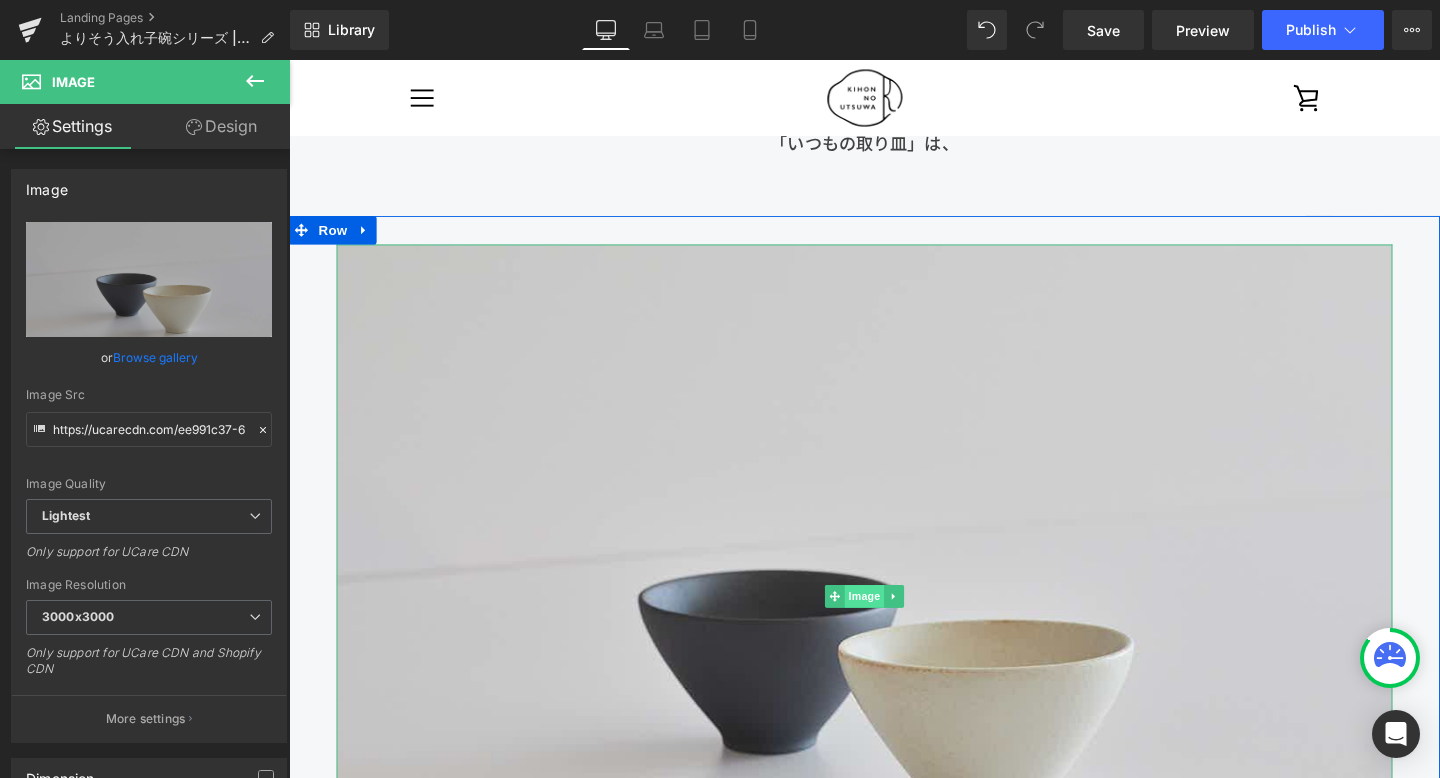 click on "Image" at bounding box center [894, 624] 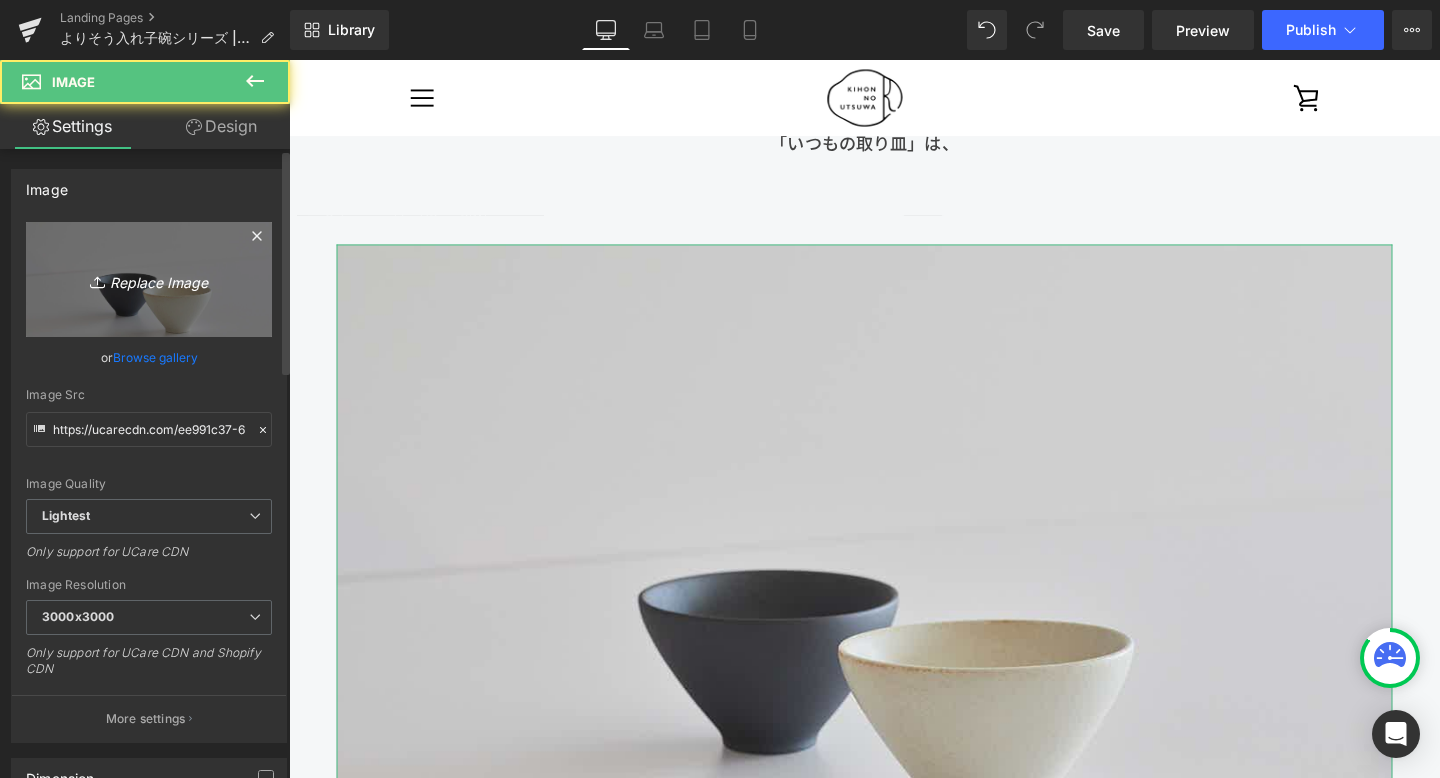 click on "Replace Image" at bounding box center [149, 279] 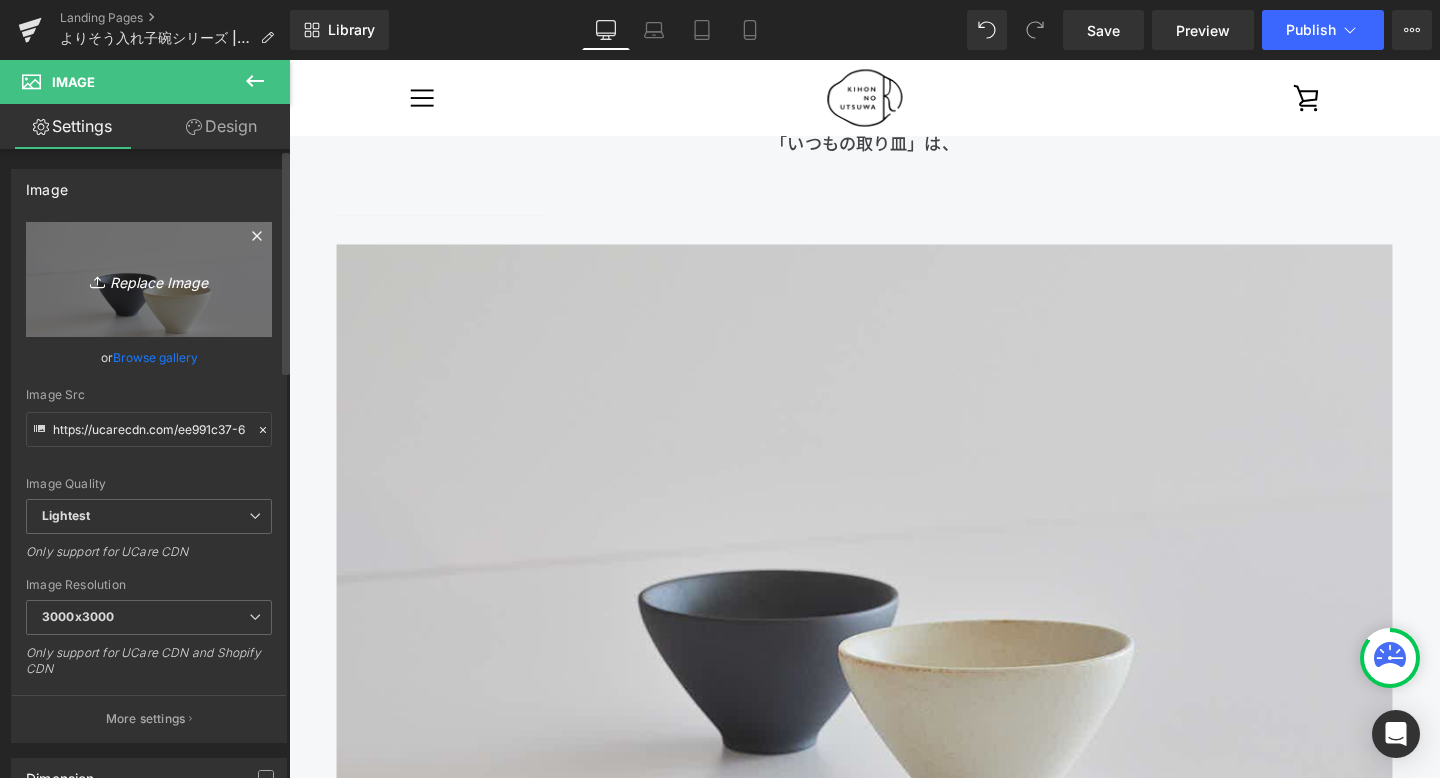 type on "C:\fakepath\250806_きほんのうつわ45249.jpg" 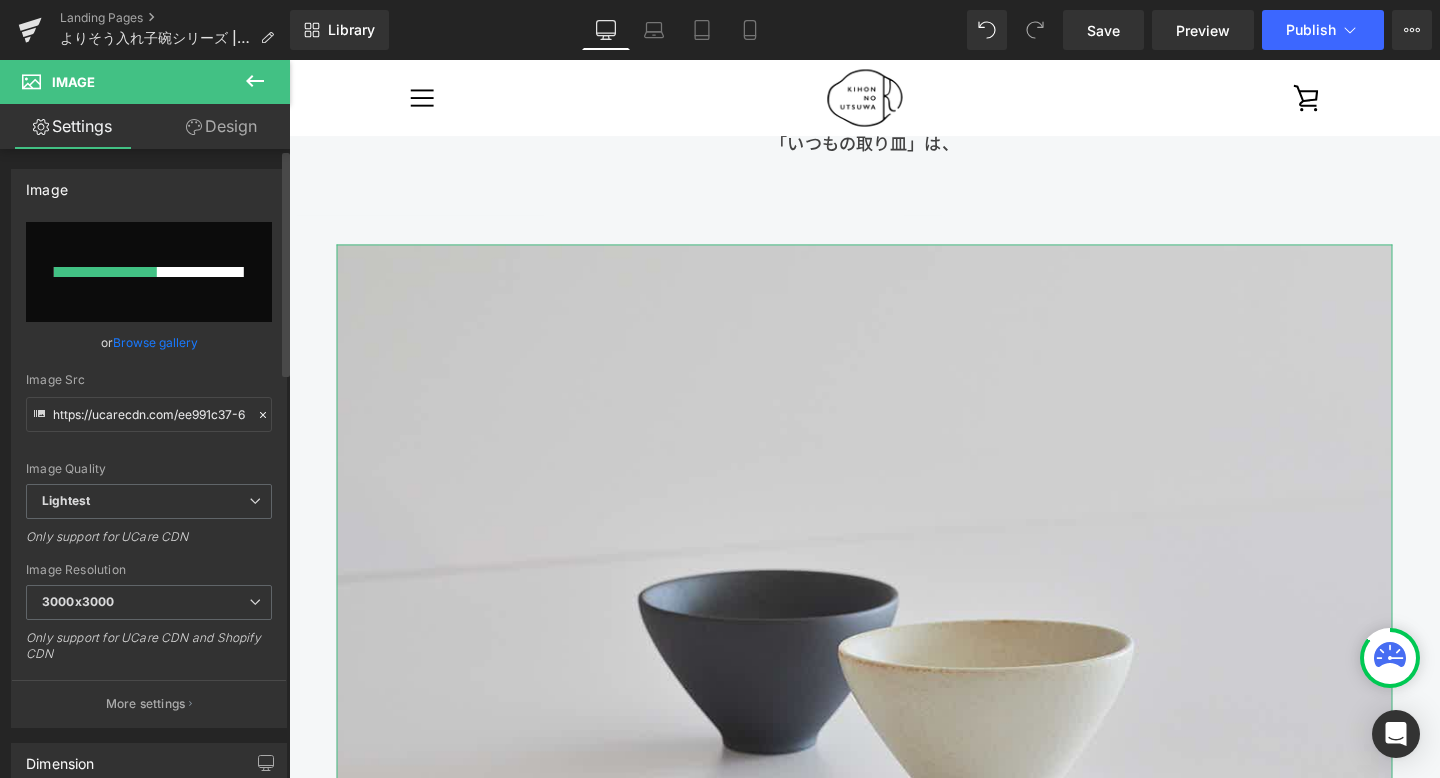 type 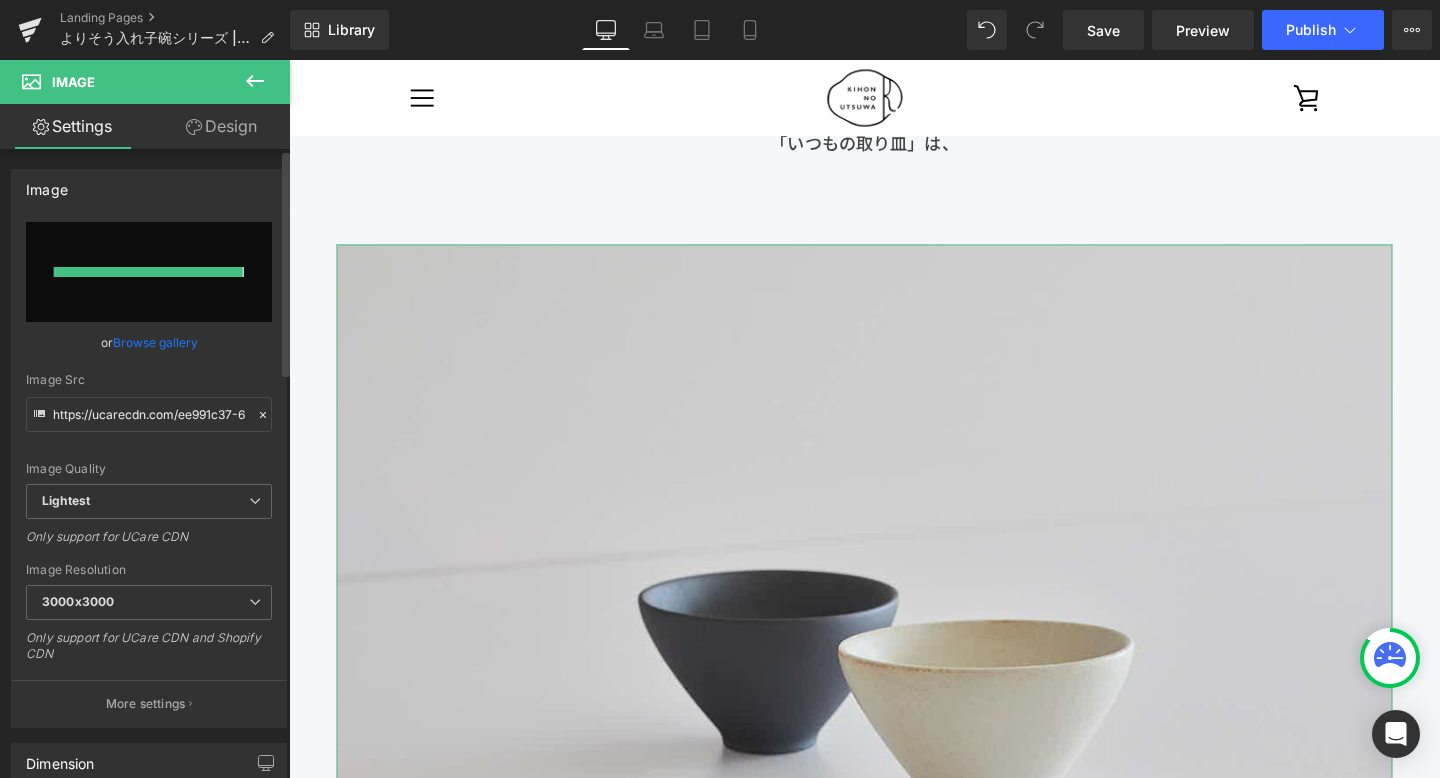 type on "https://ucarecdn.com/26437a07-6f4f-4688-b809-723b84e1371f/-/format/auto/-/preview/3000x3000/-/quality/lightest/250806_%E3%81%8D%E3%81%BB%E3%82%93%E3%81%AE%E3%81%86%E3%81%A4%E3%82%8F45249.jpg" 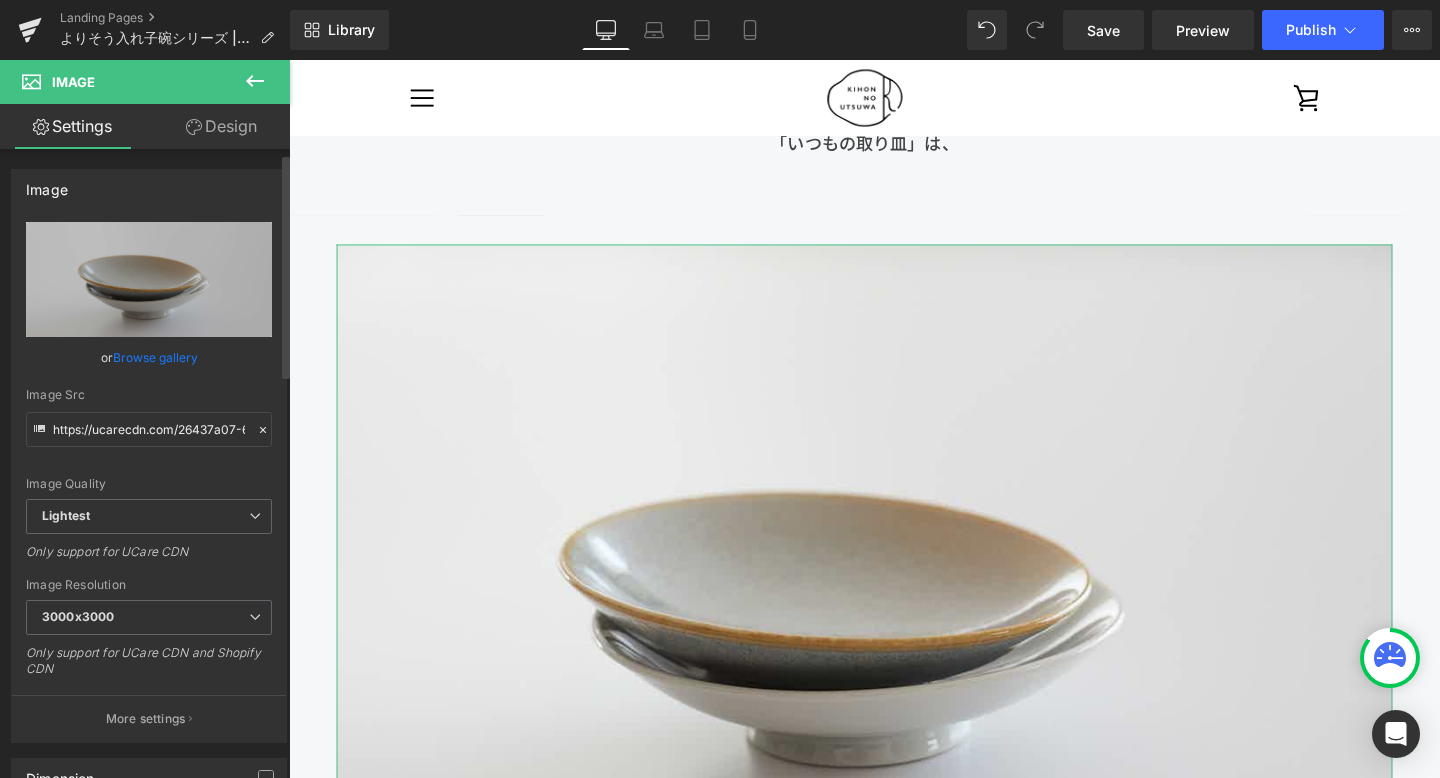 scroll, scrollTop: 174, scrollLeft: 0, axis: vertical 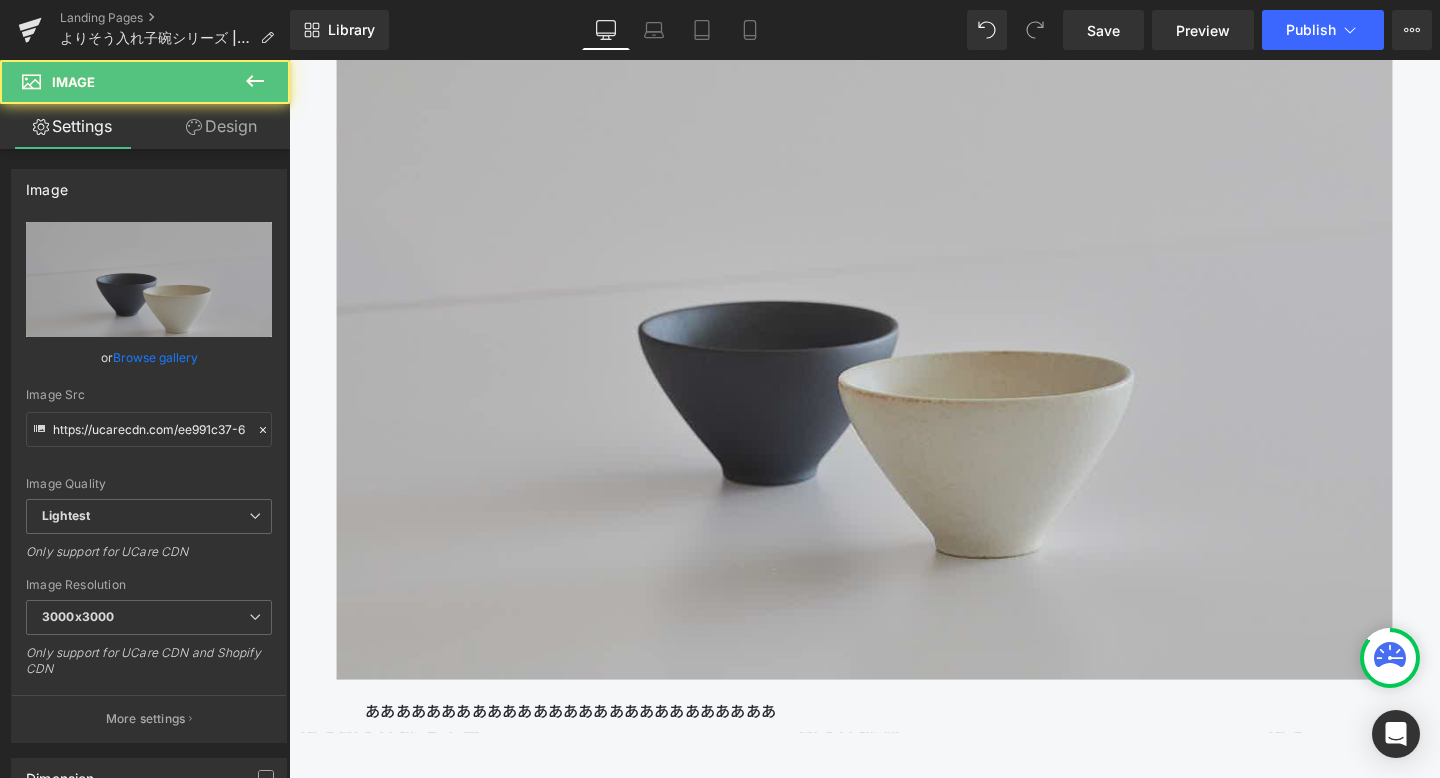 click at bounding box center [894, 341] 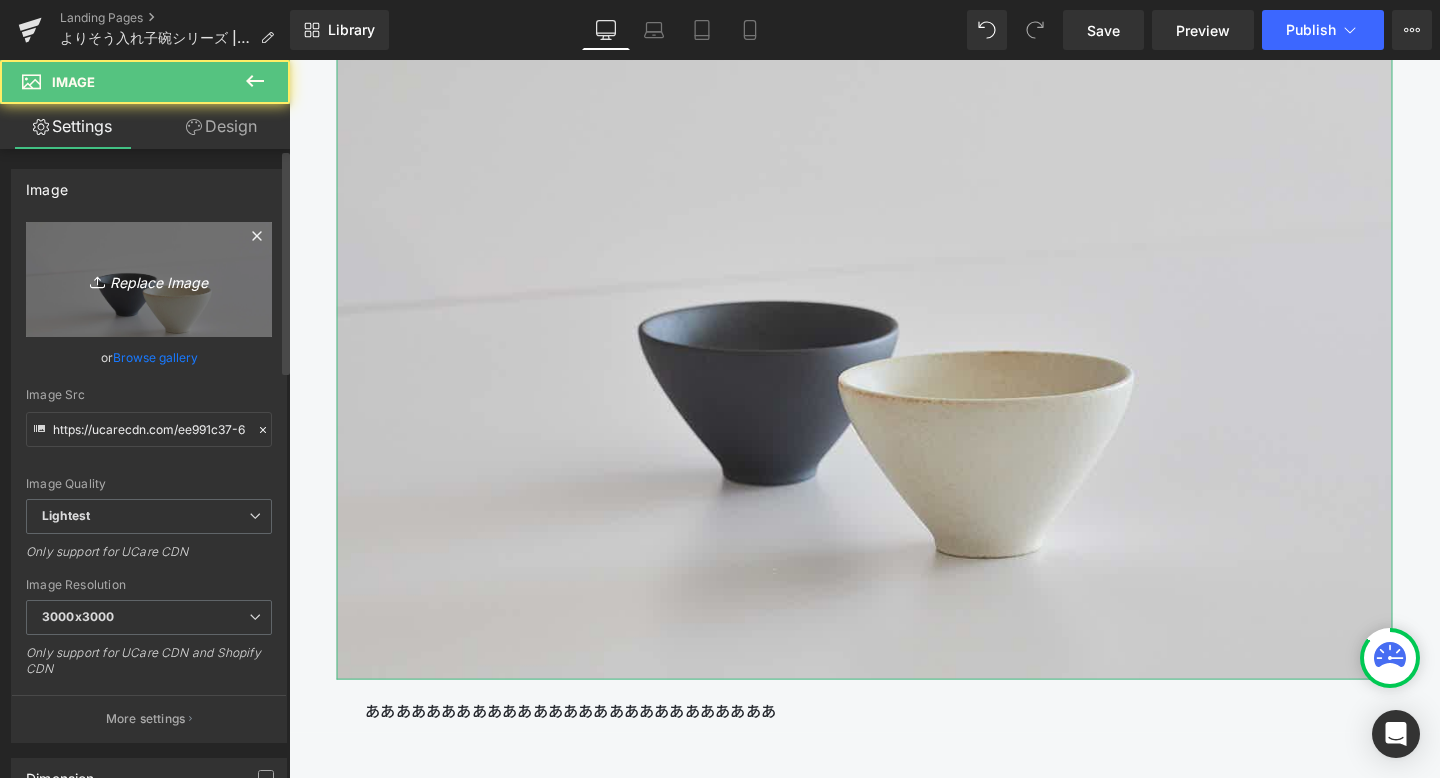 click on "Replace Image" at bounding box center (149, 279) 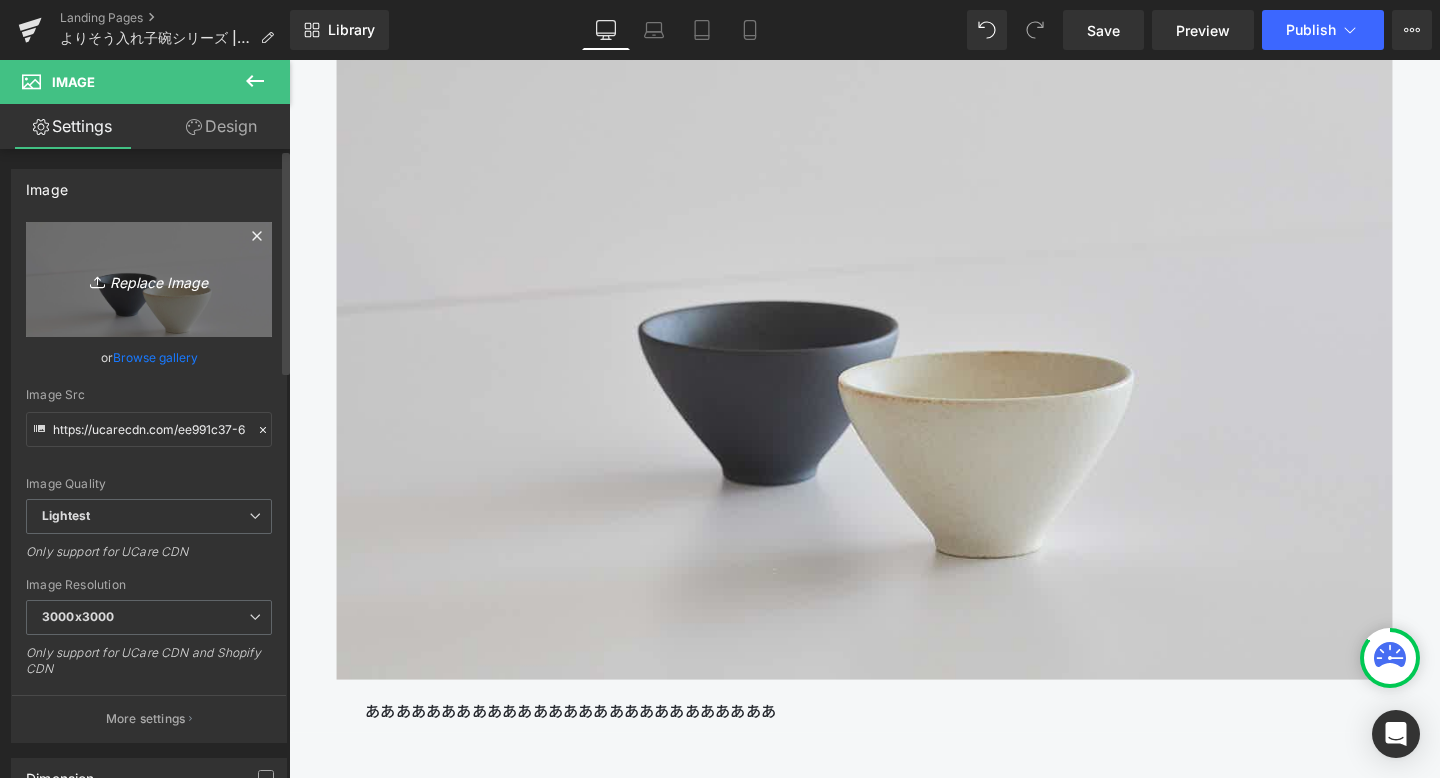 type on "C:\fakepath\250806_きほんのうつわ45234.jpg" 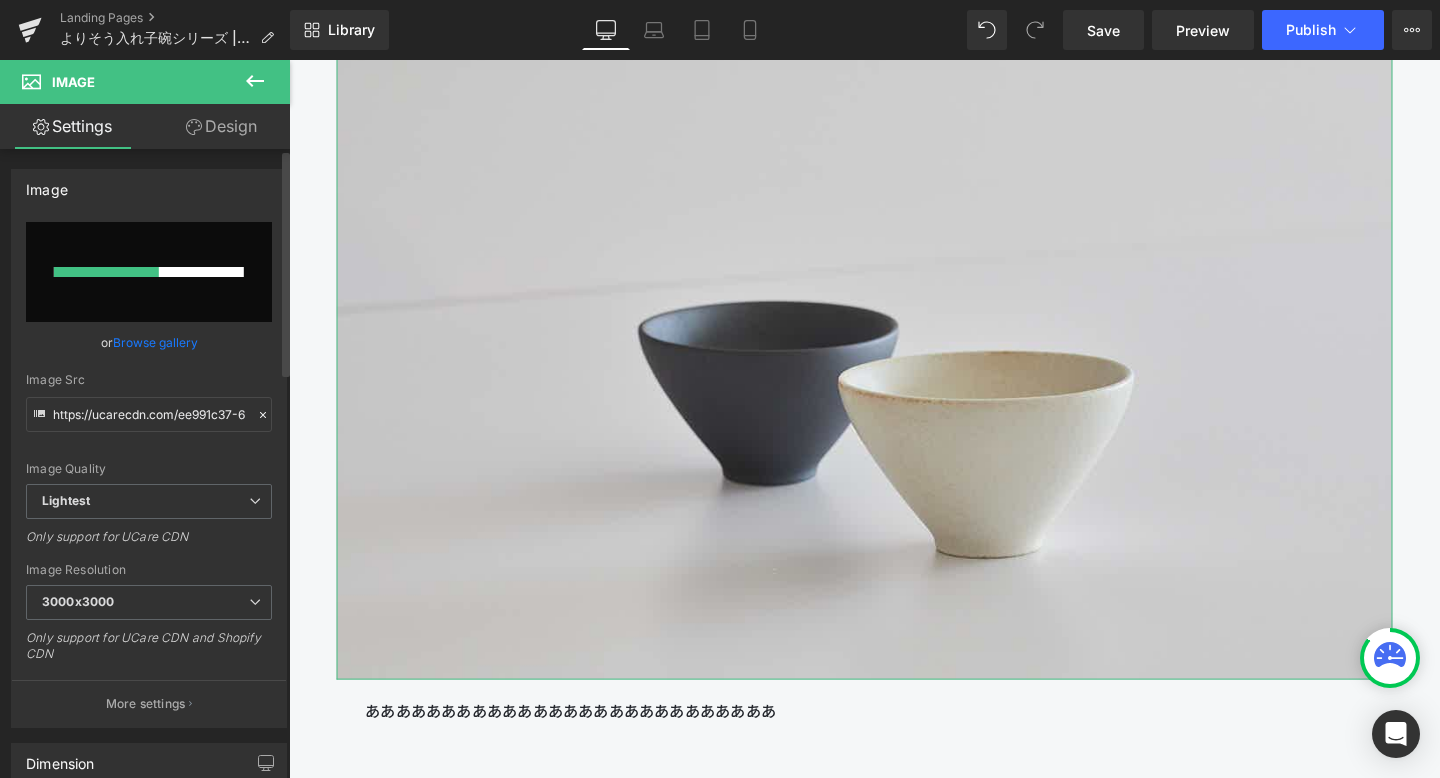 type 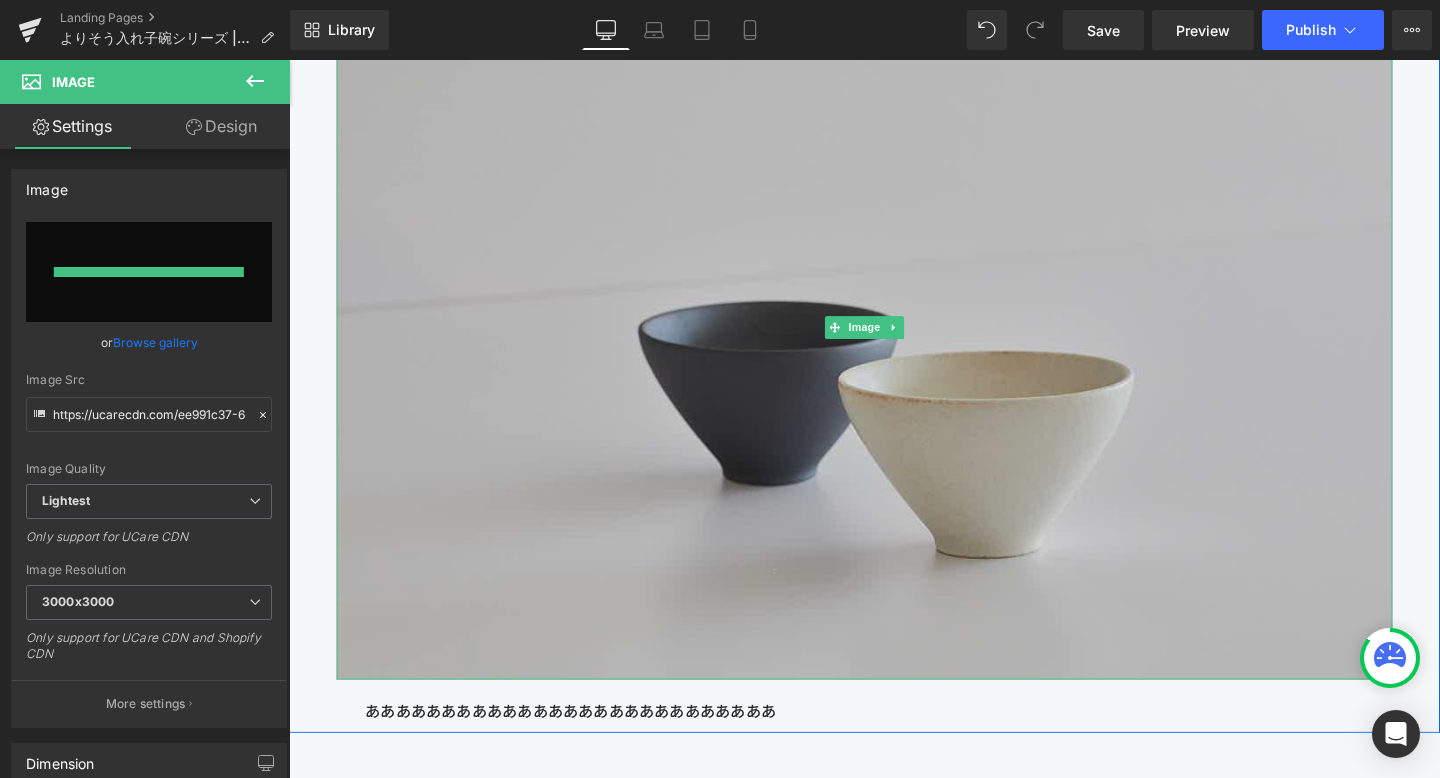 type on "https://ucarecdn.com/015d025a-a2f1-402d-aa31-c1c7eab6759f/-/format/auto/-/preview/3000x3000/-/quality/lightest/250806_%E3%81%8D%E3%81%BB%E3%82%93%E3%81%AE%E3%81%86%E3%81%A4%E3%82%8F45234.jpg" 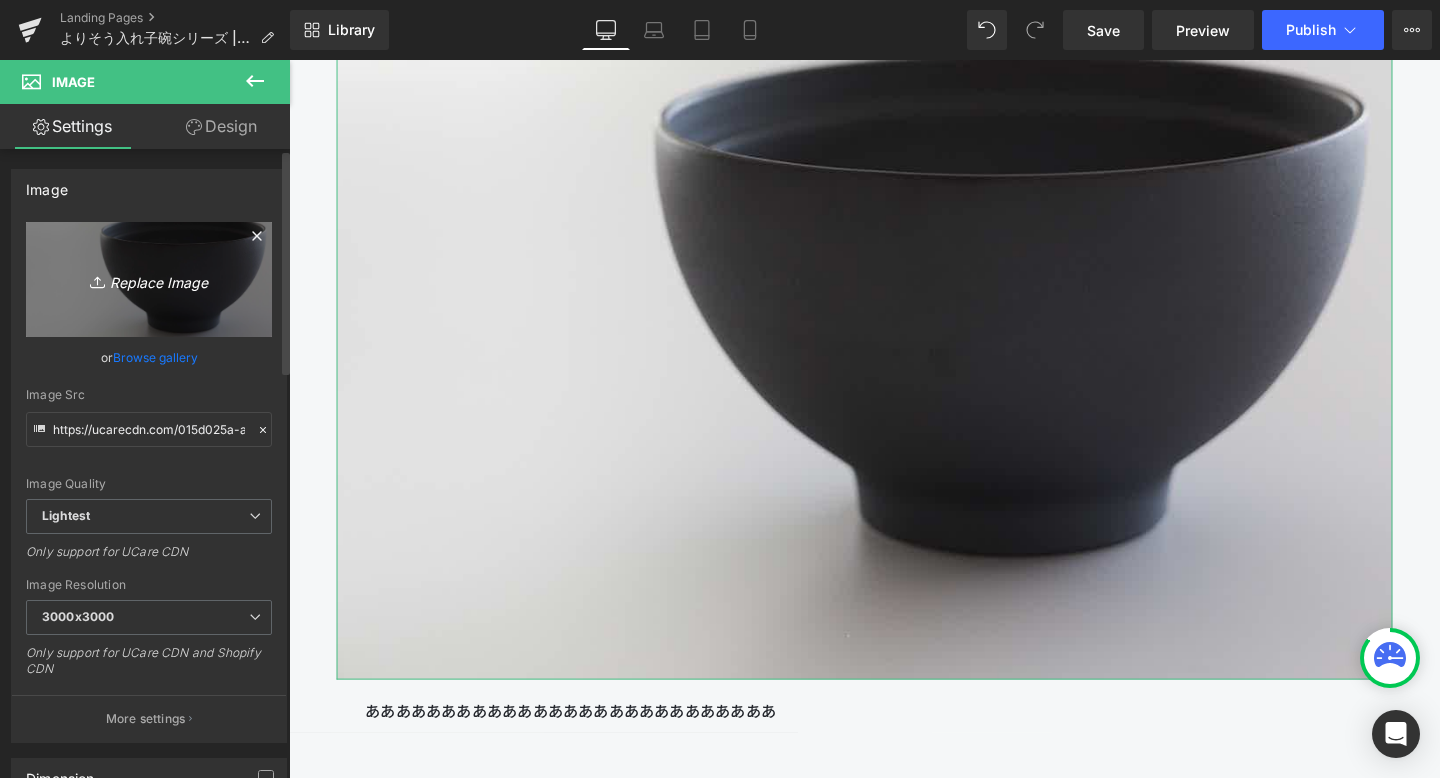 click on "Replace Image" at bounding box center [149, 279] 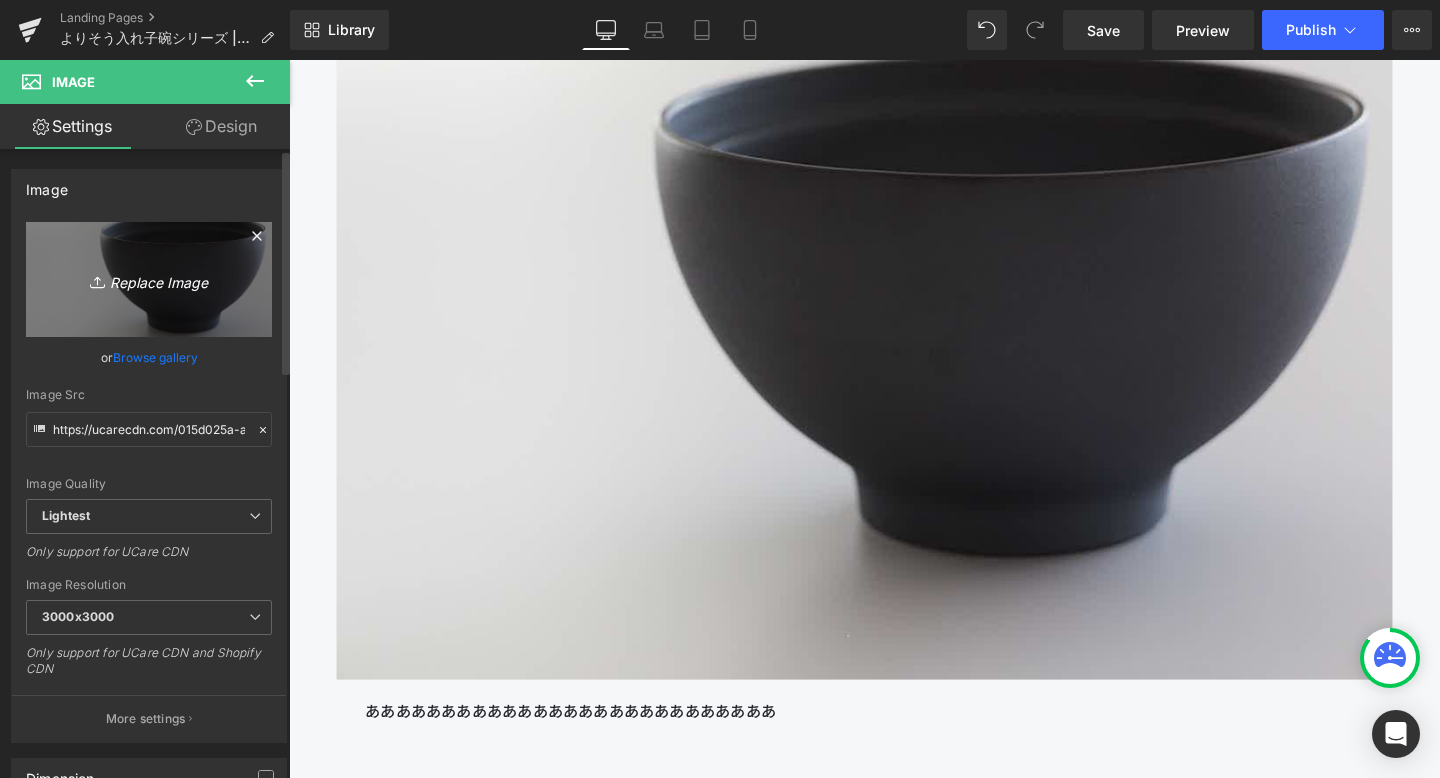 type on "C:\fakepath\250806_きほんのうつわ45234.jpg" 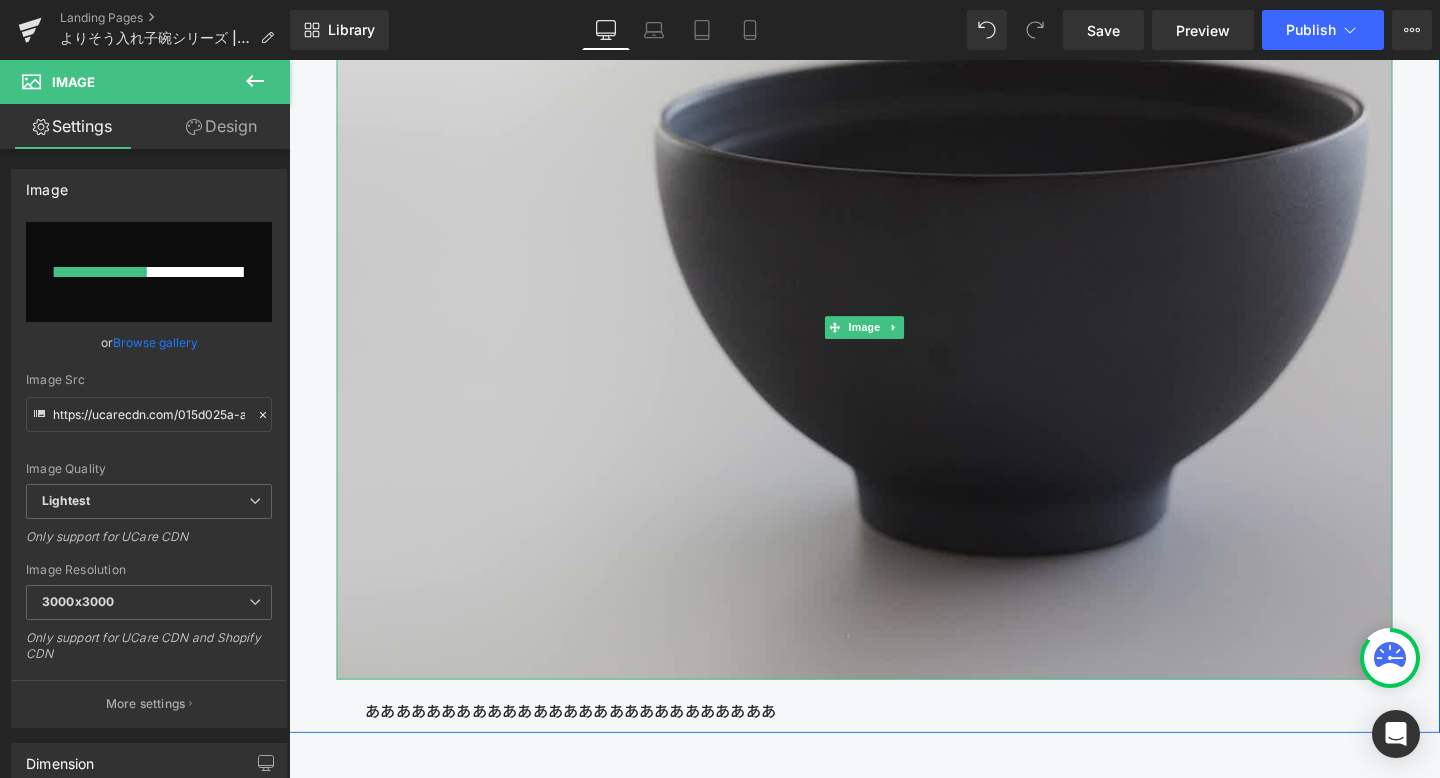 type 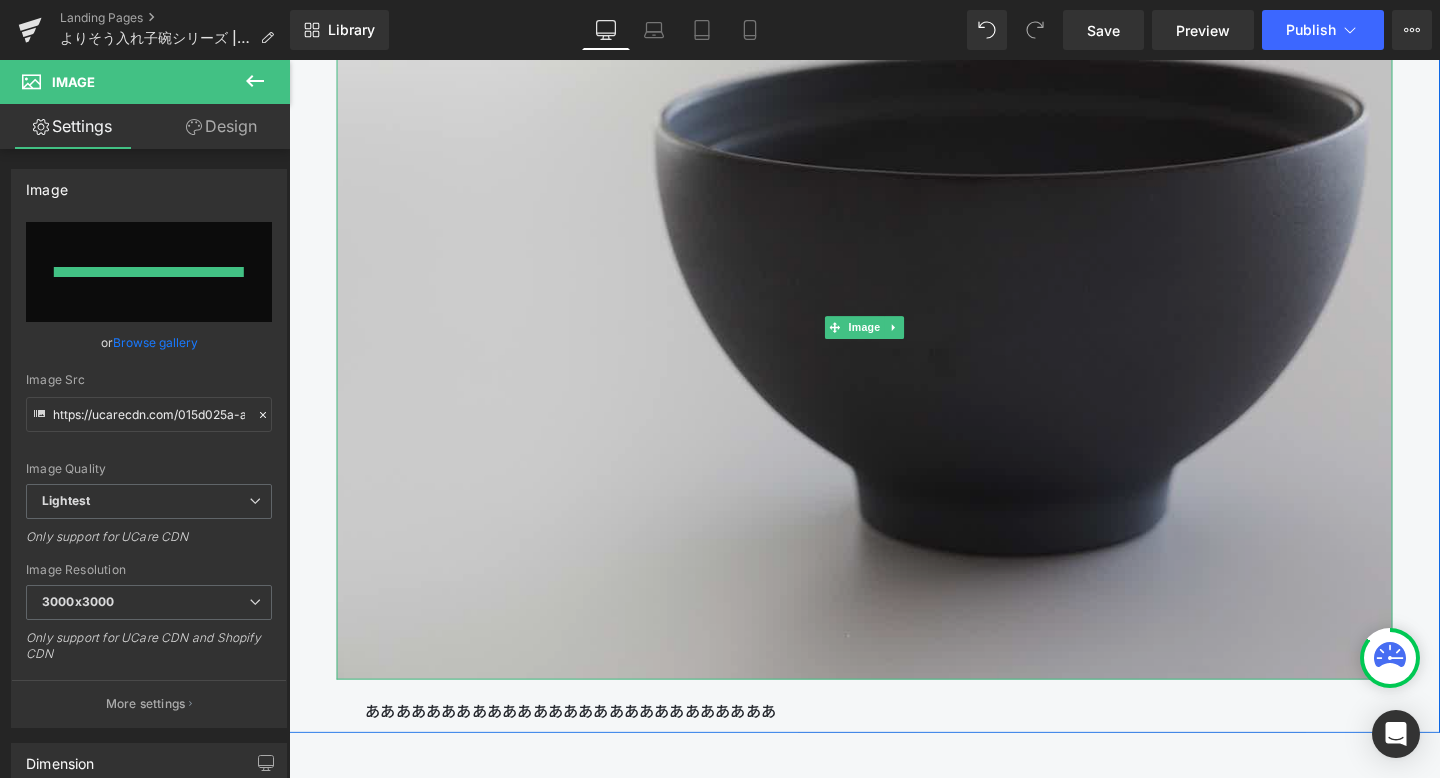 type on "https://ucarecdn.com/bfe6225f-0f06-4b14-904c-9cd208a28fcb/-/format/auto/-/preview/3000x3000/-/quality/lightest/250806_%E3%81%8D%E3%81%BB%E3%82%93%E3%81%AE%E3%81%86%E3%81%A4%E3%82%8F45234.jpg" 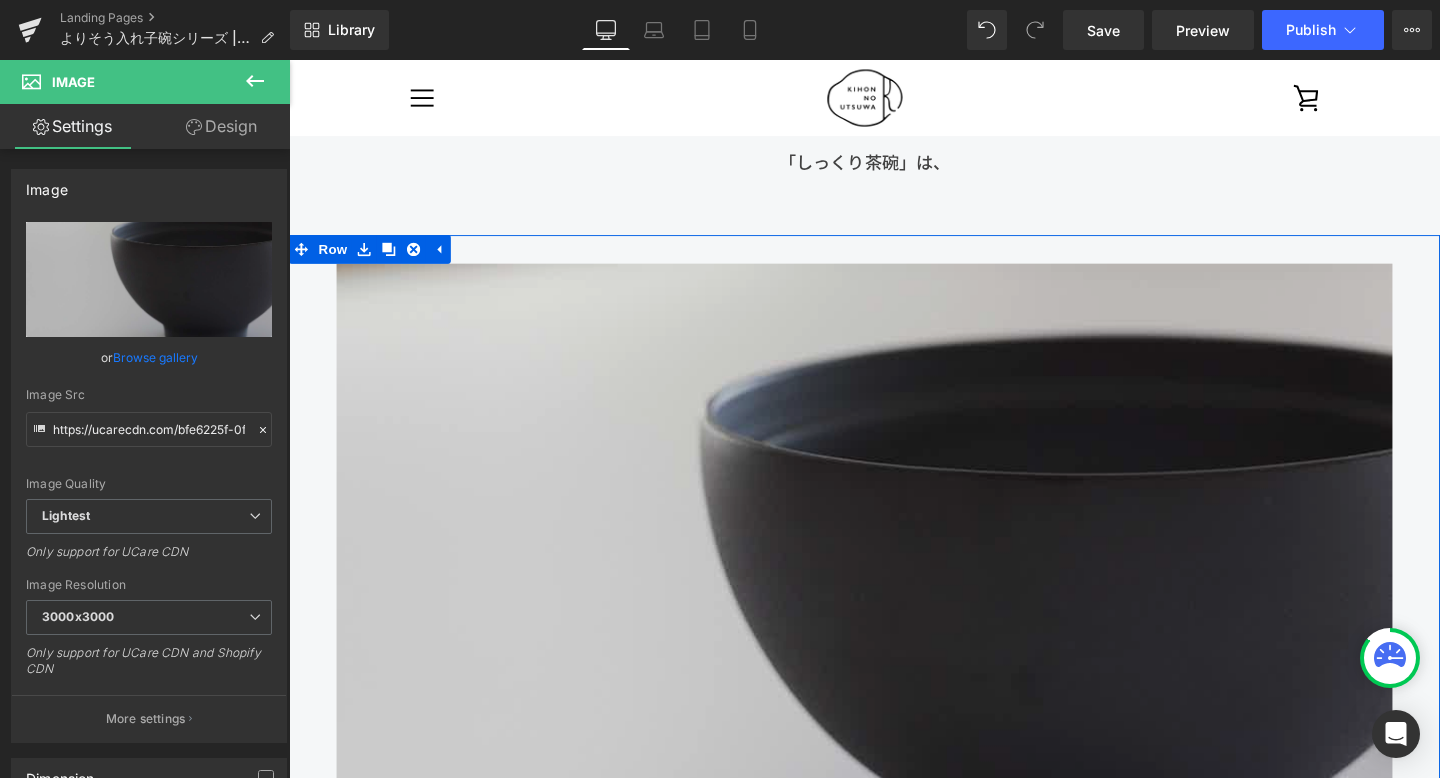 scroll, scrollTop: 12609, scrollLeft: 0, axis: vertical 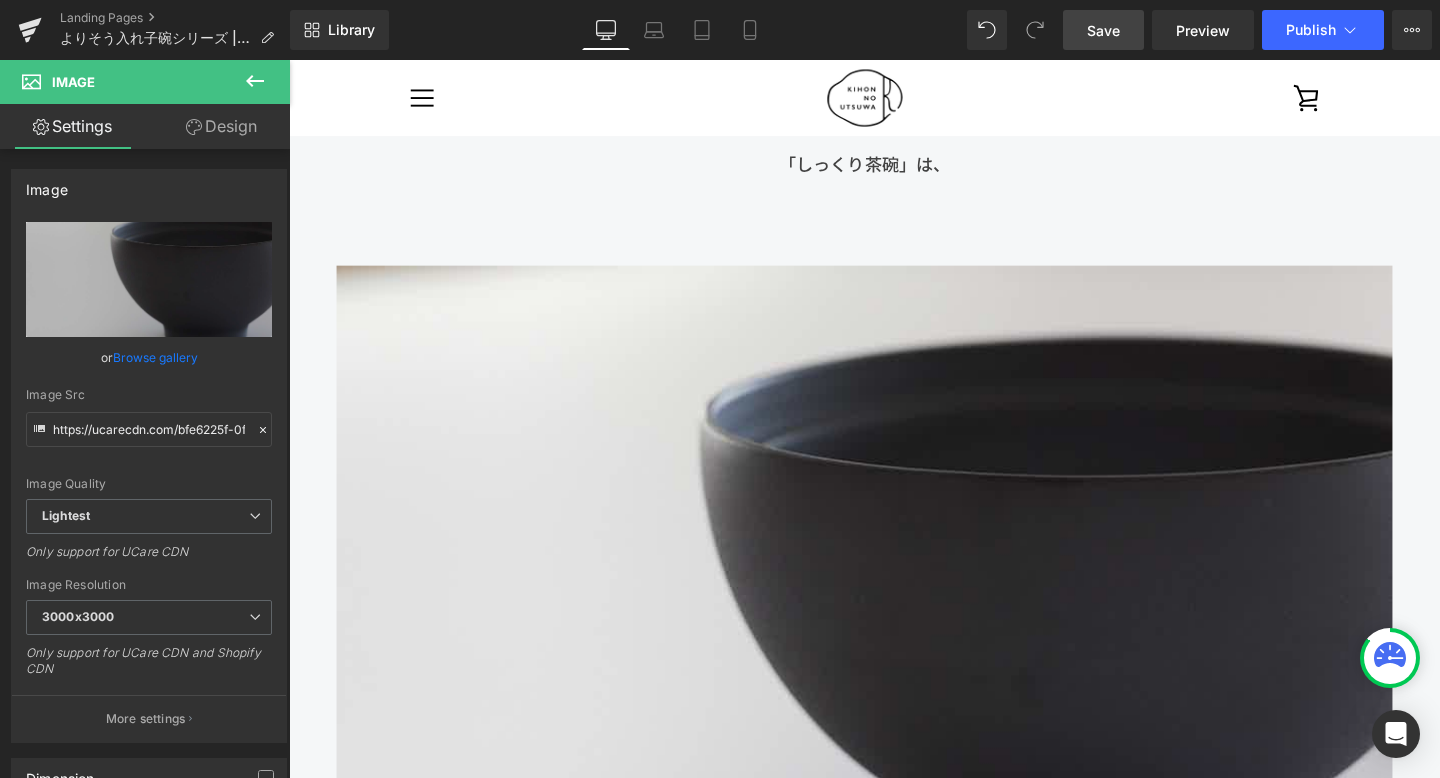 click on "Save" at bounding box center (1103, 30) 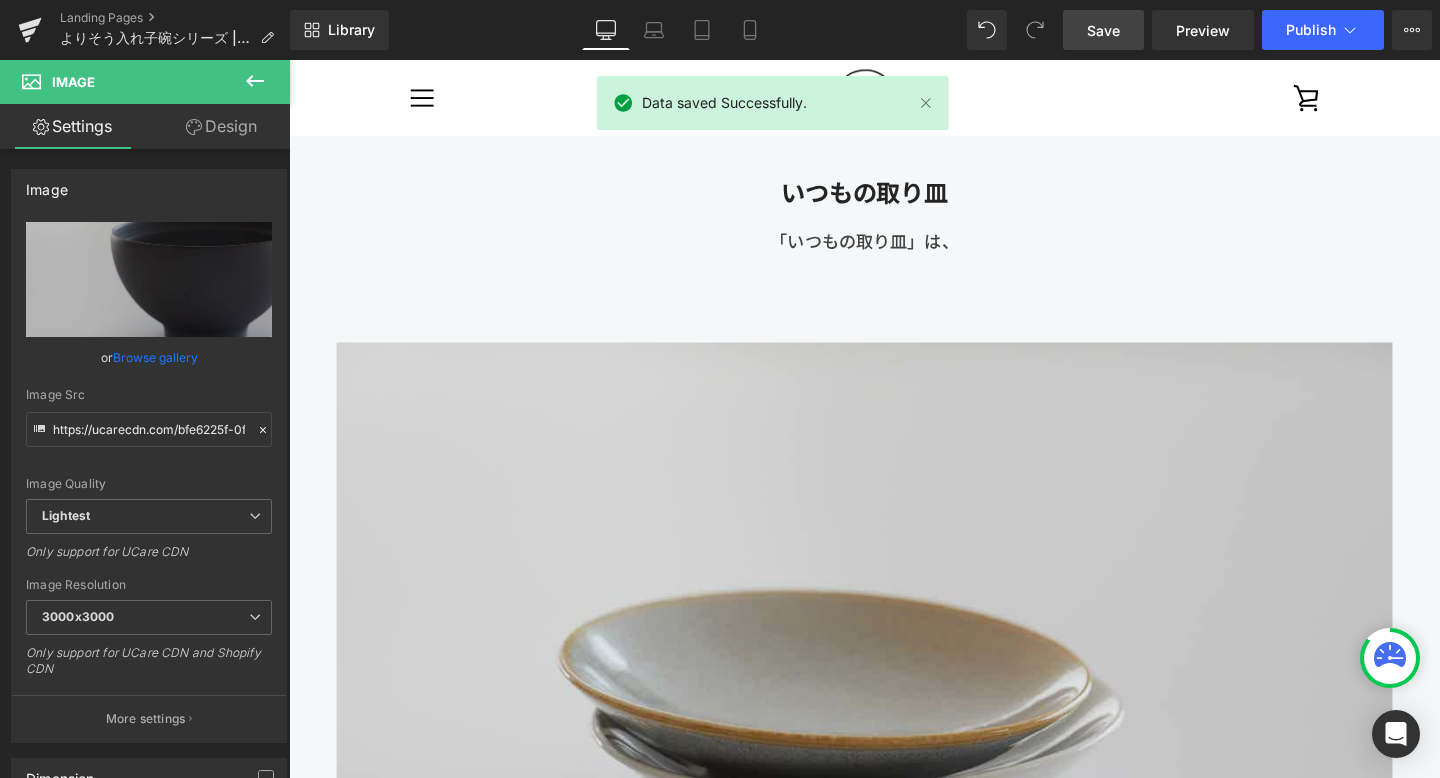 scroll, scrollTop: 17358, scrollLeft: 0, axis: vertical 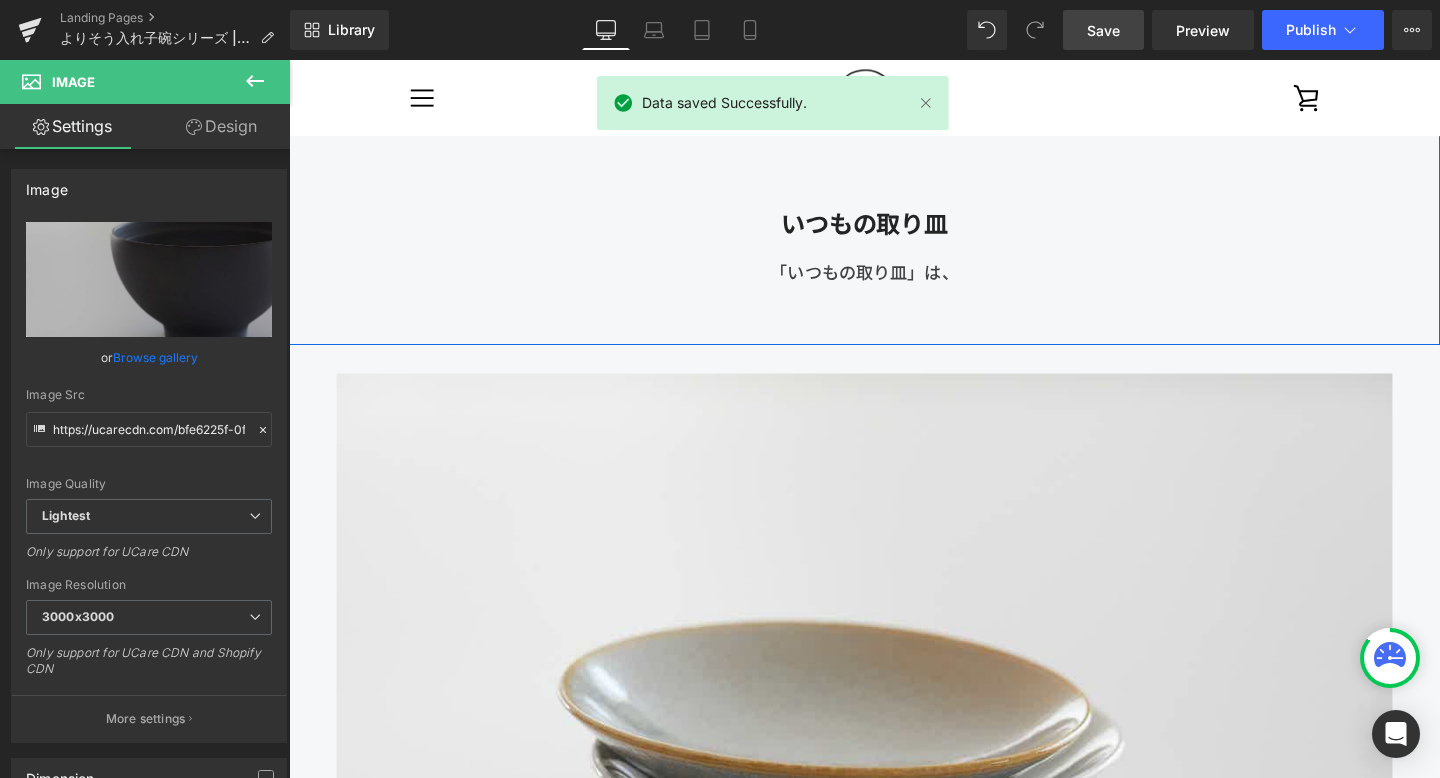 click on "「いつもの取り皿」は、" at bounding box center [894, 276] 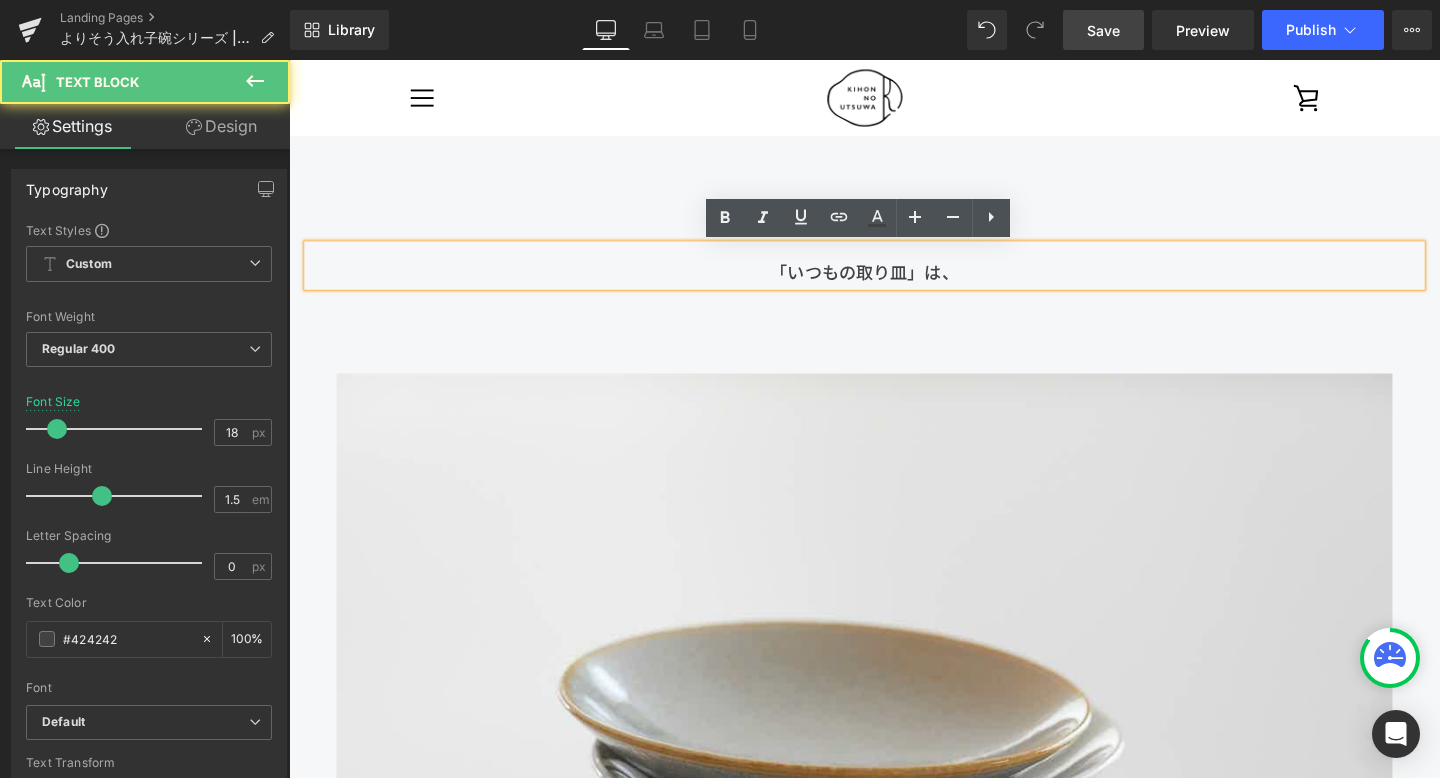 click on "「いつもの取り皿」は、" at bounding box center [894, 276] 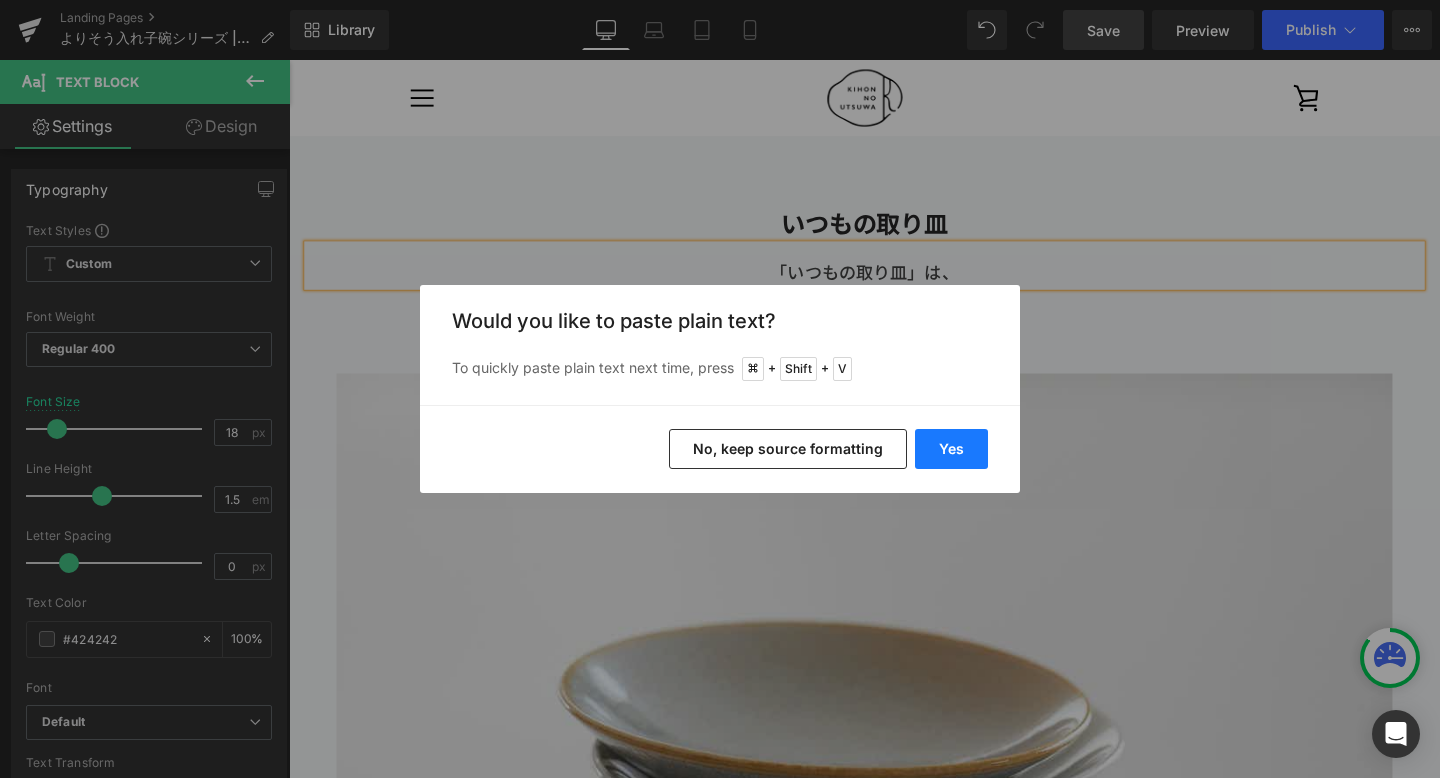 click on "Yes" at bounding box center (951, 449) 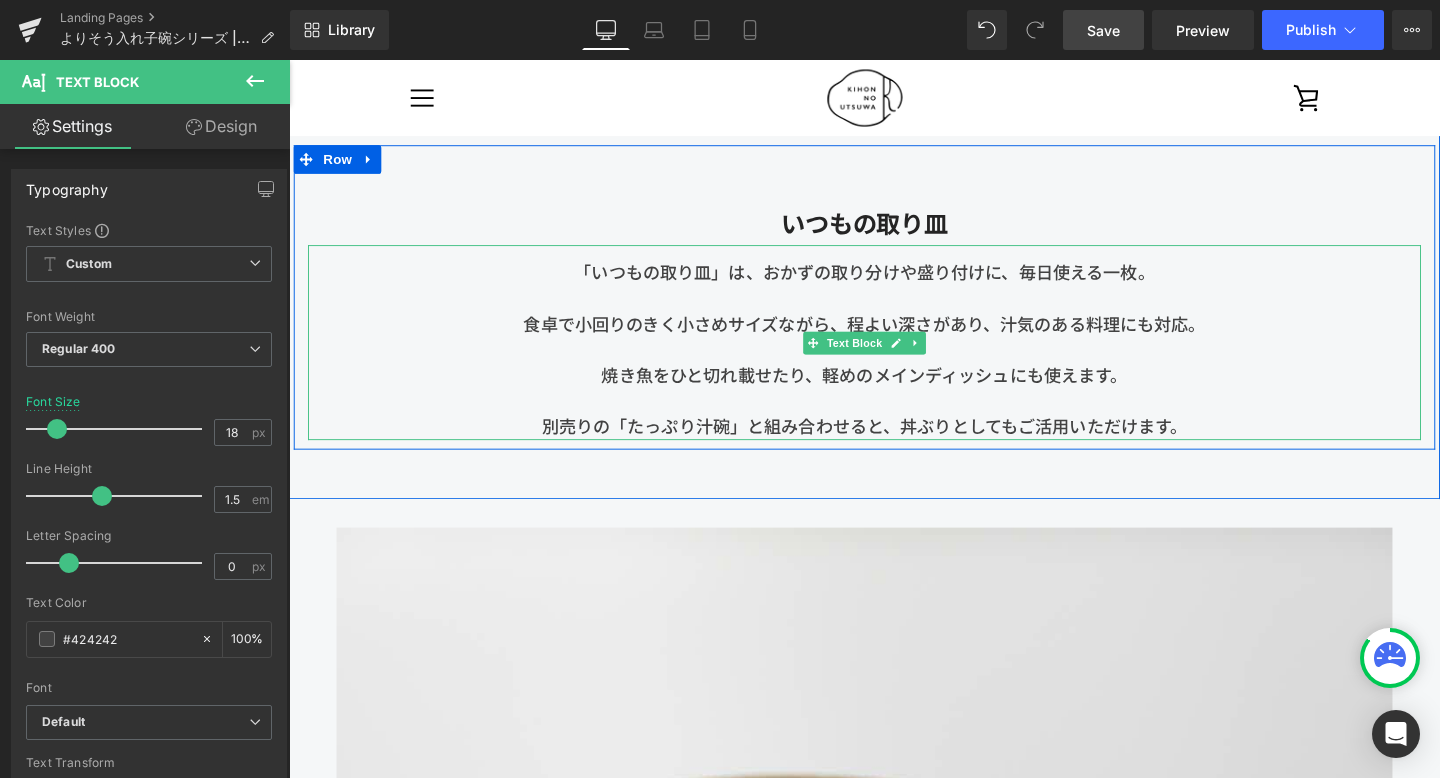 click at bounding box center (894, 311) 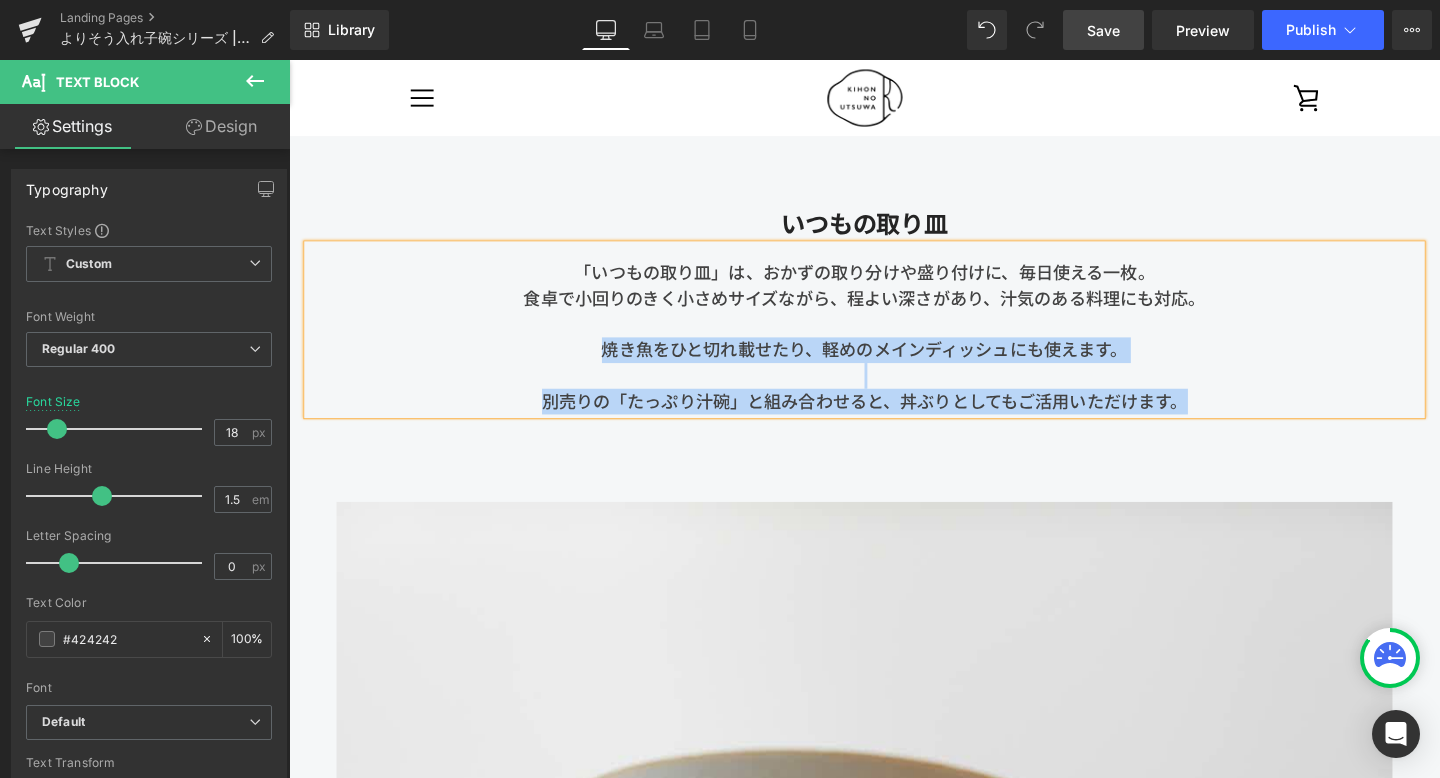 drag, startPoint x: 1252, startPoint y: 414, endPoint x: 598, endPoint y: 367, distance: 655.68665 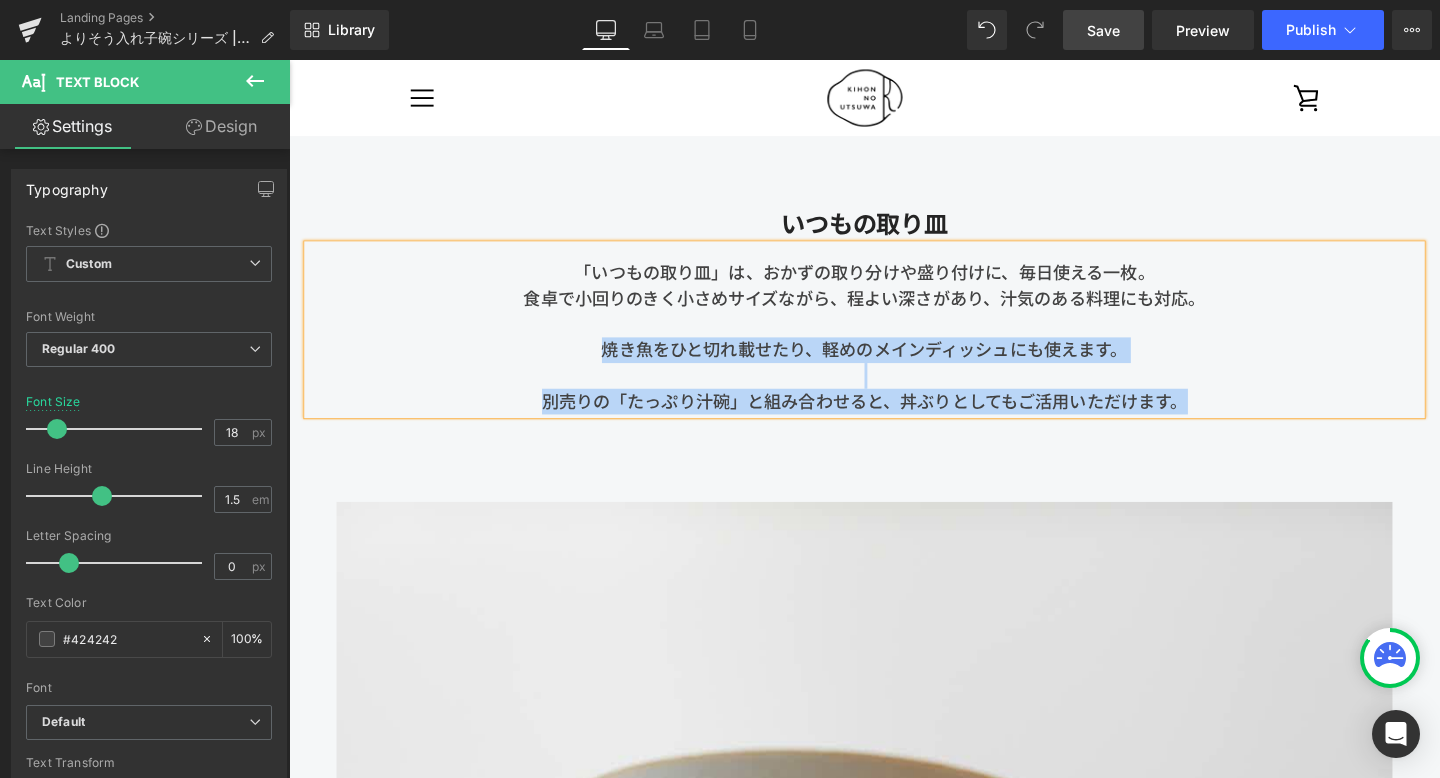 click on "「いつもの取り皿」は、おかずの取り分けや盛り付けに、毎日使える一枚。 食卓で小回りのきく小さめサイズながら、程よい深さがあり、汁気のある料理にも対応。 焼き魚をひと切れ載せたり、軽めのメインディッシュにも使えます。 別売りの「たっぷり汁碗」と組み合わせると、丼ぶりとしてもご活用いただけます。" at bounding box center (894, 344) 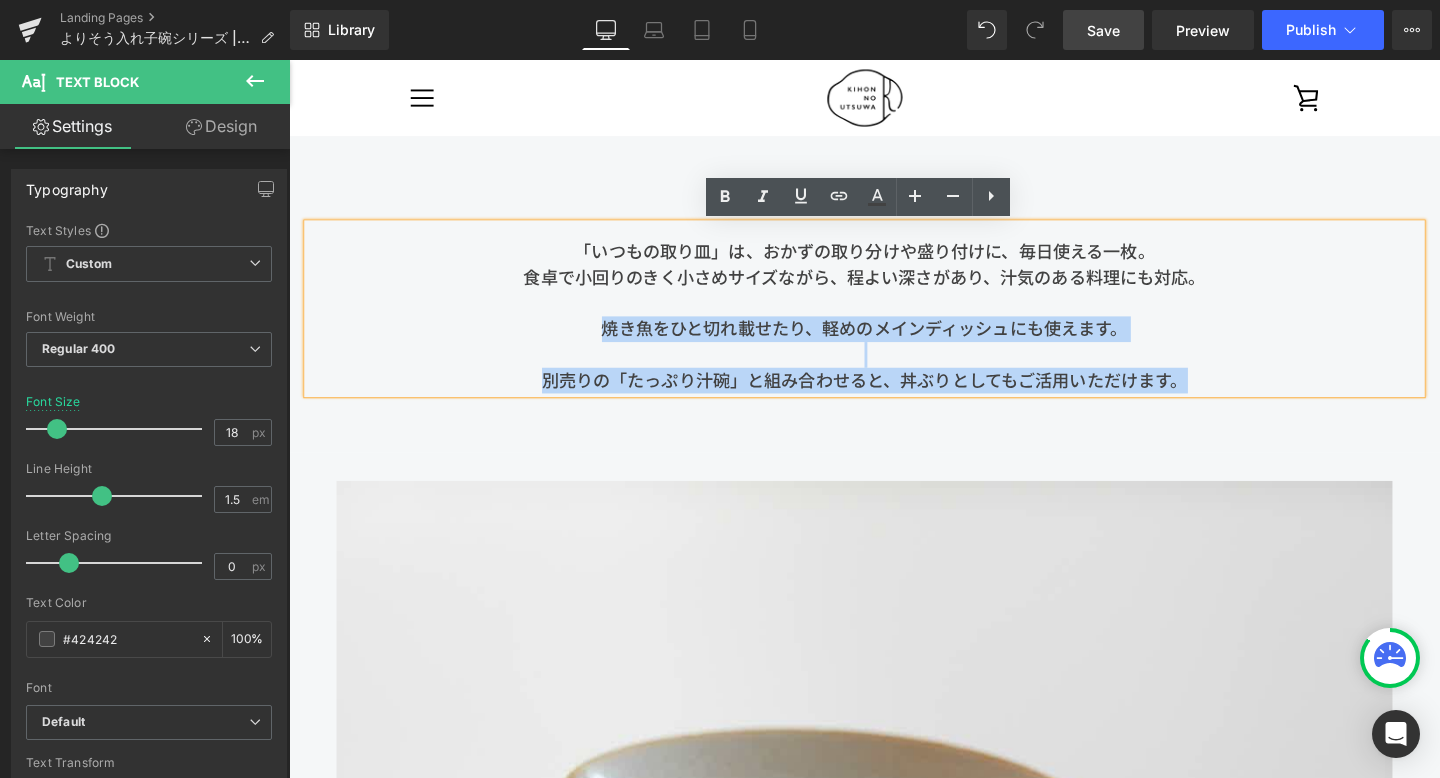 scroll, scrollTop: 17292, scrollLeft: 0, axis: vertical 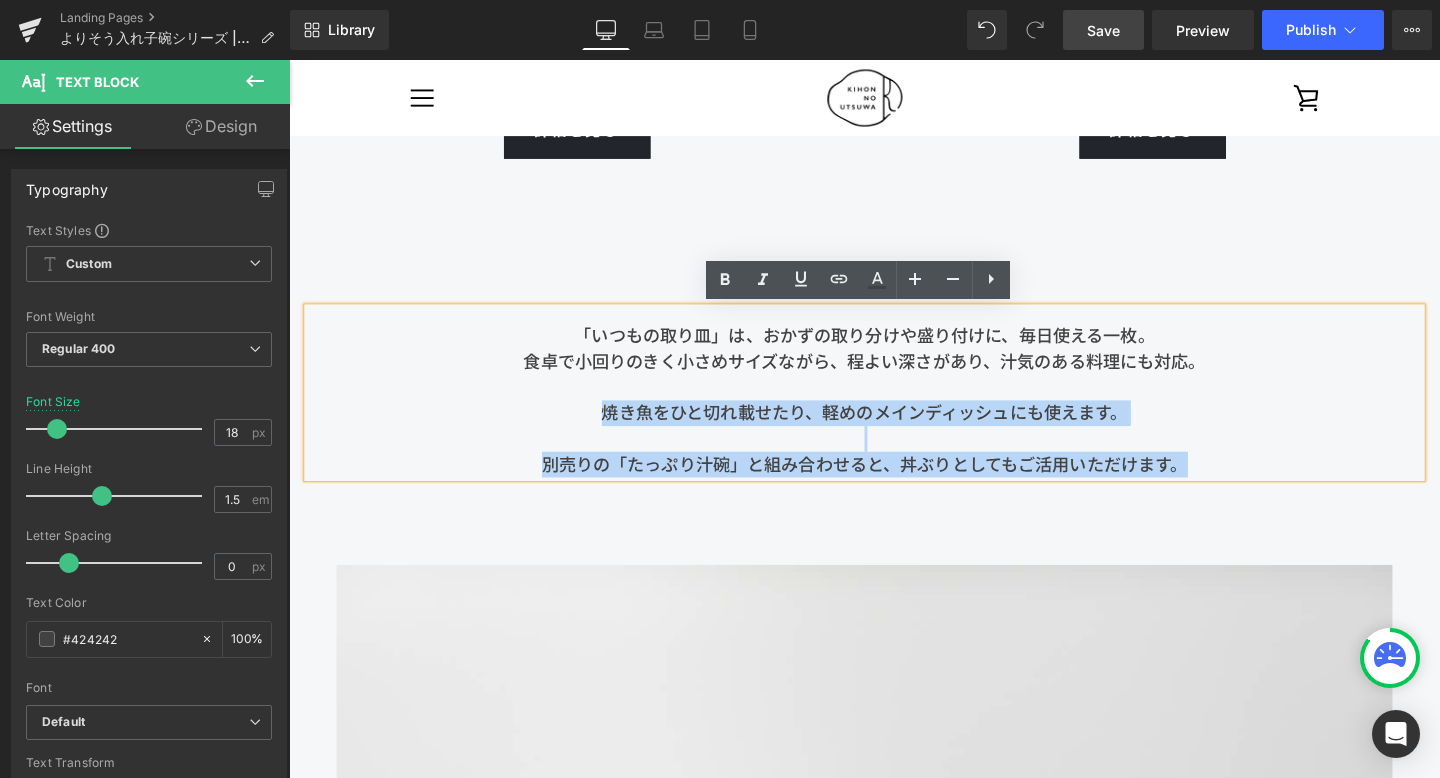 click on "食卓で小回りのきく小さめサイズながら、程よい深さがあり、汁気のある料理にも対応。" at bounding box center (894, 377) 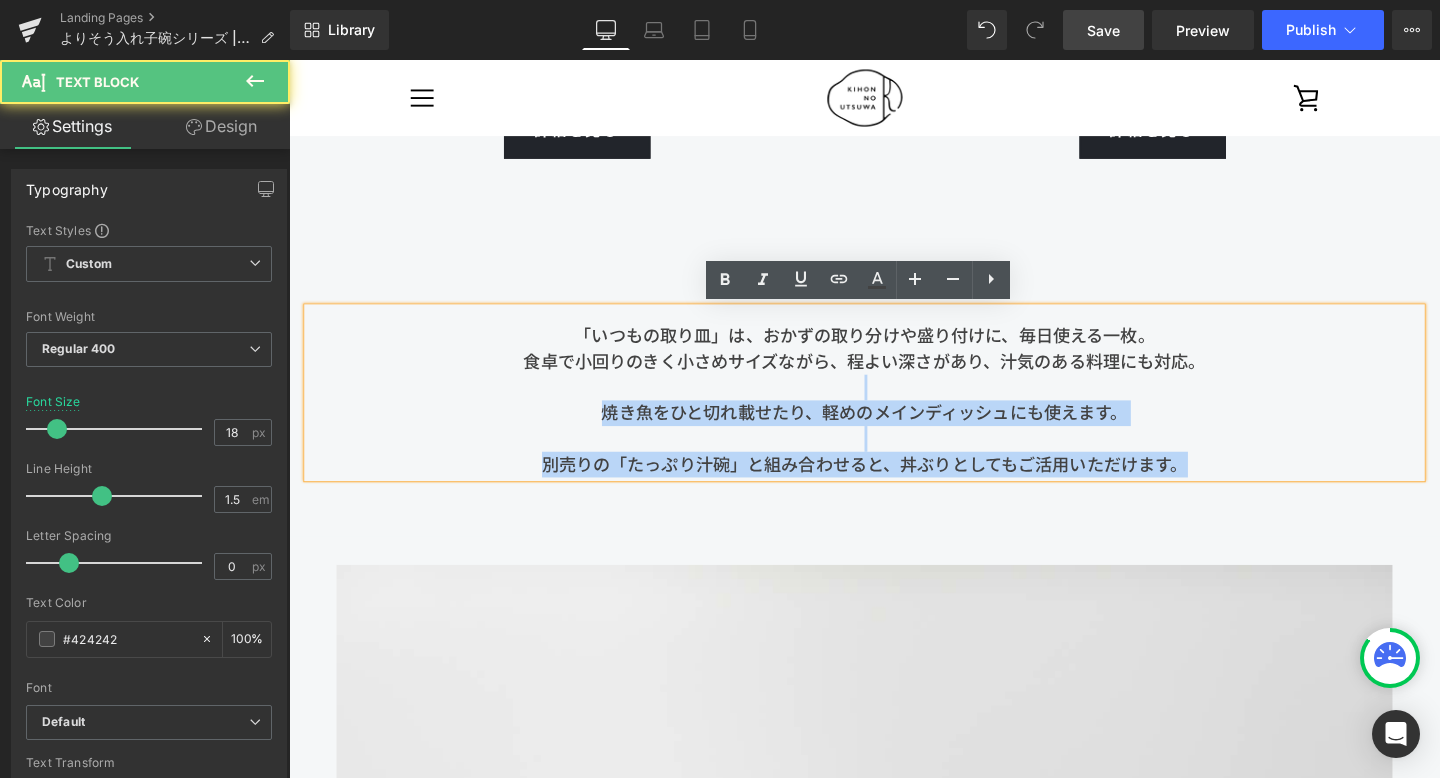 drag, startPoint x: 1245, startPoint y: 475, endPoint x: 622, endPoint y: 414, distance: 625.97925 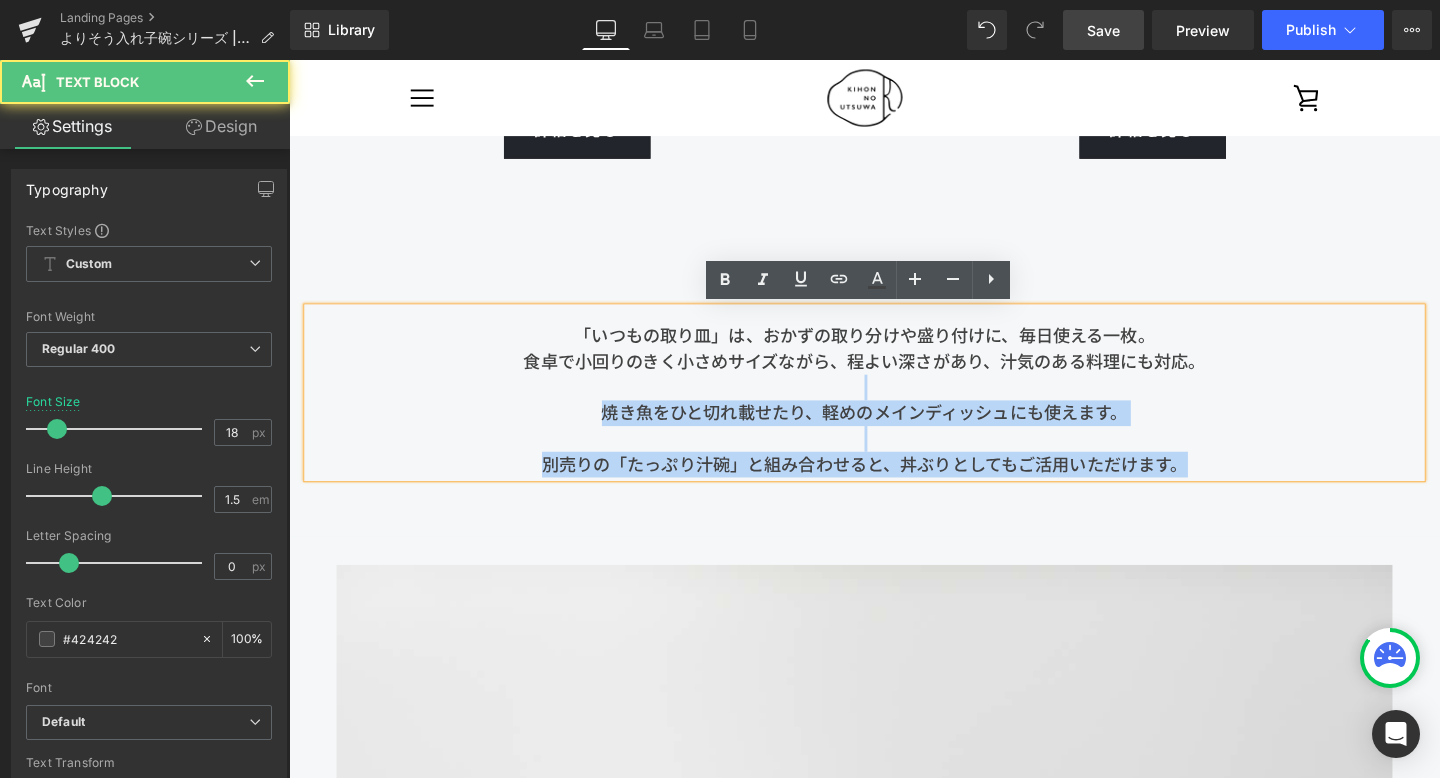 click on "「いつもの取り皿」は、おかずの取り分けや盛り付けに、毎日使える一枚。 食卓で小回りのきく小さめサイズながら、程よい深さがあり、汁気のある料理にも対応。 焼き魚をひと切れ載せたり、軽めのメインディッシュにも使えます。 別売りの「たっぷり汁碗」と組み合わせると、丼ぶりとしてもご活用いただけます。" at bounding box center [894, 410] 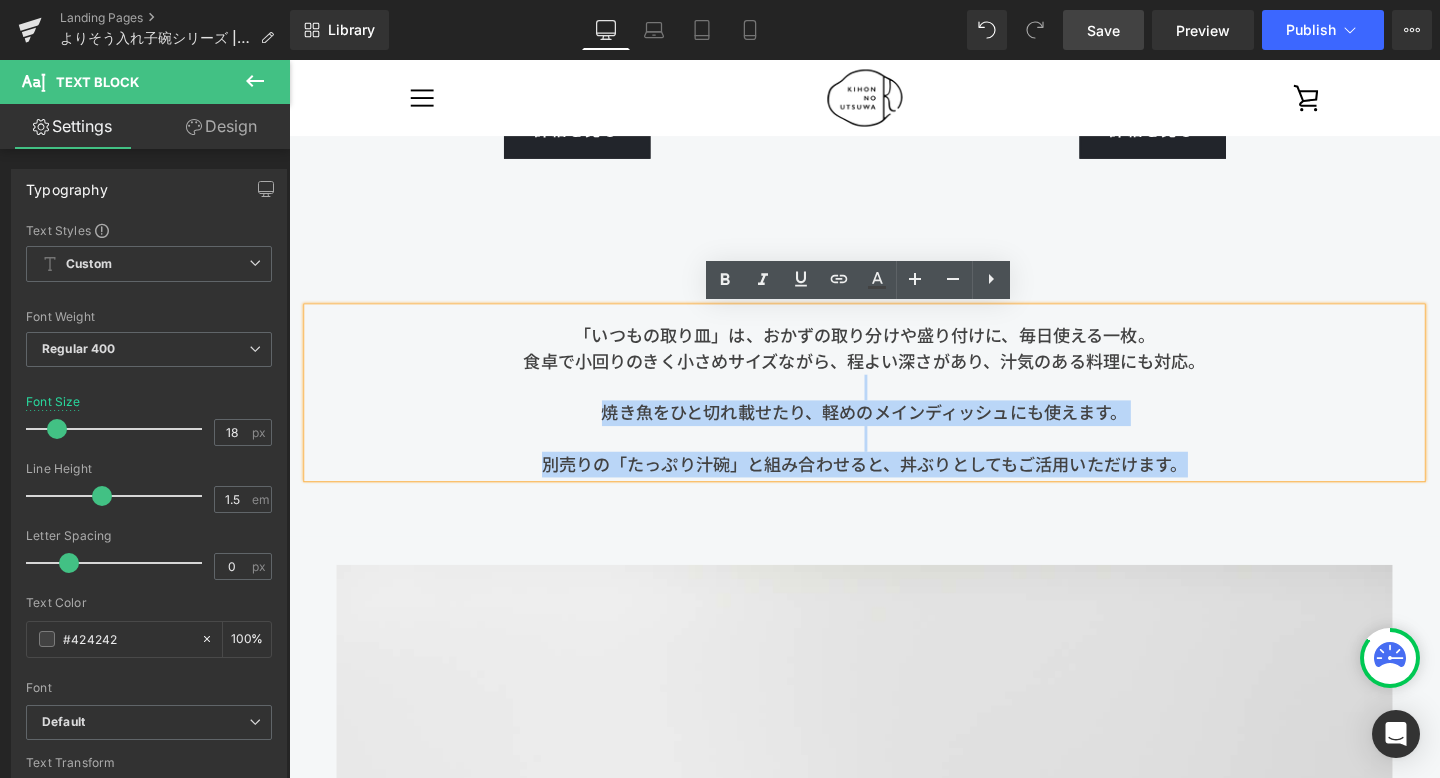 copy on "焼き魚をひと切れ載せたり、軽めのメインディッシュにも使えます。 別売りの「たっぷり汁碗」と組み合わせると、丼ぶりとしてもご活用いただけます。" 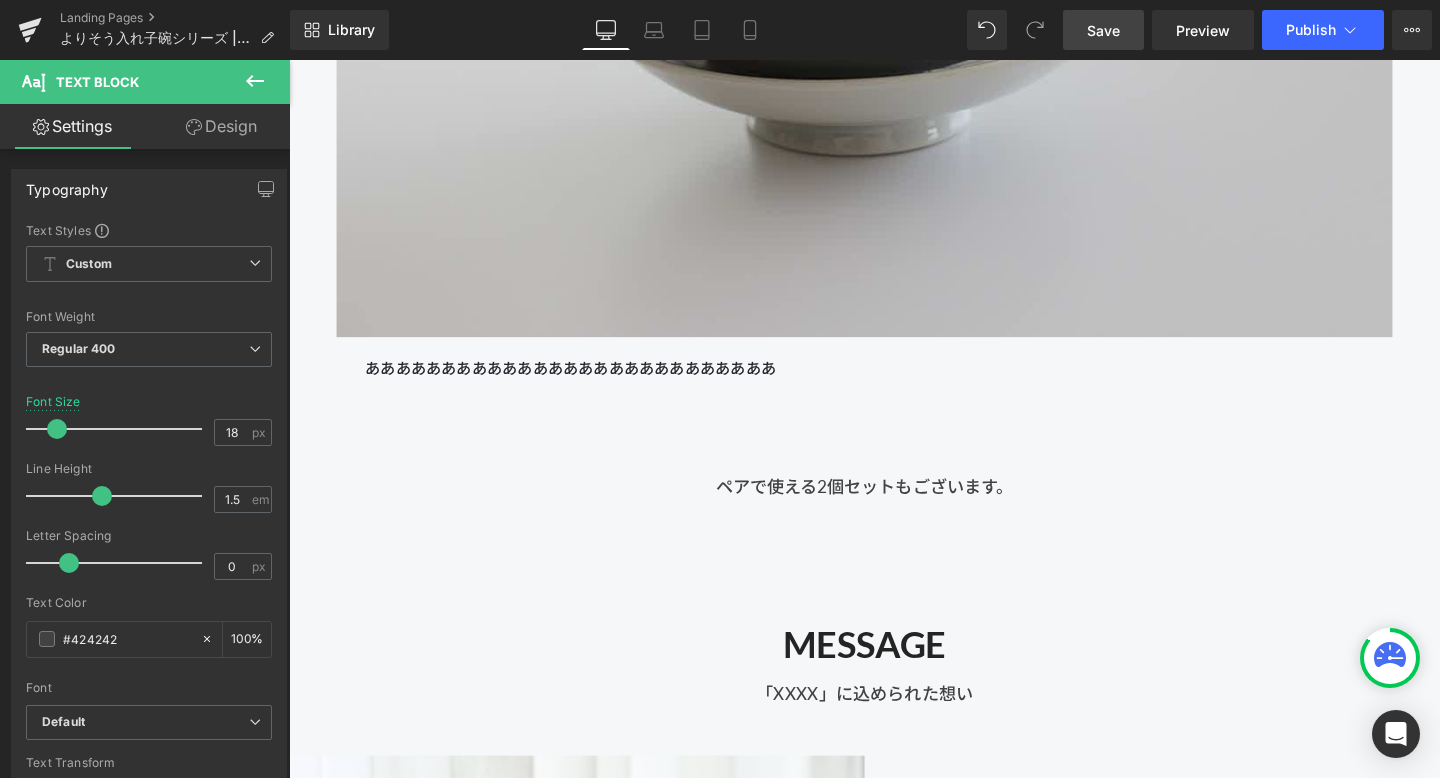 scroll, scrollTop: 18160, scrollLeft: 0, axis: vertical 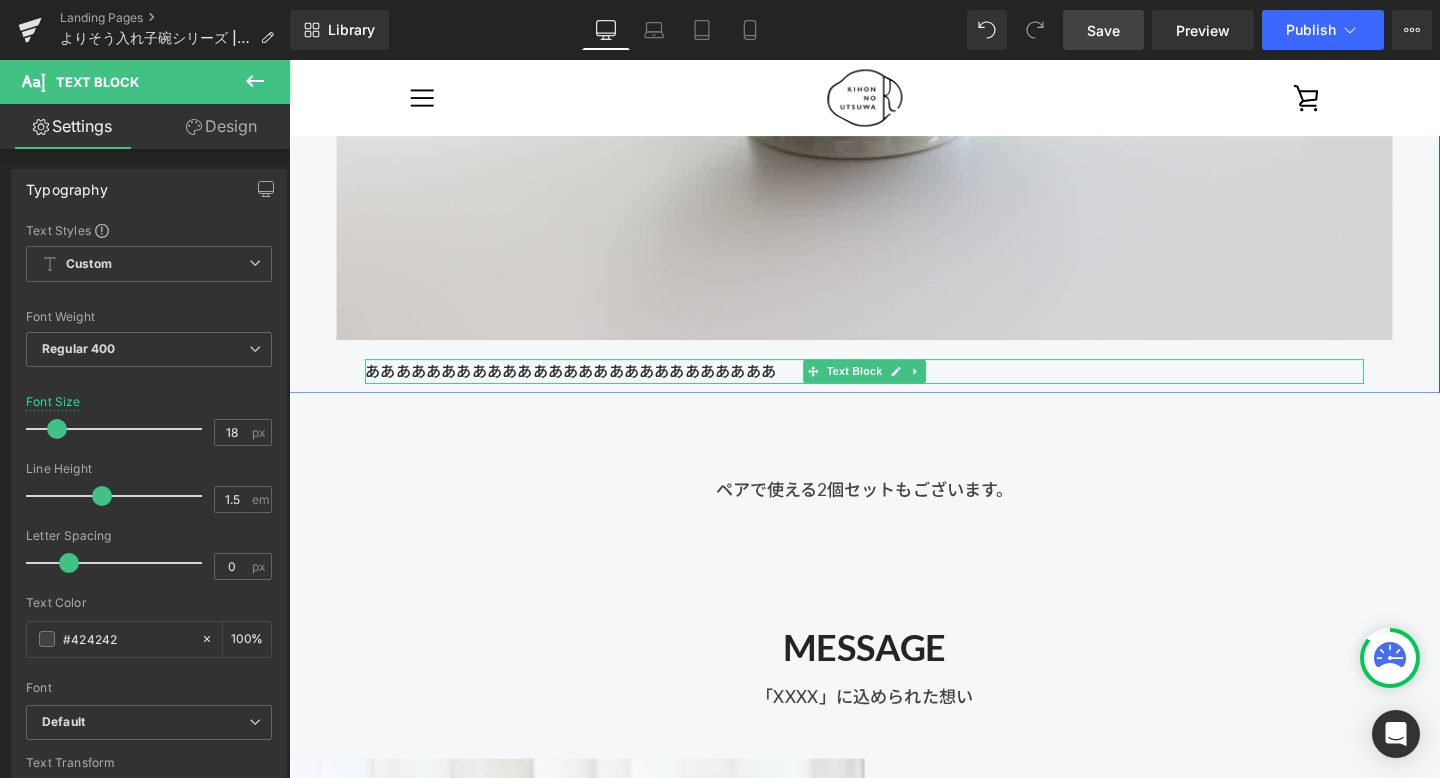 click on "あああああああああああああああああああああああああああ" at bounding box center [894, 388] 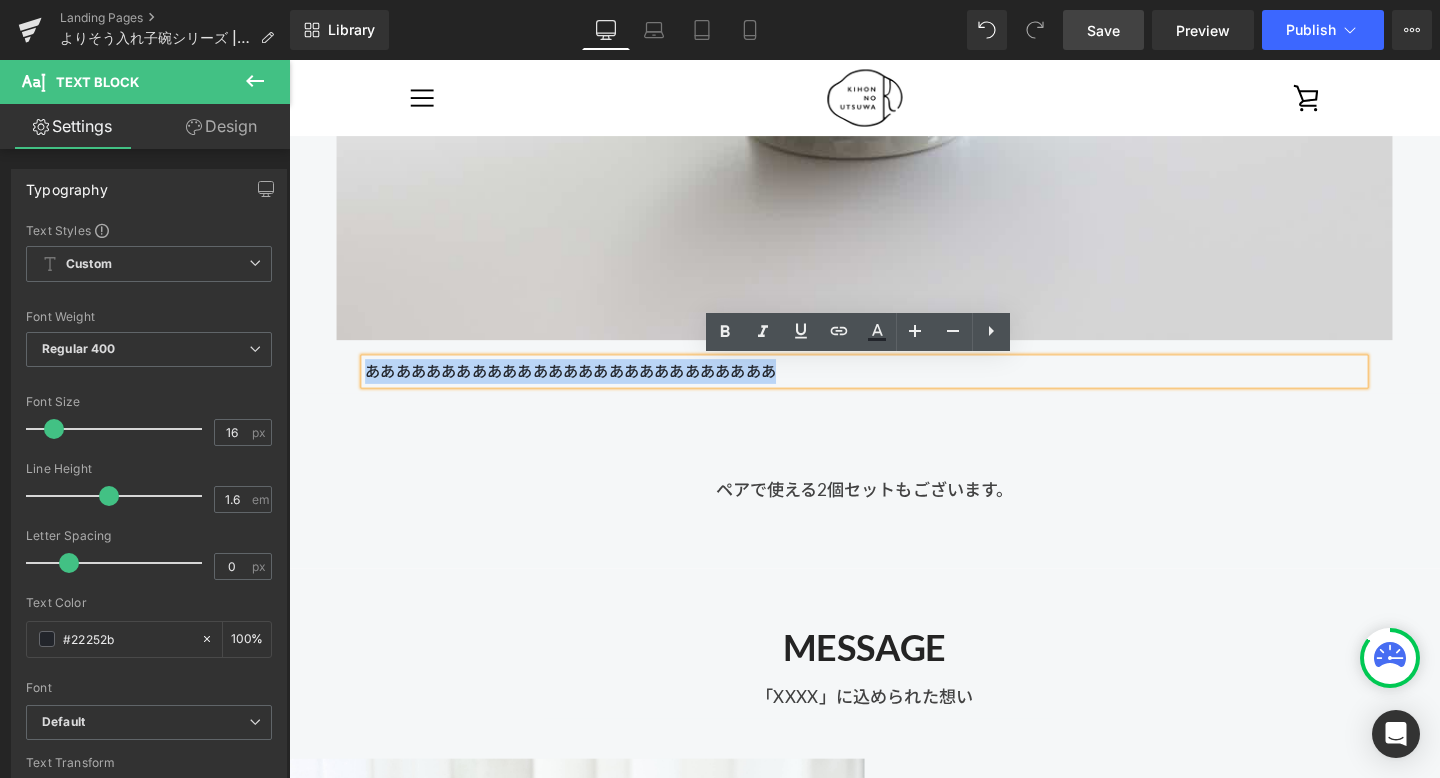 drag, startPoint x: 909, startPoint y: 394, endPoint x: 98, endPoint y: 331, distance: 813.4433 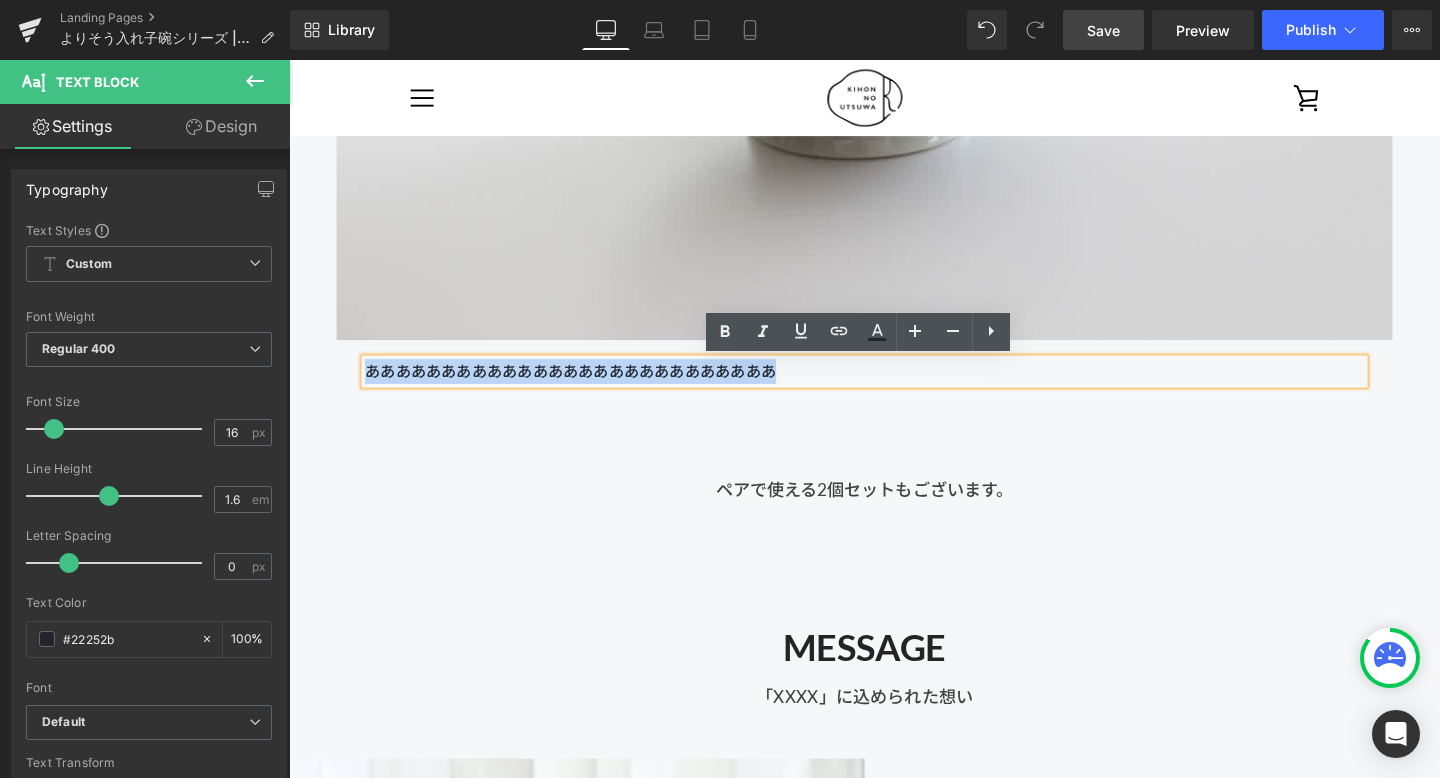 click on "コンテンツにスキップする
メニュー
ABOUT きほんのうつわについて
PRODUCTS 商品
TOPICS 特集
NEWS ニュース
STOCKIST お取り扱い先一覧
FOLLOW US ON" at bounding box center [894, -6512] 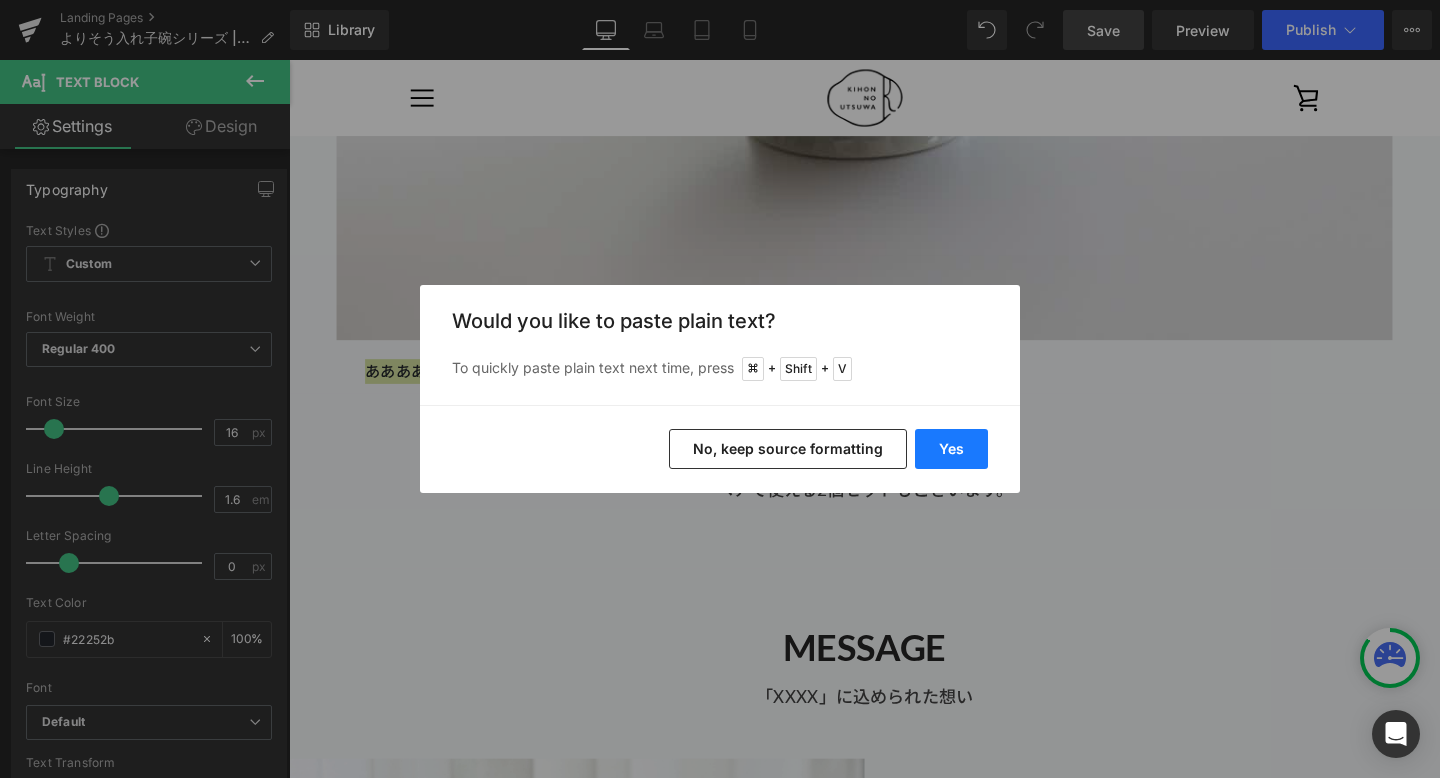 click on "Yes" at bounding box center (951, 449) 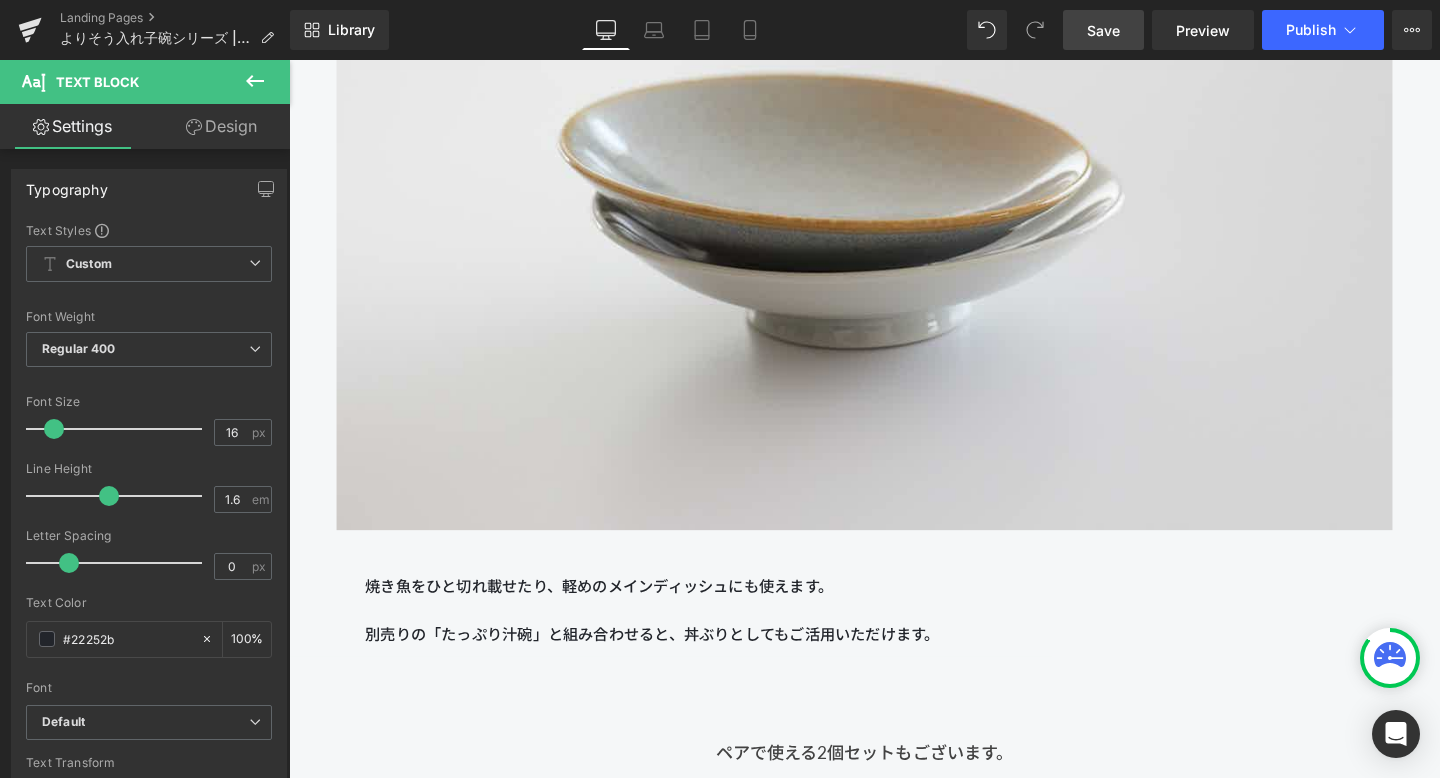 scroll, scrollTop: 18090, scrollLeft: 0, axis: vertical 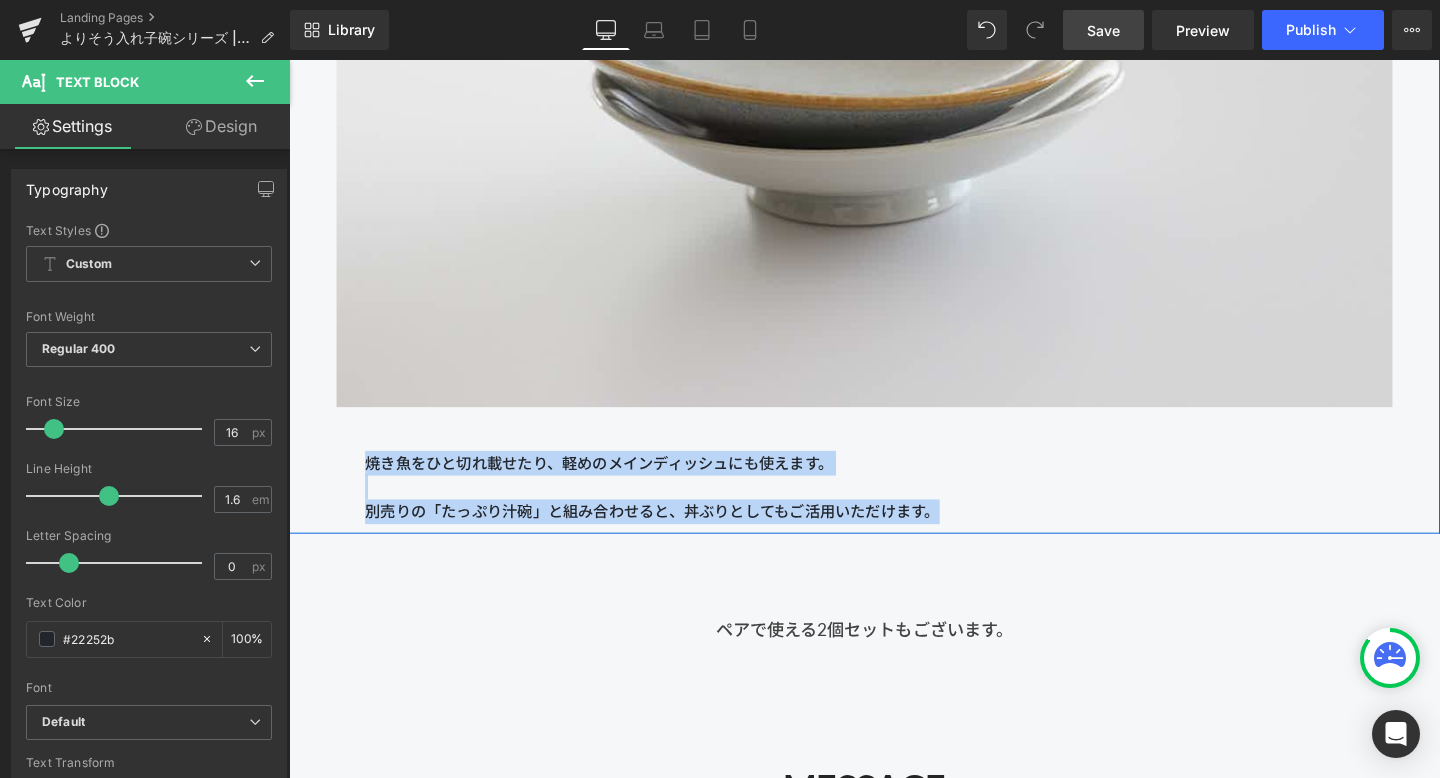 drag, startPoint x: 1017, startPoint y: 533, endPoint x: 366, endPoint y: 477, distance: 653.4042 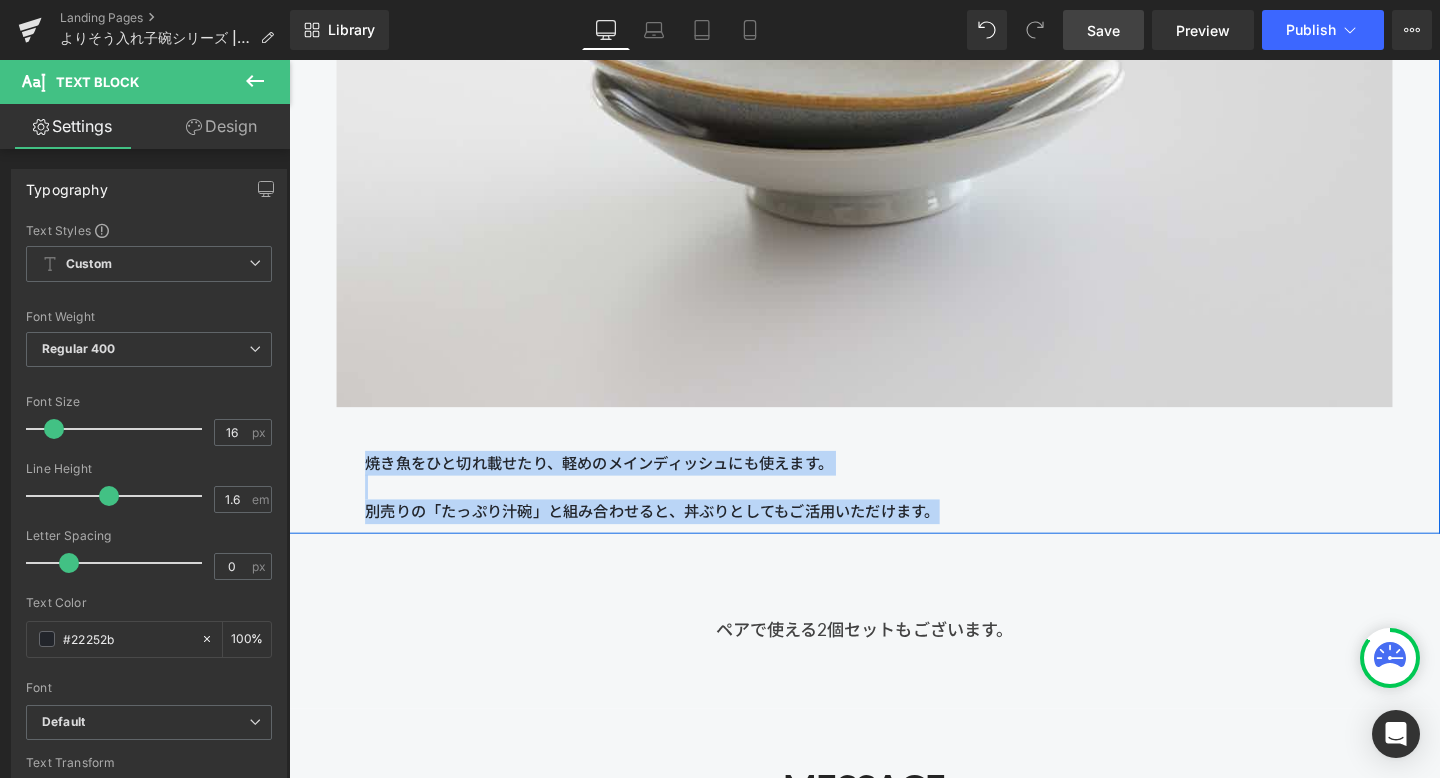 click on "Image         焼き魚をひと切れ載せたり、軽めのメインディッシュにも使えます。 別売りの「たっぷり汁碗」と組み合わせると、丼ぶりとしてもご活用いただけます。 Text Block" at bounding box center [894, 116] 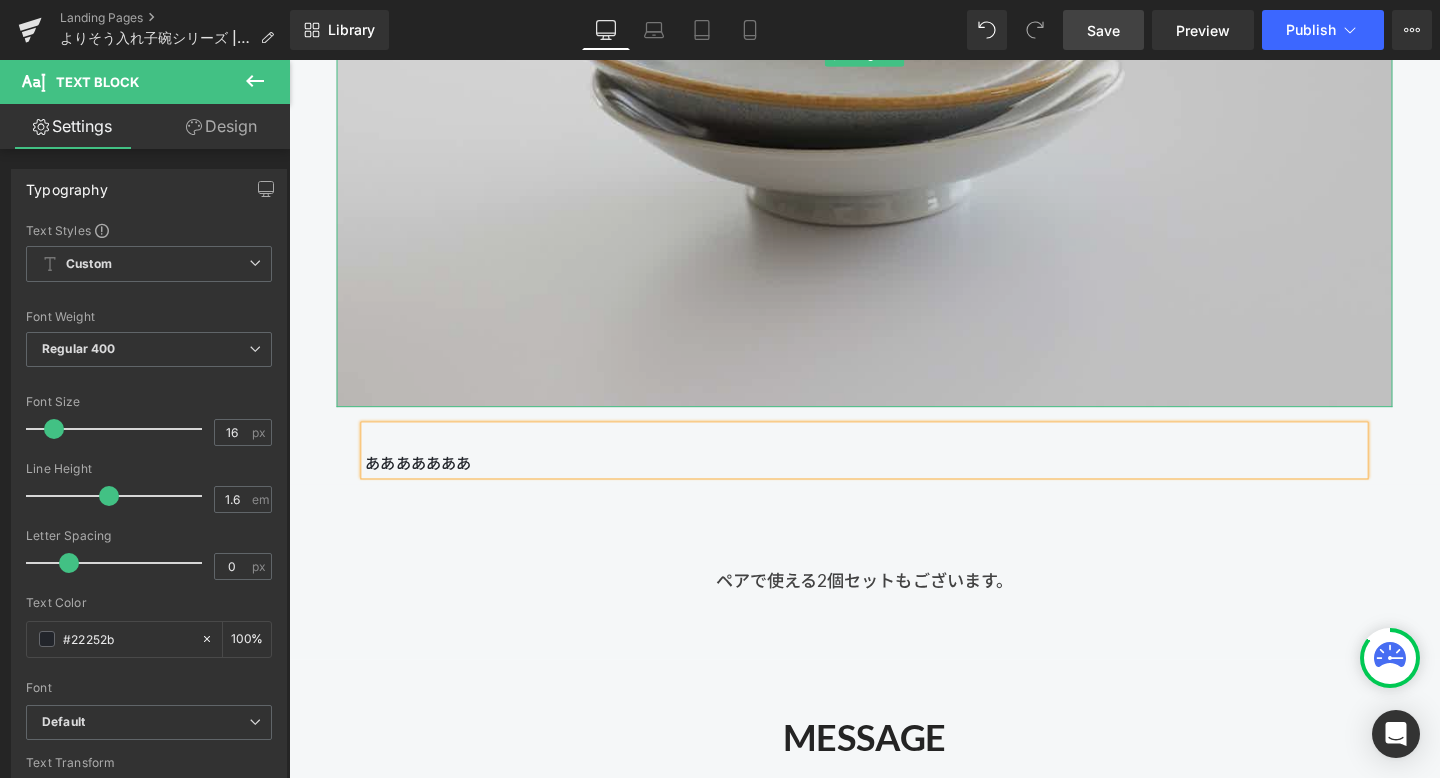click at bounding box center (894, 55) 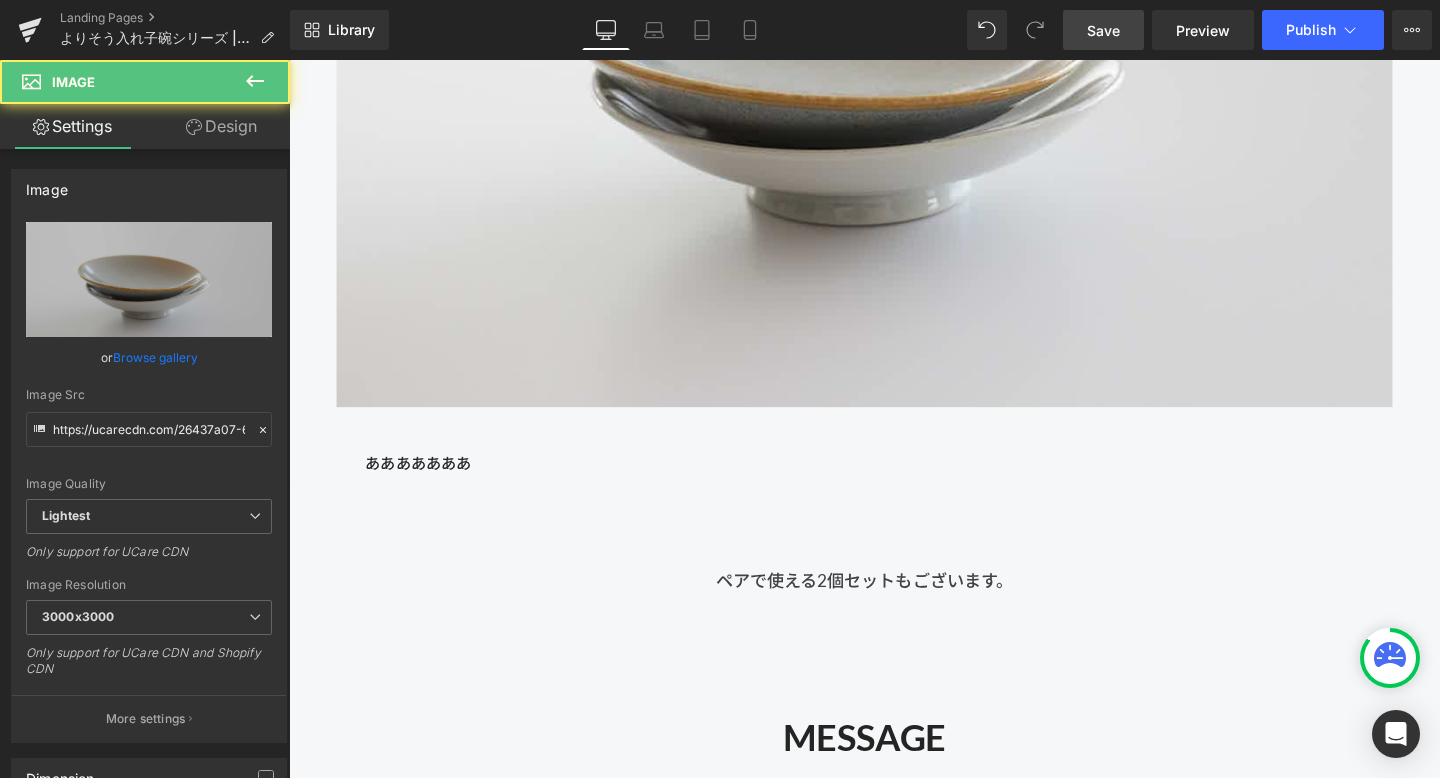 click on "Save" at bounding box center (1103, 30) 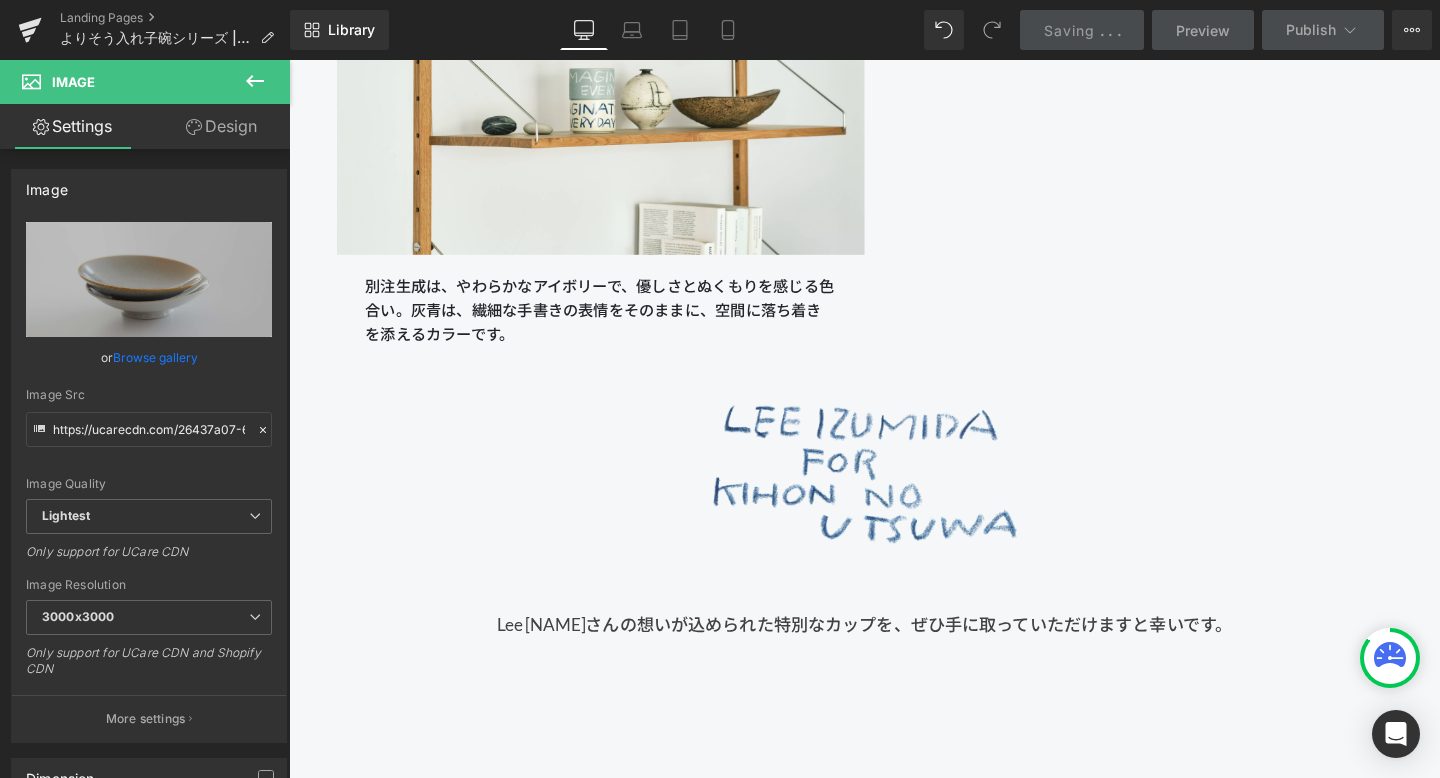 scroll, scrollTop: 21309, scrollLeft: 0, axis: vertical 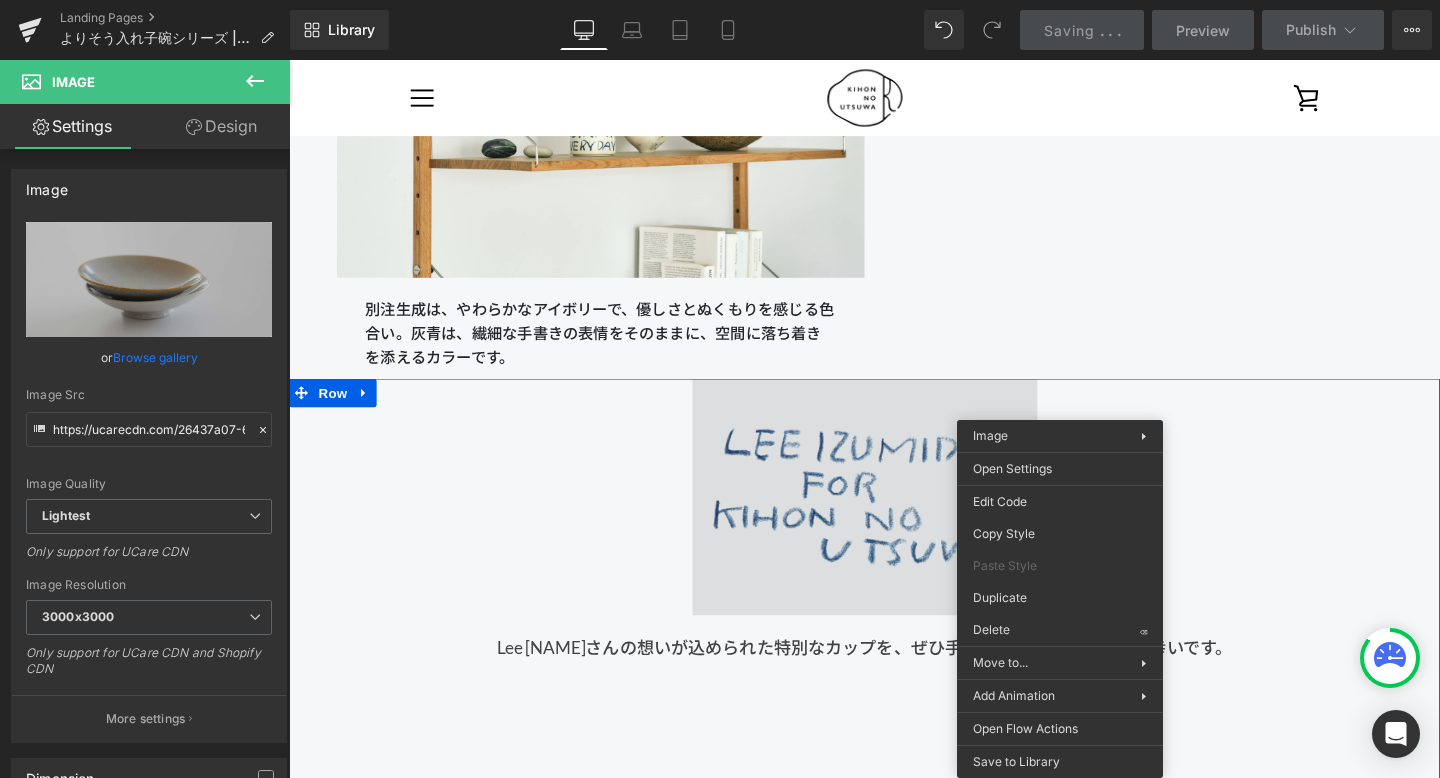 click at bounding box center (894, 519) 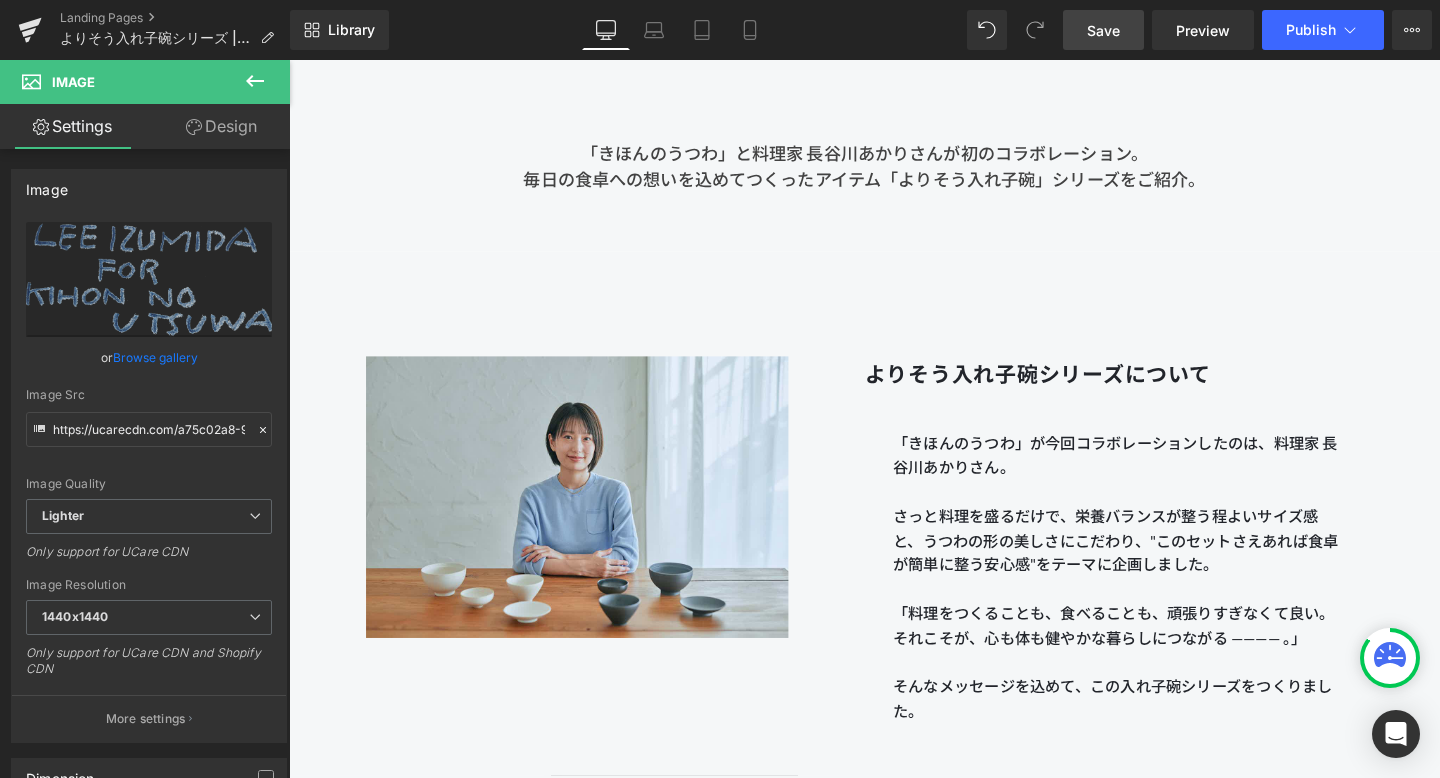 scroll, scrollTop: 998, scrollLeft: 0, axis: vertical 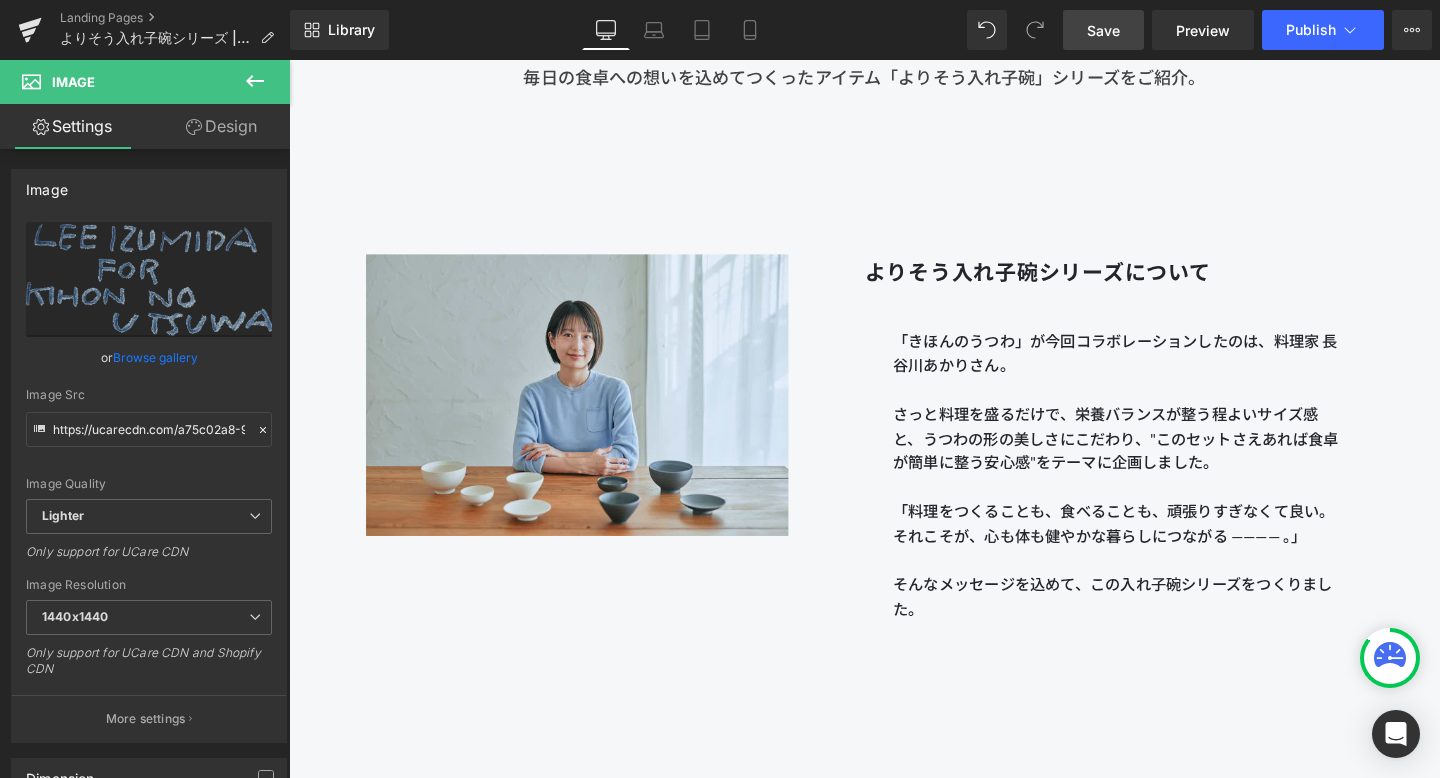 click on "「料理をつくることも、食べることも、頑張りすぎなくて良い。それこそが、心も体も健やかな暮らしにつながる ———— 。」" at bounding box center (1161, 546) 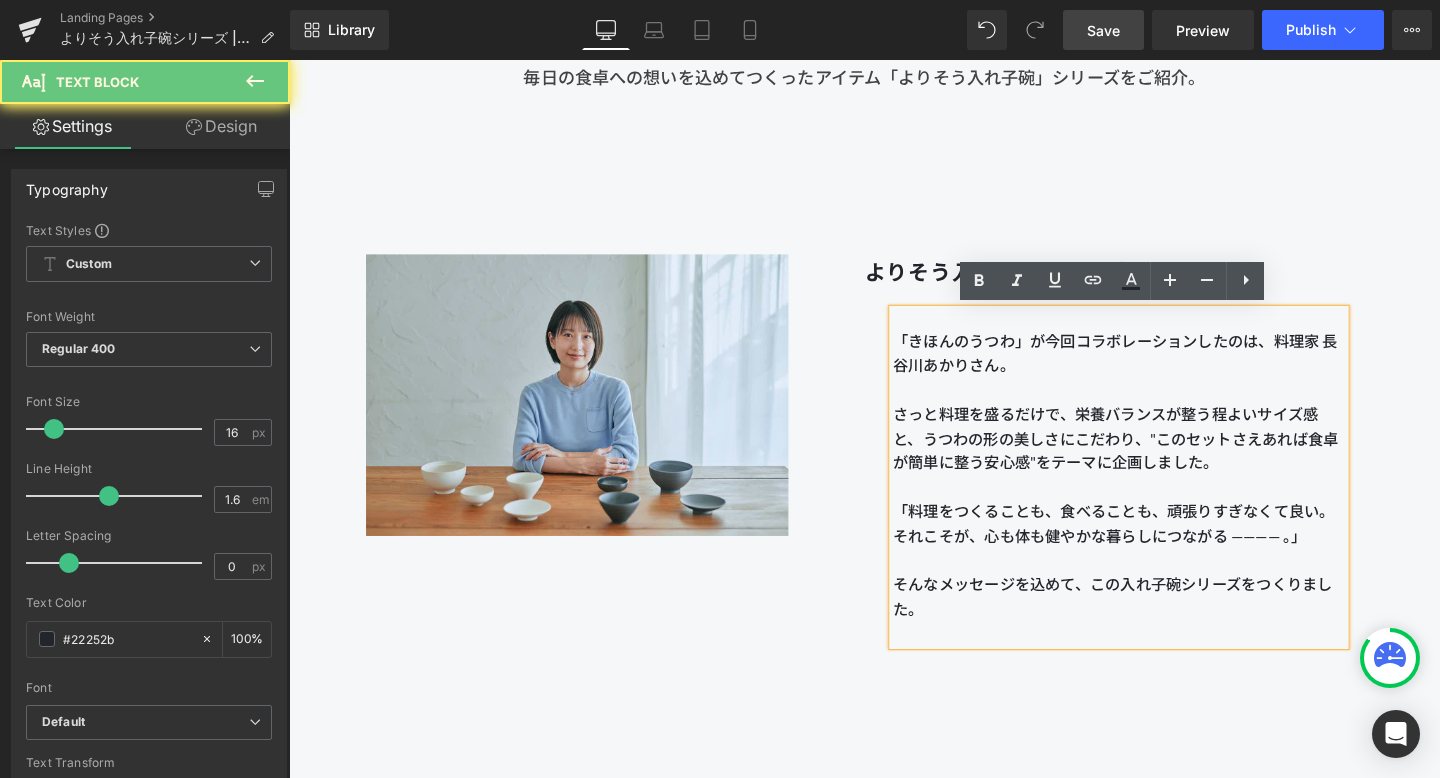 click on "そんなメッセージを込めて、この入れ子碗シリーズをつくりました。" at bounding box center (1161, 623) 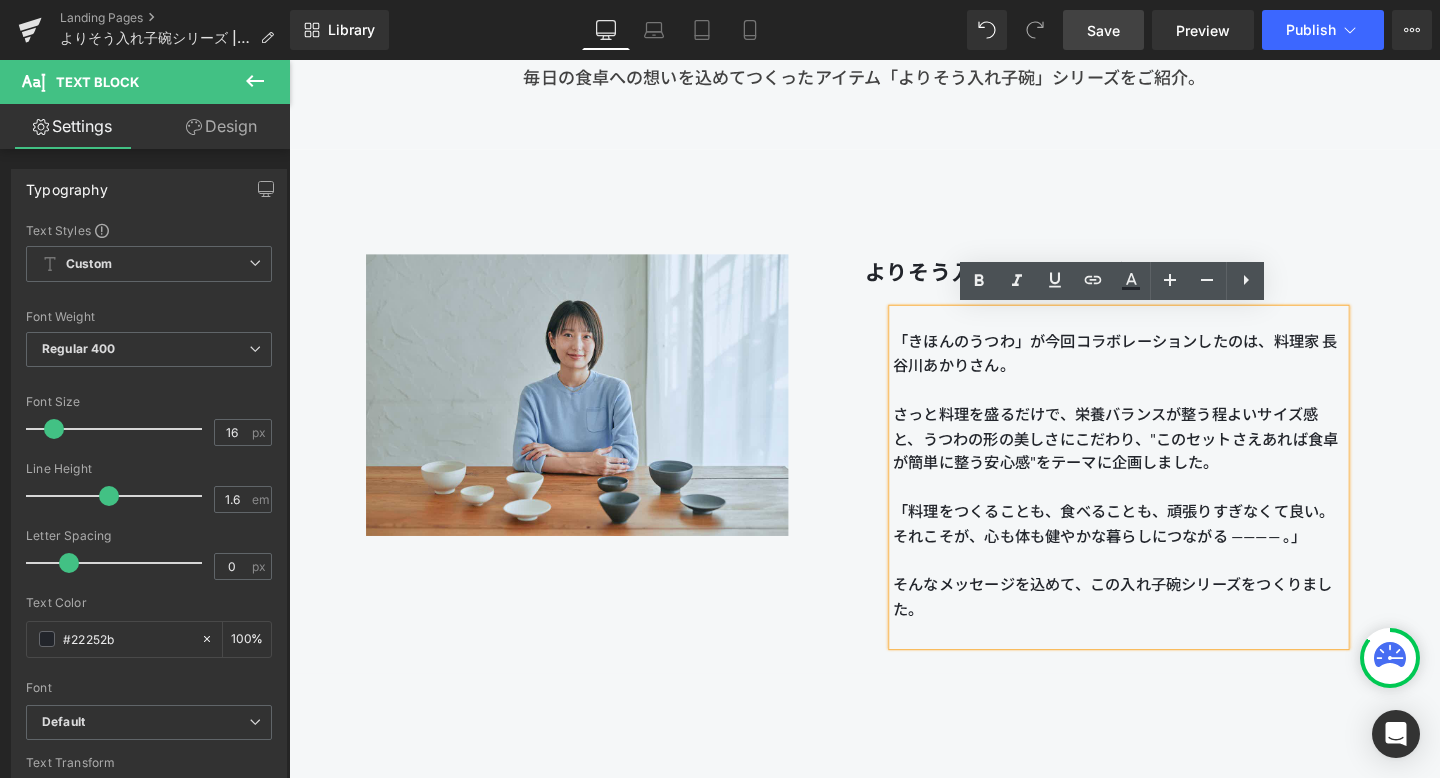 type 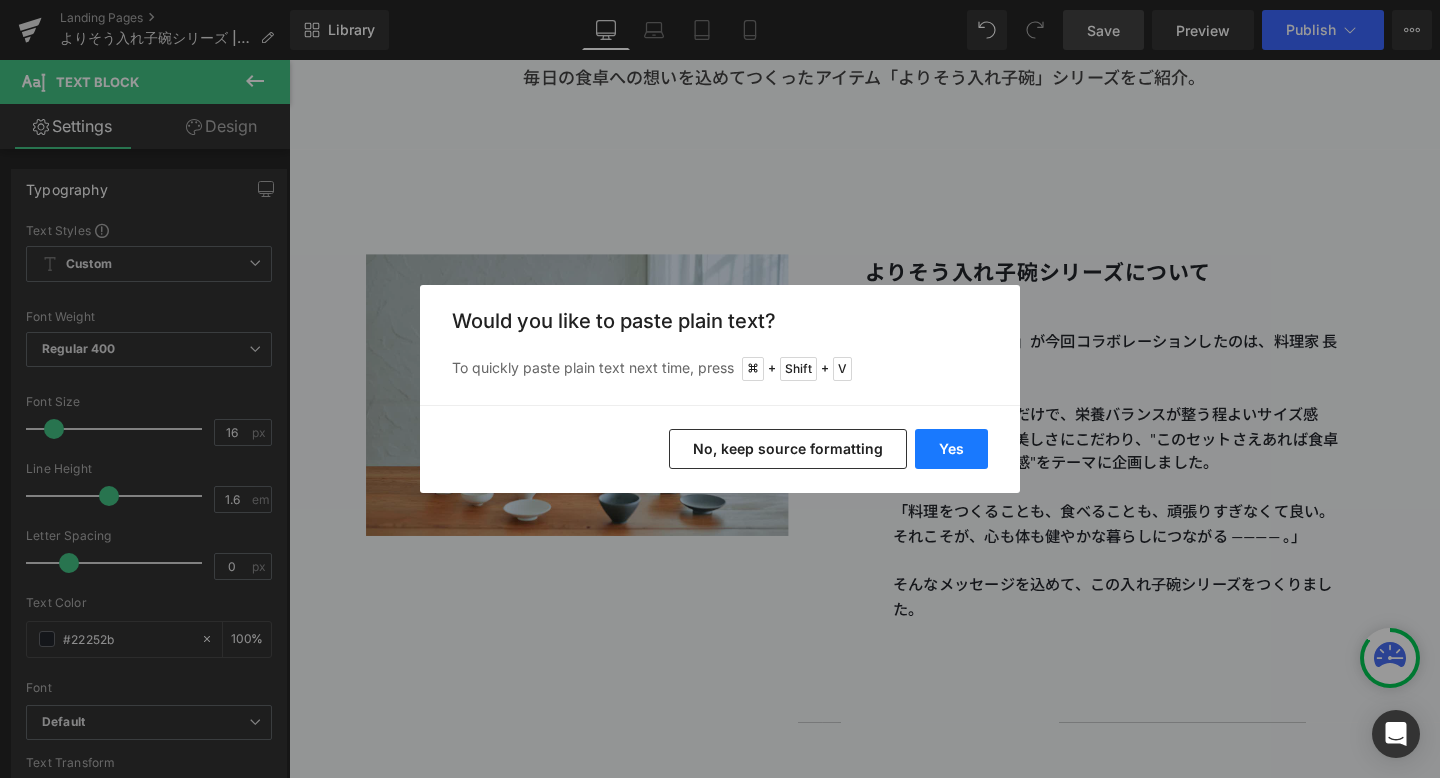 click on "Yes" at bounding box center [951, 449] 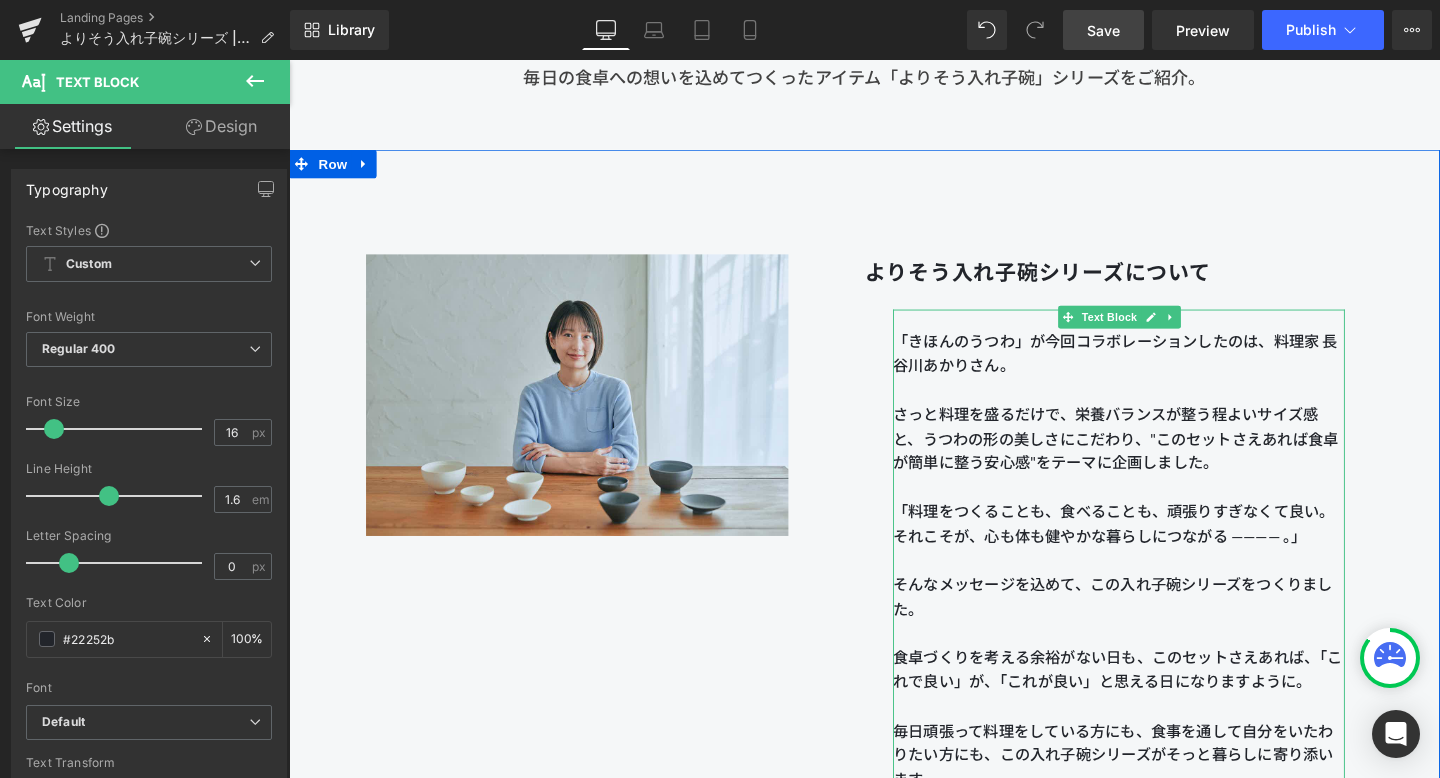 scroll, scrollTop: 1242, scrollLeft: 0, axis: vertical 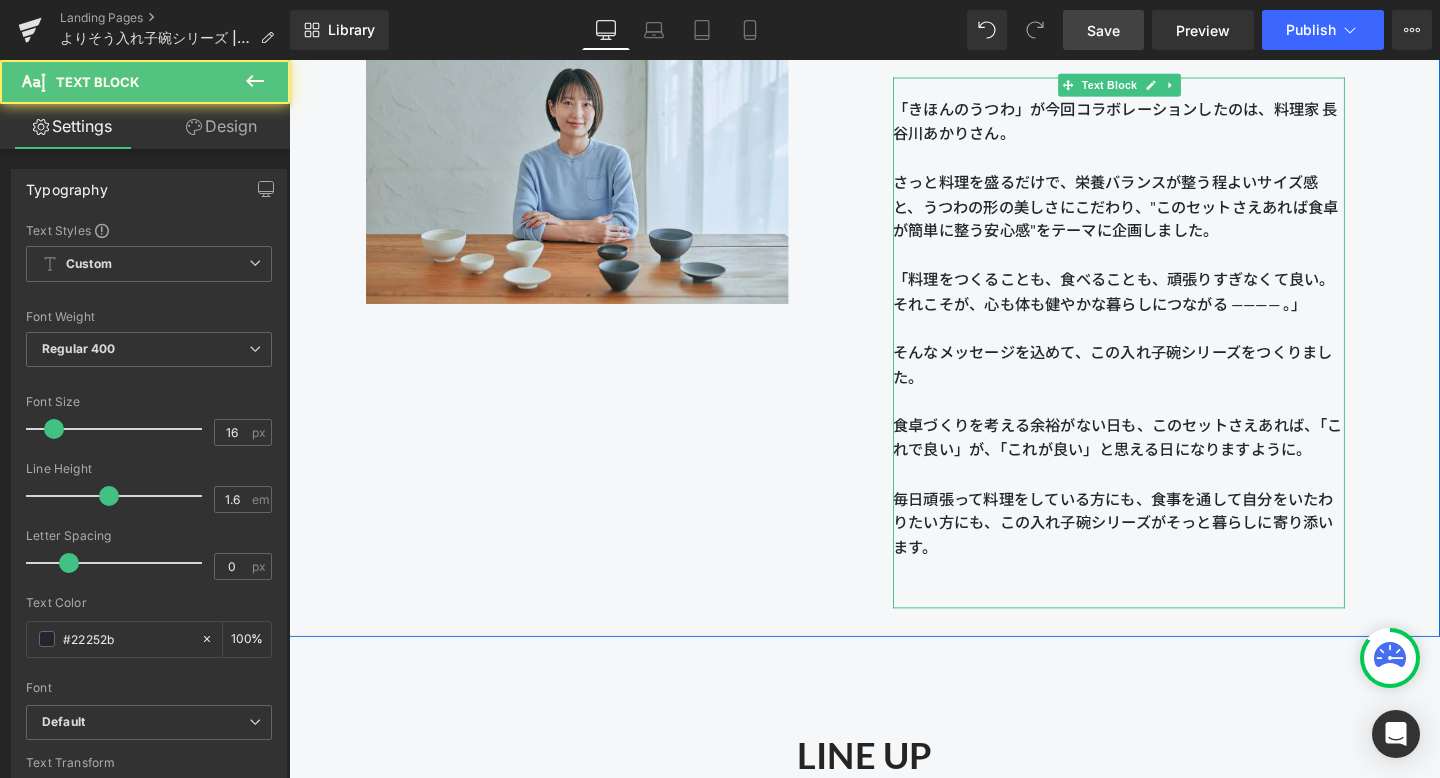 click at bounding box center [1161, 597] 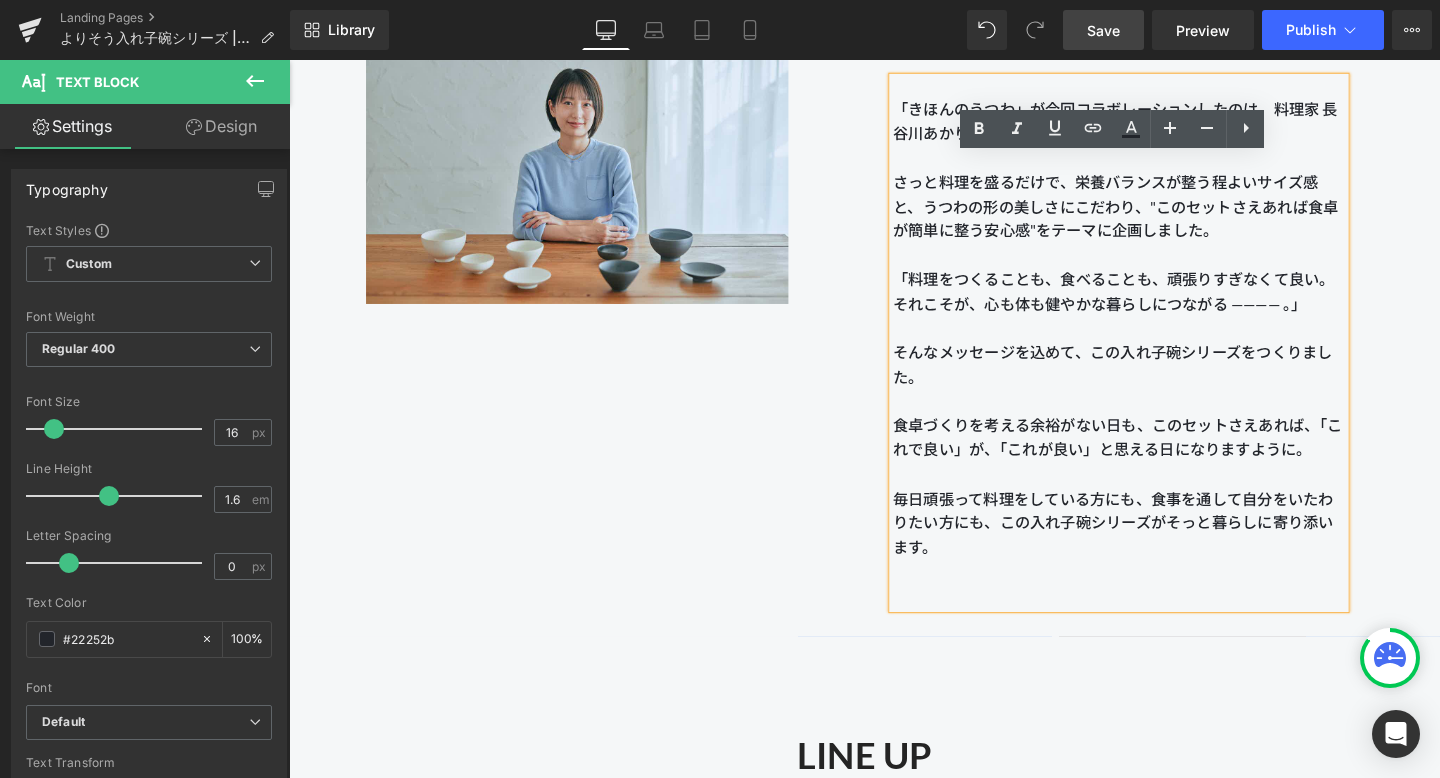 click on "Image         よりそう入れ子碗シリーズについて Heading         「きほんのうつわ」が今回コラボレーションしたのは、料理家 長谷川あかりさん。 さっと料理を盛るだけで、栄養バランスが整う程よいサイズ感と、うつわの形の美しさにこだわり、"このセットさえあれば食卓が簡単に整う安心感"をテーマに企画しました。 「料理をつくることも、食べることも、頑張りすぎなくて良い。それこそが、心も体も健やかな暮らしにつながる ———— 。」  そんなメッセージを込めて、この入れ子碗シリーズをつくりました。 食卓づくりを考える余裕がない日も、このセットさえあれば、「これで良い」が、「これが良い」と思える日になりますように。 Text Block         Row" at bounding box center (894, 288) 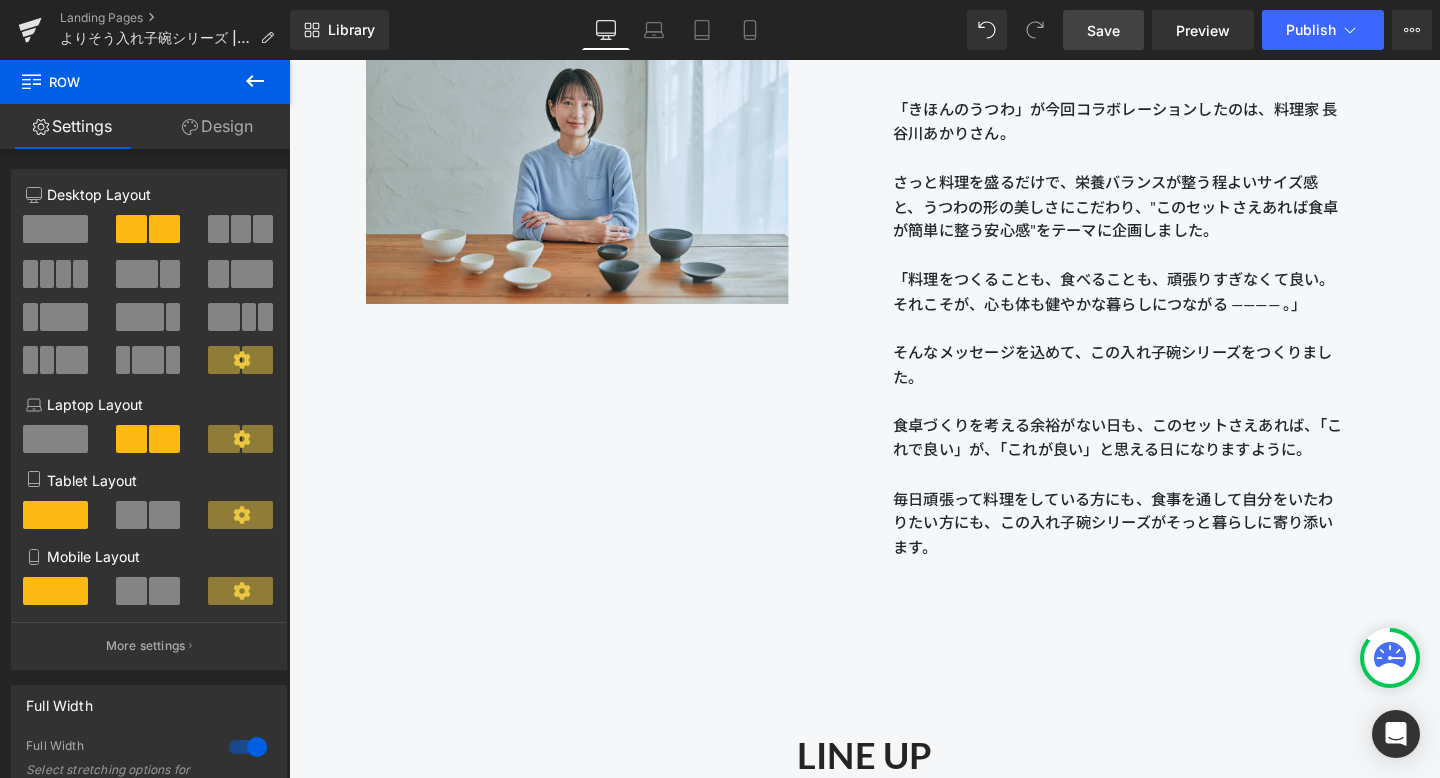 click on "Save" at bounding box center [1103, 30] 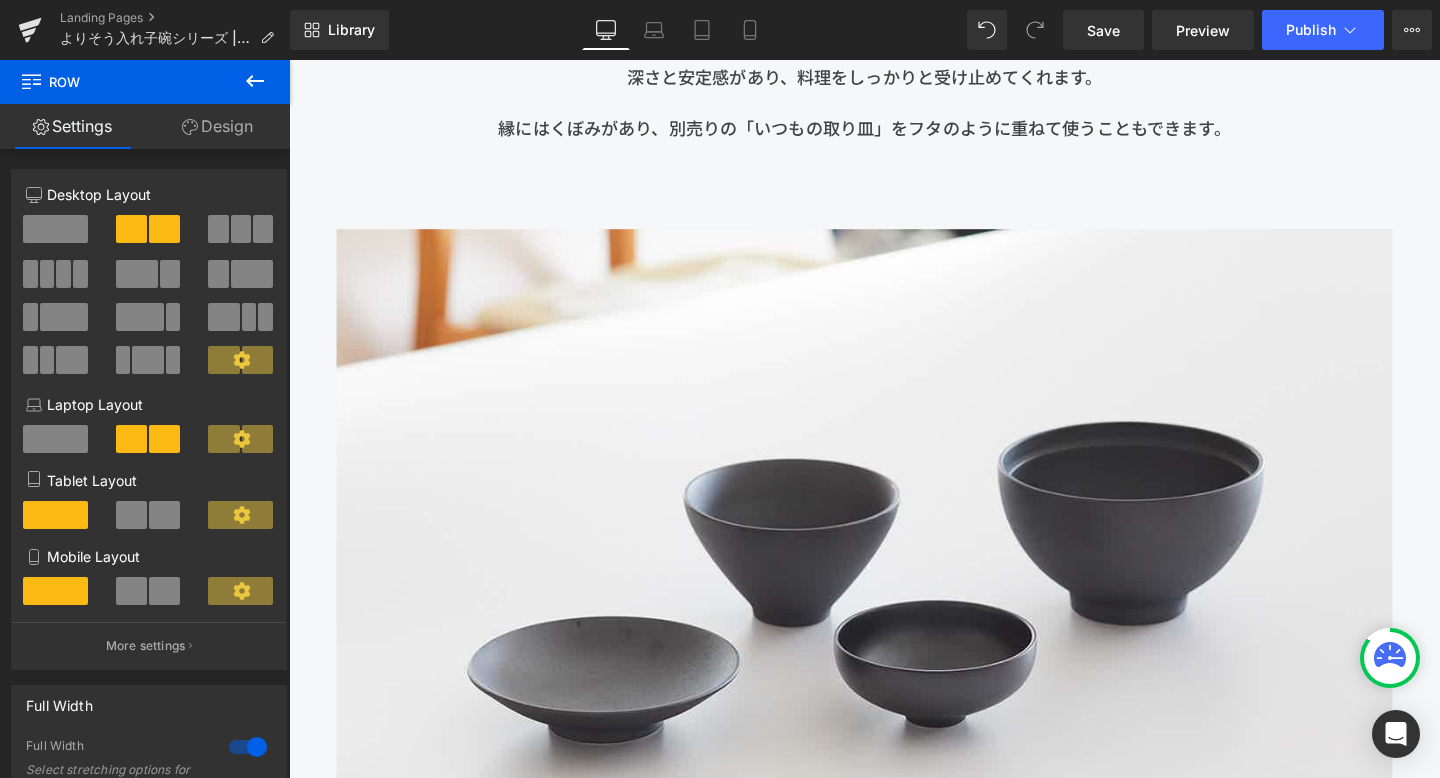 scroll, scrollTop: 10626, scrollLeft: 0, axis: vertical 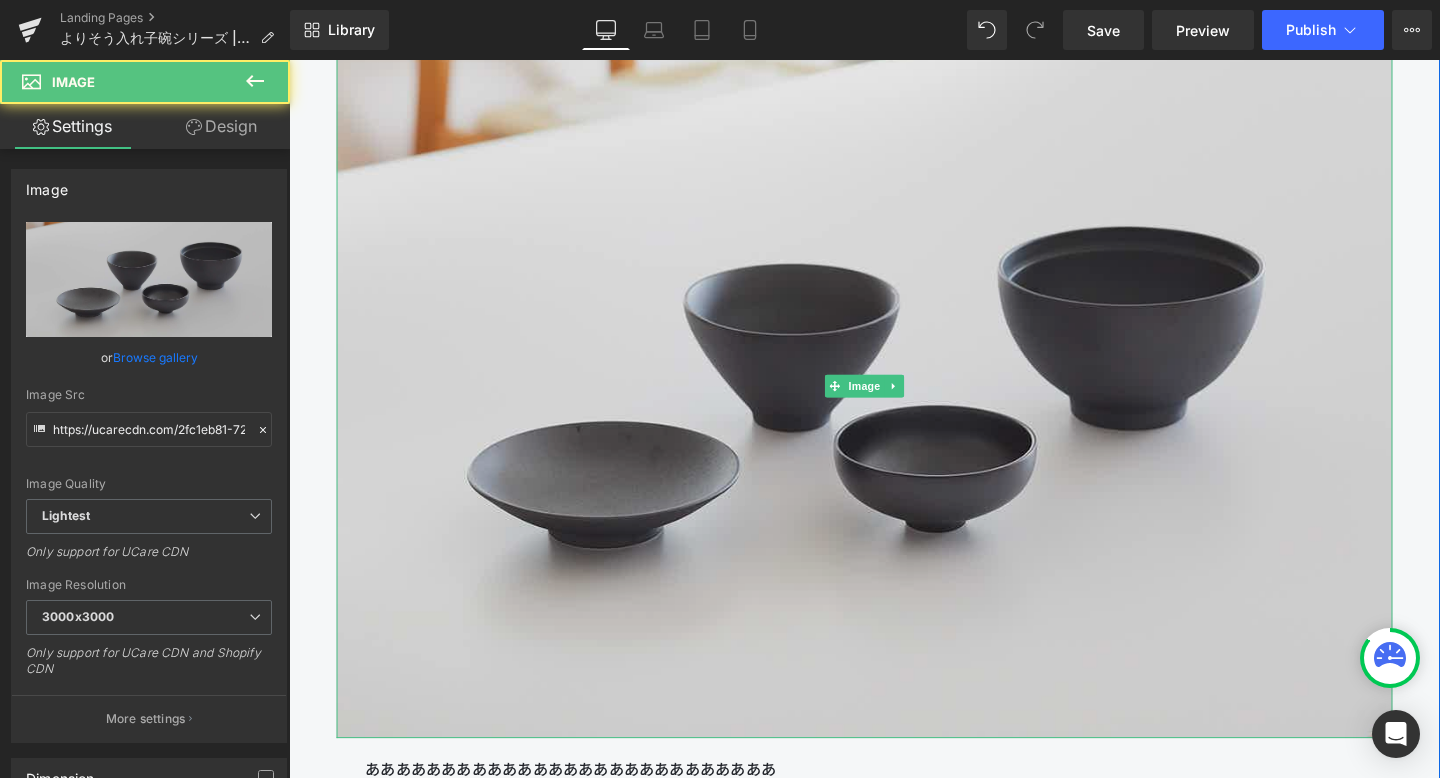 click at bounding box center [894, 403] 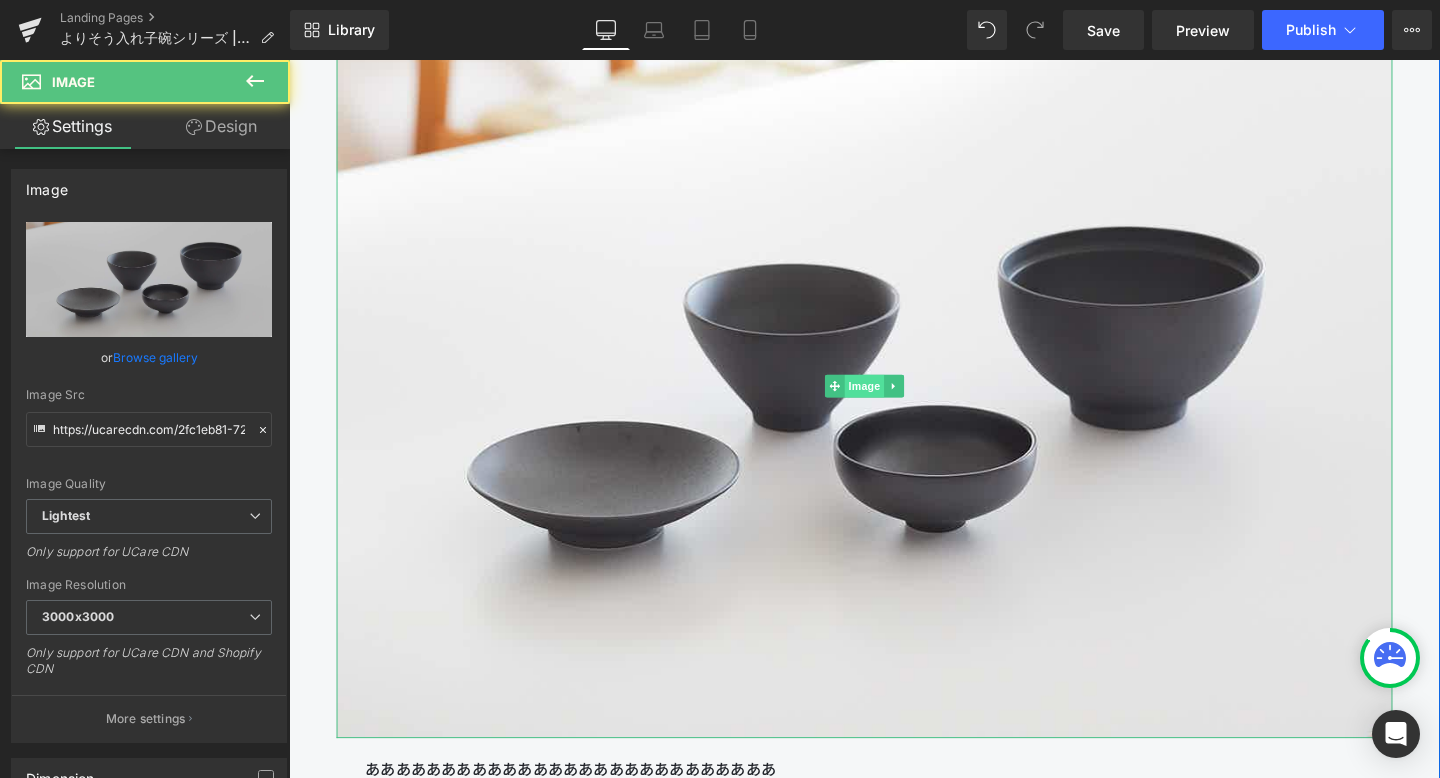 click on "Image" at bounding box center [894, 403] 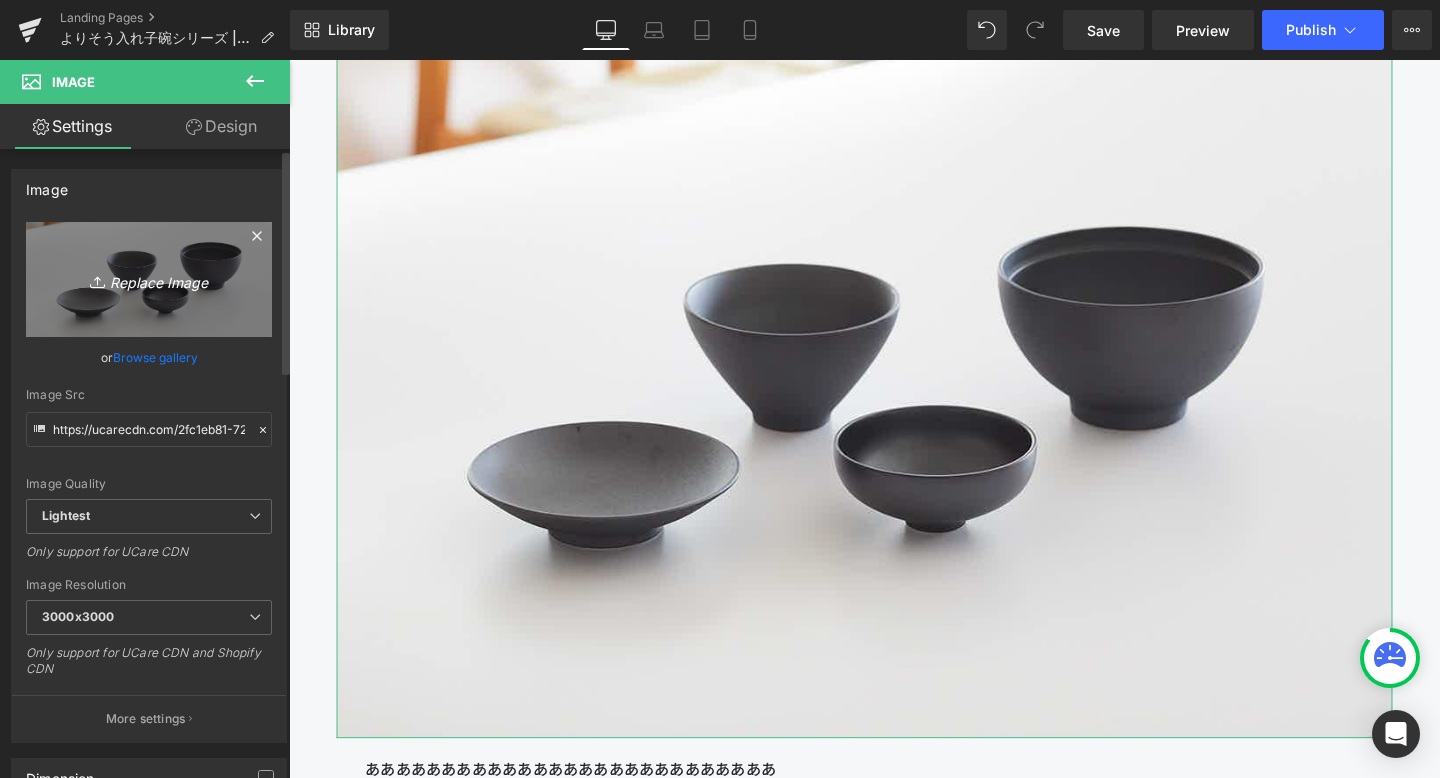 click on "Replace Image" at bounding box center (149, 279) 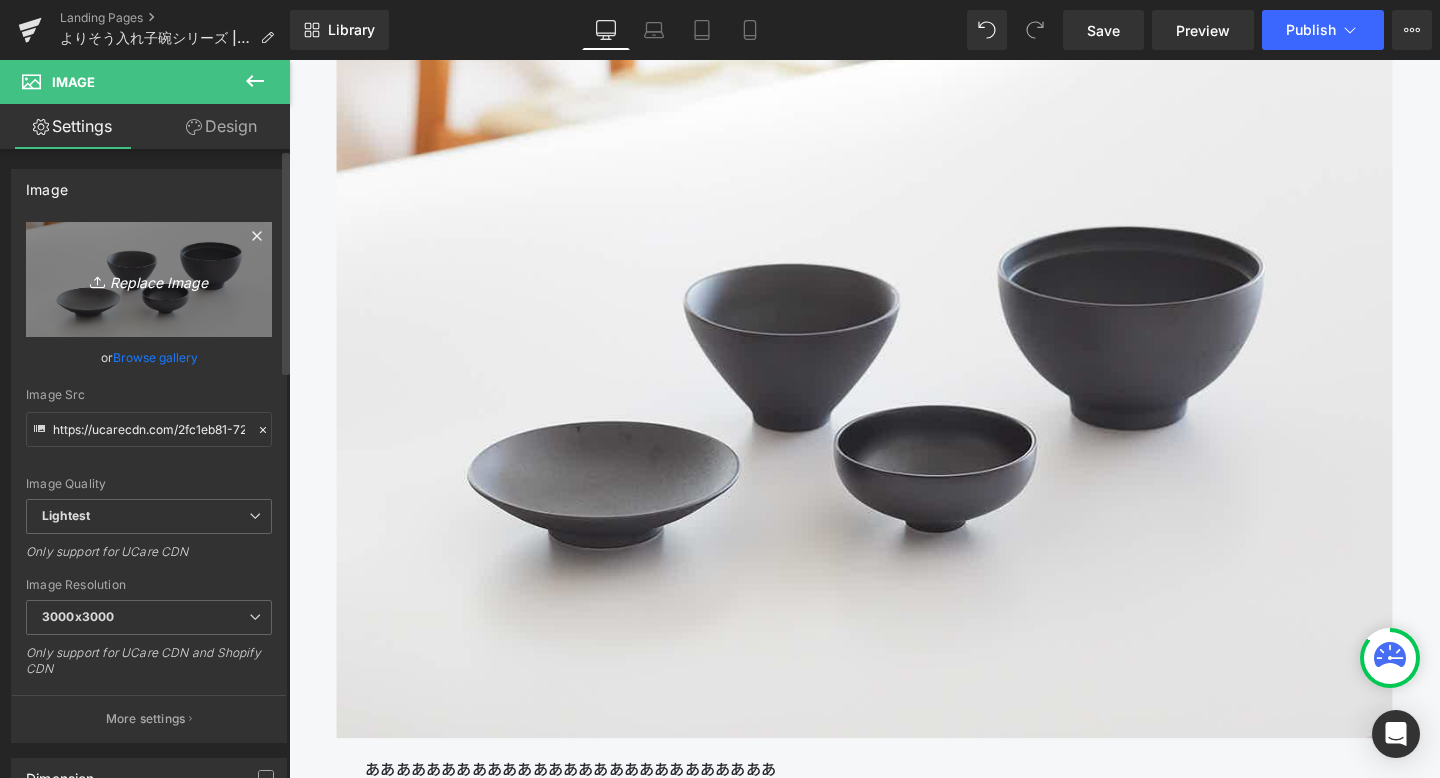type on "C:\fakepath\250806_きほんのうつわ45234.jpg" 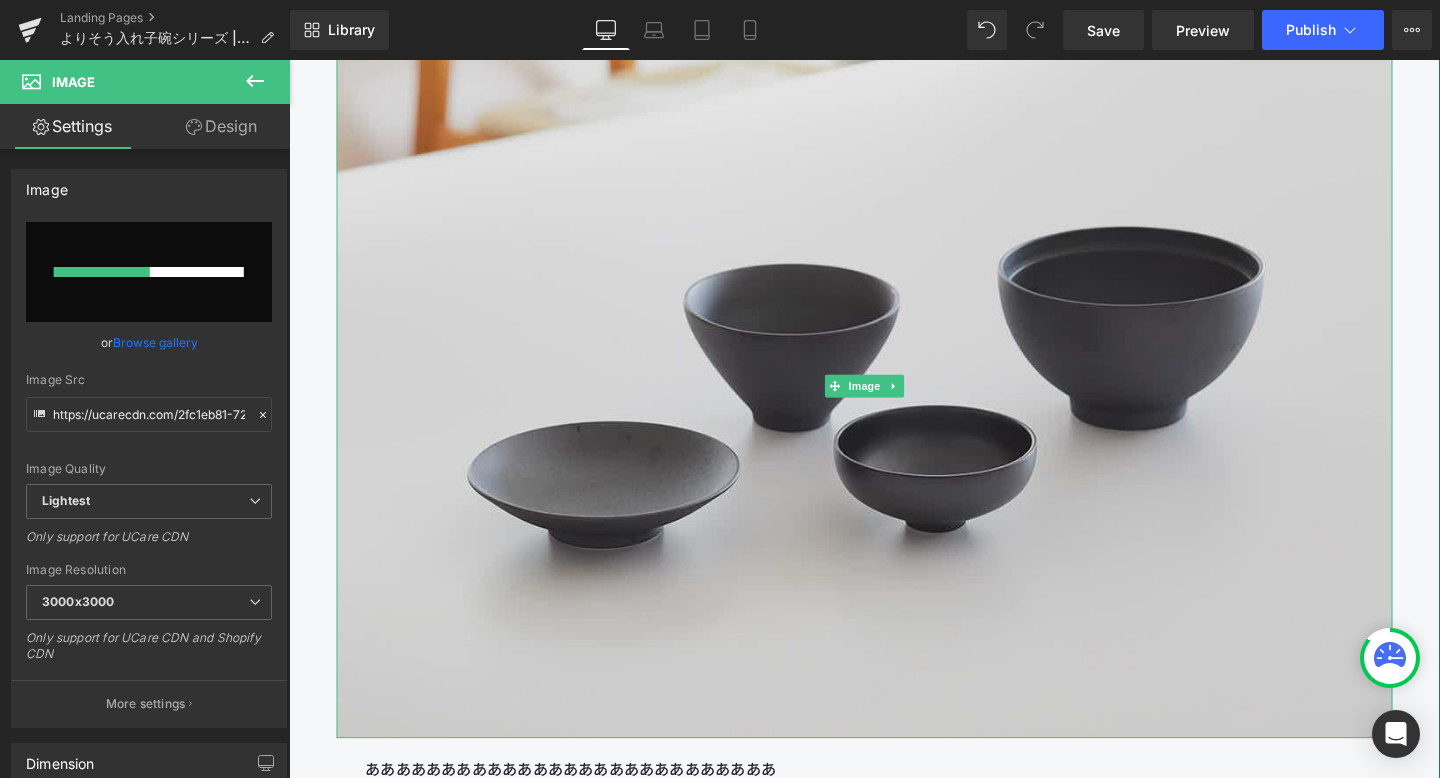 type 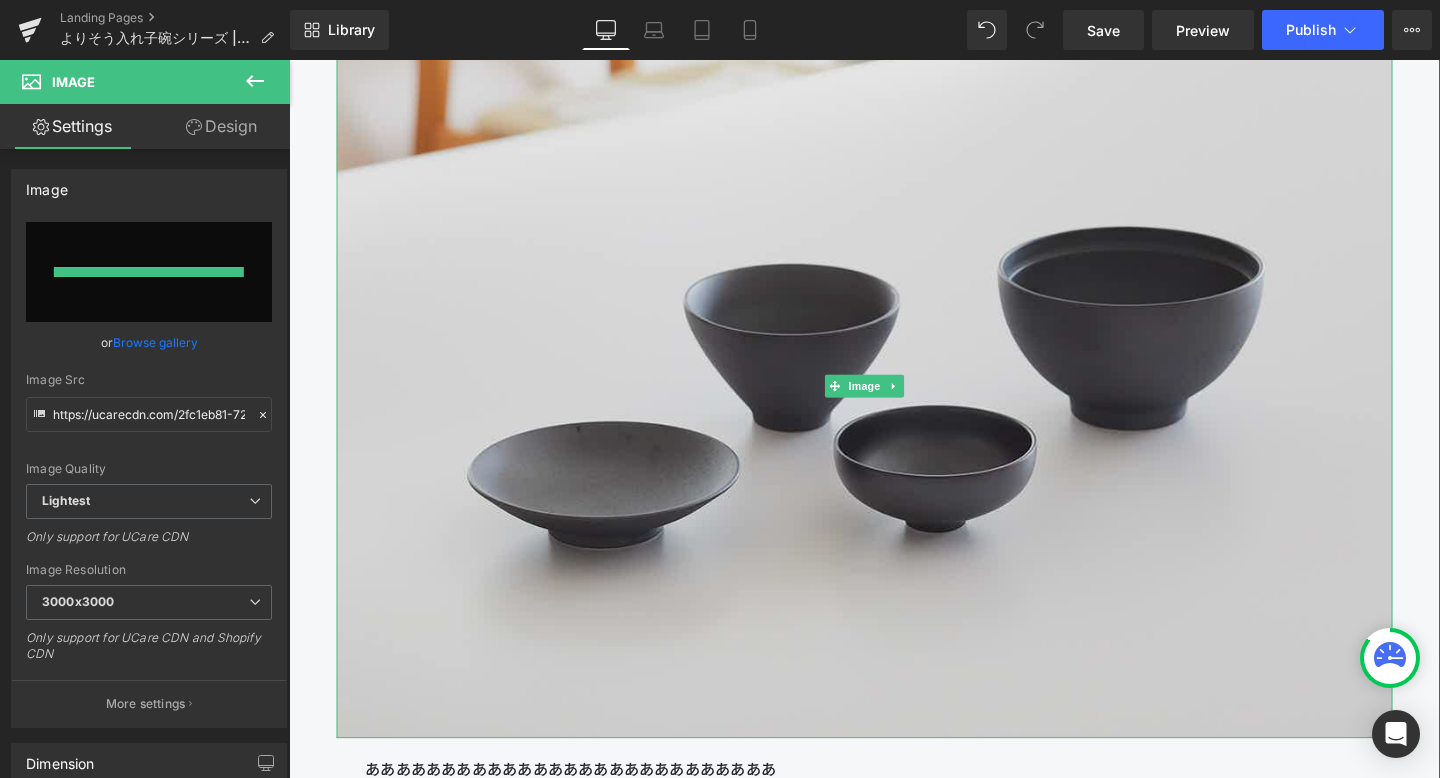 type on "https://ucarecdn.com/175042f9-6f85-4484-b3d3-07cd3d861105/-/format/auto/-/preview/3000x3000/-/quality/lightest/250806_%E3%81%8D%E3%81%BB%E3%82%93%E3%81%AE%E3%81%86%E3%81%A4%E3%82%8F45234.jpg" 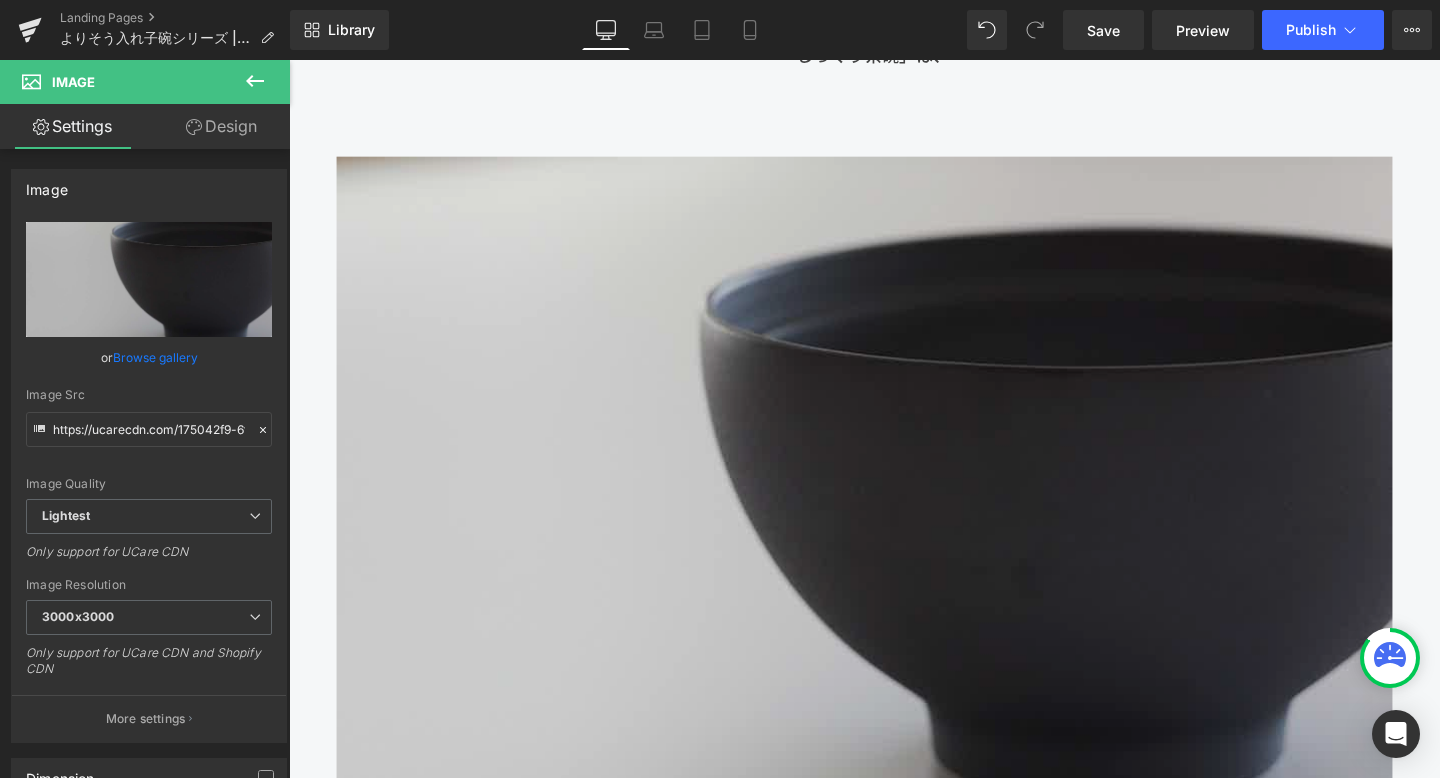 scroll, scrollTop: 12967, scrollLeft: 0, axis: vertical 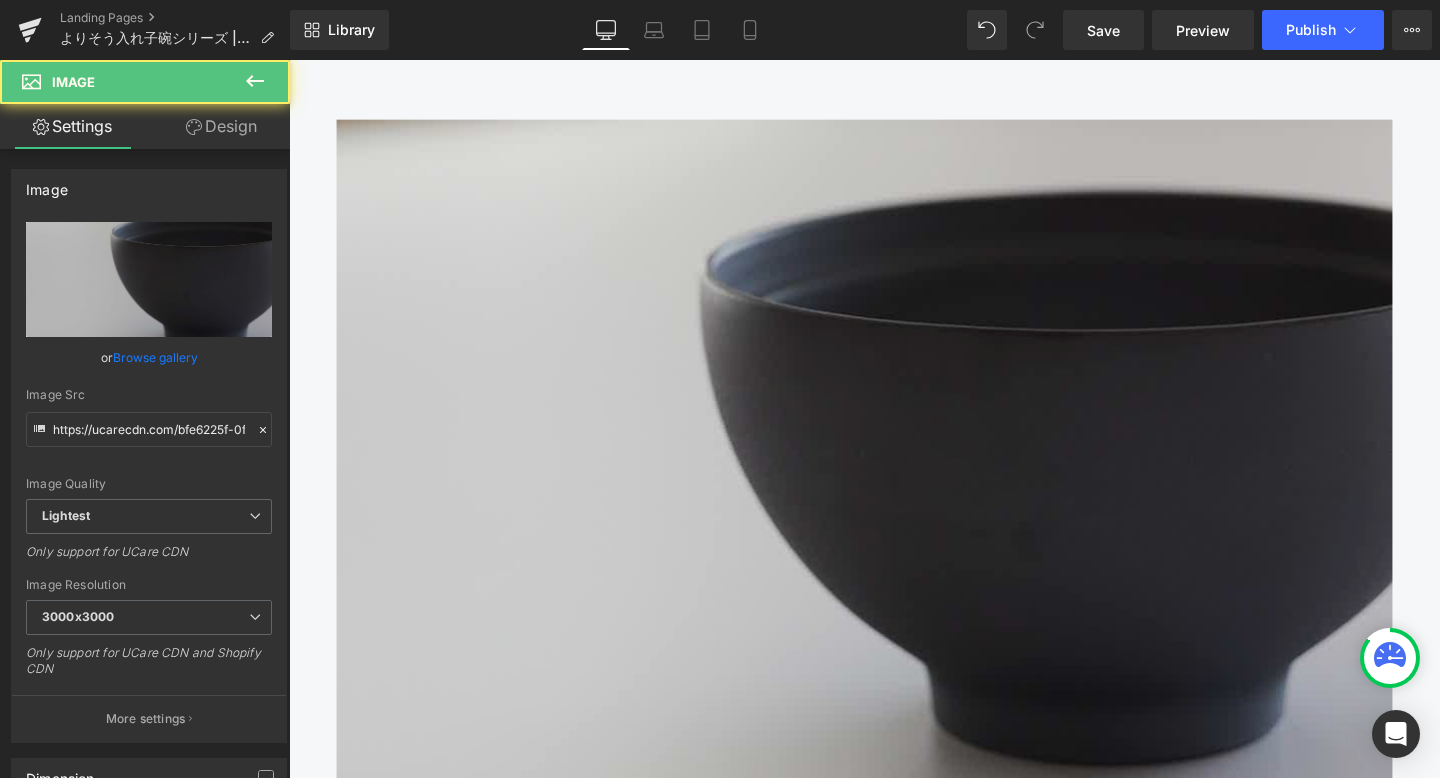 click at bounding box center (894, 493) 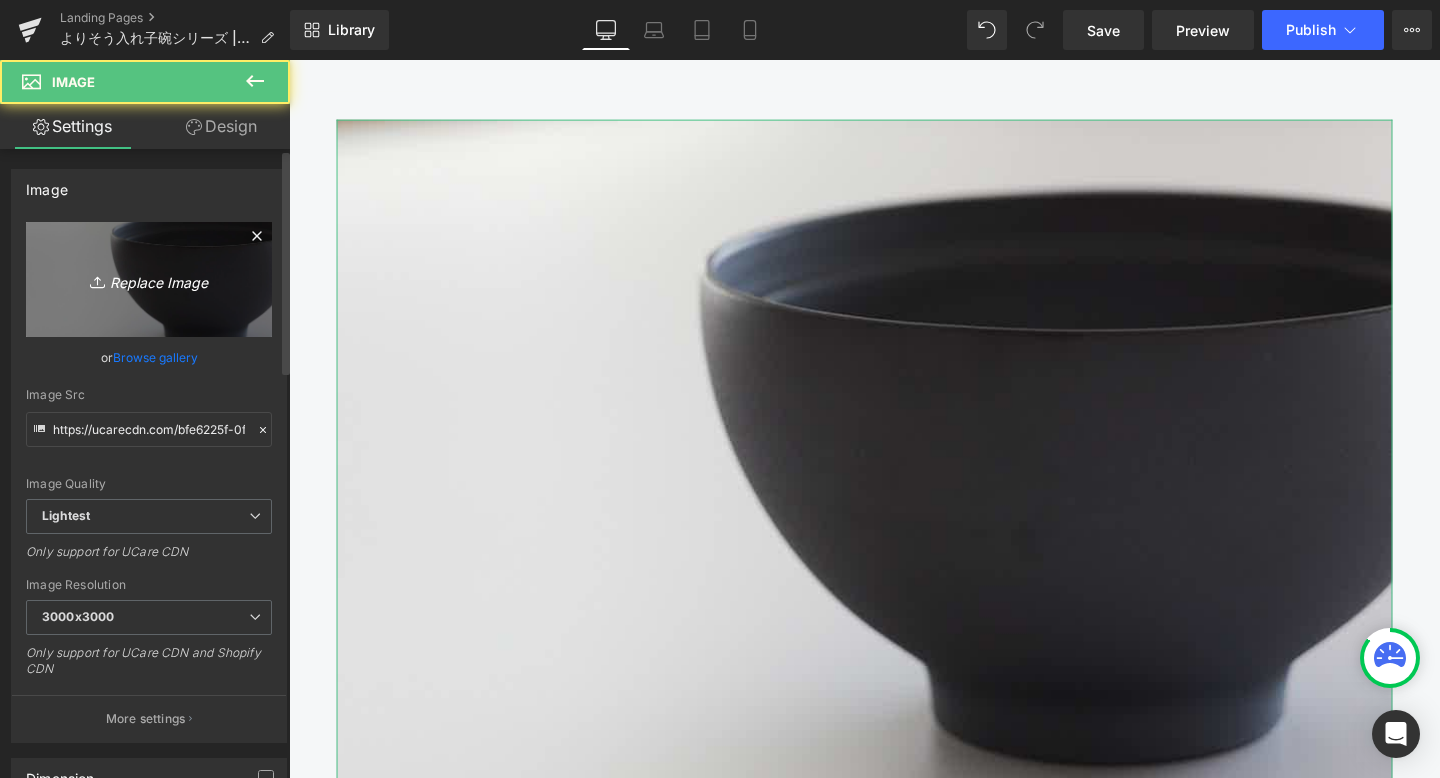 click on "Replace Image" at bounding box center (149, 279) 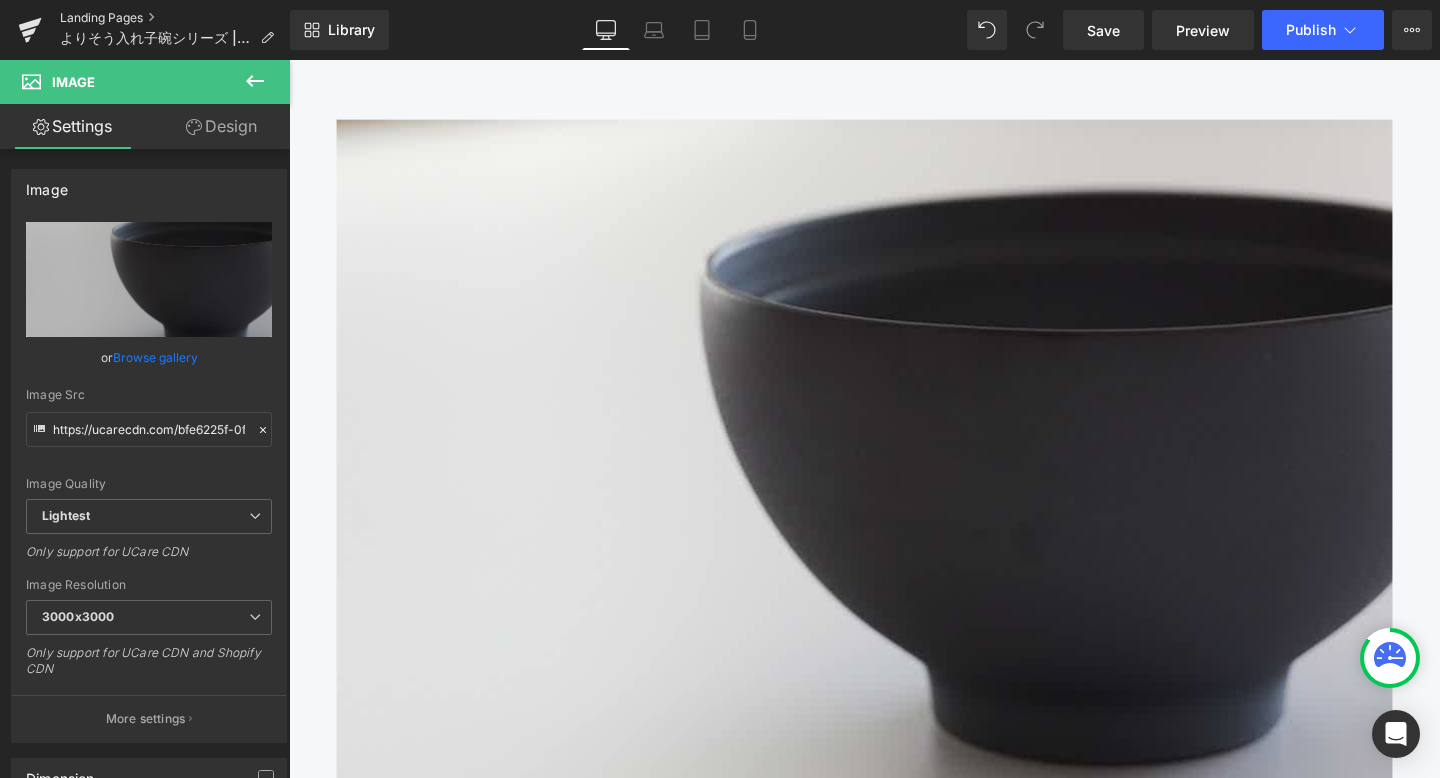 type on "C:\fakepath\250806_きほんのうつわ45294.jpg" 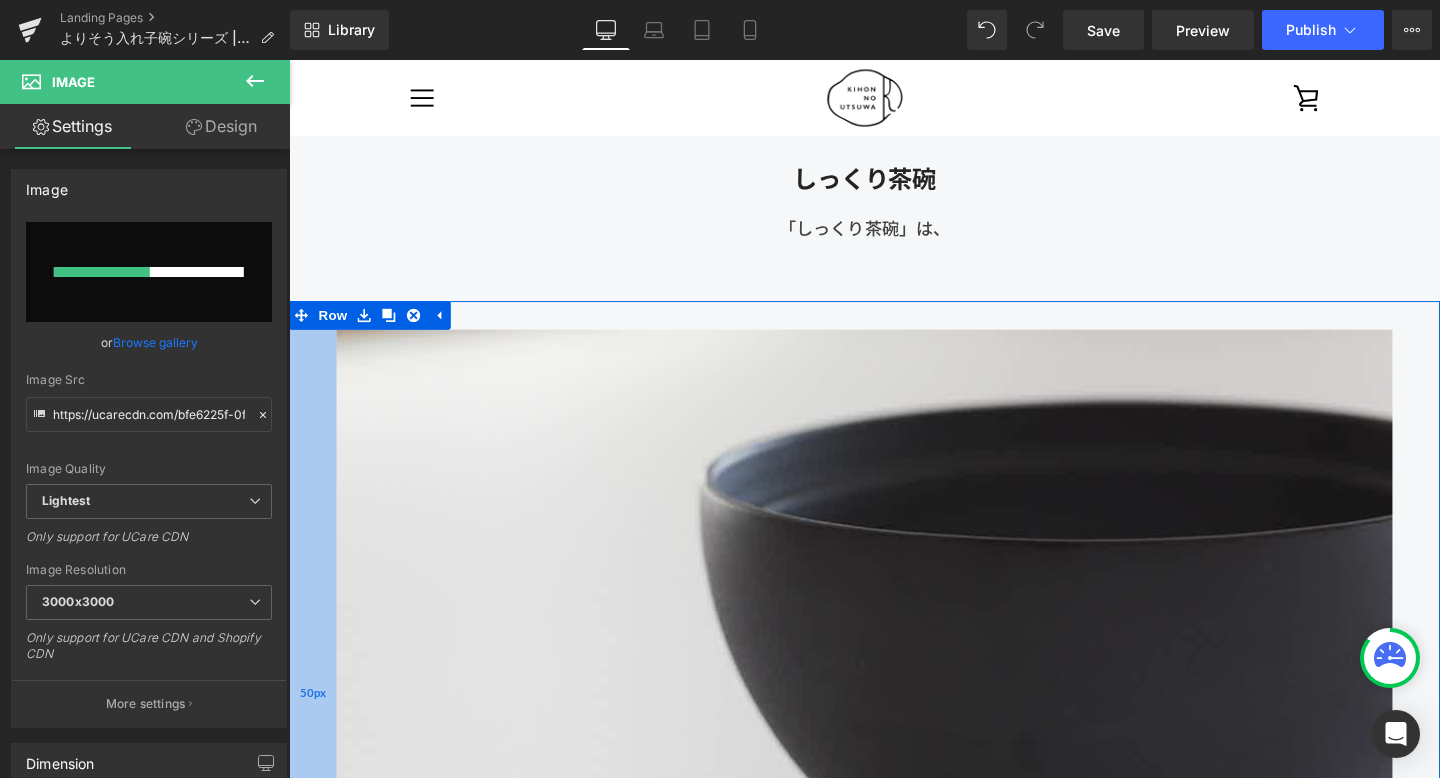 scroll, scrollTop: 12745, scrollLeft: 0, axis: vertical 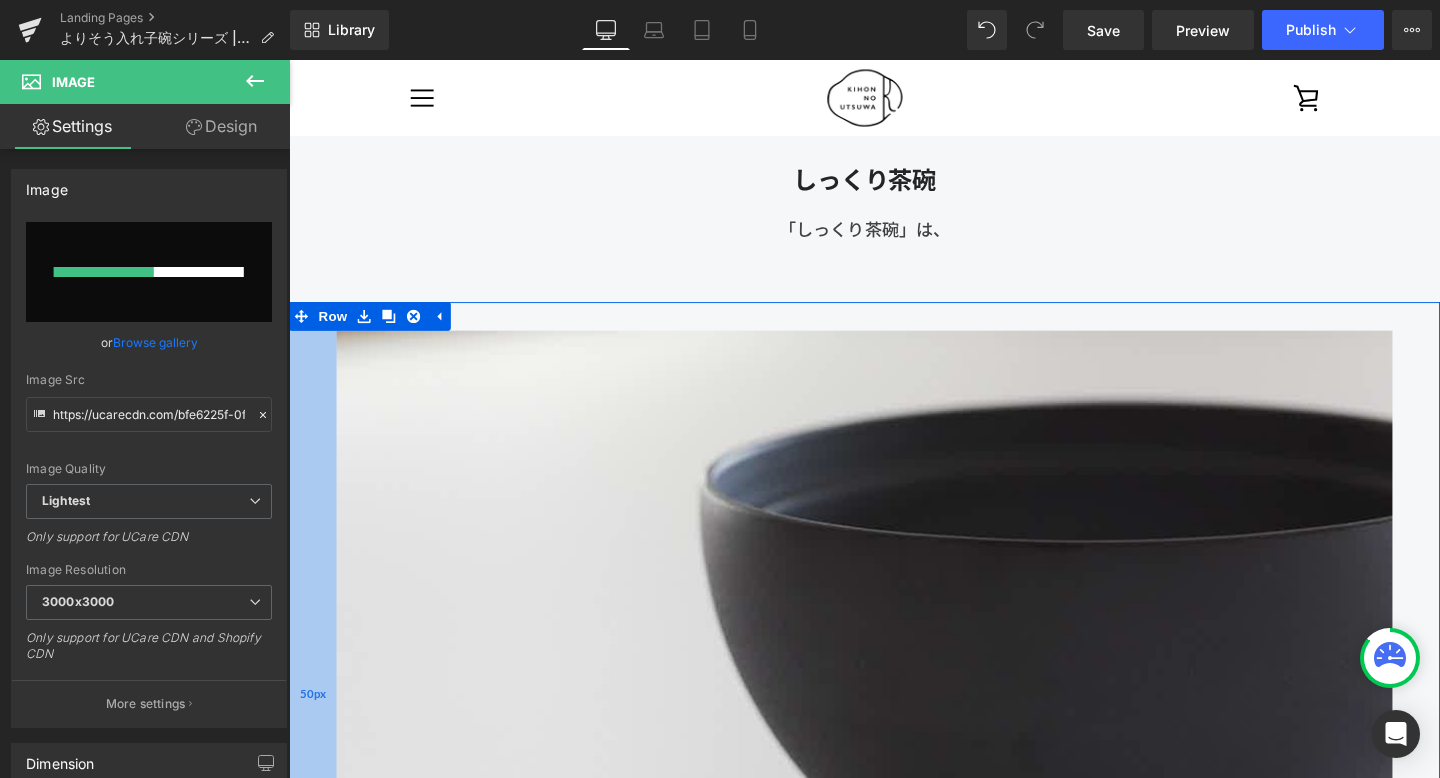 type 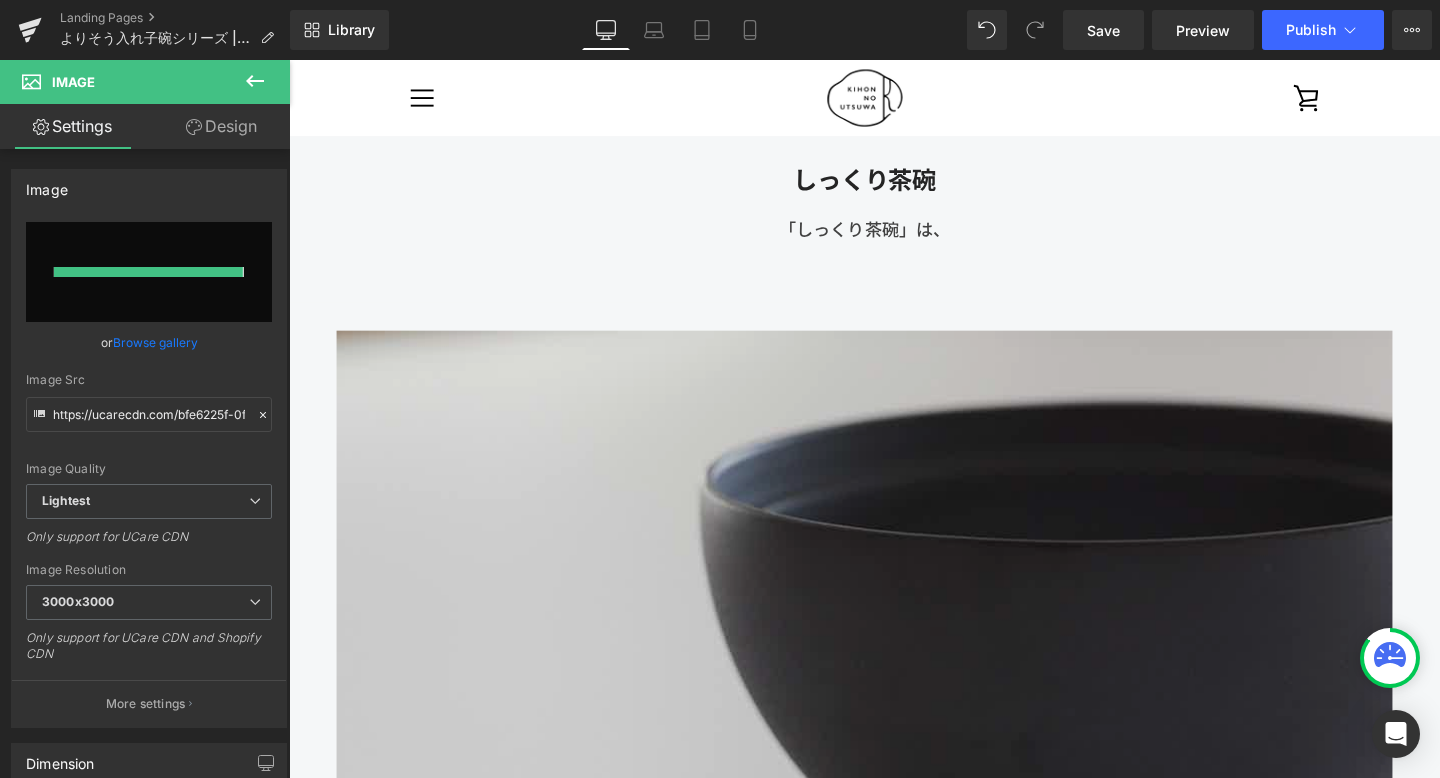 type on "https://ucarecdn.com/2b77bcb8-f769-487b-88bb-ed8344ec74f1/-/format/auto/-/preview/3000x3000/-/quality/lightest/250806_%E3%81%8D%E3%81%BB%E3%82%93%E3%81%AE%E3%81%86%E3%81%A4%E3%82%8F45294.jpg" 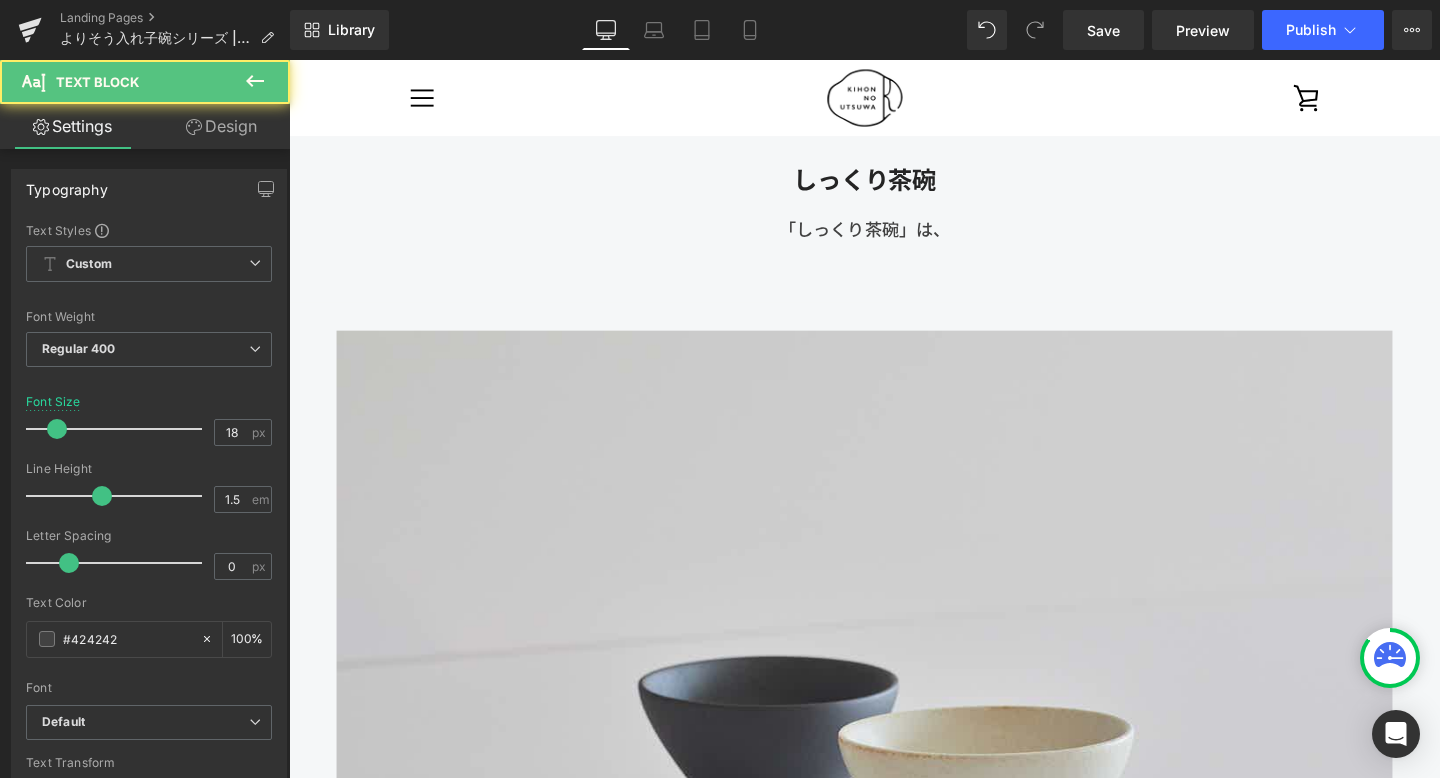 click on "「しっくり茶碗」は、" at bounding box center [894, 231] 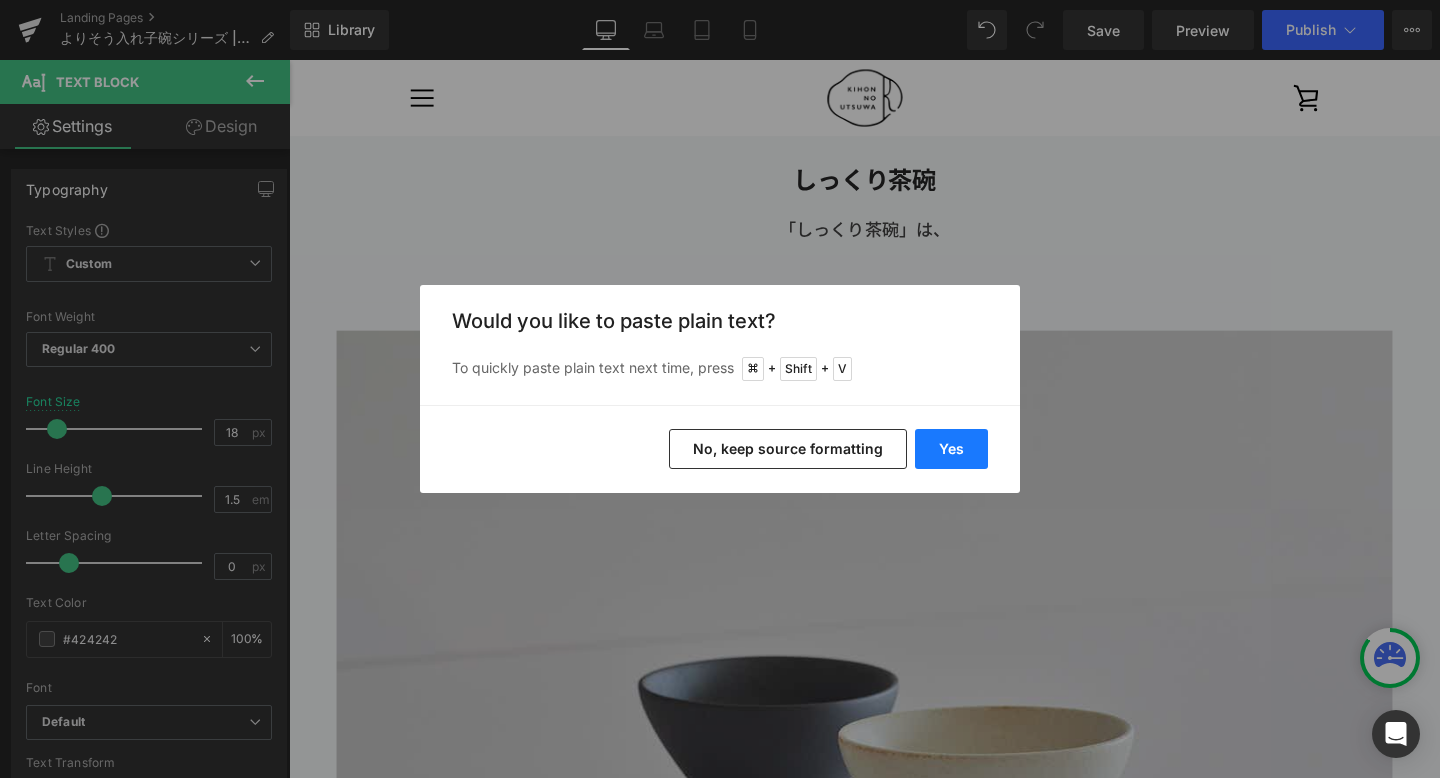click on "Yes" at bounding box center (951, 449) 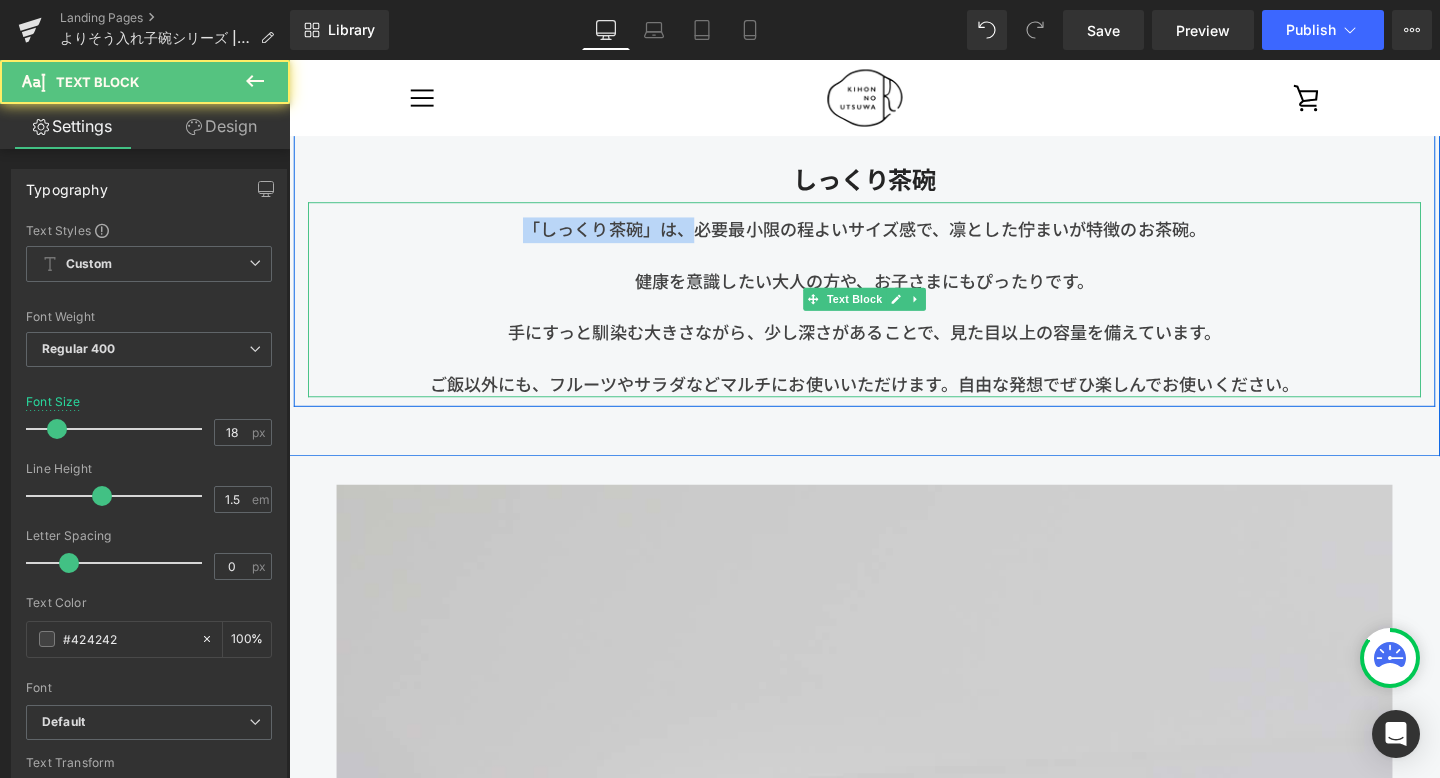 drag, startPoint x: 718, startPoint y: 264, endPoint x: 531, endPoint y: 256, distance: 187.17105 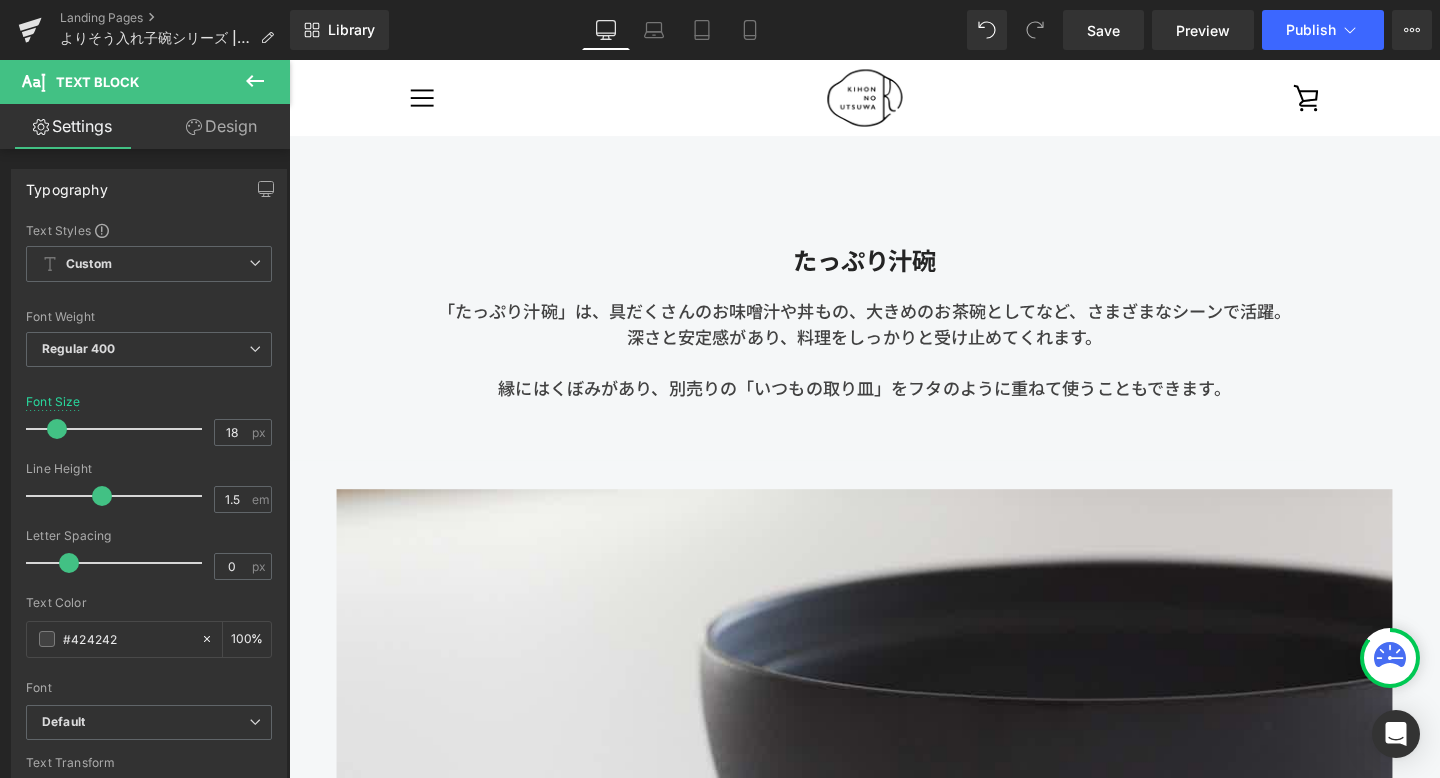 scroll, scrollTop: 10134, scrollLeft: 0, axis: vertical 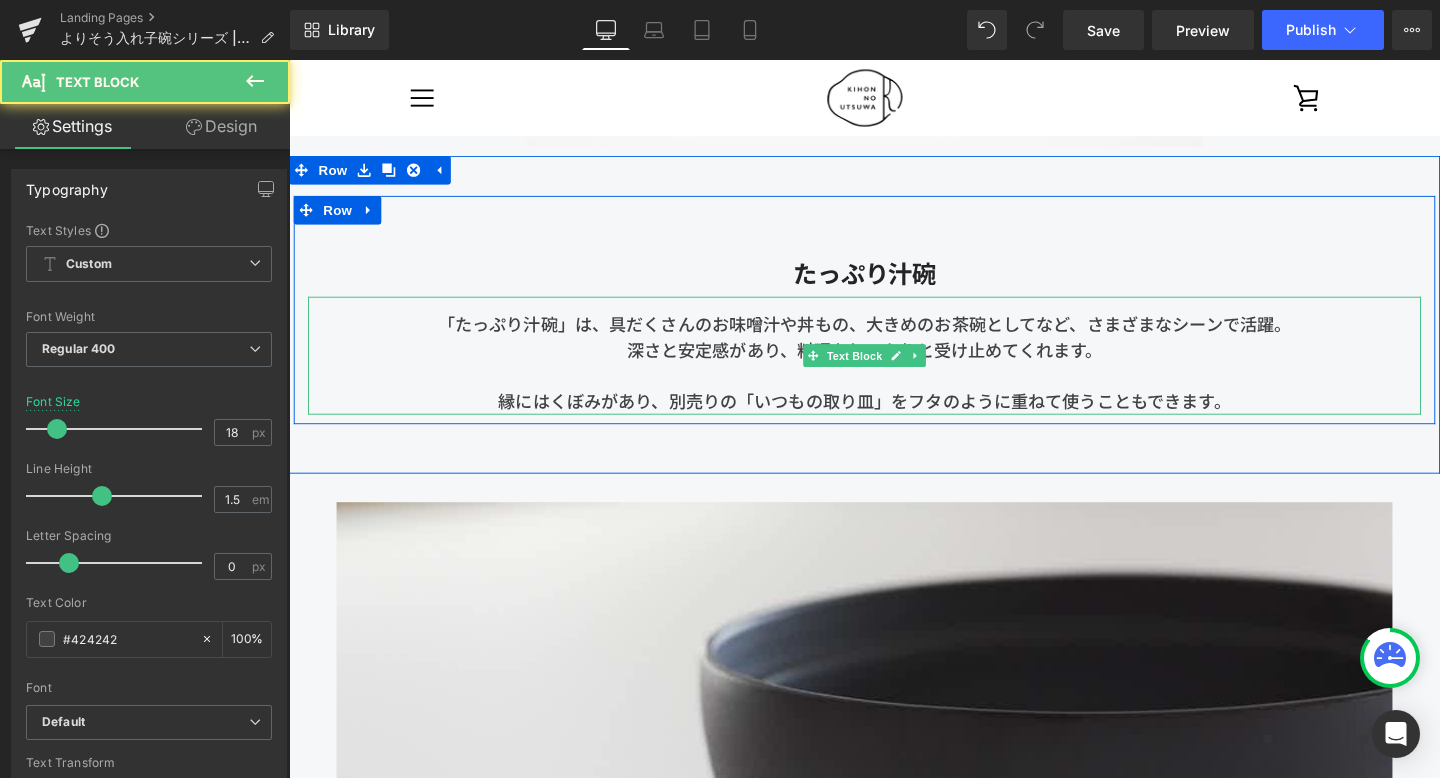 click on "「たっぷり汁碗」は、具だくさんのお味噌汁や丼もの、大きめのお茶碗としてなど、さまざまなシーンで活躍。 深さと安定感があり、料理をしっかりと受け止めてくれます。 縁にはくぼみがあり、別売りの「いつもの取り皿」をフタのように重ねて使うこともできます。" at bounding box center [894, 371] 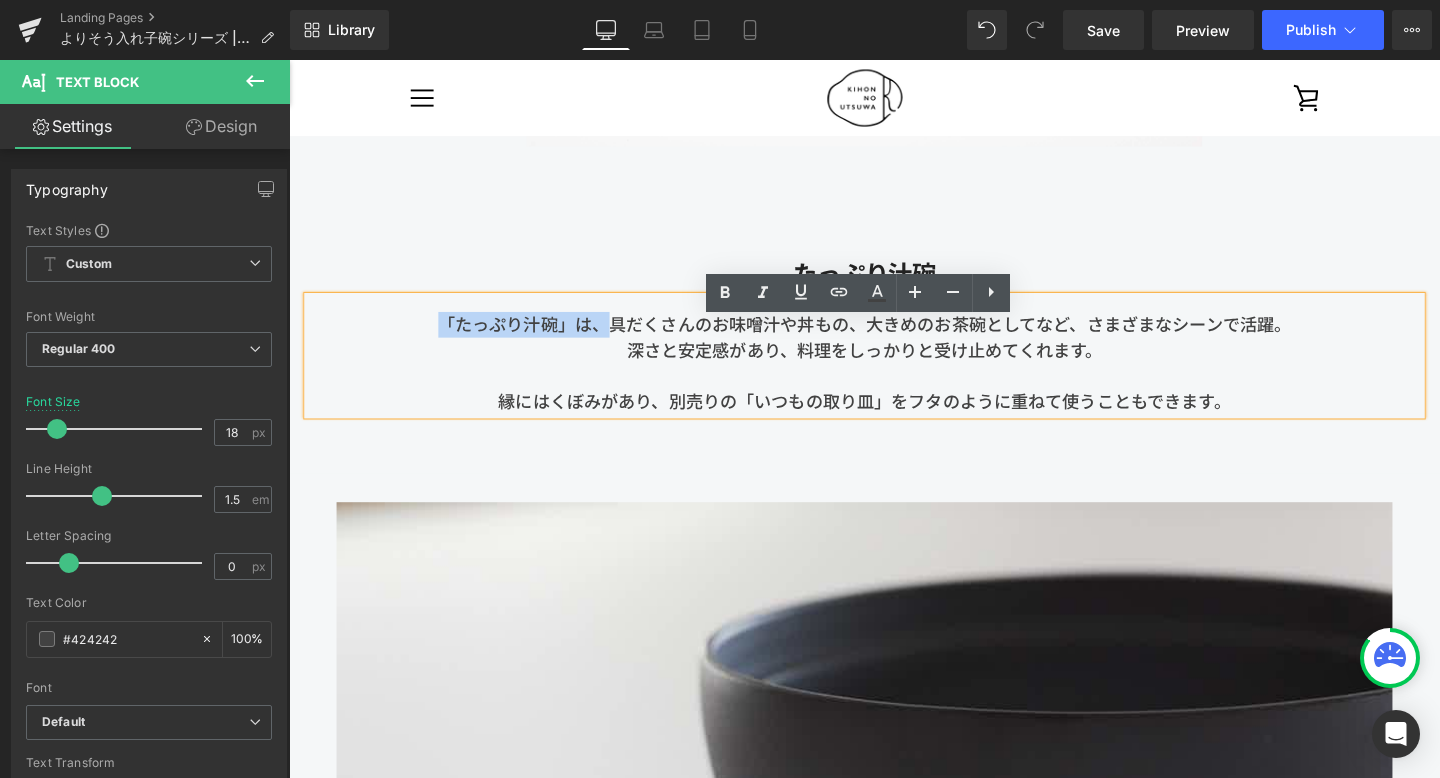 drag, startPoint x: 623, startPoint y: 359, endPoint x: 391, endPoint y: 360, distance: 232.00215 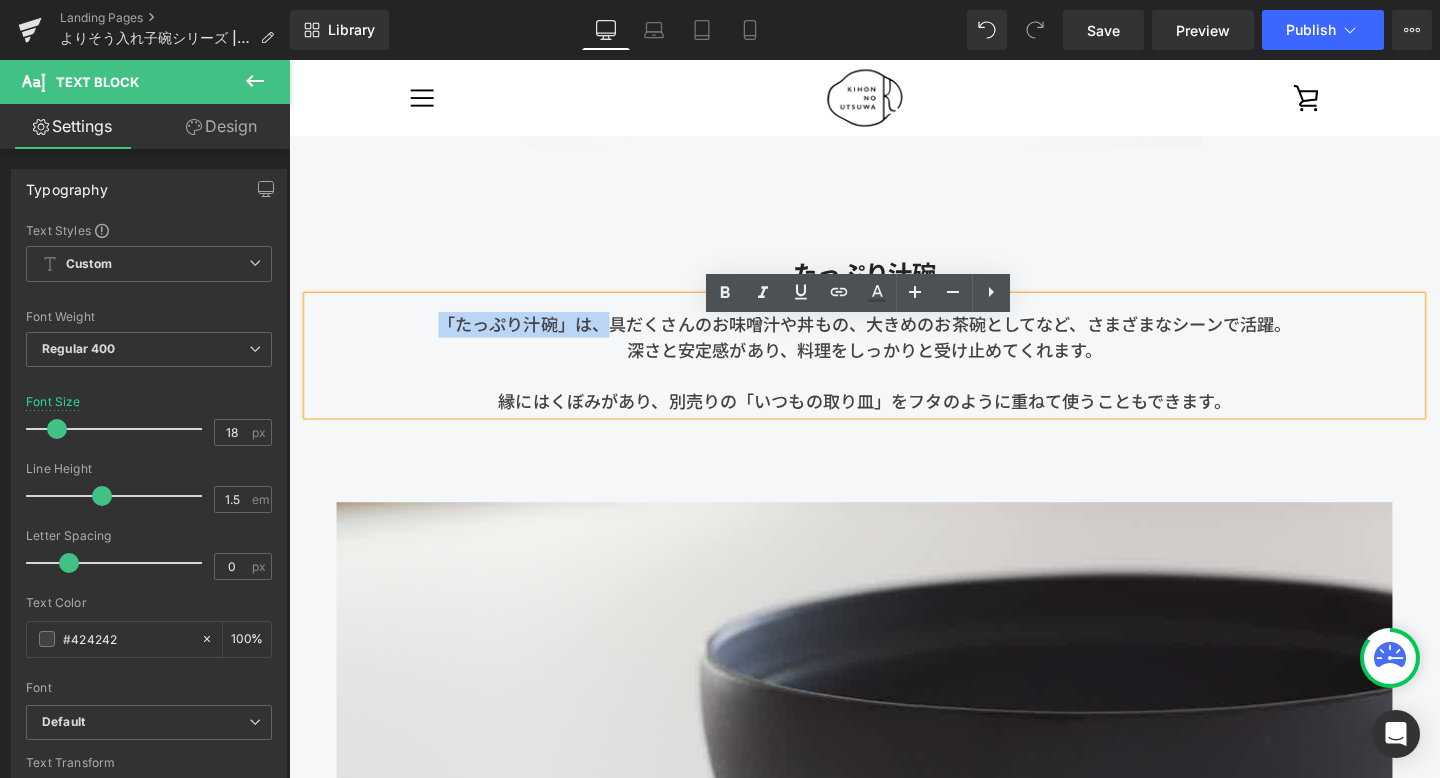 type 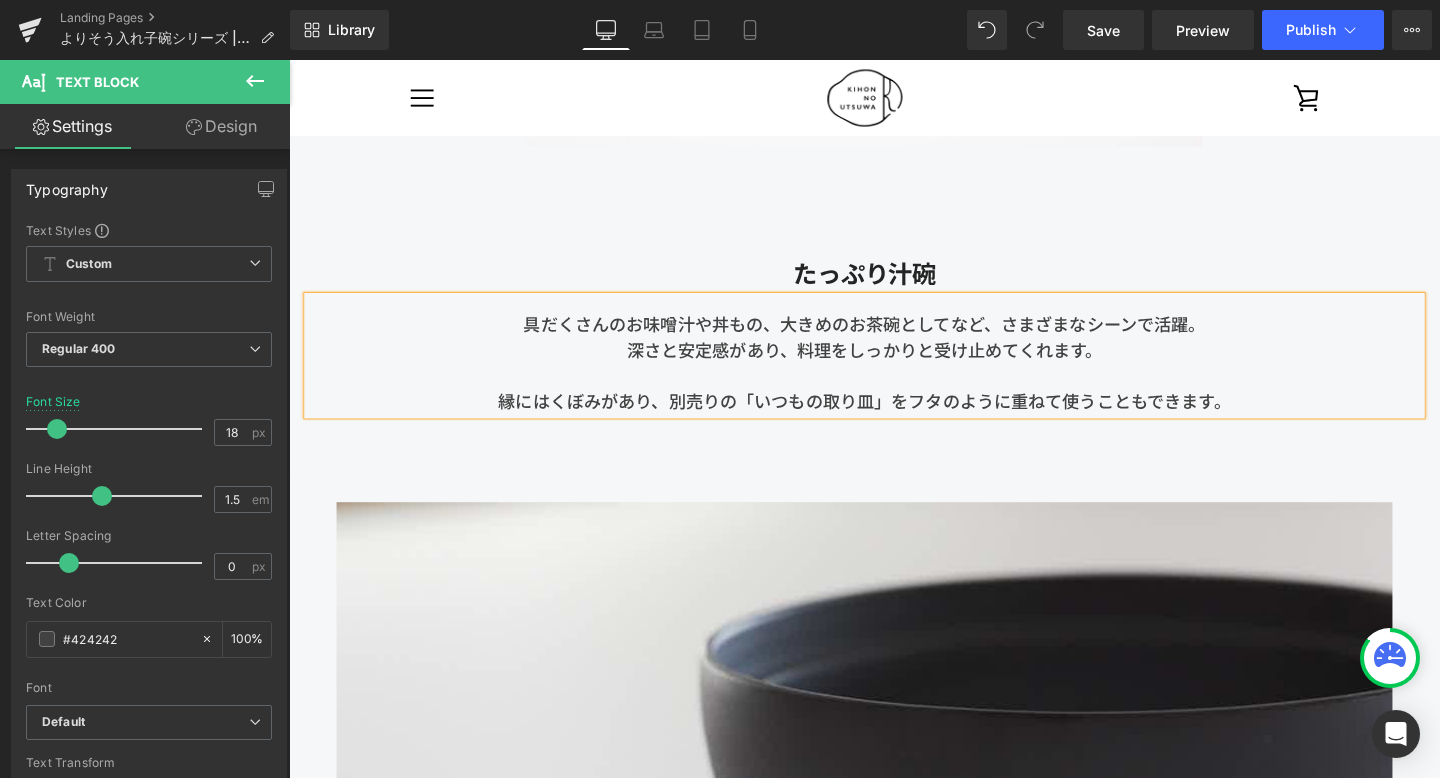 click on "具だくさんのお味噌汁や丼もの、大きめのお茶碗としてなど、さまざまなシーンで活躍。 深さと安定感があり、料理をしっかりと受け止めてくれます。 縁にはくぼみがあり、別売りの「いつもの取り皿」をフタのように重ねて使うこともできます。" at bounding box center (894, 371) 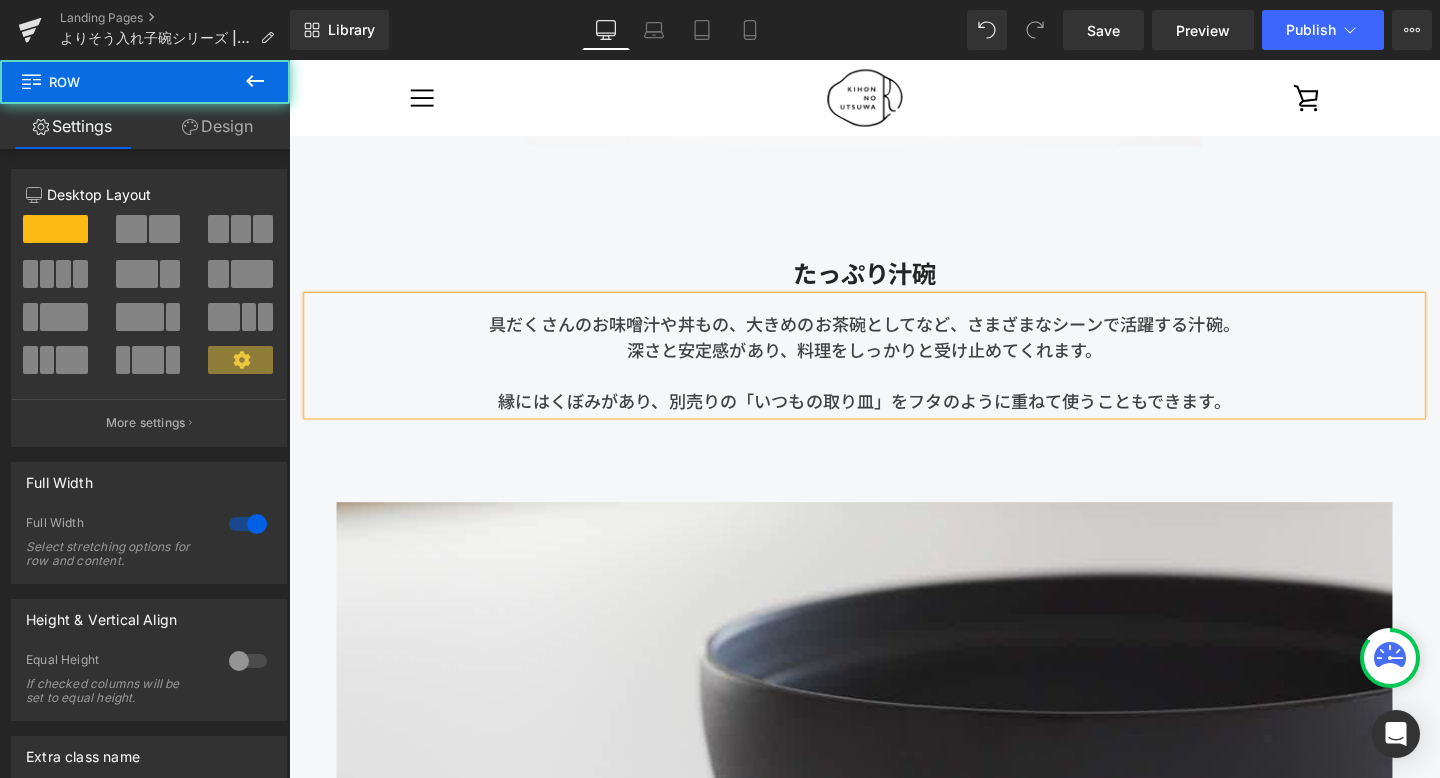 click on "Image         あああああああああああああああああああああああああああ Text Block         Row" at bounding box center (894, 907) 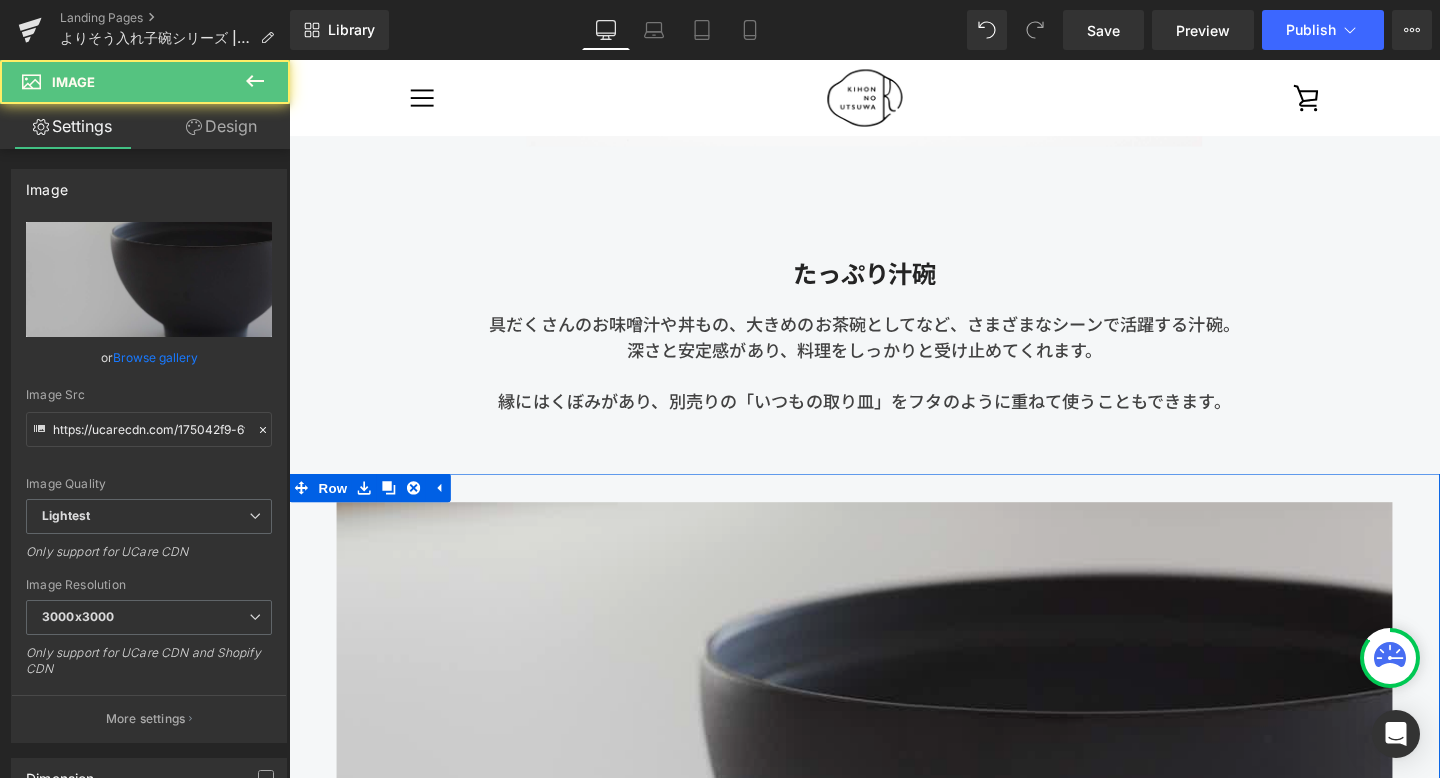click at bounding box center [894, 895] 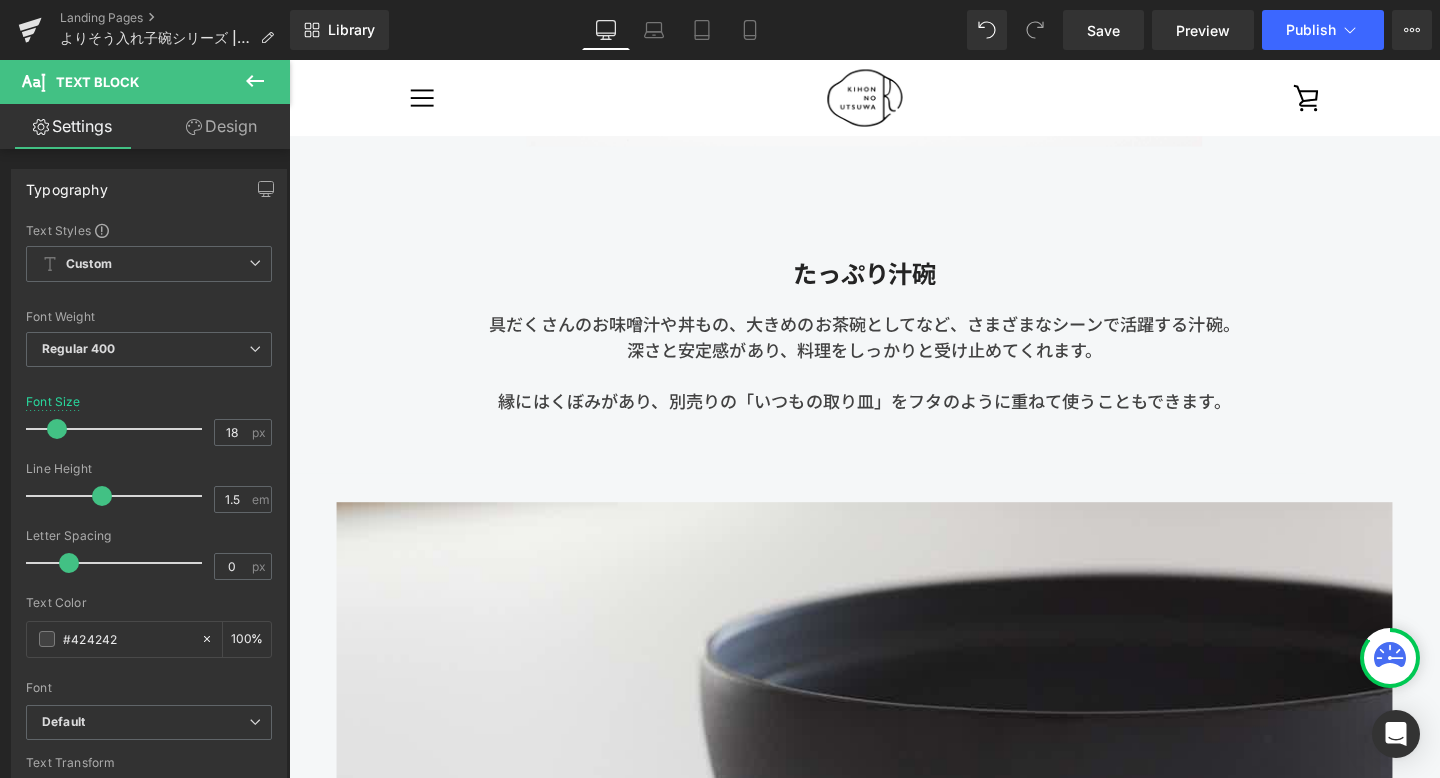 click at bounding box center [894, 392] 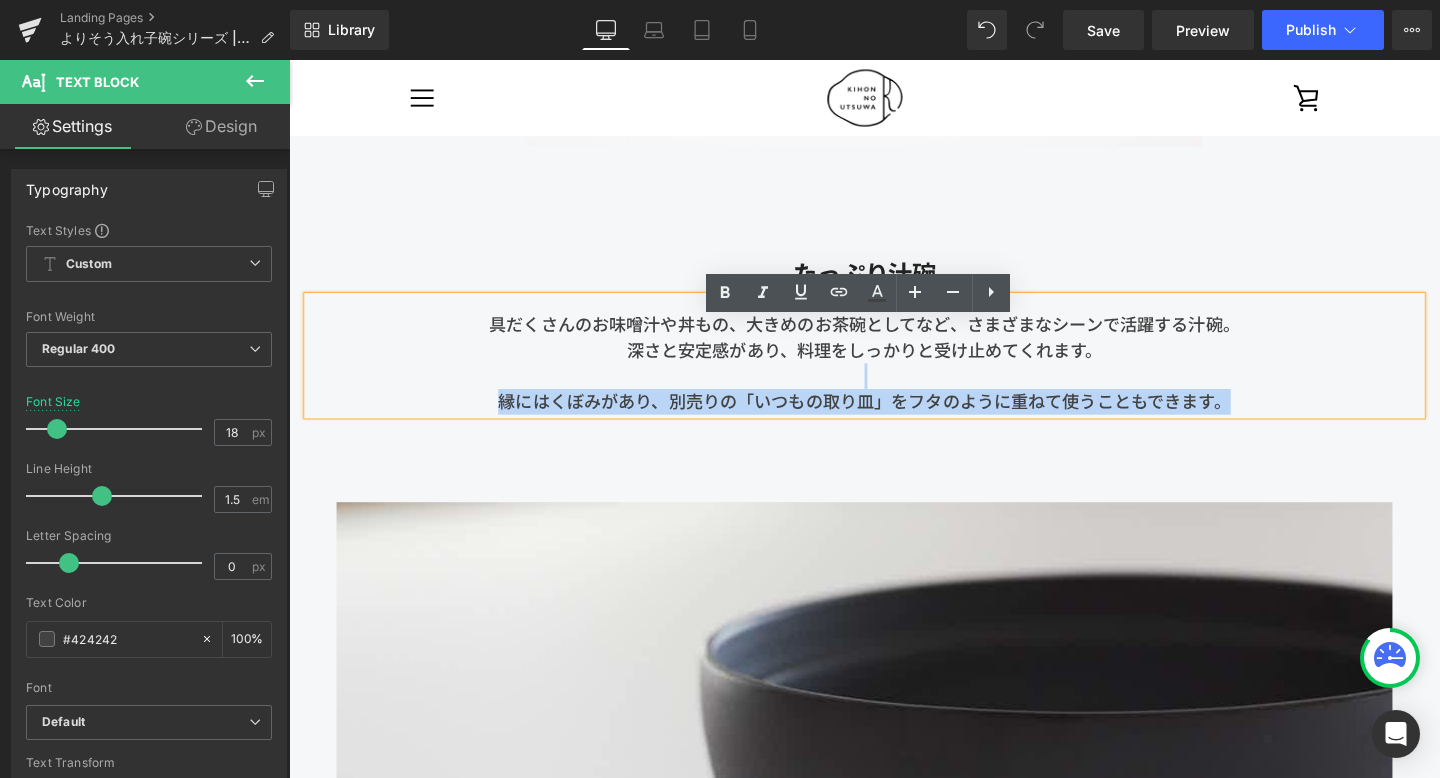 drag, startPoint x: 1297, startPoint y: 447, endPoint x: 514, endPoint y: 416, distance: 783.6134 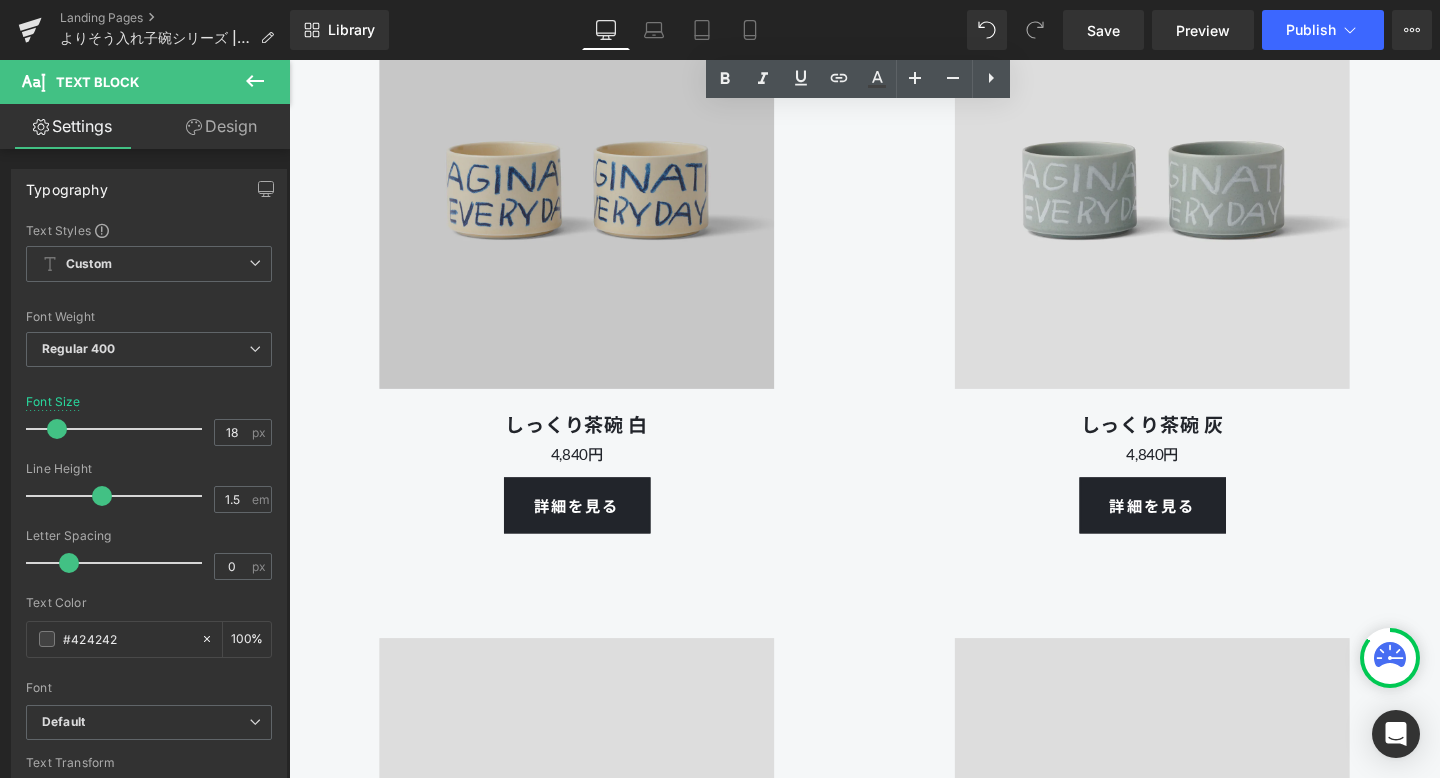 scroll, scrollTop: 14105, scrollLeft: 0, axis: vertical 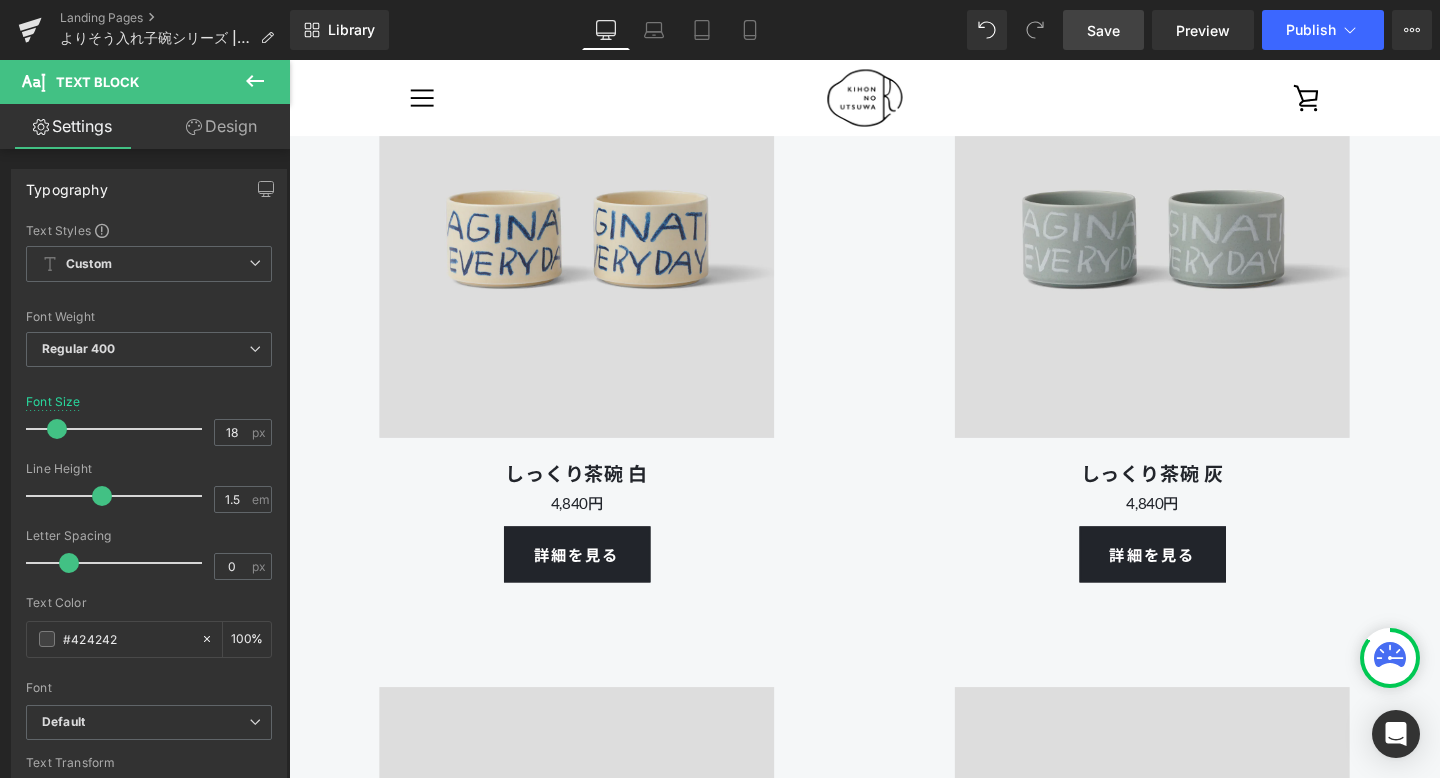 click on "Save" at bounding box center [1103, 30] 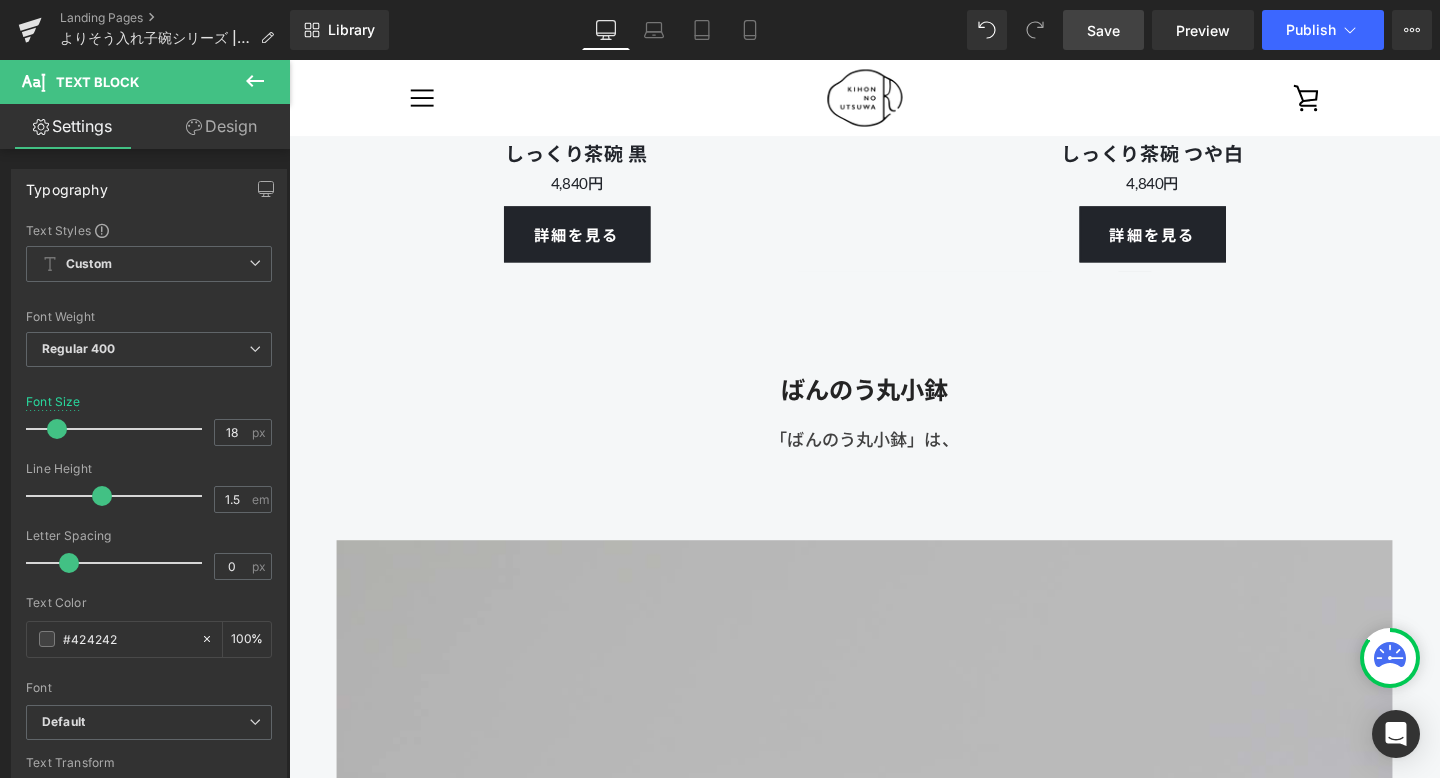 scroll, scrollTop: 15219, scrollLeft: 0, axis: vertical 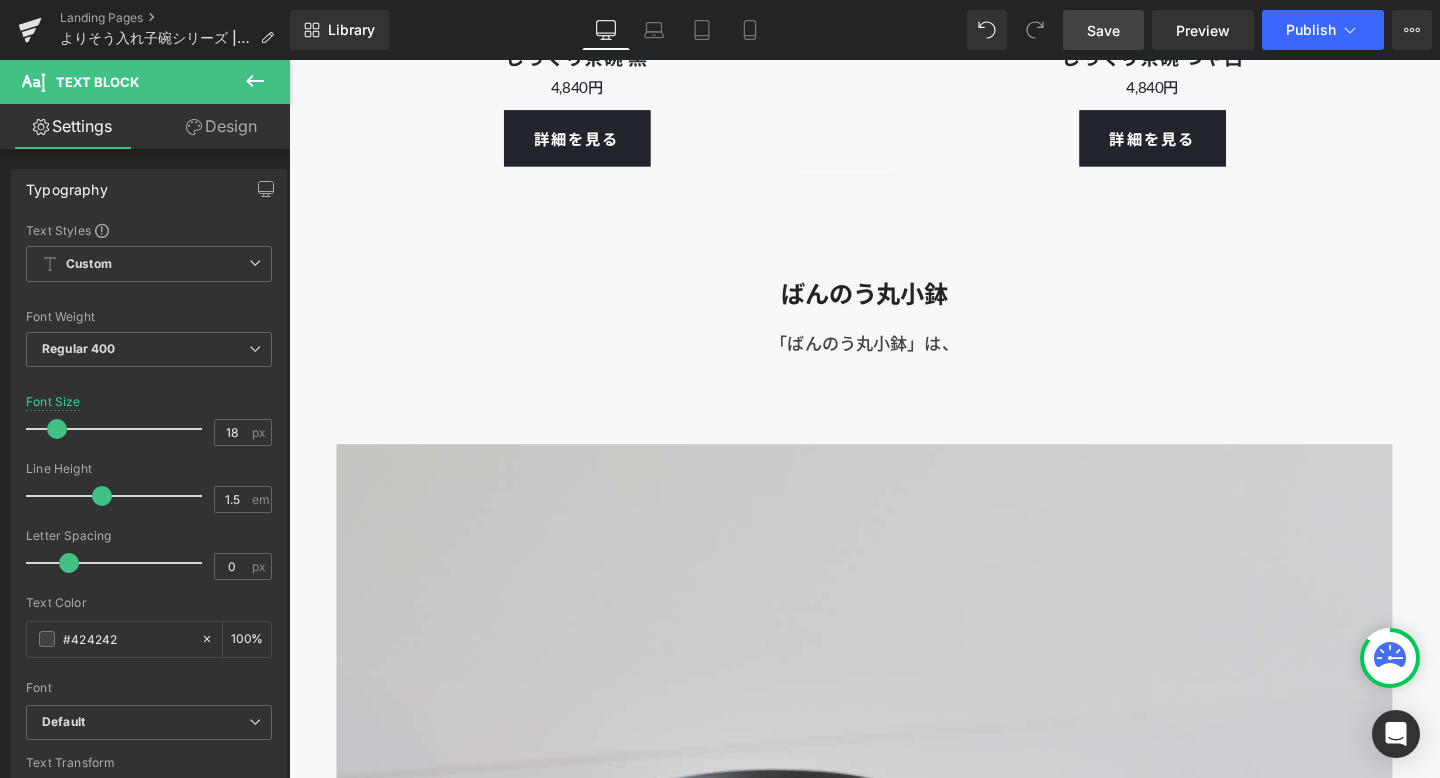 click on "「ばんのう丸小鉢」は、 Text Block" at bounding box center [894, 350] 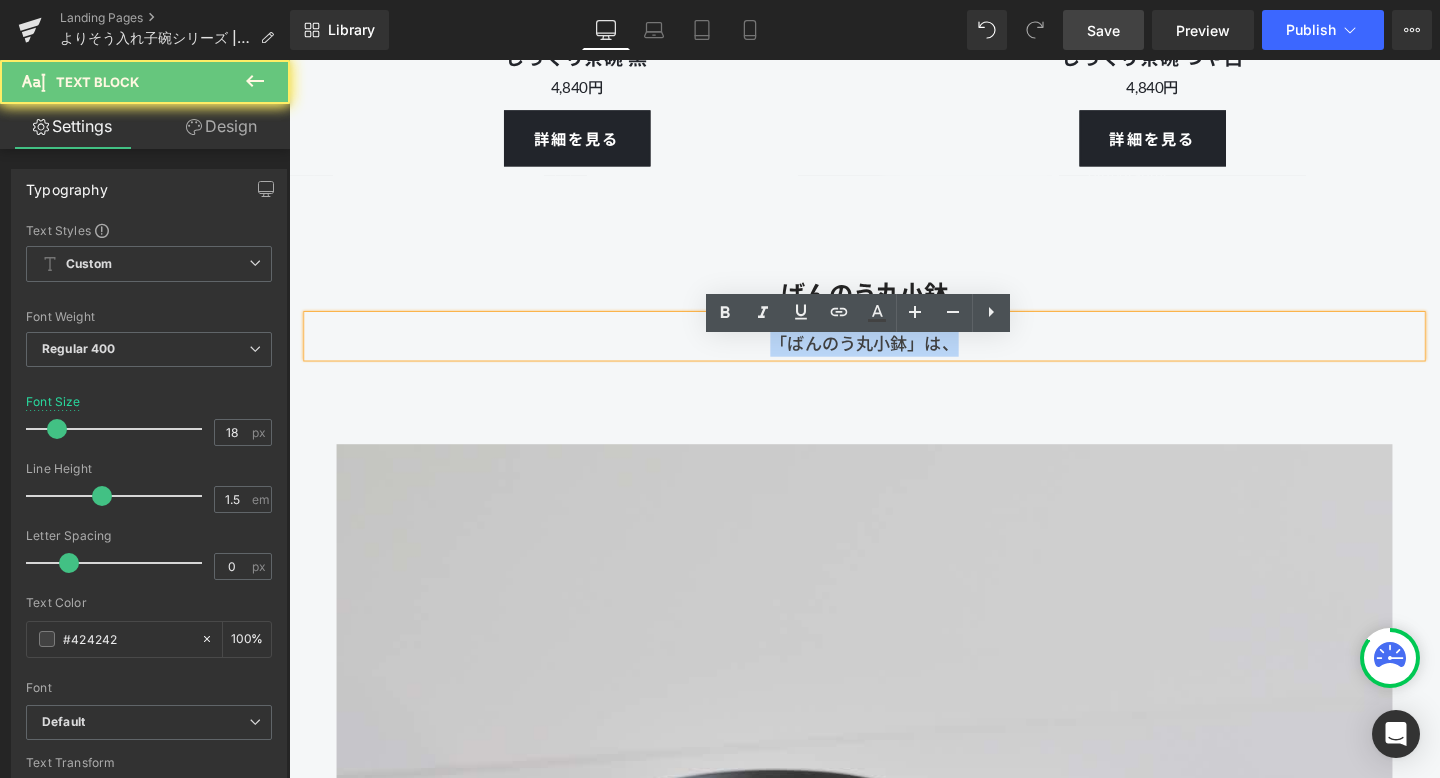 drag, startPoint x: 1001, startPoint y: 380, endPoint x: 717, endPoint y: 375, distance: 284.044 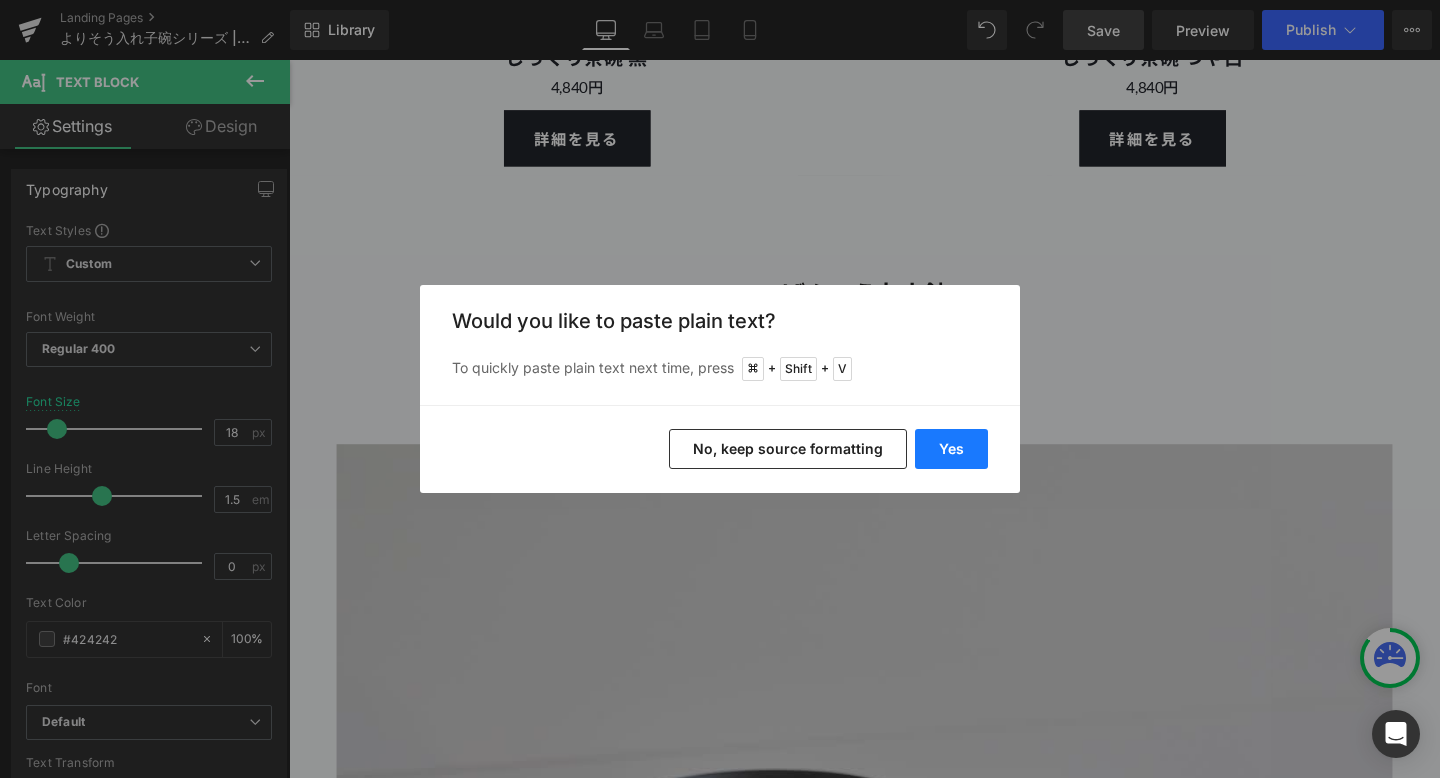 click on "Yes" at bounding box center (951, 449) 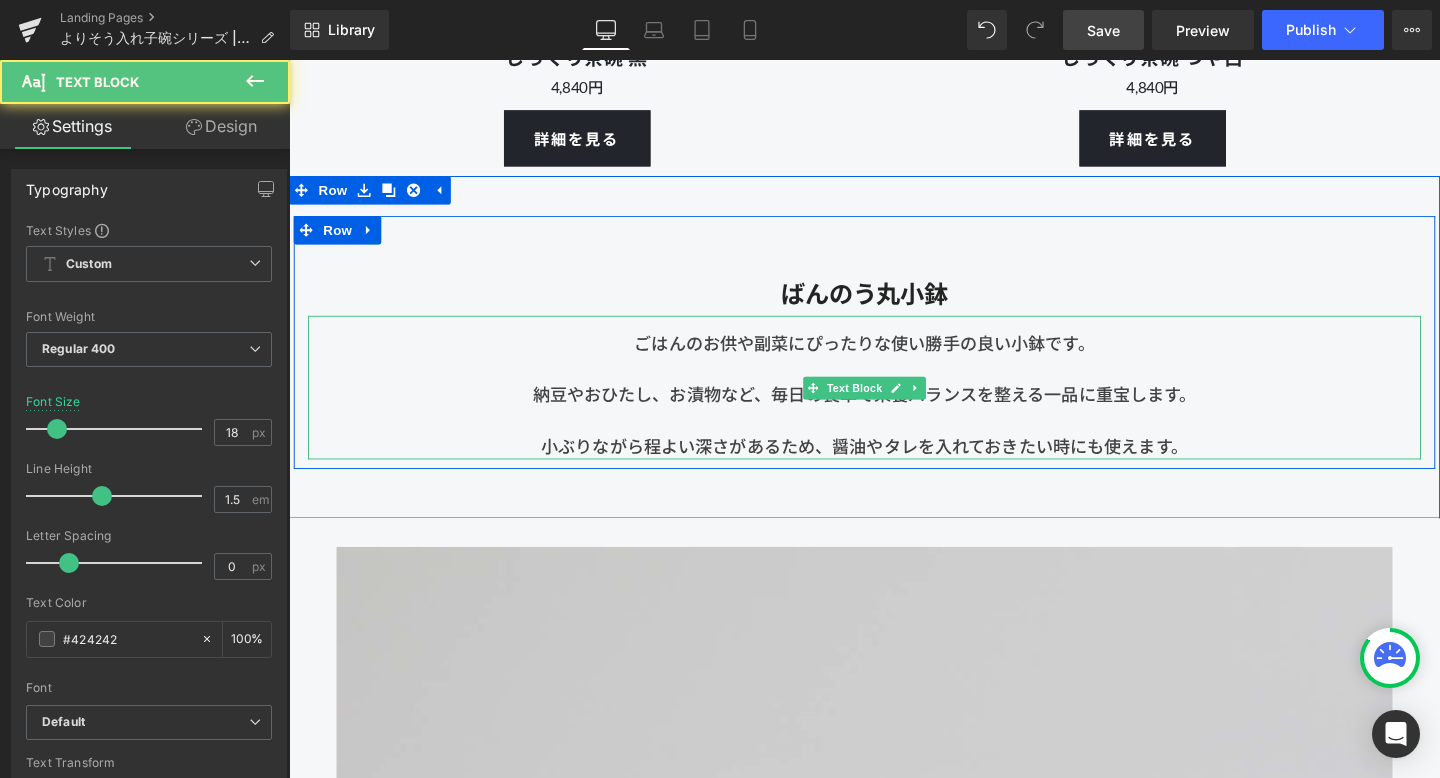 click at bounding box center (894, 439) 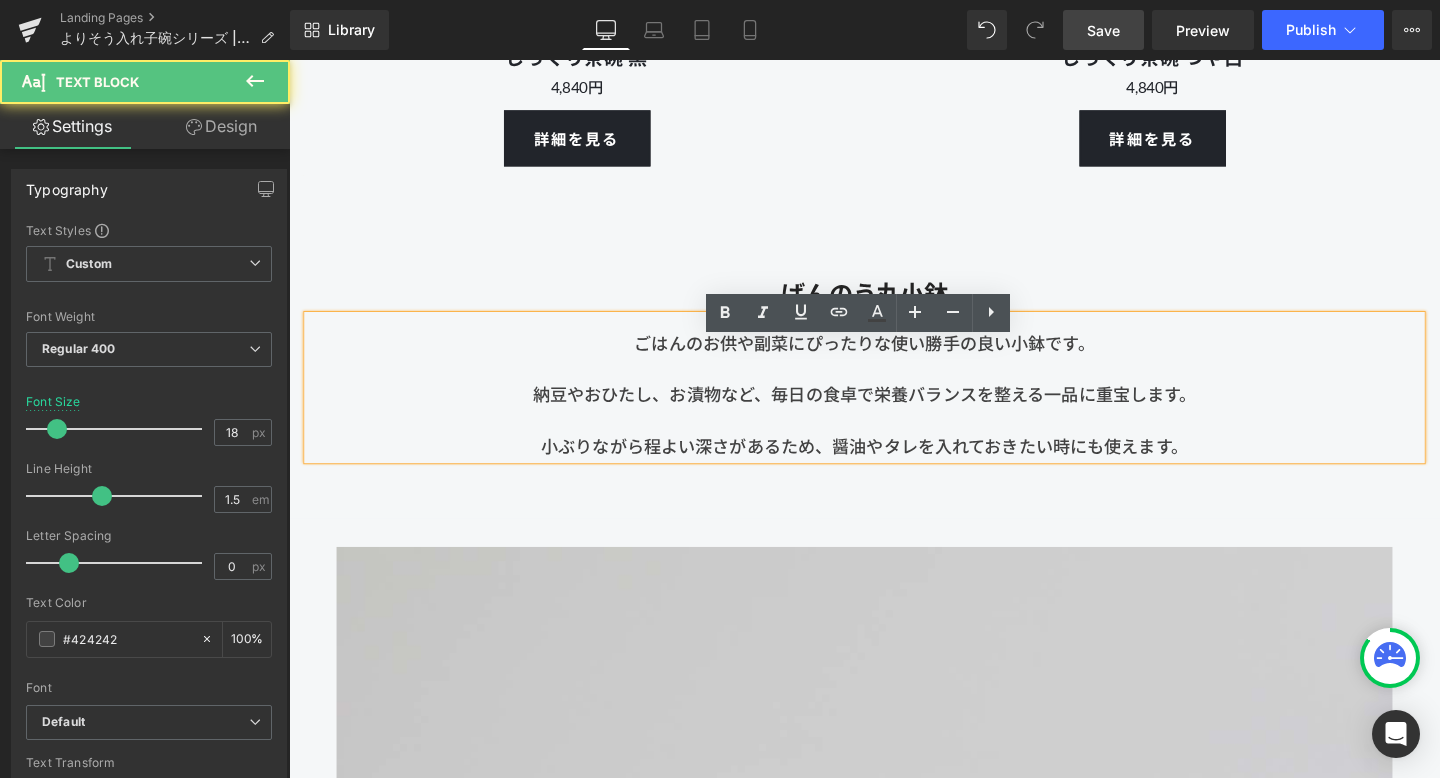 click on "納豆やおひたし、お漬物など、毎日の食卓で栄養バランスを整える一品に重宝します。" at bounding box center [894, 412] 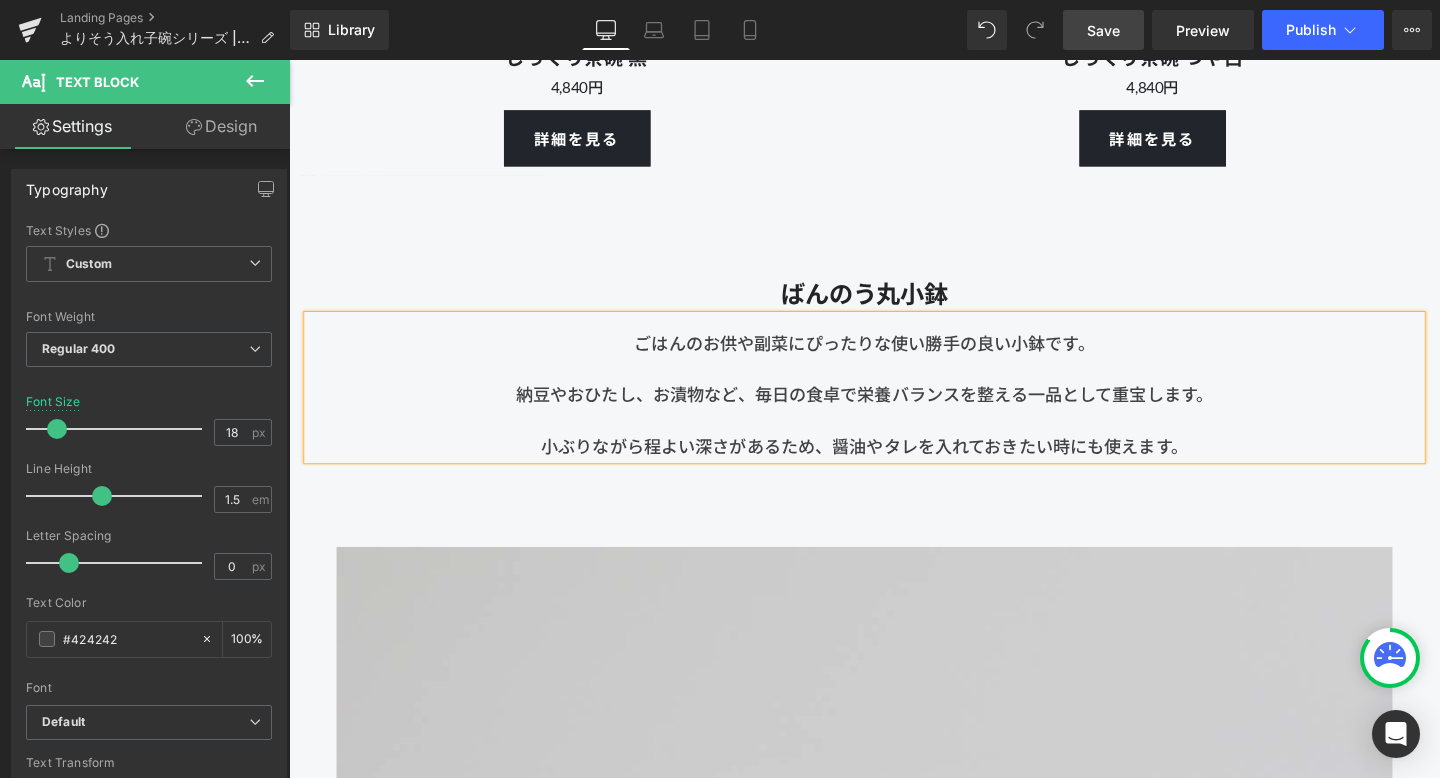 click on "納豆やおひたし、お漬物など、毎日の食卓で栄養バランスを整える一品として重宝します。" at bounding box center [894, 412] 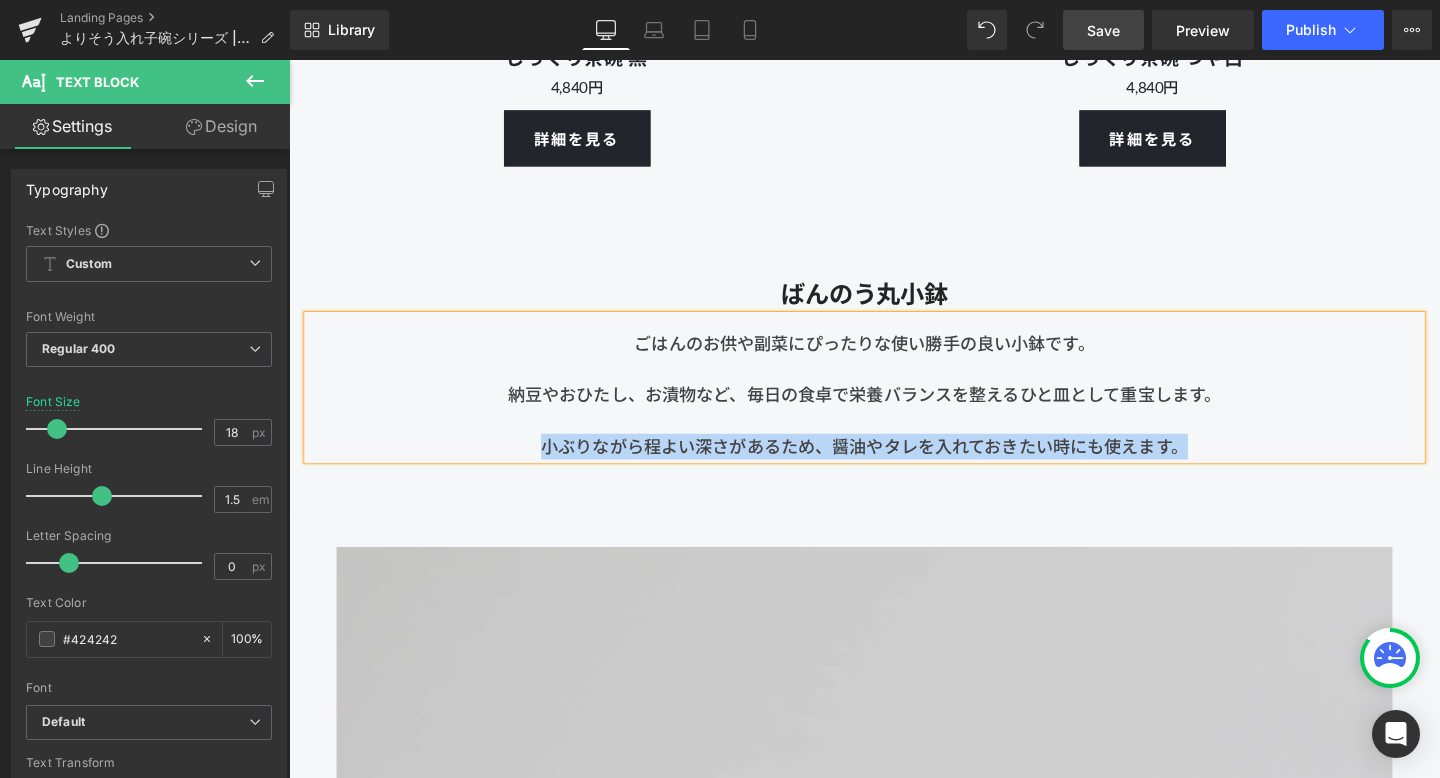 drag, startPoint x: 1261, startPoint y: 486, endPoint x: 513, endPoint y: 486, distance: 748 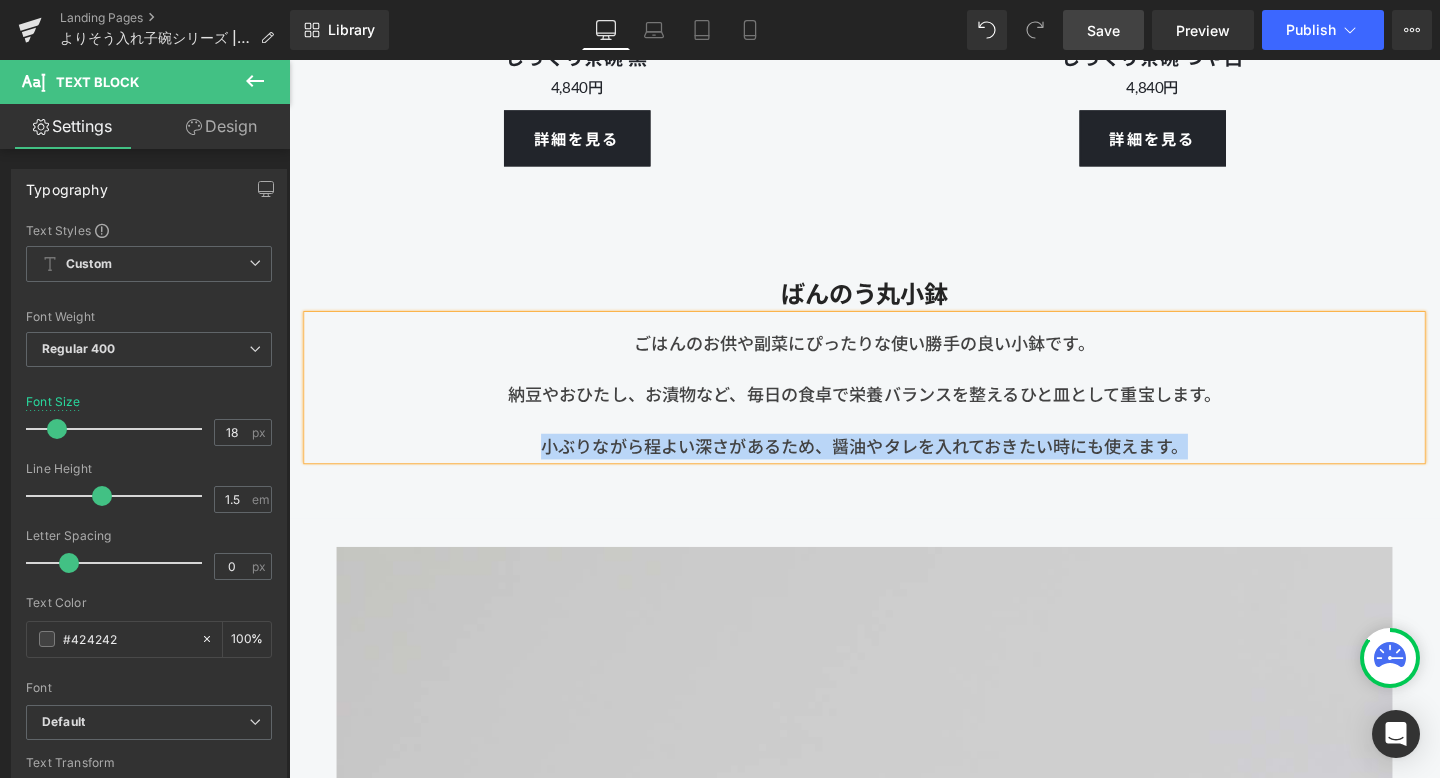 click on "小ぶりながら程よい深さがあるため、醤油やタレを入れておきたい時にも使えます。" at bounding box center (894, 466) 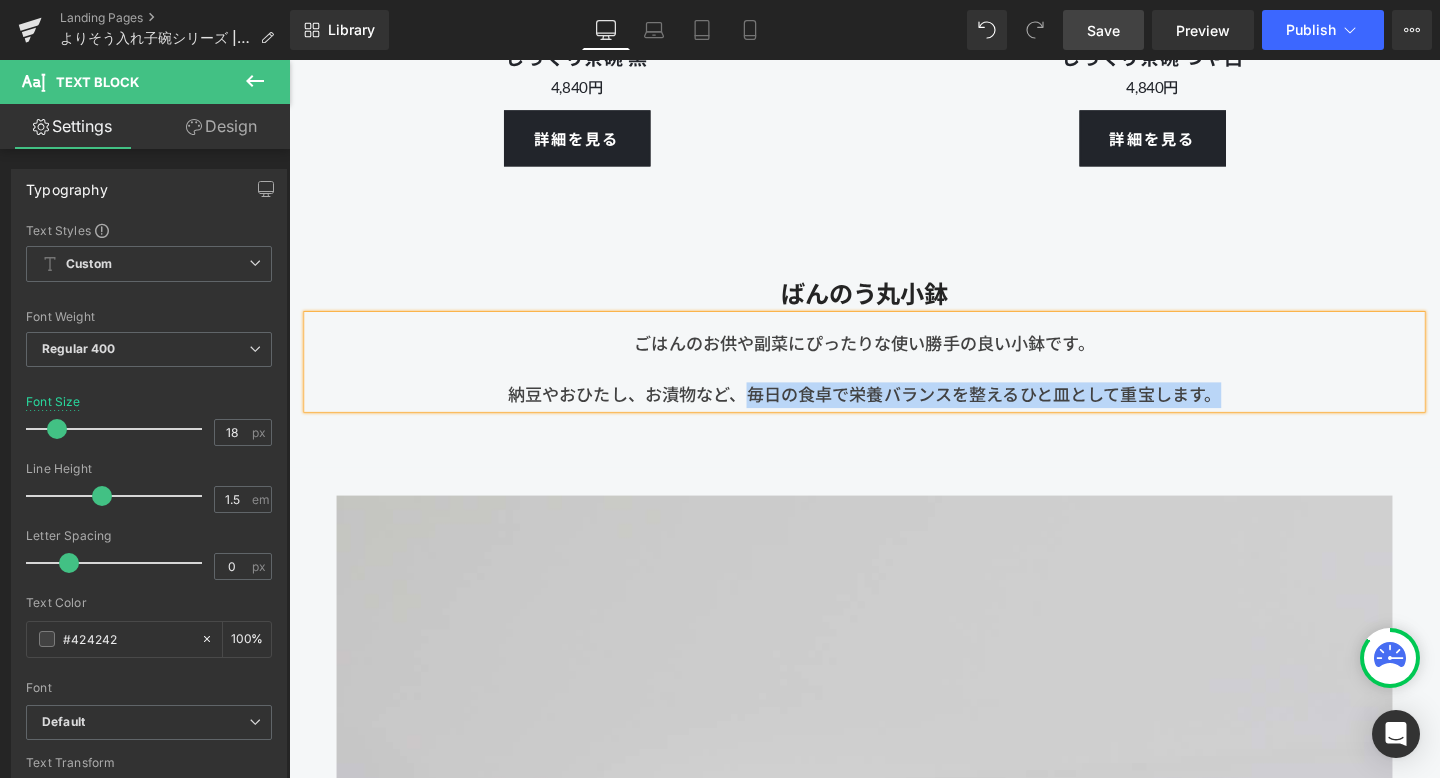 drag, startPoint x: 1274, startPoint y: 431, endPoint x: 772, endPoint y: 439, distance: 502.06375 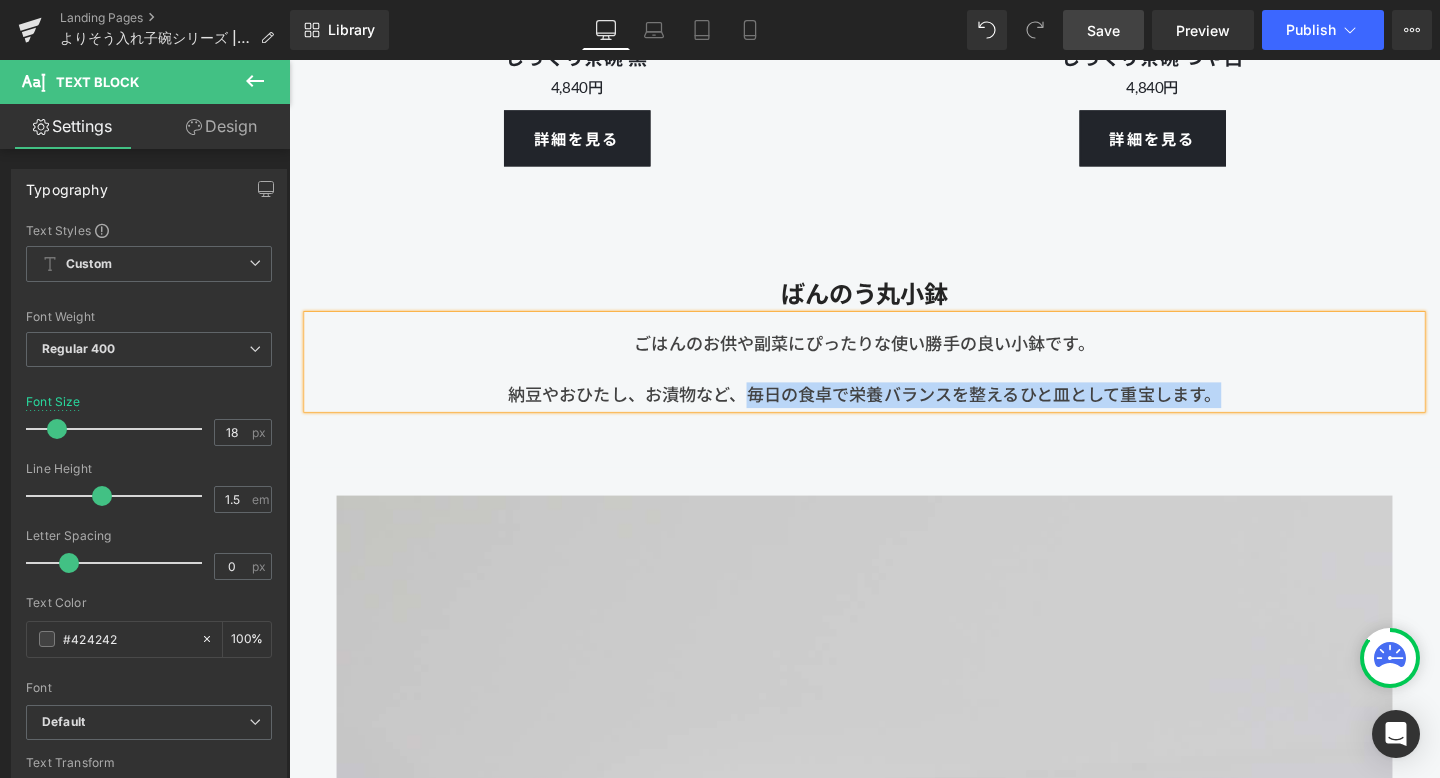 click on "納豆やおひたし、お漬物など、毎日の食卓で栄養バランスを整えるひと皿 として重宝します。" at bounding box center [894, 412] 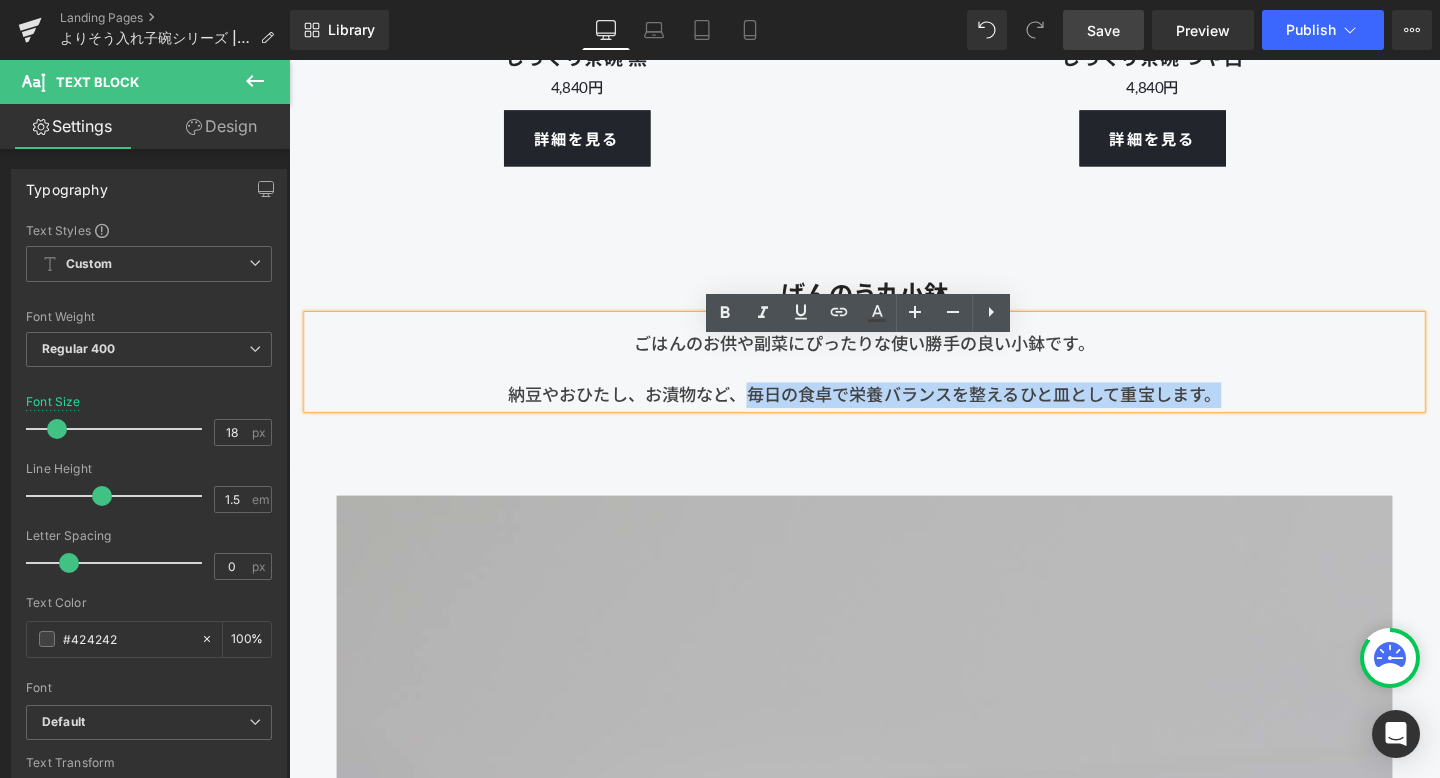 copy on "毎日の食卓で栄養バランスを整えるひと皿 として重宝します。" 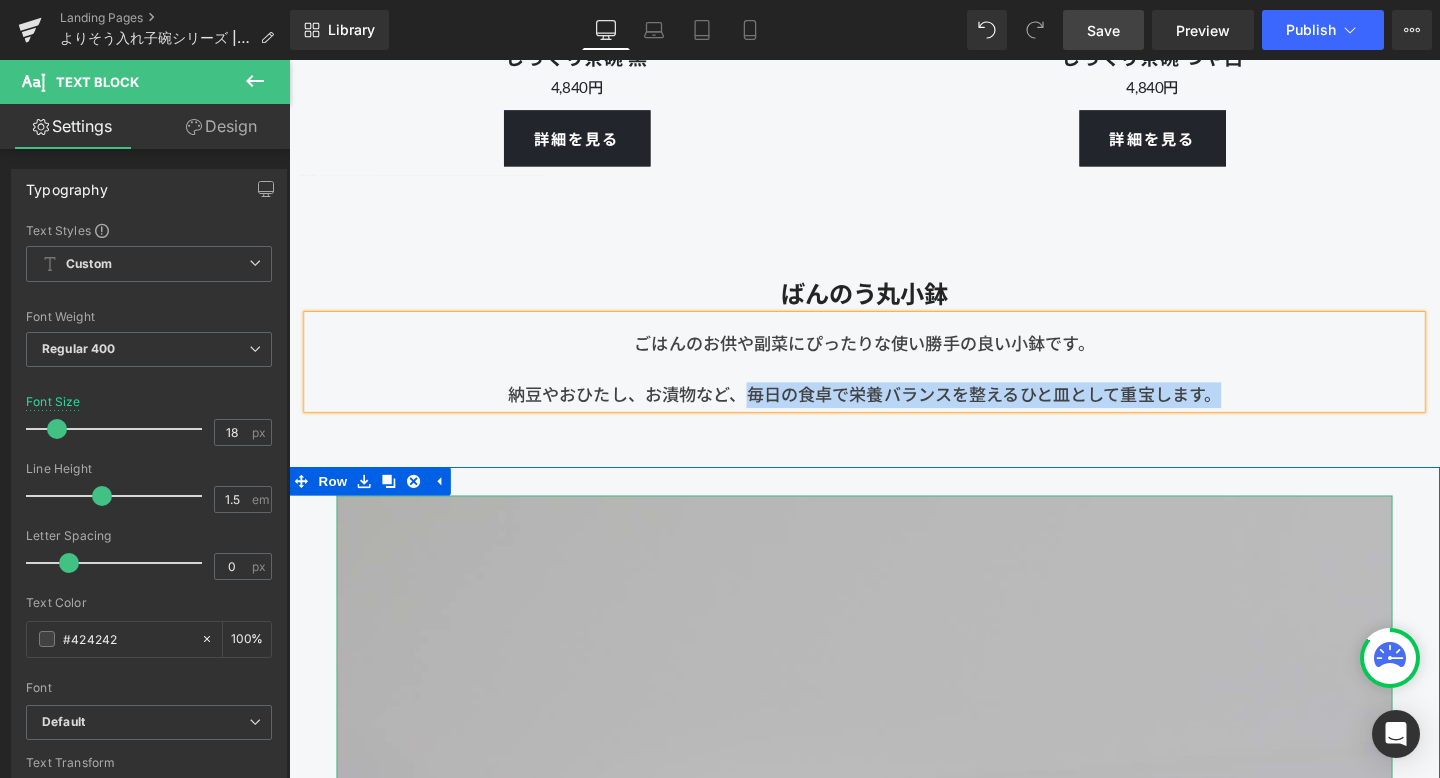 click at bounding box center (894, 888) 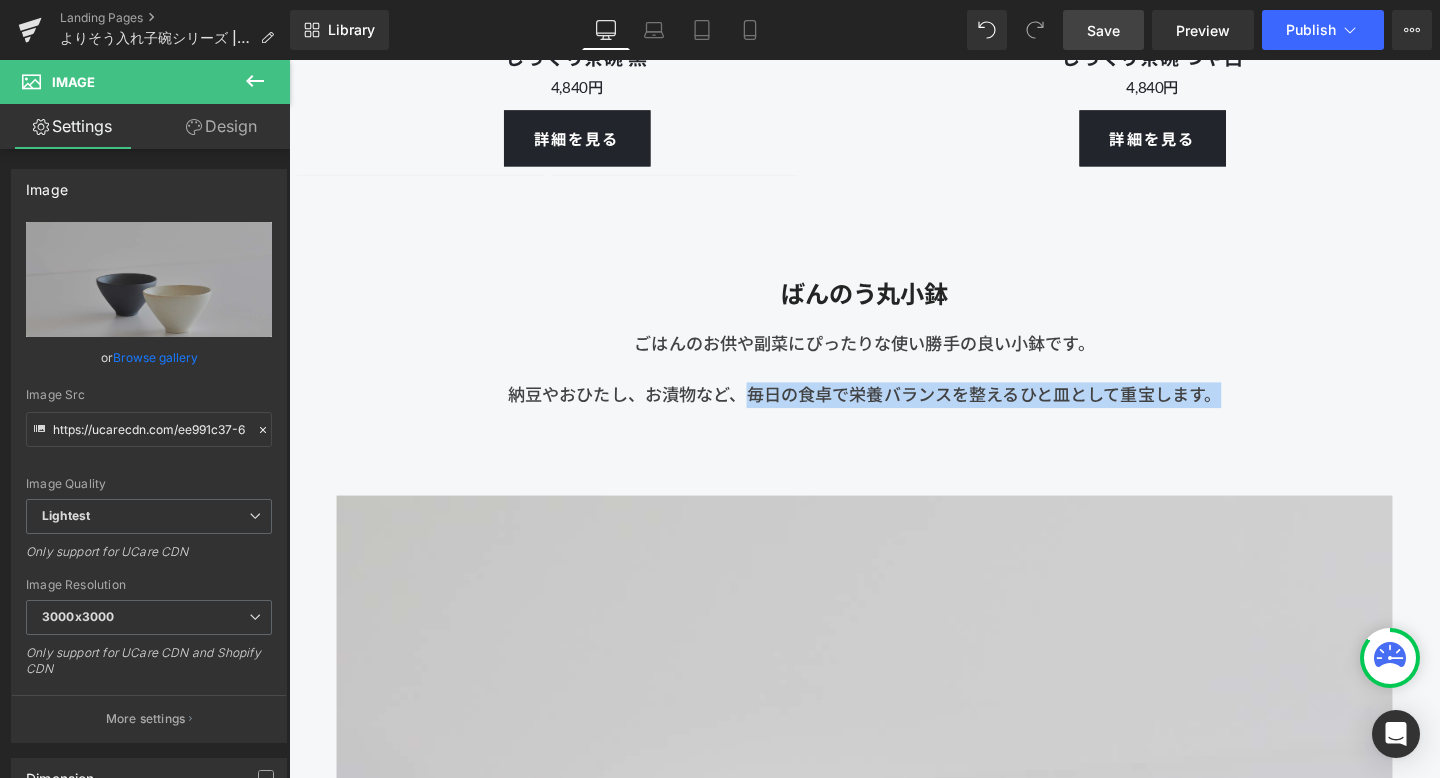 click on "として重宝します。" at bounding box center (1189, 412) 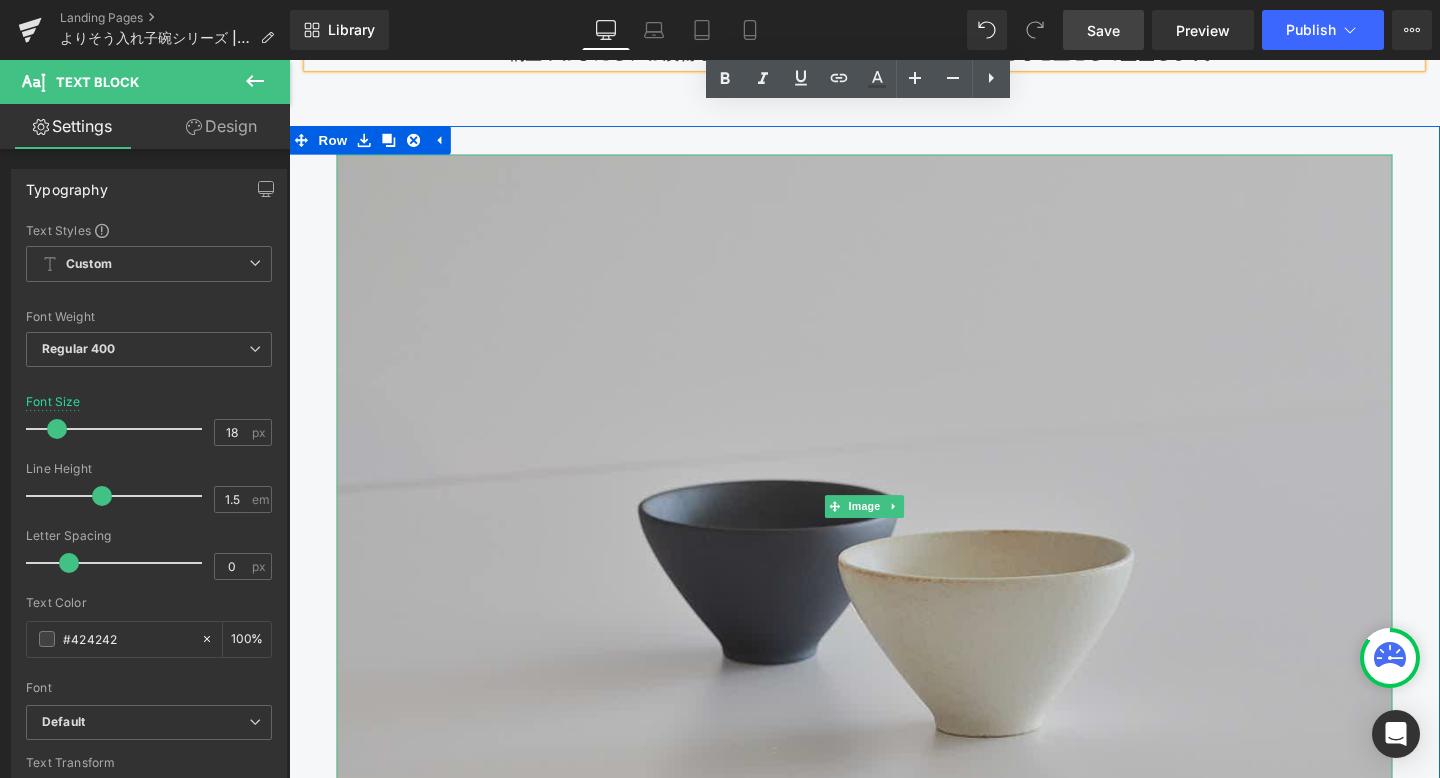 scroll, scrollTop: 15847, scrollLeft: 0, axis: vertical 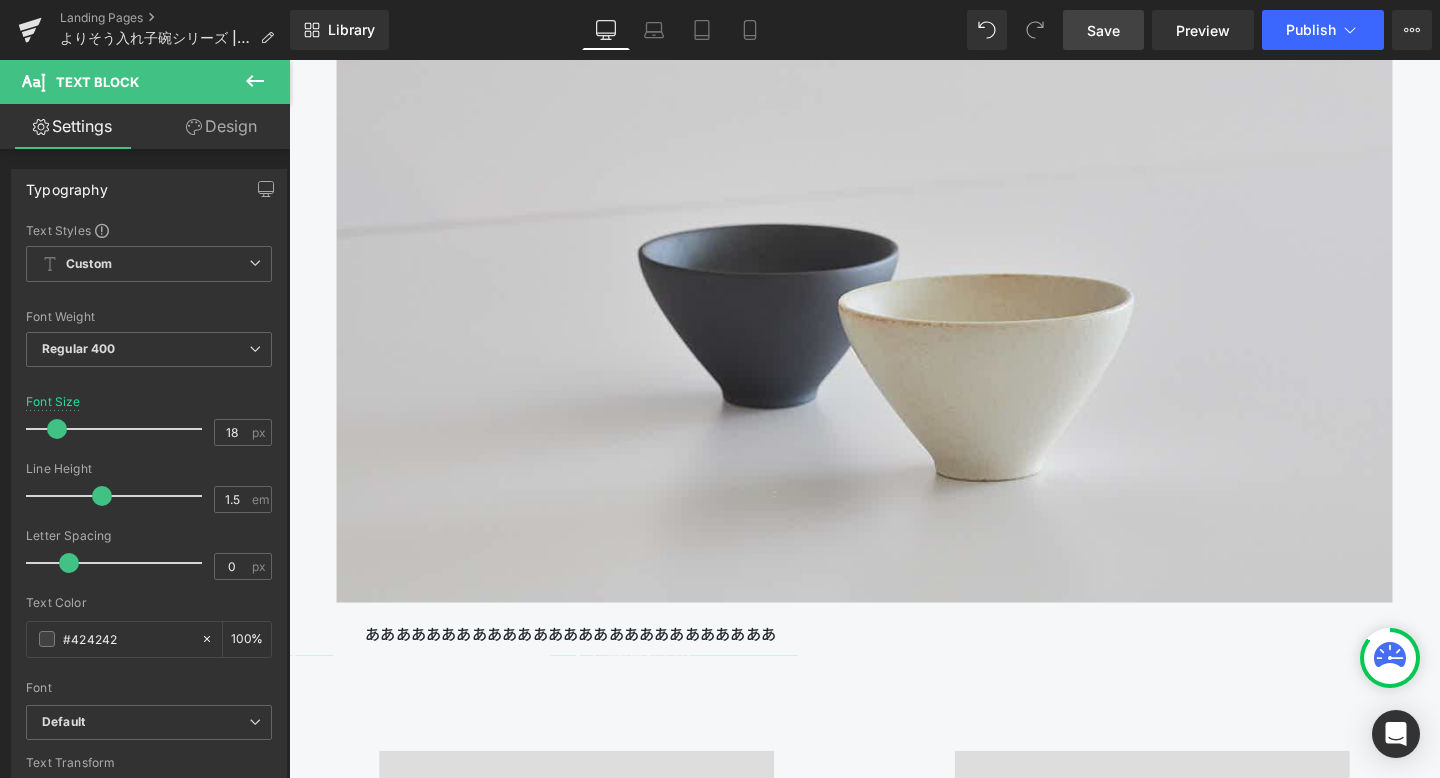 click on "Save" at bounding box center (1103, 30) 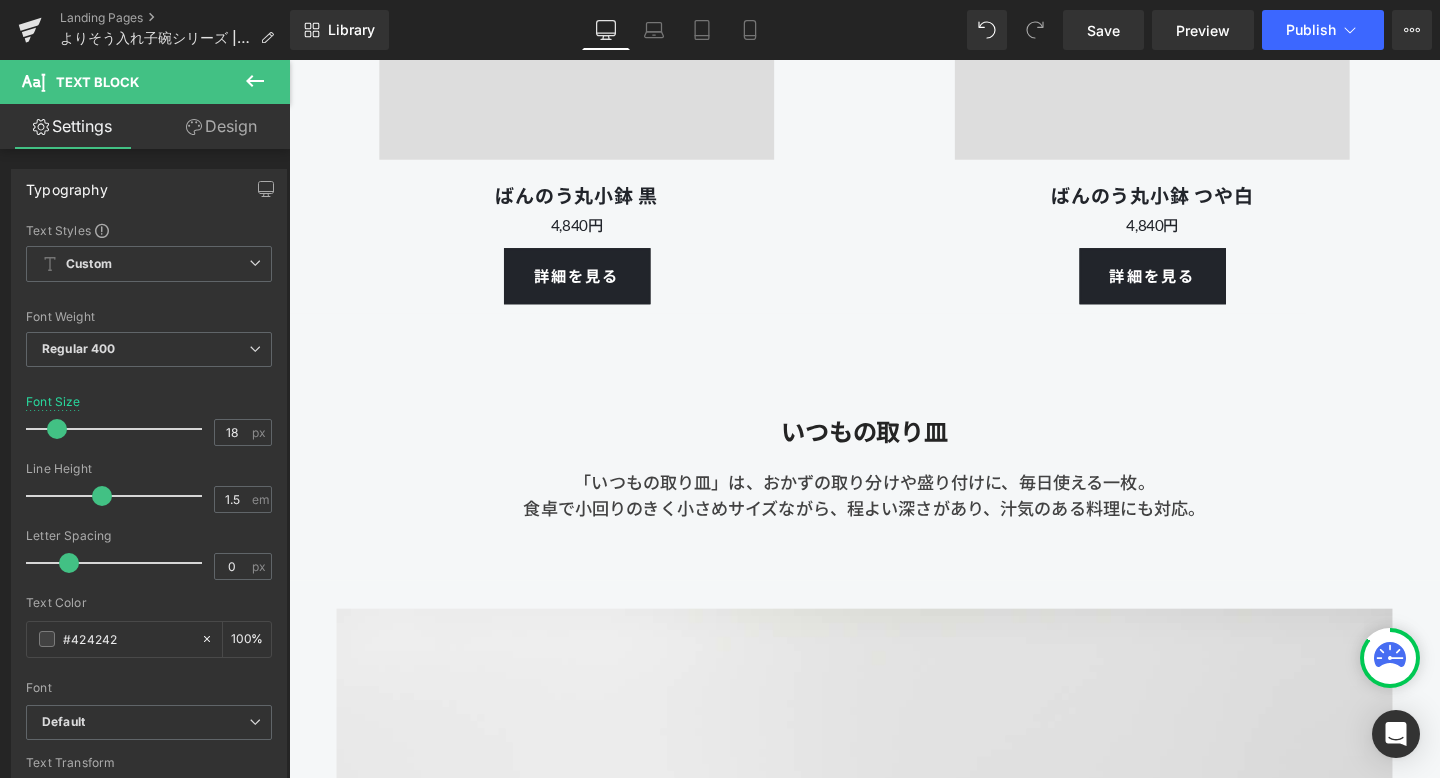 scroll, scrollTop: 17949, scrollLeft: 0, axis: vertical 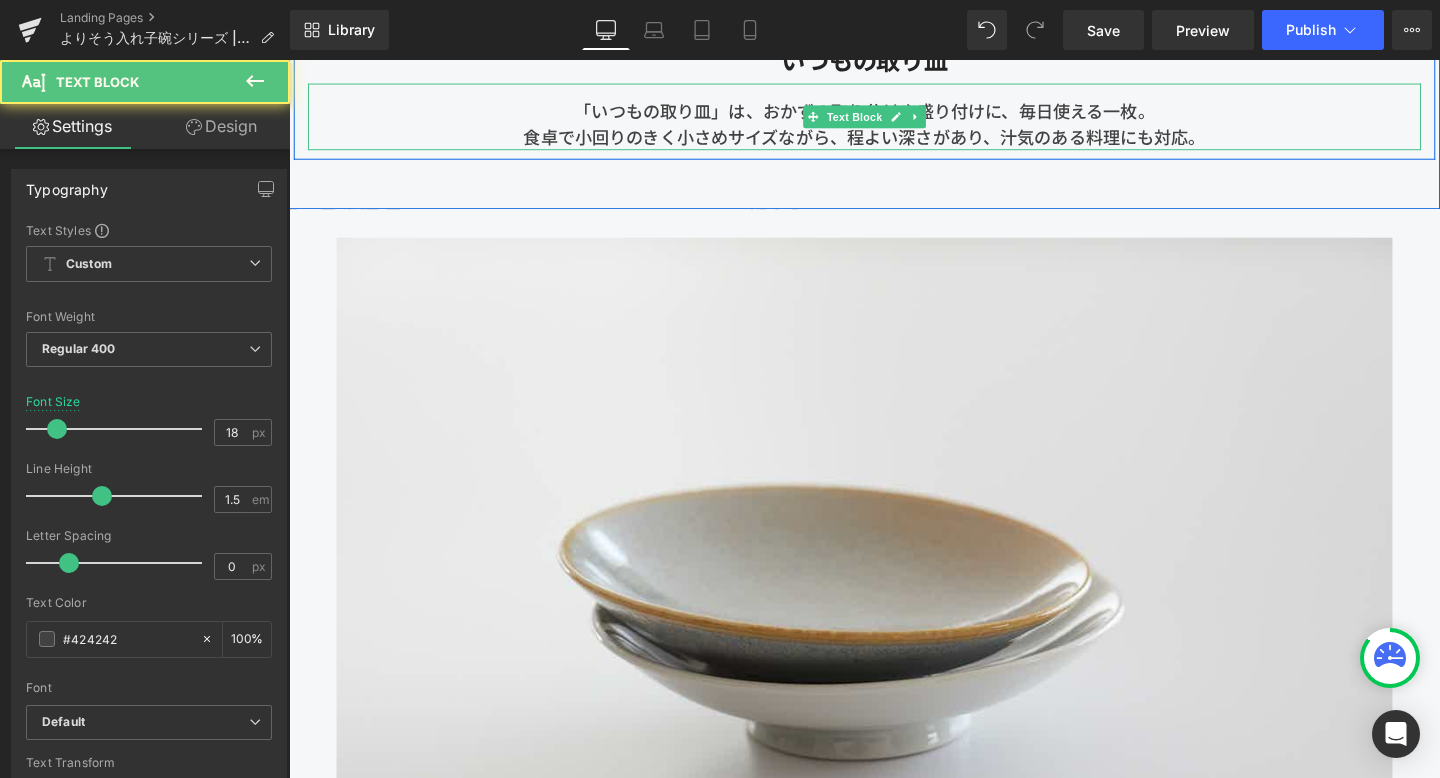 click on "「いつもの取り皿」は、おかずの取り分けや盛り付けに、毎日使える一枚。 食卓で小回りのきく小さめサイズながら、程よい深さがあり、汁気のある料理にも対応。" at bounding box center (894, 120) 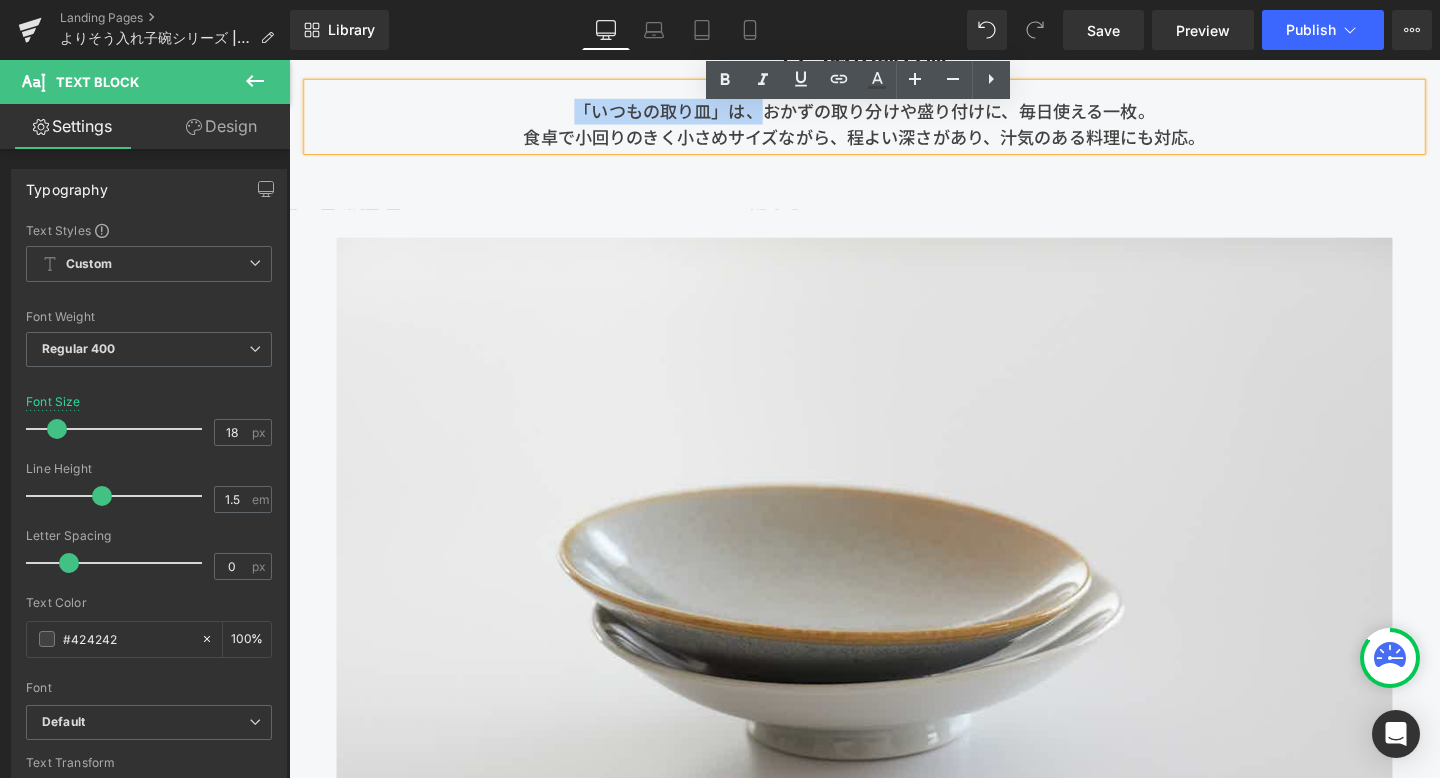 drag, startPoint x: 789, startPoint y: 134, endPoint x: 542, endPoint y: 117, distance: 247.58434 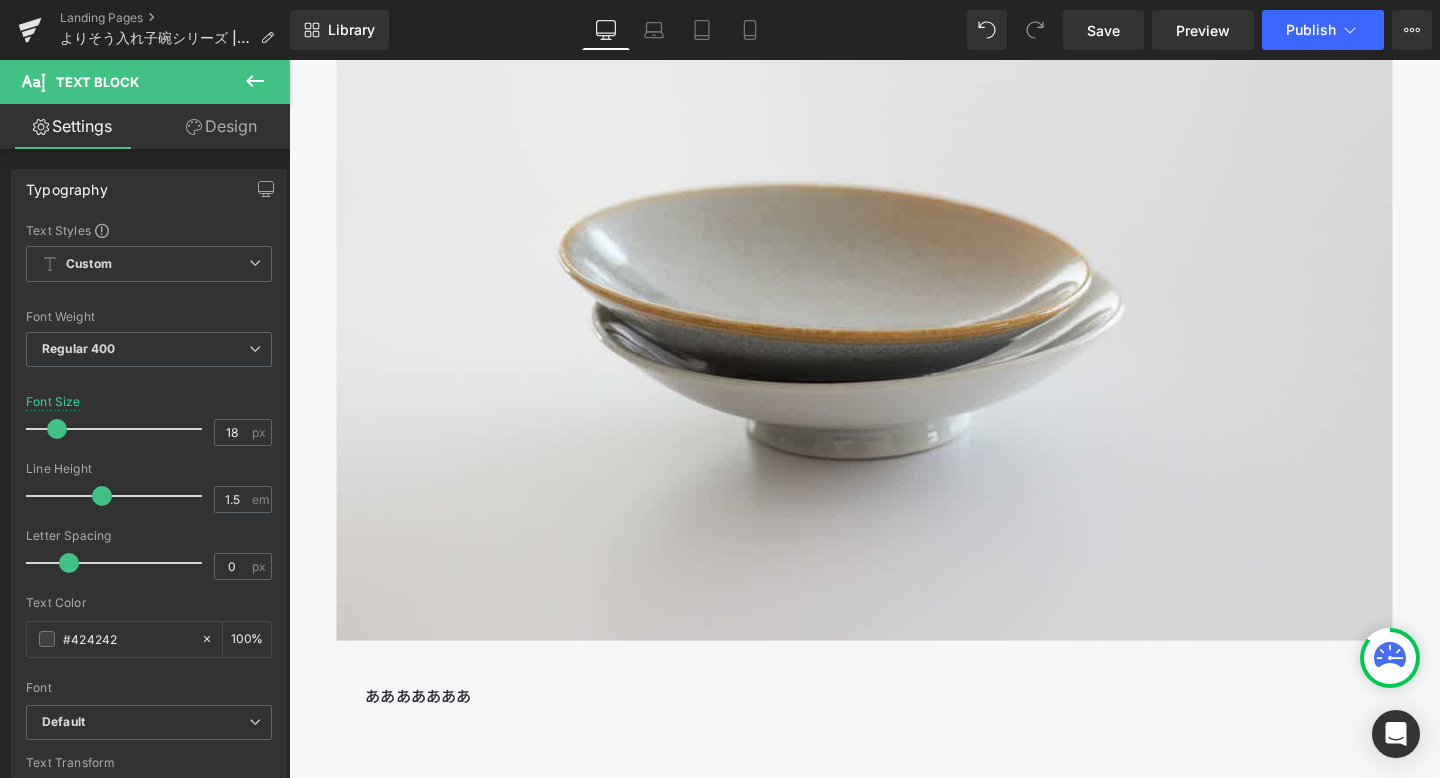 scroll, scrollTop: 18332, scrollLeft: 0, axis: vertical 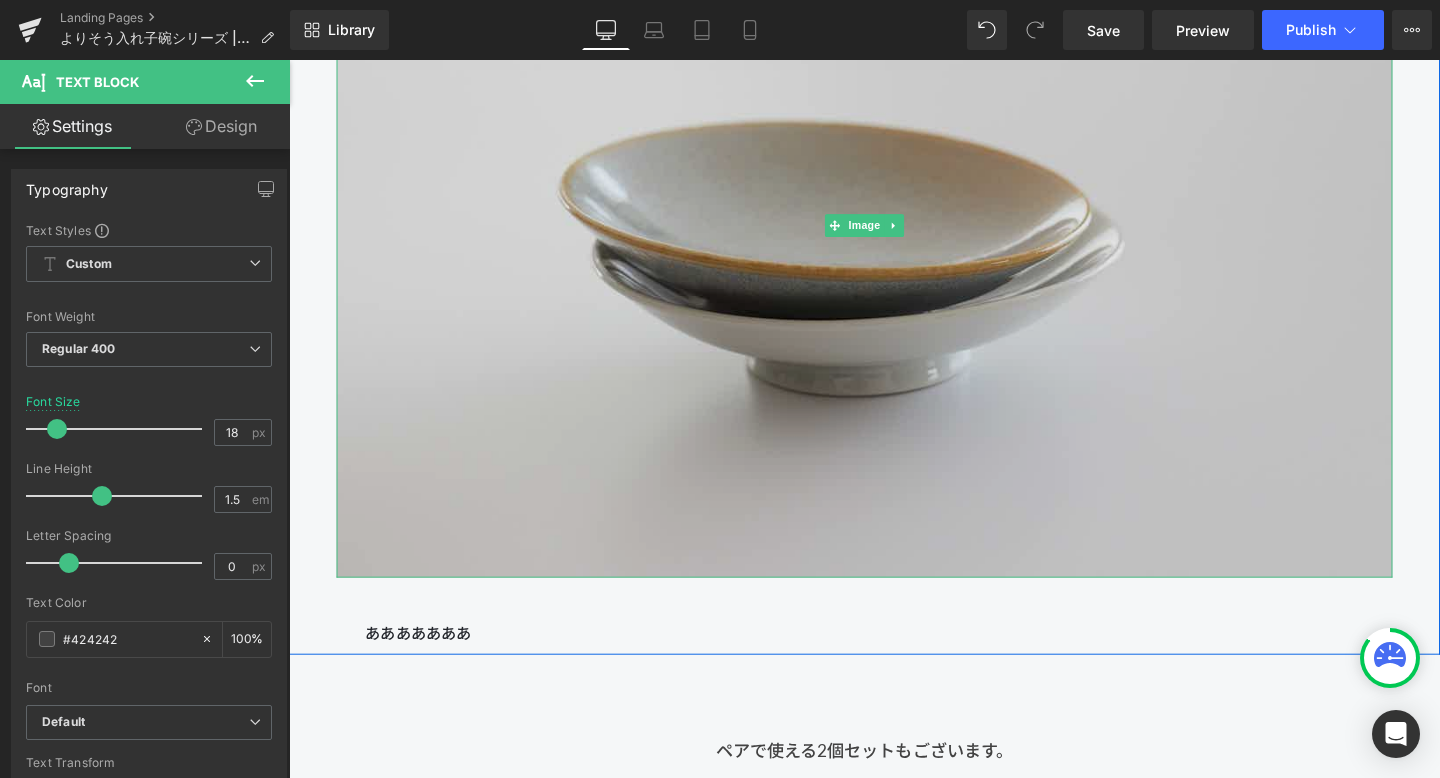 click at bounding box center [894, 234] 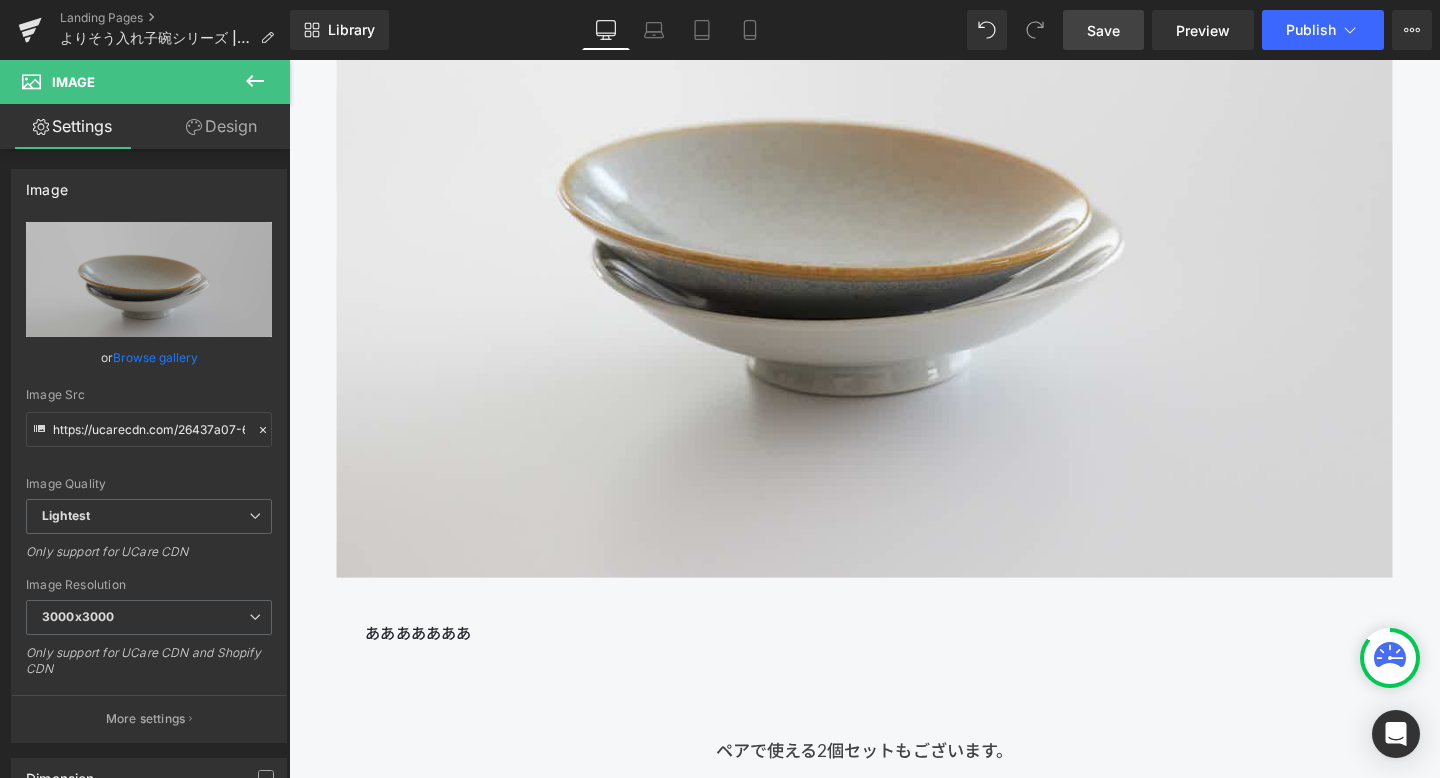 click on "Save" at bounding box center (1103, 30) 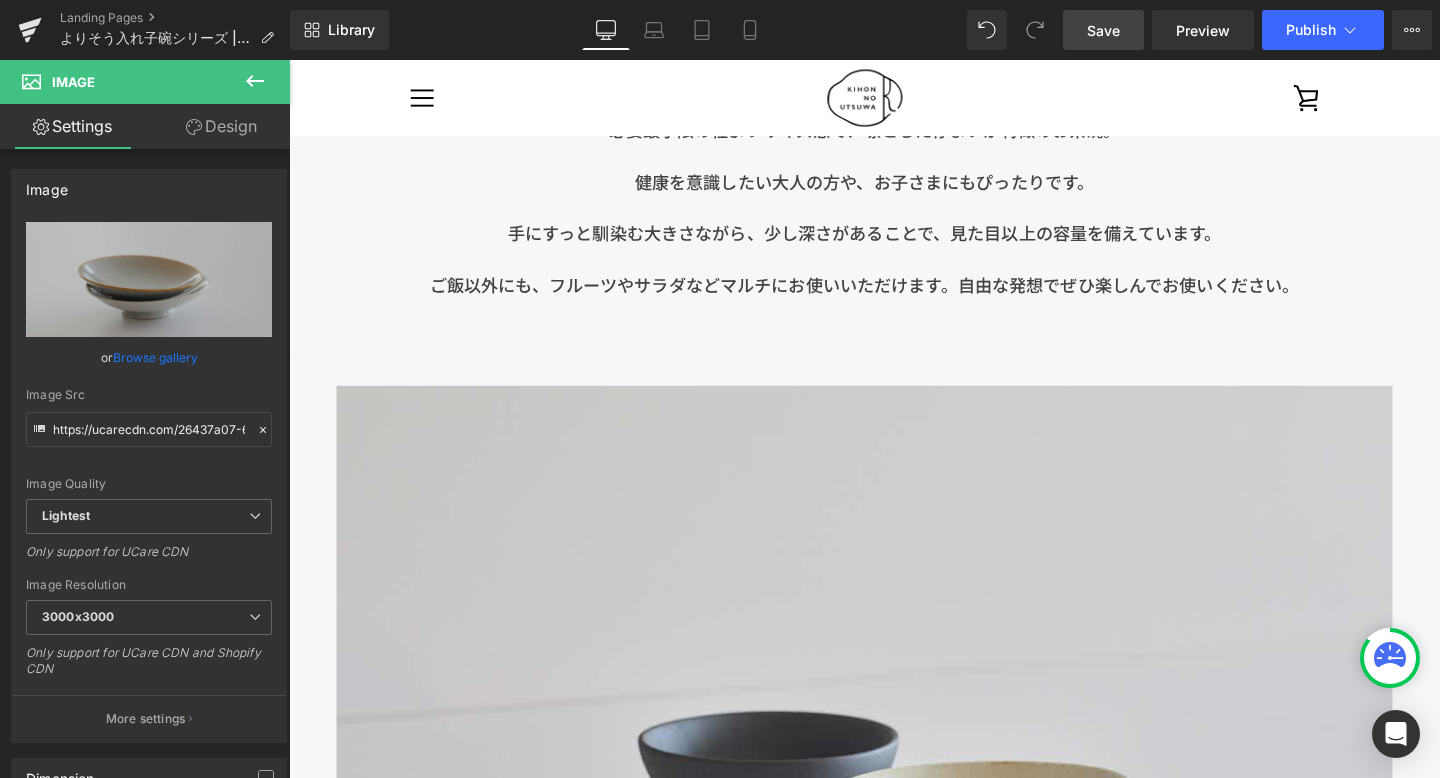 scroll, scrollTop: 12615, scrollLeft: 0, axis: vertical 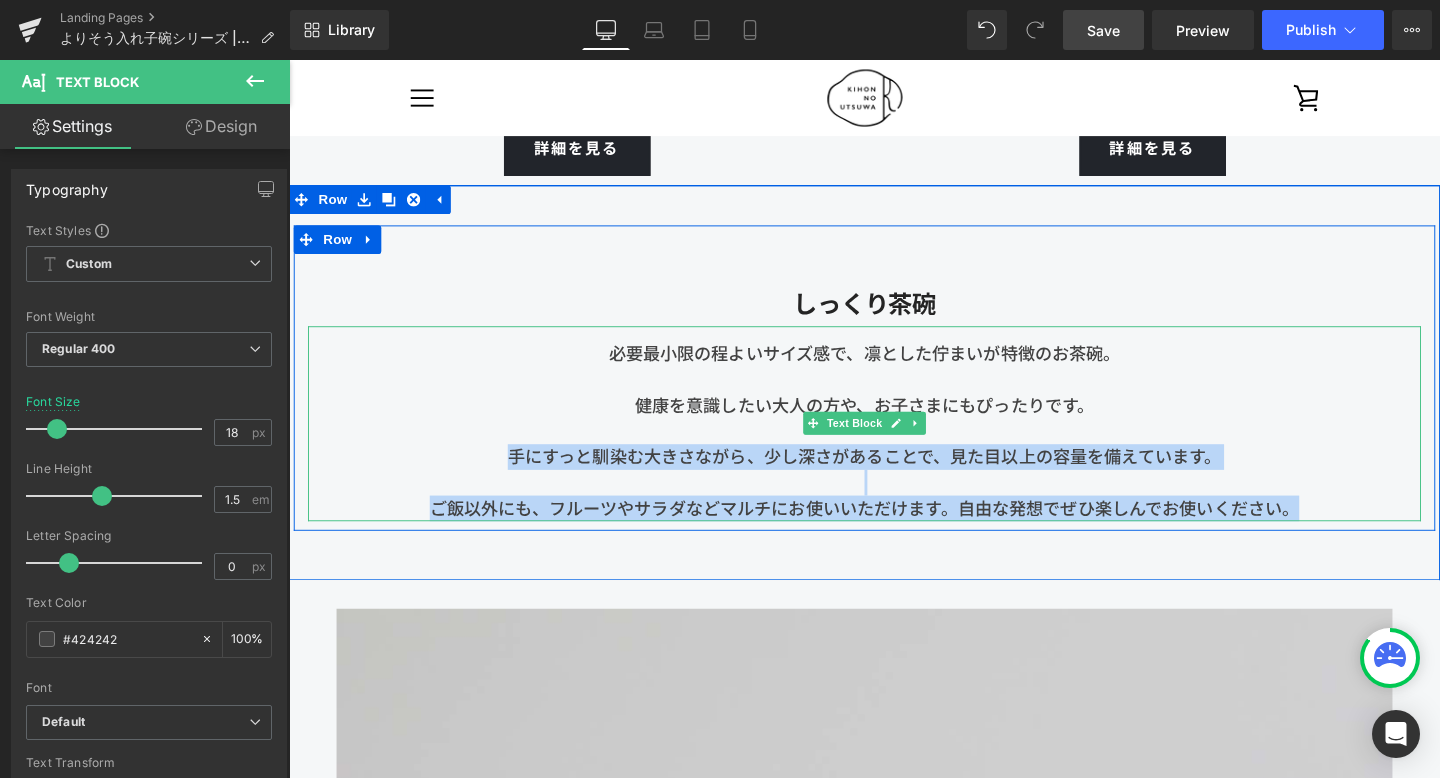 drag, startPoint x: 1358, startPoint y: 558, endPoint x: 511, endPoint y: 494, distance: 849.4145 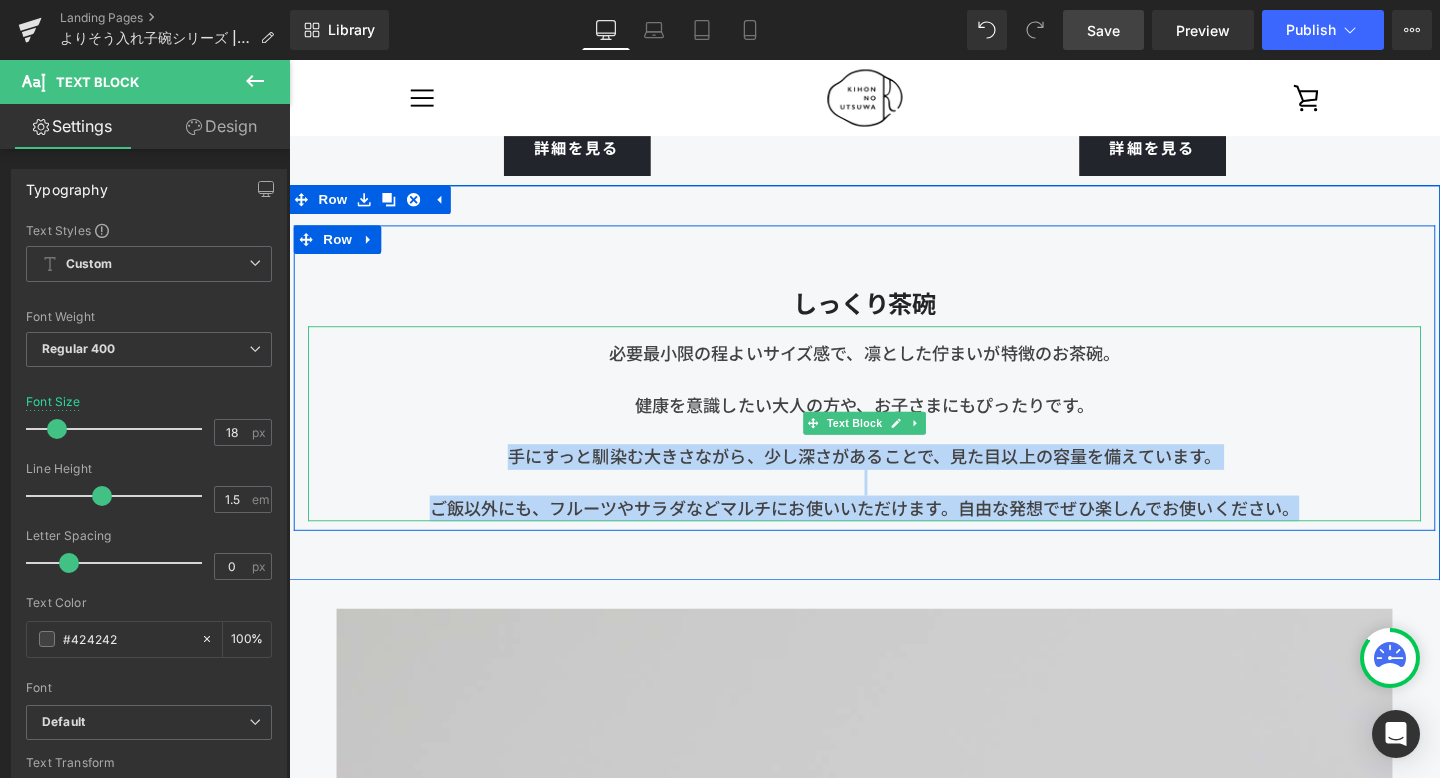 click on "必要最小限の程よいサイズ感で、凛とした佇まいが特徴のお茶碗。 健康を意識したい大人の方や、お子さまにもぴったりです。 手にすっと馴染む大きさながら、少し深さがあることで、見た目以上の容量を備えています。 ご飯以外にも、フルーツやサラダなどマルチにお使いいただけます。自由な発想でぜひ楽しんでお使いください。" at bounding box center (894, 442) 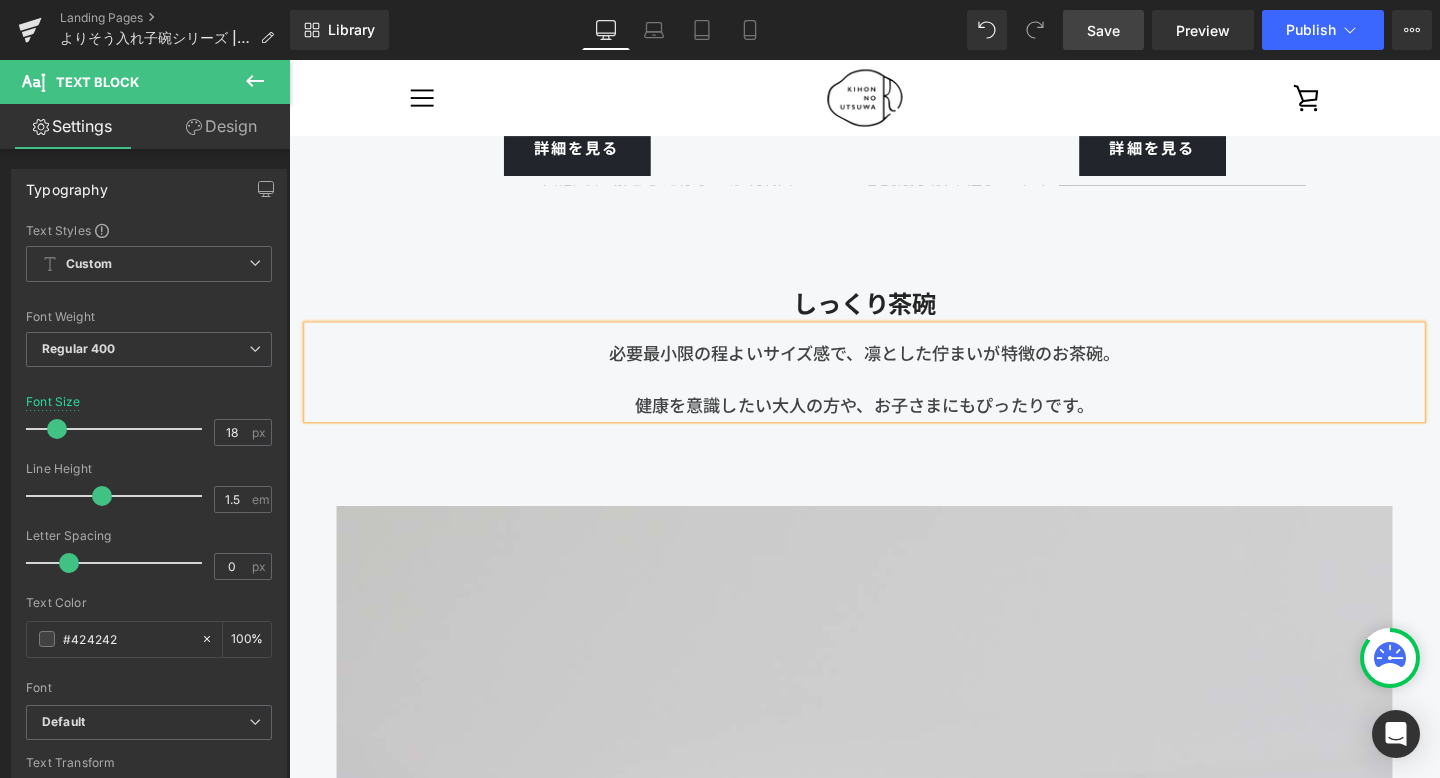 click at bounding box center [894, 396] 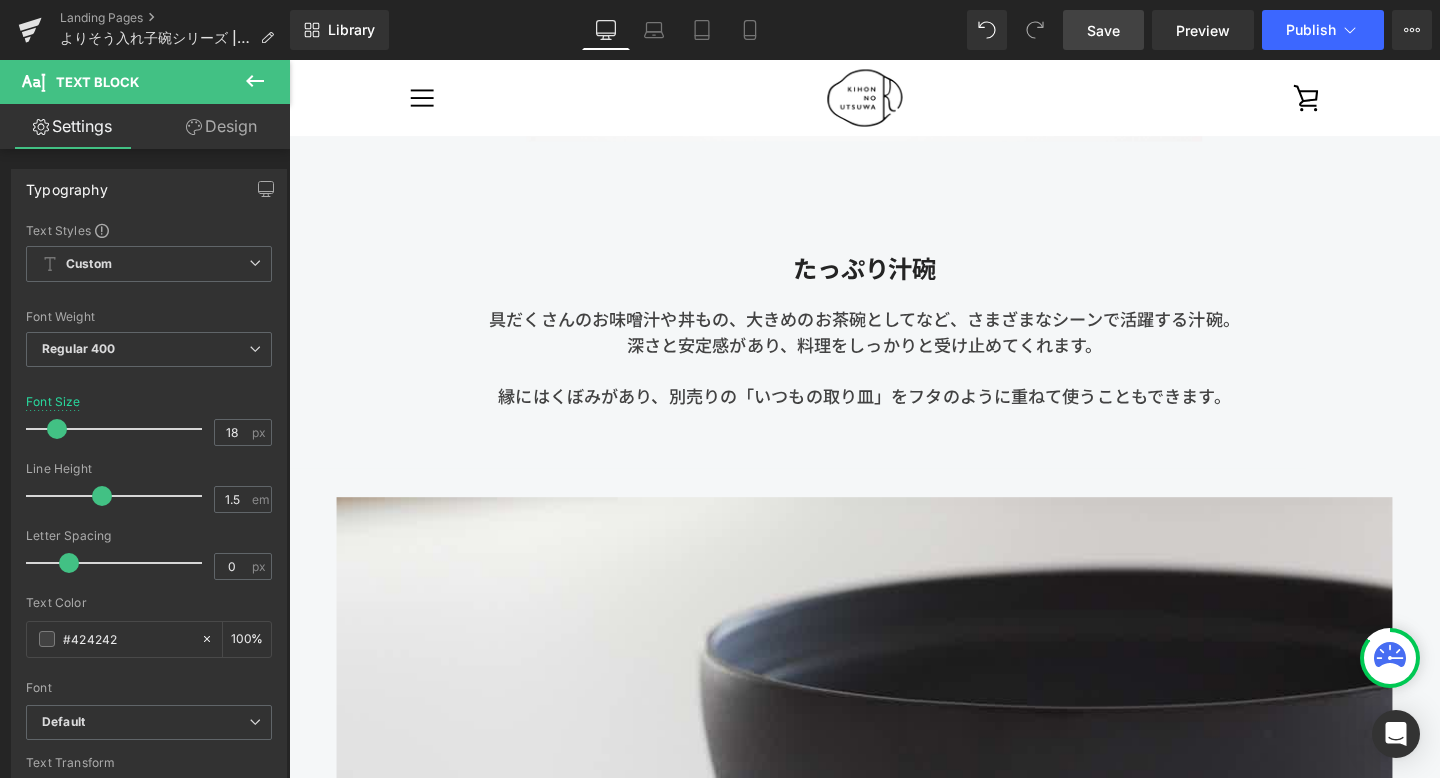 scroll, scrollTop: 10101, scrollLeft: 0, axis: vertical 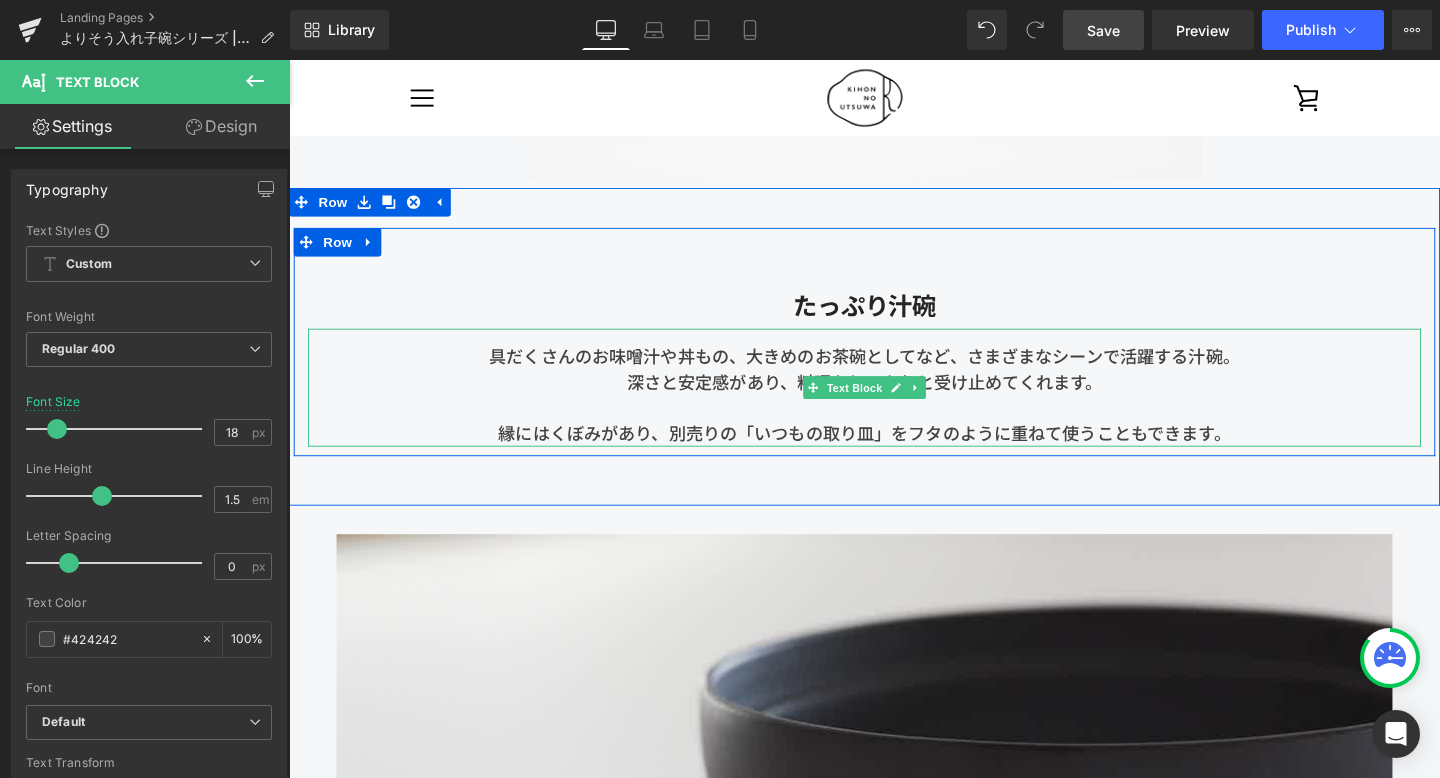 click on "縁にはくぼみがあり、別売りの「いつもの取り皿」をフタのように重ねて使うこともできます。" at bounding box center [894, 452] 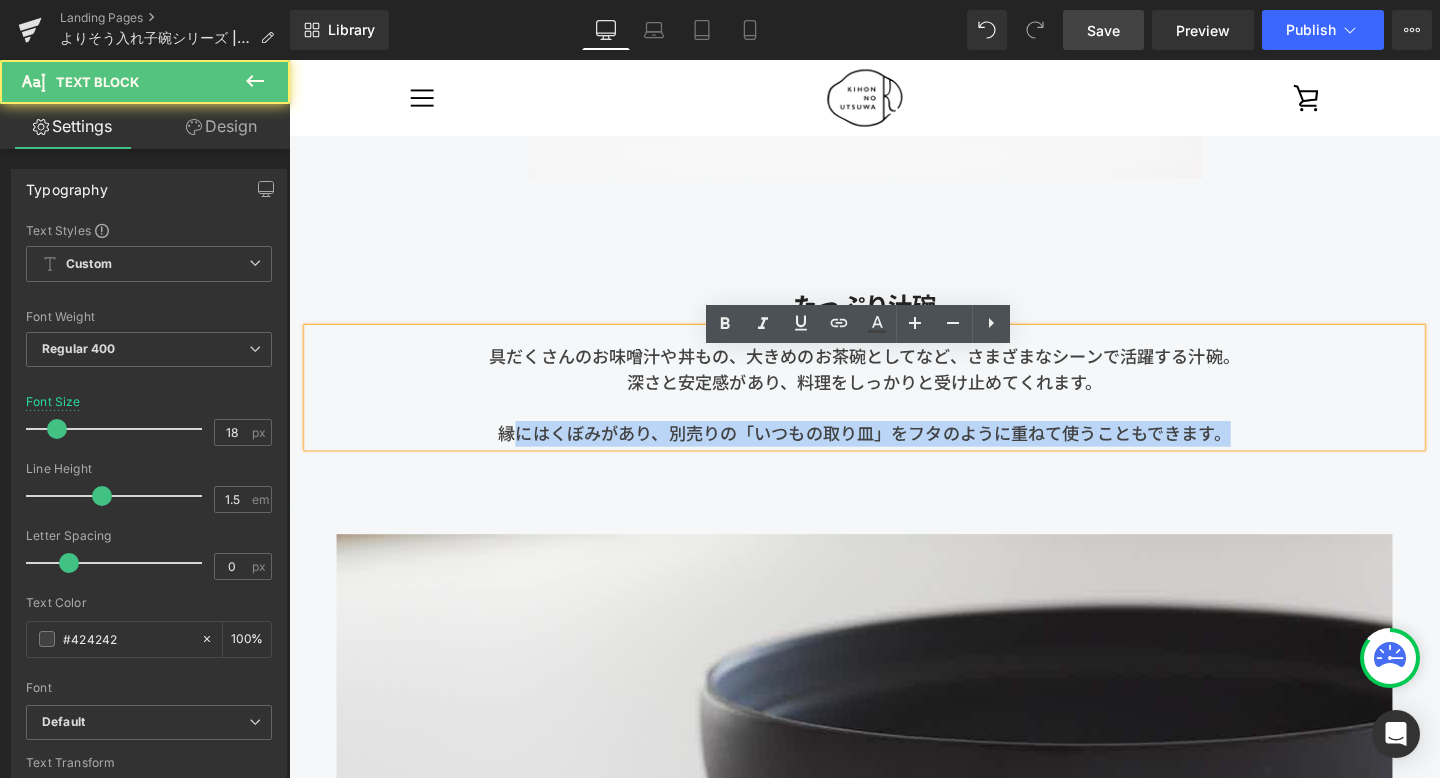 drag, startPoint x: 1287, startPoint y: 472, endPoint x: 514, endPoint y: 464, distance: 773.0414 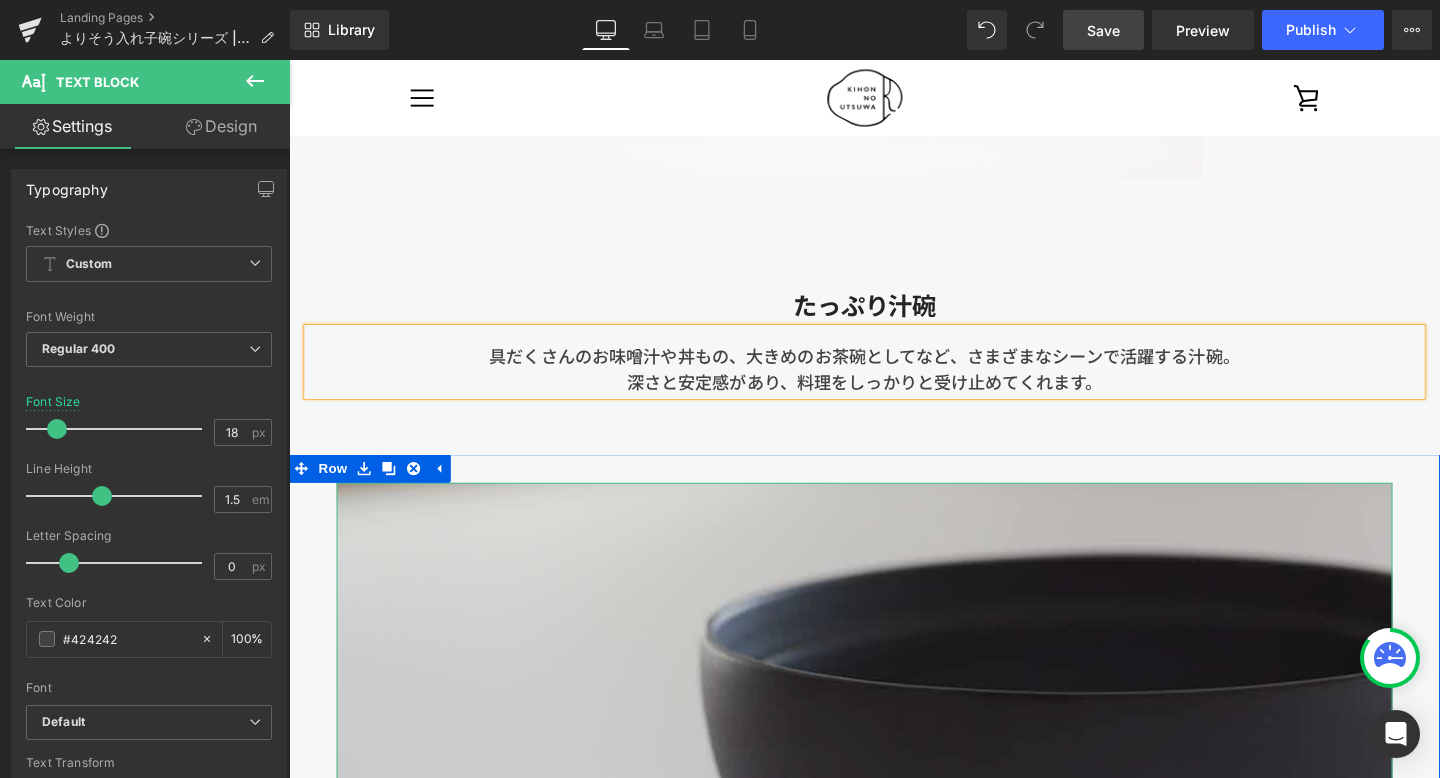 click at bounding box center [894, 874] 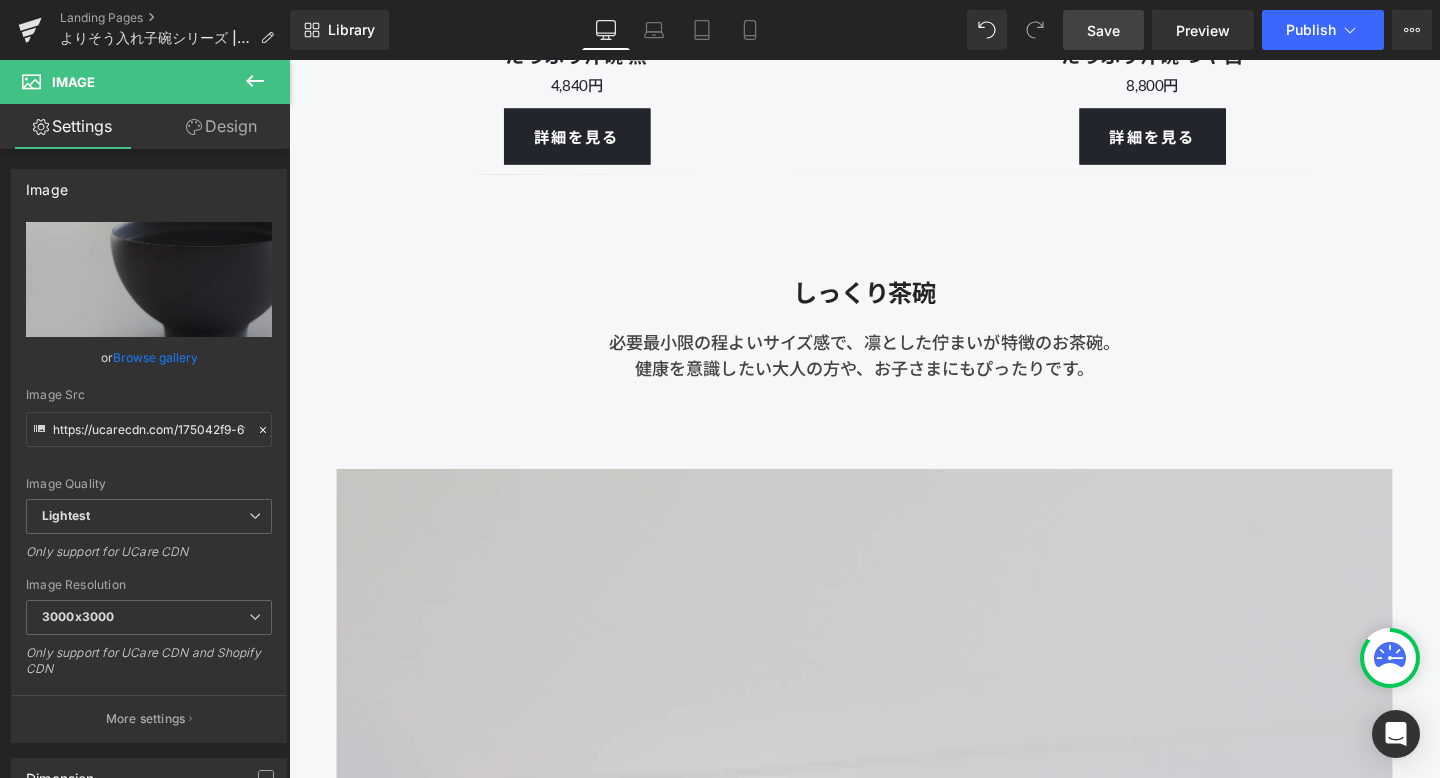 scroll, scrollTop: 12733, scrollLeft: 0, axis: vertical 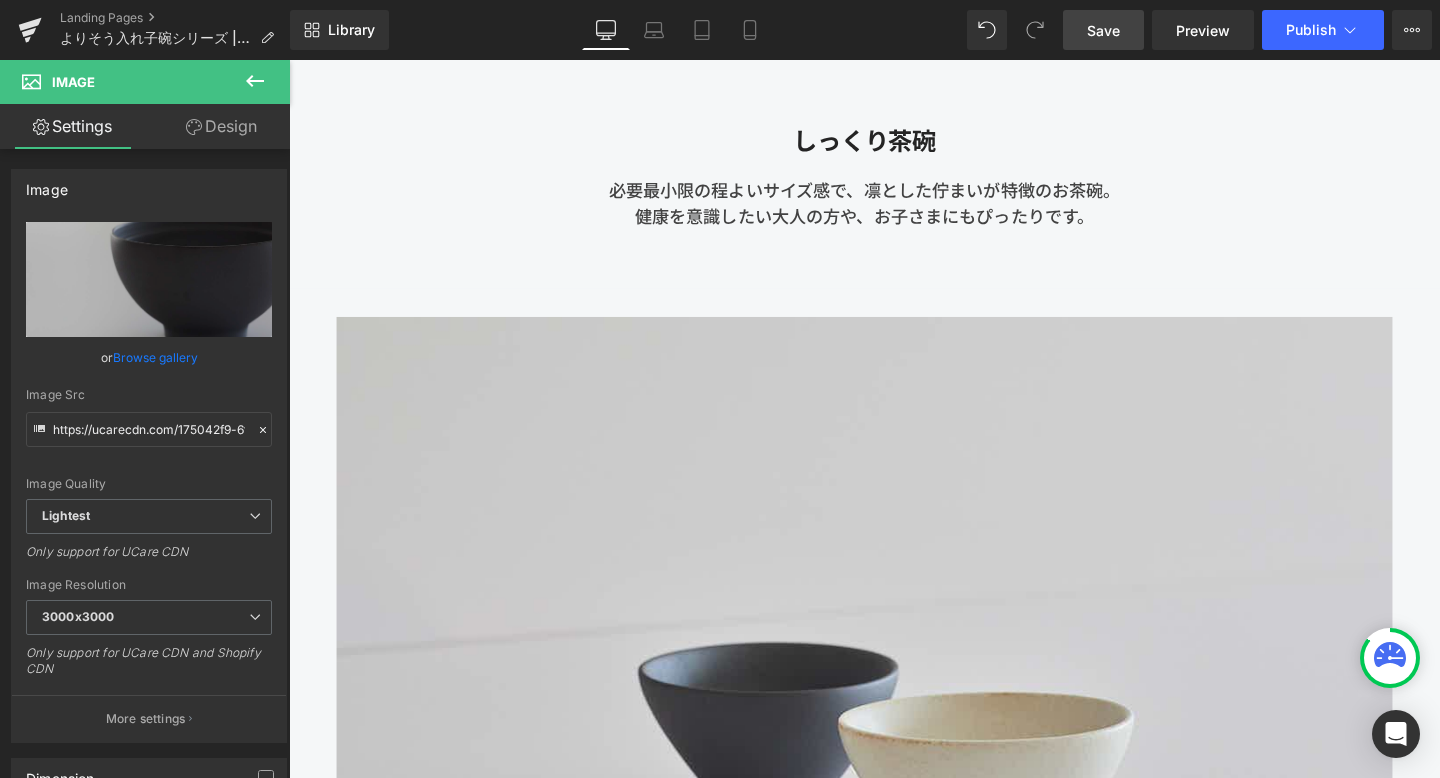 click on "Save" at bounding box center (1103, 30) 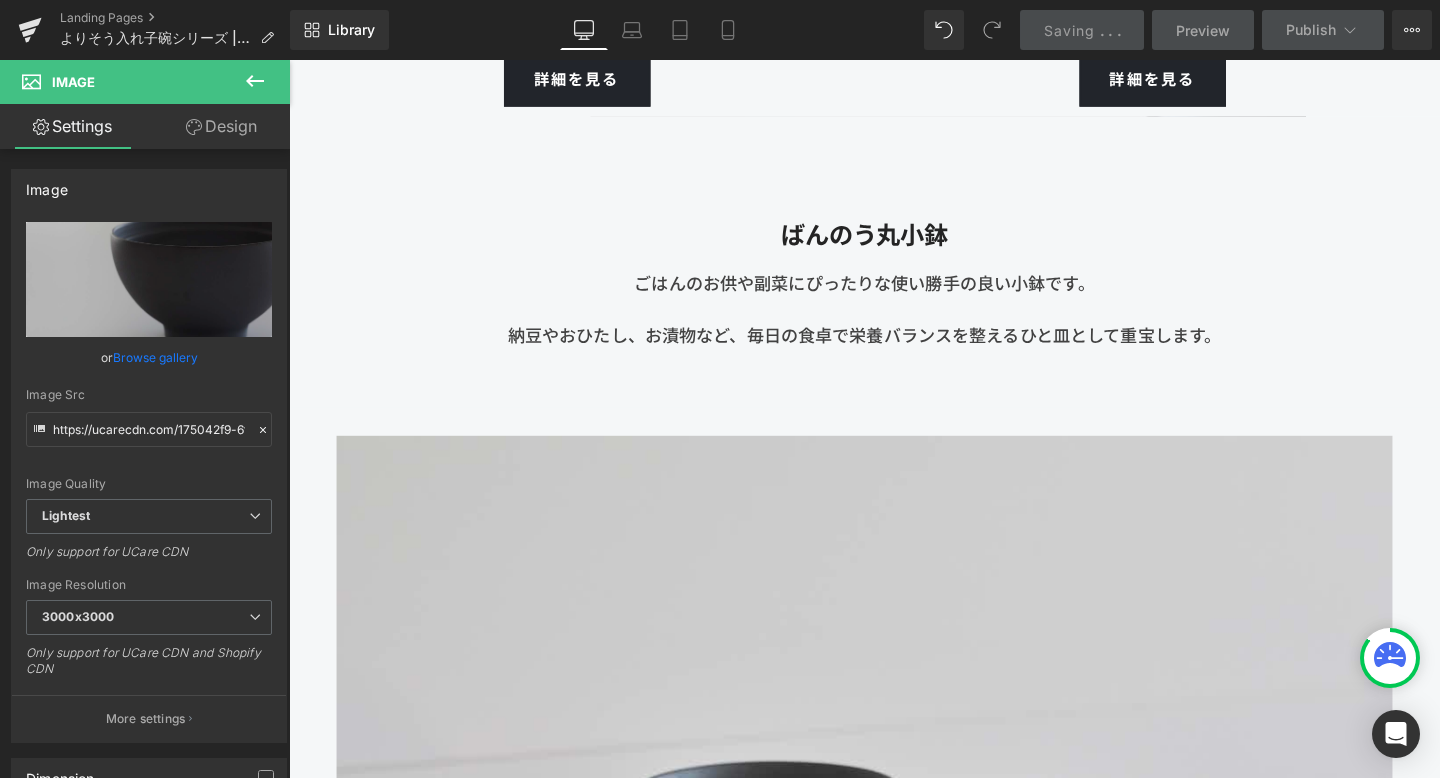 scroll, scrollTop: 15095, scrollLeft: 0, axis: vertical 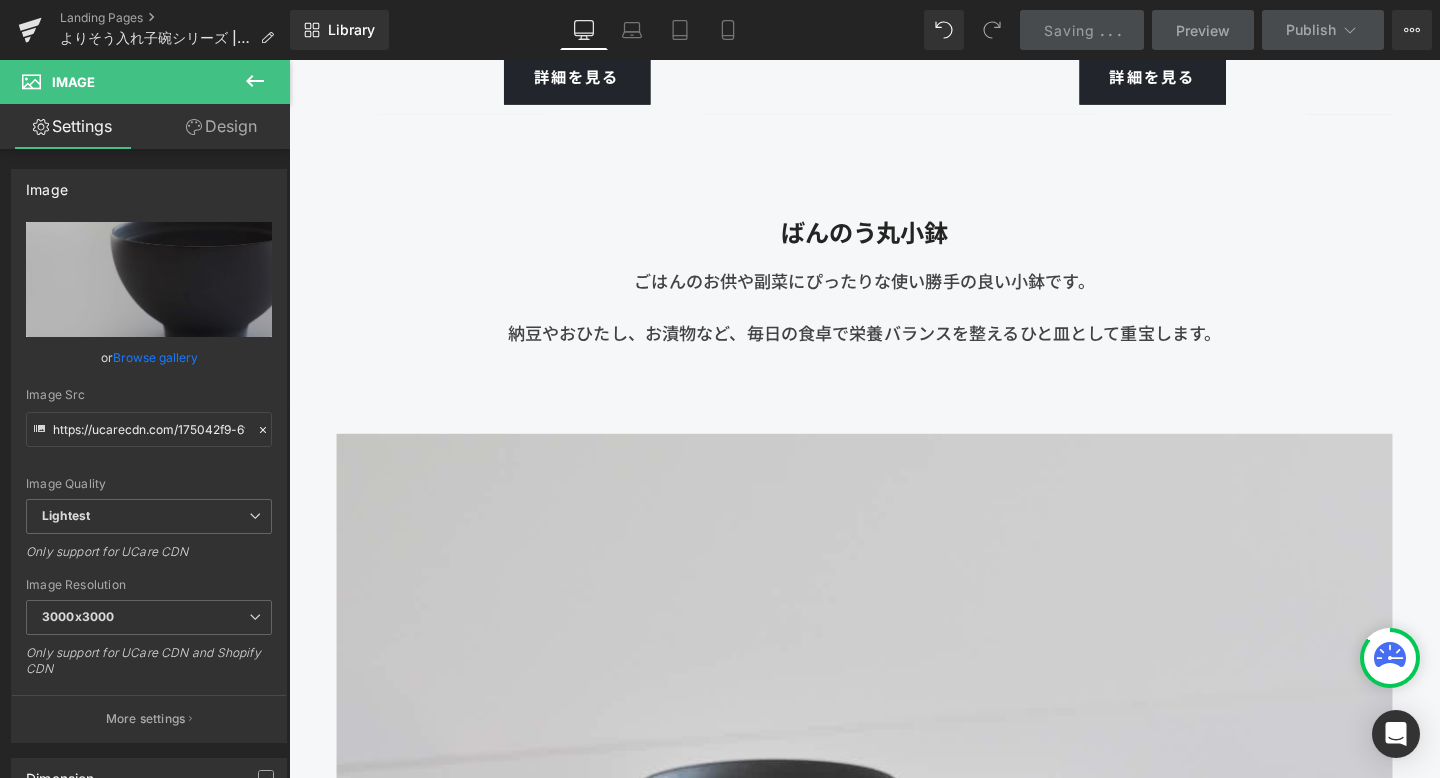click at bounding box center (948, 313) 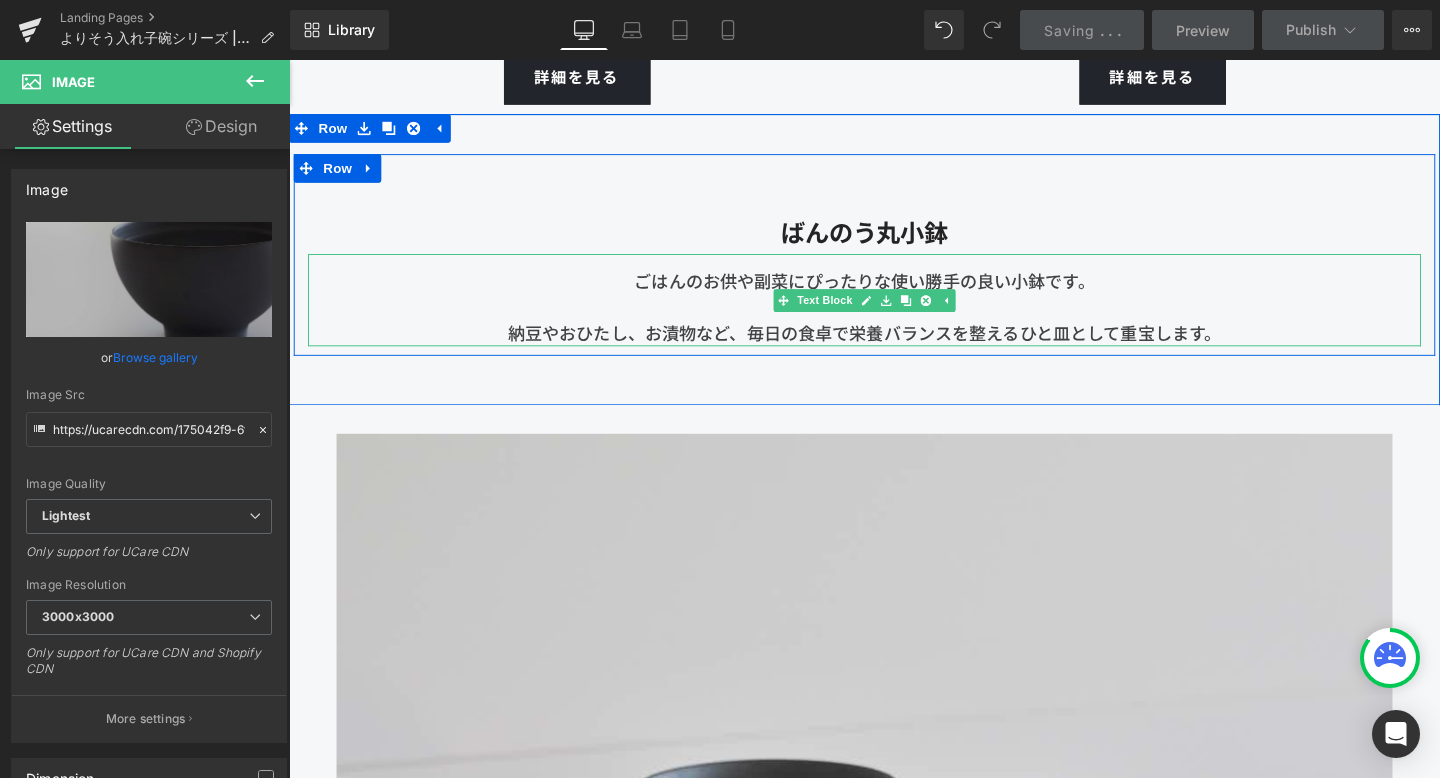 click at bounding box center (894, 320) 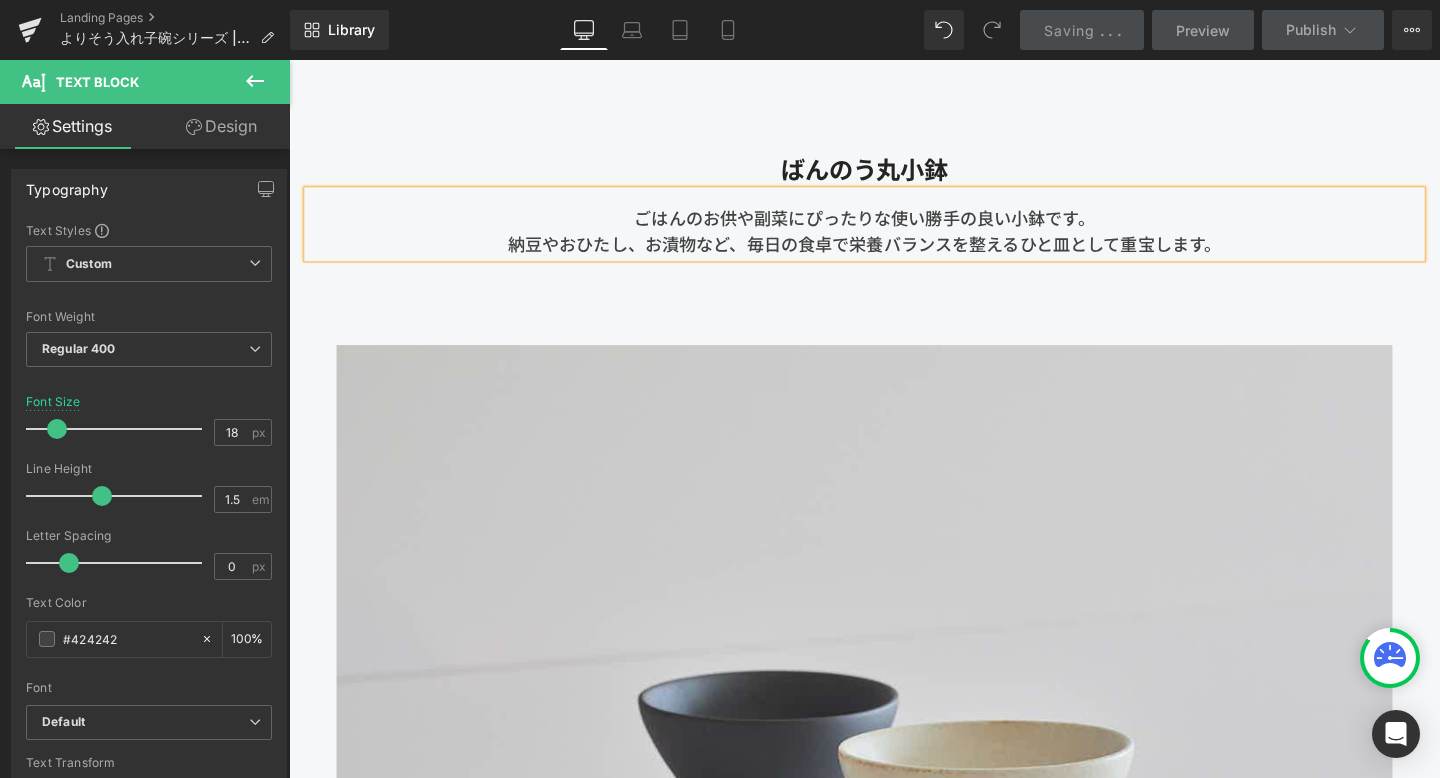 scroll, scrollTop: 15164, scrollLeft: 0, axis: vertical 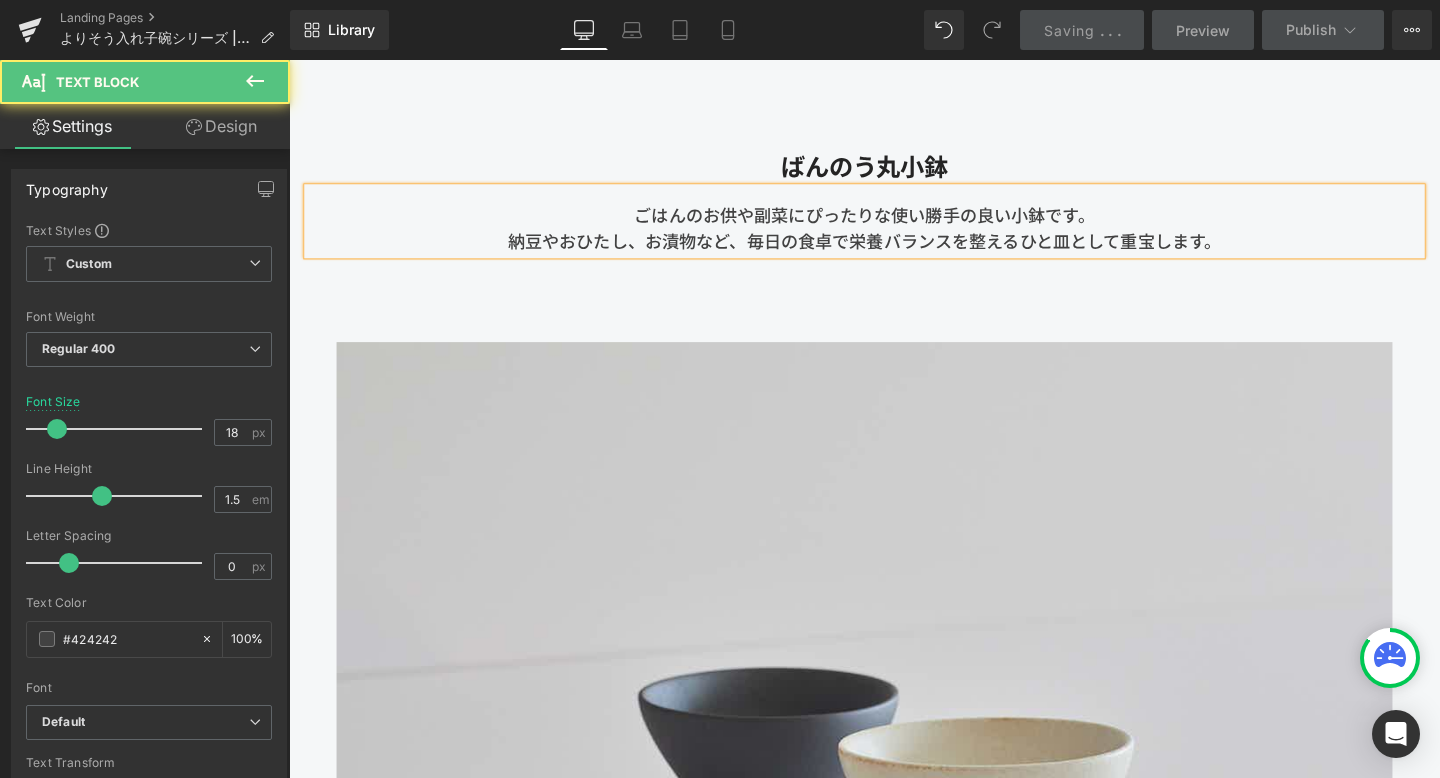click on "として重宝します。" at bounding box center (1189, 251) 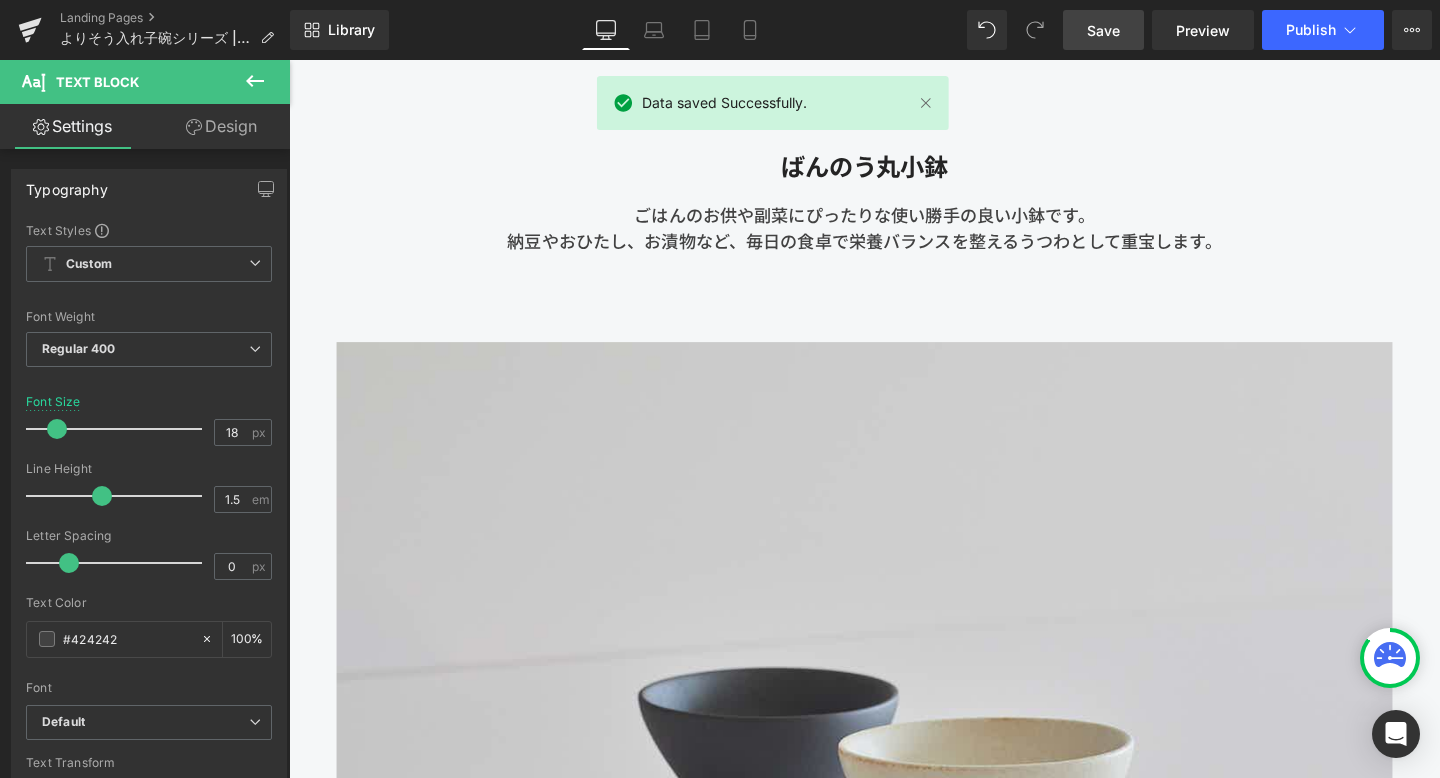 click on "Save" at bounding box center [1103, 30] 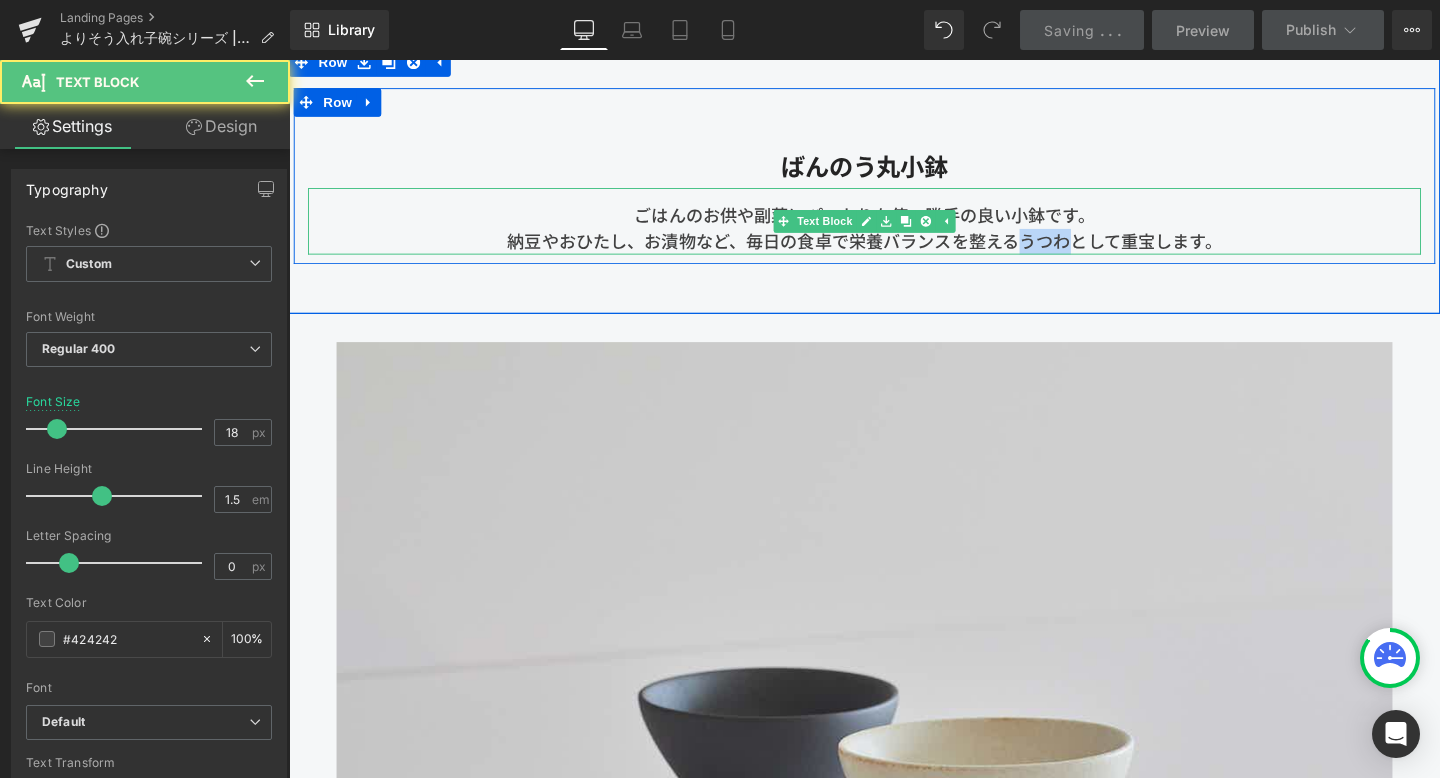 drag, startPoint x: 1059, startPoint y: 279, endPoint x: 1107, endPoint y: 278, distance: 48.010414 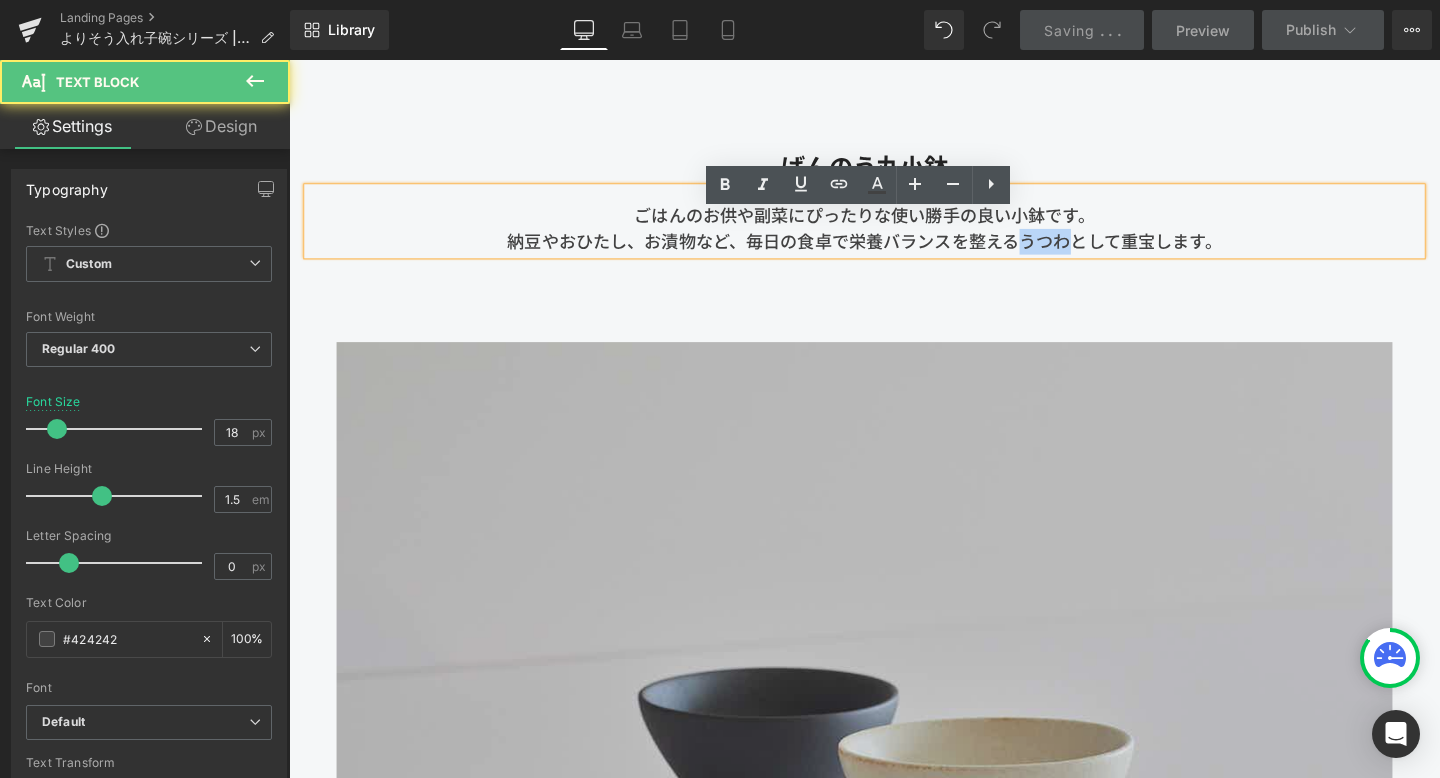 copy on "うつわ" 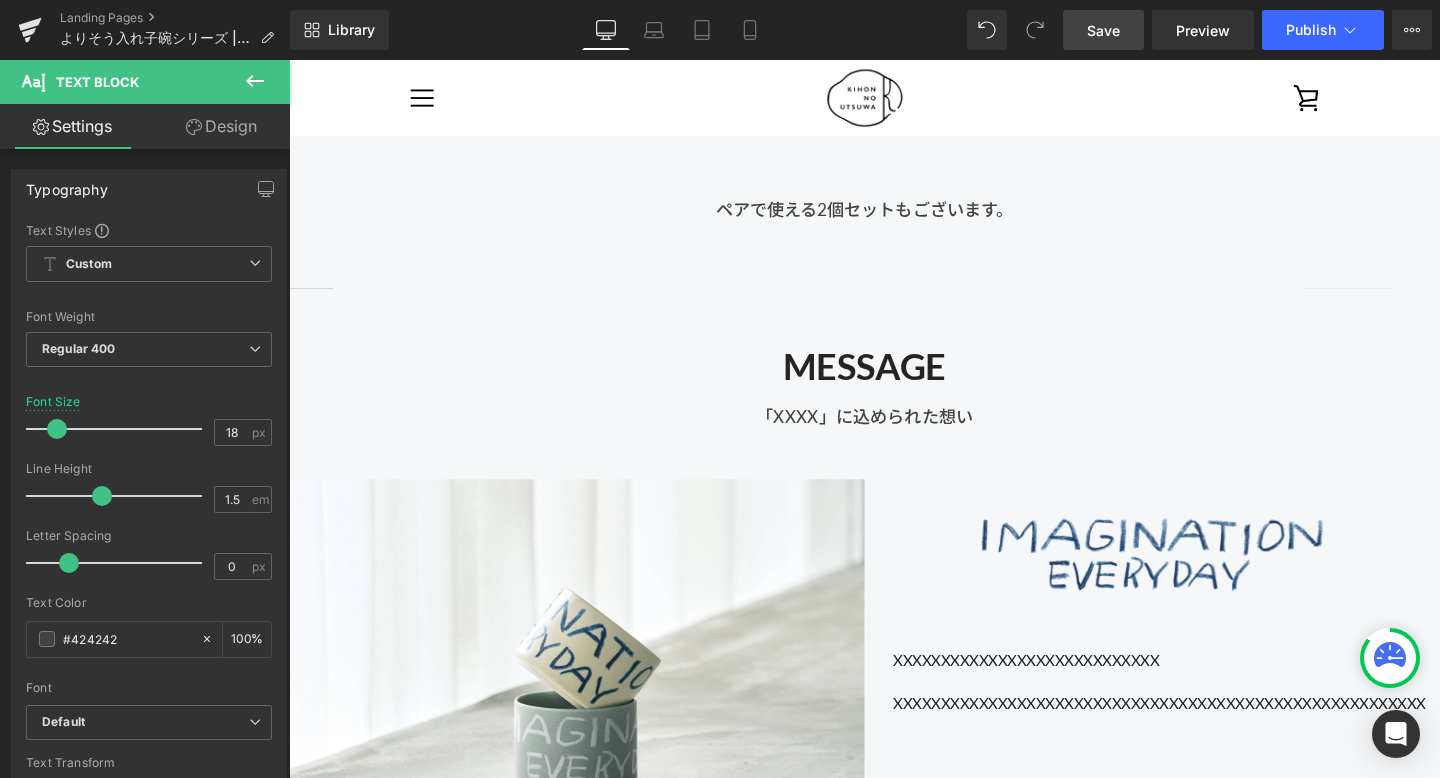 scroll, scrollTop: 18565, scrollLeft: 0, axis: vertical 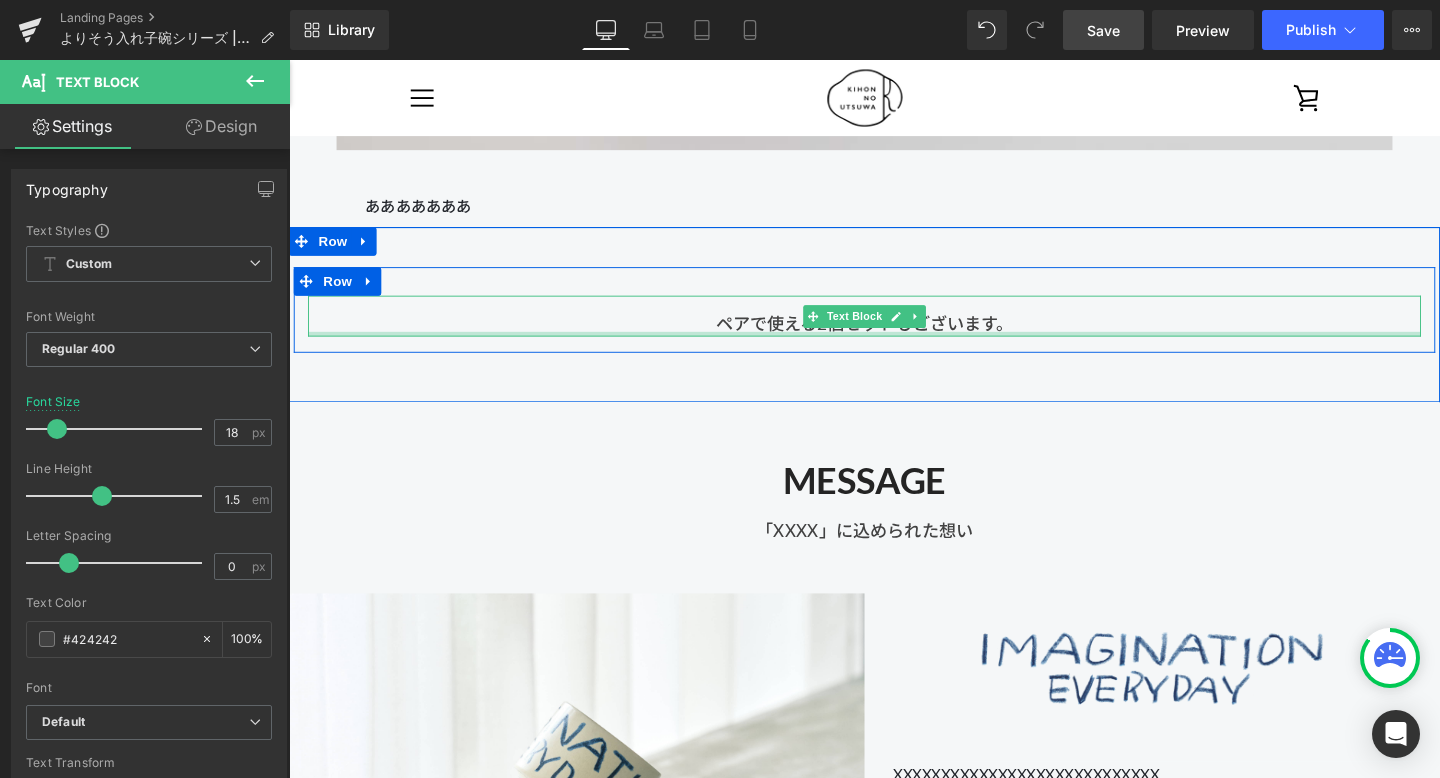 click on "ペアで使える2個セットもございます。" at bounding box center [894, 329] 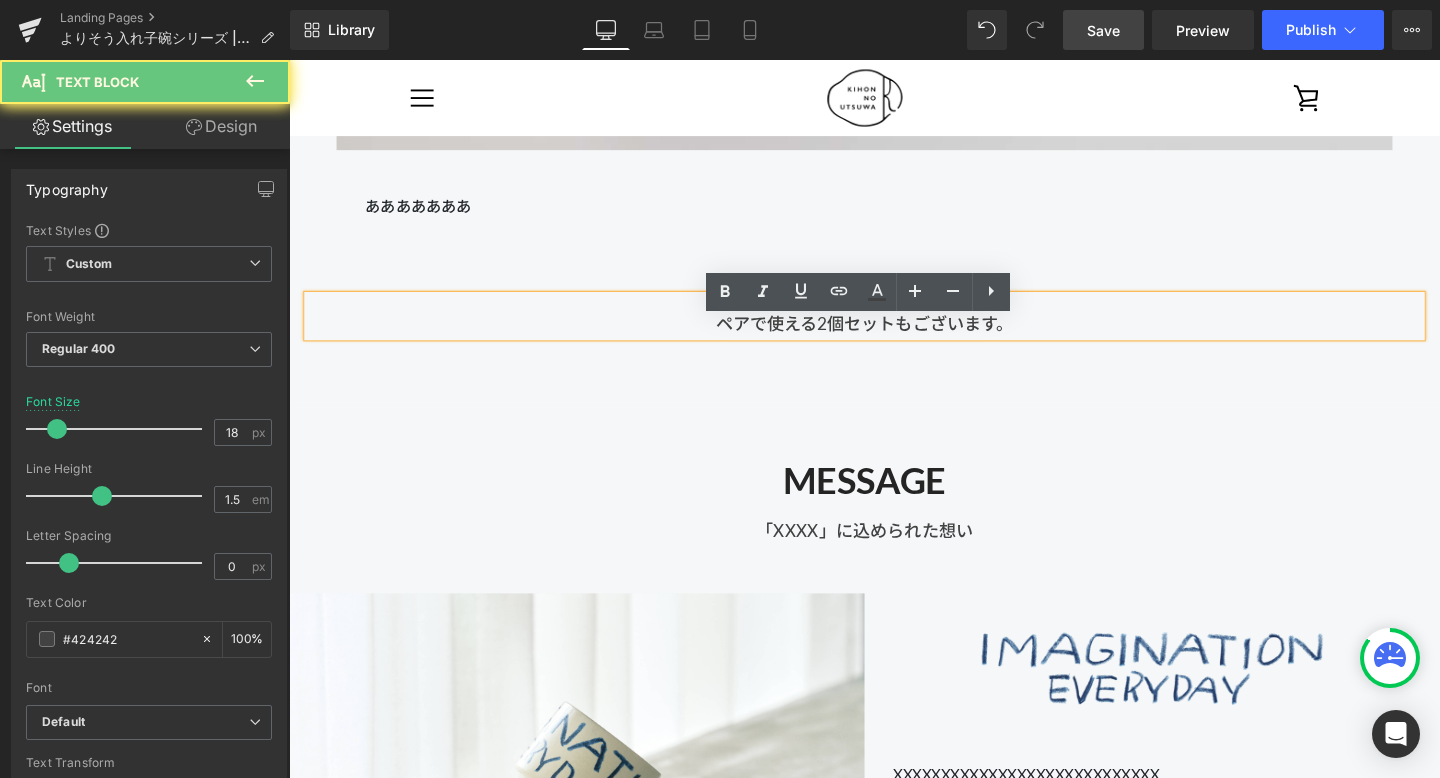 click on "ペアで使える2個セットもございます。" at bounding box center (894, 329) 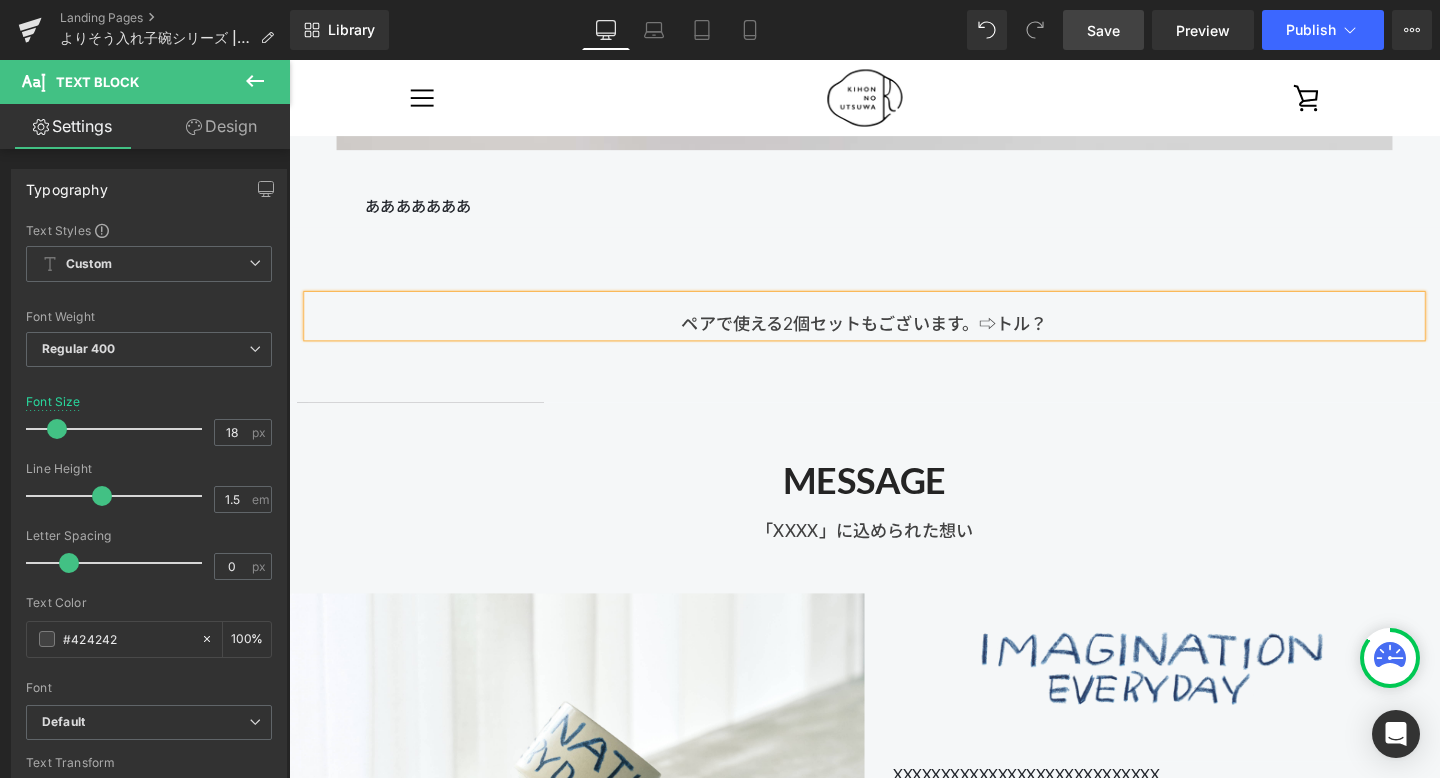 click on "Save" at bounding box center [1103, 30] 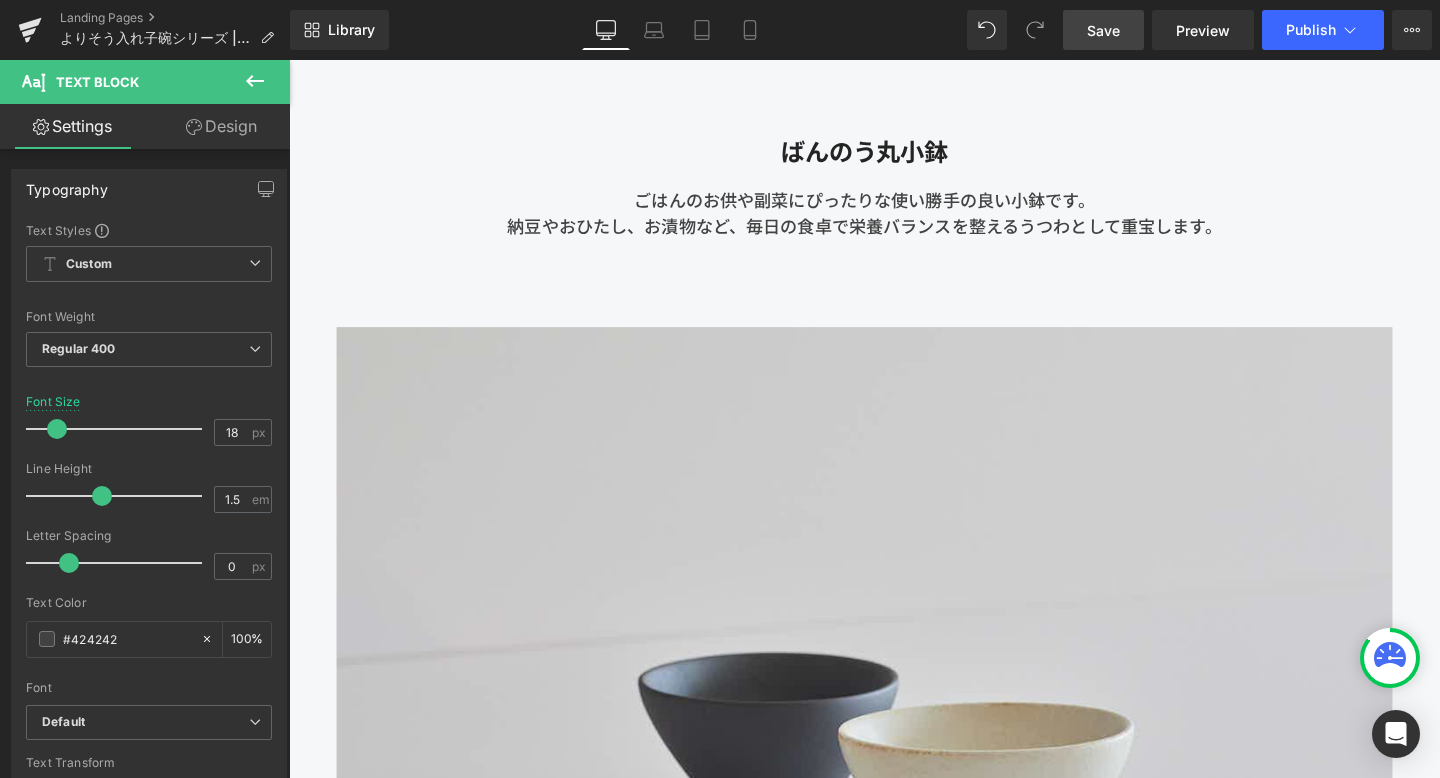scroll, scrollTop: 15185, scrollLeft: 0, axis: vertical 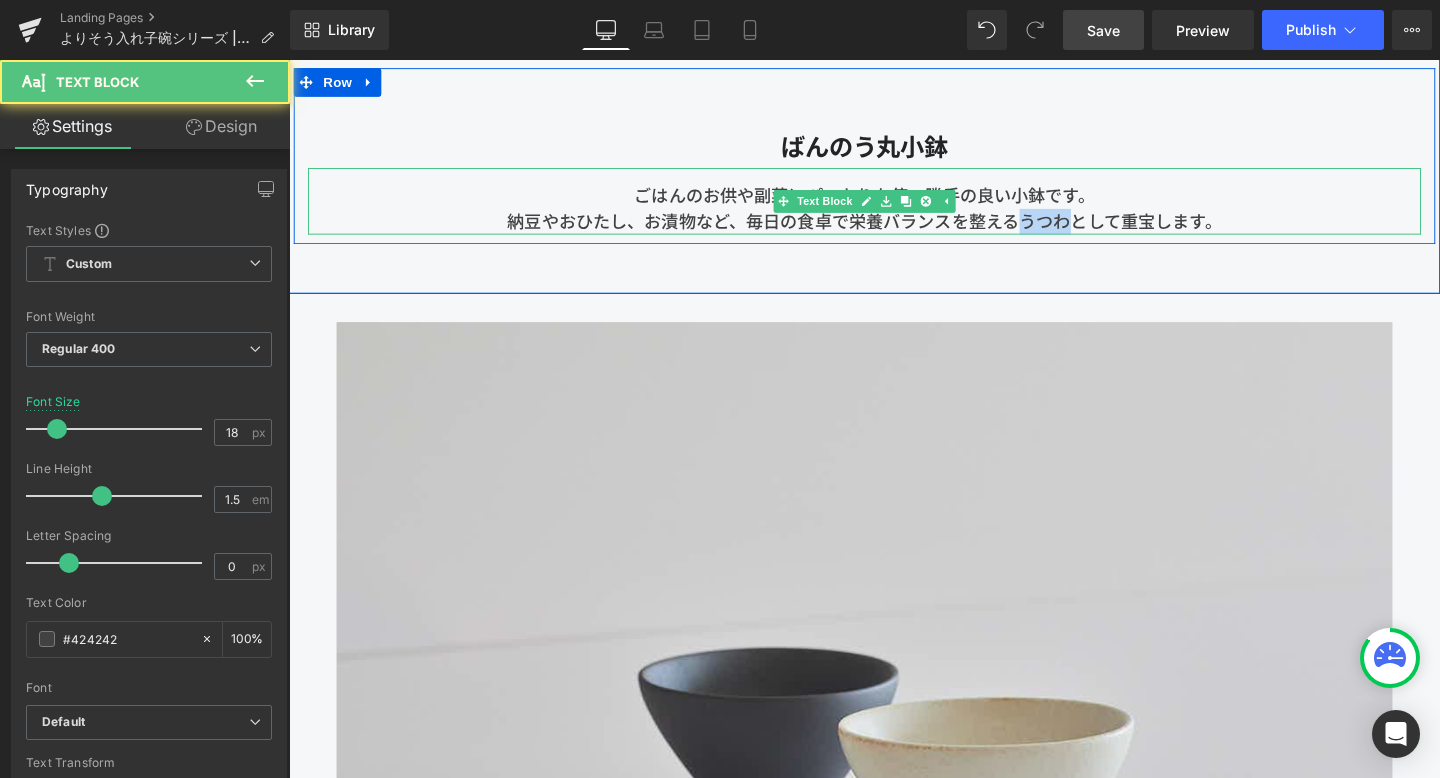 drag, startPoint x: 1060, startPoint y: 260, endPoint x: 1107, endPoint y: 259, distance: 47.010635 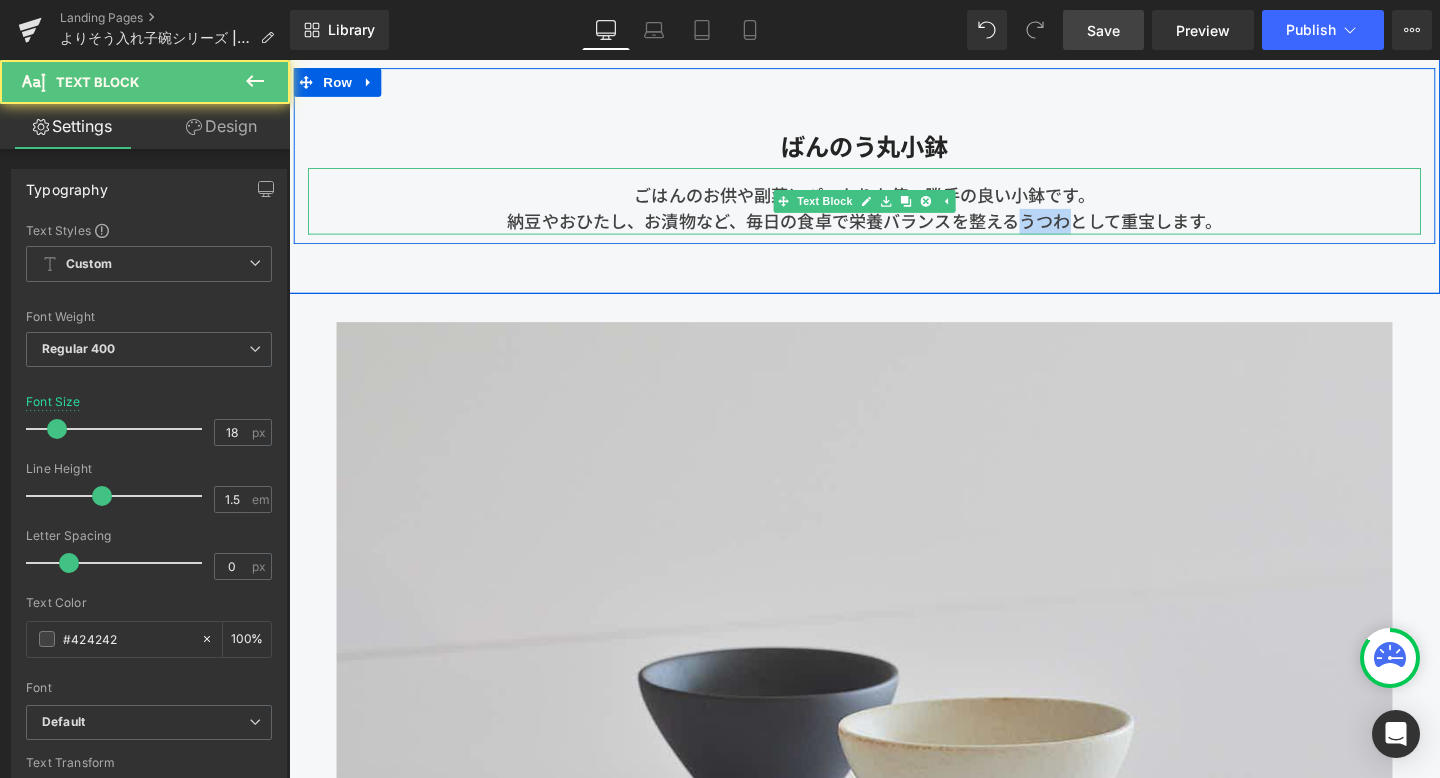 click on "納豆やおひたし、お漬物など、毎日の食卓で栄養バランスを整えるうつわ として重宝します。" at bounding box center (894, 230) 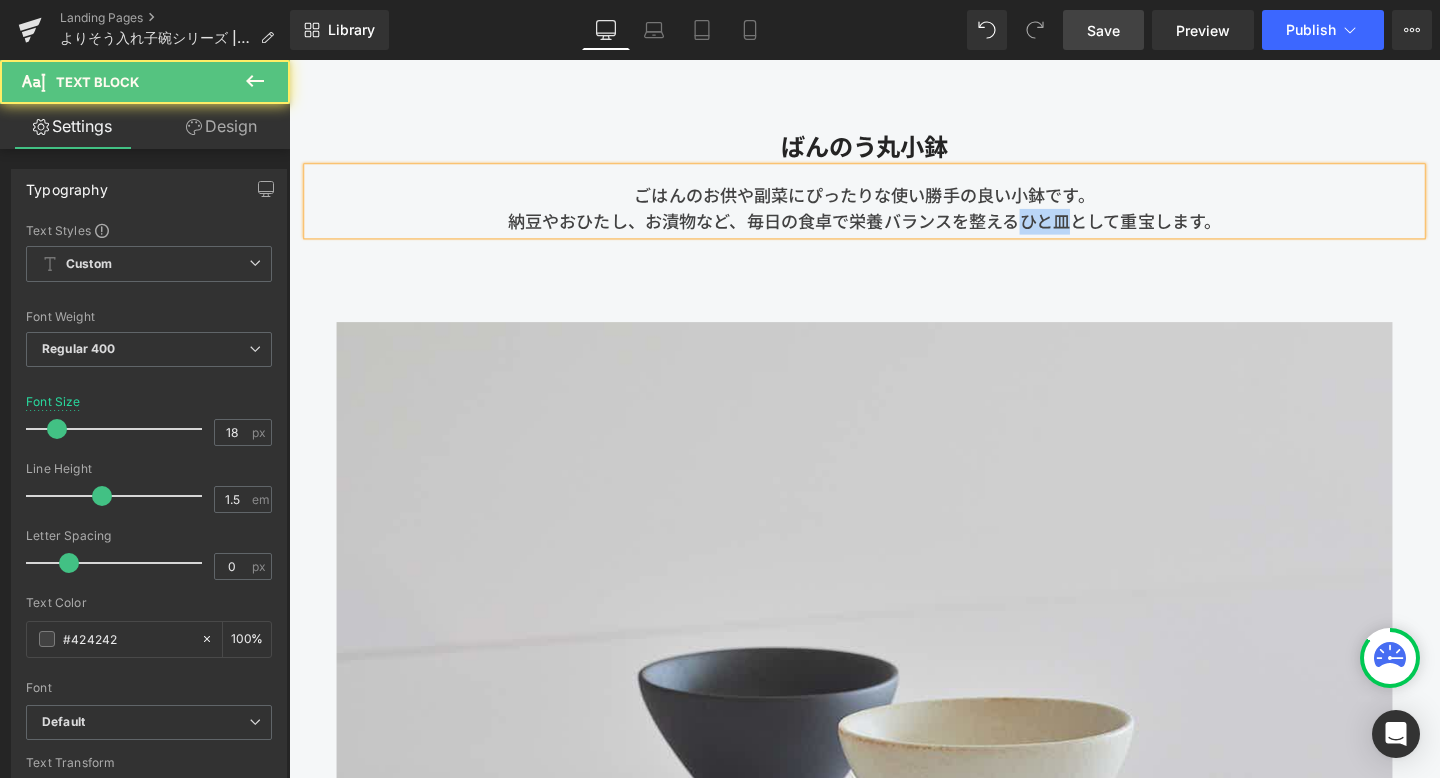 drag, startPoint x: 1063, startPoint y: 252, endPoint x: 1117, endPoint y: 252, distance: 54 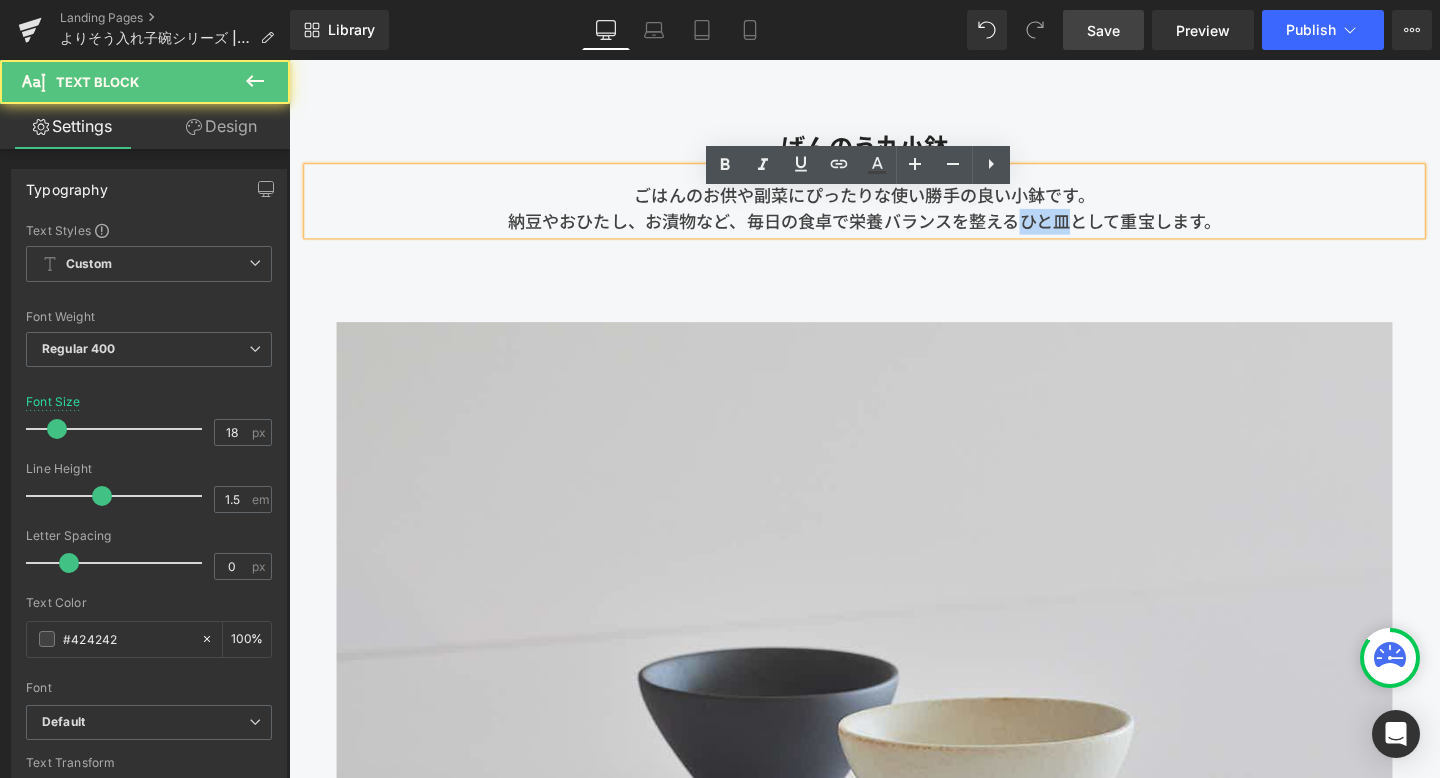 copy on "ひと皿" 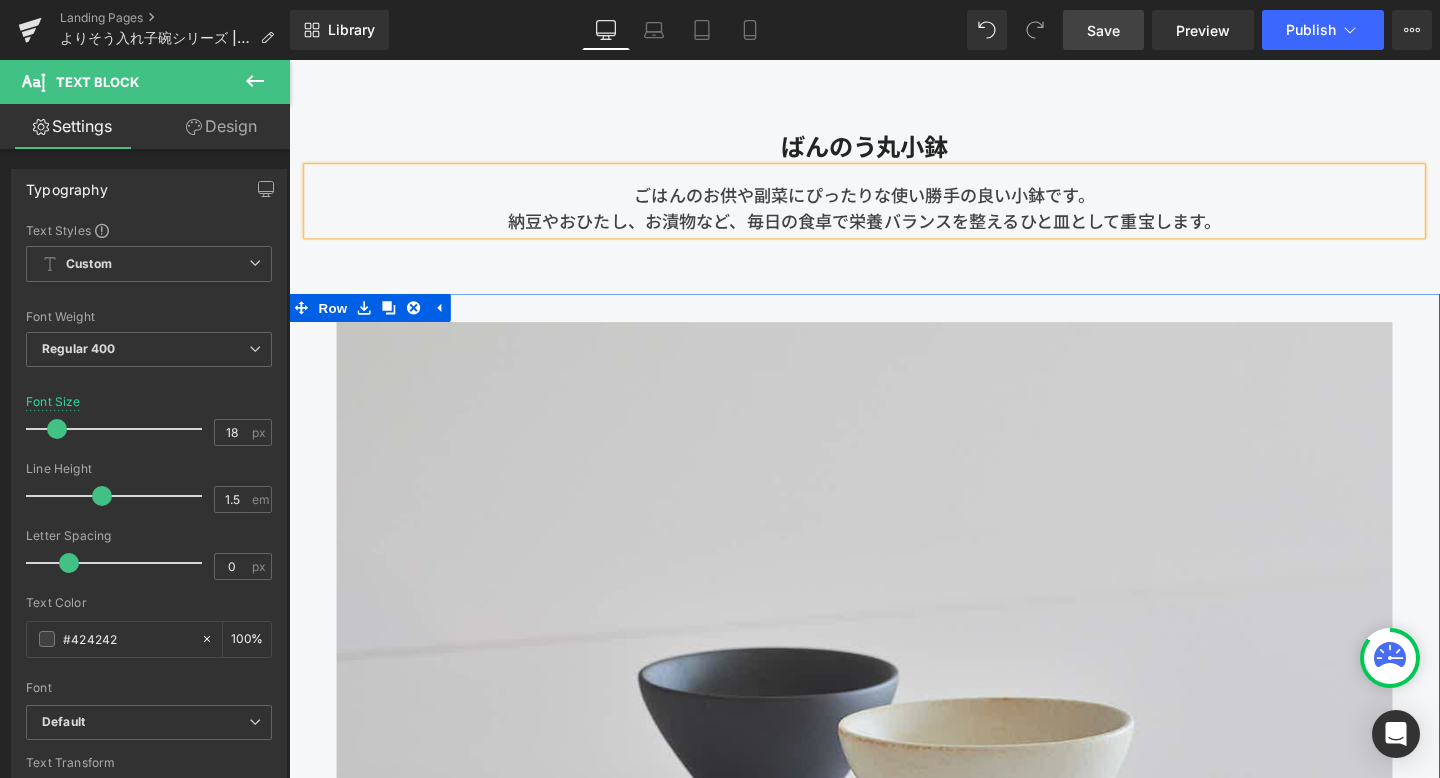 click on "Image         あああああああああああああああああああああああああああ Text Block         Row" at bounding box center [894, 719] 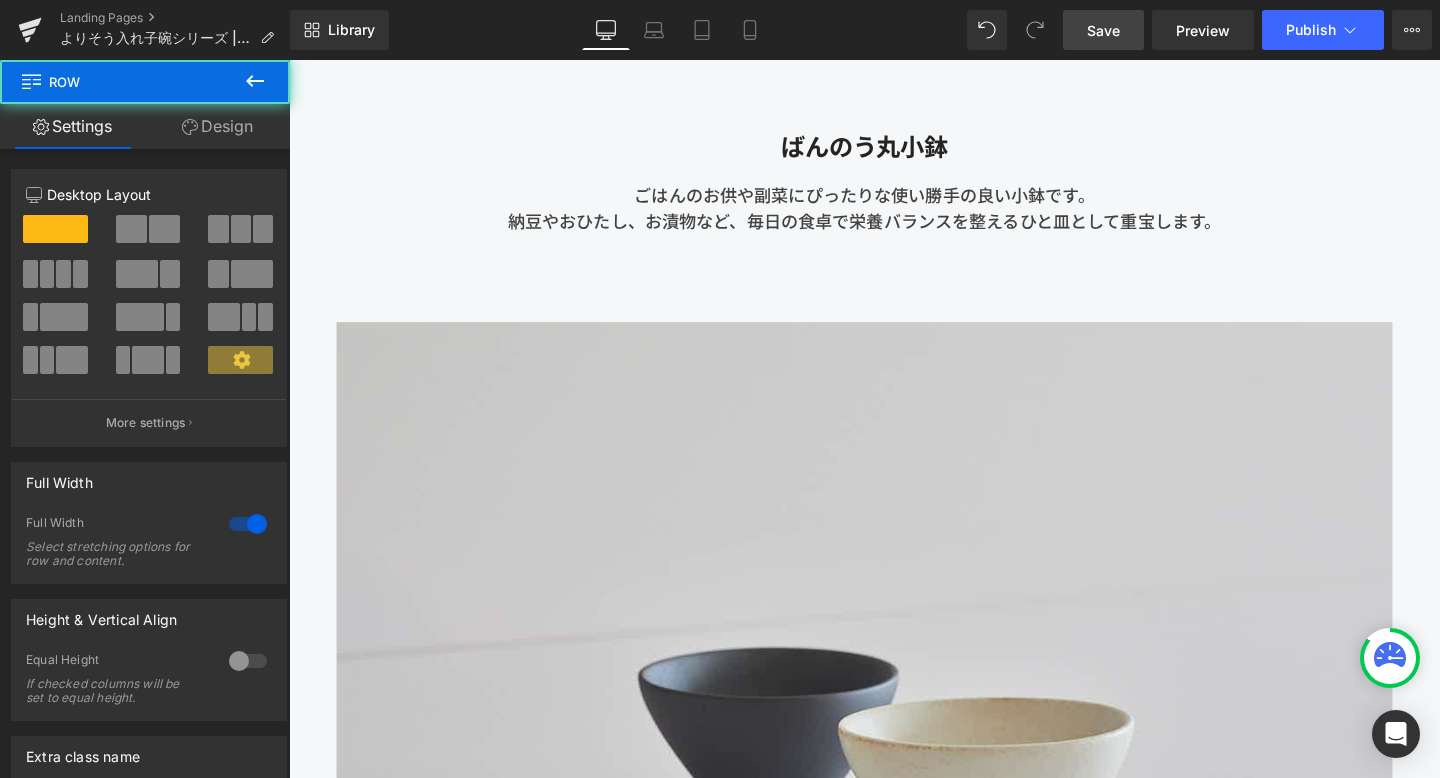 click on "Save" at bounding box center [1103, 30] 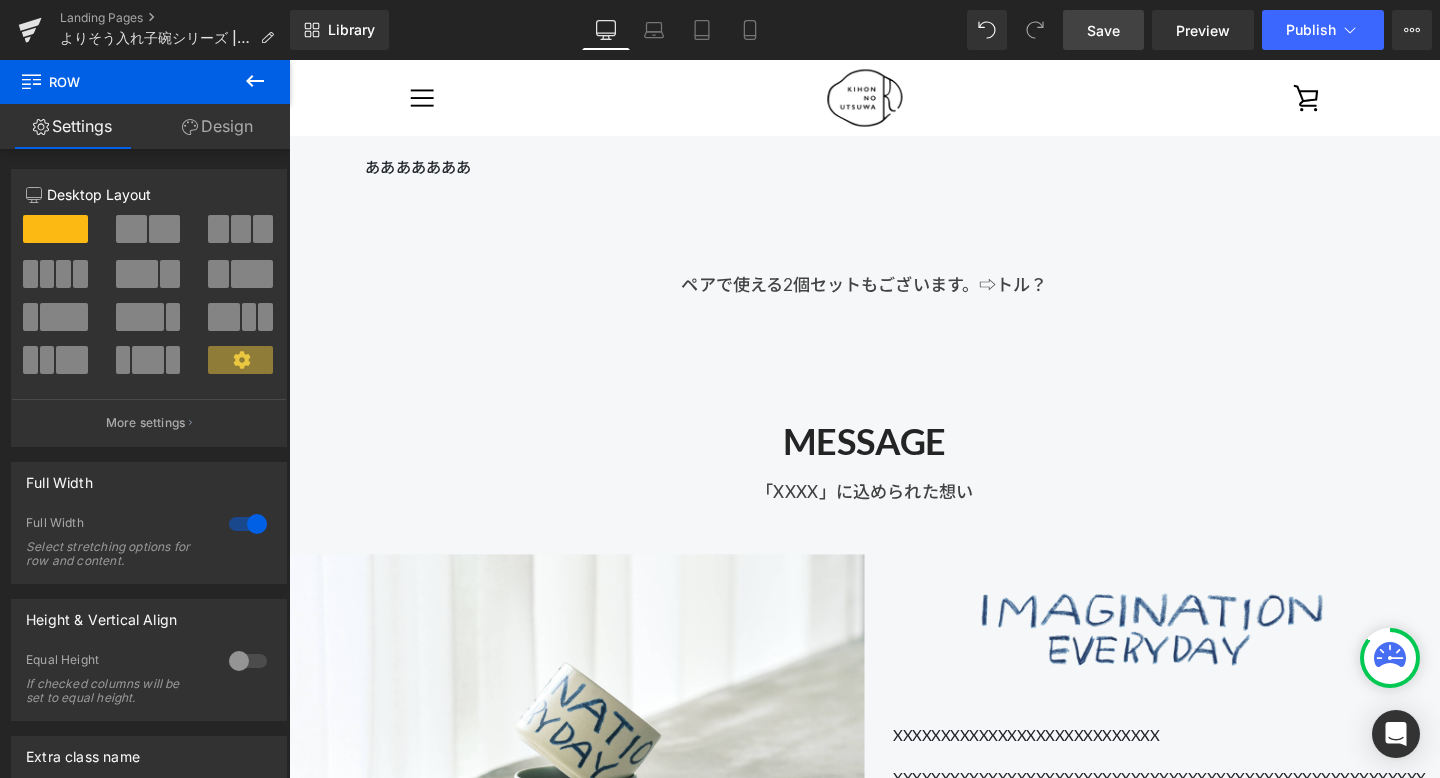 scroll, scrollTop: 18579, scrollLeft: 0, axis: vertical 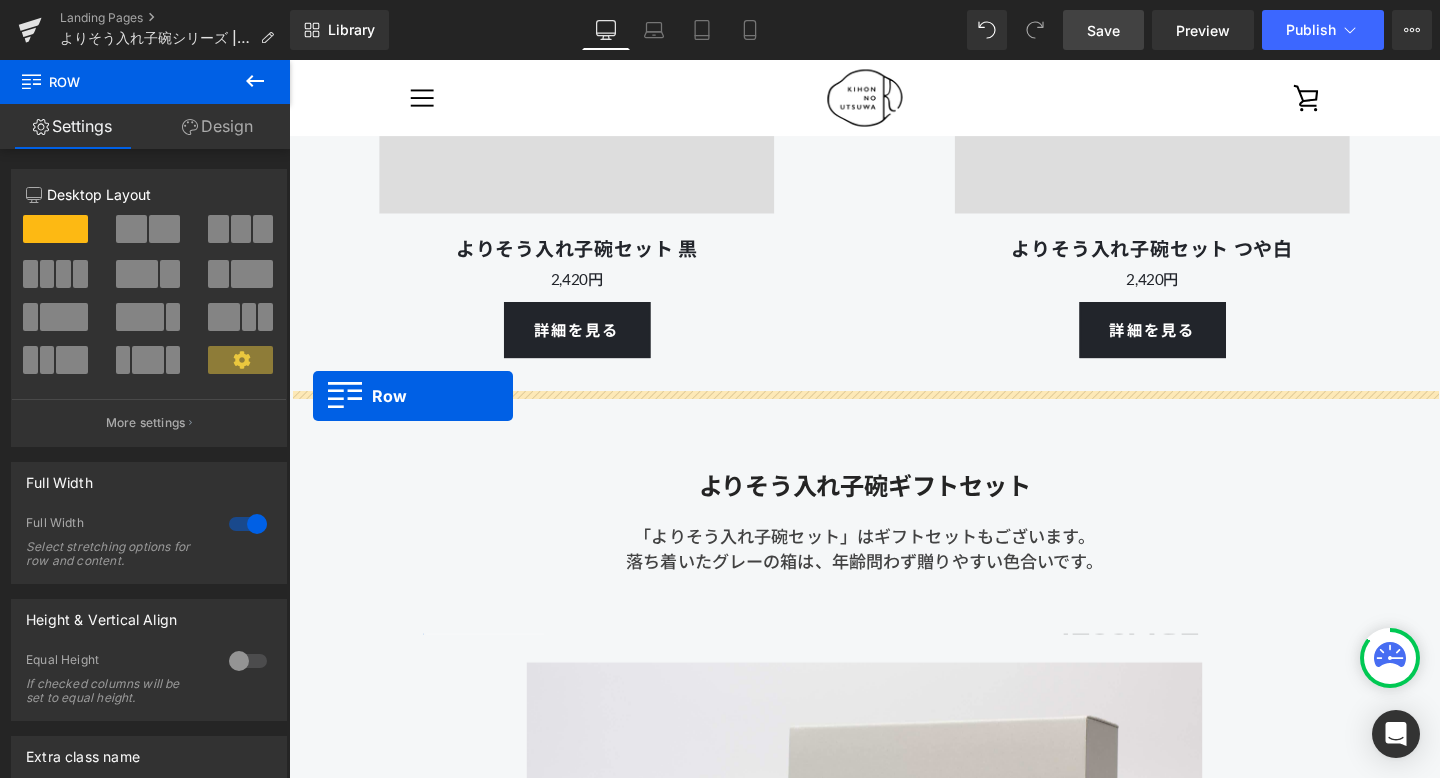 drag, startPoint x: 302, startPoint y: 447, endPoint x: 314, endPoint y: 413, distance: 36.05551 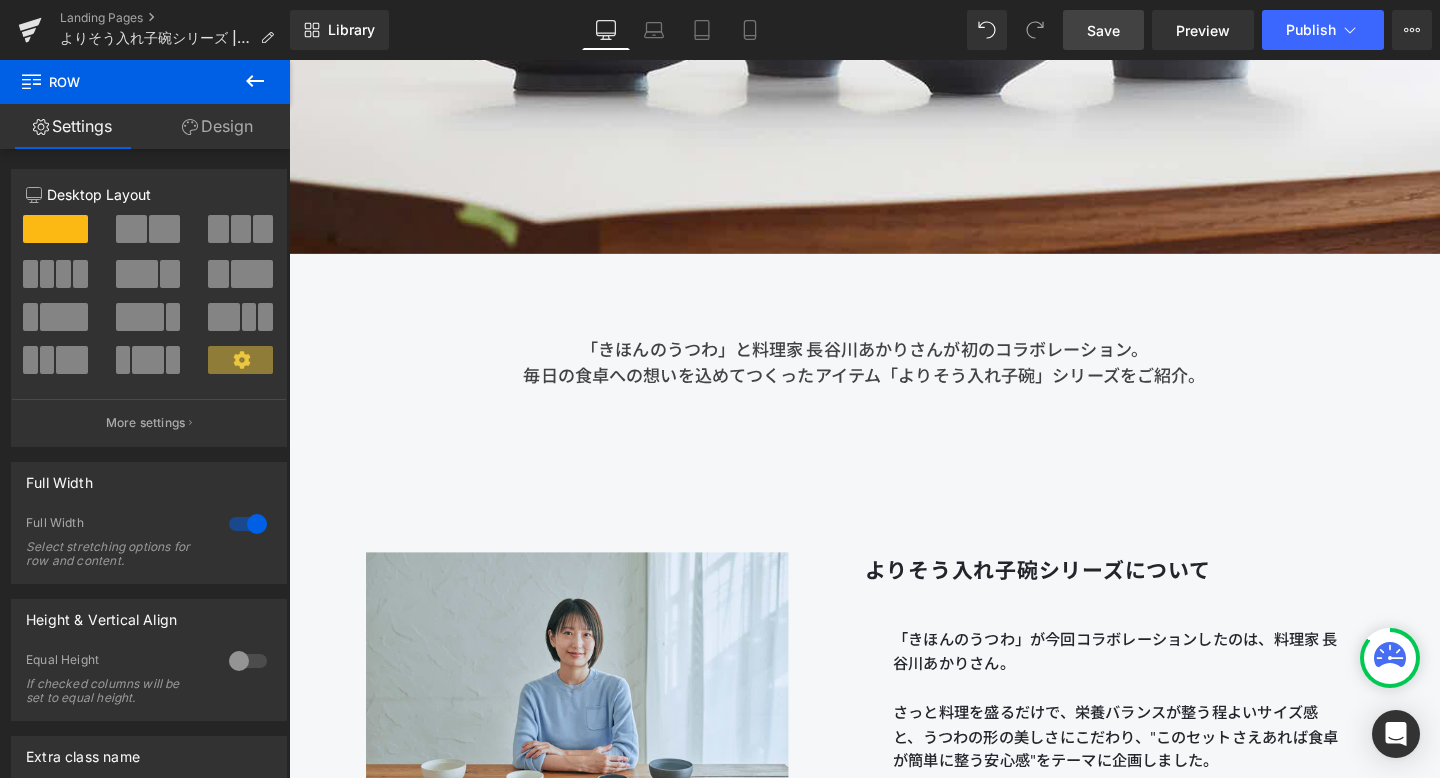 scroll, scrollTop: 723, scrollLeft: 0, axis: vertical 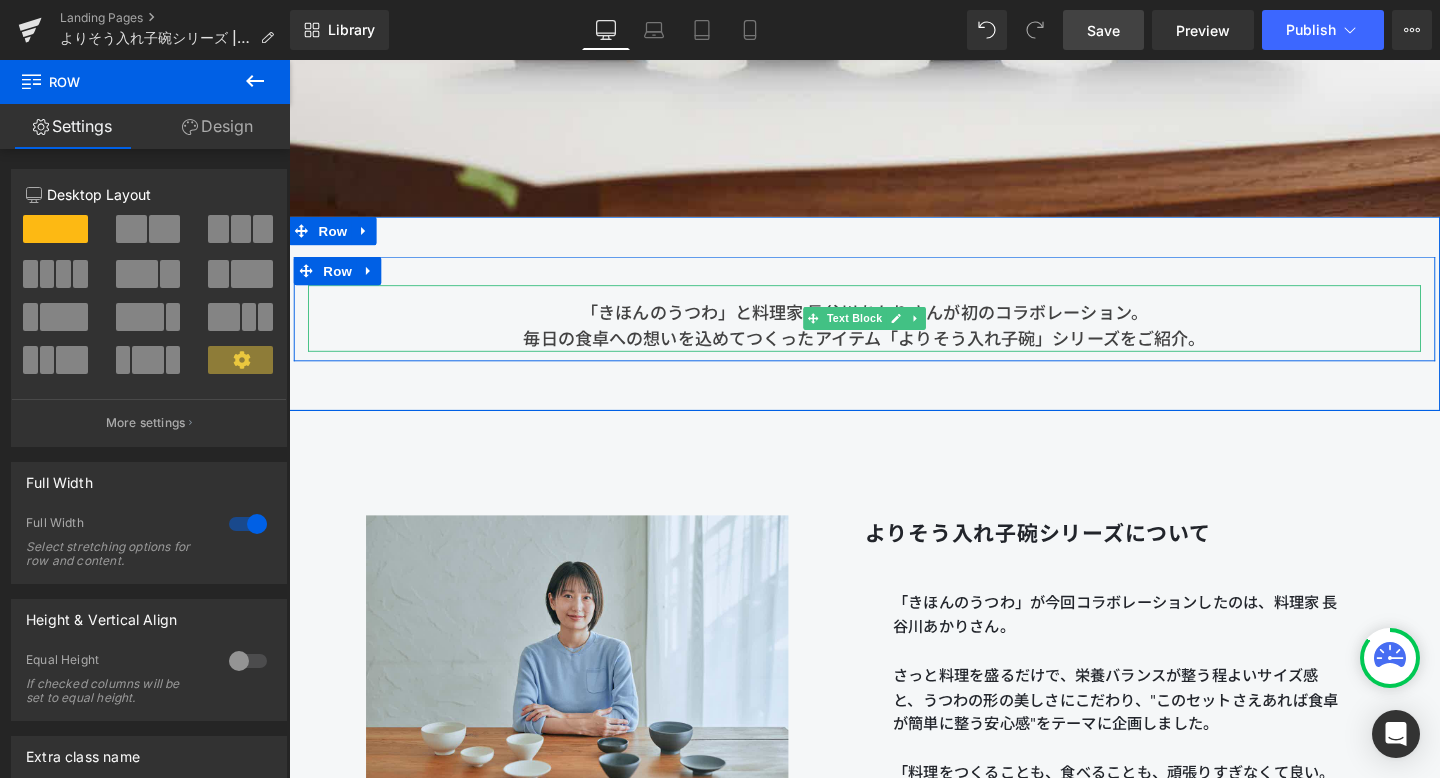 click on "毎日の食卓への想いを込めてつくったアイテム「よりそう入れ子碗」シリーズをご紹介。" at bounding box center [894, 353] 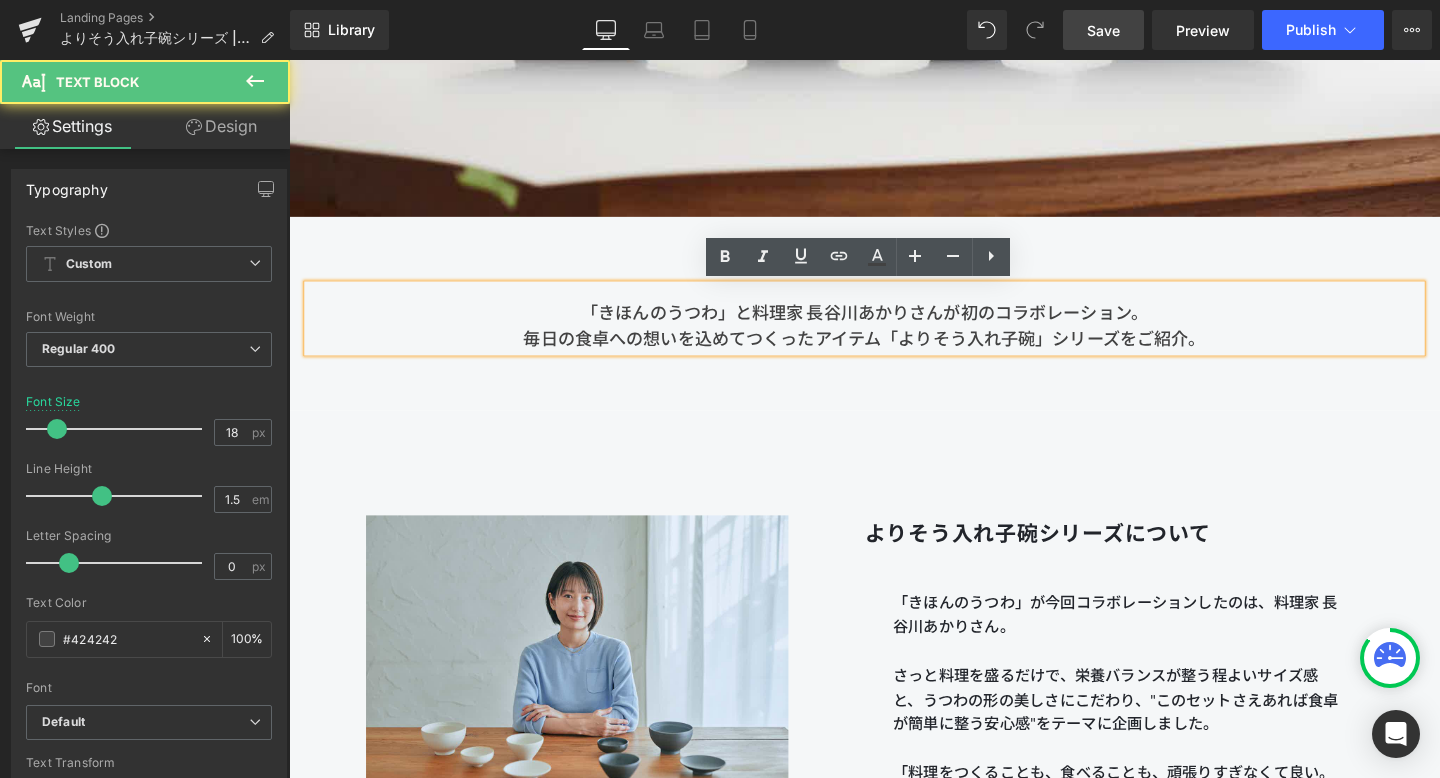 type 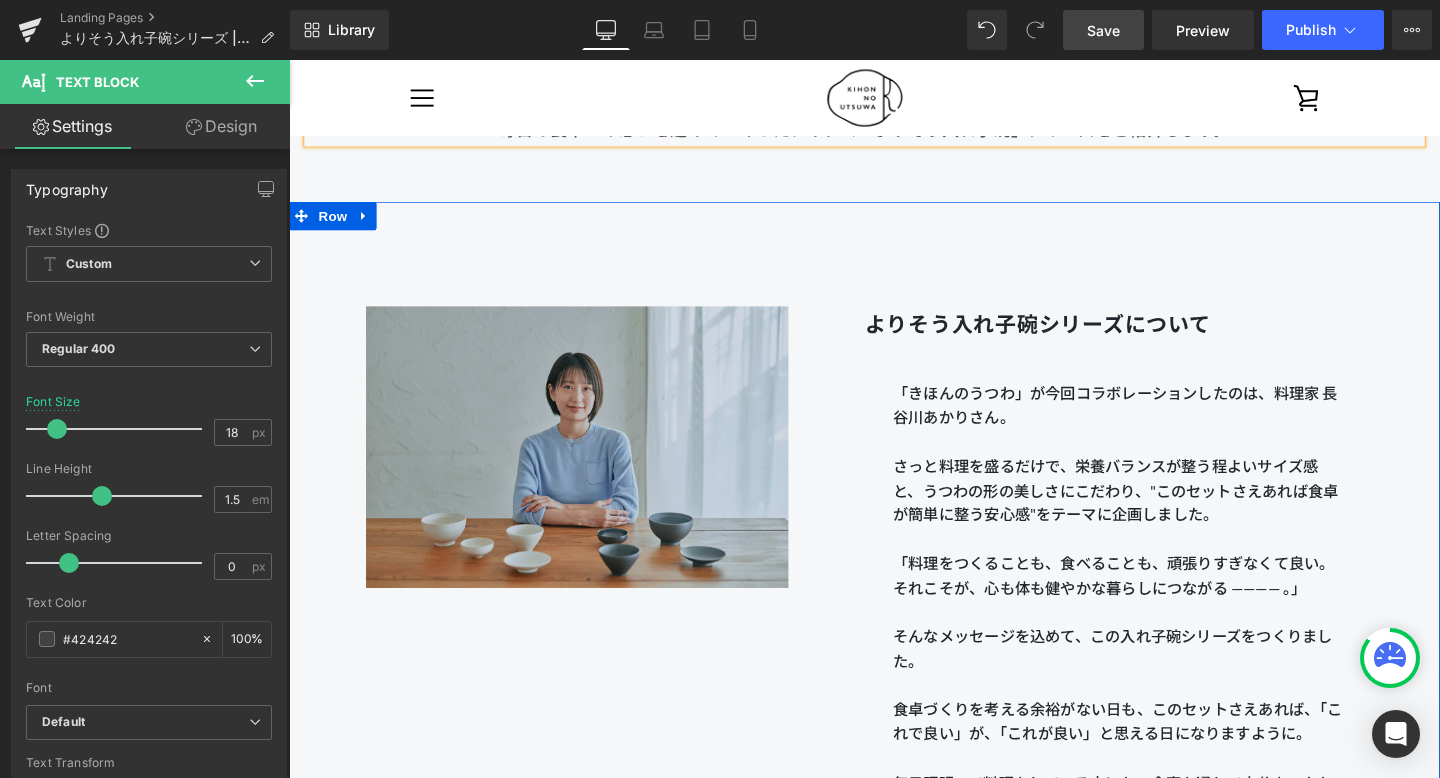 scroll, scrollTop: 918, scrollLeft: 0, axis: vertical 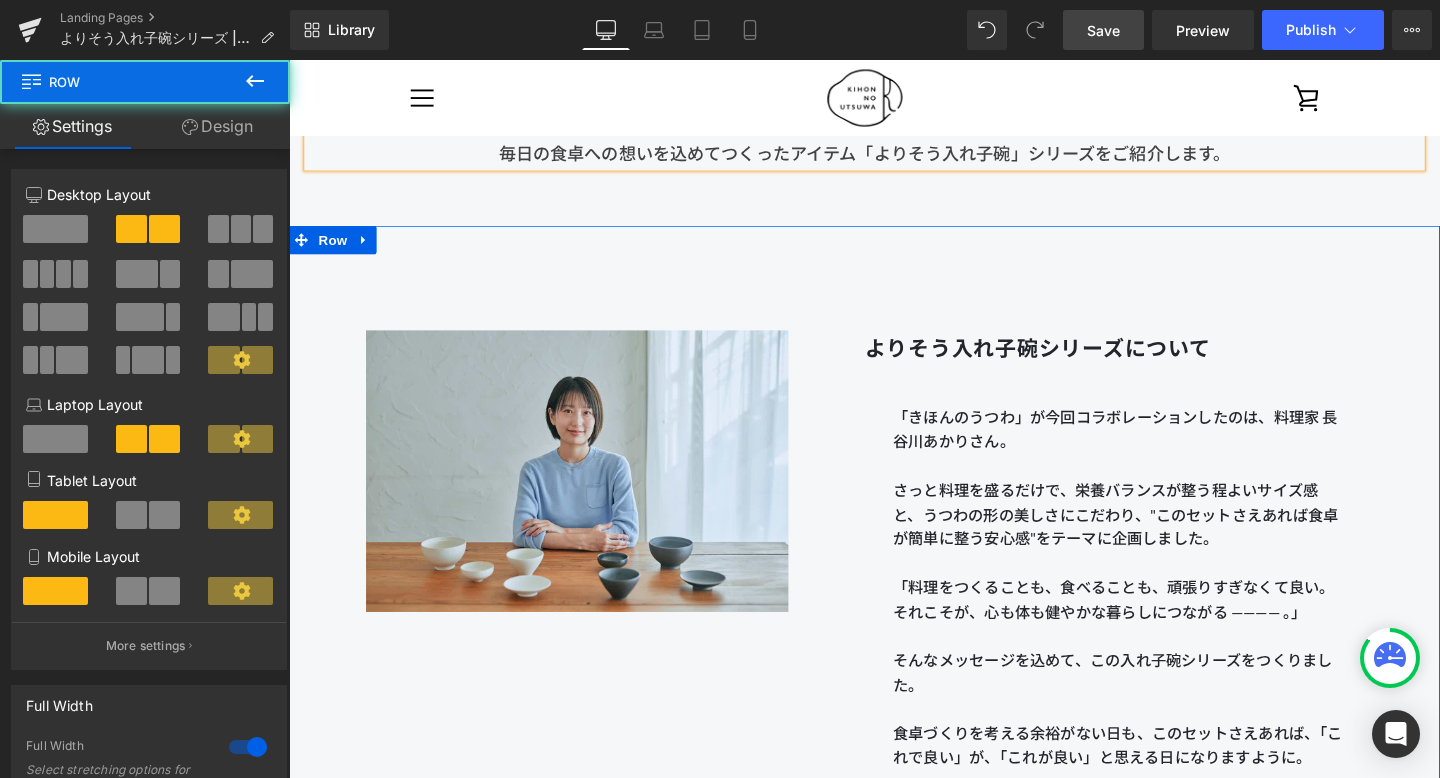 click on "Image         よりそう入れ子碗シリーズについて Heading         「きほんのうつわ」が今回コラボレーションしたのは、料理家 長谷川あかりさん。 さっと料理を盛るだけで、栄養バランスが整う程よいサイズ感と、うつわの形の美しさにこだわり、"このセットさえあれば食卓が簡単に整う安心感"をテーマに企画しました。 「料理をつくることも、食べることも、頑張りすぎなくて良い。それこそが、心も体も健やかな暮らしにつながる ———— 。」  そんなメッセージを込めて、この入れ子碗シリーズをつくりました。 食卓づくりを考える余裕がない日も、このセットさえあれば、「これで良い」が、「これが良い」と思える日になりますように。 Text Block         Row" at bounding box center [894, 612] 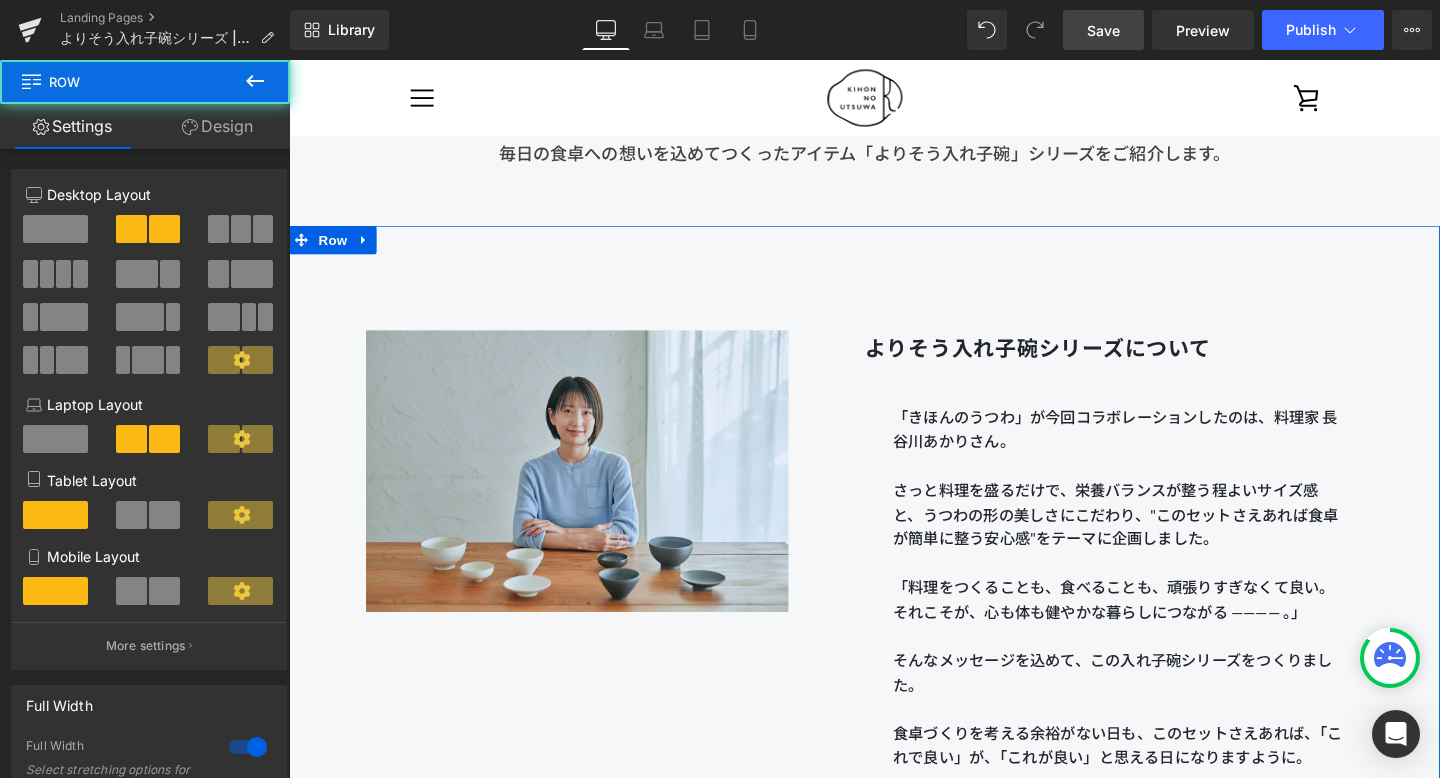 click on "Image         よりそう入れ子碗シリーズについて Heading         「きほんのうつわ」が今回コラボレーションしたのは、料理家 長谷川あかりさん。 さっと料理を盛るだけで、栄養バランスが整う程よいサイズ感と、うつわの形の美しさにこだわり、"このセットさえあれば食卓が簡単に整う安心感"をテーマに企画しました。 「料理をつくることも、食べることも、頑張りすぎなくて良い。それこそが、心も体も健やかな暮らしにつながる ———— 。」  そんなメッセージを込めて、この入れ子碗シリーズをつくりました。 食卓づくりを考える余裕がない日も、このセットさえあれば、「これで良い」が、「これが良い」と思える日になりますように。 Text Block         Row" at bounding box center [894, 612] 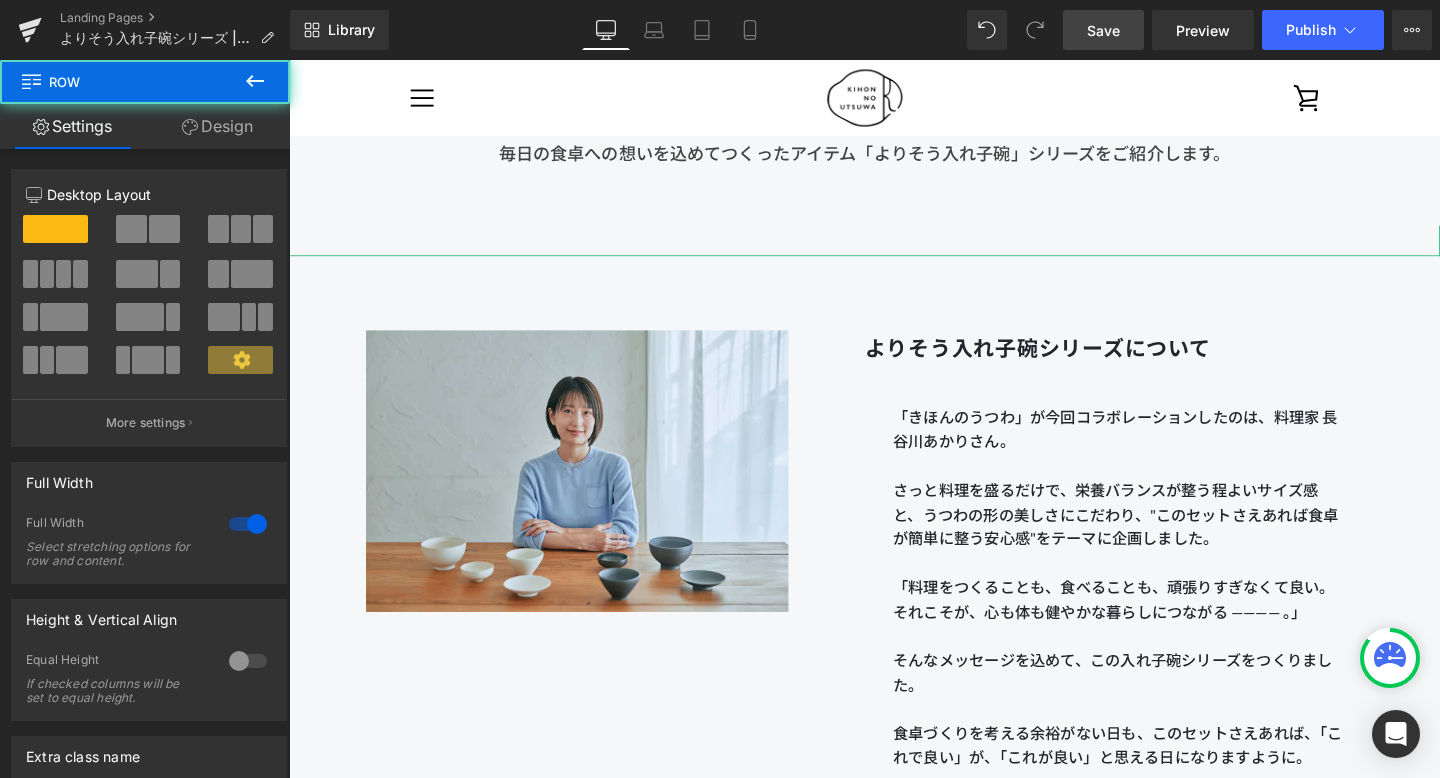 click on "「きほんのうつわ」と料理家 [PERSON]さんが初のコラボレーション。 毎日の食卓への想いを込めてつくったアイテム「よりそう入れ子碗」シリーズをご紹介します。 Text Block Row Row 52px" at bounding box center [894, 132] 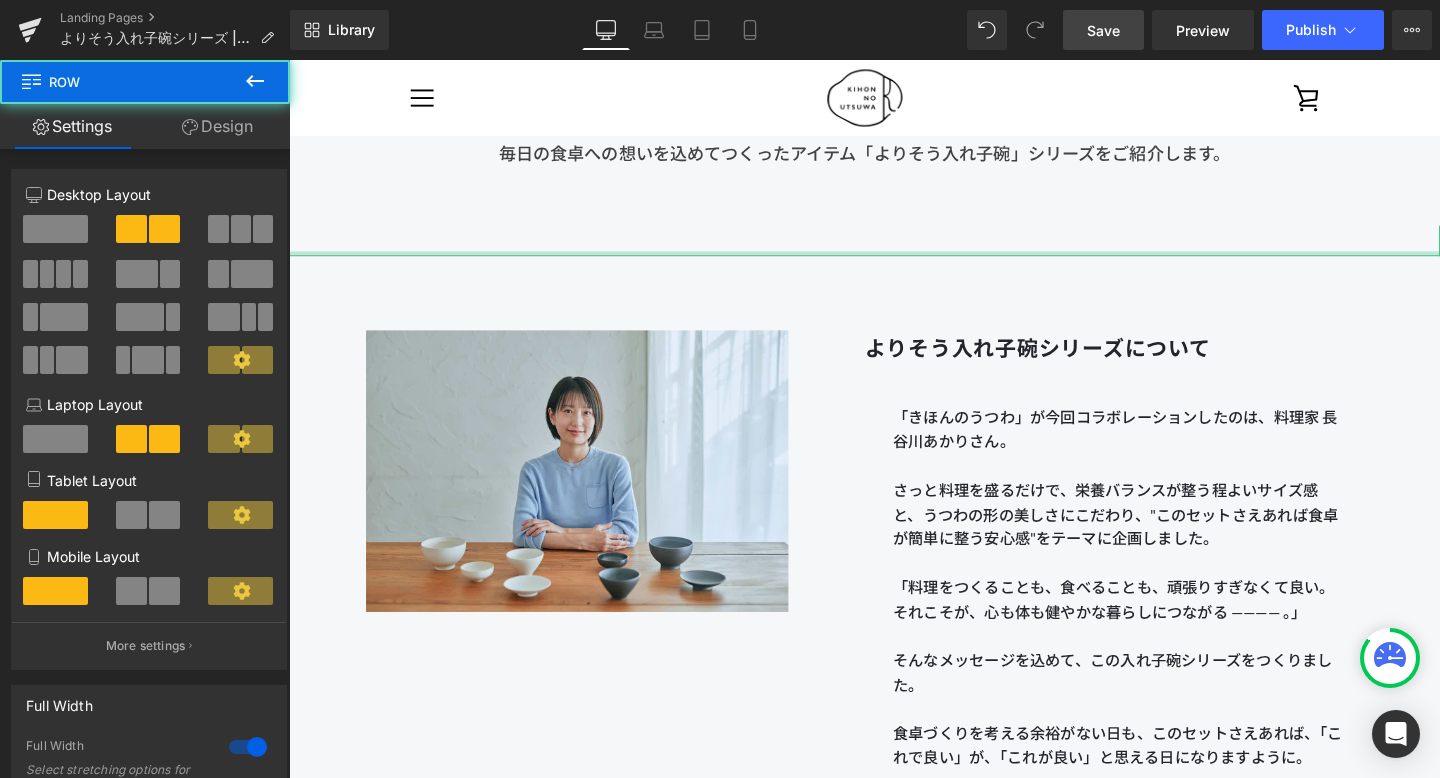 click on "Image         よりそう入れ子碗シリーズについて Heading         「きほんのうつわ」が今回コラボレーションしたのは、料理家 長谷川あかりさん。 さっと料理を盛るだけで、栄養バランスが整う程よいサイズ感と、うつわの形の美しさにこだわり、"このセットさえあれば食卓が簡単に整う安心感"をテーマに企画しました。 「料理をつくることも、食べることも、頑張りすぎなくて良い。それこそが、心も体も健やかな暮らしにつながる ———— 。」  そんなメッセージを込めて、この入れ子碗シリーズをつくりました。 食卓づくりを考える余裕がない日も、このセットさえあれば、「これで良い」が、「これが良い」と思える日になりますように。 Text Block         Row" at bounding box center [894, 612] 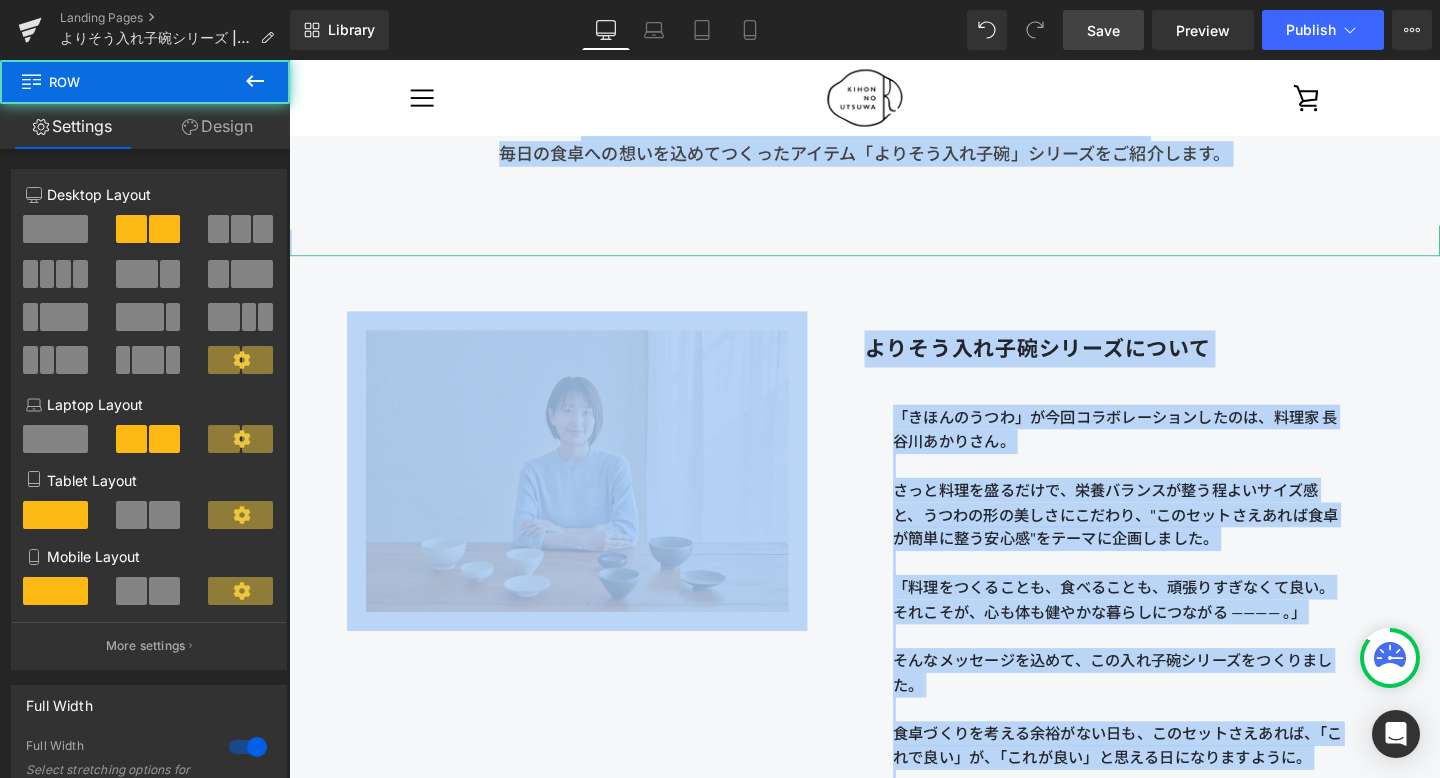drag, startPoint x: 386, startPoint y: 270, endPoint x: 347, endPoint y: 244, distance: 46.872166 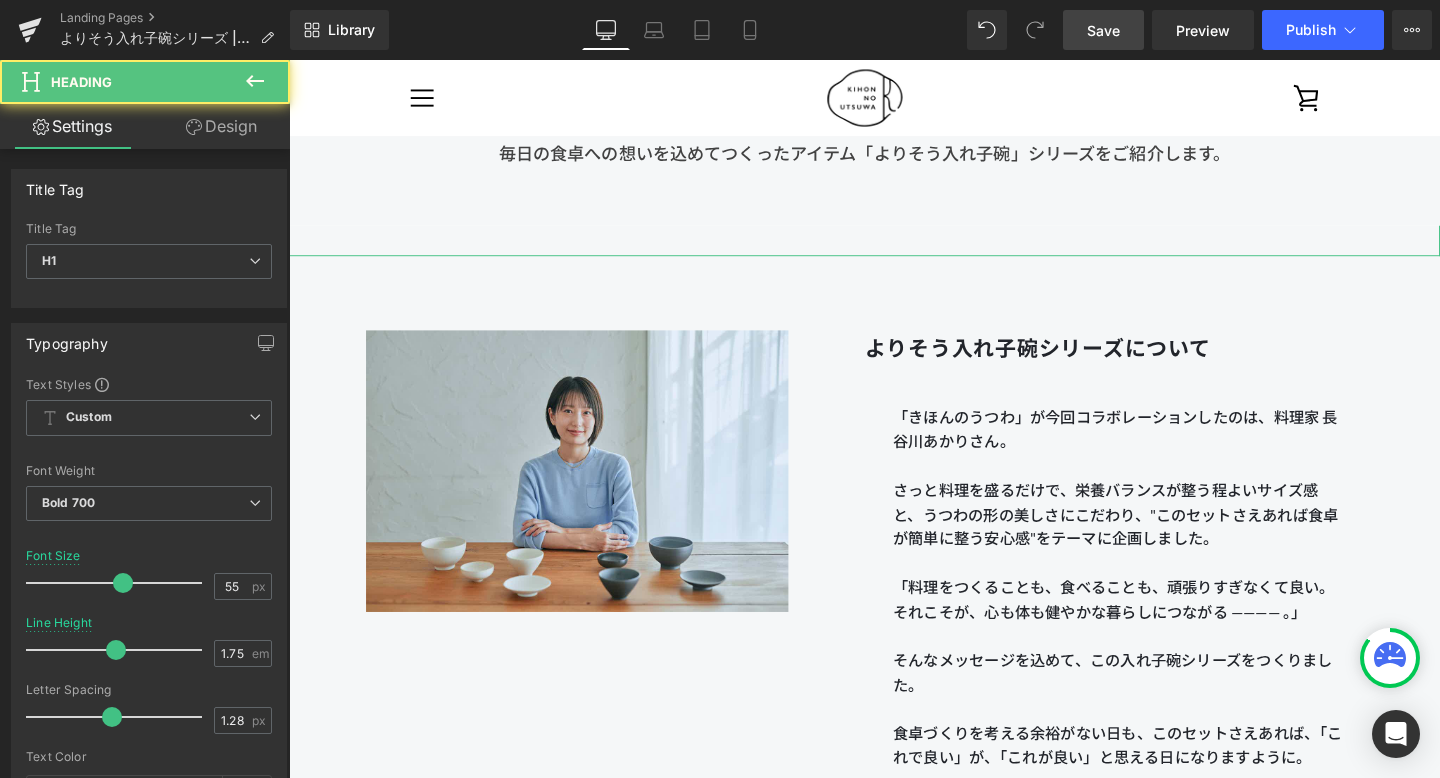 click at bounding box center (894, 252) 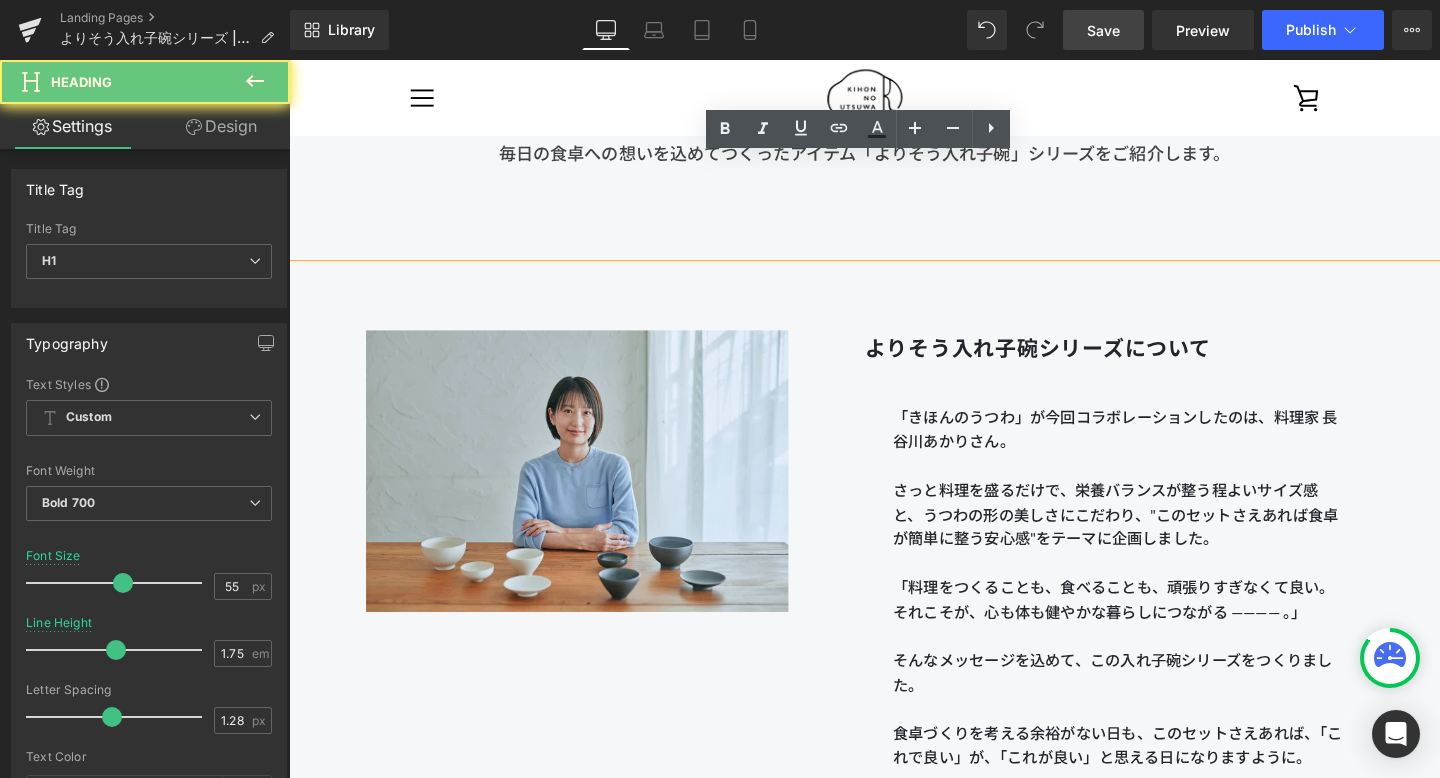 click at bounding box center (894, 252) 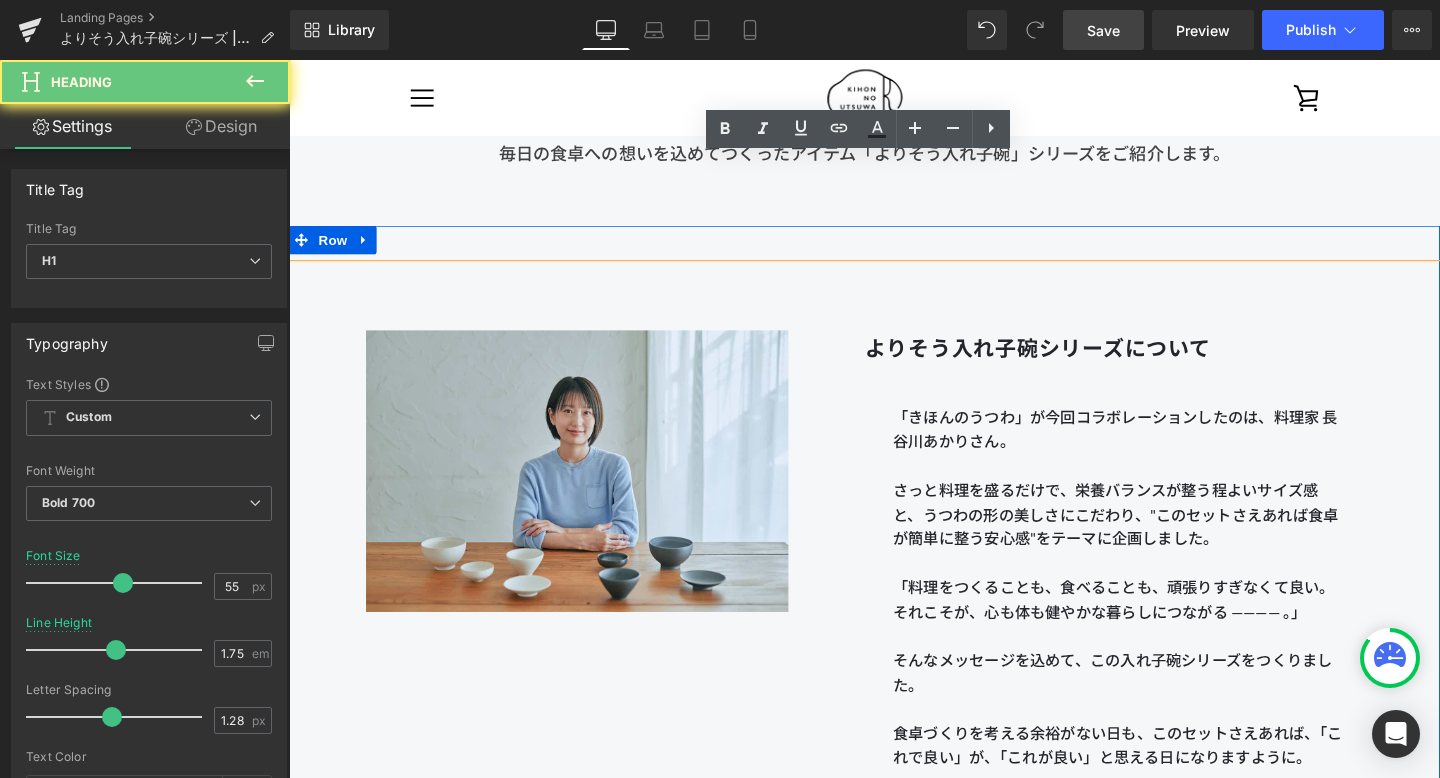 click on "Image         よりそう入れ子碗シリーズについて Heading         「きほんのうつわ」が今回コラボレーションしたのは、料理家 長谷川あかりさん。 さっと料理を盛るだけで、栄養バランスが整う程よいサイズ感と、うつわの形の美しさにこだわり、"このセットさえあれば食卓が簡単に整う安心感"をテーマに企画しました。 「料理をつくることも、食べることも、頑張りすぎなくて良い。それこそが、心も体も健やかな暮らしにつながる ———— 。」  そんなメッセージを込めて、この入れ子碗シリーズをつくりました。 食卓づくりを考える余裕がない日も、このセットさえあれば、「これで良い」が、「これが良い」と思える日になりますように。 Text Block         Row" at bounding box center (894, 612) 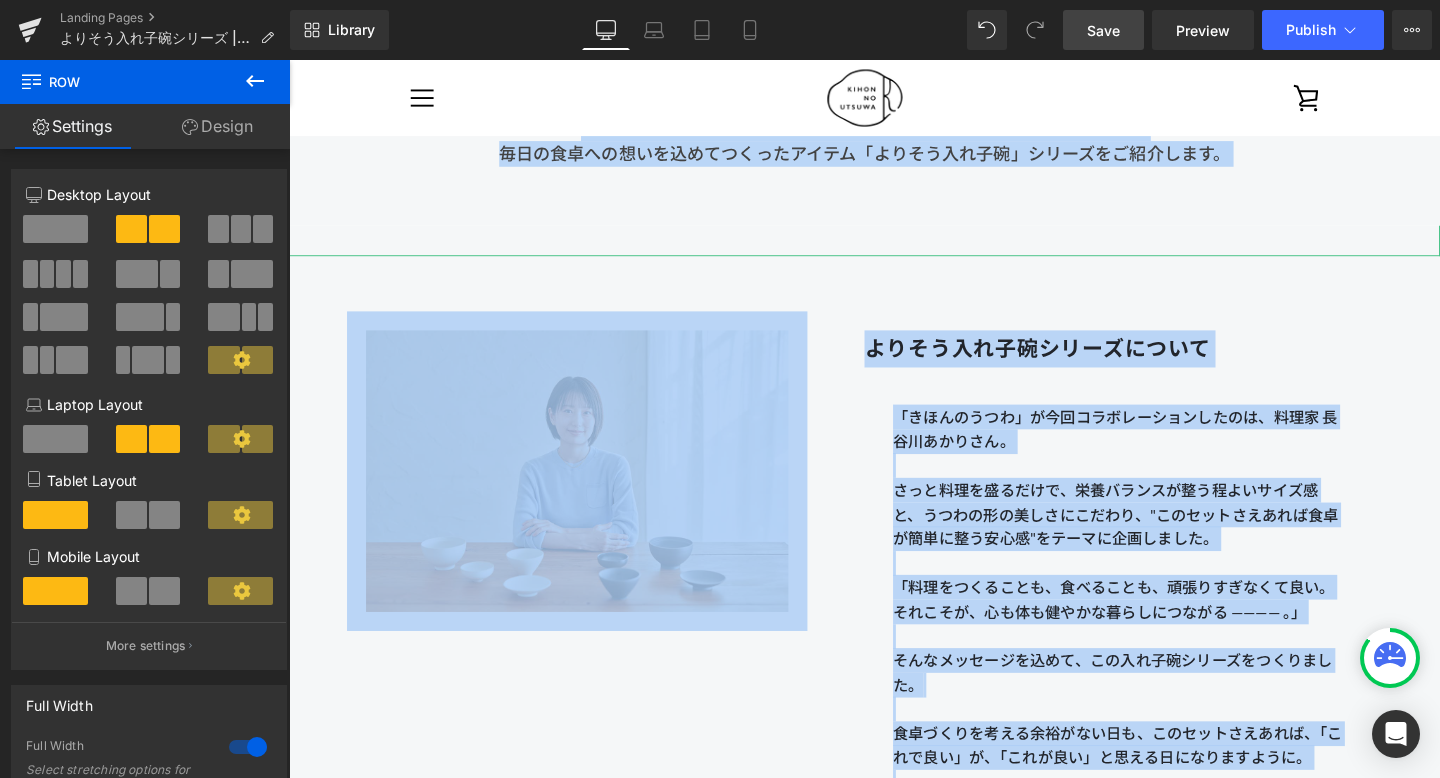 drag, startPoint x: 303, startPoint y: 280, endPoint x: 299, endPoint y: 248, distance: 32.24903 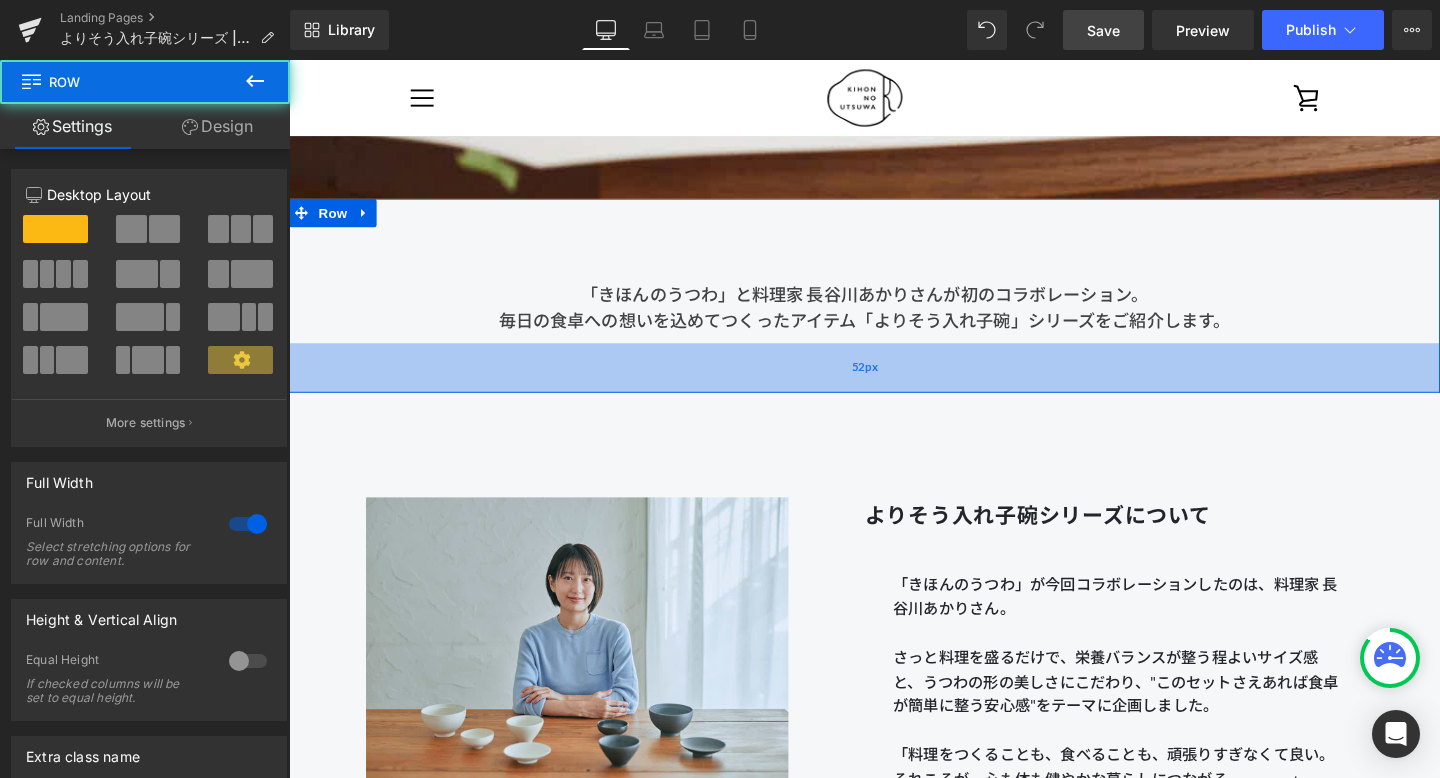 scroll, scrollTop: 658, scrollLeft: 0, axis: vertical 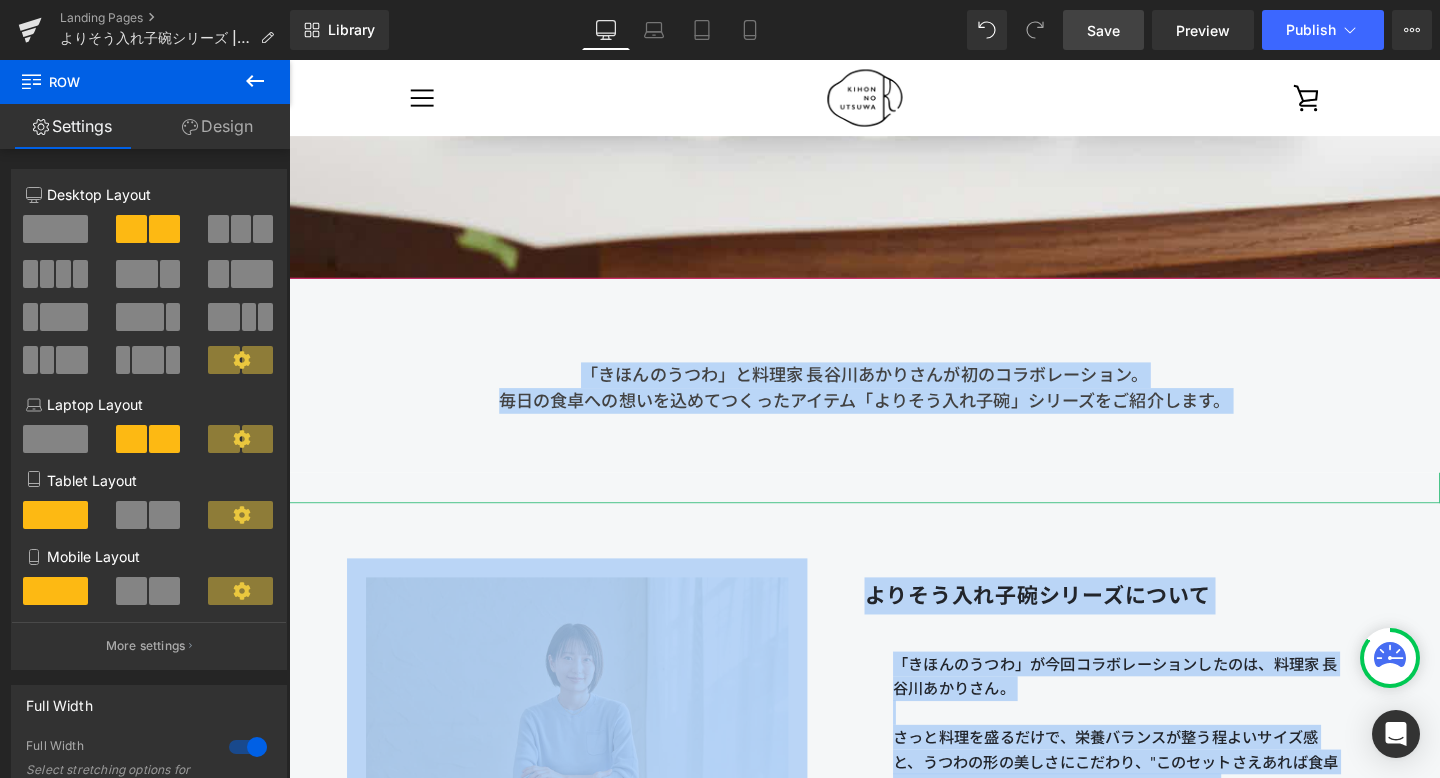click on "Image         よりそう入れ子碗シリーズについて Heading         「きほんのうつわ」が今回コラボレーションしたのは、料理家 長谷川あかりさん。 さっと料理を盛るだけで、栄養バランスが整う程よいサイズ感と、うつわの形の美しさにこだわり、"このセットさえあれば食卓が簡単に整う安心感"をテーマに企画しました。 「料理をつくることも、食べることも、頑張りすぎなくて良い。それこそが、心も体も健やかな暮らしにつながる ———— 。」  そんなメッセージを込めて、この入れ子碗シリーズをつくりました。 食卓づくりを考える余裕がない日も、このセットさえあれば、「これで良い」が、「これが良い」と思える日になりますように。 Text Block         Row" at bounding box center [894, 872] 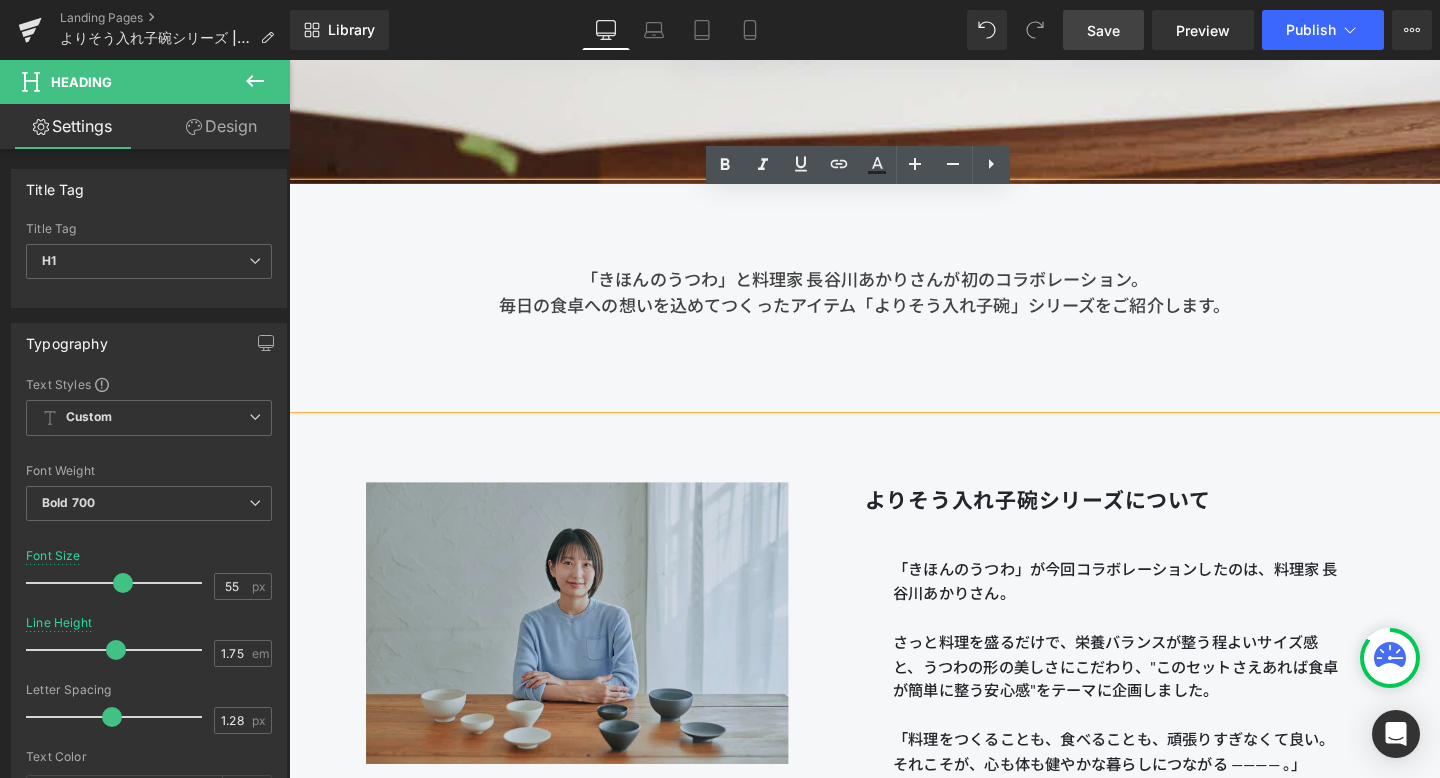 scroll, scrollTop: 747, scrollLeft: 0, axis: vertical 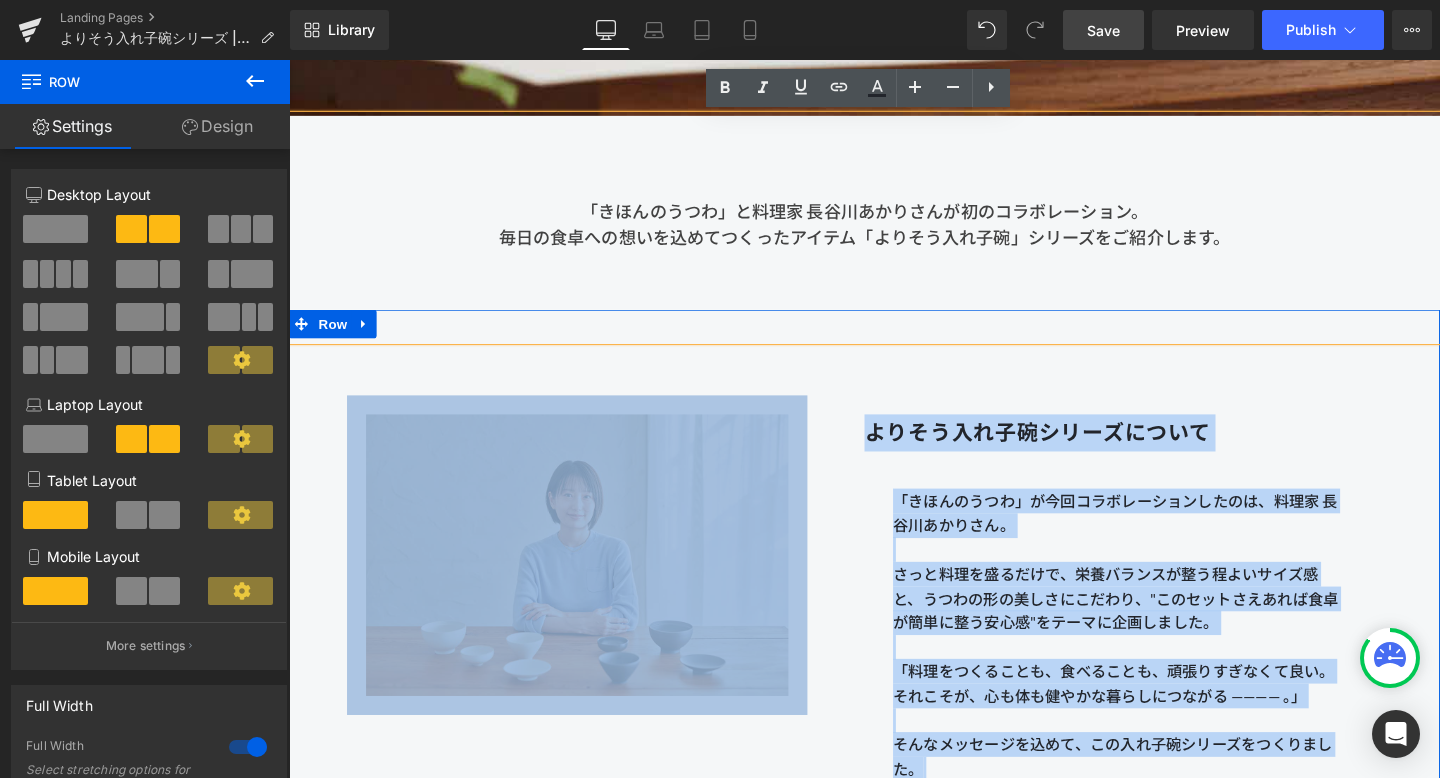 drag, startPoint x: 317, startPoint y: 442, endPoint x: 411, endPoint y: 726, distance: 299.15213 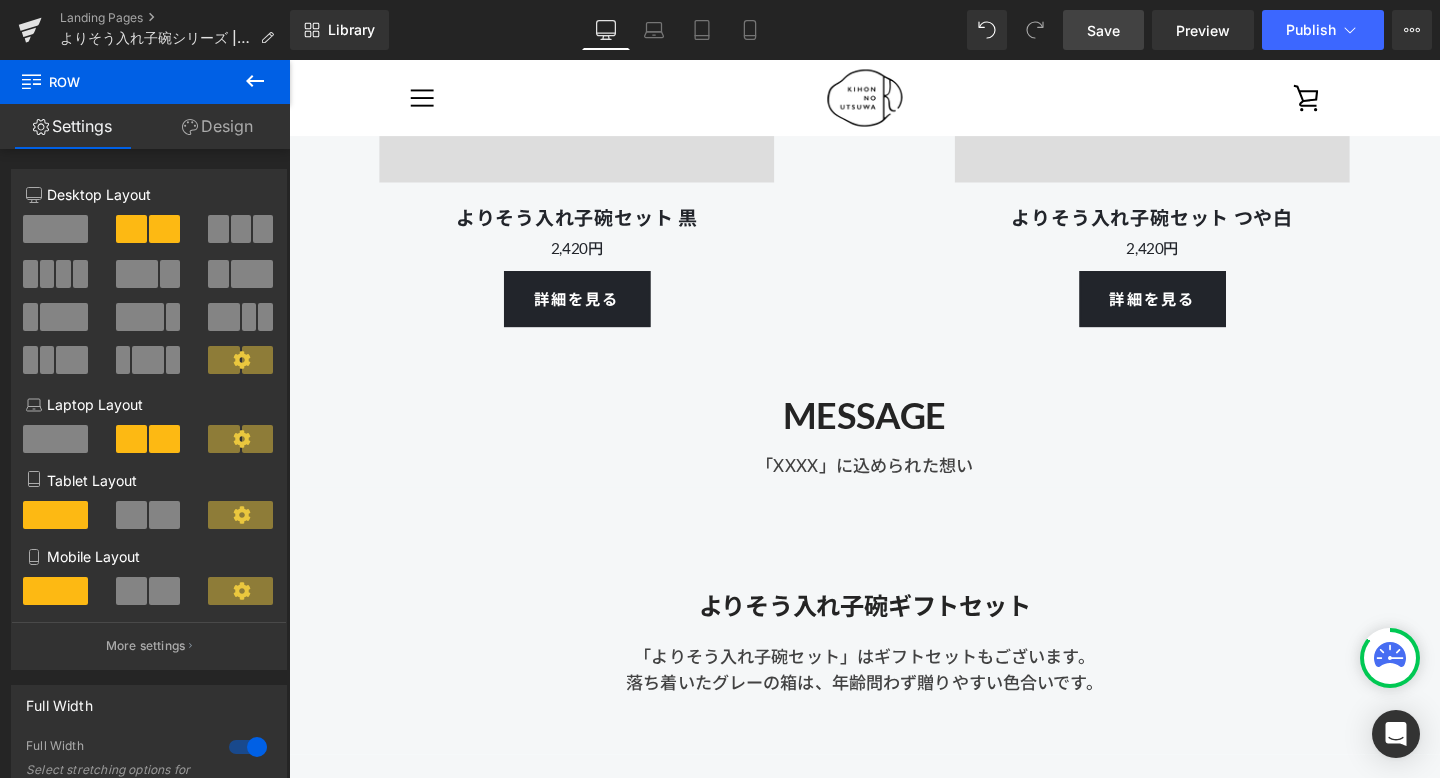 scroll, scrollTop: 9104, scrollLeft: 0, axis: vertical 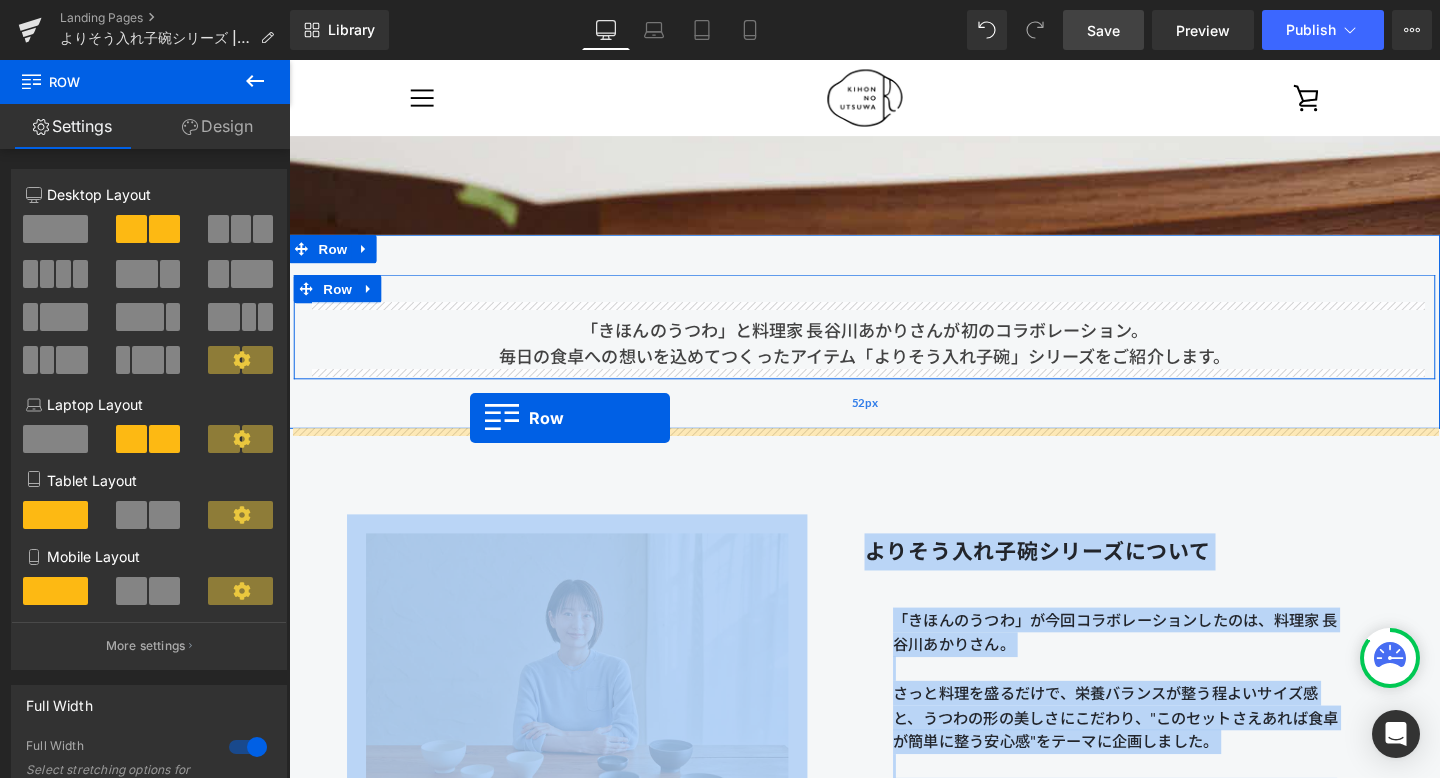 drag, startPoint x: 296, startPoint y: 435, endPoint x: 479, endPoint y: 437, distance: 183.01093 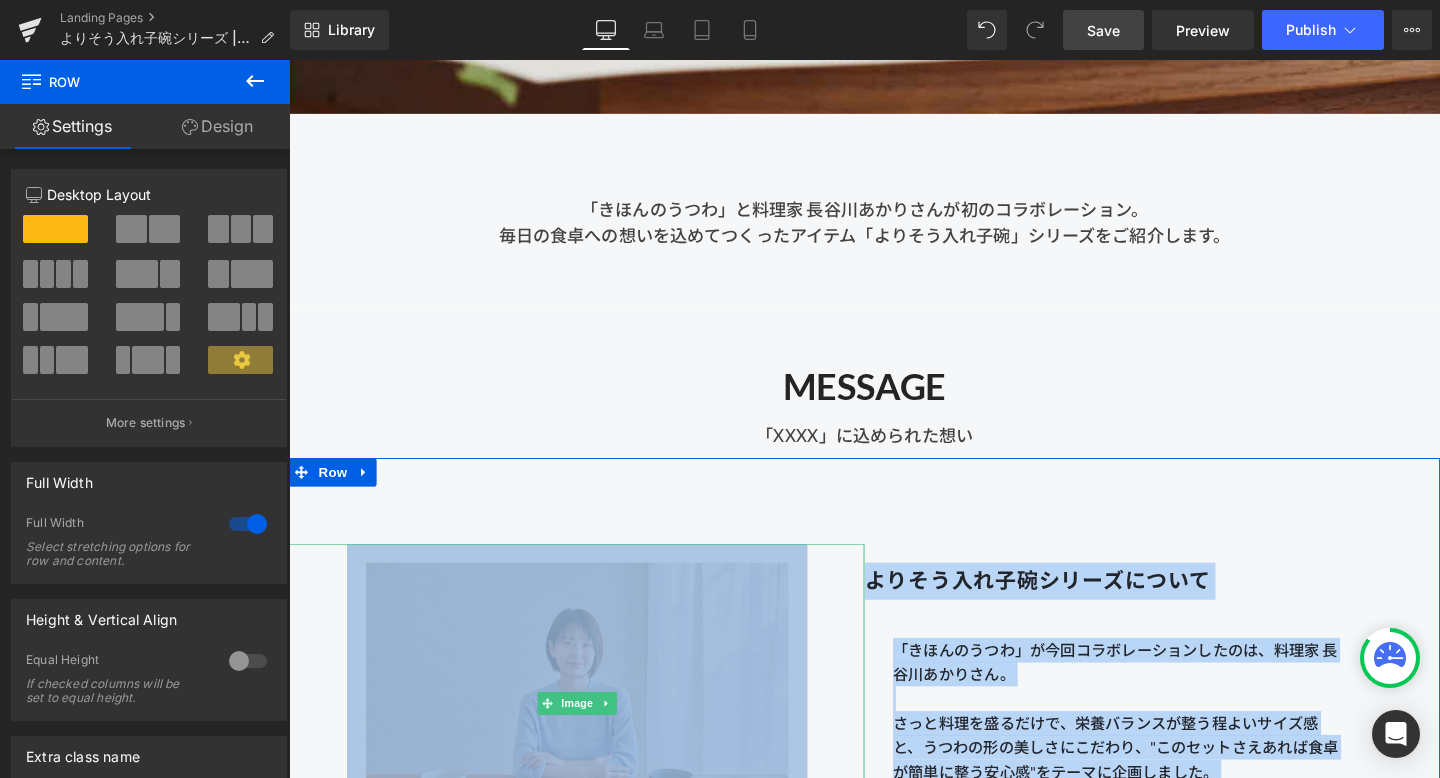 scroll, scrollTop: 937, scrollLeft: 0, axis: vertical 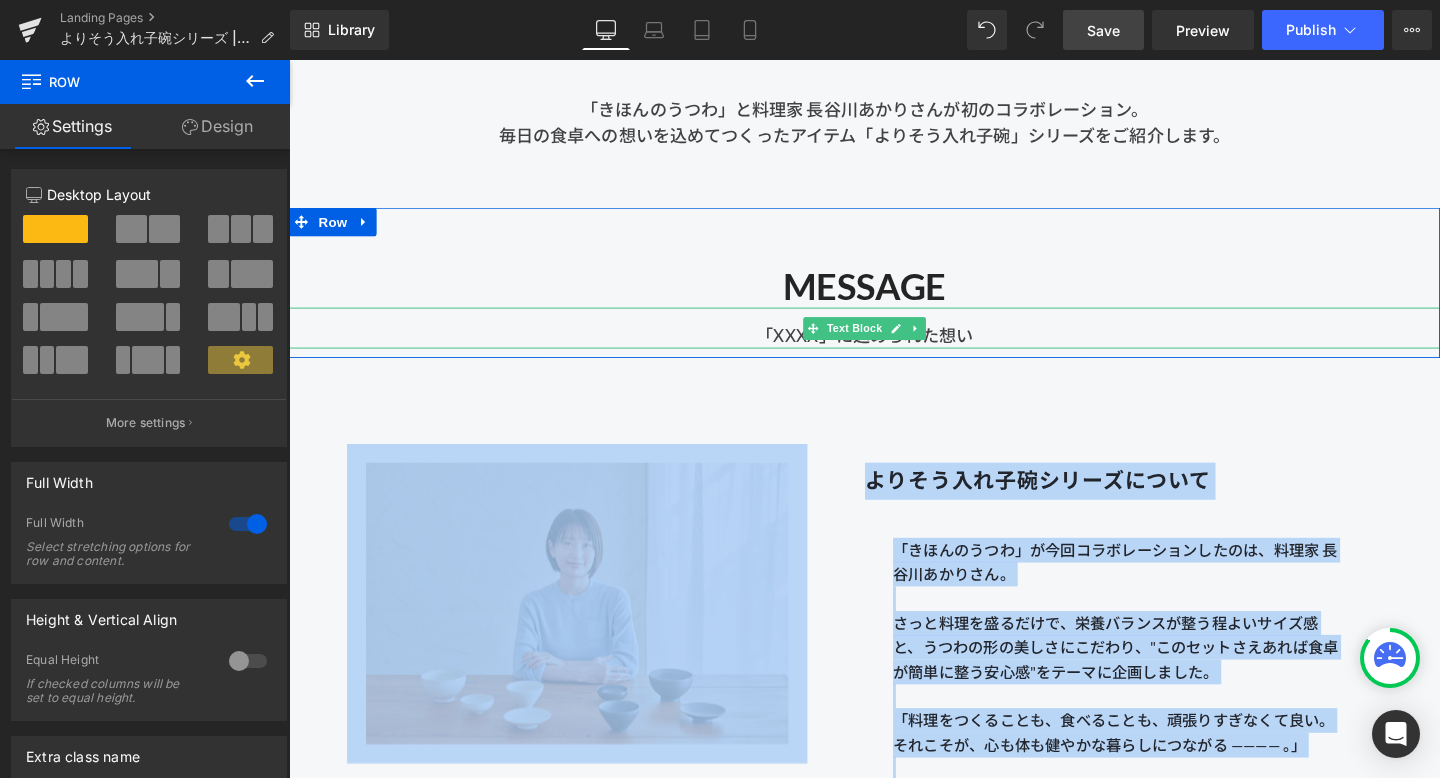 click on "「XXXX」に込められた想い" at bounding box center [894, 341] 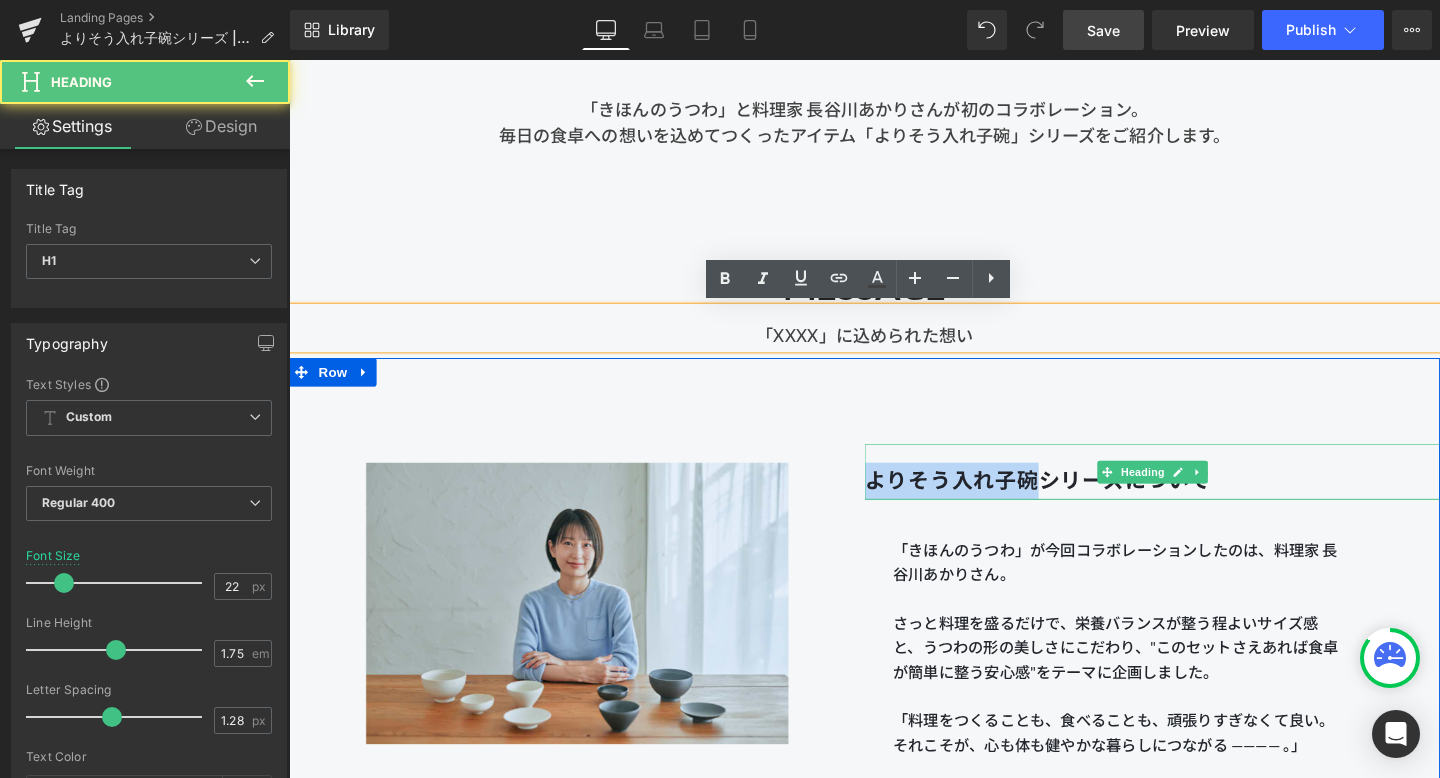 drag, startPoint x: 1072, startPoint y: 498, endPoint x: 904, endPoint y: 499, distance: 168.00298 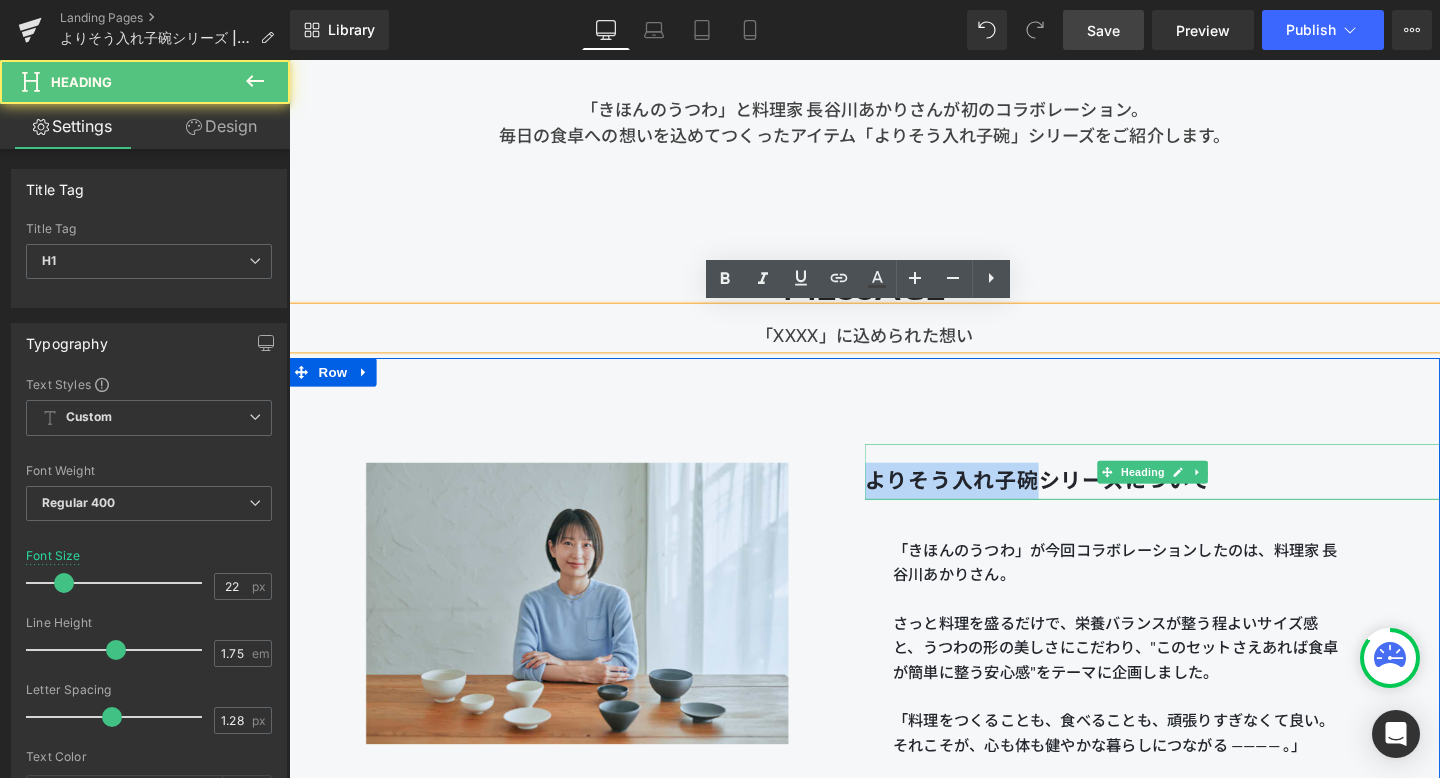 click on "よりそう入れ子碗シリーズについて" at bounding box center [1076, 501] 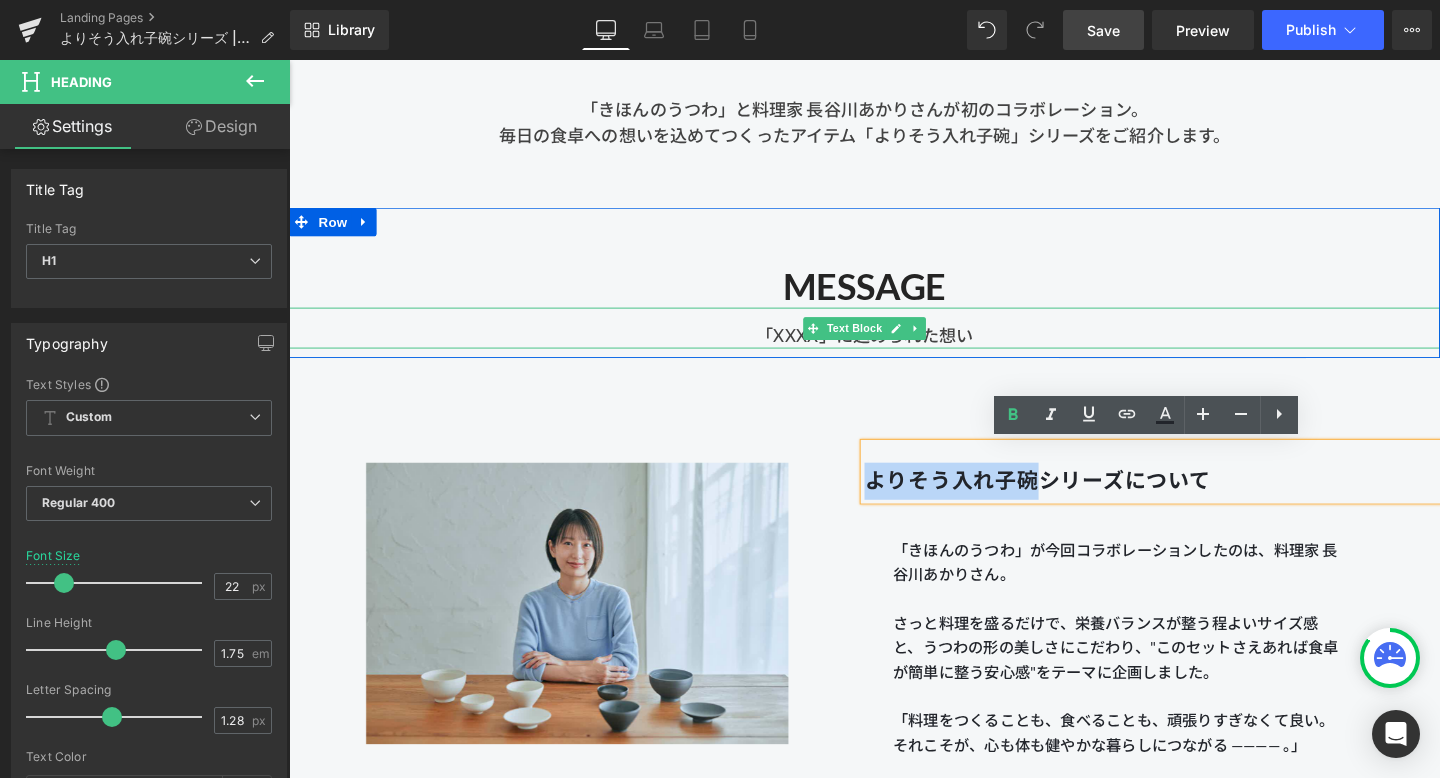 copy on "よりそう入れ子碗" 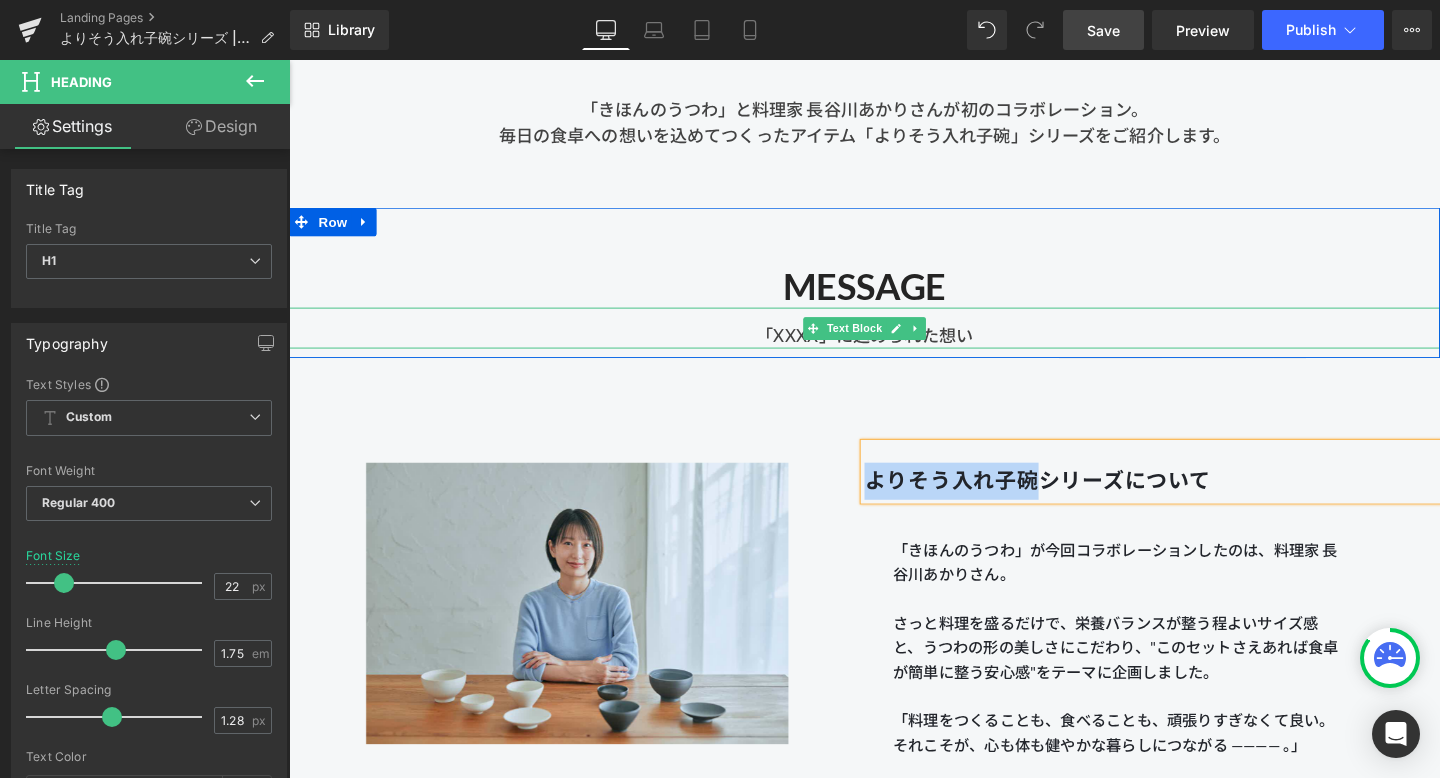 click on "「XXXX」に込められた想い" at bounding box center (894, 341) 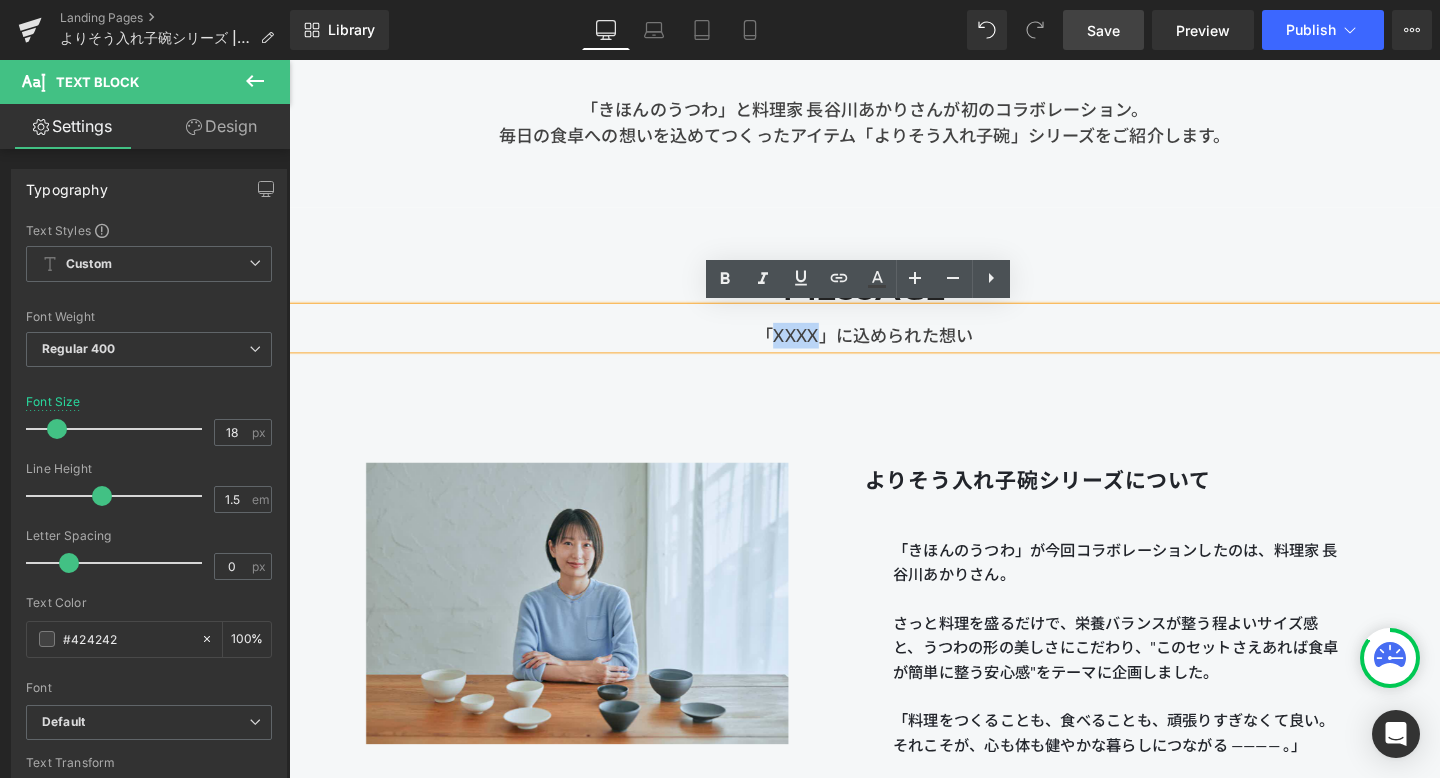 drag, startPoint x: 845, startPoint y: 348, endPoint x: 800, endPoint y: 348, distance: 45 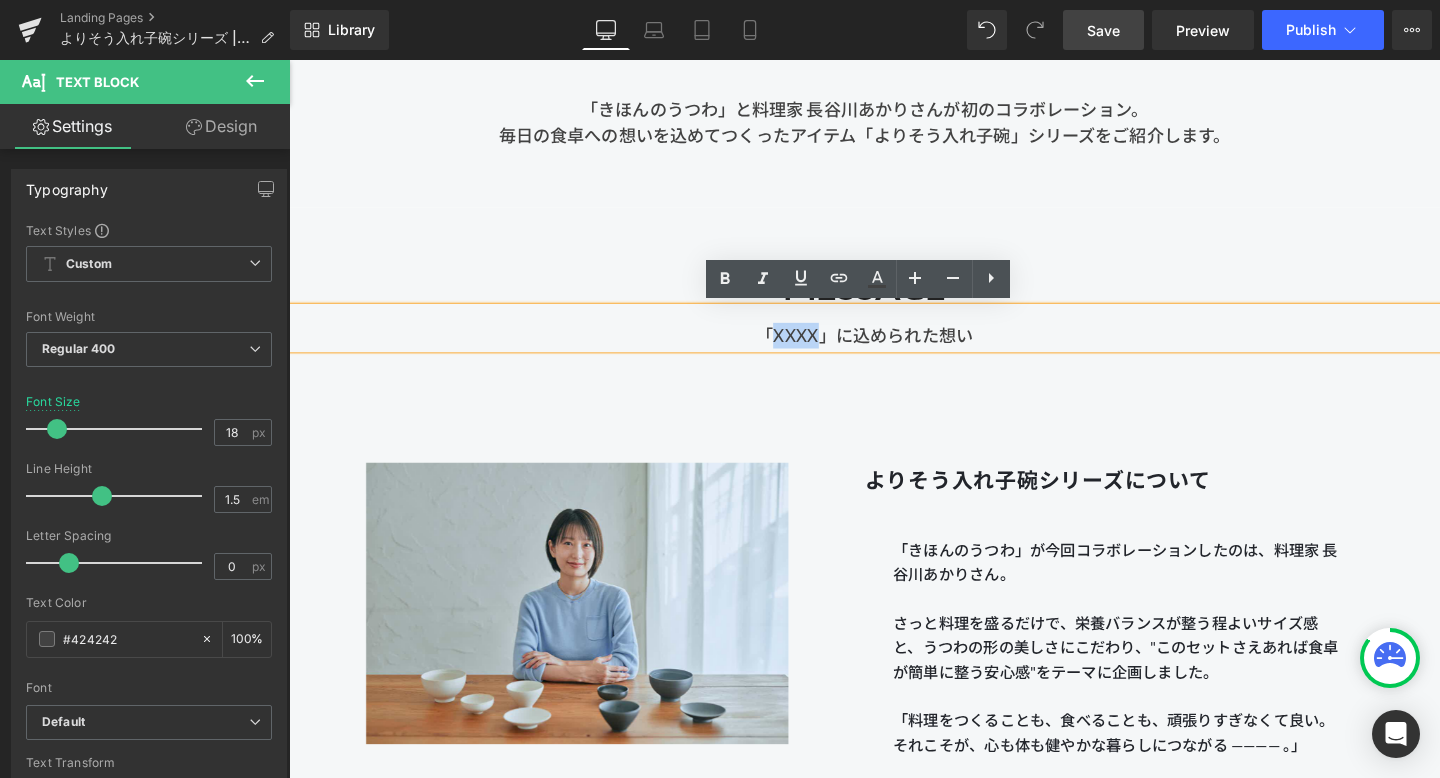 click on "「XXXX」に込められた想い" at bounding box center [894, 341] 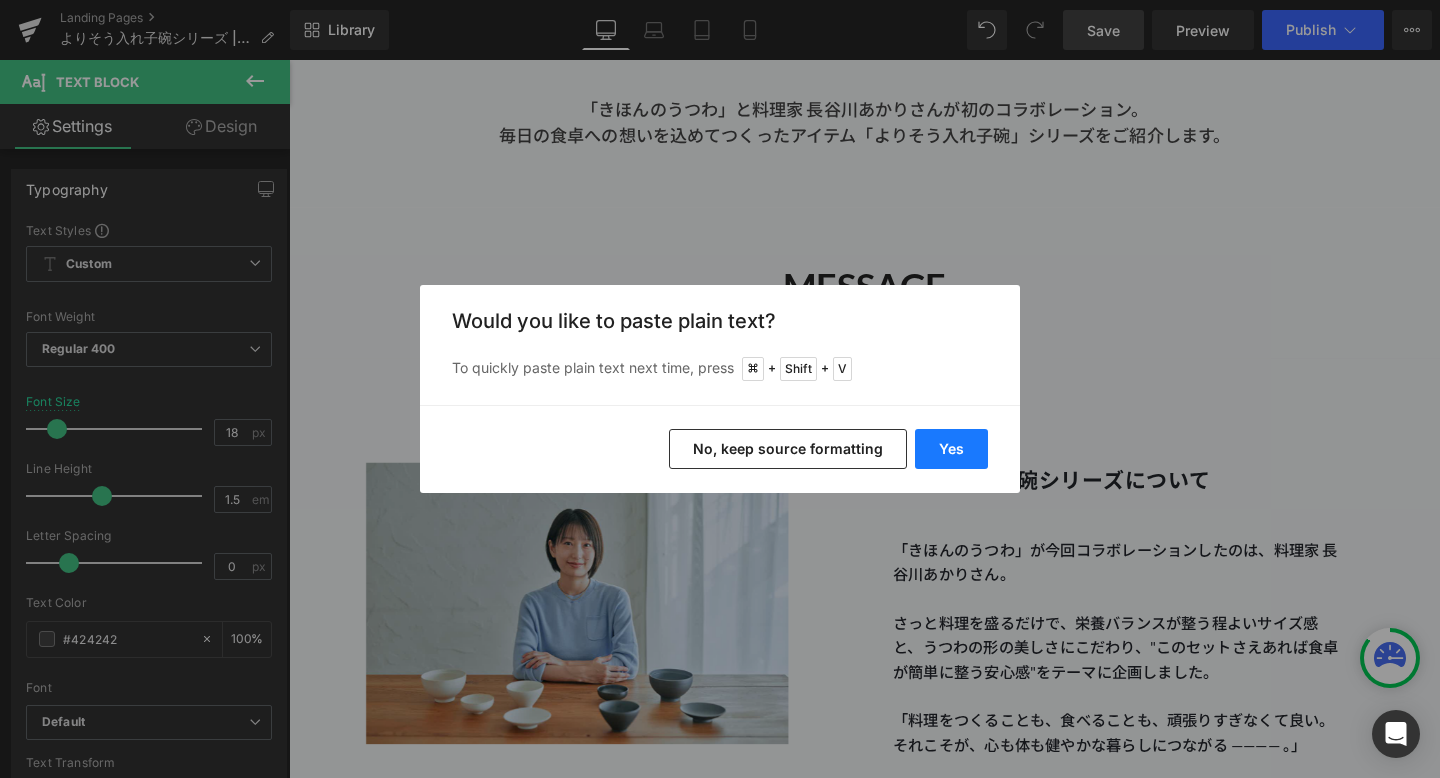click on "Yes" at bounding box center [951, 449] 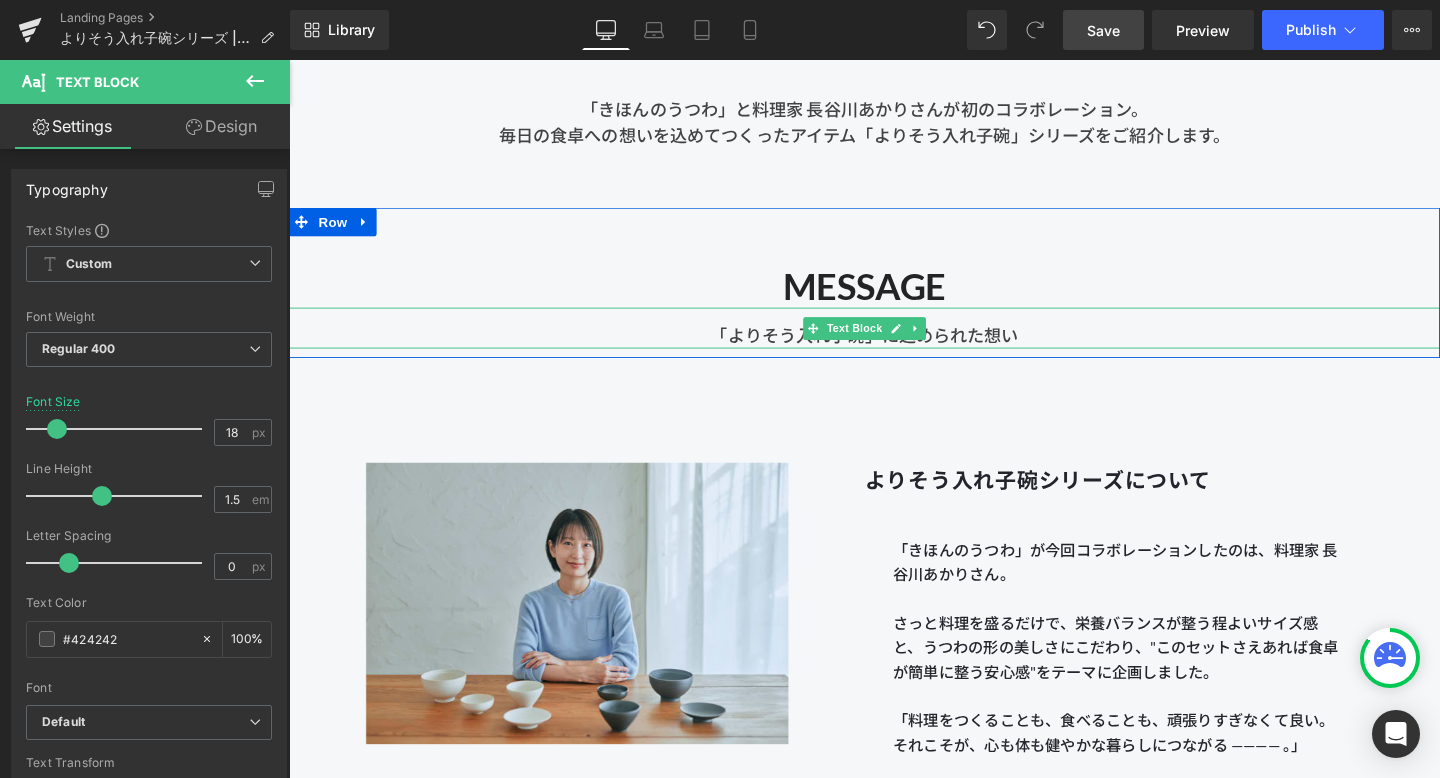 click on "「よりそう入れ子碗」に込められた想い" at bounding box center [894, 341] 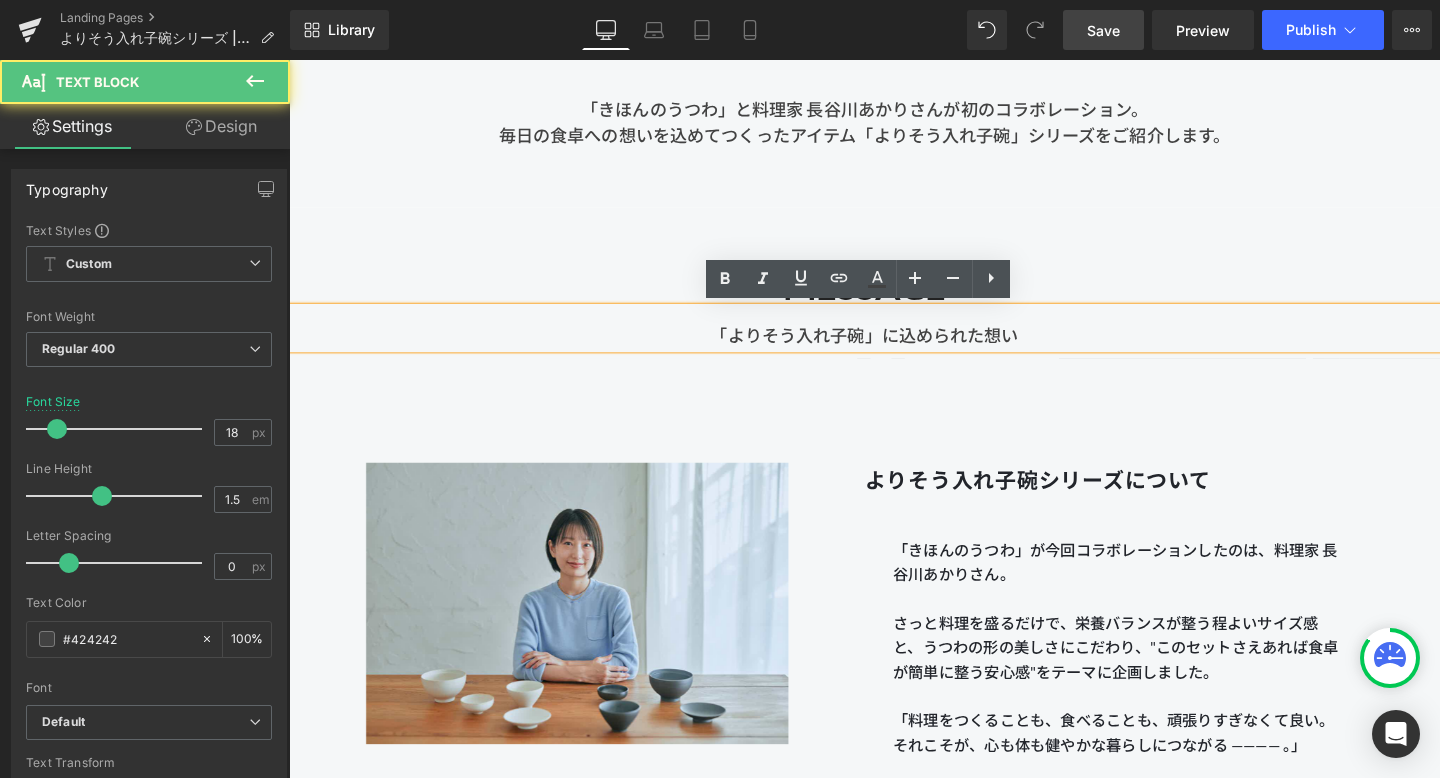 click on "「よりそう入れ子碗」に込められた想い" at bounding box center (894, 341) 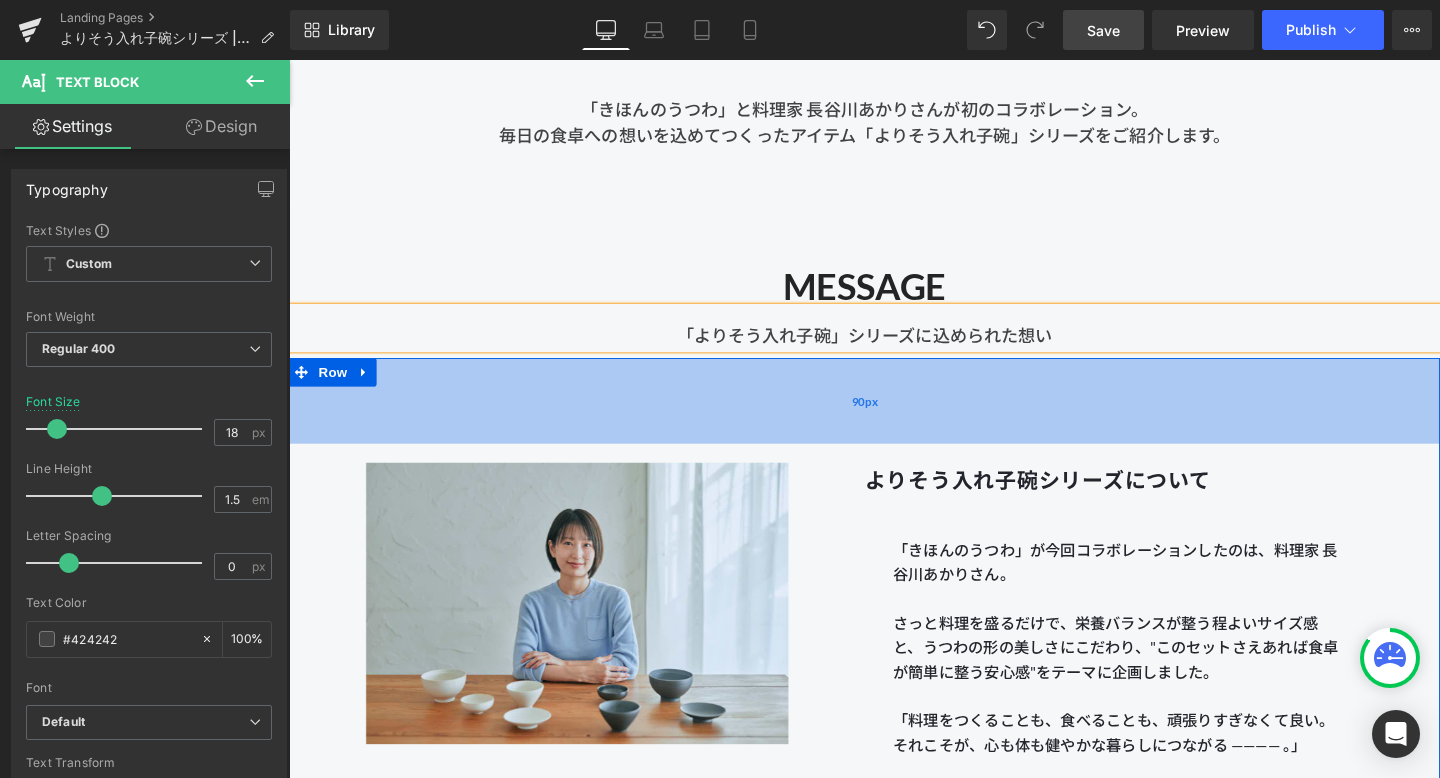 click on "90px" at bounding box center (894, 418) 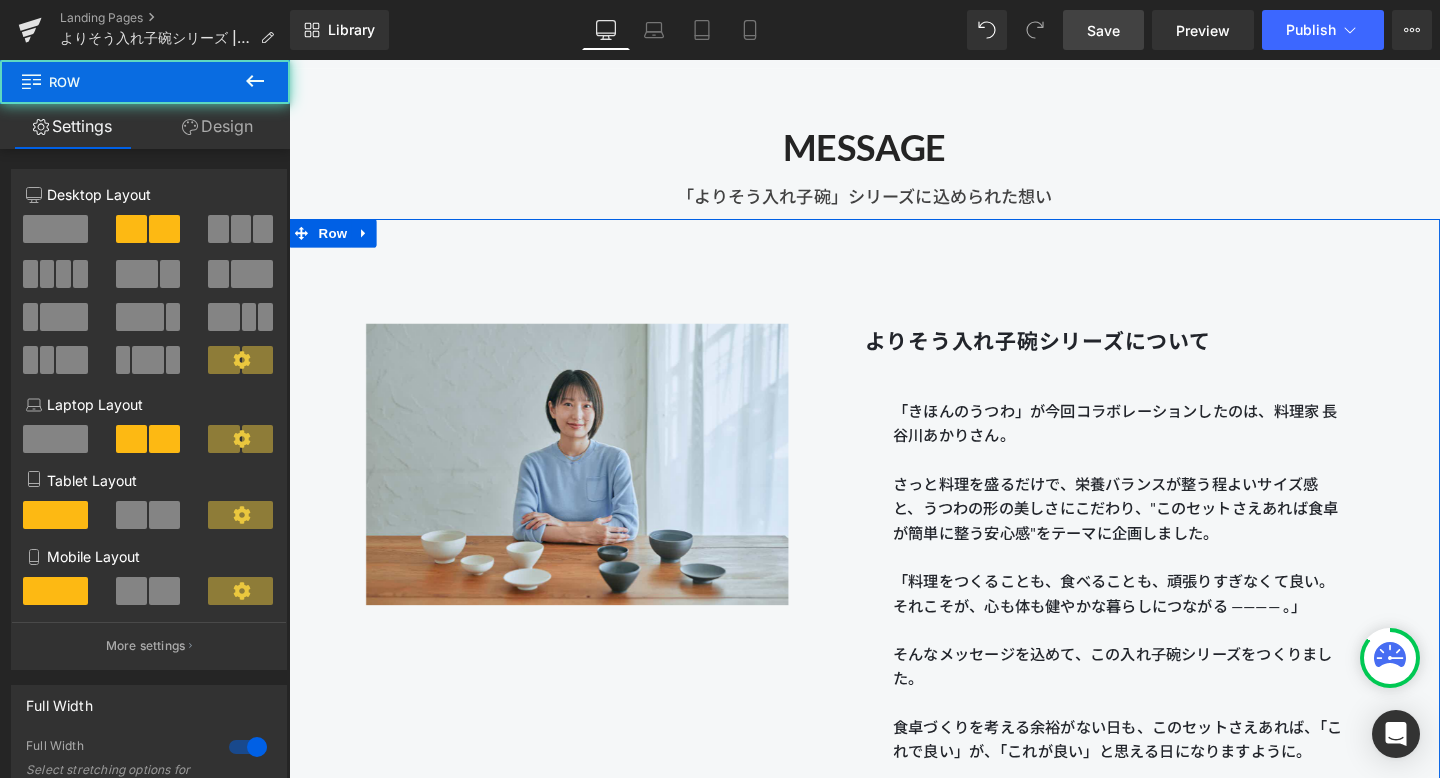 scroll, scrollTop: 1085, scrollLeft: 0, axis: vertical 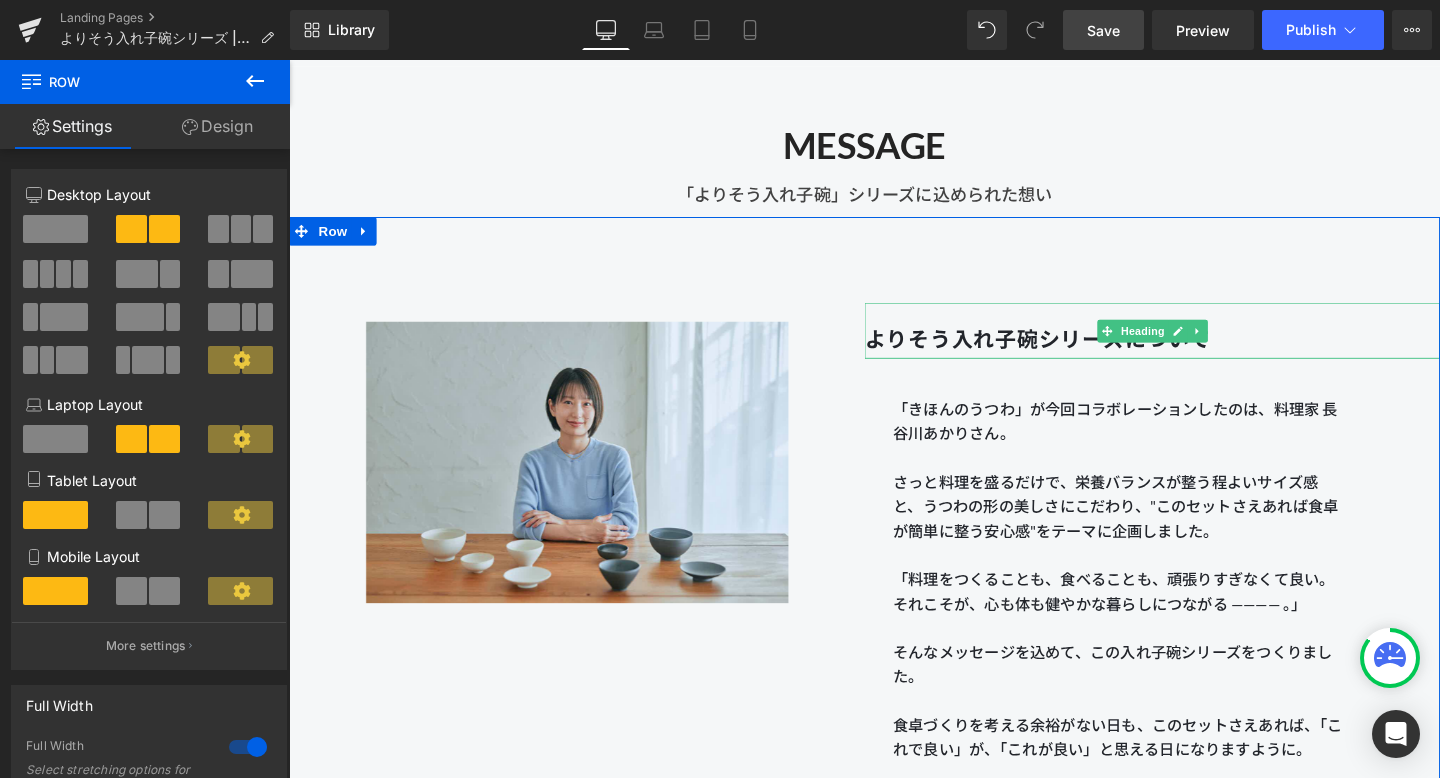 click on "よりそう入れ子碗シリーズについて" at bounding box center (1196, 354) 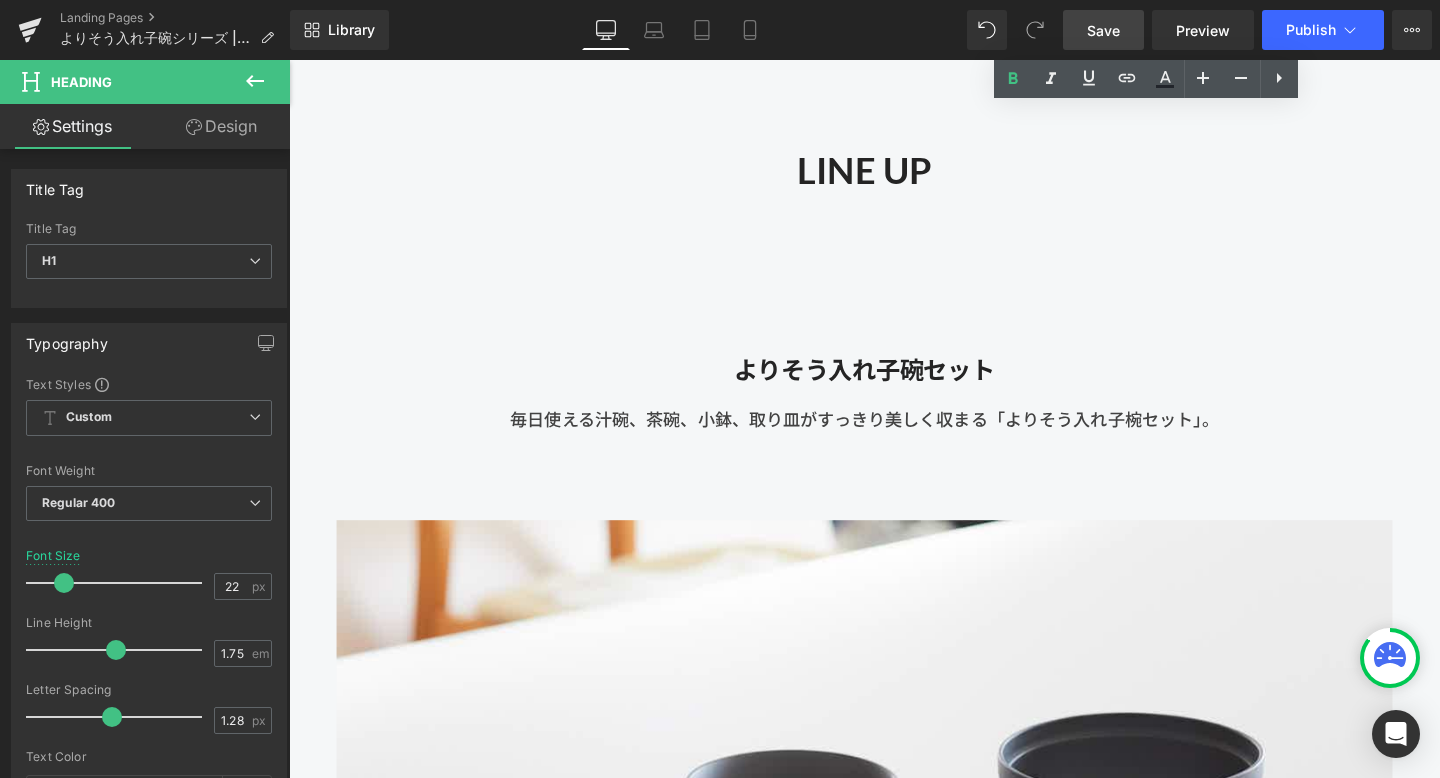 scroll, scrollTop: 2034, scrollLeft: 0, axis: vertical 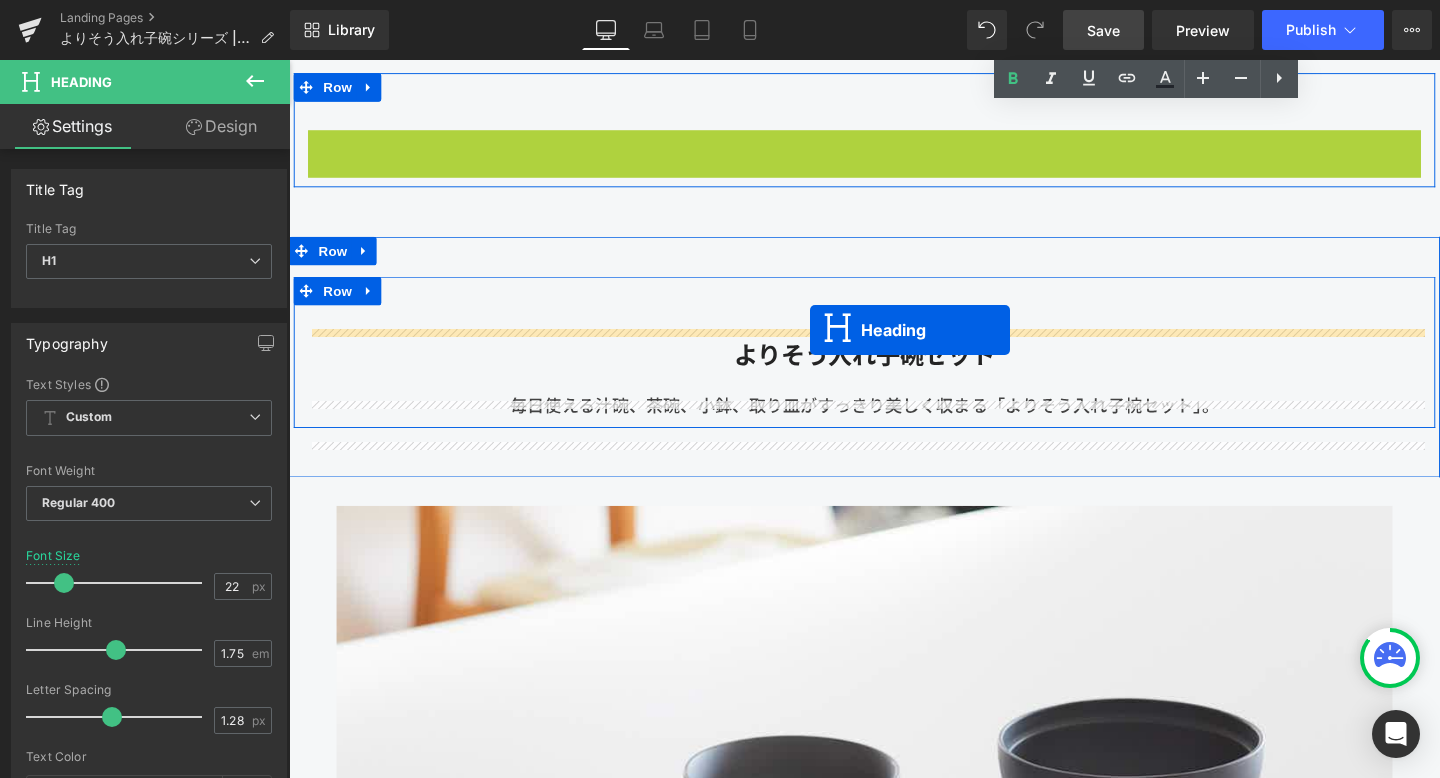 drag, startPoint x: 837, startPoint y: 180, endPoint x: 837, endPoint y: 343, distance: 163 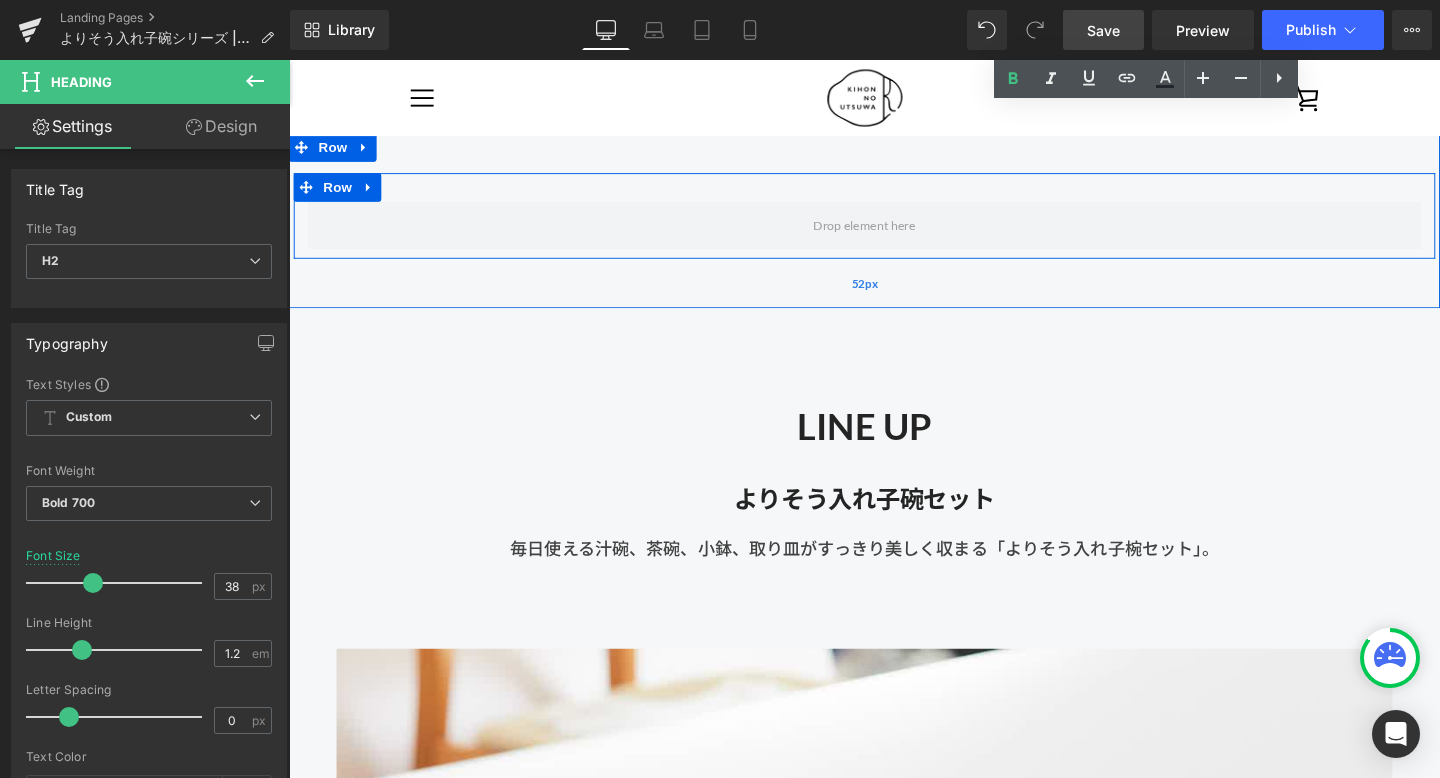 scroll, scrollTop: 1910, scrollLeft: 0, axis: vertical 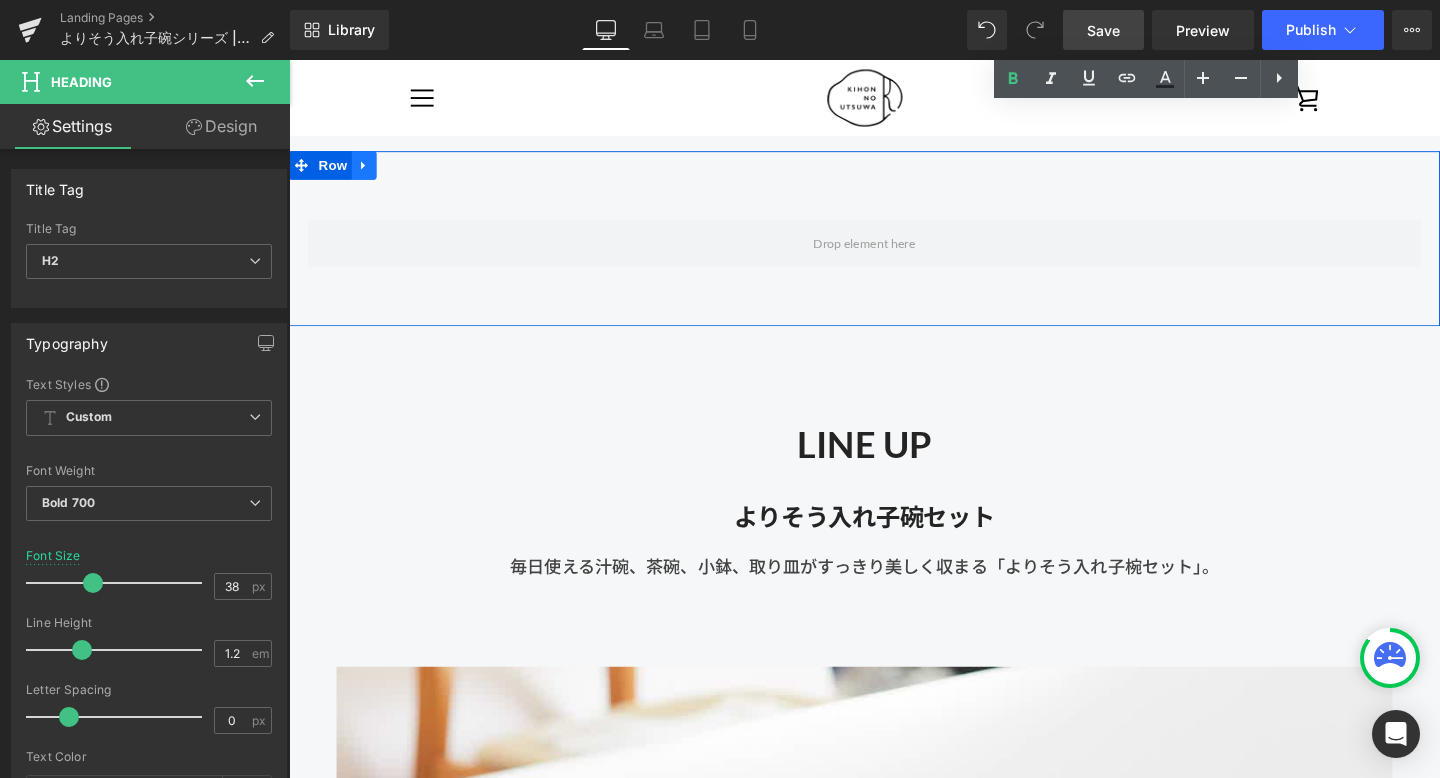click 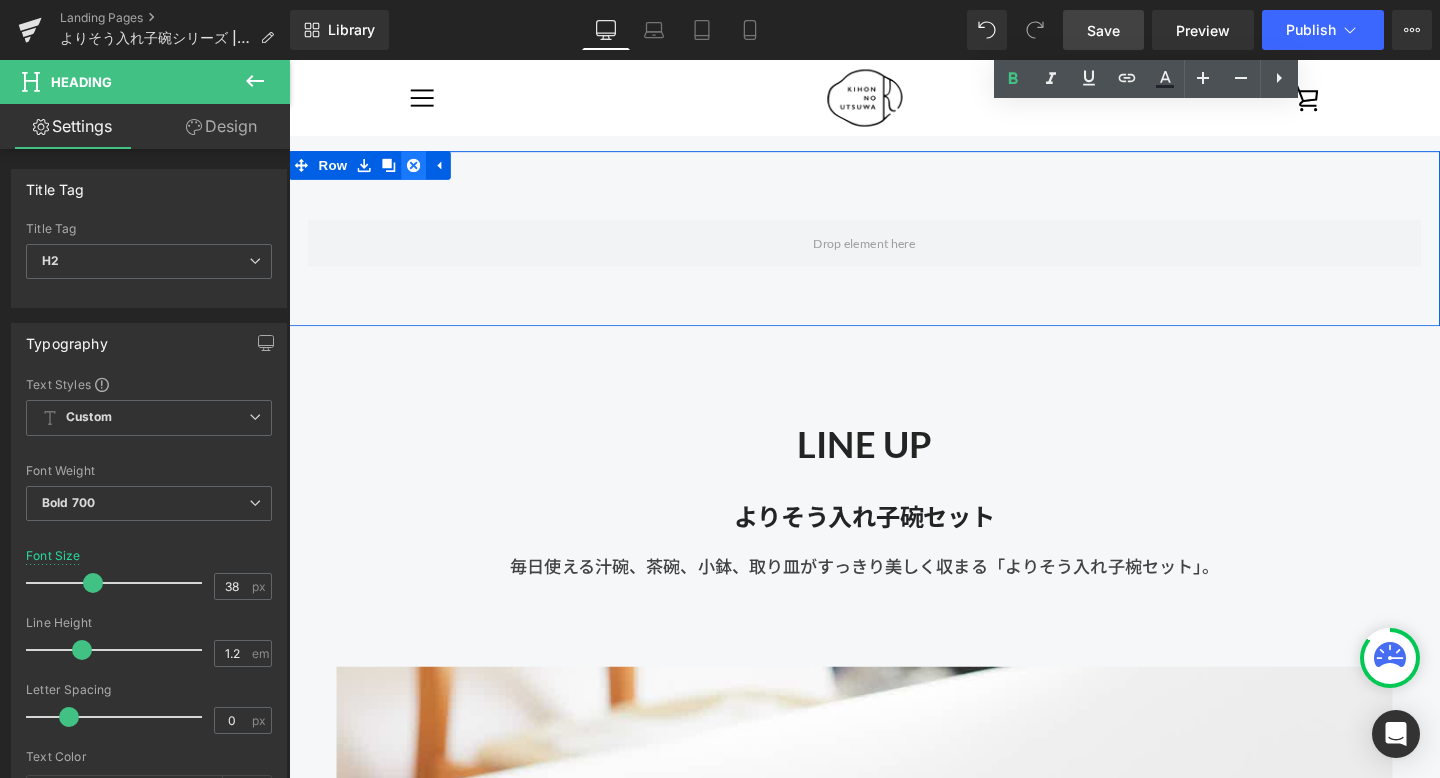 click 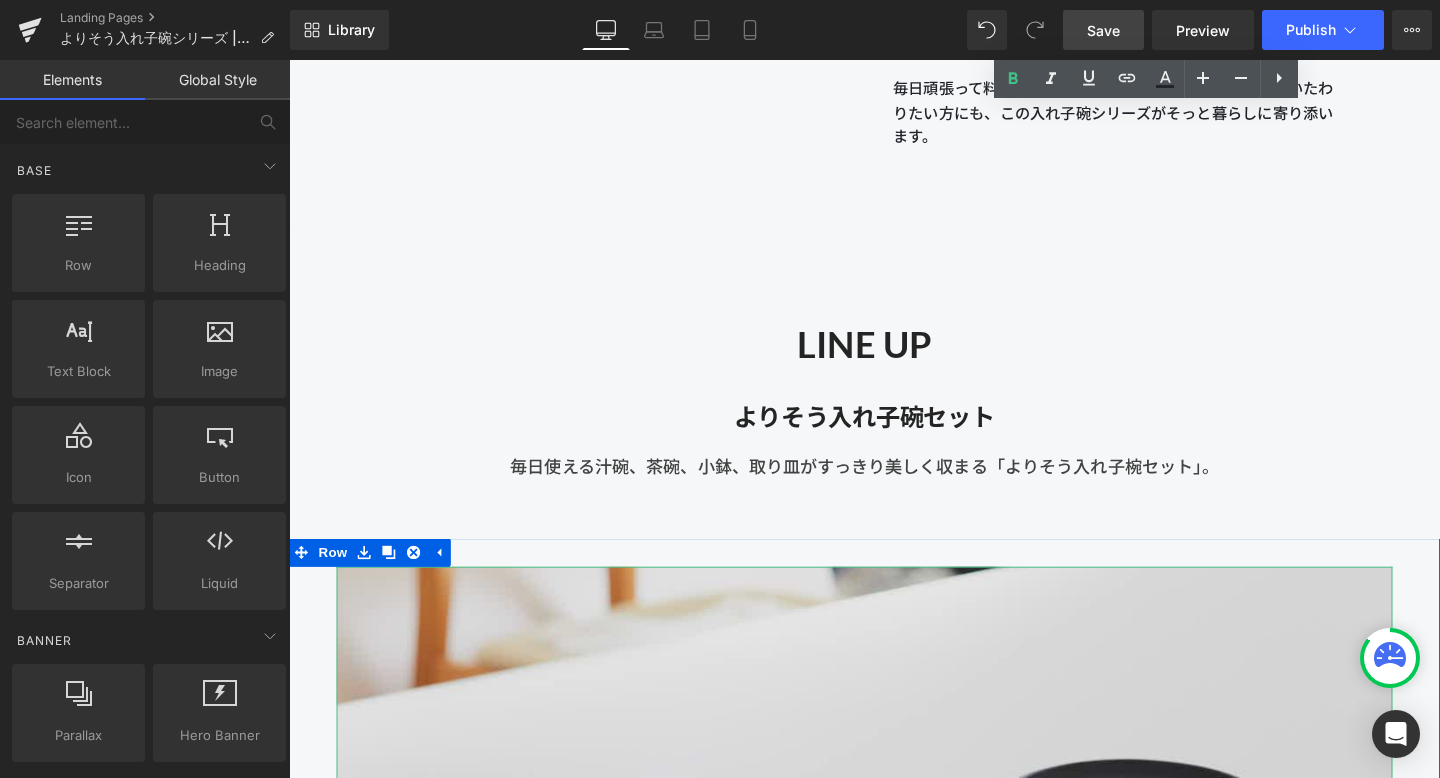 scroll, scrollTop: 1971, scrollLeft: 0, axis: vertical 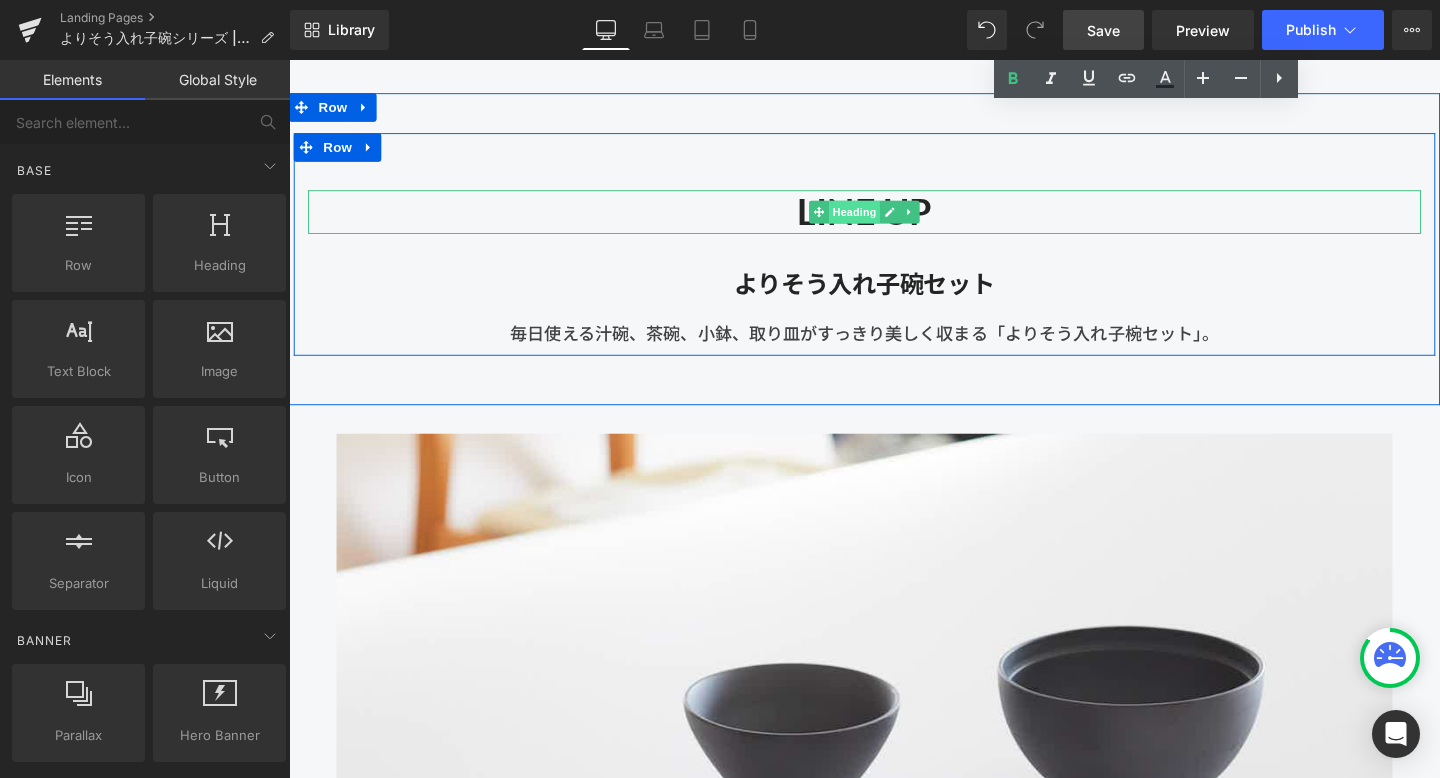 click on "Heading" at bounding box center [884, 220] 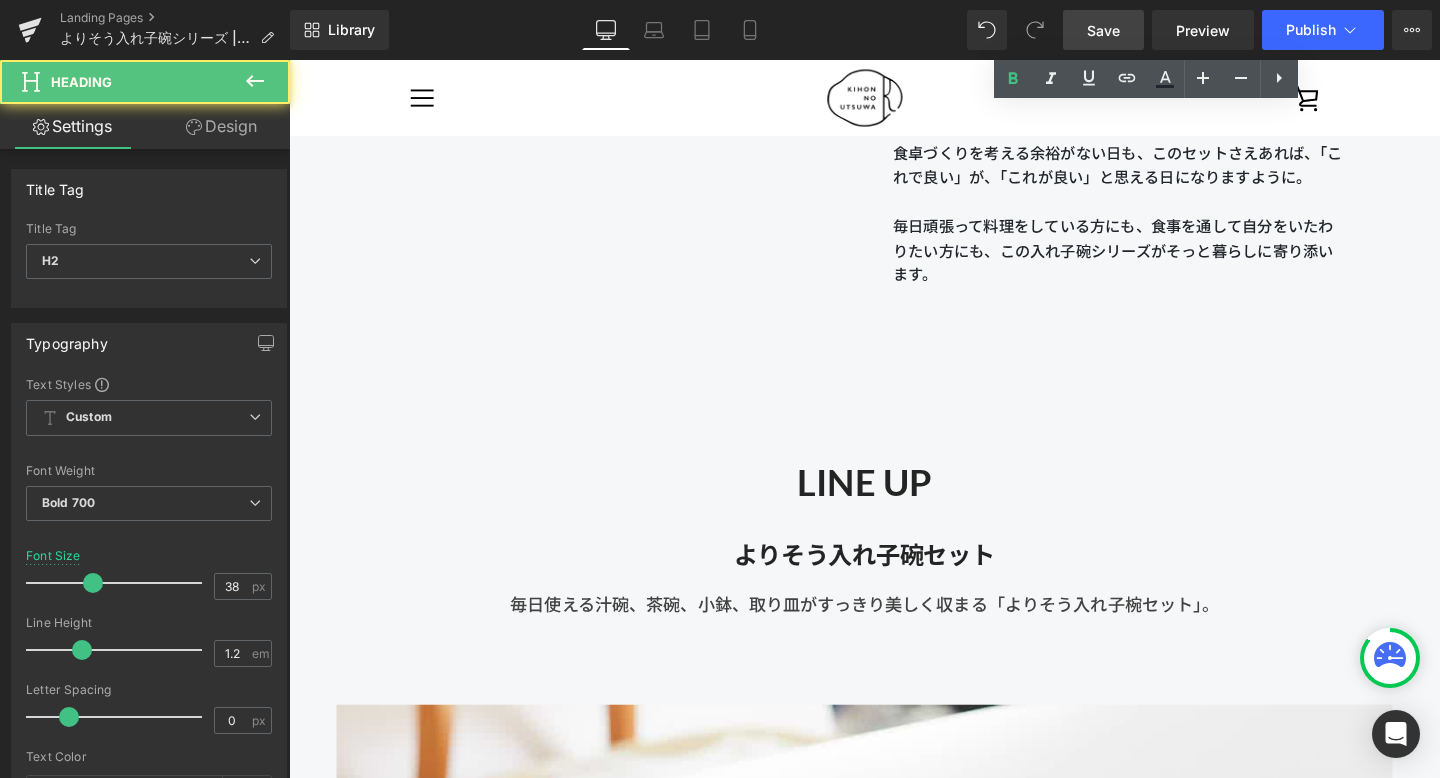 scroll, scrollTop: 1659, scrollLeft: 0, axis: vertical 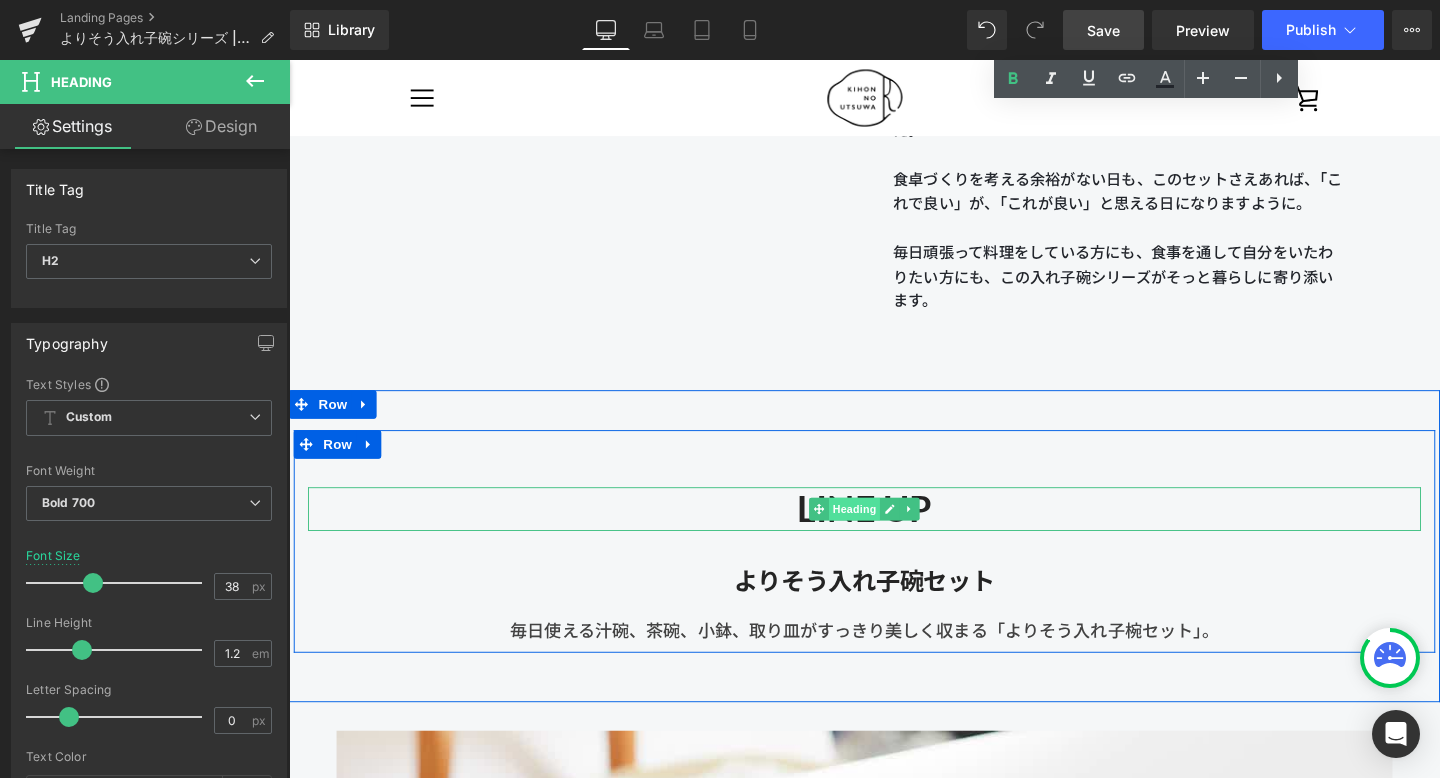 click on "Heading" at bounding box center [884, 532] 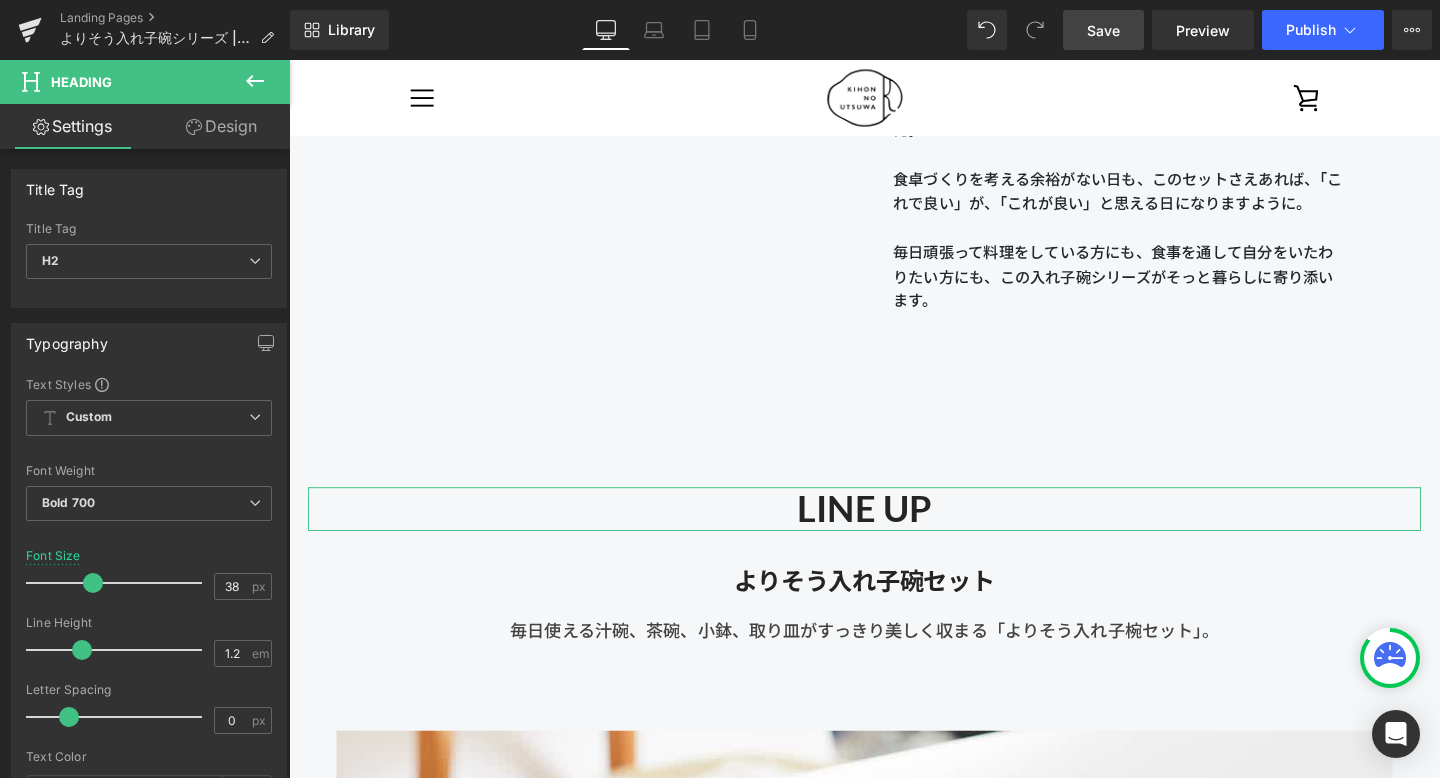 click on "Design" at bounding box center (221, 126) 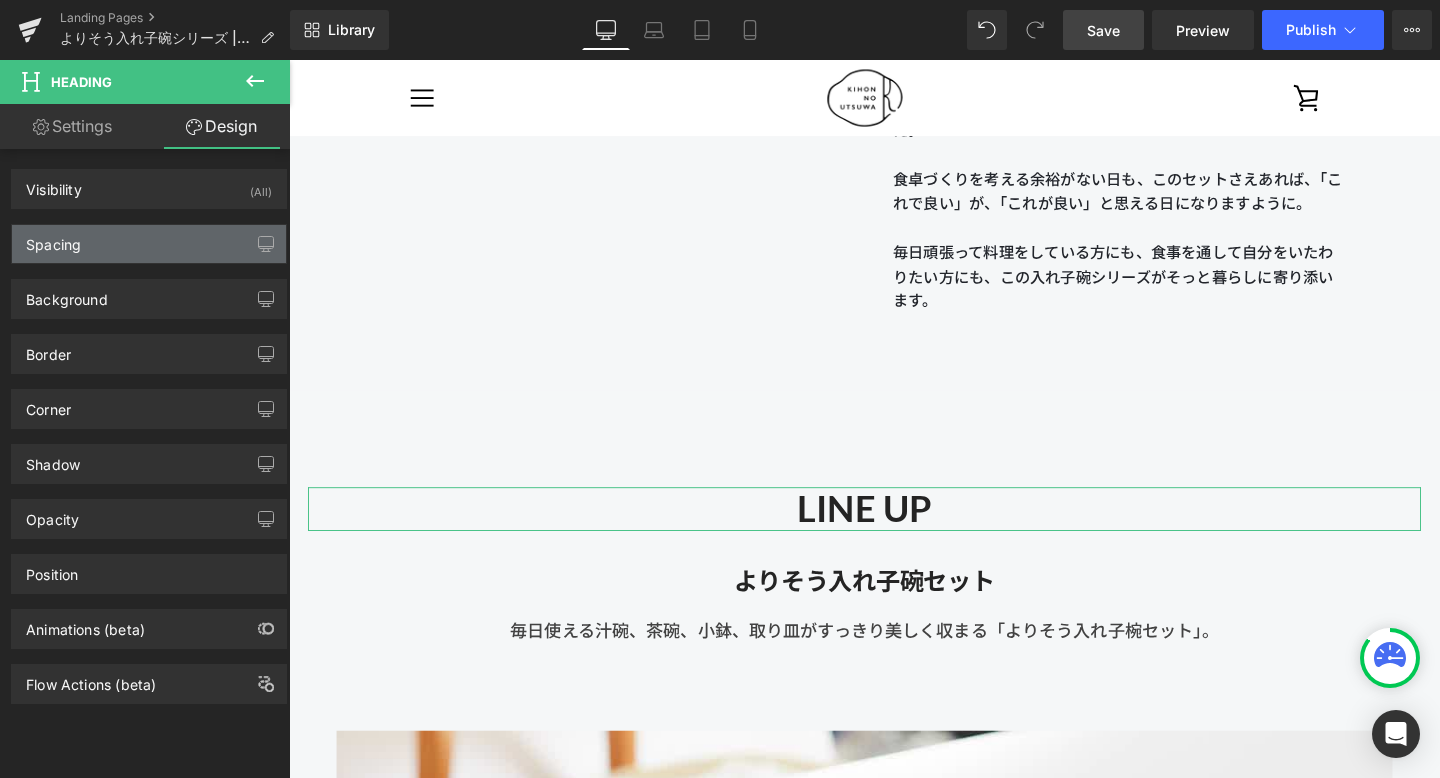click on "Spacing" at bounding box center (149, 244) 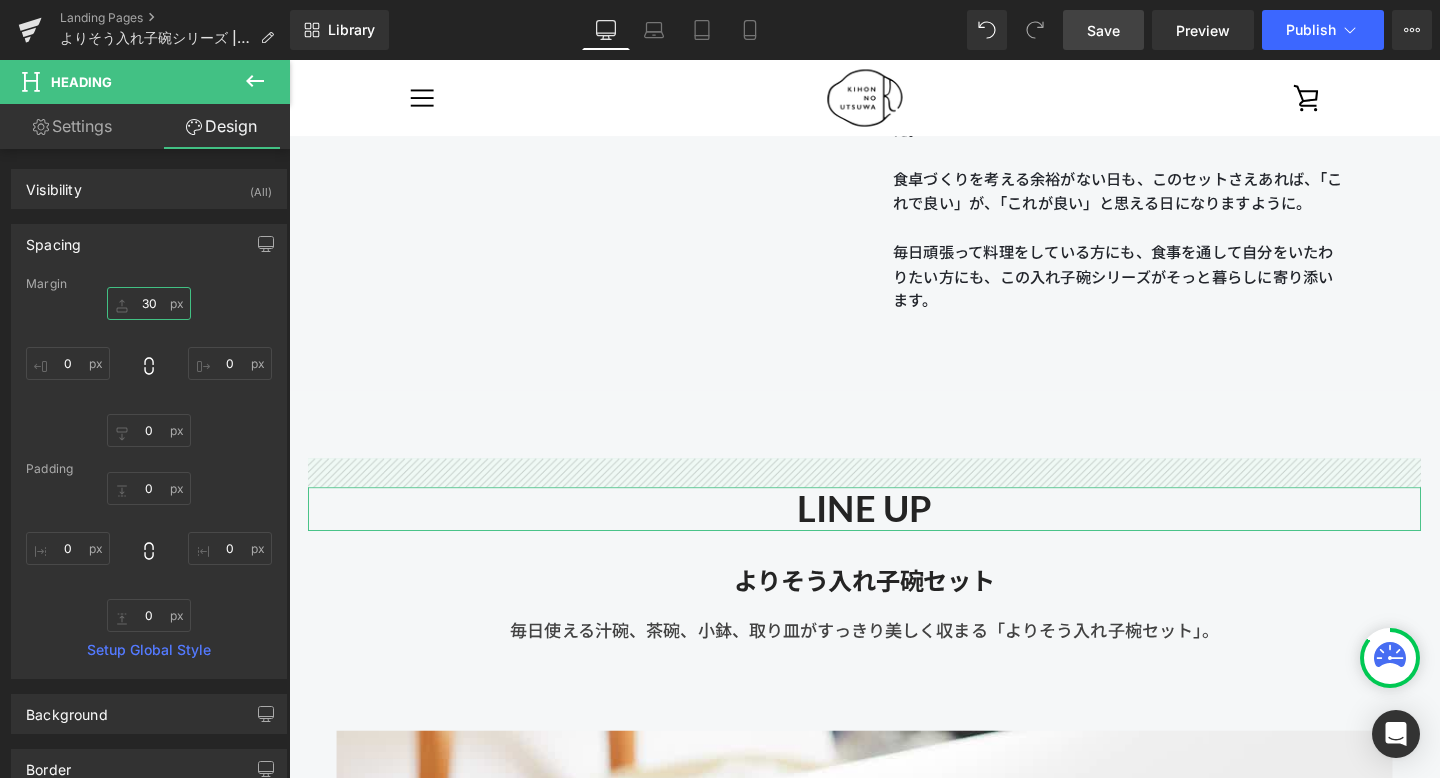 click on "30" at bounding box center [149, 303] 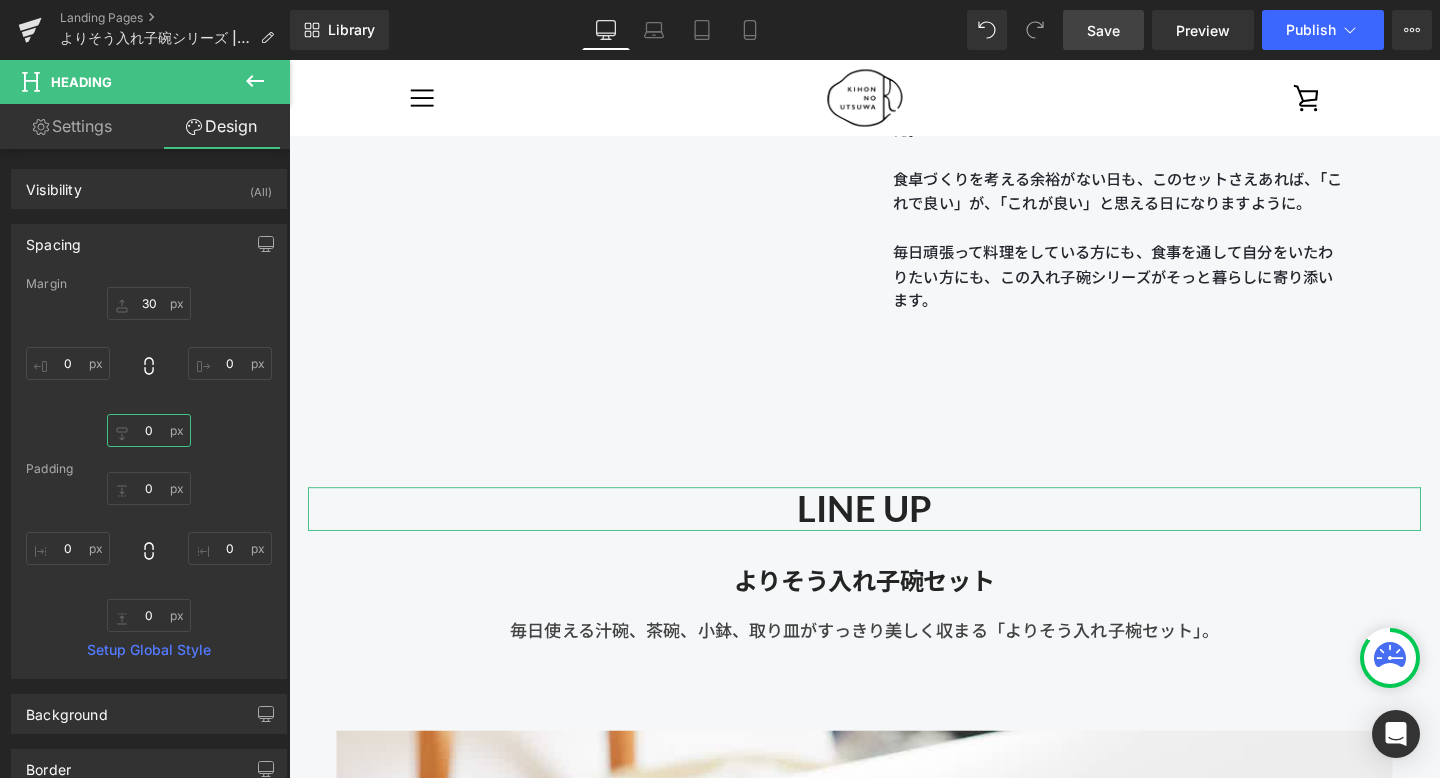 click on "0" at bounding box center [149, 430] 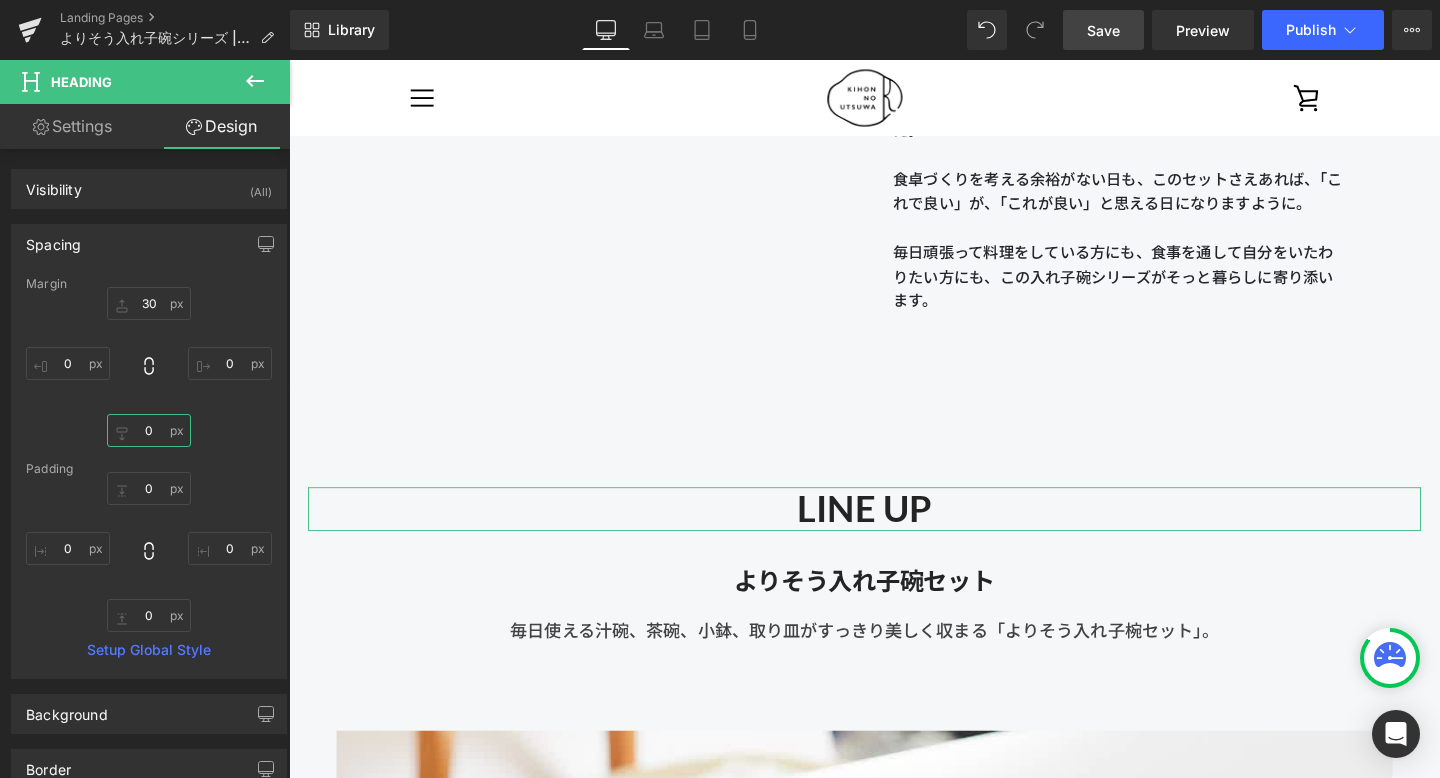 paste on "3" 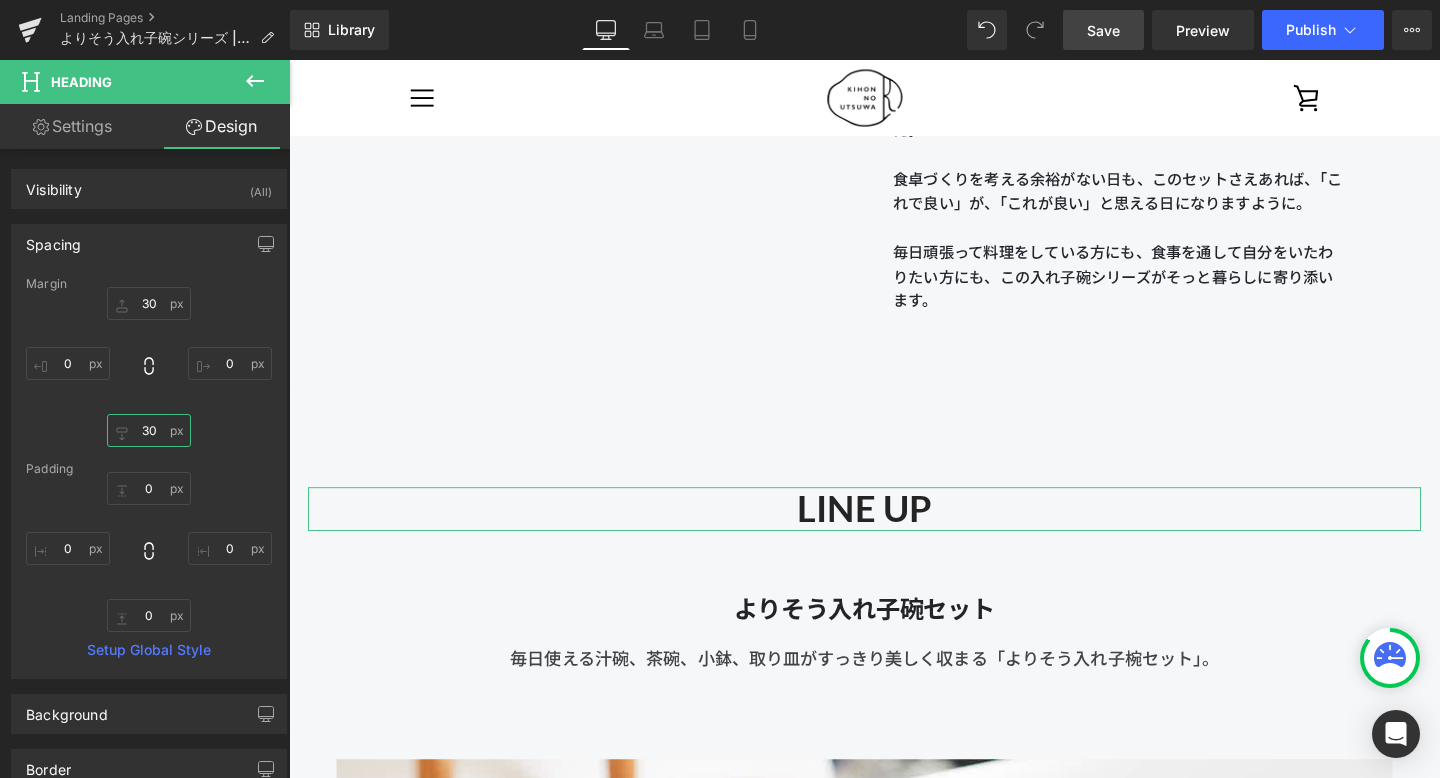 type on "30" 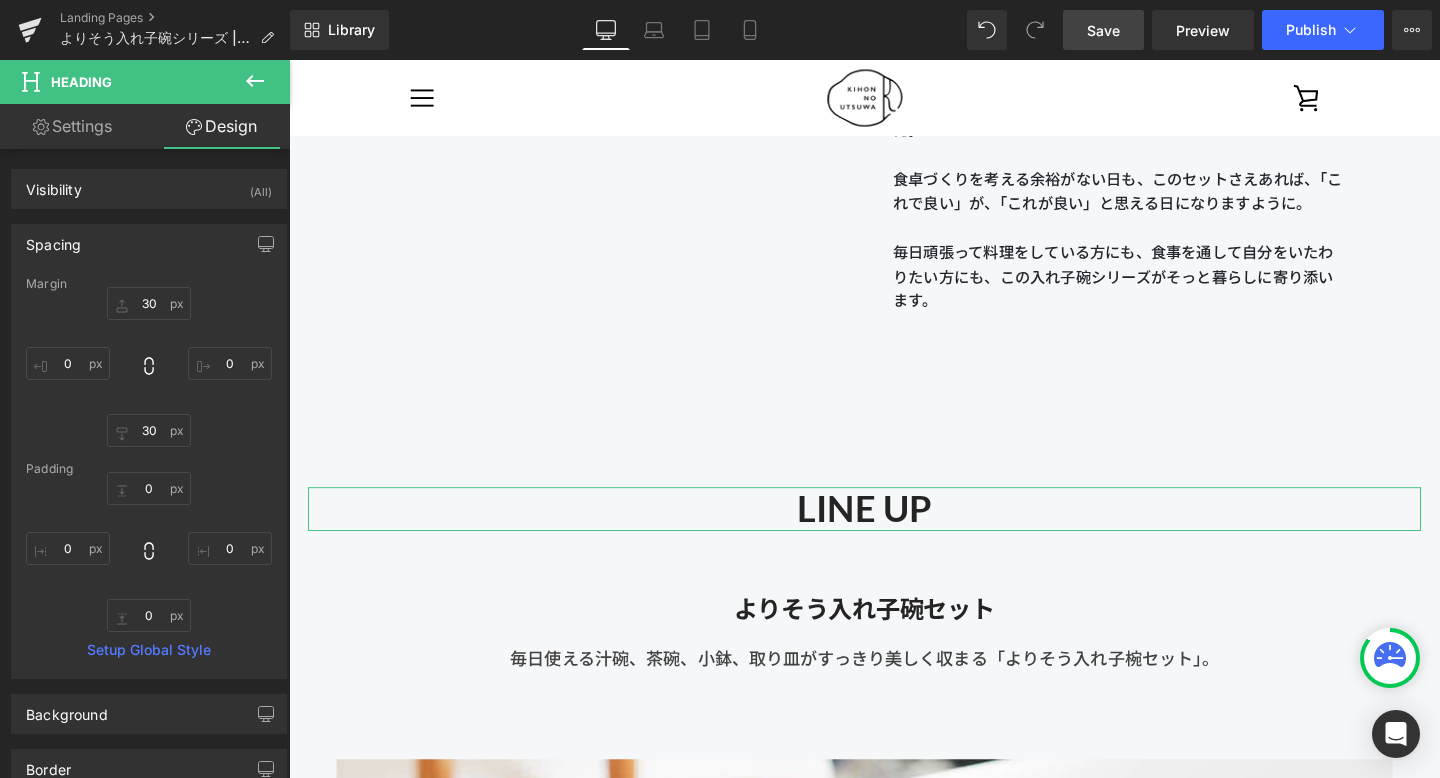click on "30 30
0px 0
30 30
0px 0" at bounding box center (149, 367) 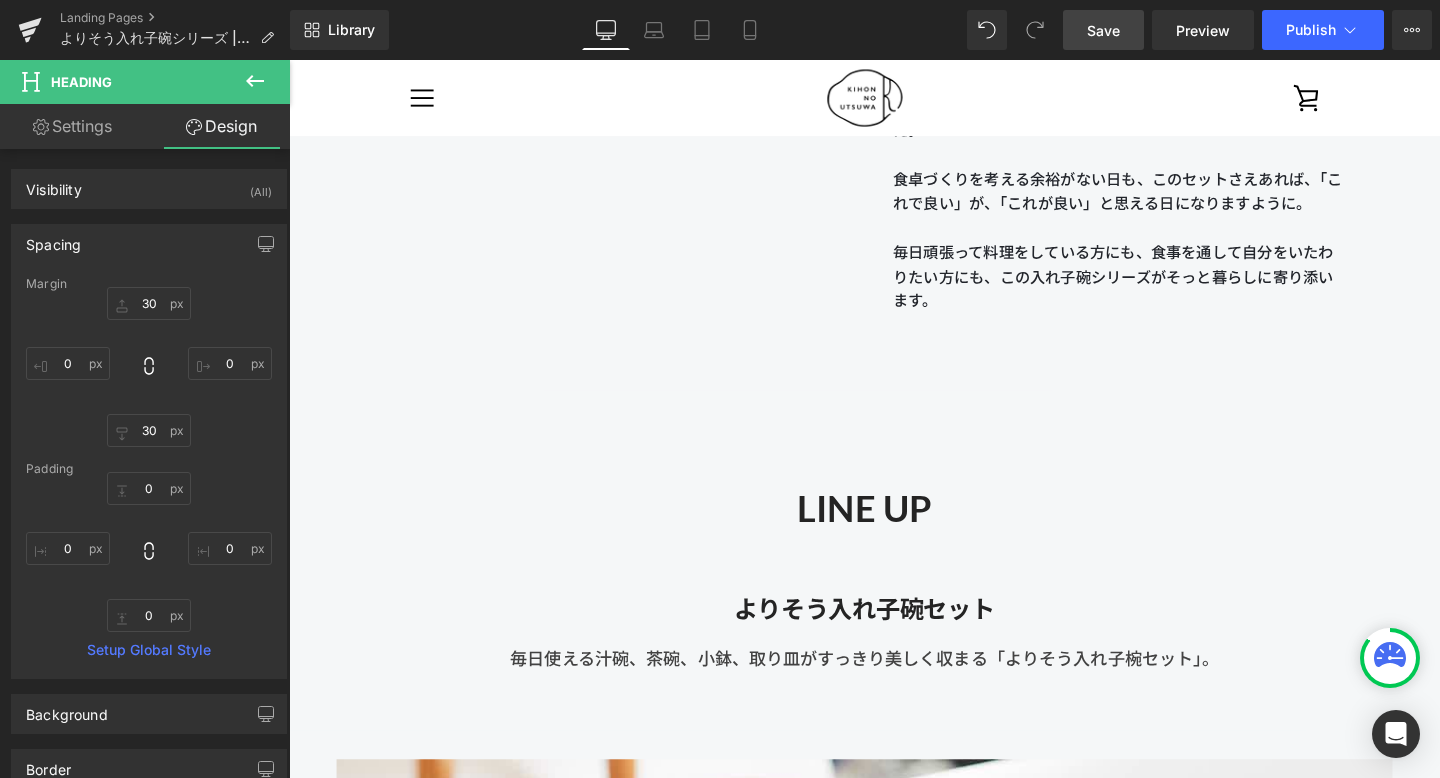 click on "Save" at bounding box center [1103, 30] 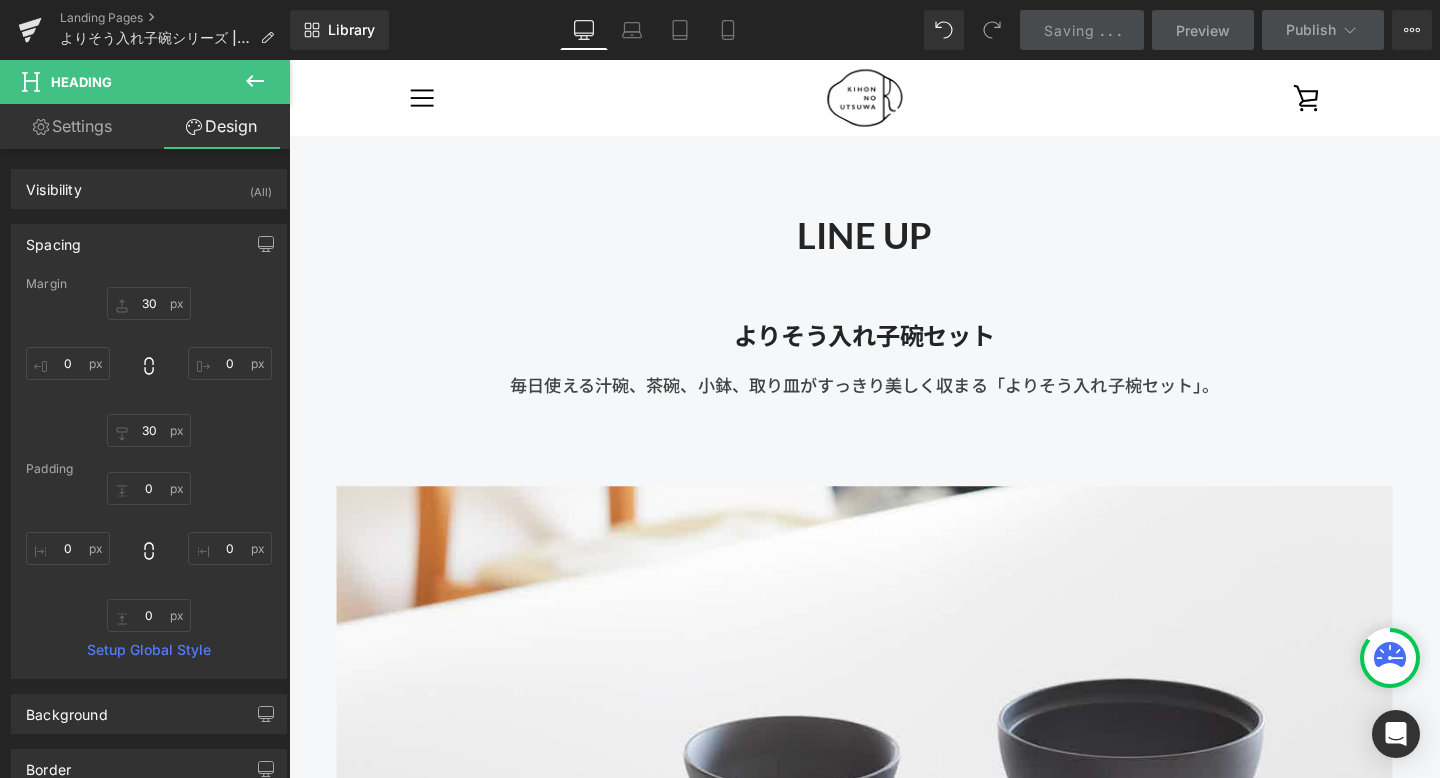 scroll, scrollTop: 2024, scrollLeft: 0, axis: vertical 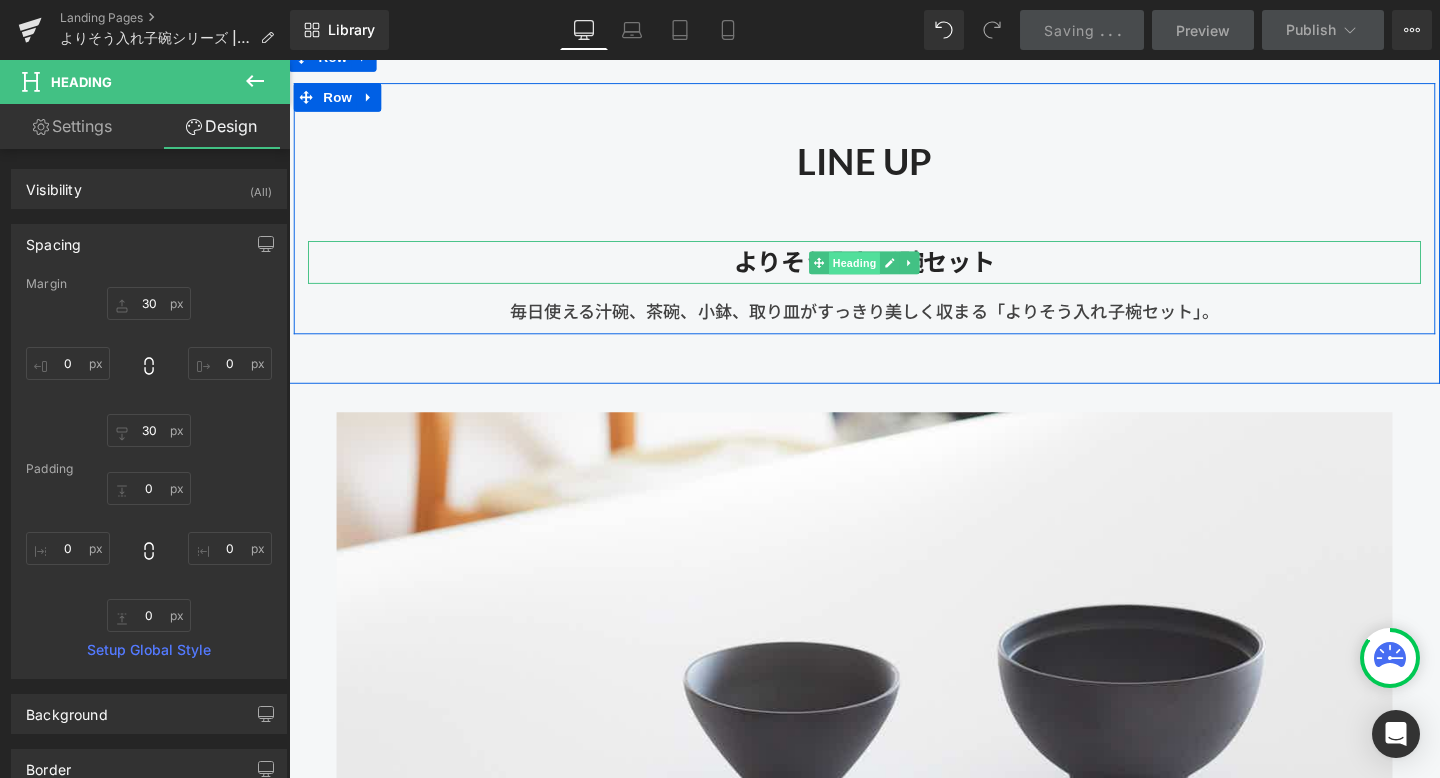 click on "Heading" at bounding box center (884, 273) 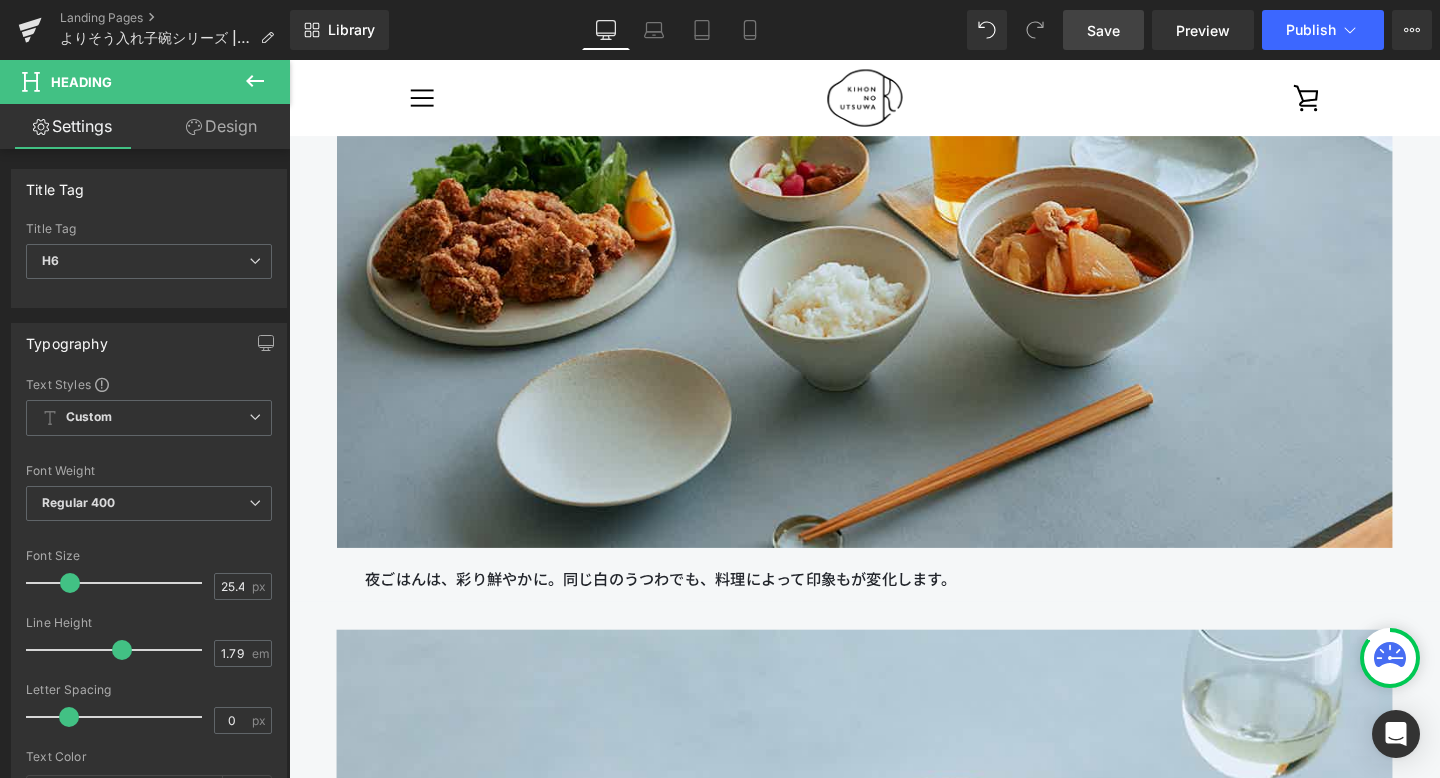 scroll, scrollTop: 6751, scrollLeft: 0, axis: vertical 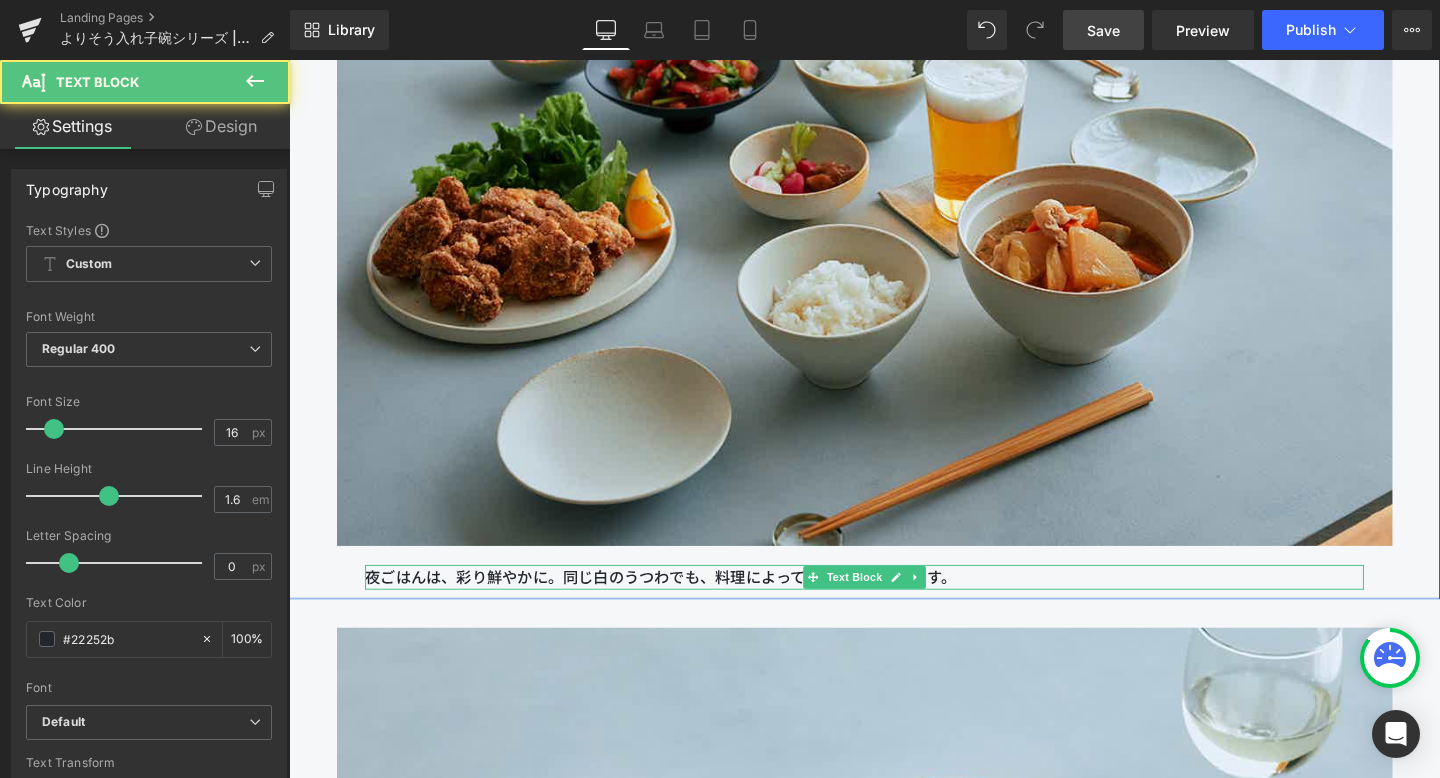 click on "夜ごはんは、彩り鮮やかに。同じ白のうつわでも、料理によって印象もが変化します。" at bounding box center [894, 604] 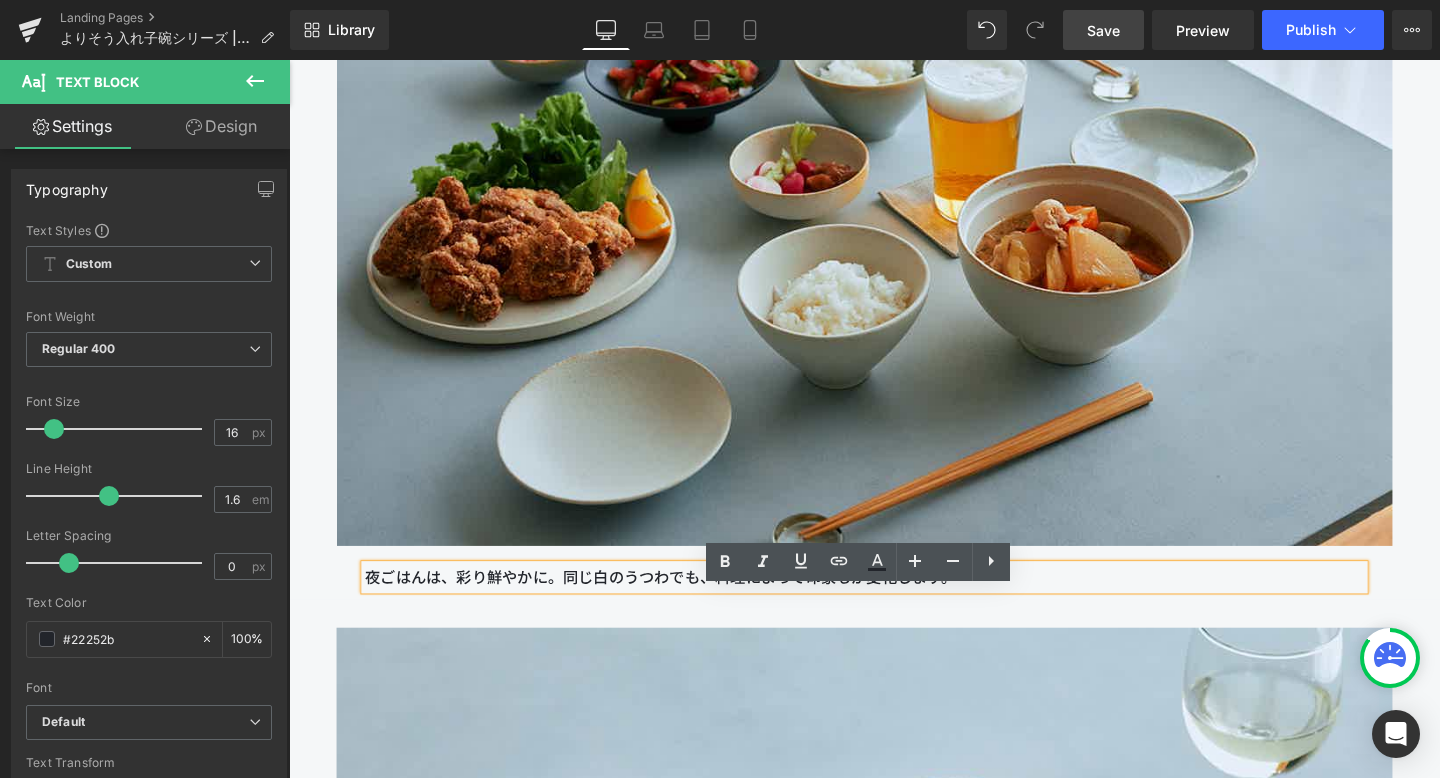 click on "夜ごはんは、彩り鮮やかに。同じ白のうつわでも、料理によって印象もが変化します。" at bounding box center [894, 604] 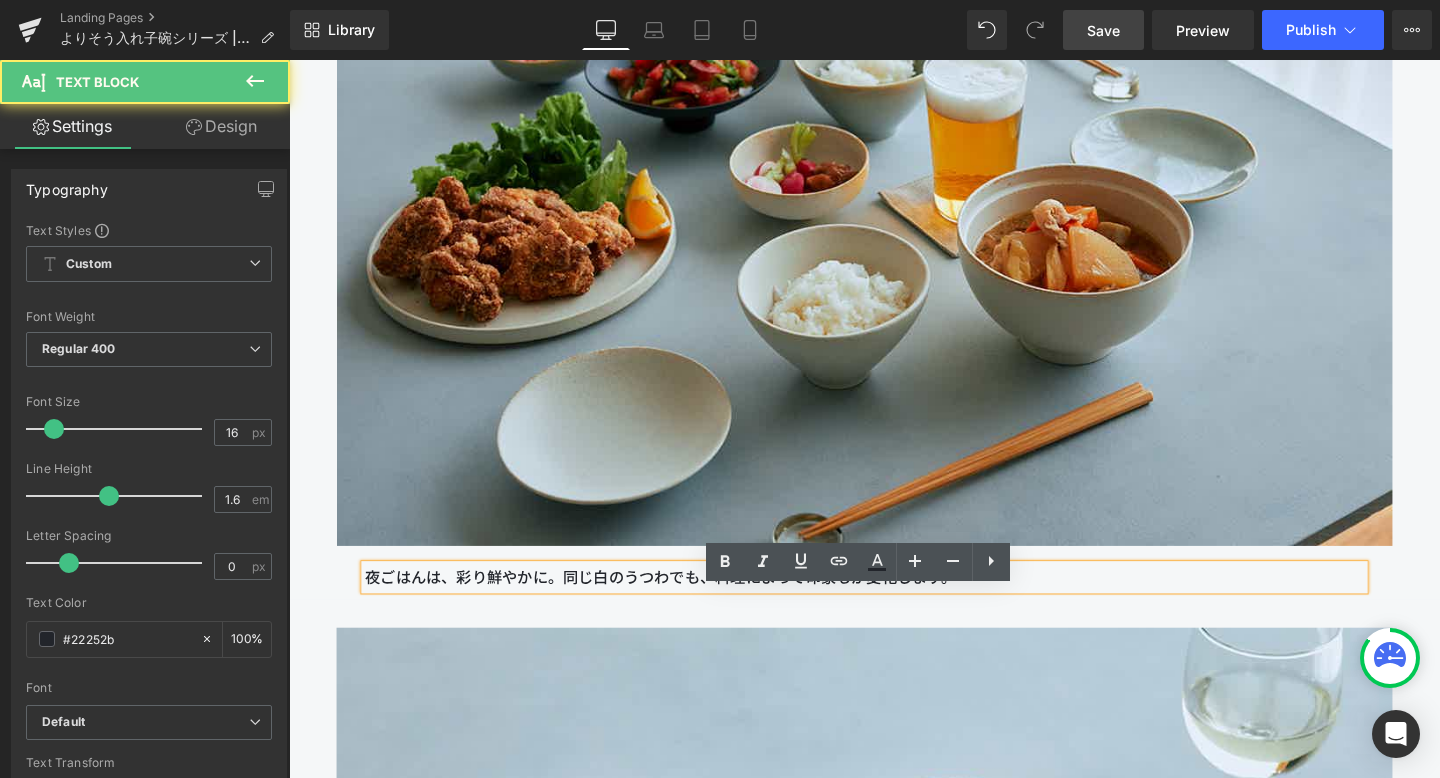 type 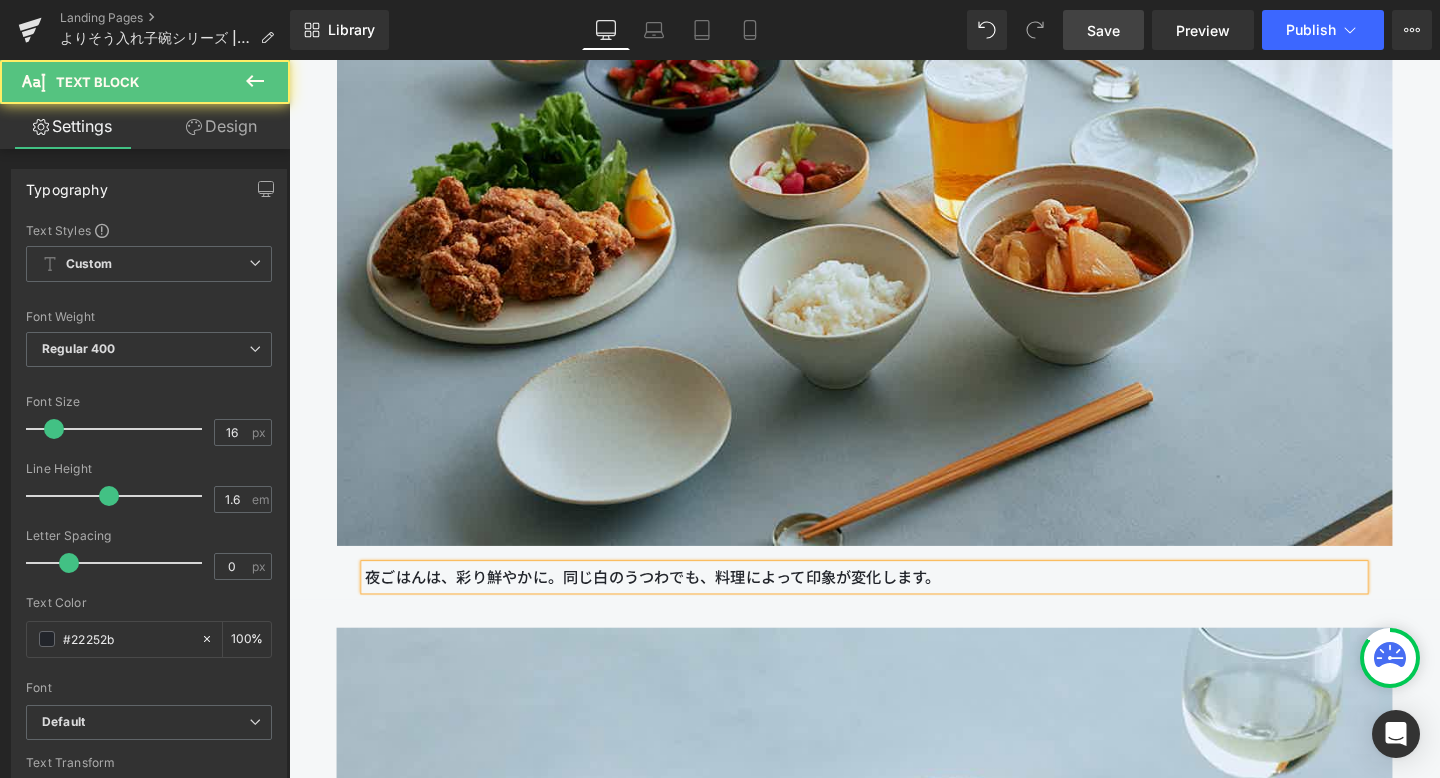 click on "夜ごはんは、彩り鮮やかに。同じ白のうつわでも、料理によって印象が変化します。" at bounding box center [894, 604] 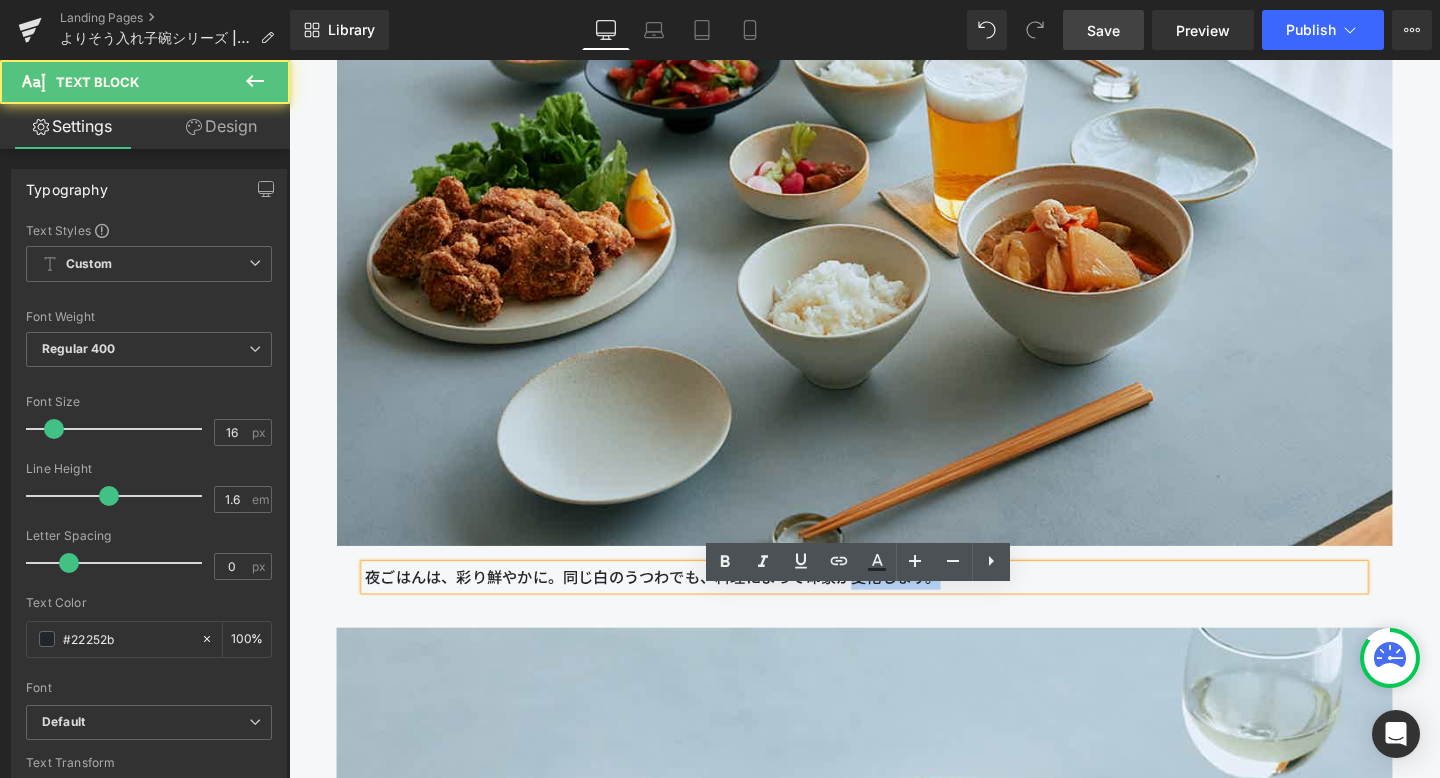 drag, startPoint x: 881, startPoint y: 633, endPoint x: 991, endPoint y: 631, distance: 110.01818 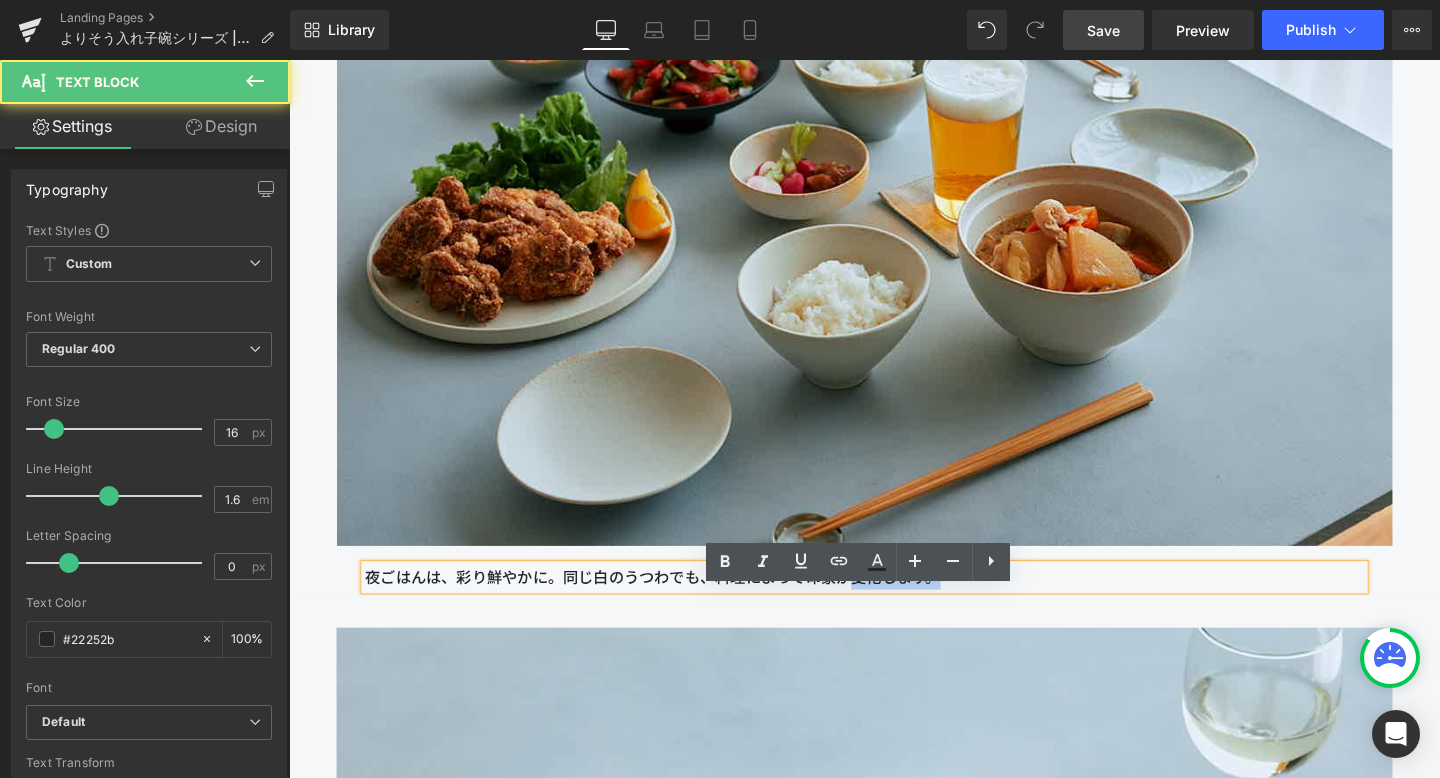 click on "夜ごはんは、彩り鮮やかに。同じ白のうつわでも、料理によって印象が変化します。" at bounding box center (894, 604) 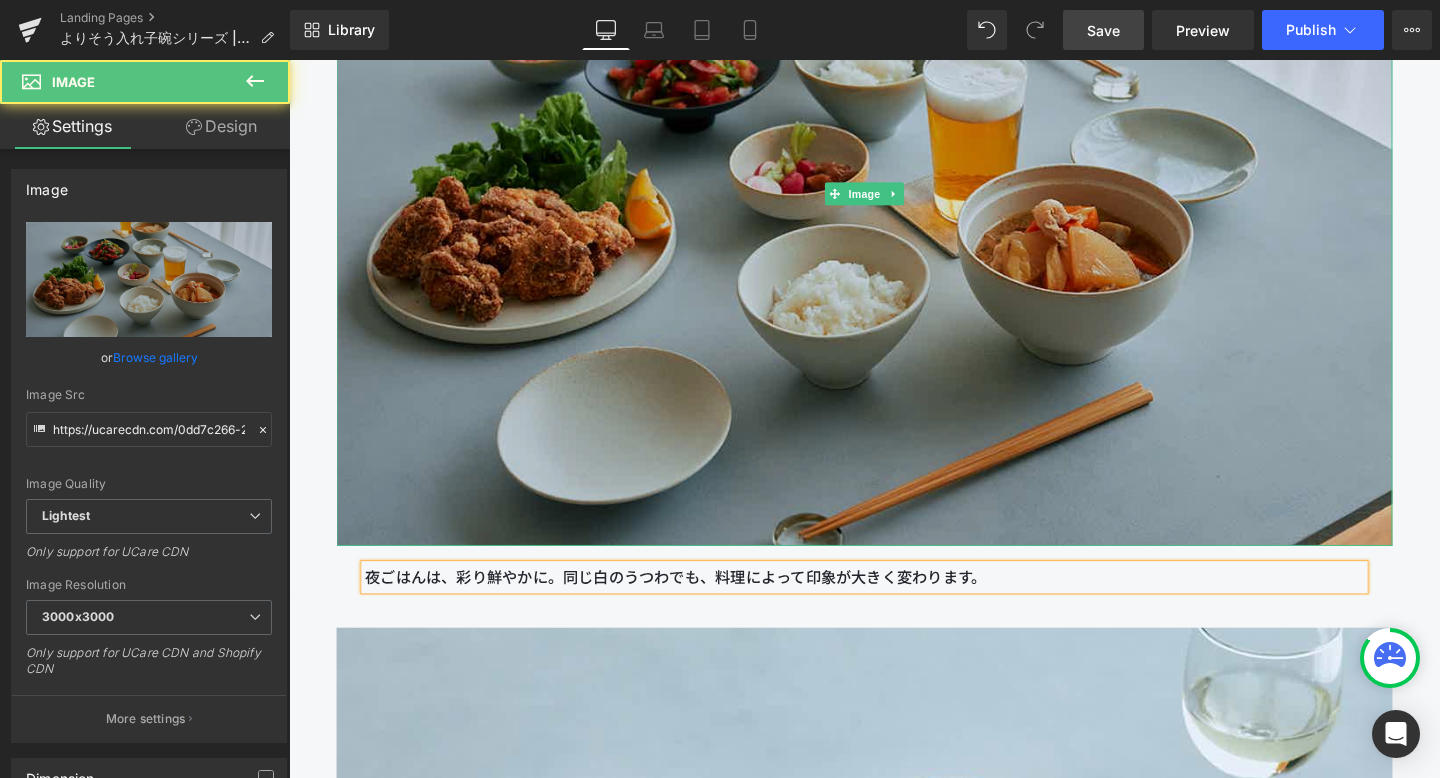 click at bounding box center [894, 201] 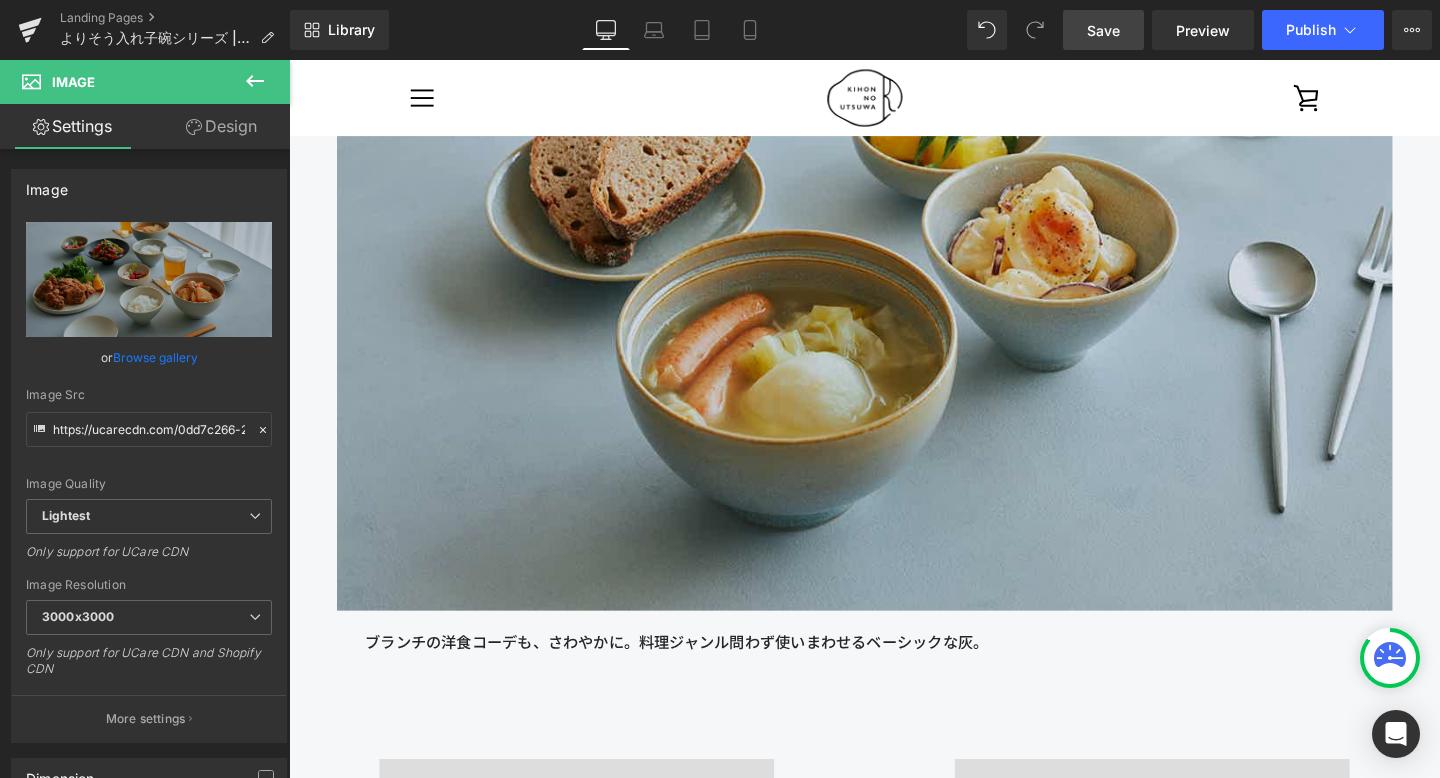 scroll, scrollTop: 7507, scrollLeft: 0, axis: vertical 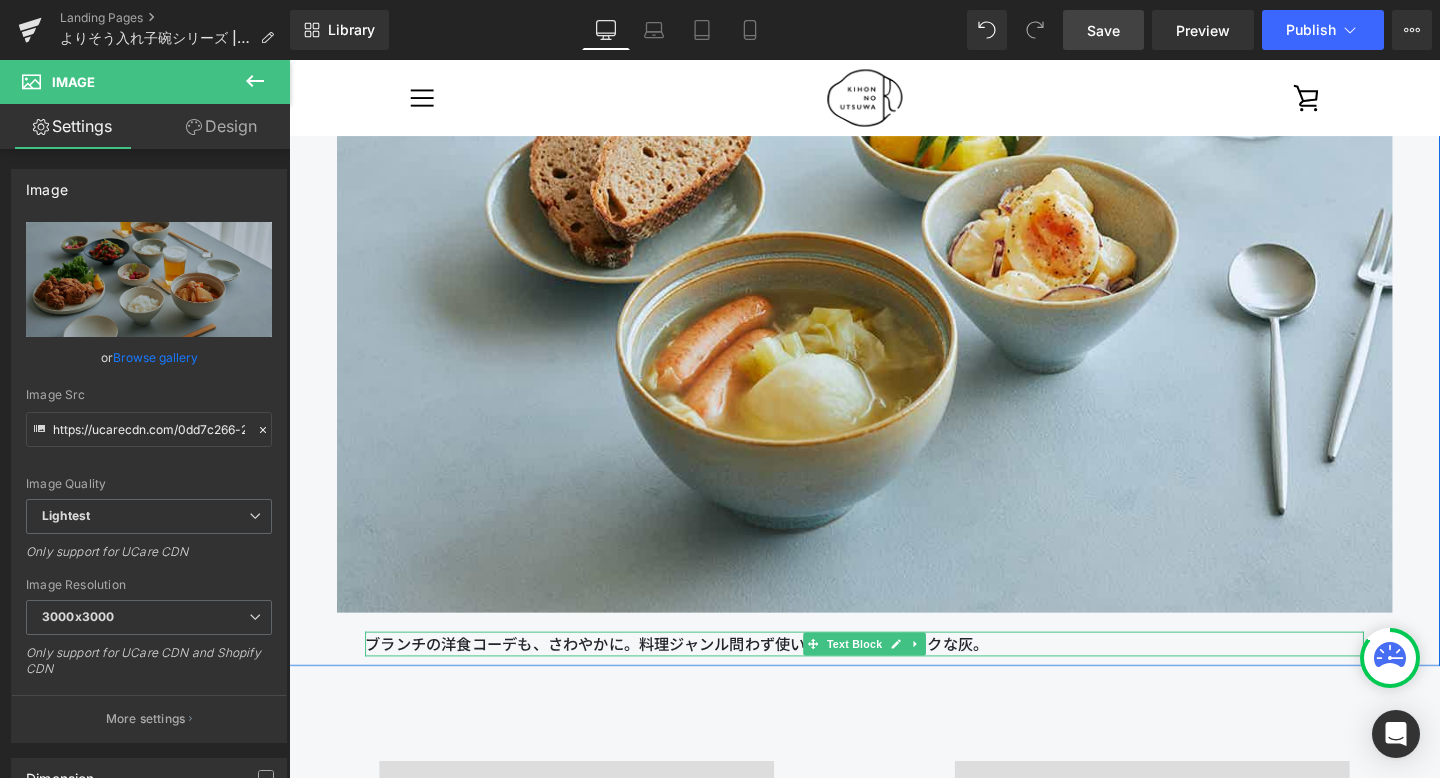 click on "ブランチの洋食コーデも、さわやかに。料理ジャンル問わず使いまわせるベーシックな灰。" at bounding box center [894, 674] 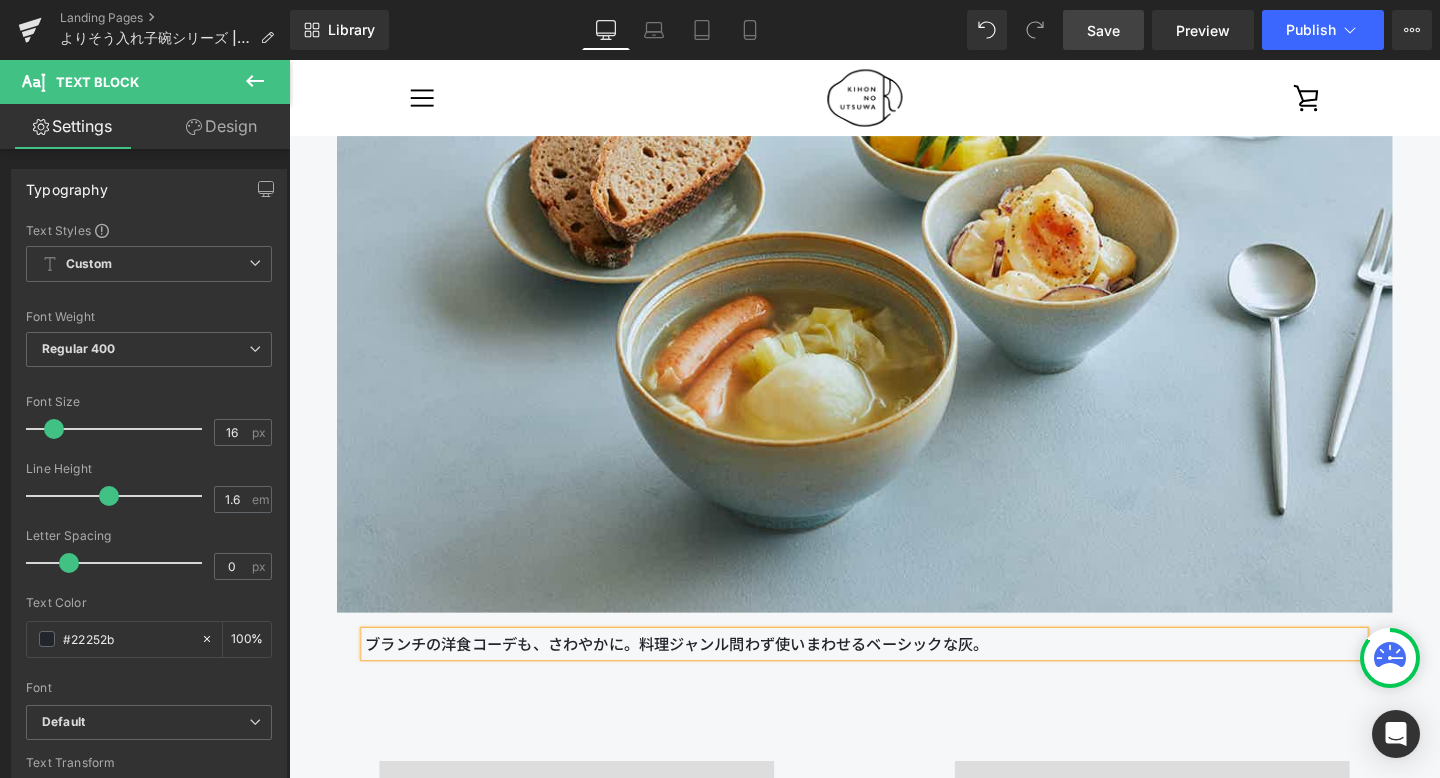 click on "ブランチの洋食コーデも、さわやかに。料理ジャンル問わず使いまわせるベーシックな灰。" at bounding box center (894, 674) 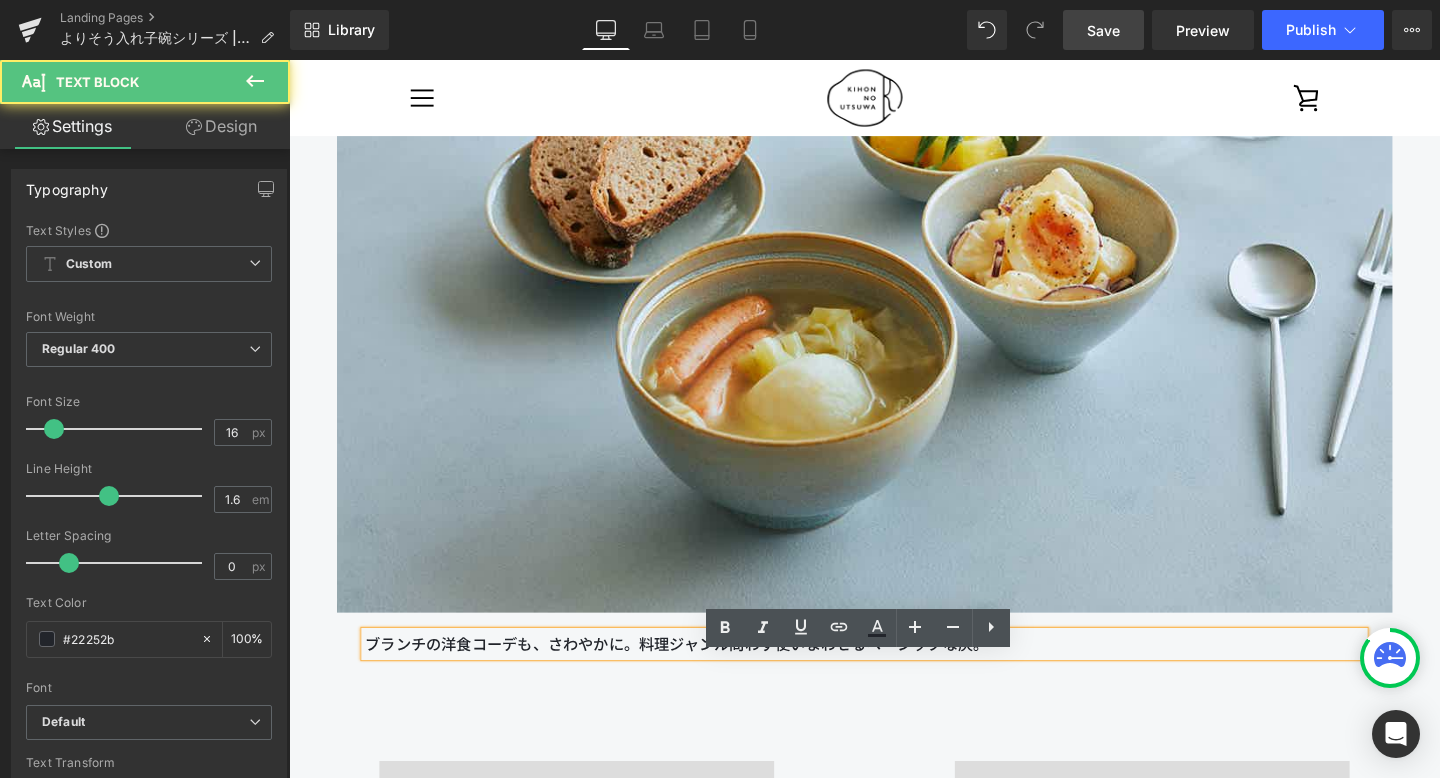type 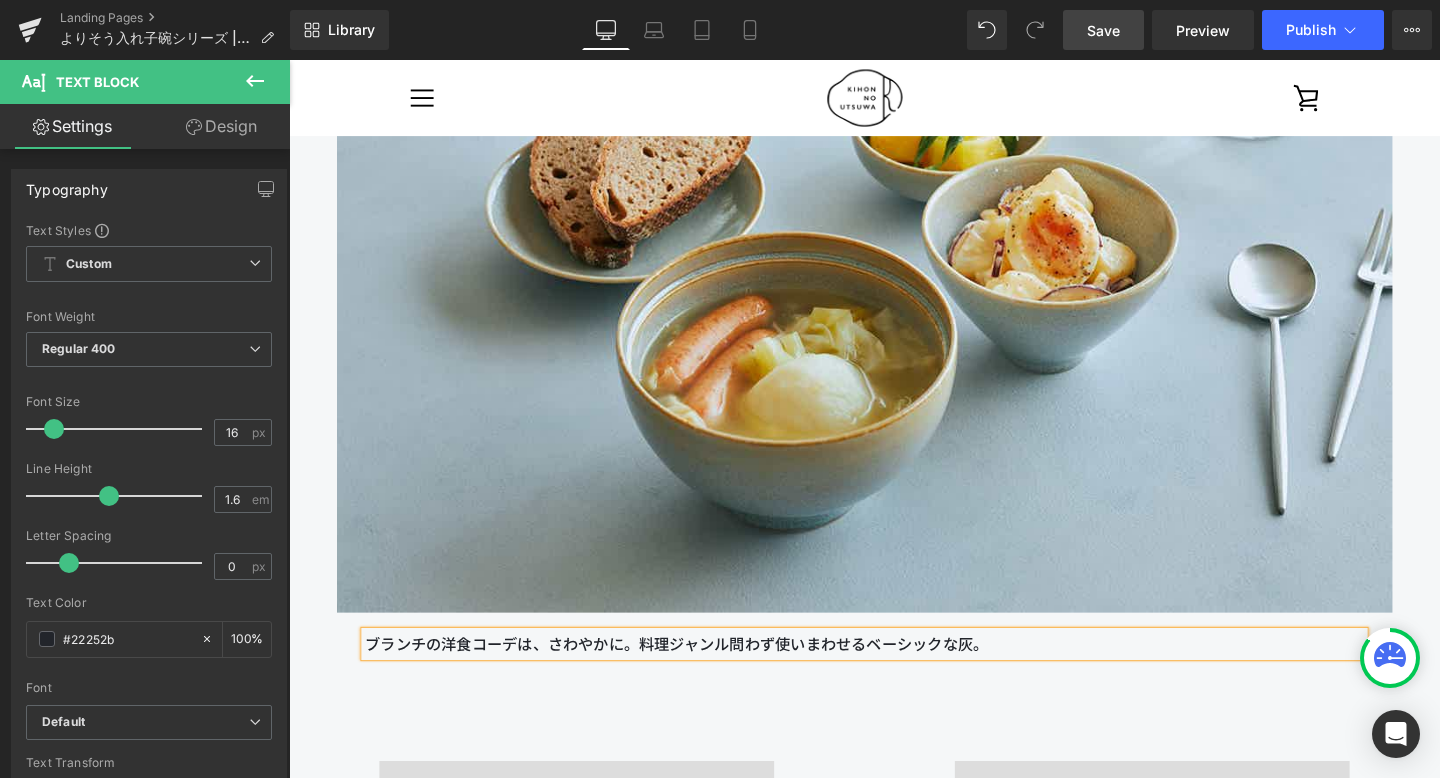 click on "ブランチの洋食コーデは、さわやかに。料理ジャンル問わず使いまわせるベーシックな灰。" at bounding box center (894, 674) 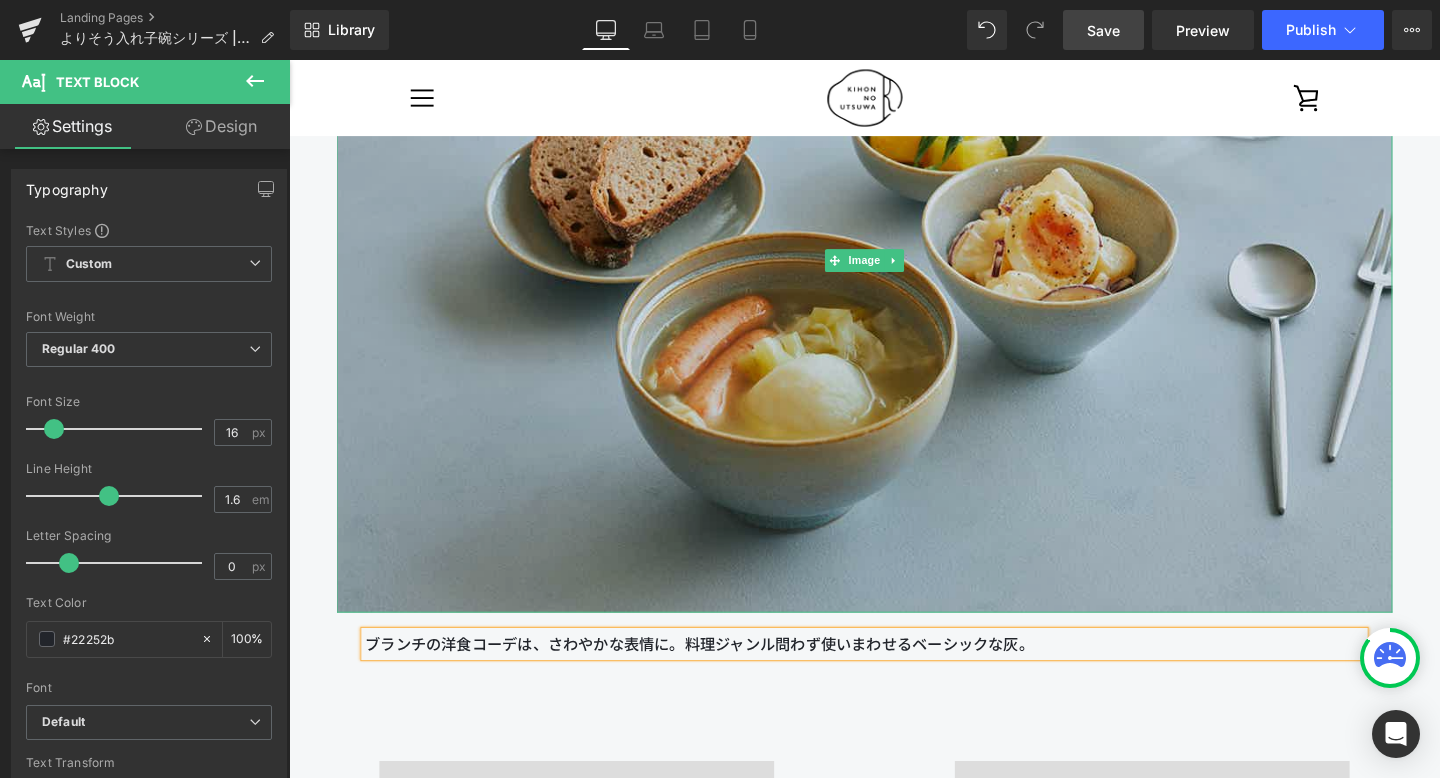 click at bounding box center [894, 271] 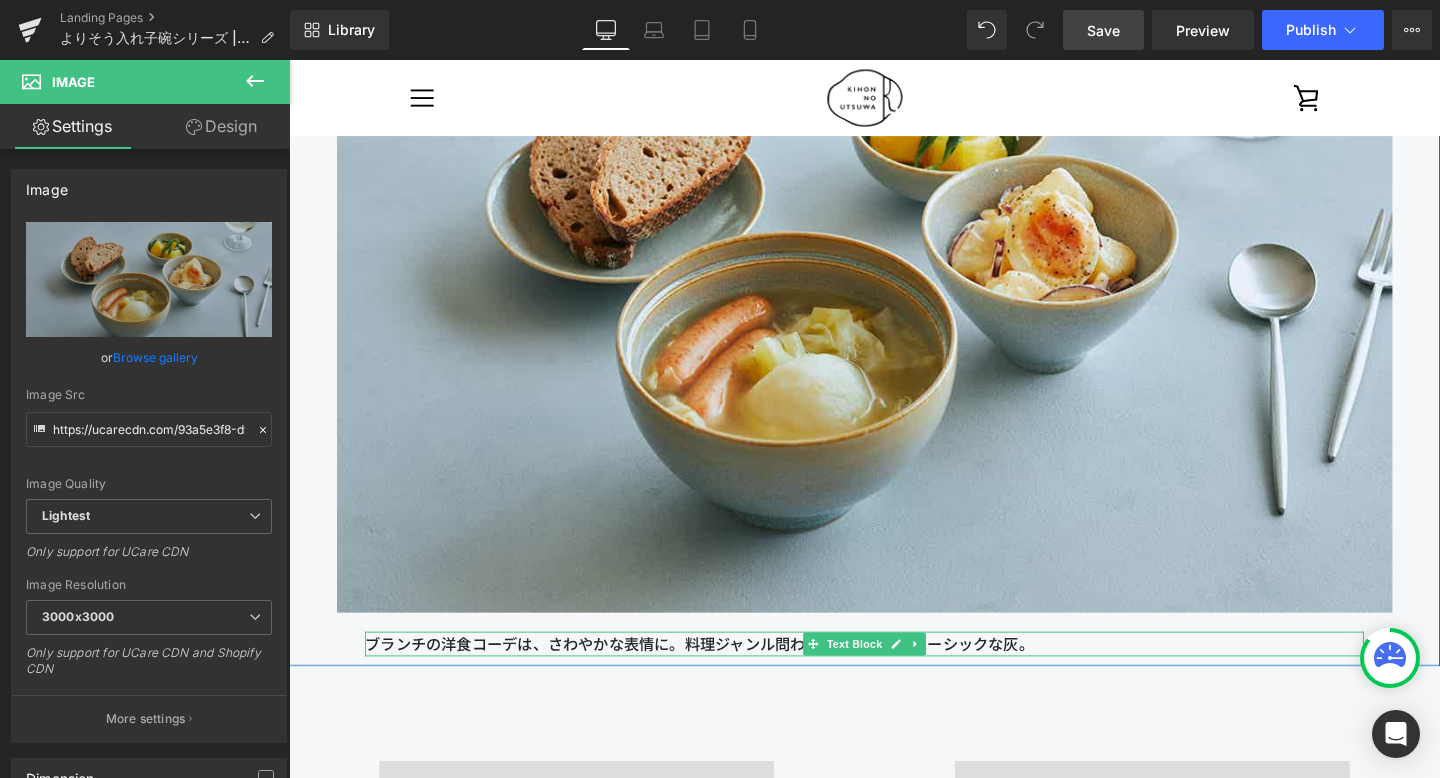 click on "ブランチの洋食コーデは、さわやかな表情に。料理ジャンル問わず使いまわせるベーシックな灰。" at bounding box center [894, 674] 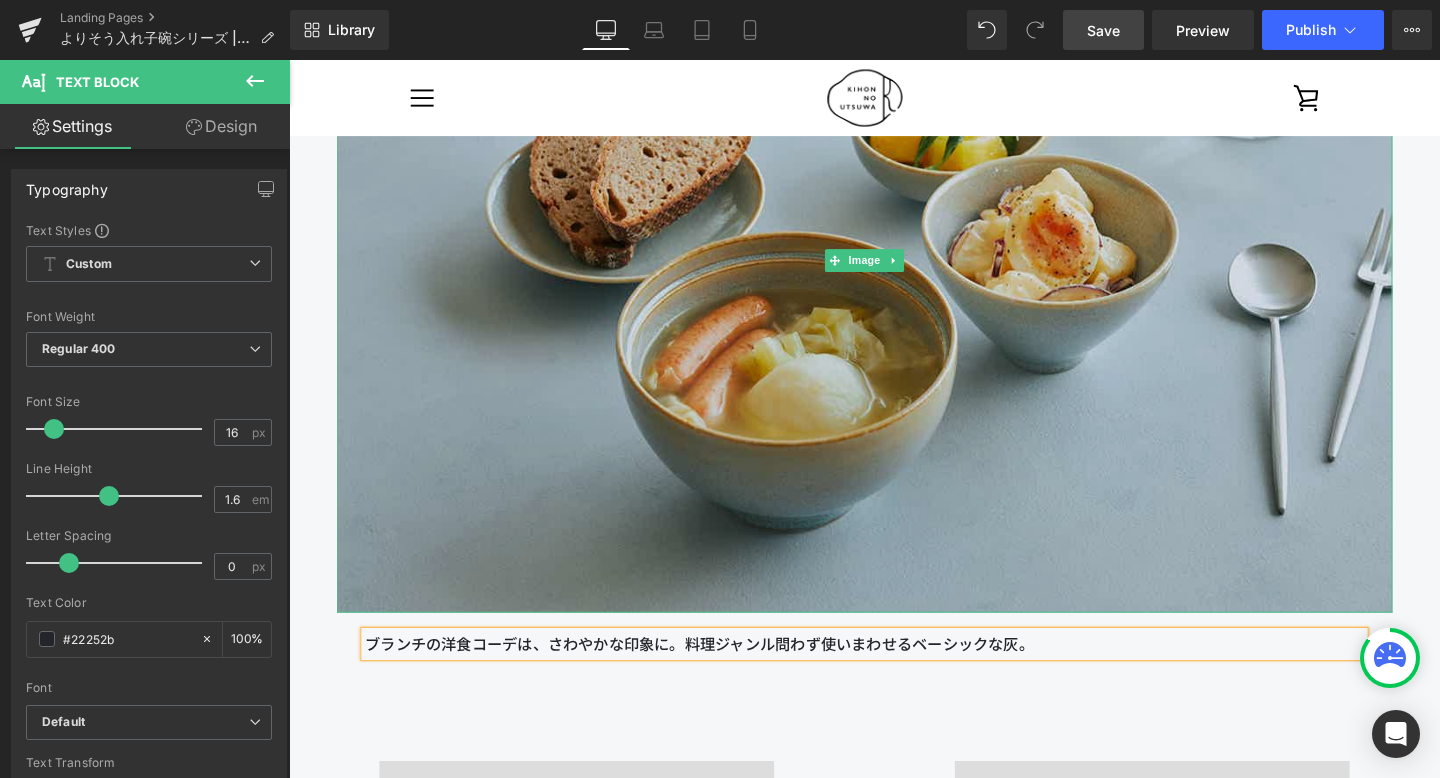 click at bounding box center (894, 271) 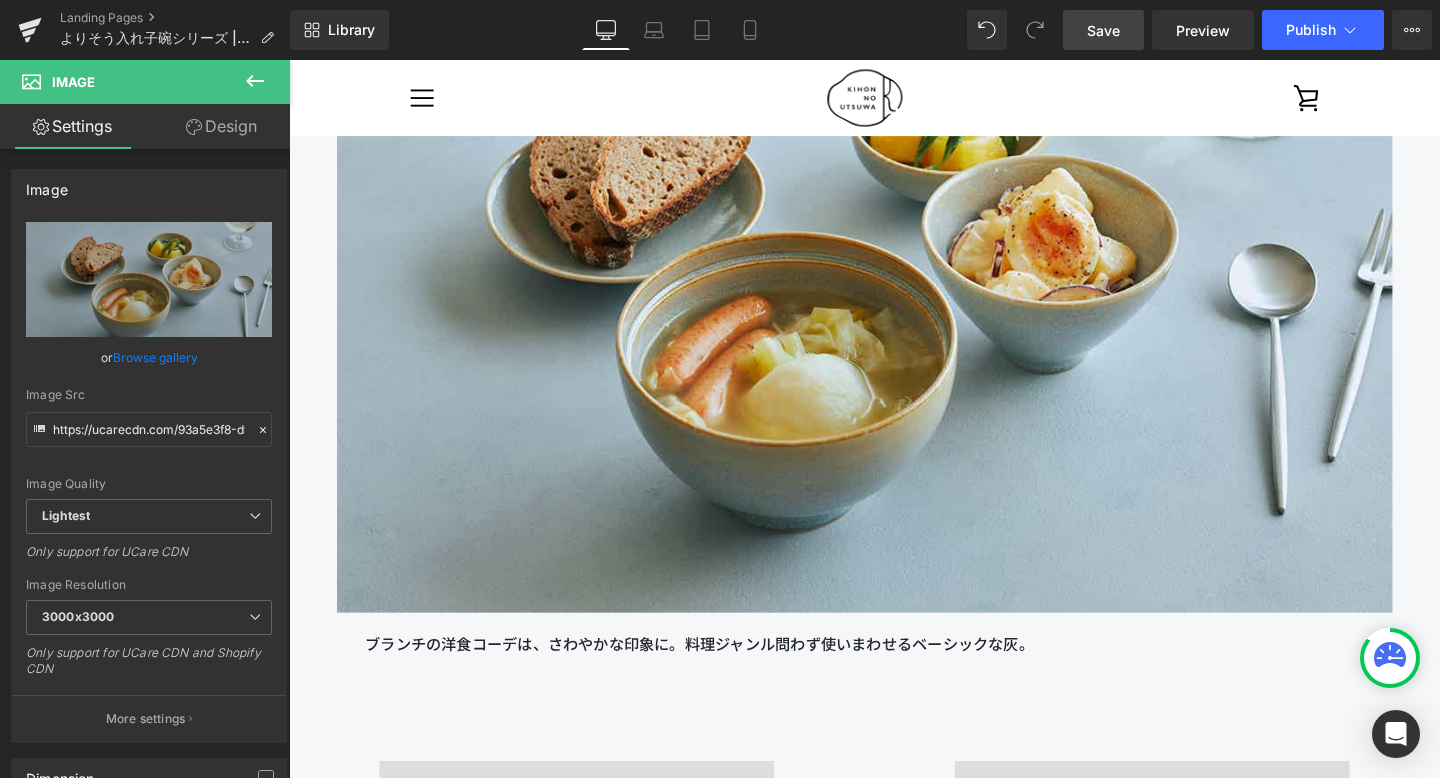 click on "Save" at bounding box center [1103, 30] 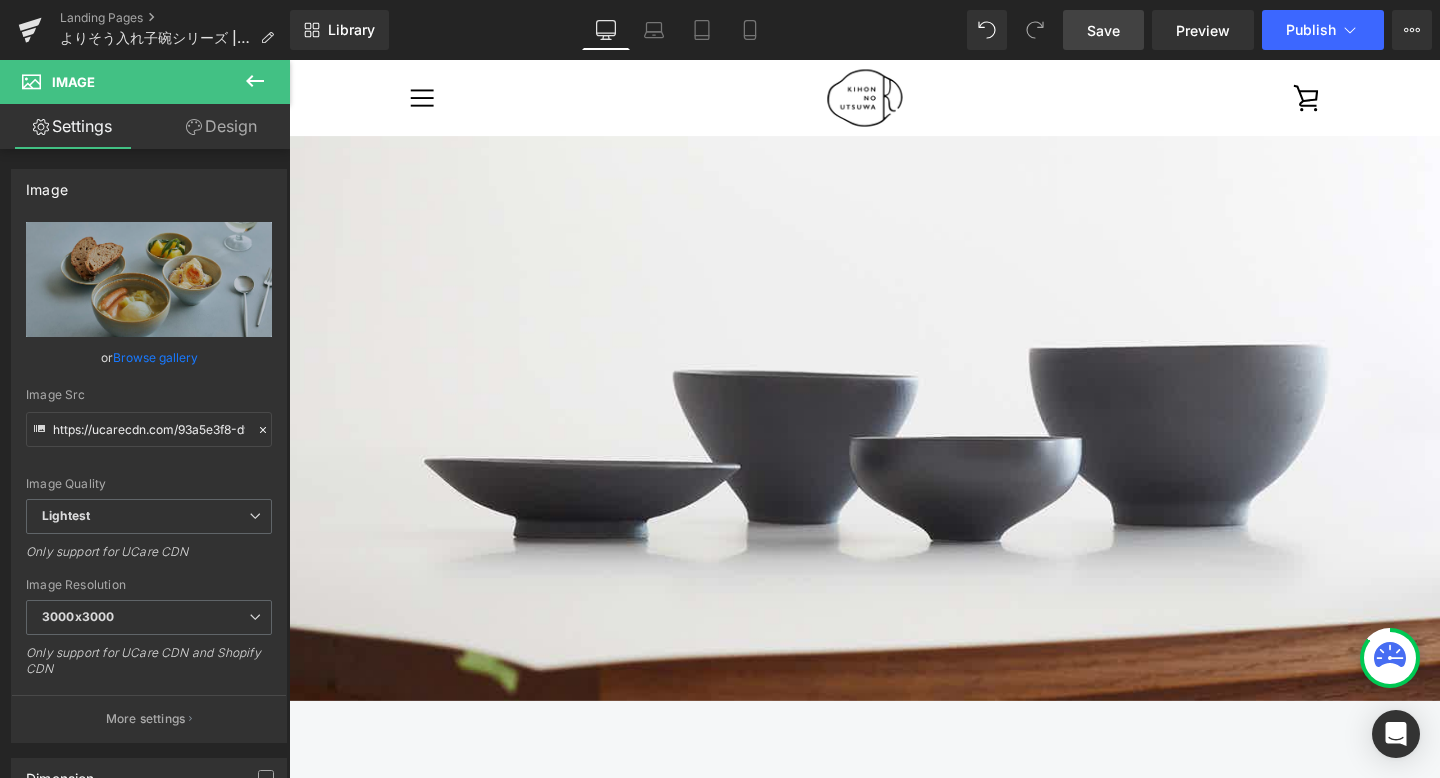scroll, scrollTop: 0, scrollLeft: 0, axis: both 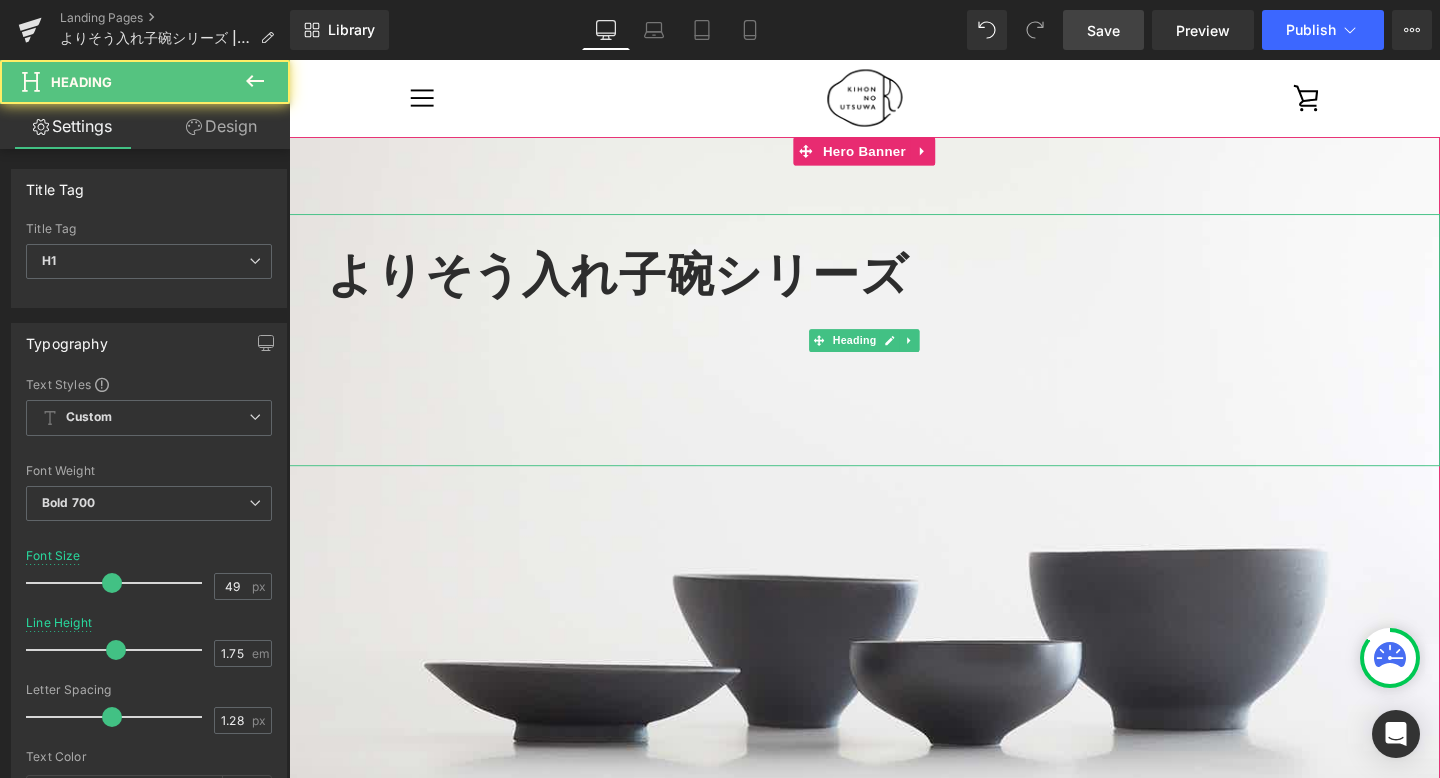 click on "よりそう入れ子碗シリーズ" at bounding box center (634, 284) 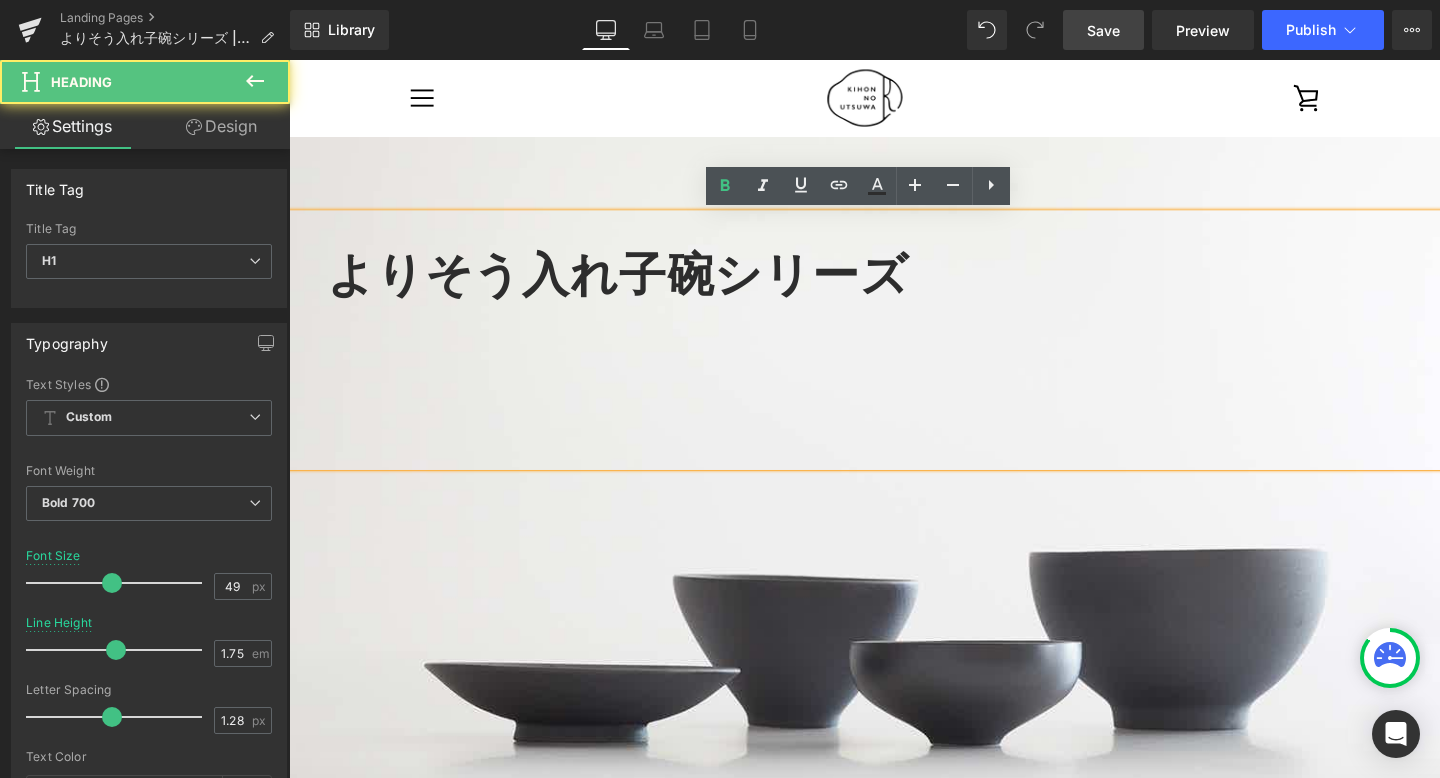 click on "よりそう入れ子碗シリーズ" at bounding box center (634, 284) 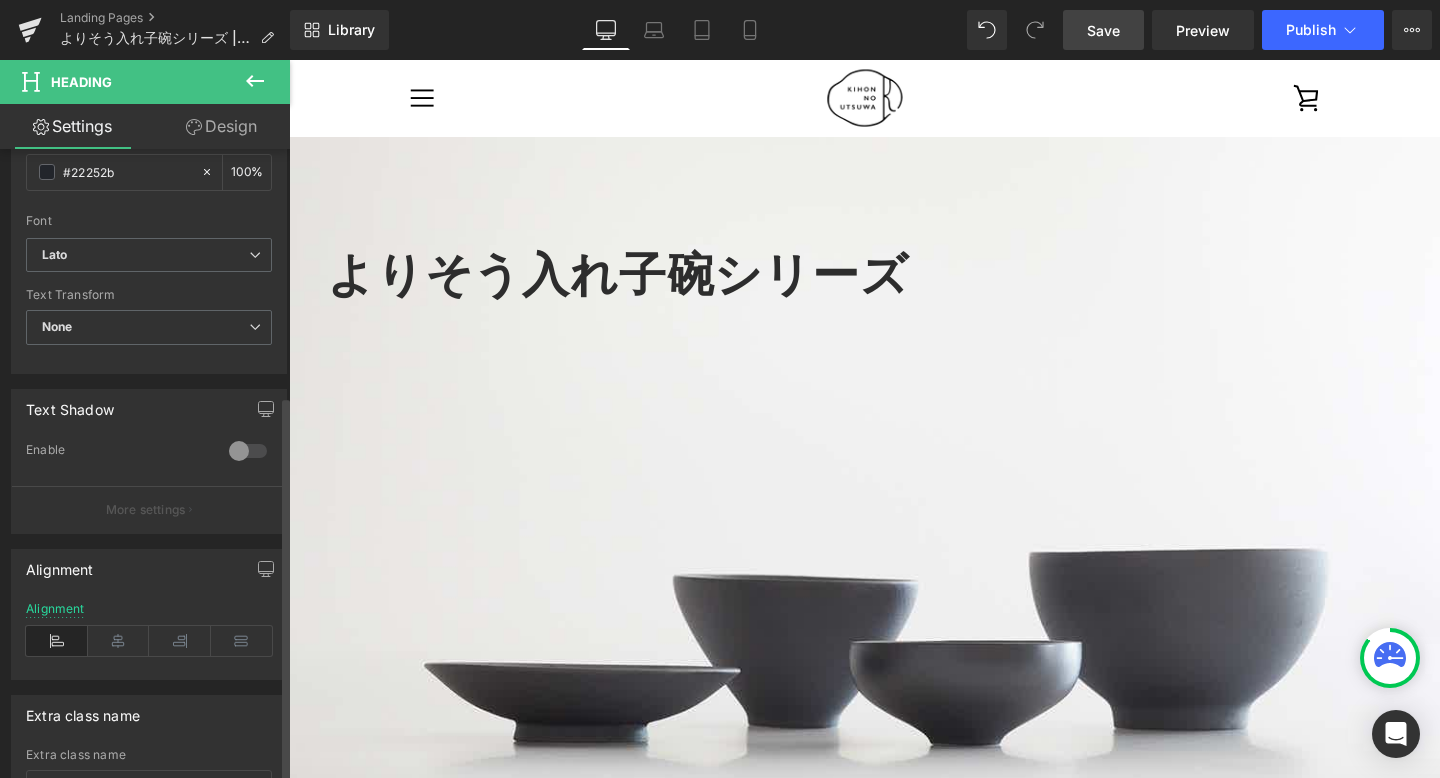 scroll, scrollTop: 638, scrollLeft: 0, axis: vertical 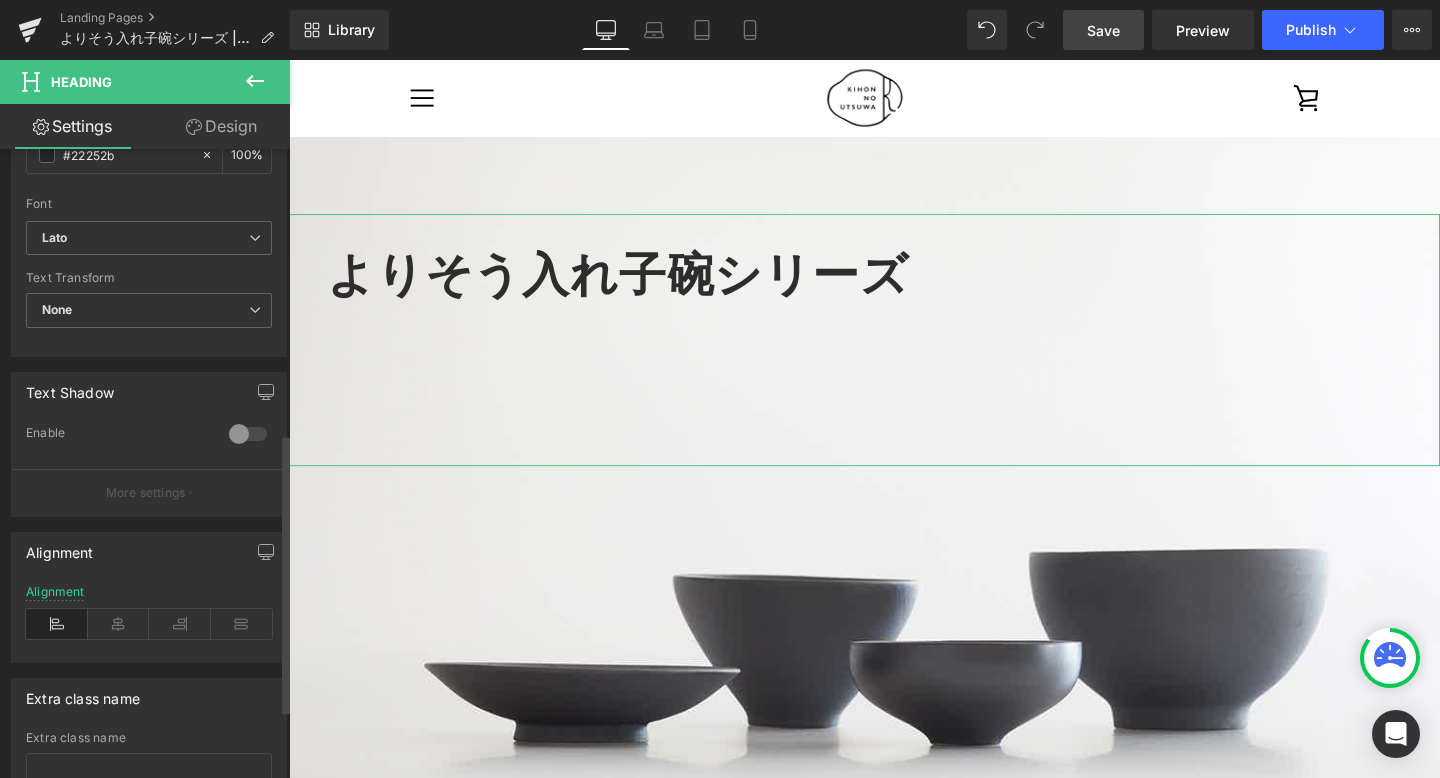 click at bounding box center (248, 434) 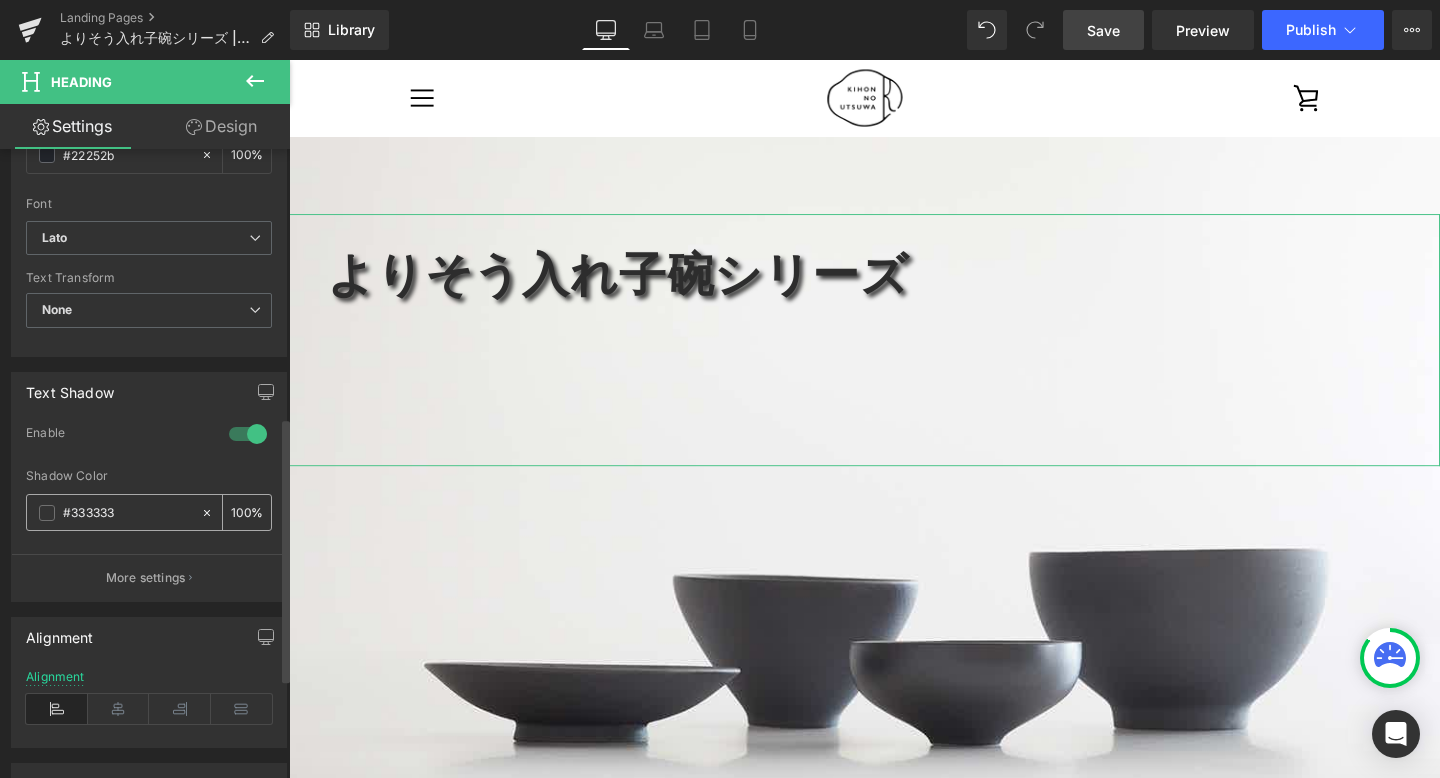click on "100" at bounding box center (241, 512) 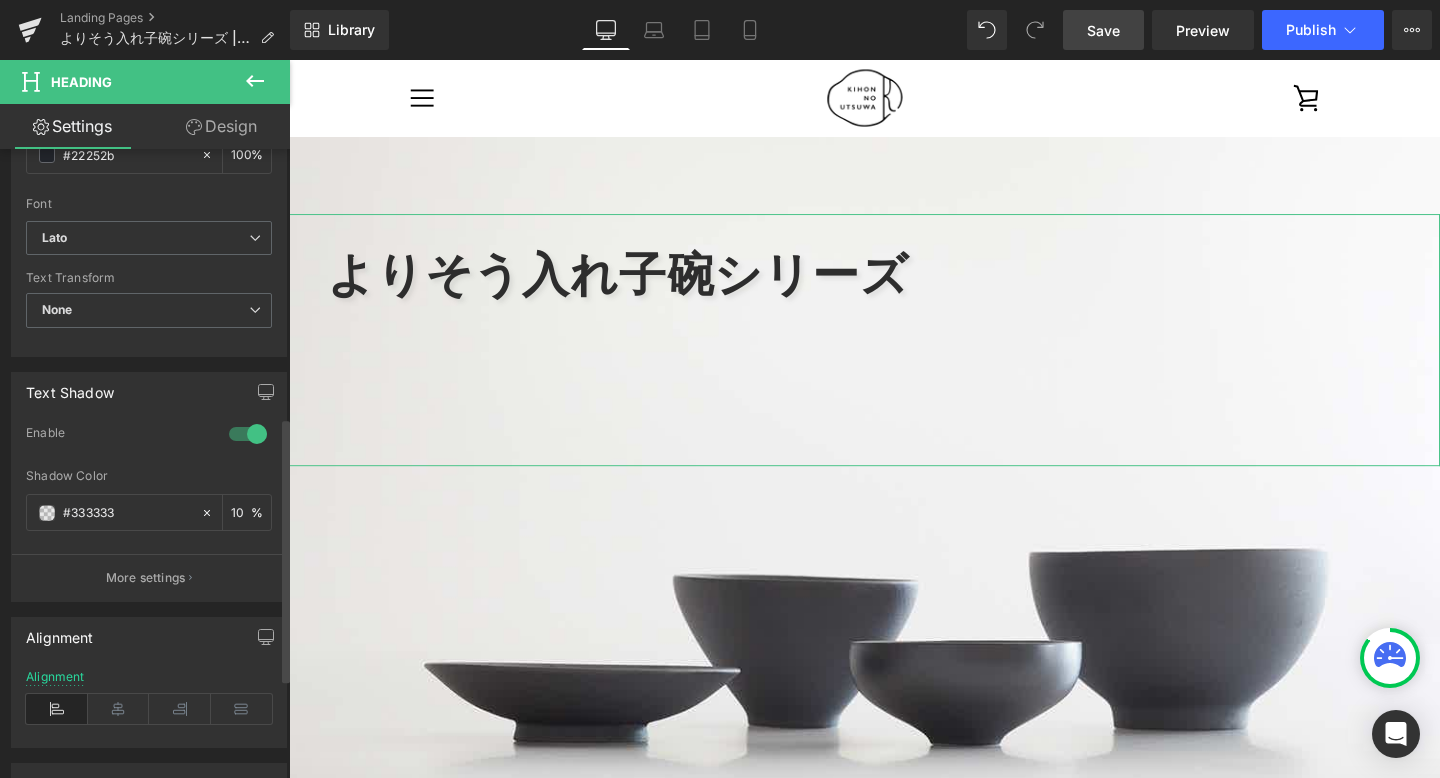 type on "10" 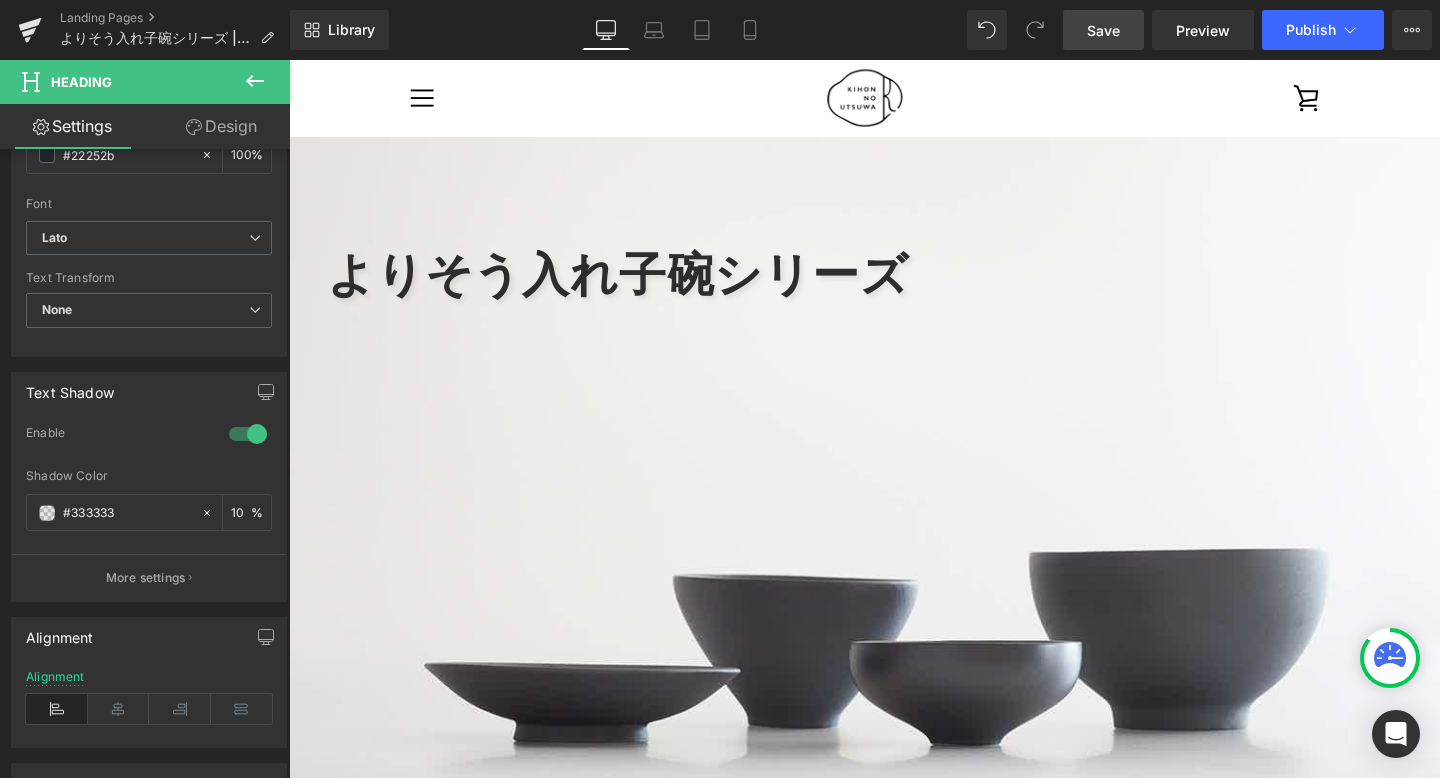 click on "Save" at bounding box center (1103, 30) 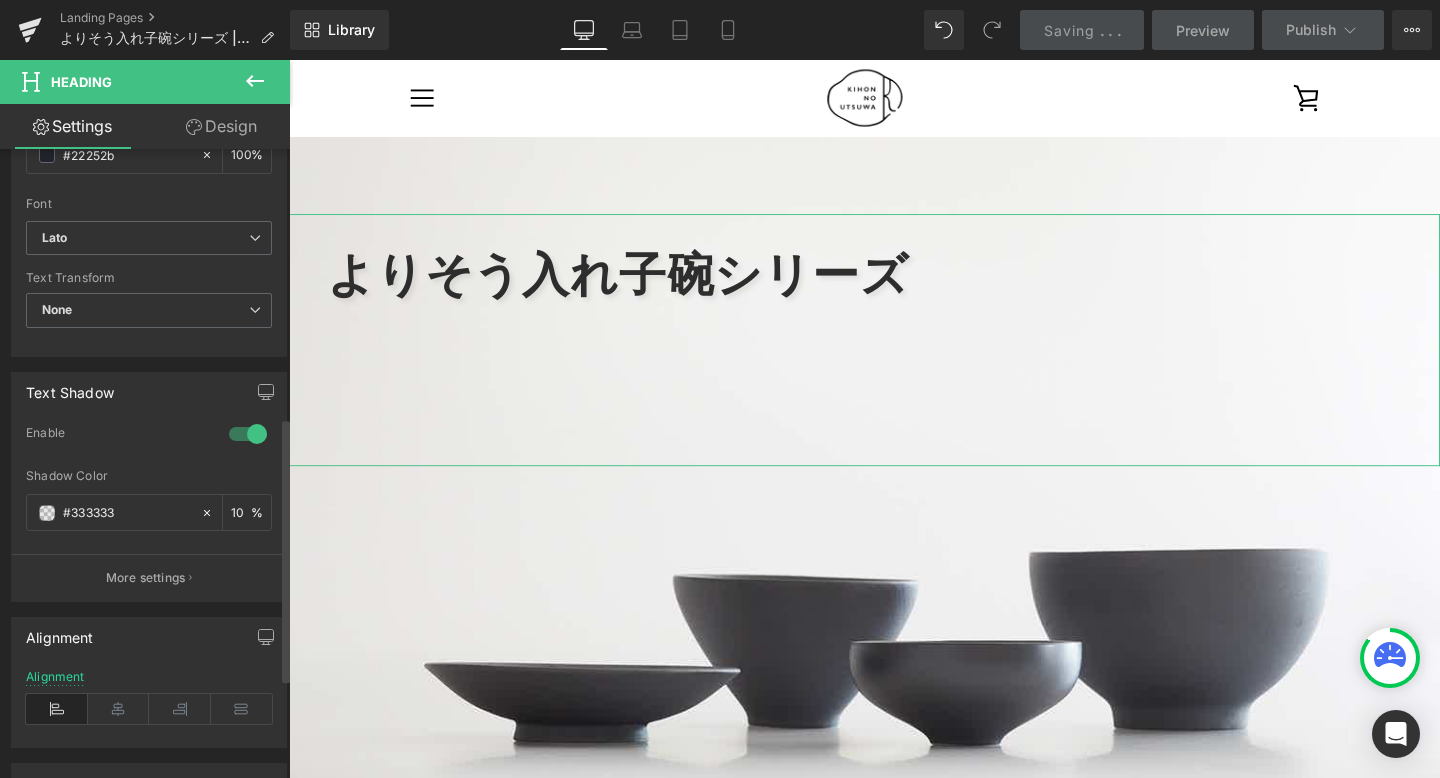 click at bounding box center (248, 434) 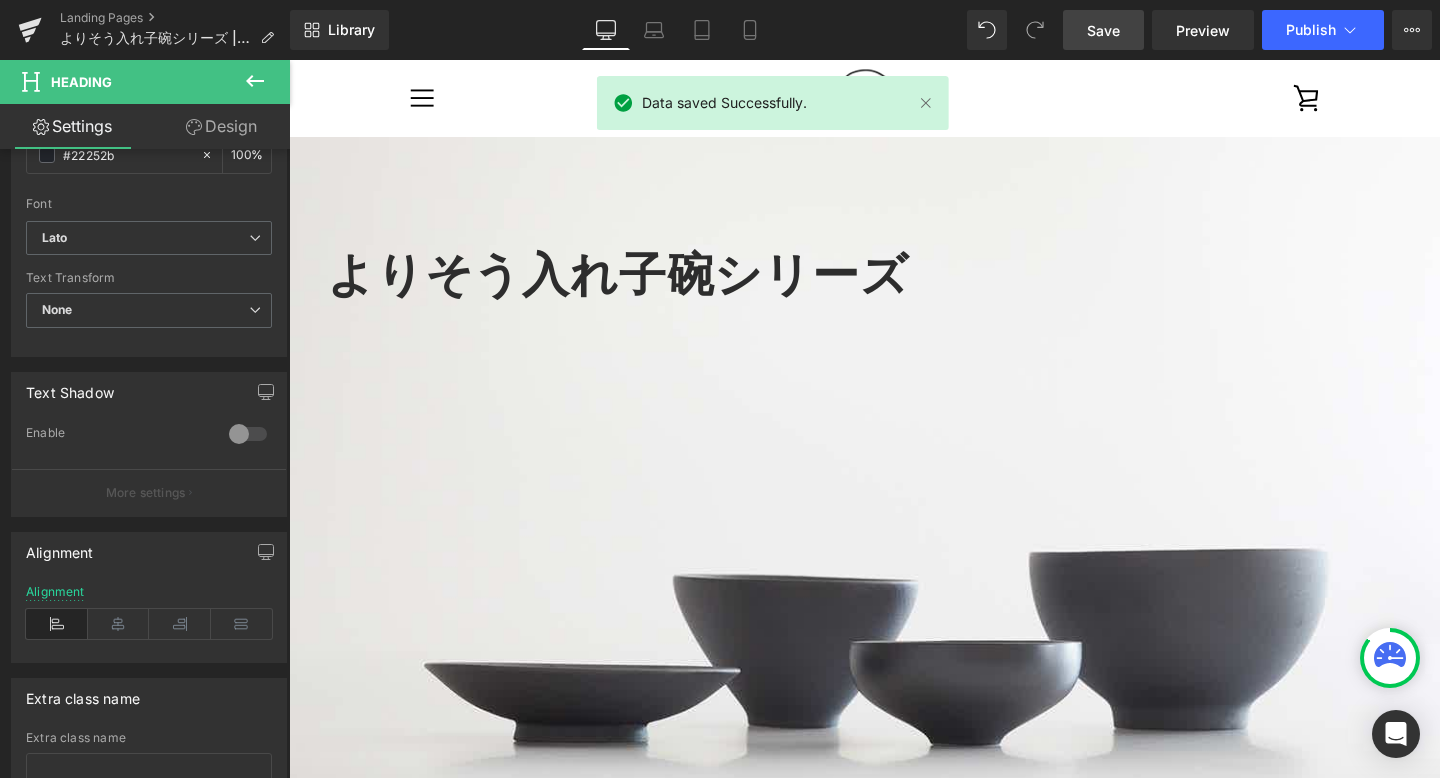 click on "Save" at bounding box center (1103, 30) 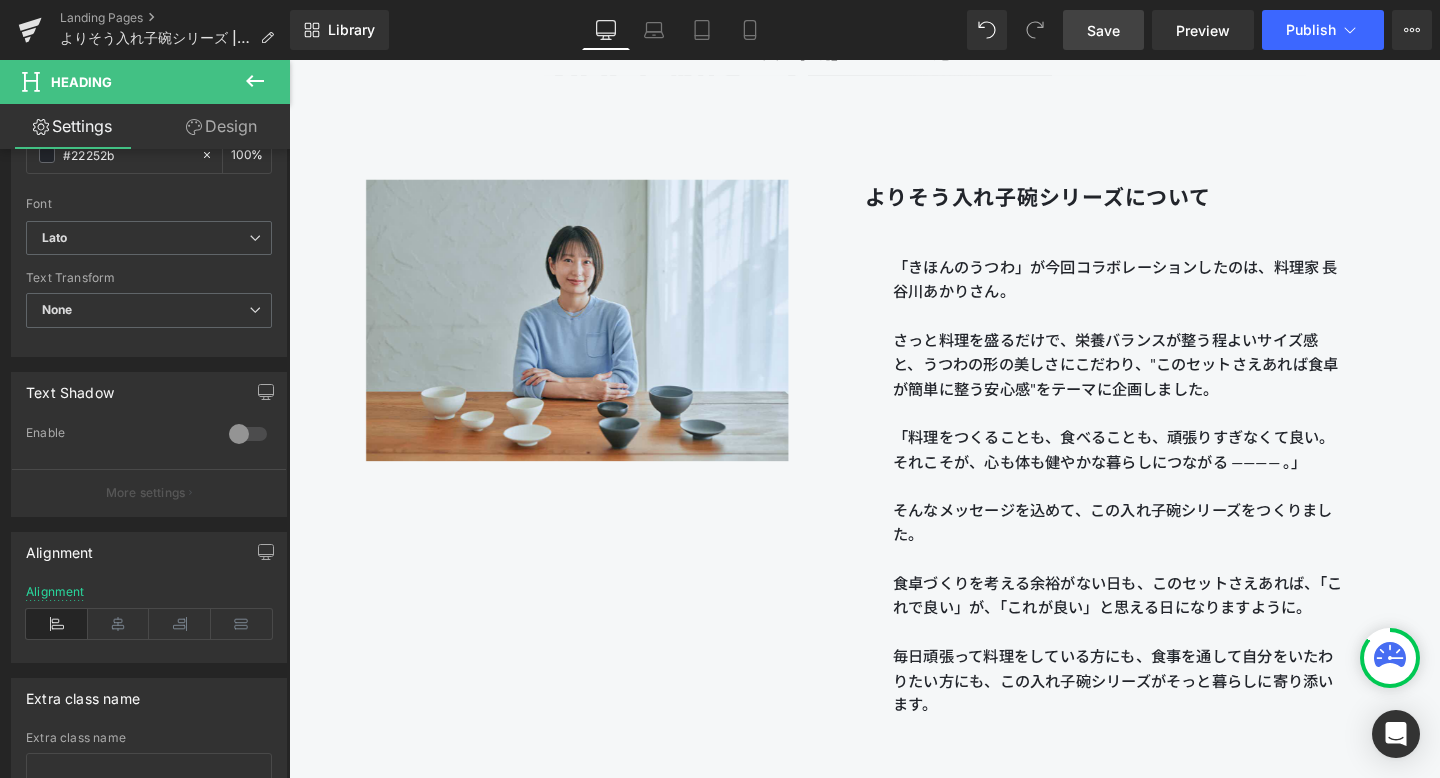scroll, scrollTop: 1239, scrollLeft: 0, axis: vertical 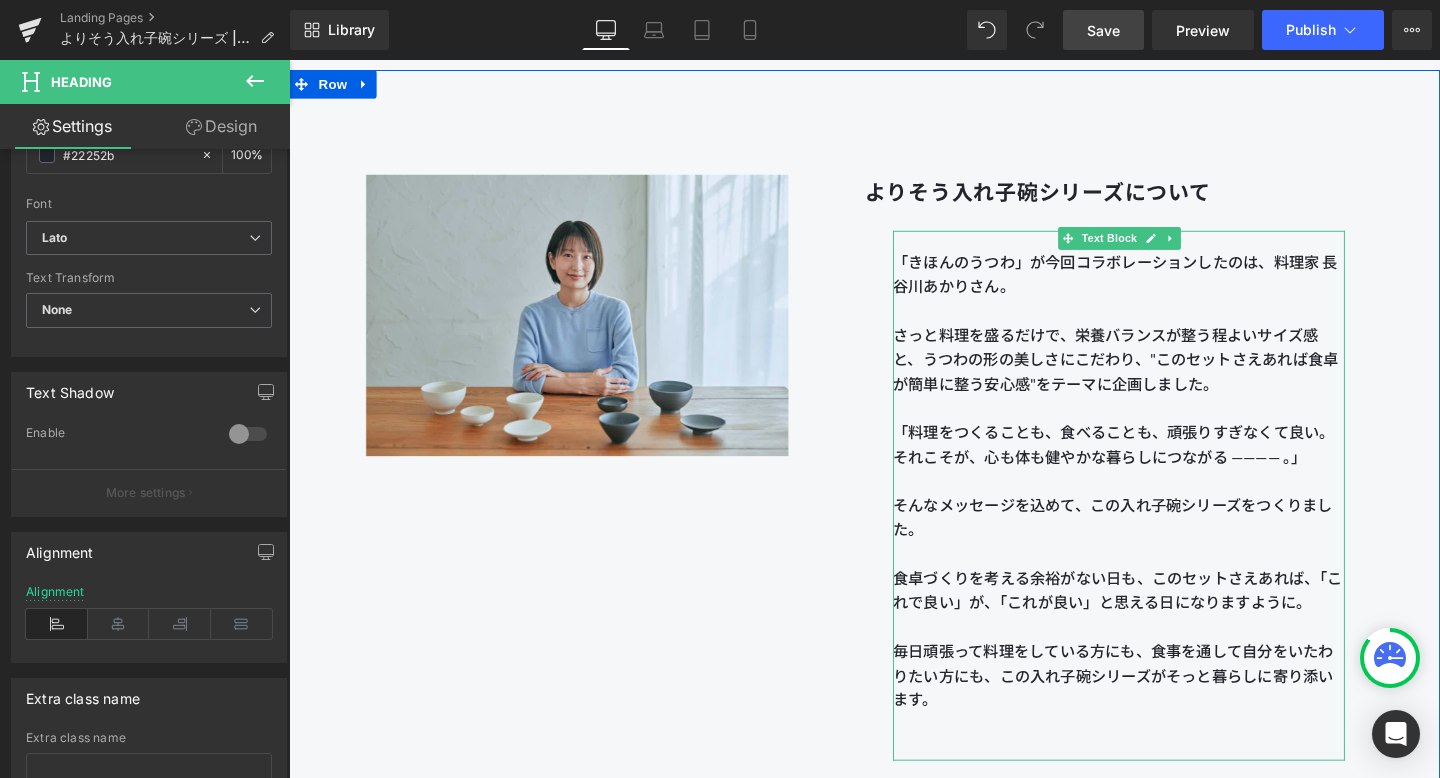 click on "さっと料理を盛るだけで、栄養バランスが整う程よいサイズ感と、うつわの形の美しさにこだわり、"このセットさえあれば食卓が簡単に整う安心感"をテーマに企画しました。" at bounding box center (1161, 375) 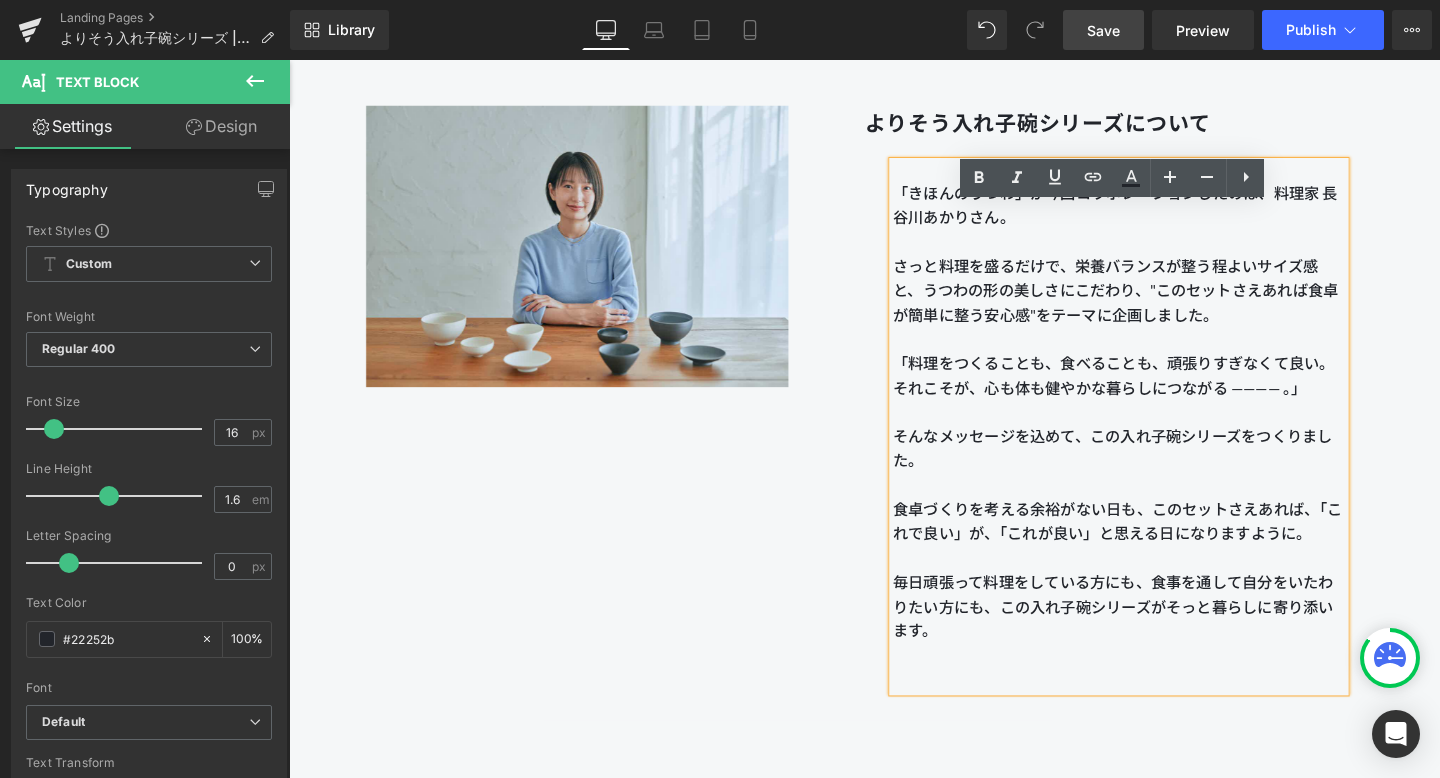 scroll, scrollTop: 1329, scrollLeft: 0, axis: vertical 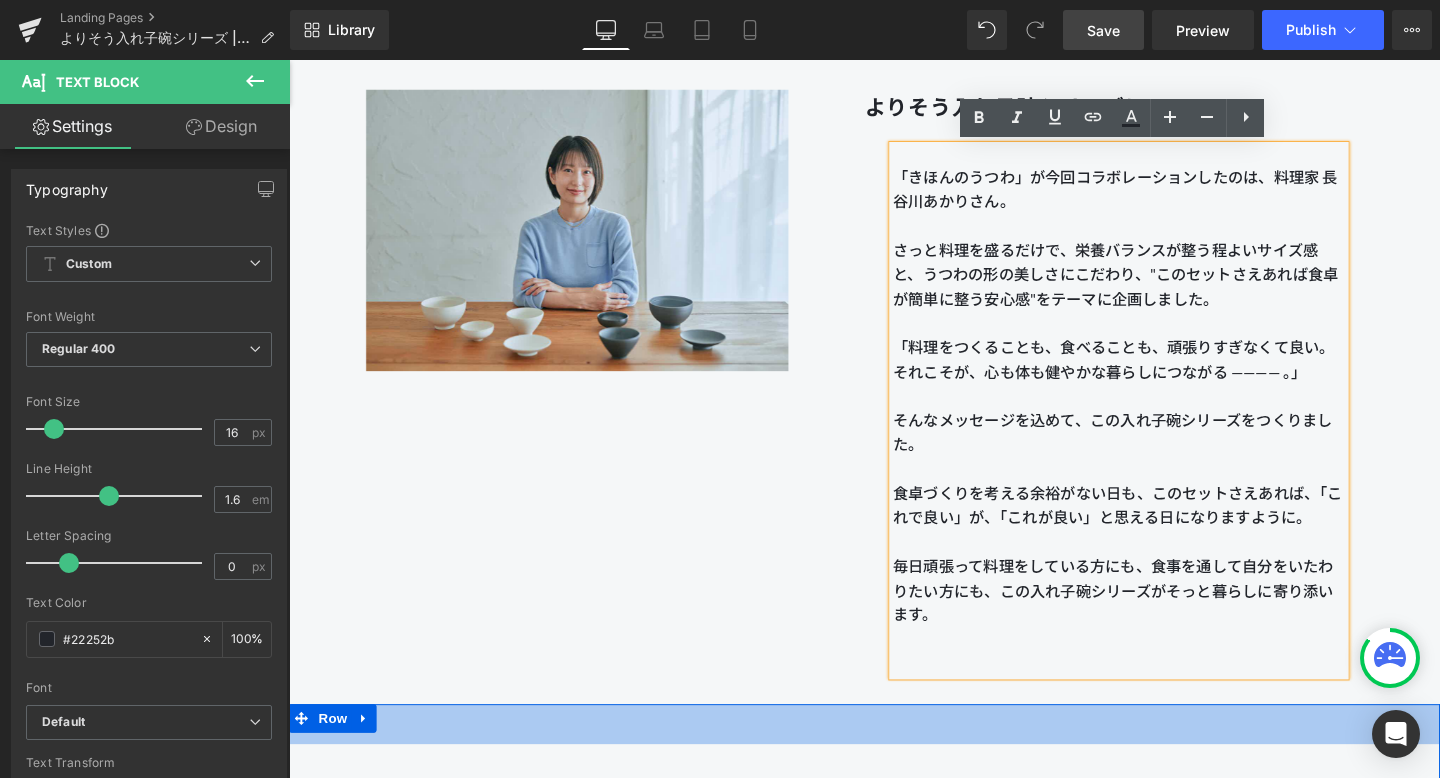 click on "42px" at bounding box center [894, 758] 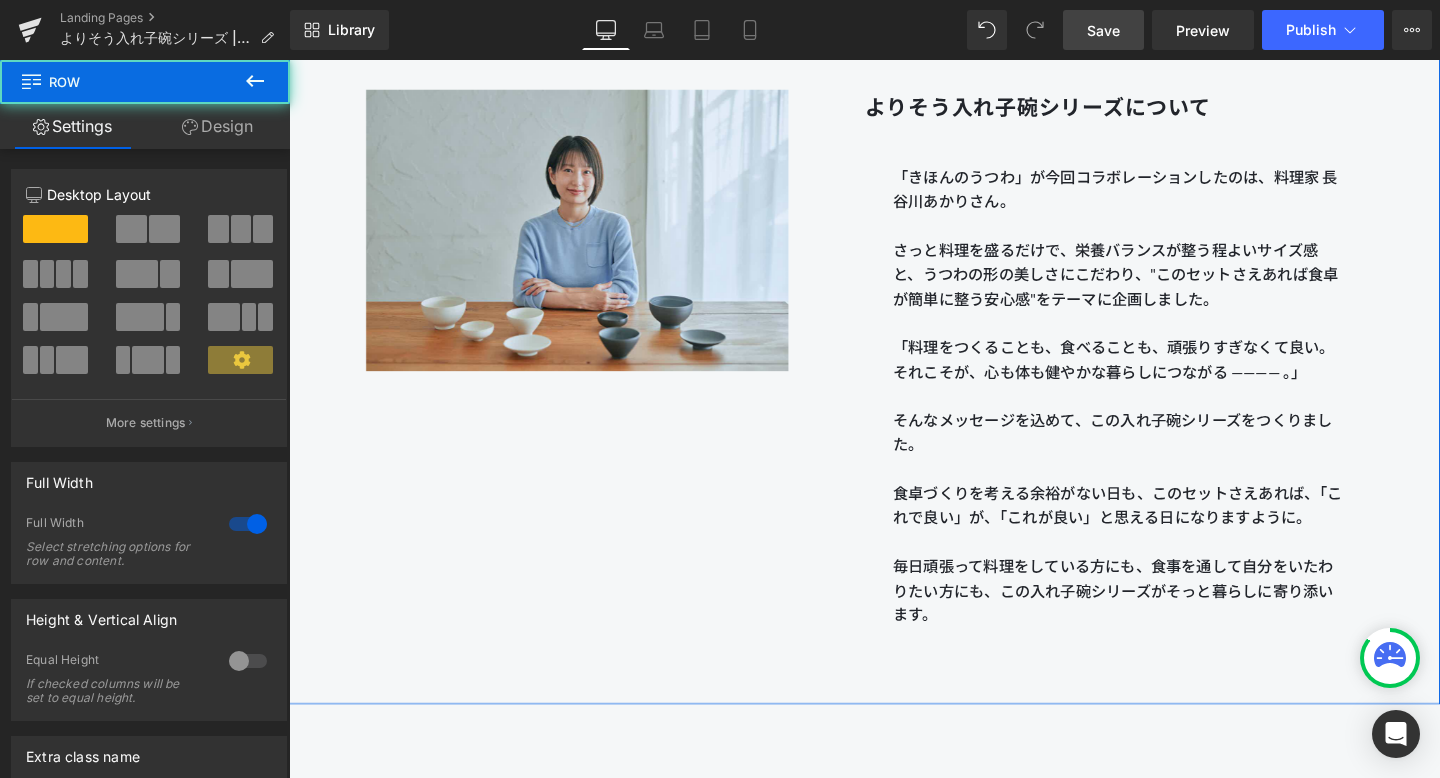 click on "Image         よりそう入れ子碗シリーズについて Heading         「きほんのうつわ」が今回コラボレーションしたのは、料理家 [PERSON]さん。 さっと料理を盛るだけで、栄養バランスが整う程よいサイズ感と、うつわの形の美しさにこだわり、"このセットさえあれば食卓が簡単に整う安心感"をテーマに企画しました。 「料理をつくることも、食べることも、頑張りすぎなくて良い。それこそが、心も体も健やかな暮らしにつながる ———— 。」  そんなメッセージを込めて、この入れ子碗シリーズをつくりました。 食卓づくりを考える余裕がない日も、このセットさえあれば、「これで良い」が、「これが良い」と思える日になりますように。 Text Block         Row   90px" at bounding box center [894, 359] 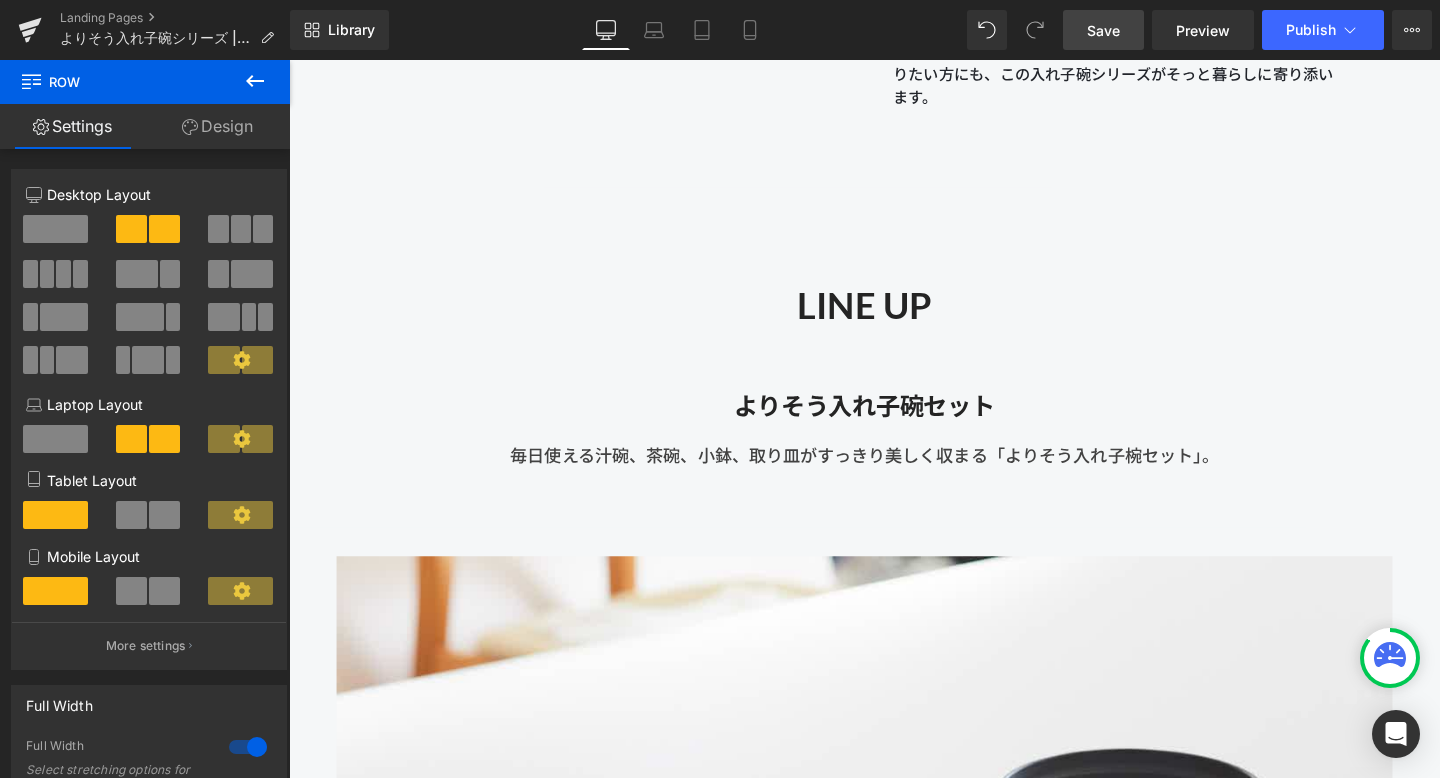 scroll, scrollTop: 1905, scrollLeft: 0, axis: vertical 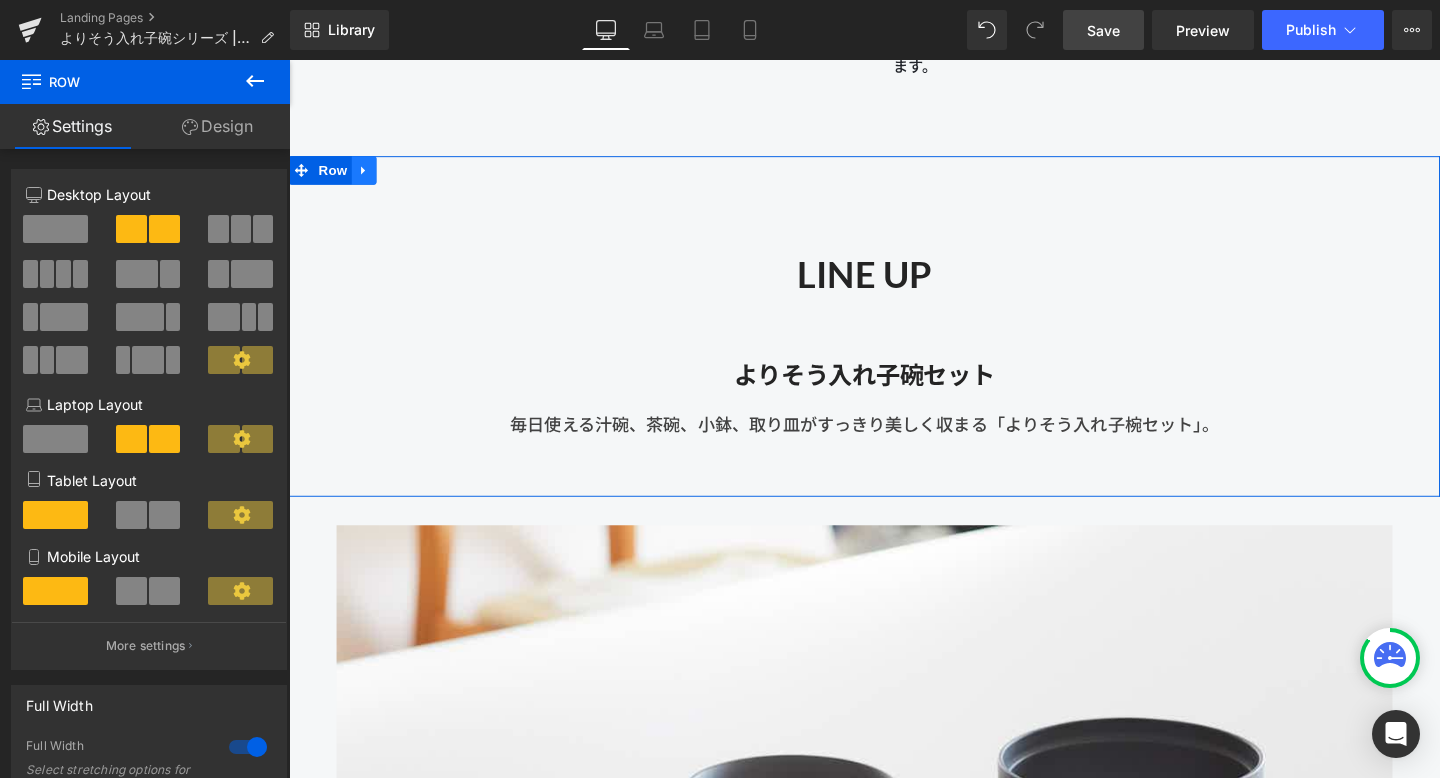 click 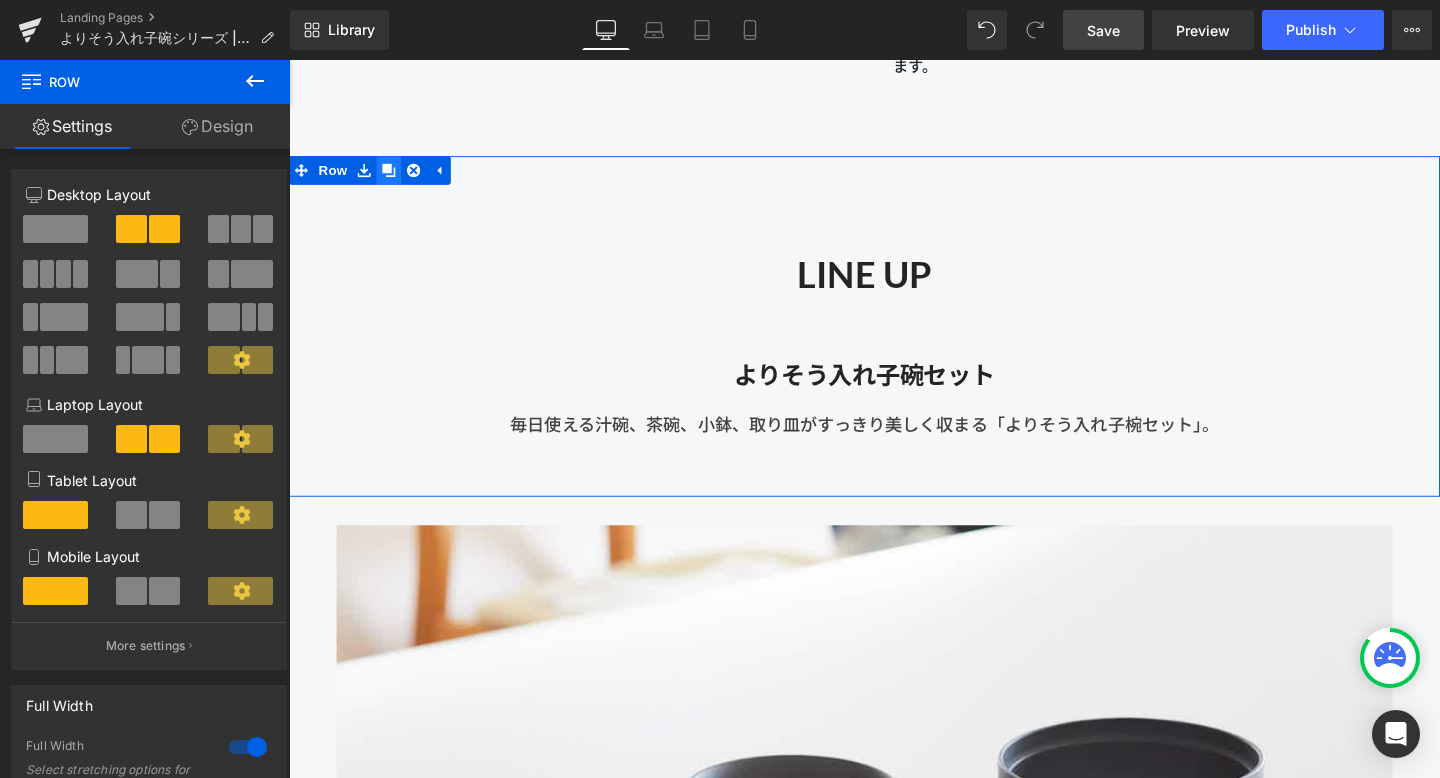 click 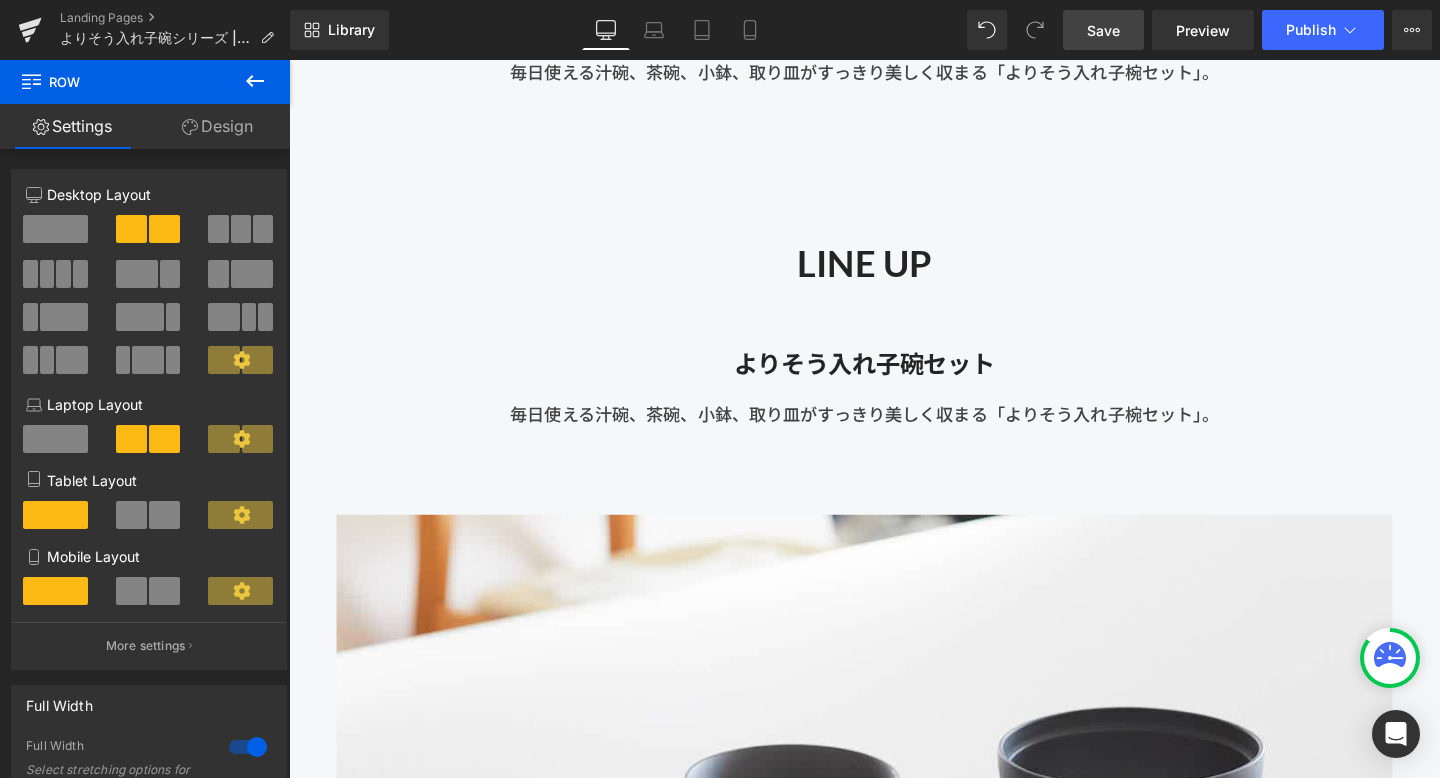 scroll, scrollTop: 2310, scrollLeft: 0, axis: vertical 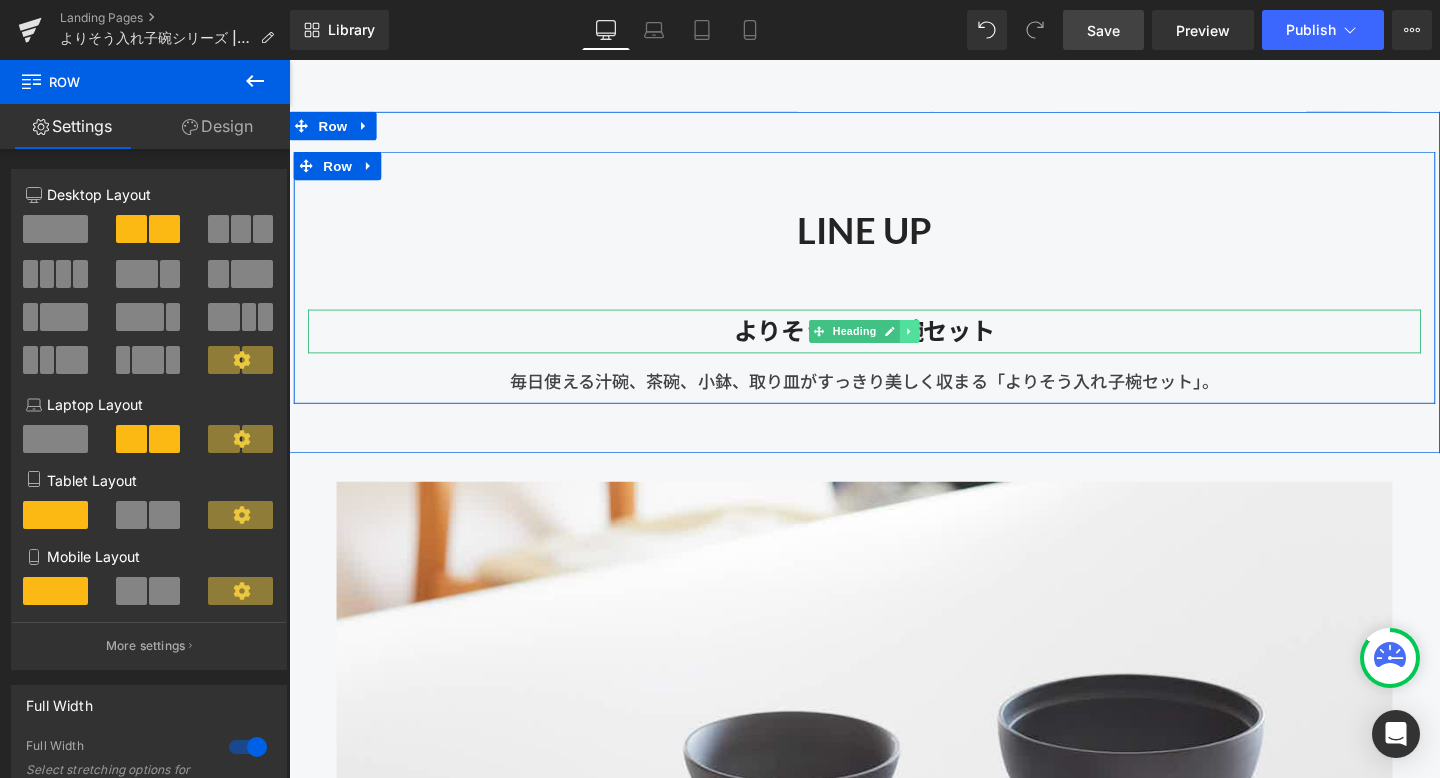 click 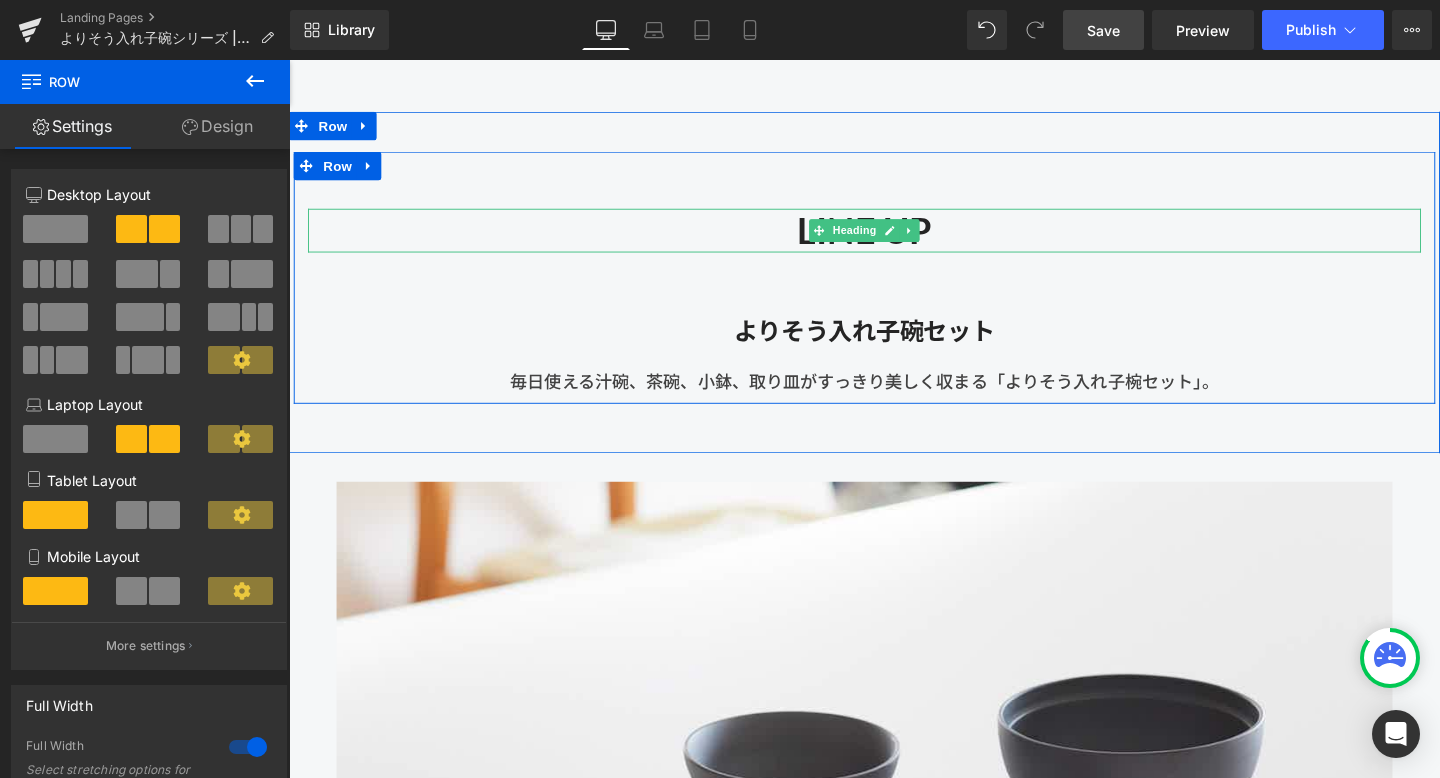 click on "LINE UP" at bounding box center (894, 239) 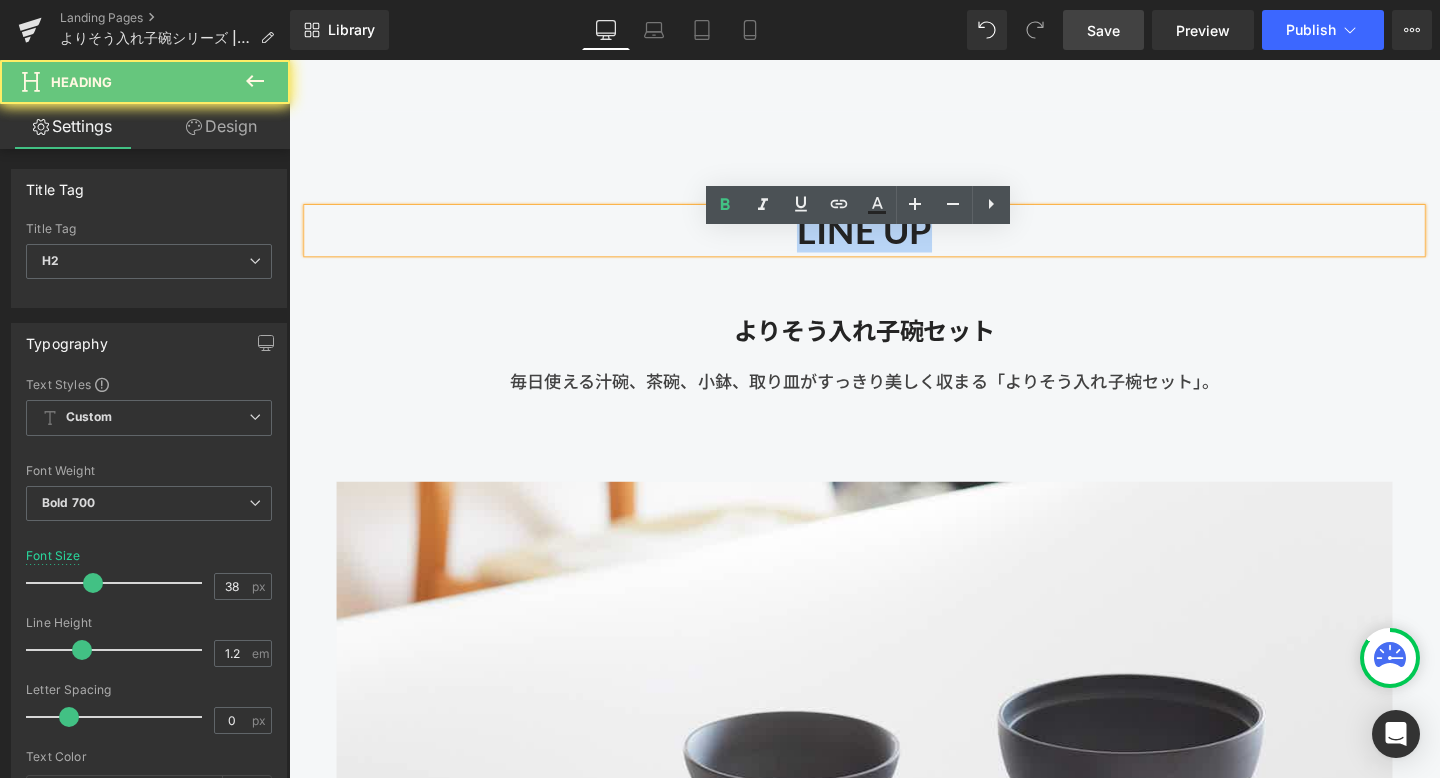 drag, startPoint x: 996, startPoint y: 261, endPoint x: 749, endPoint y: 252, distance: 247.16391 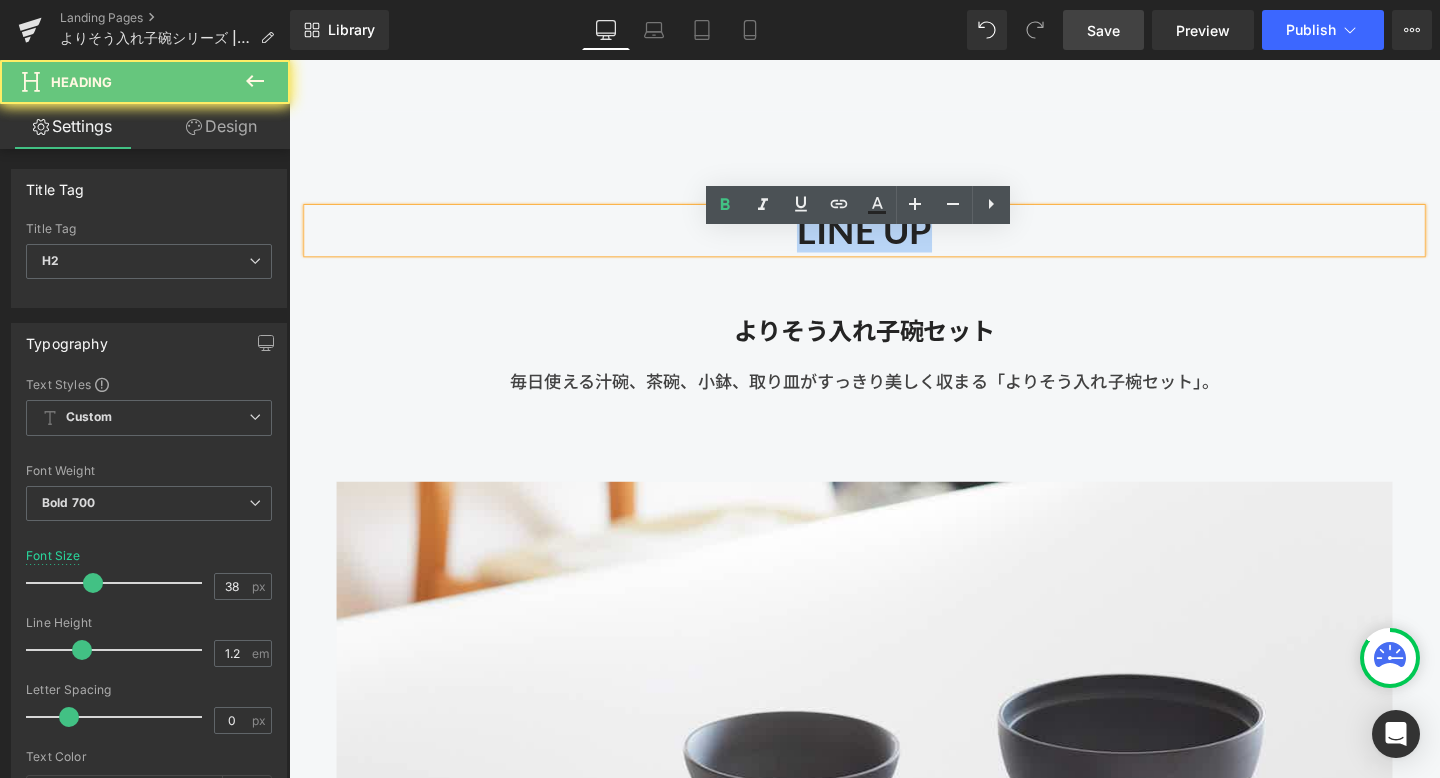click on "LINE UP" at bounding box center (894, 239) 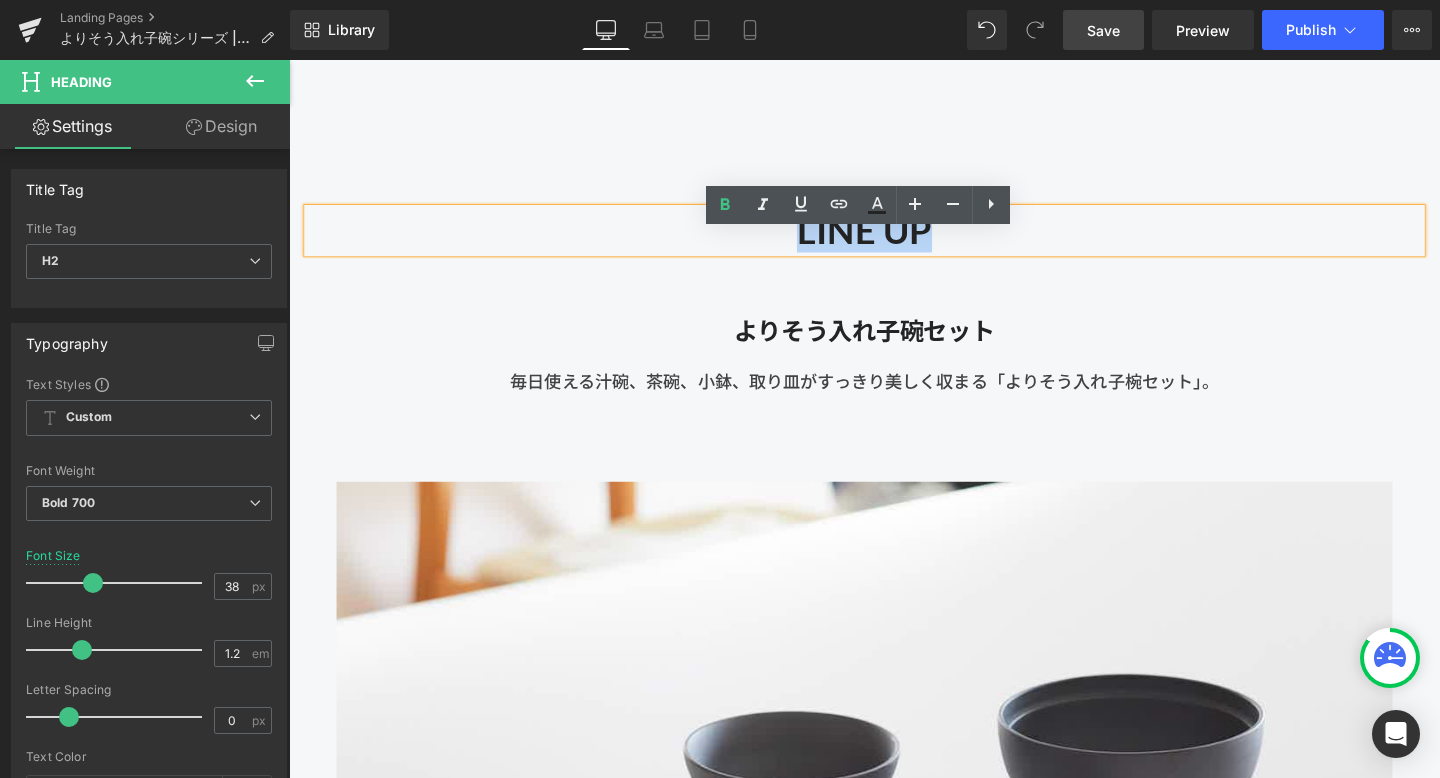 type 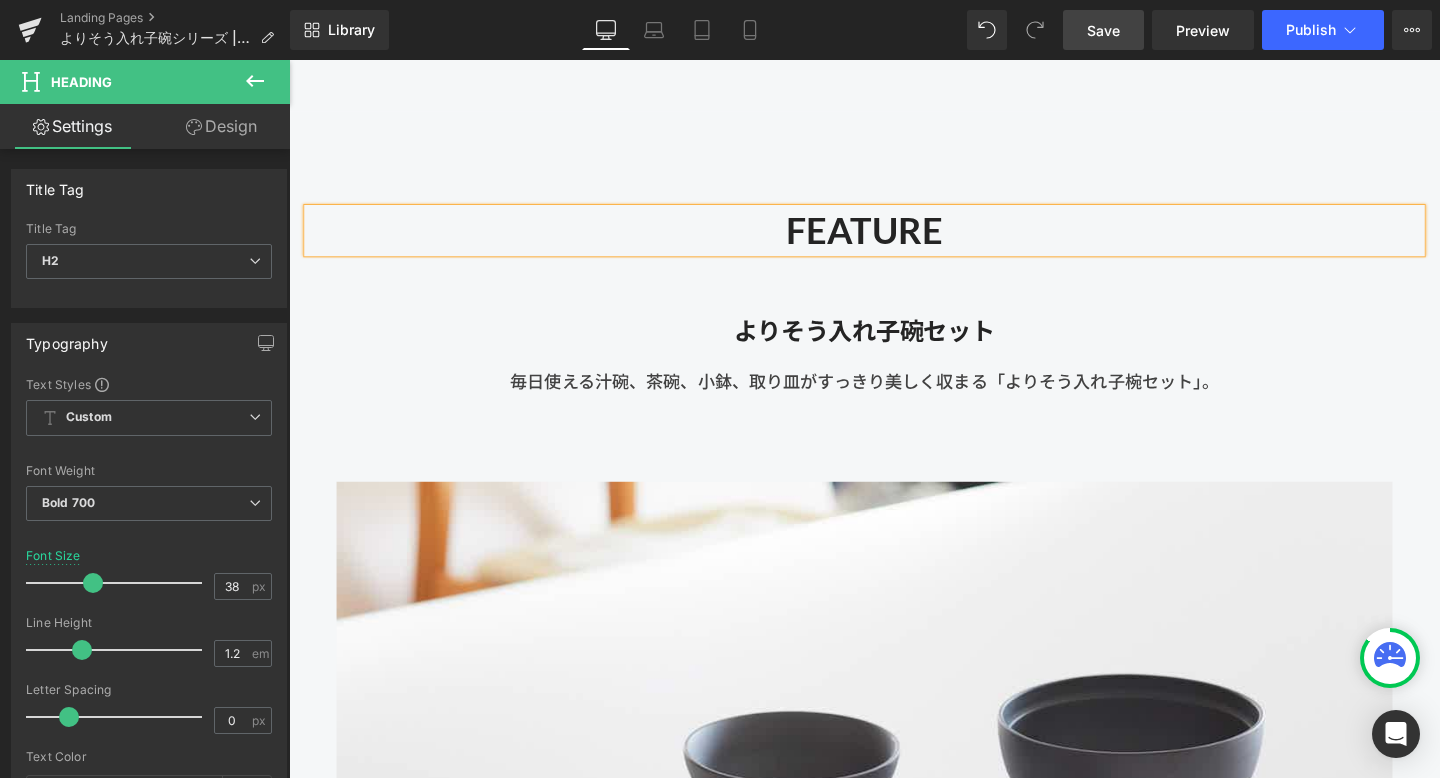 click on "よりそう入れ子碗セット" at bounding box center (894, 345) 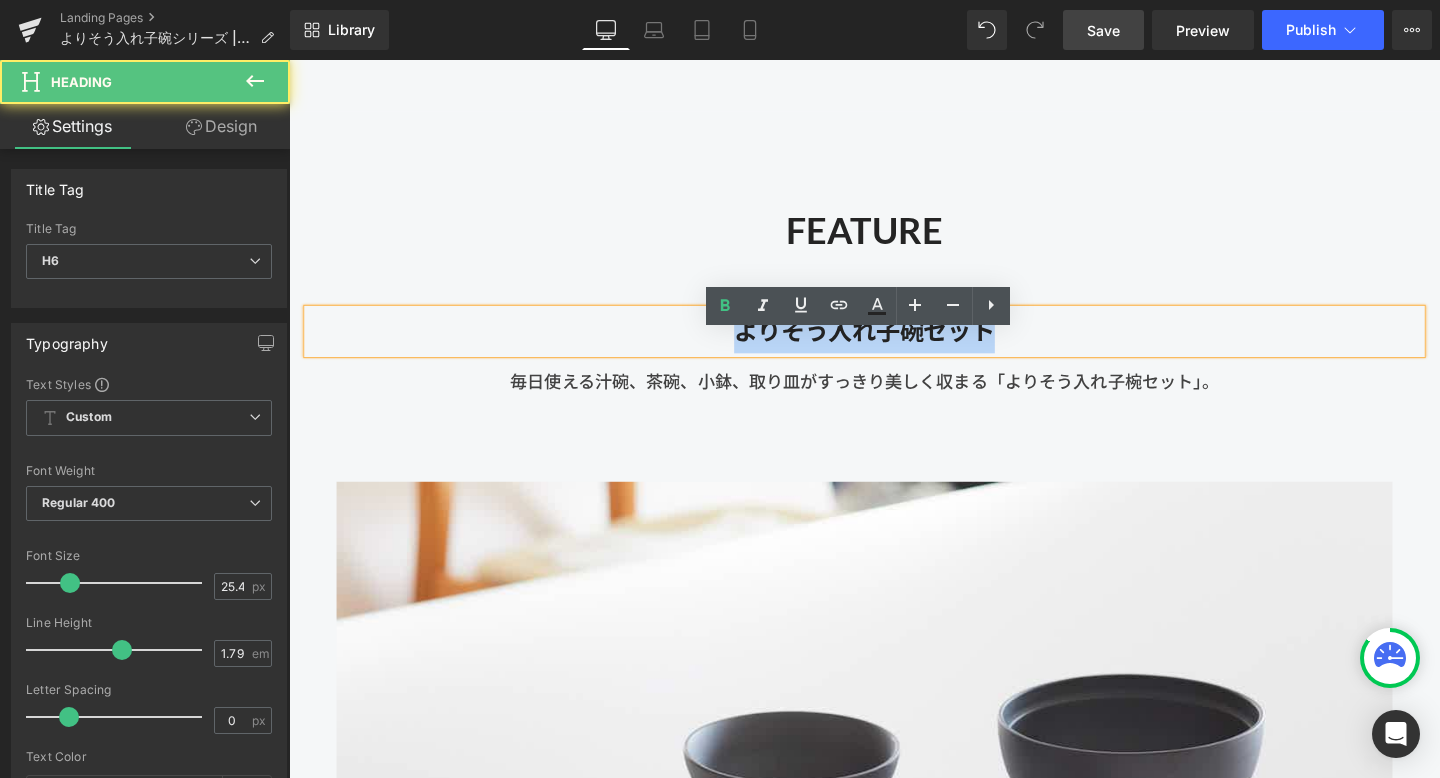 drag, startPoint x: 1056, startPoint y: 372, endPoint x: 763, endPoint y: 370, distance: 293.00684 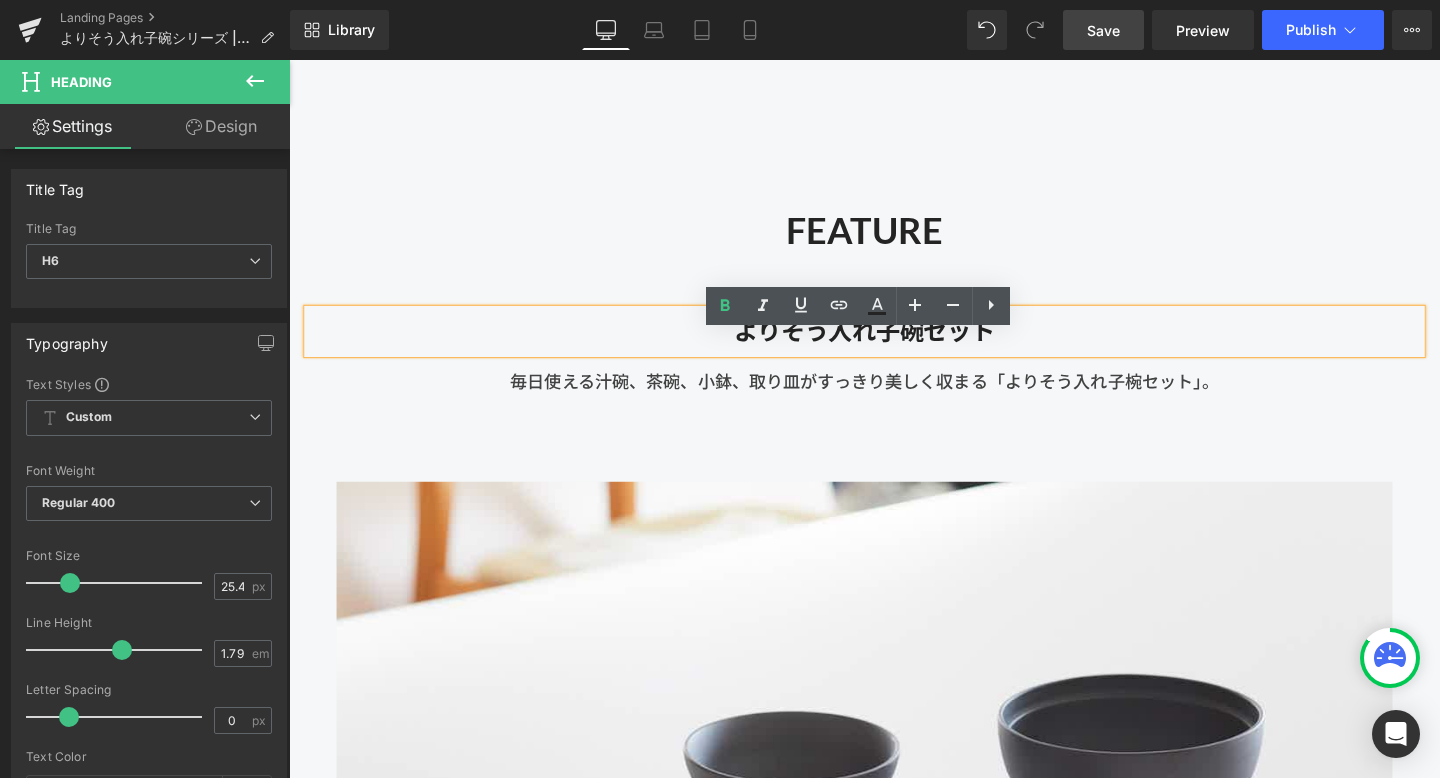 click on "よりそう入れ子碗セット" at bounding box center [894, 345] 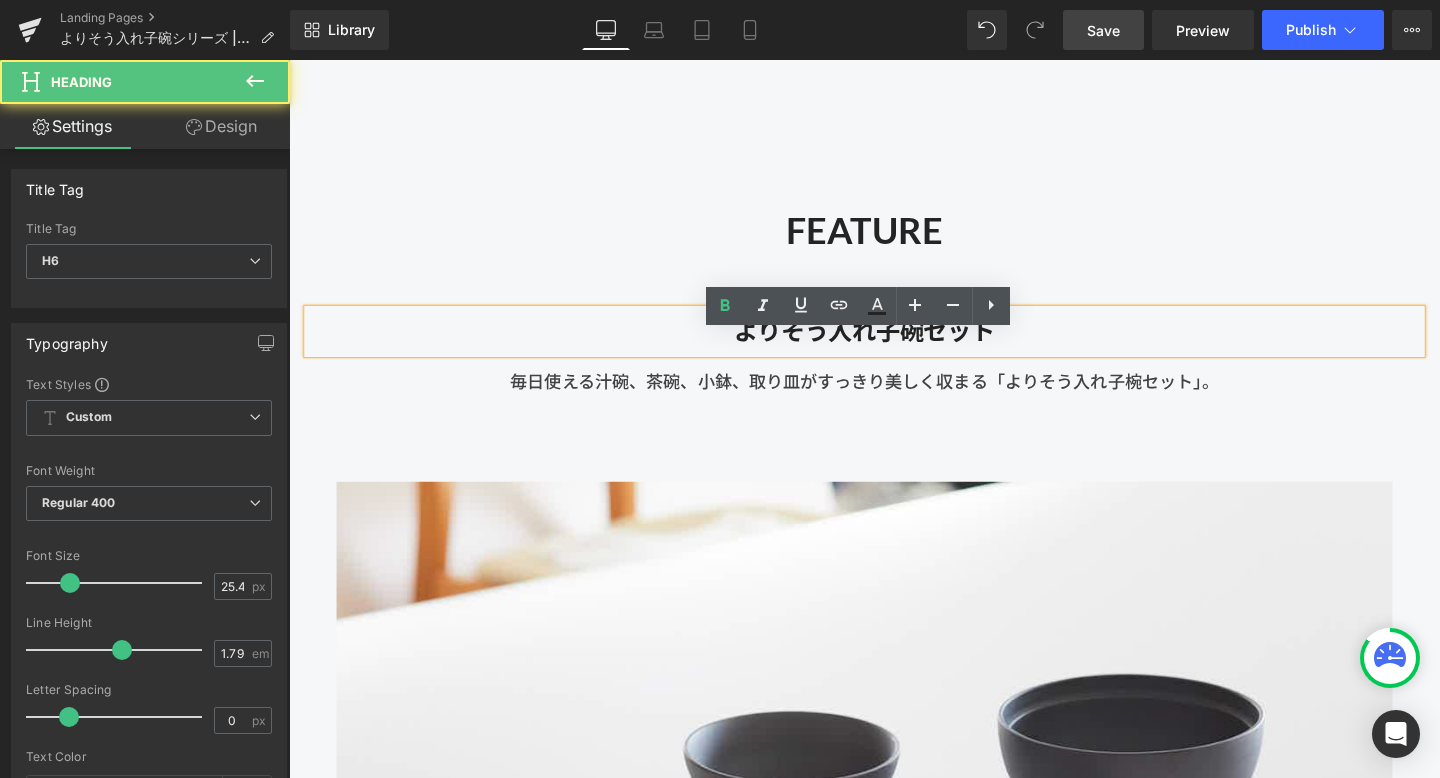 type 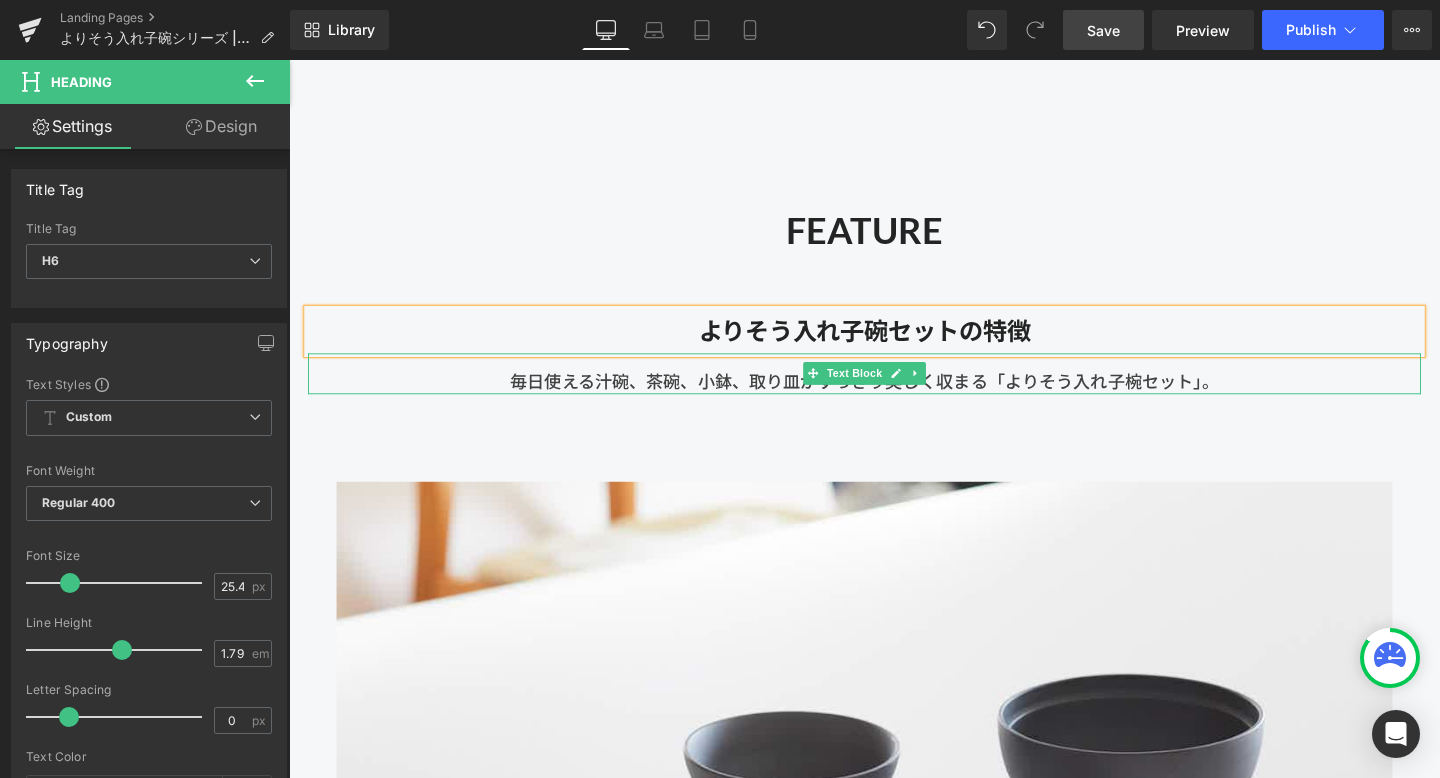 click on "毎日使える汁碗、茶碗、小鉢、取り皿がすっきり美しく収まる「よりそう入れ子椀セット」。" at bounding box center (894, 389) 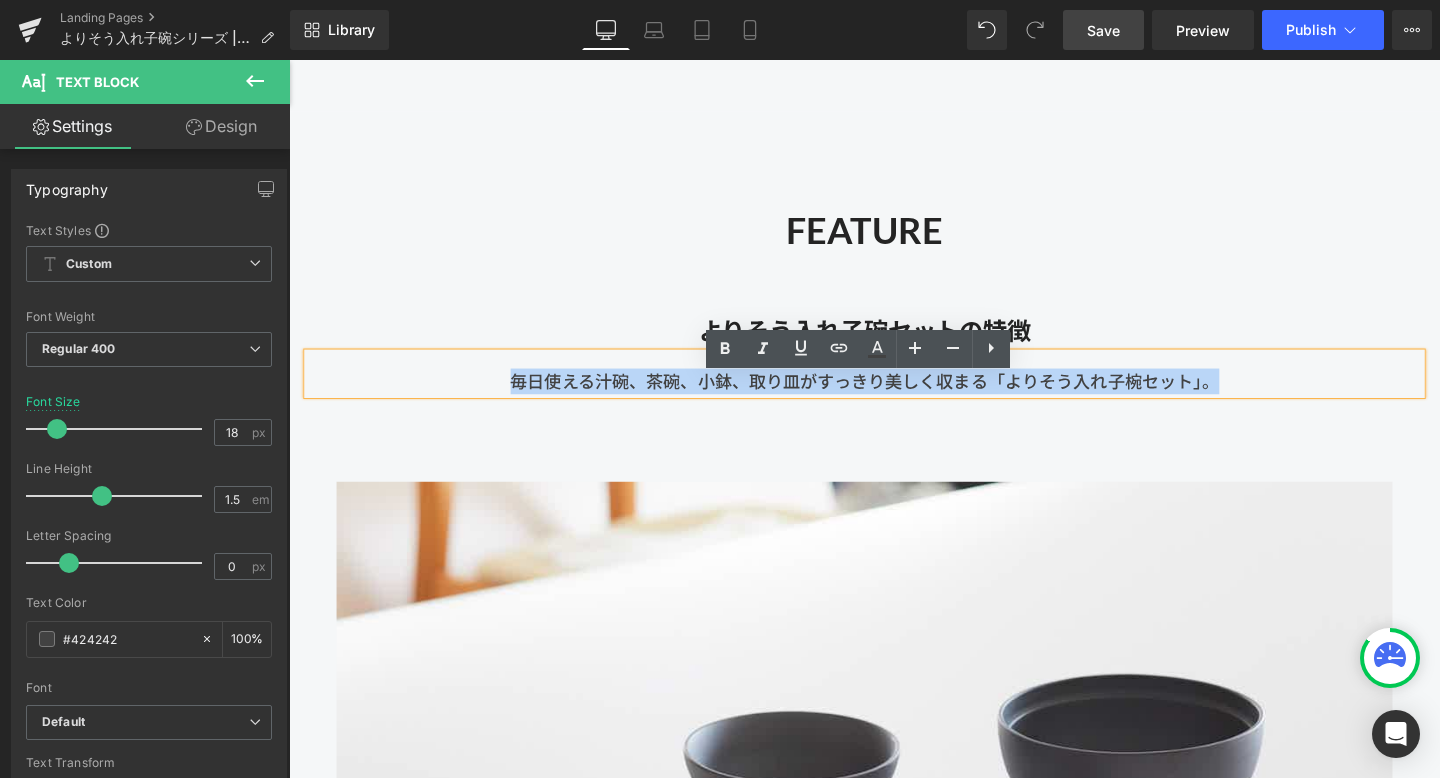 drag, startPoint x: 1285, startPoint y: 422, endPoint x: 522, endPoint y: 412, distance: 763.06555 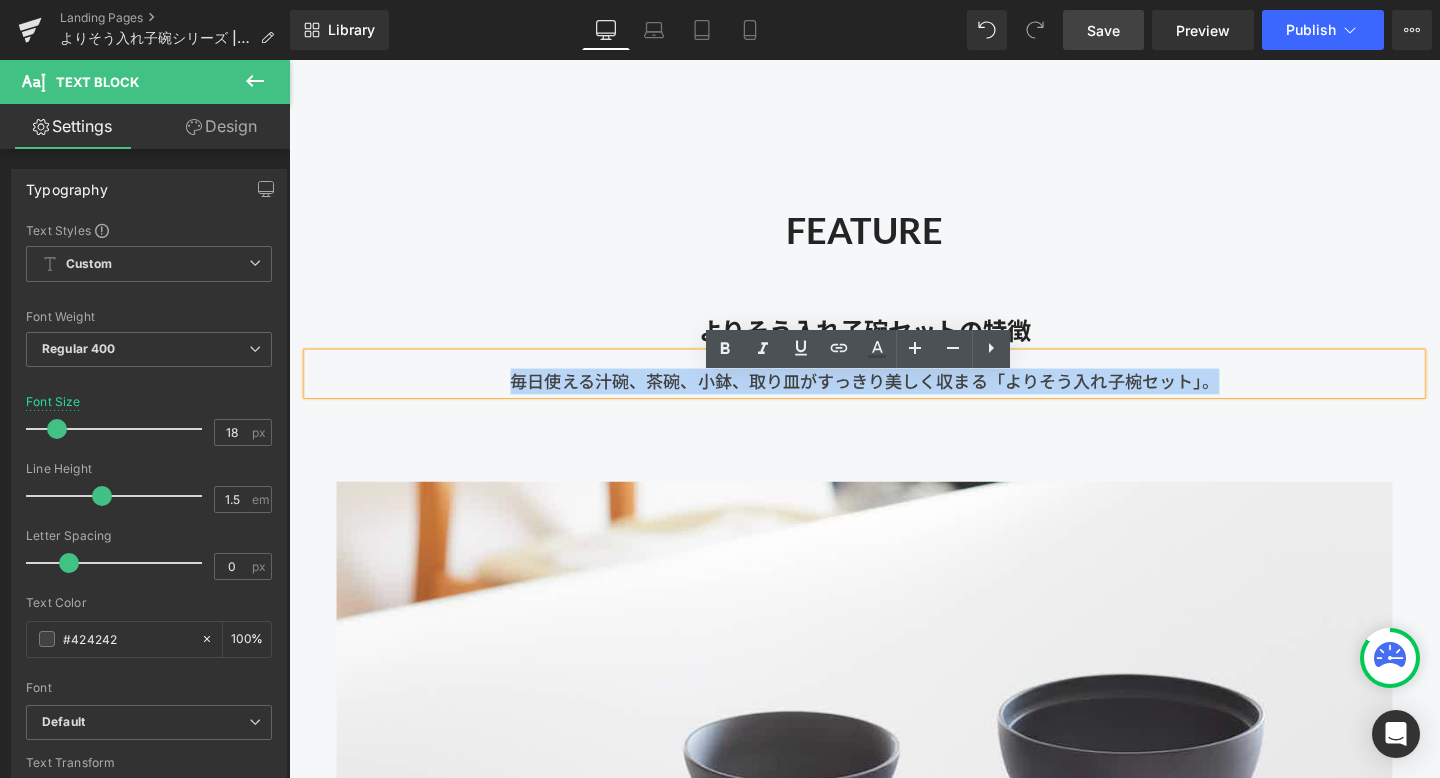 click on "毎日使える汁碗、茶碗、小鉢、取り皿がすっきり美しく収まる「よりそう入れ子椀セット」。" at bounding box center [894, 389] 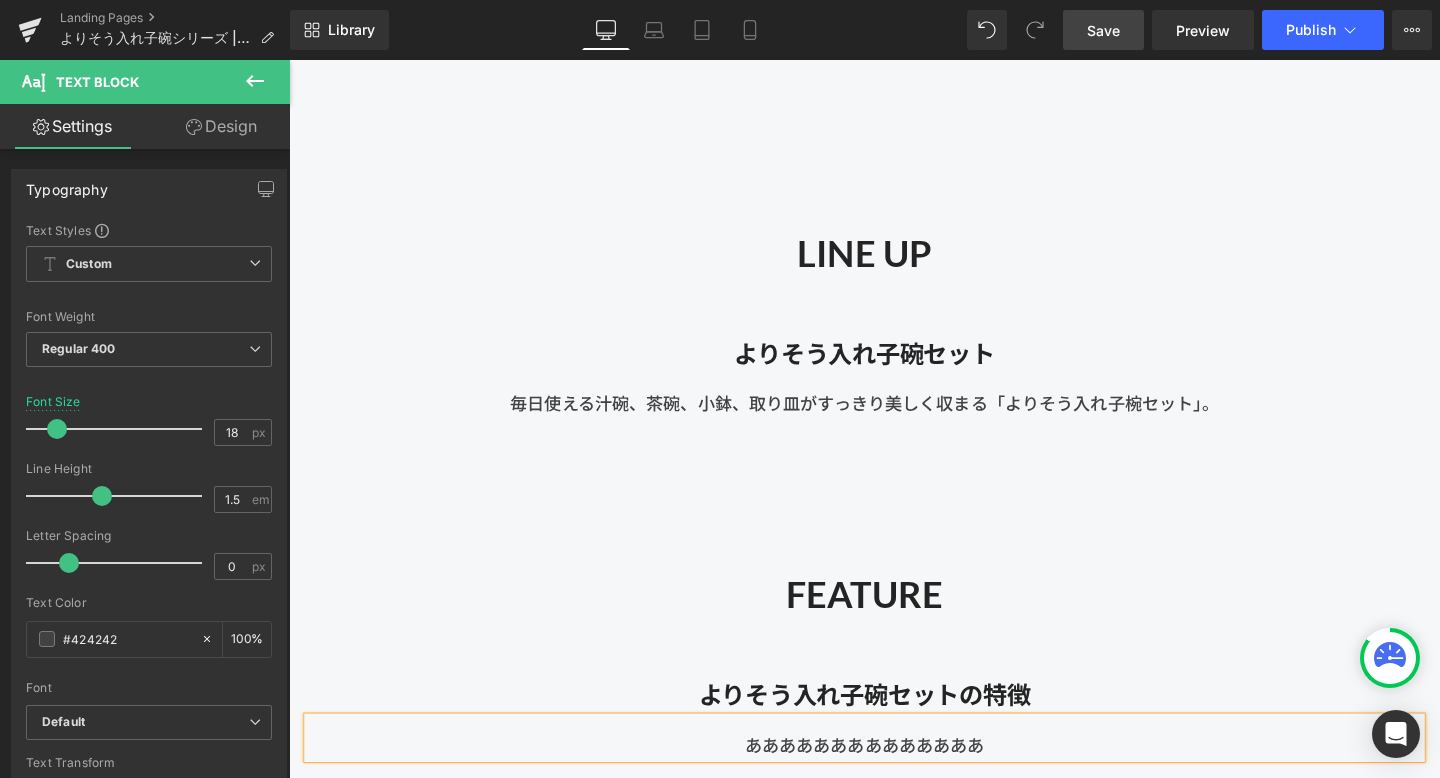 scroll, scrollTop: 2036, scrollLeft: 0, axis: vertical 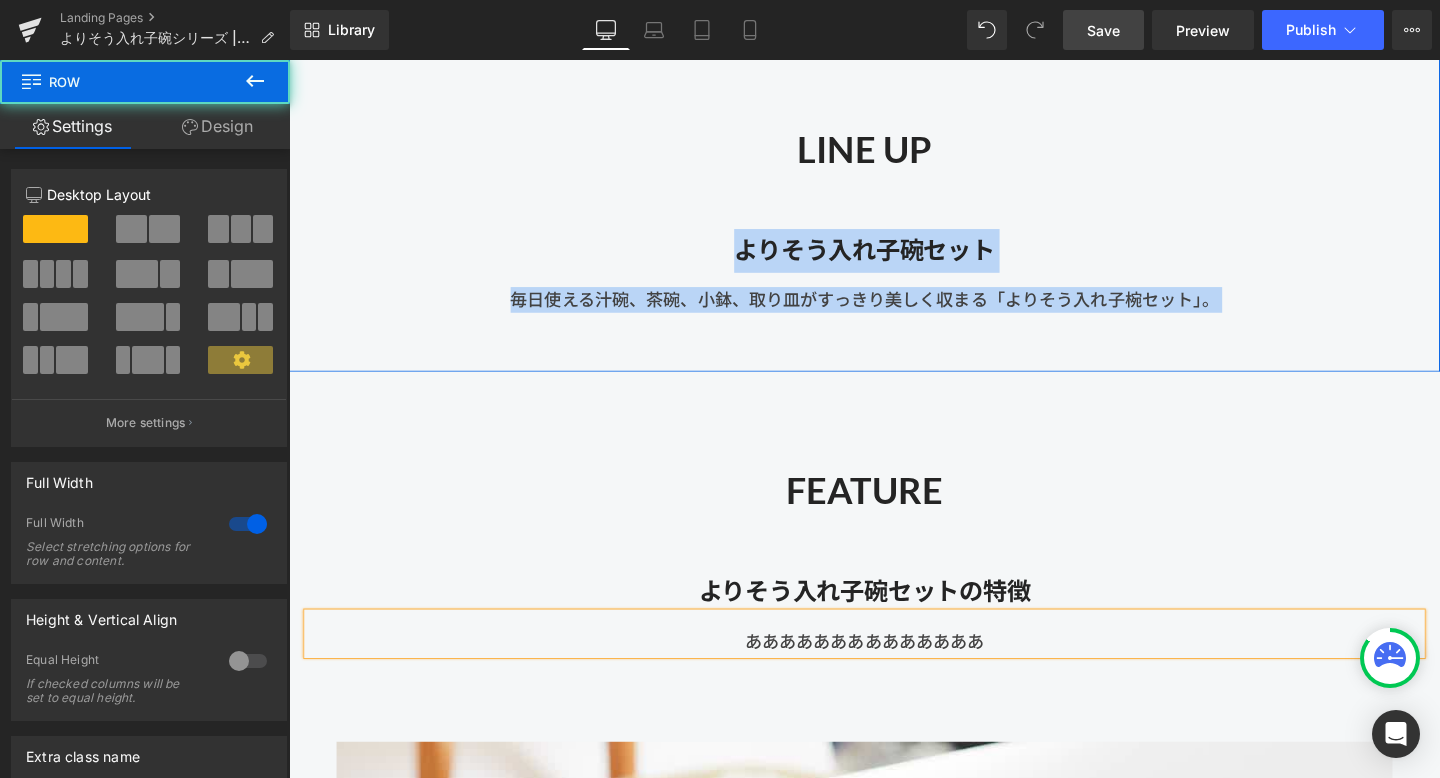 drag, startPoint x: 916, startPoint y: 399, endPoint x: 840, endPoint y: 230, distance: 185.30246 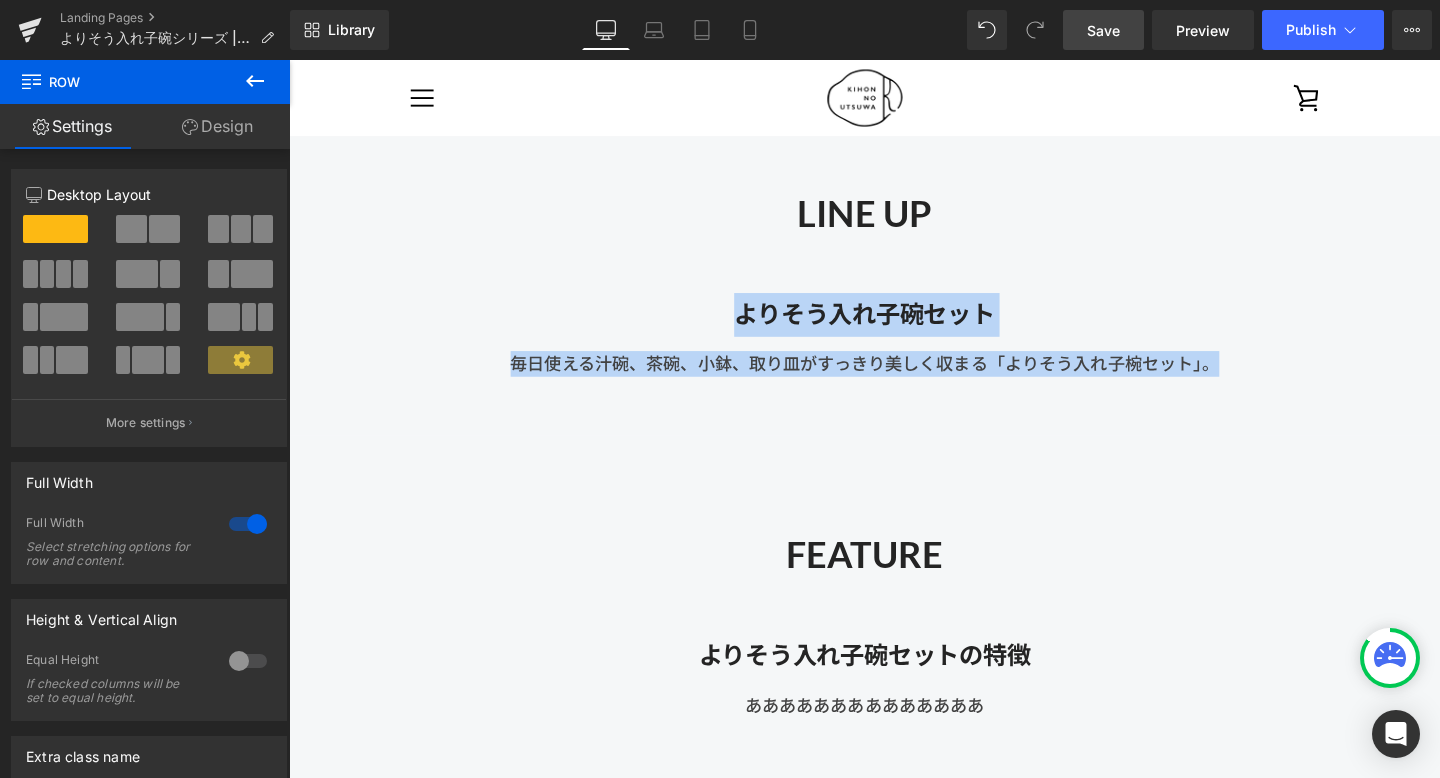 scroll, scrollTop: 1950, scrollLeft: 0, axis: vertical 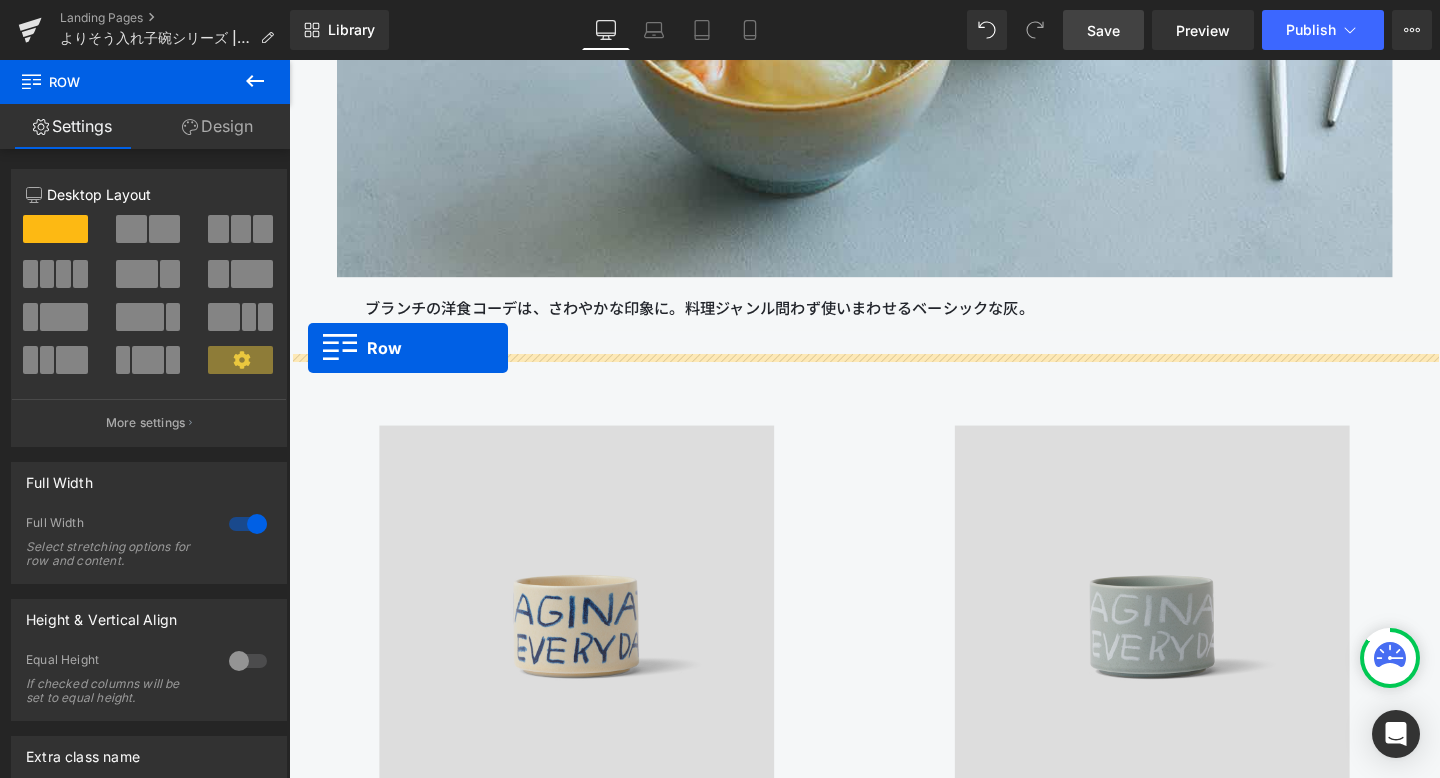 drag, startPoint x: 306, startPoint y: 152, endPoint x: 309, endPoint y: 363, distance: 211.02133 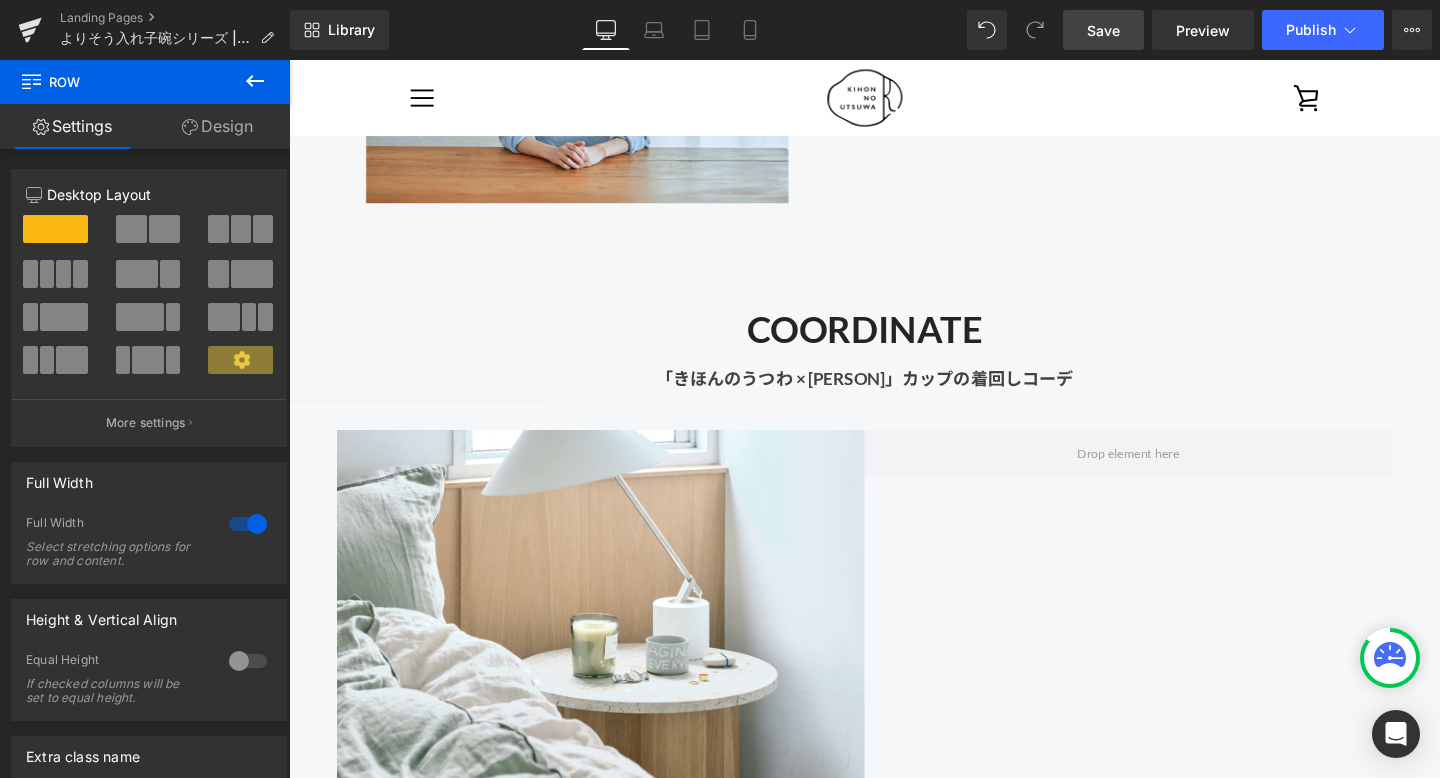 scroll, scrollTop: 20199, scrollLeft: 0, axis: vertical 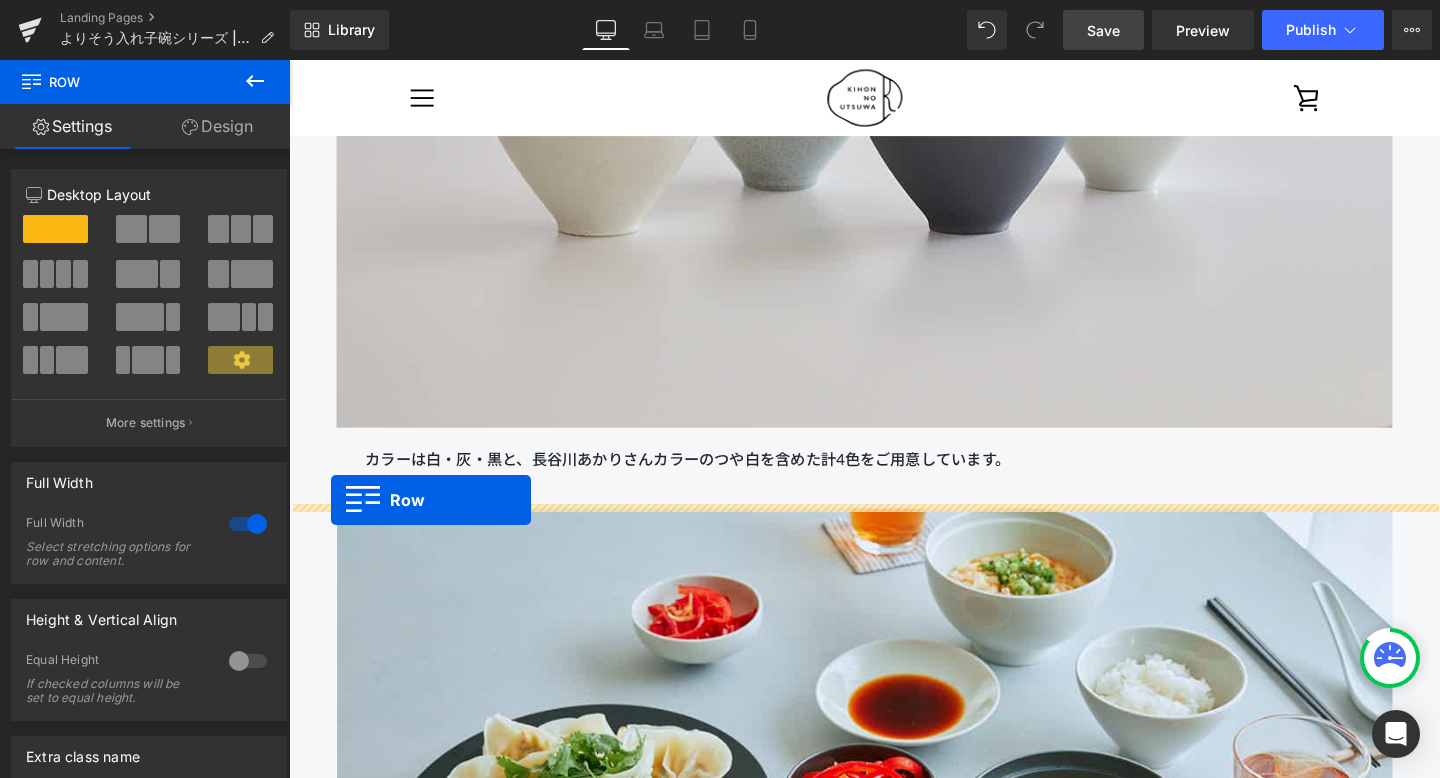 drag, startPoint x: 291, startPoint y: 349, endPoint x: 333, endPoint y: 523, distance: 178.99721 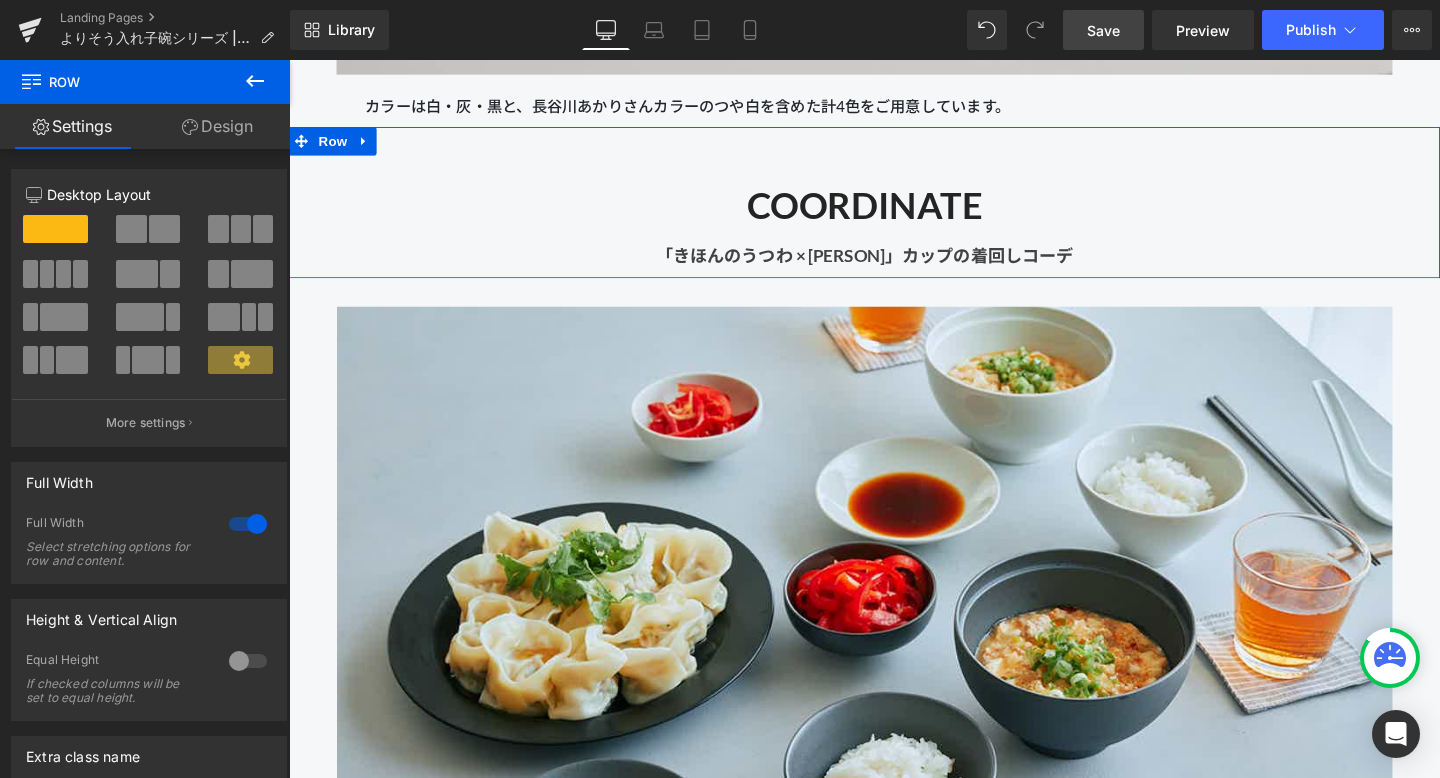 scroll, scrollTop: 4840, scrollLeft: 0, axis: vertical 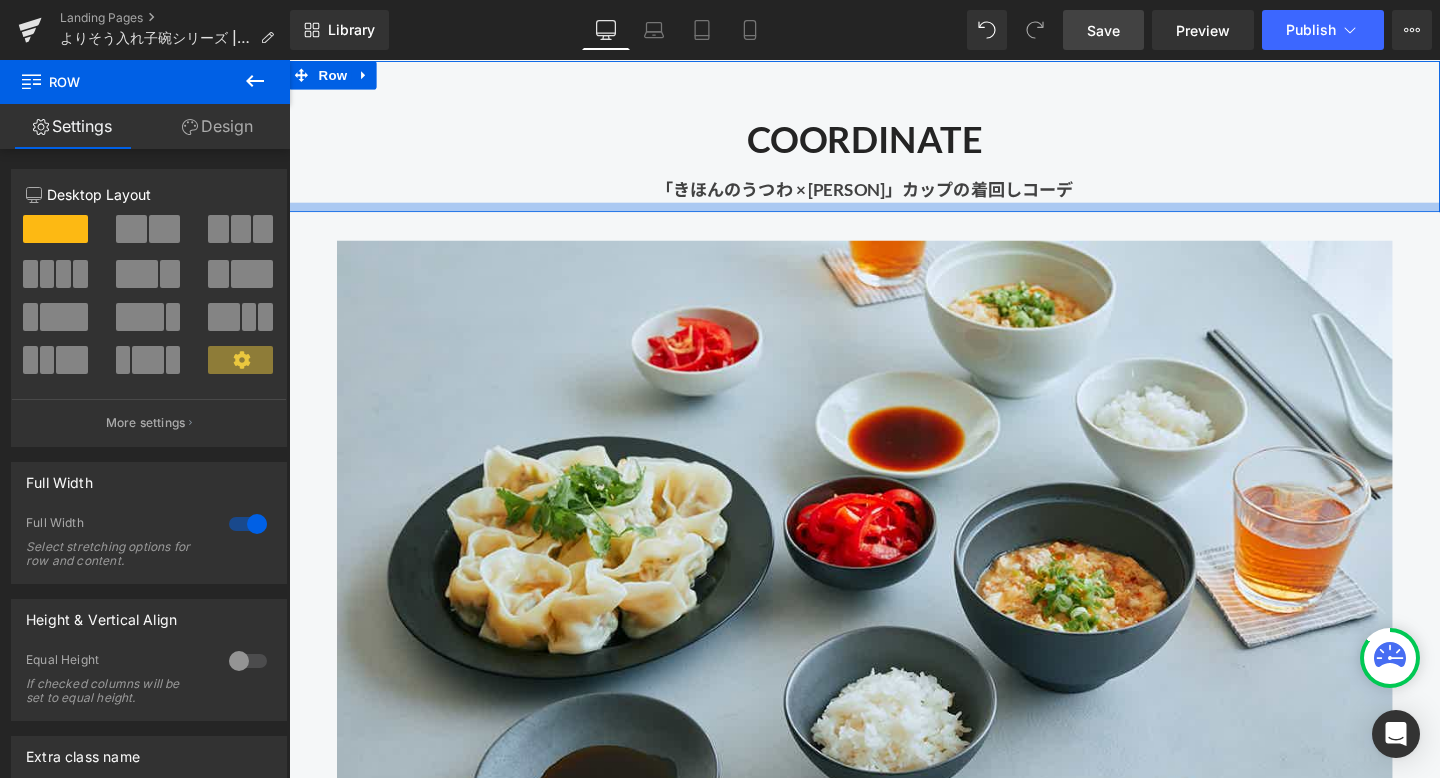 click at bounding box center [894, 215] 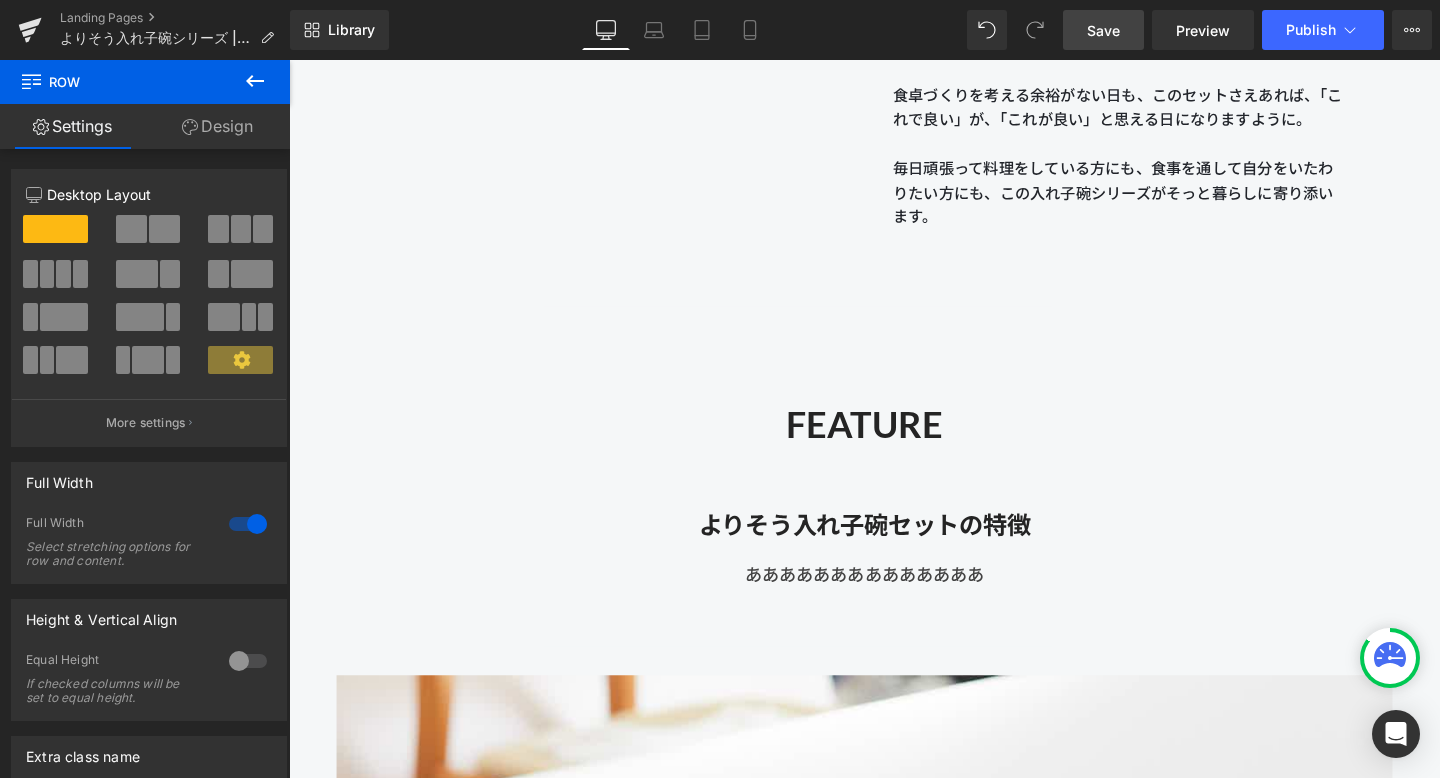 scroll, scrollTop: 1761, scrollLeft: 0, axis: vertical 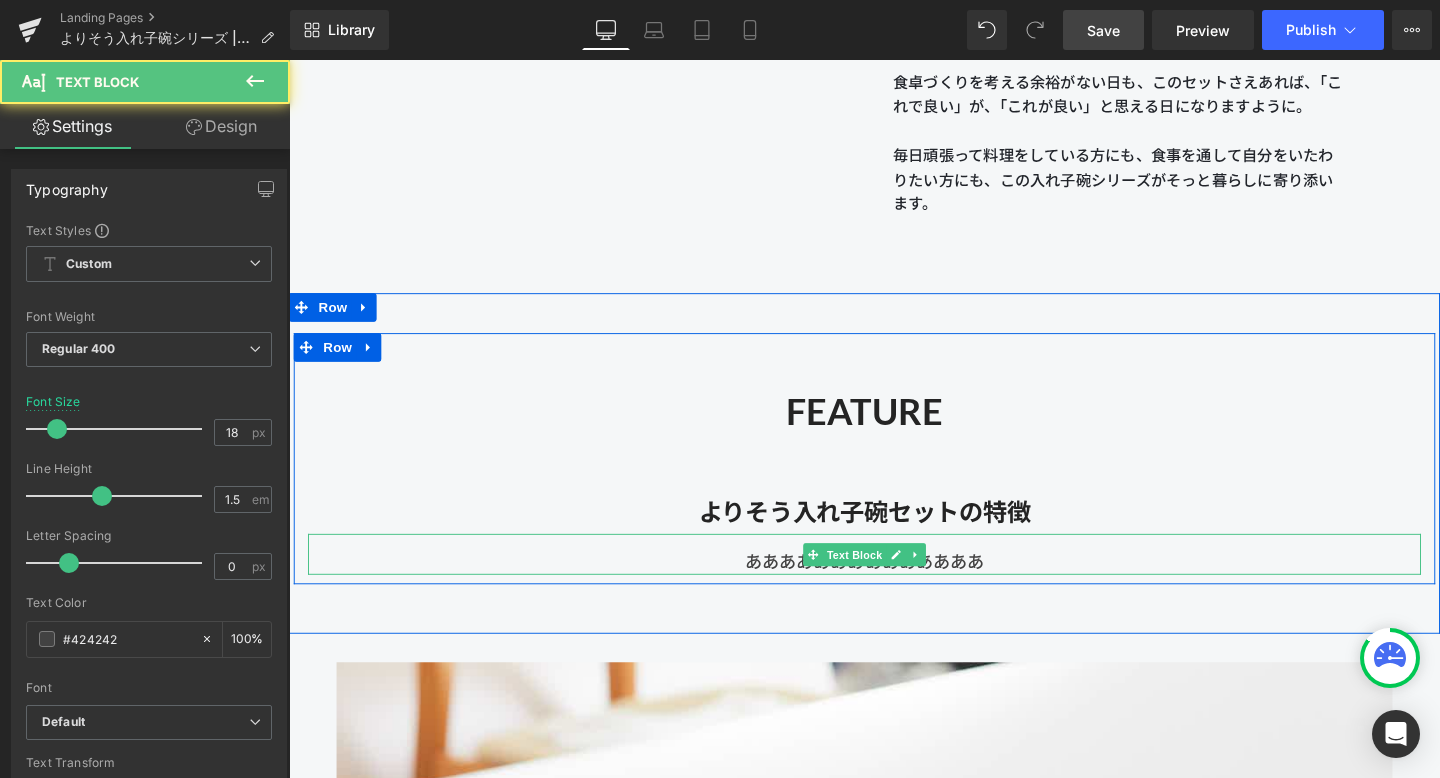 click on "ああああああああああああああ" at bounding box center [894, 579] 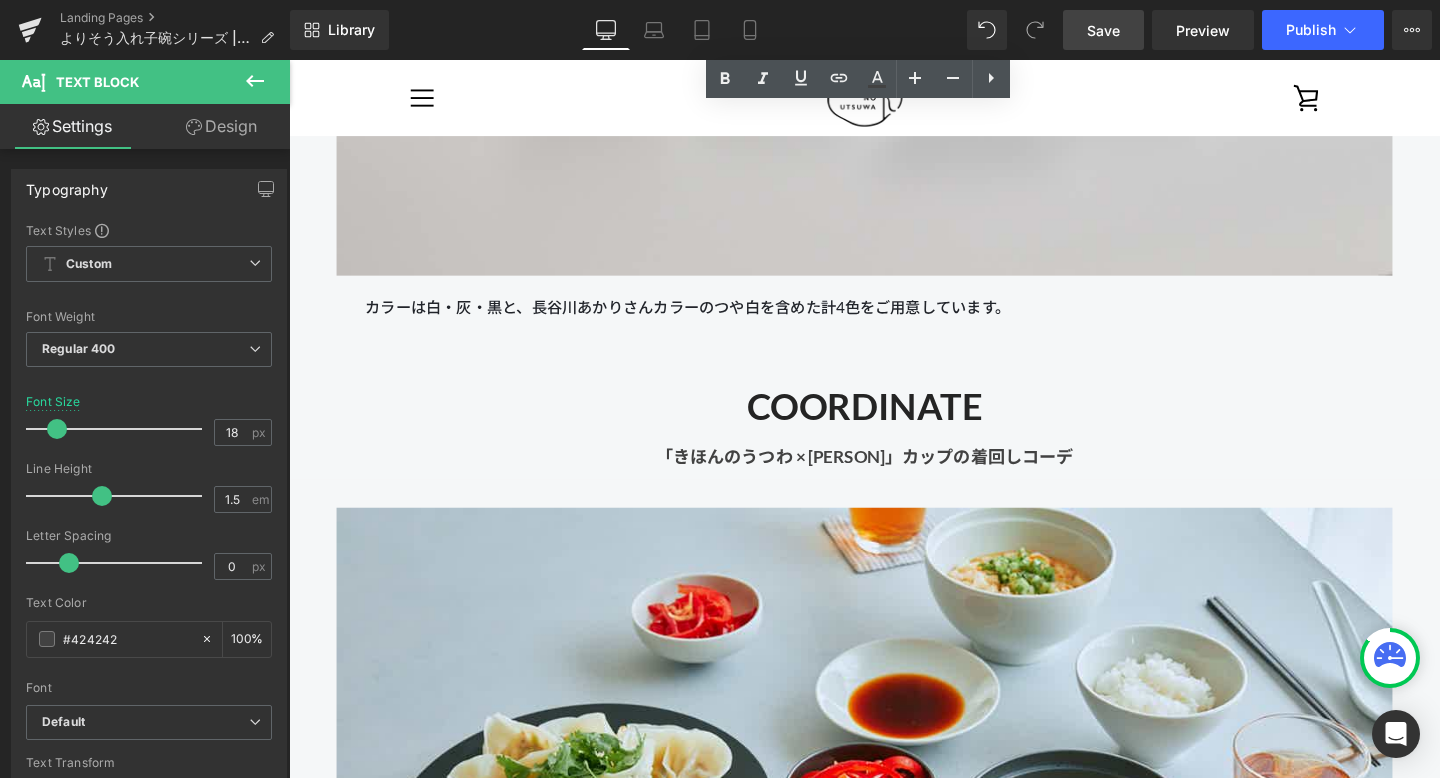 scroll, scrollTop: 4551, scrollLeft: 0, axis: vertical 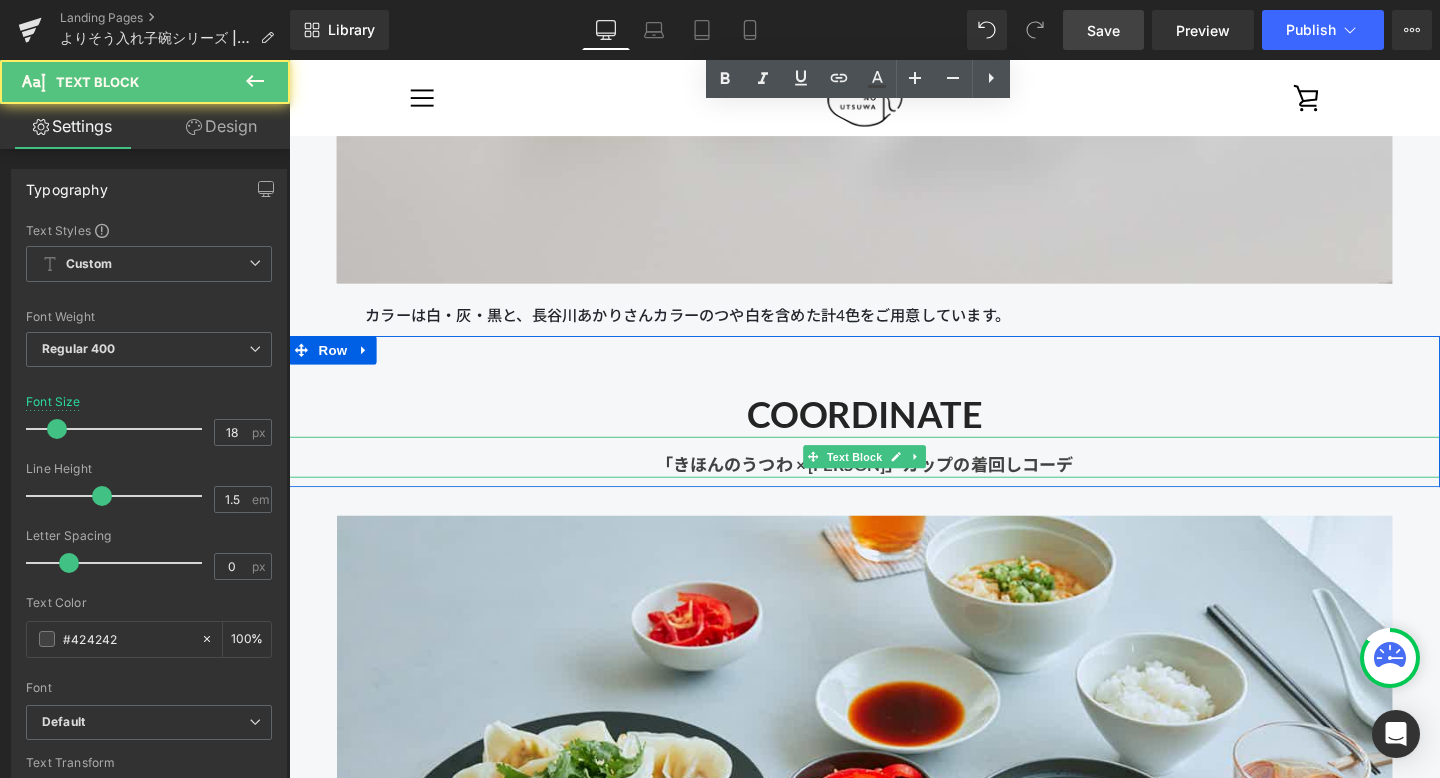 drag, startPoint x: 1144, startPoint y: 509, endPoint x: 1028, endPoint y: 503, distance: 116.15507 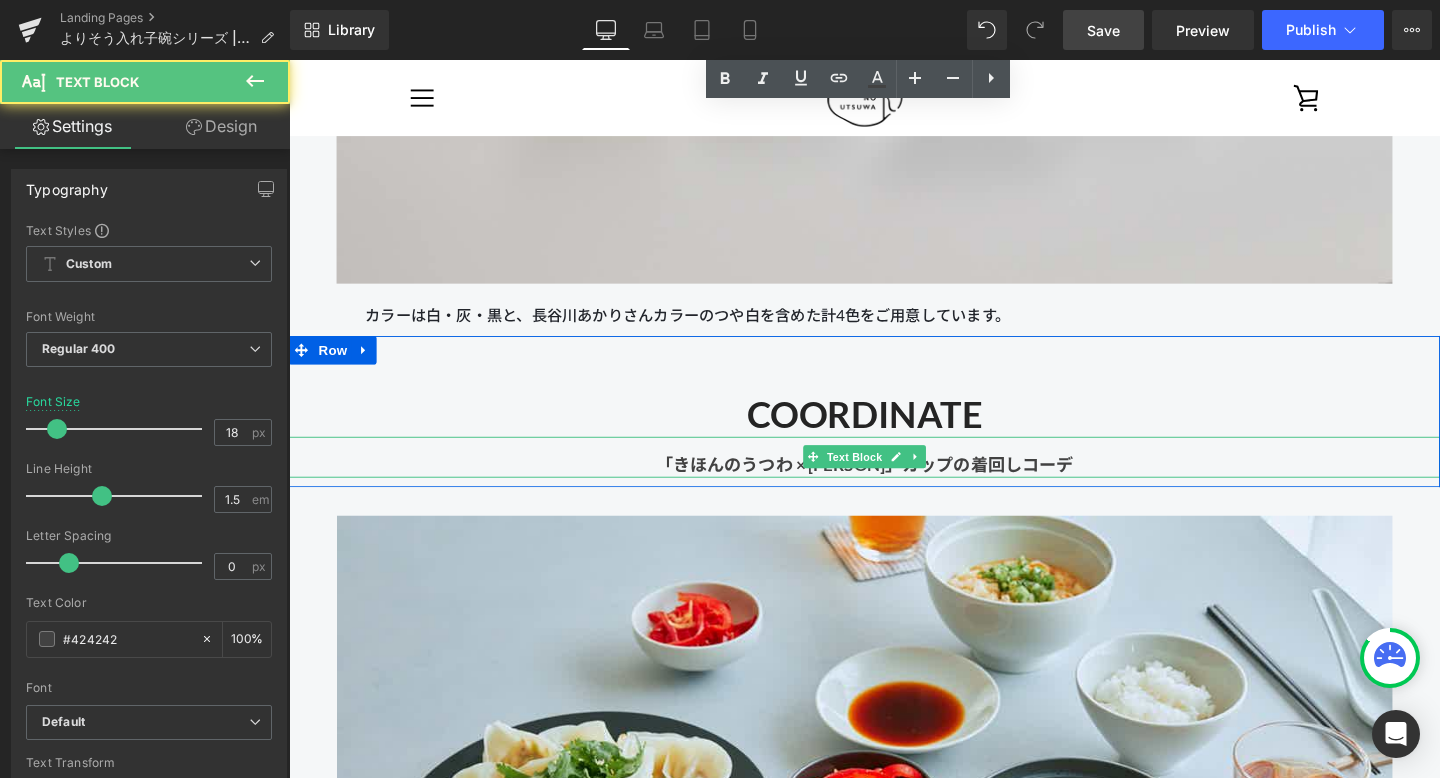 click on "「きほんのうつわ  ×  [PERSON]」カップの着回しコーデ" at bounding box center (894, 477) 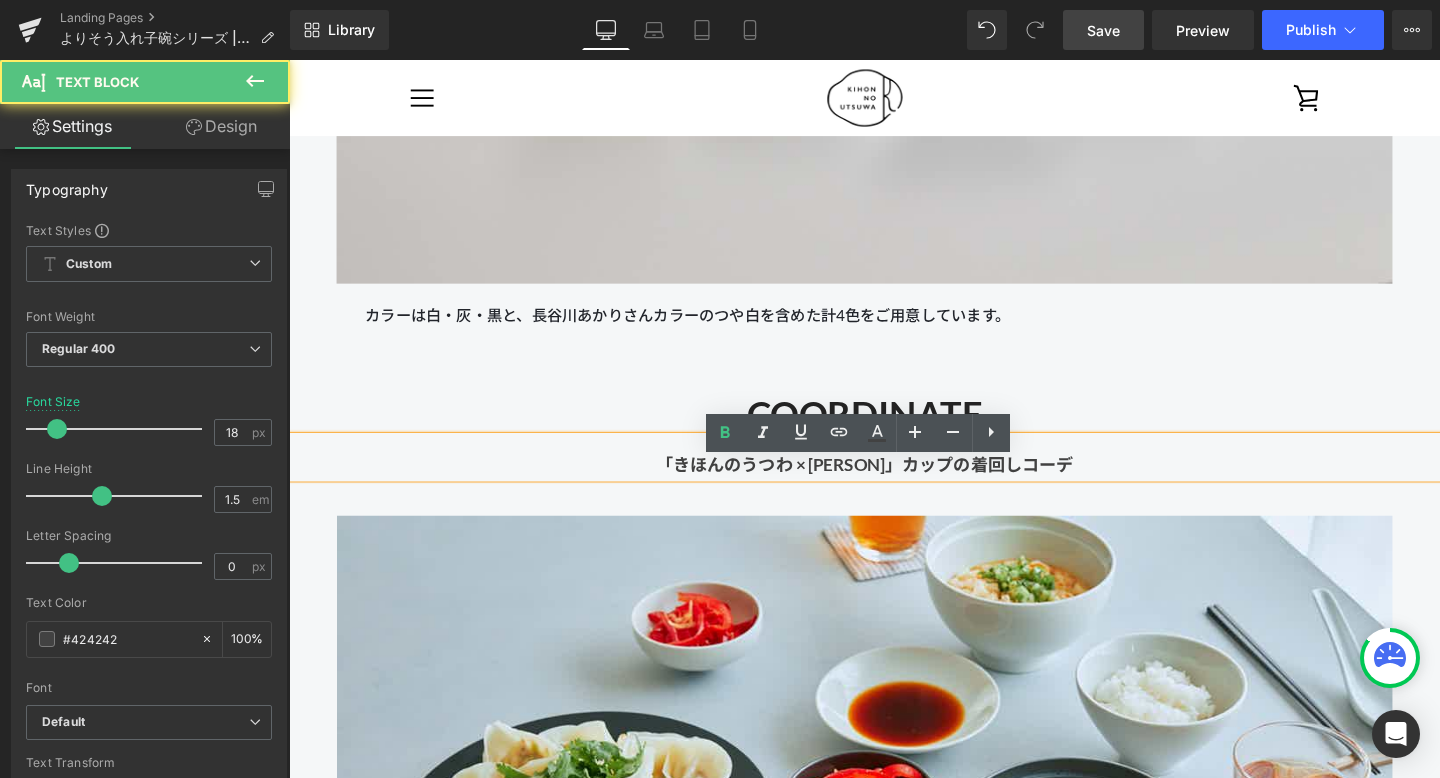 click on "「きほんのうつわ  ×  [PERSON]」カップの着回しコーデ" at bounding box center [894, 485] 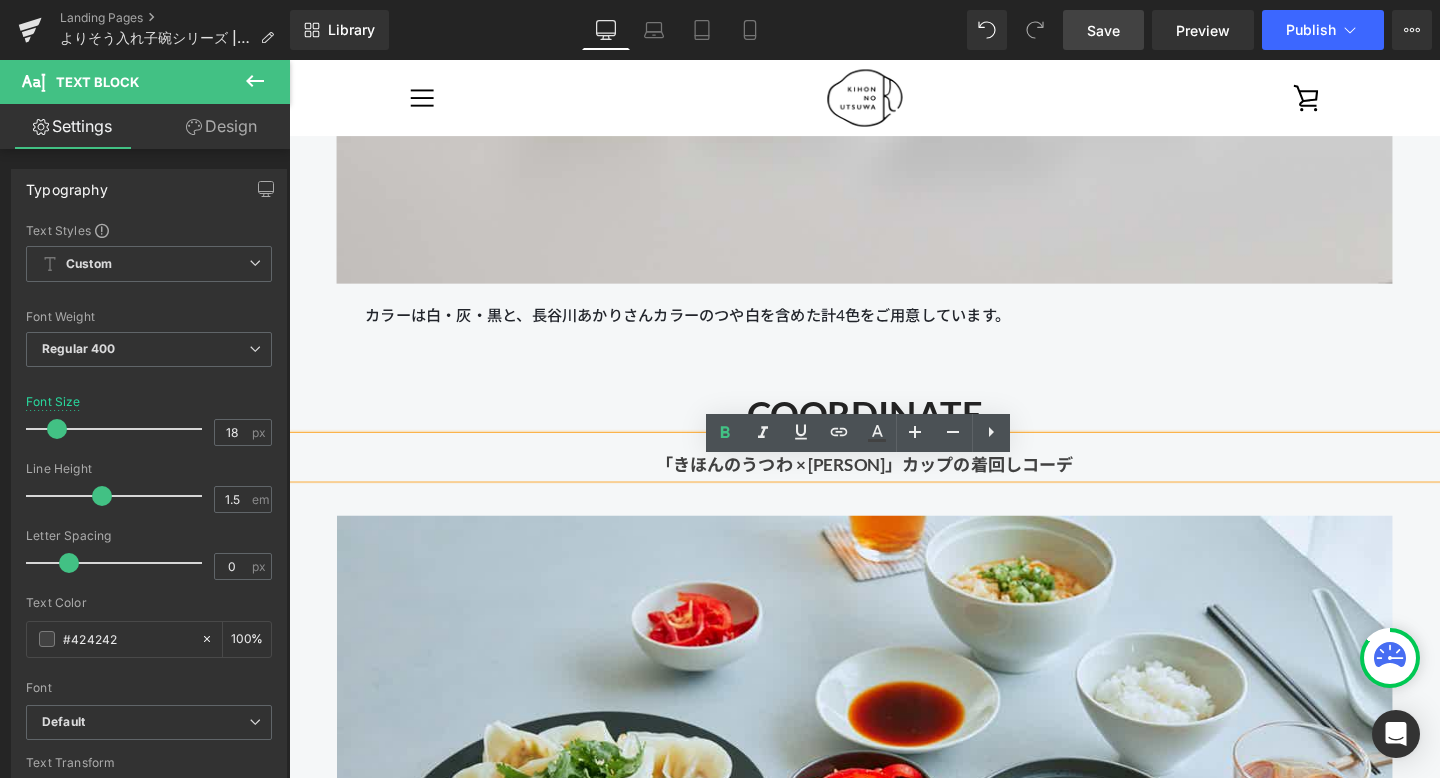 drag, startPoint x: 1133, startPoint y: 507, endPoint x: 677, endPoint y: 505, distance: 456.0044 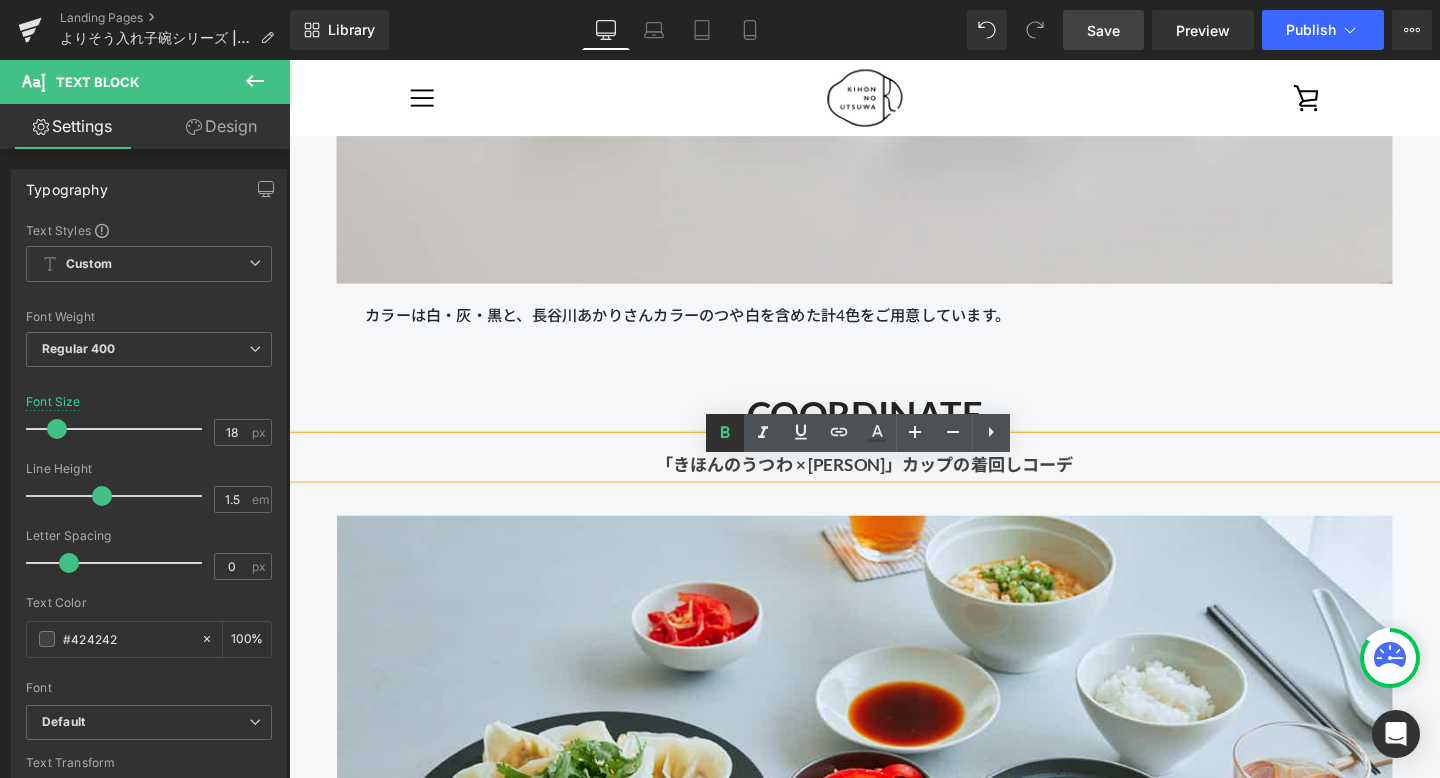 click 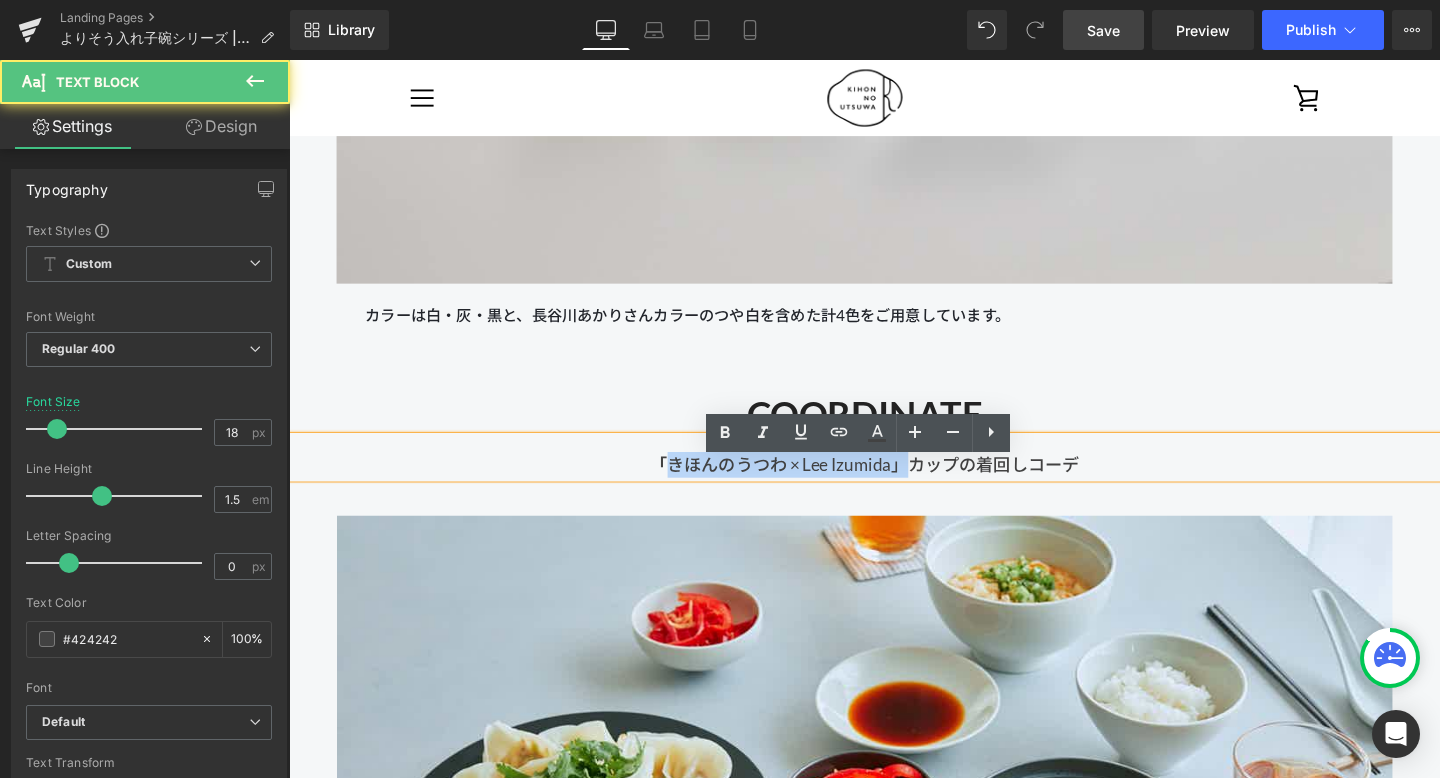 drag, startPoint x: 940, startPoint y: 508, endPoint x: 679, endPoint y: 517, distance: 261.15512 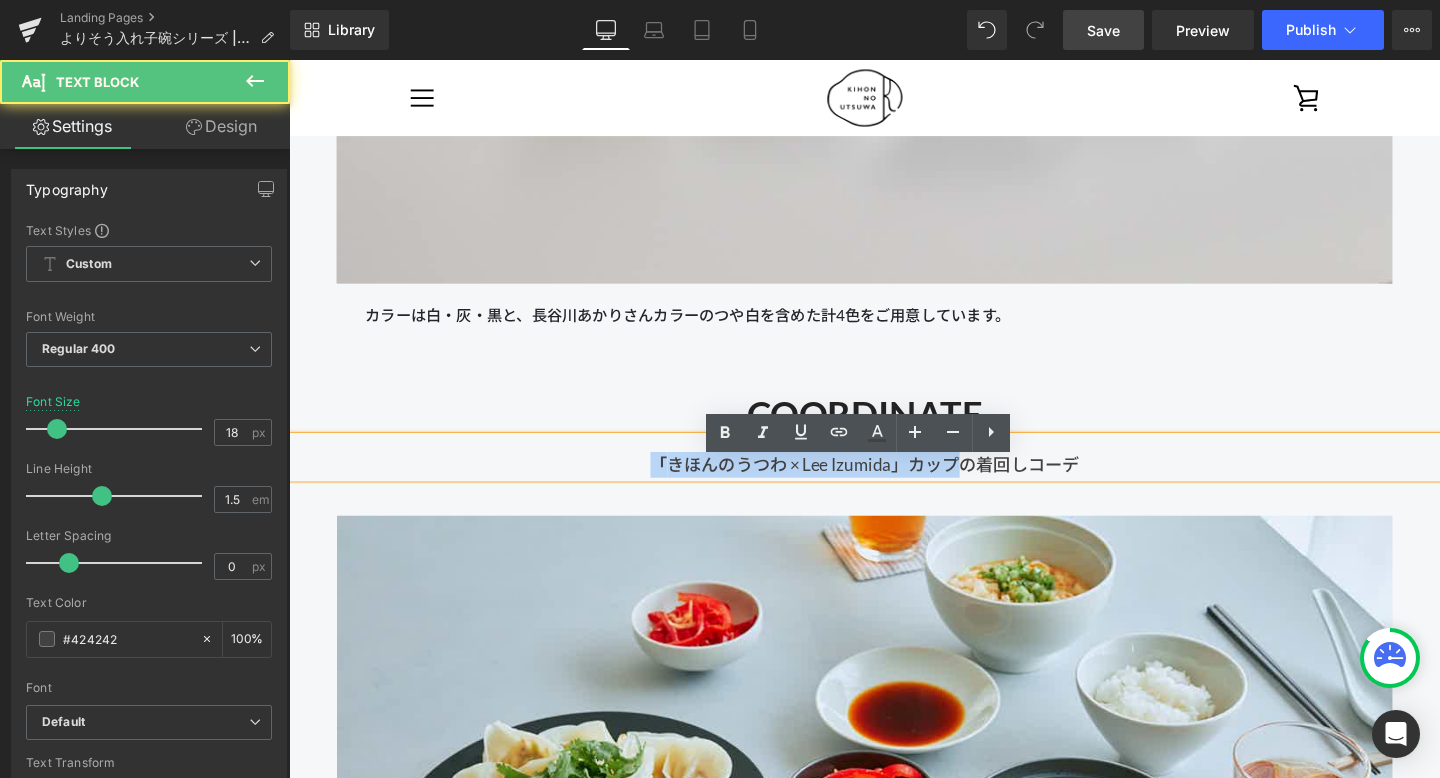 drag, startPoint x: 986, startPoint y: 513, endPoint x: 664, endPoint y: 510, distance: 322.01398 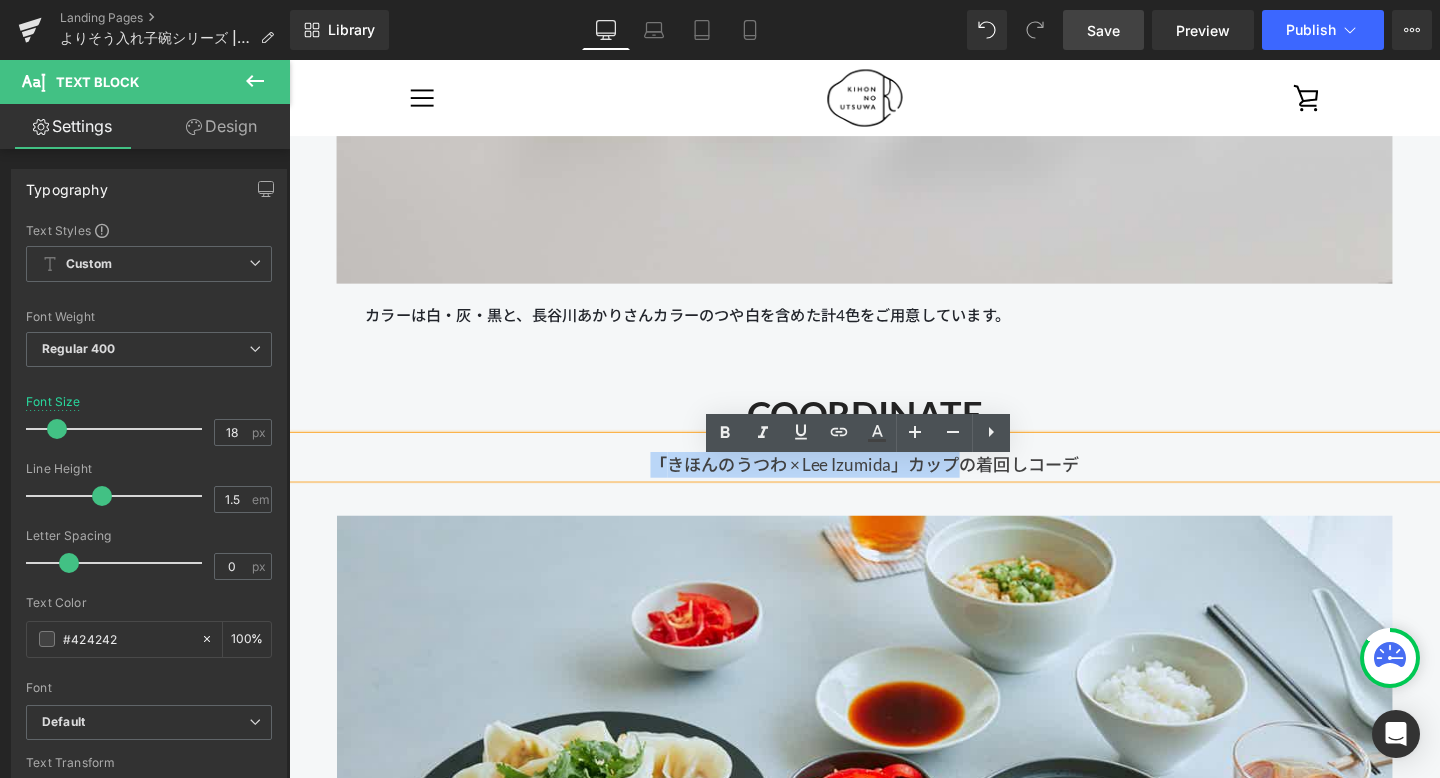 type 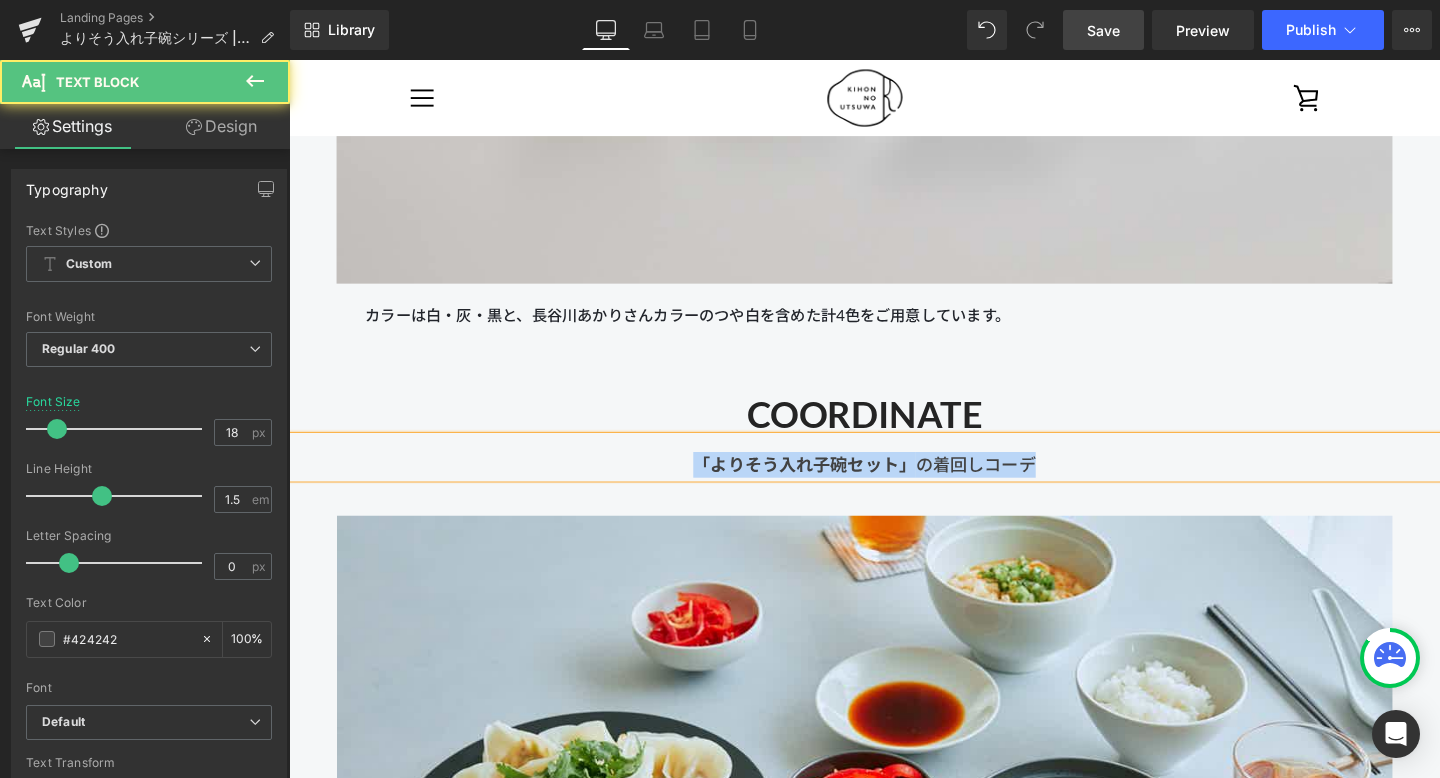 drag, startPoint x: 1101, startPoint y: 505, endPoint x: 638, endPoint y: 485, distance: 463.43176 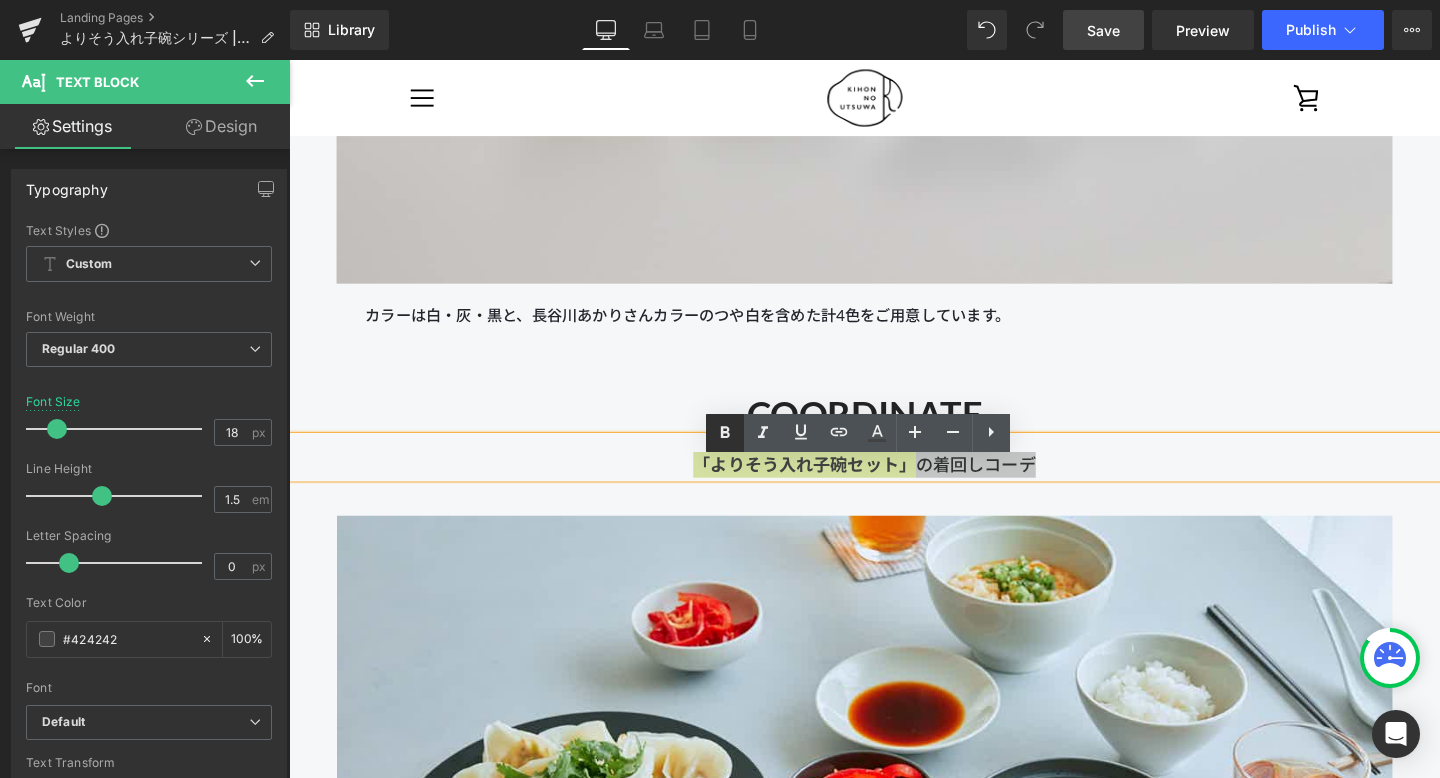 click 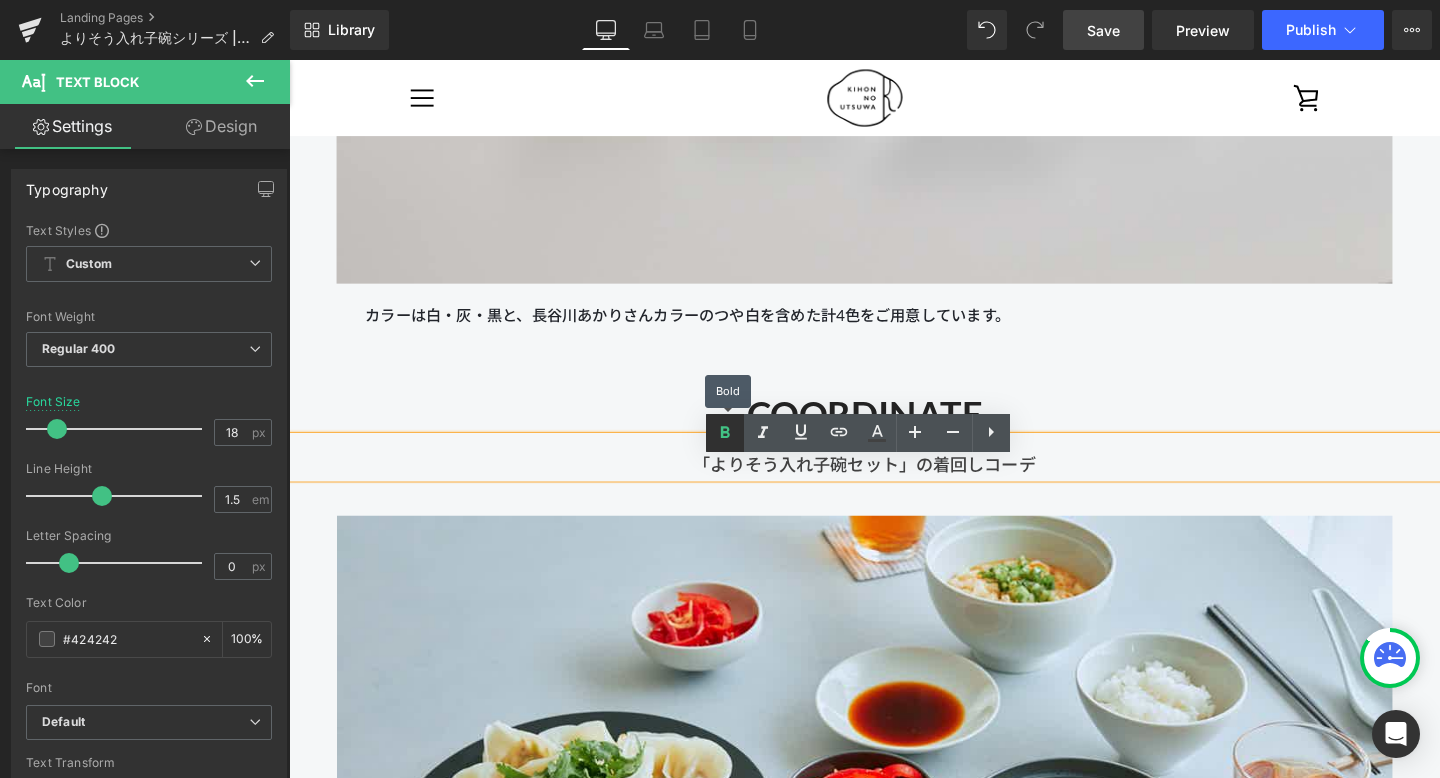click 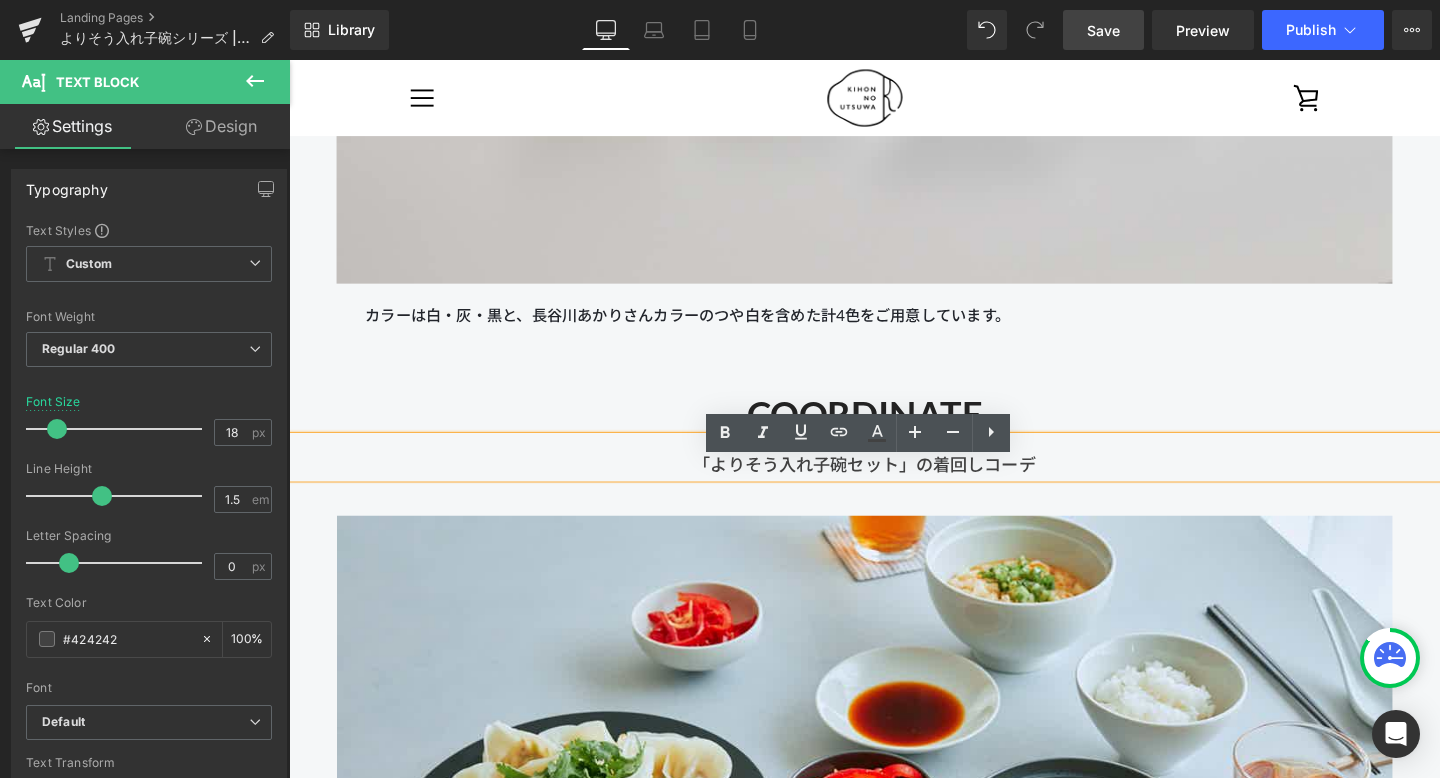 click on "「よりそう入れ子碗セット」の着回しコーデ" at bounding box center (894, 477) 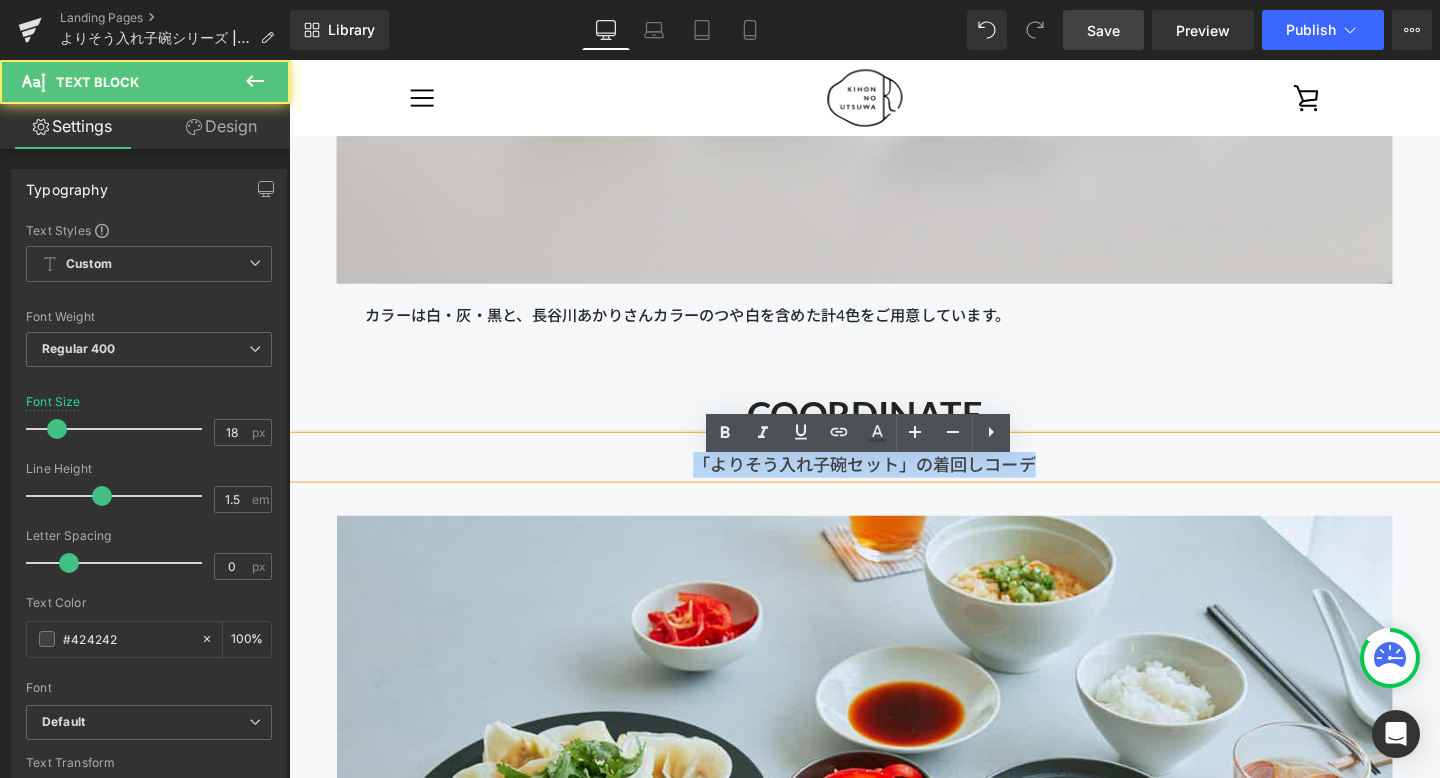 drag, startPoint x: 717, startPoint y: 504, endPoint x: 1187, endPoint y: 507, distance: 470.00958 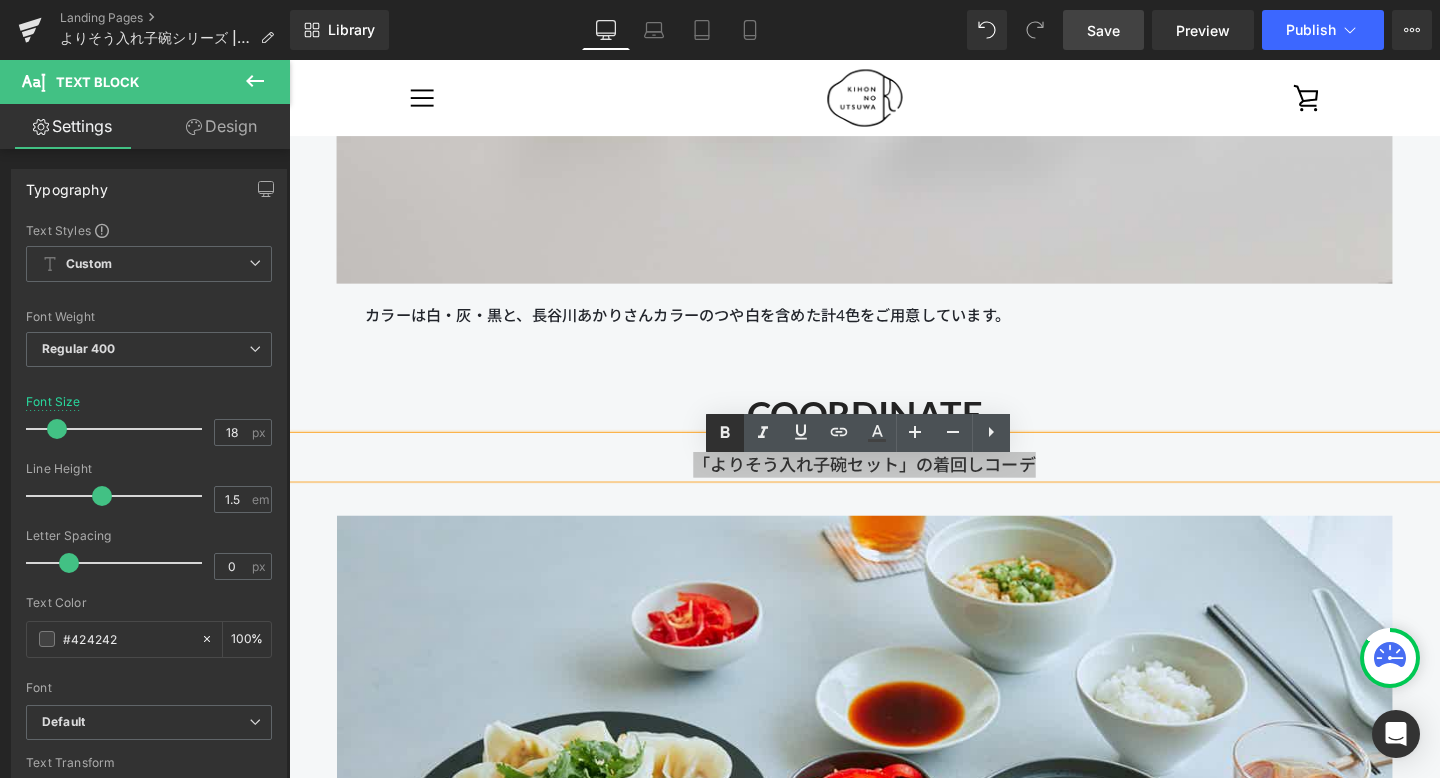 click 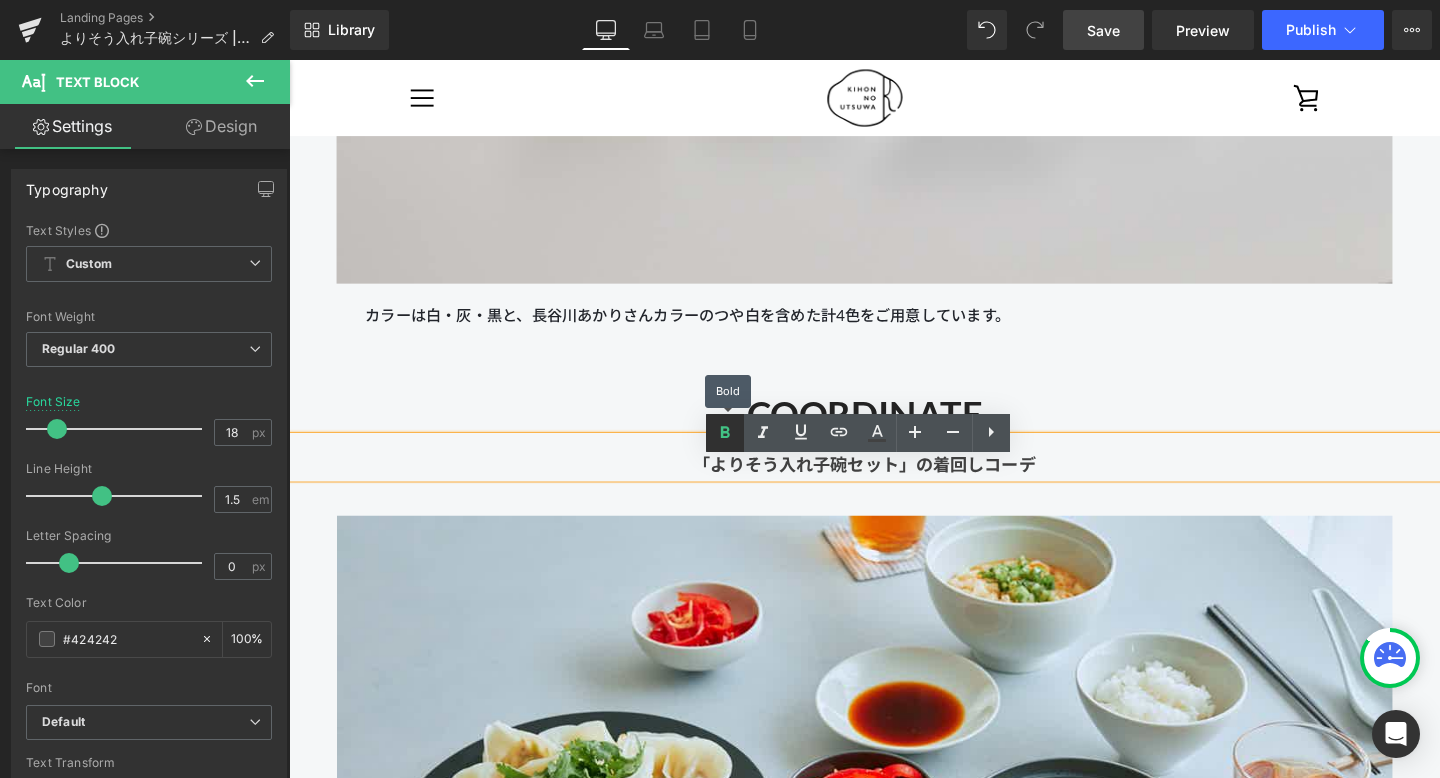click 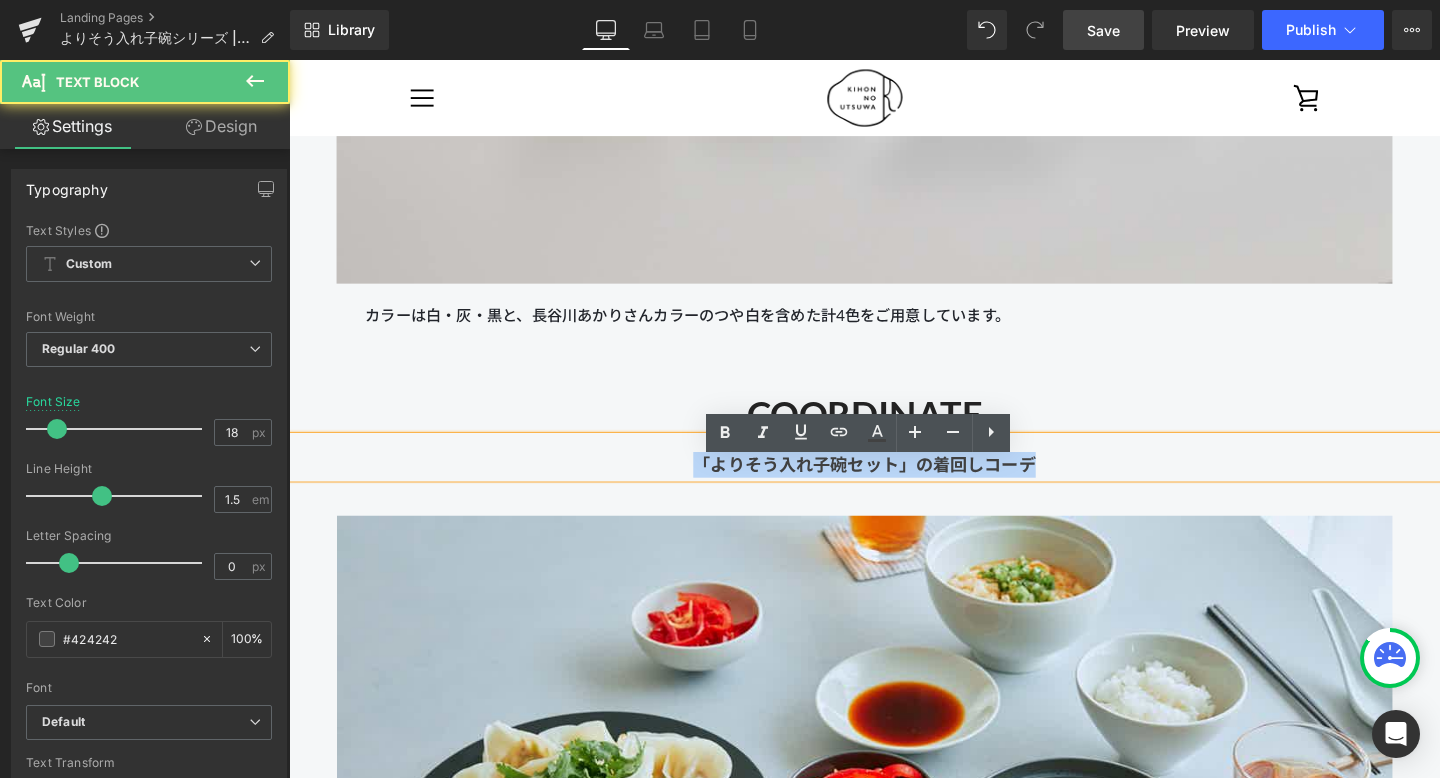drag, startPoint x: 1135, startPoint y: 512, endPoint x: 640, endPoint y: 501, distance: 495.1222 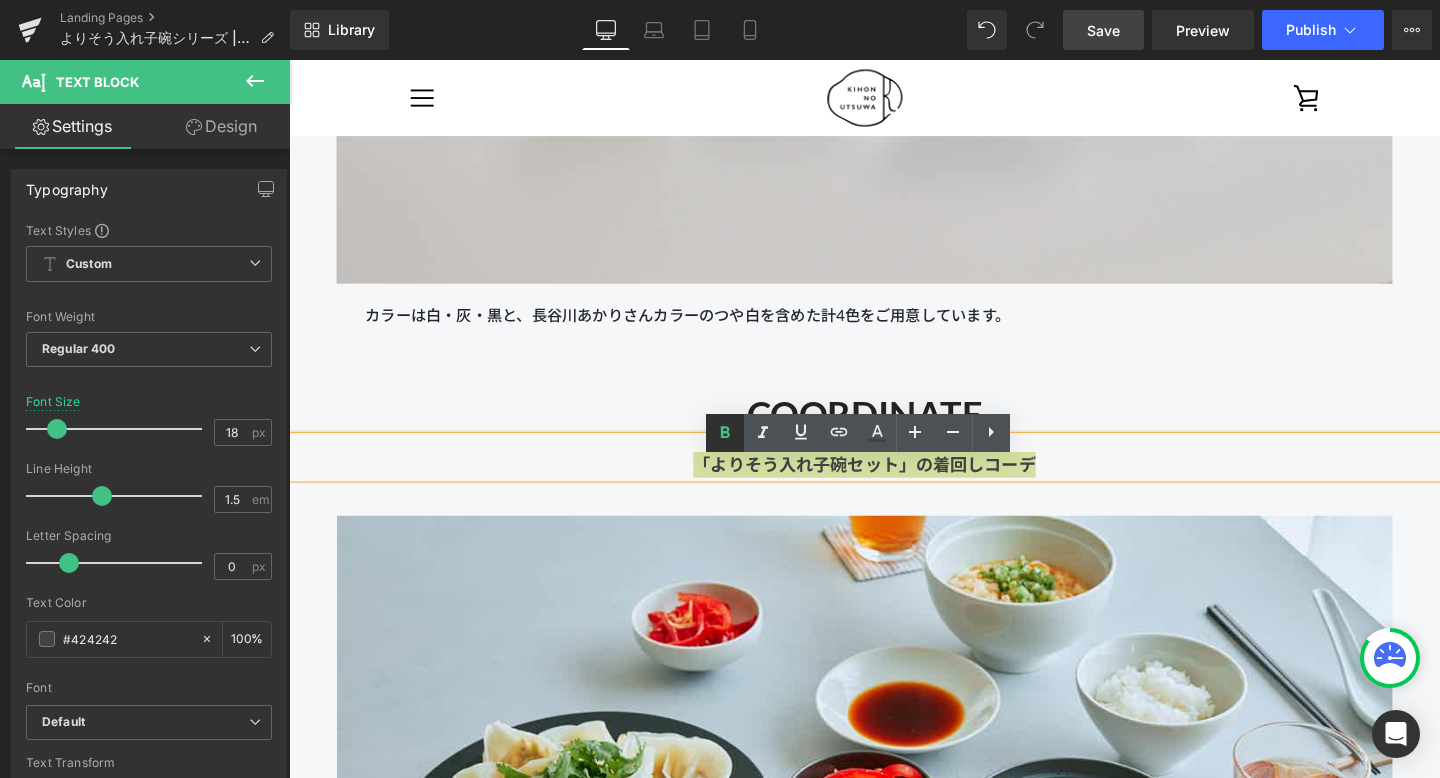 click 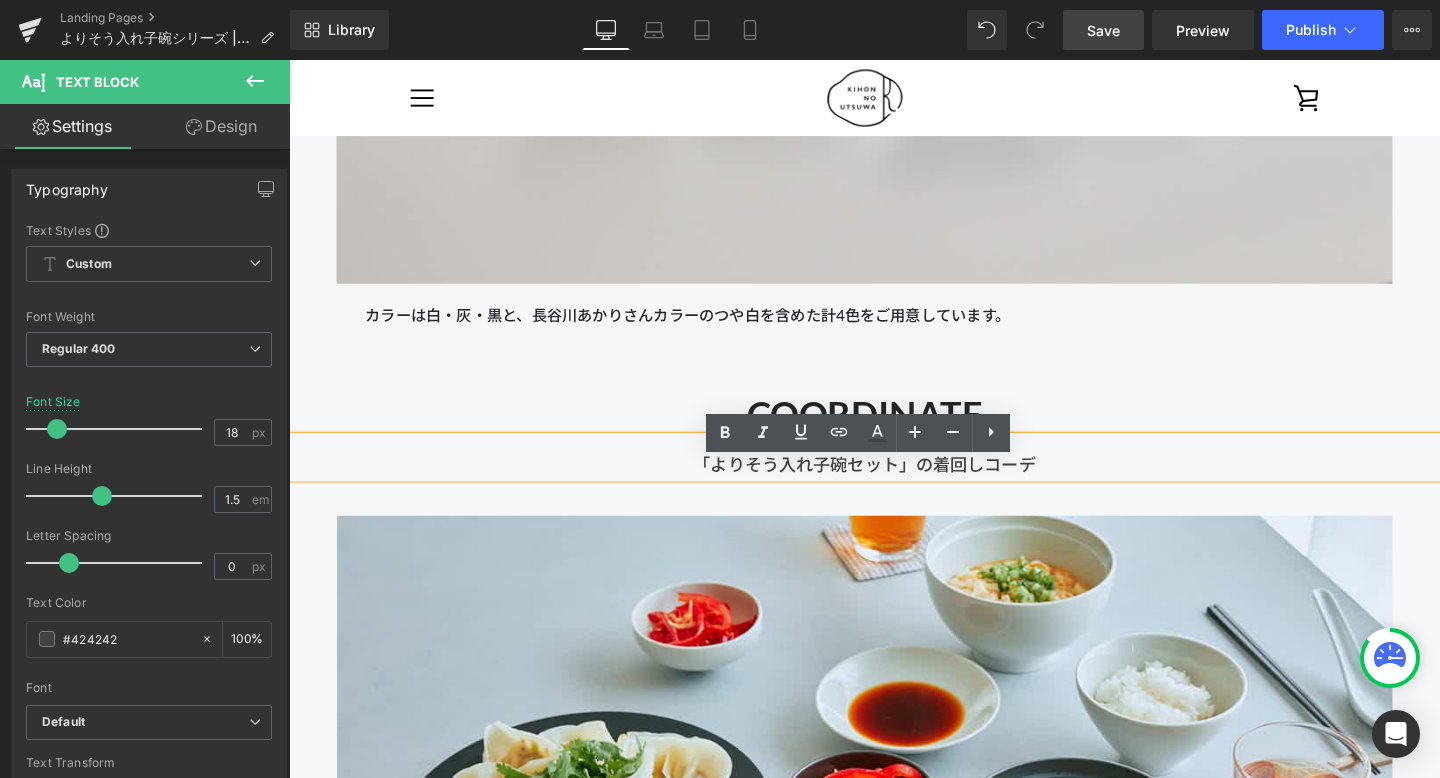 click on "「よりそう入れ子碗セット」の着回しコーデ" at bounding box center [894, 477] 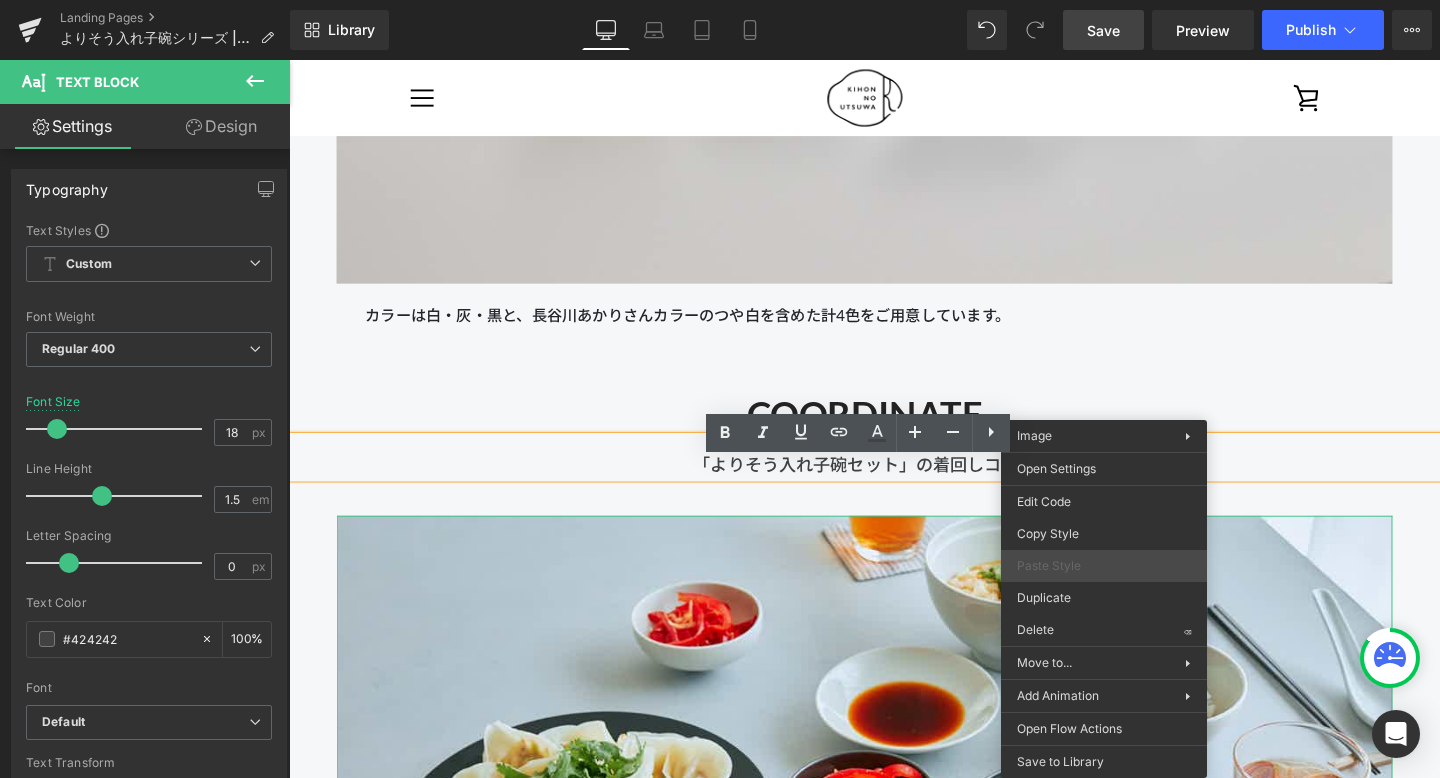 click on "Paste Style" at bounding box center [1104, 566] 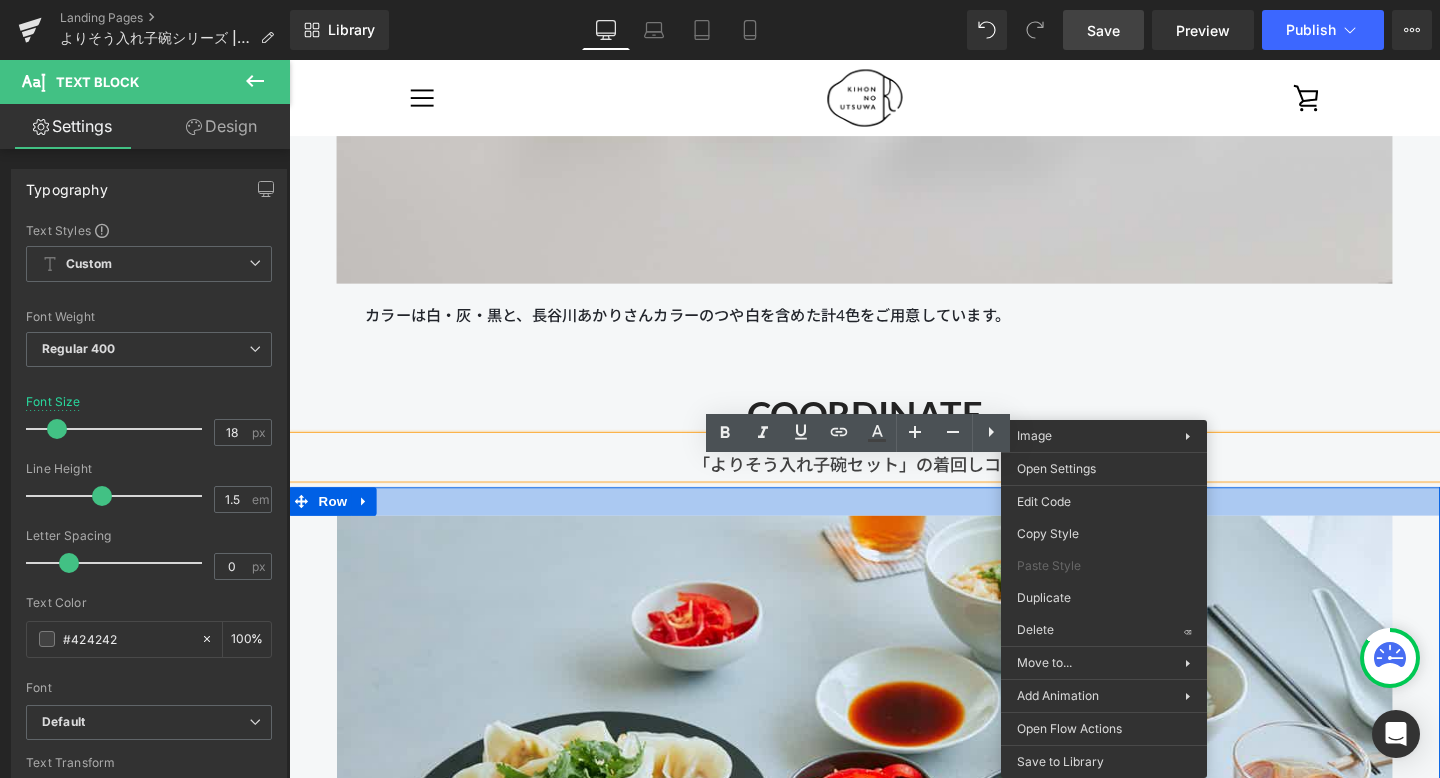 click at bounding box center [894, 524] 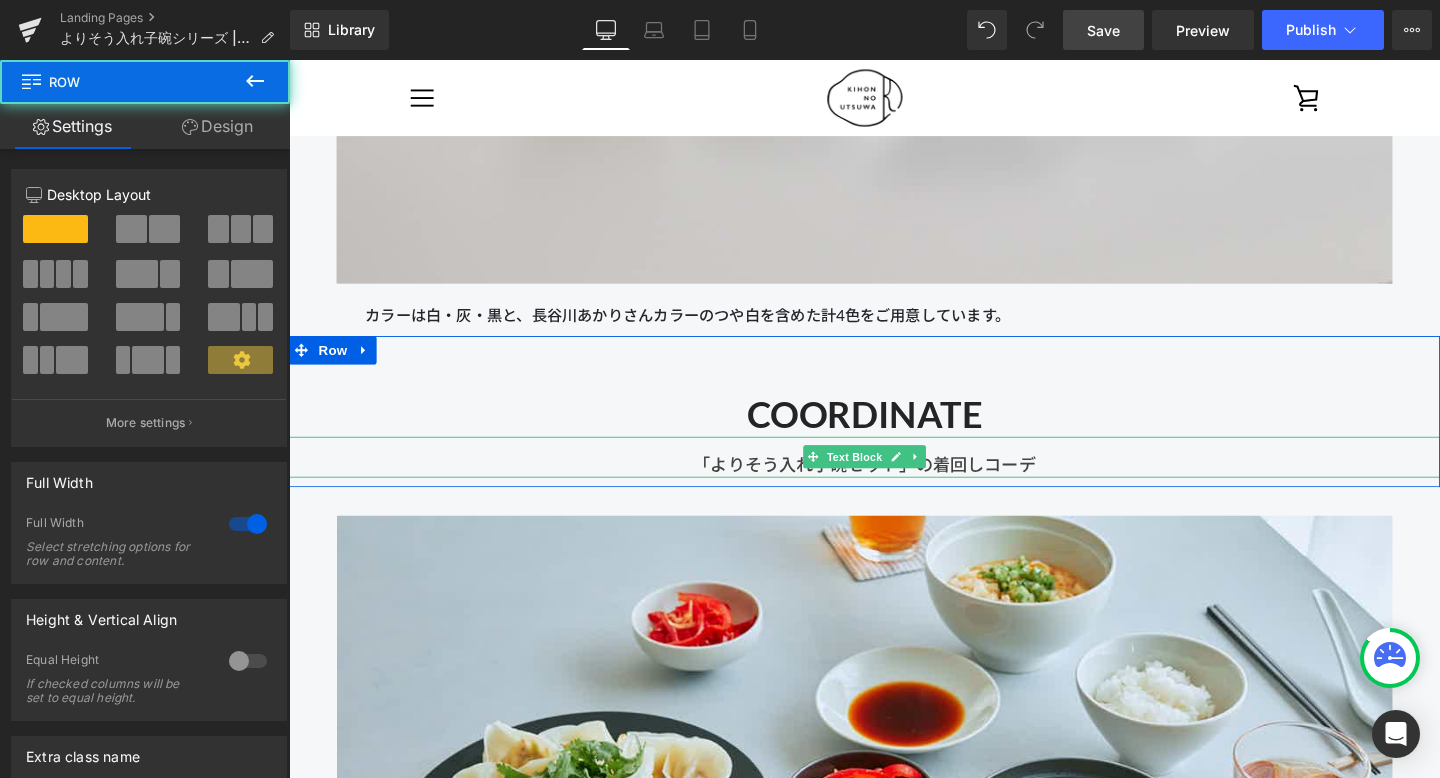click on "「よりそう入れ子碗セット」の着回しコーデ" at bounding box center [894, 477] 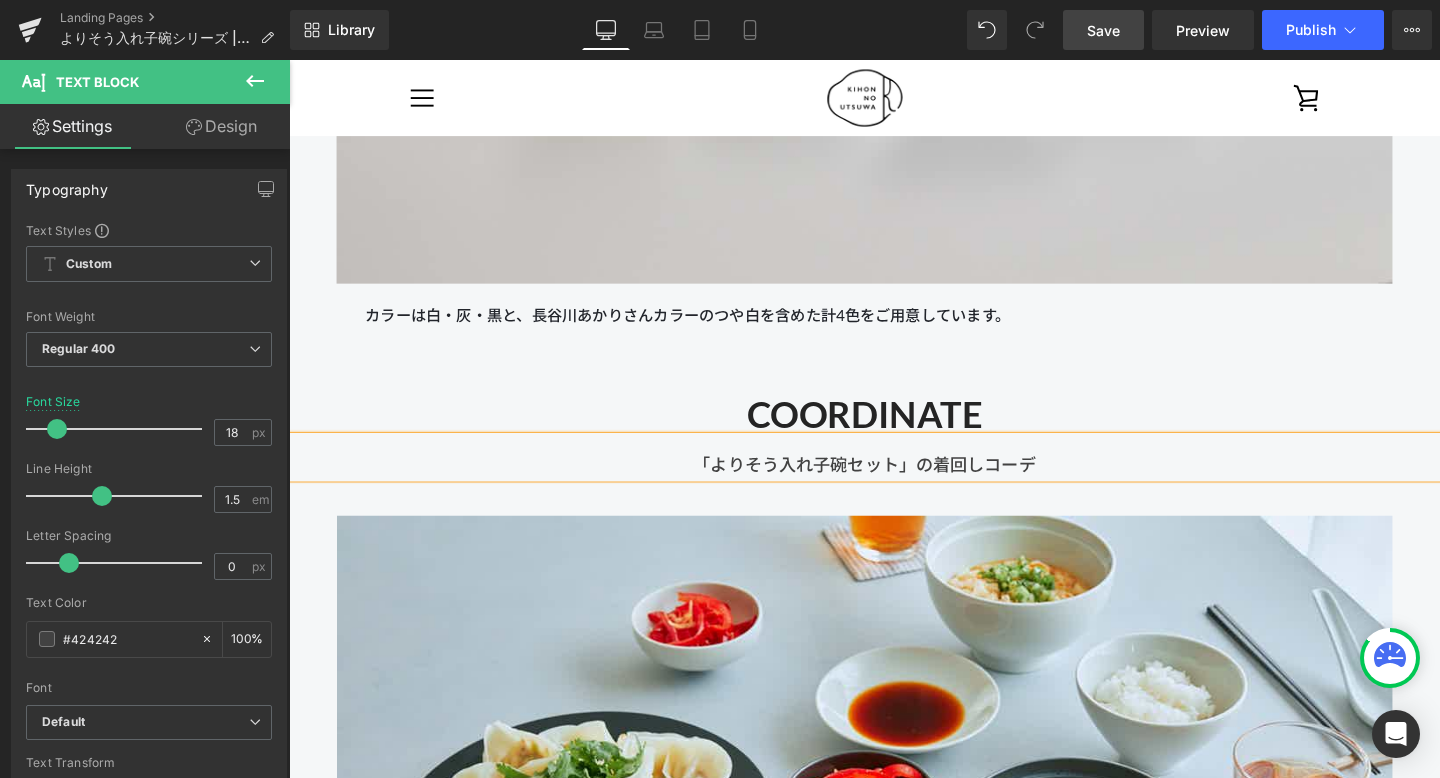 type 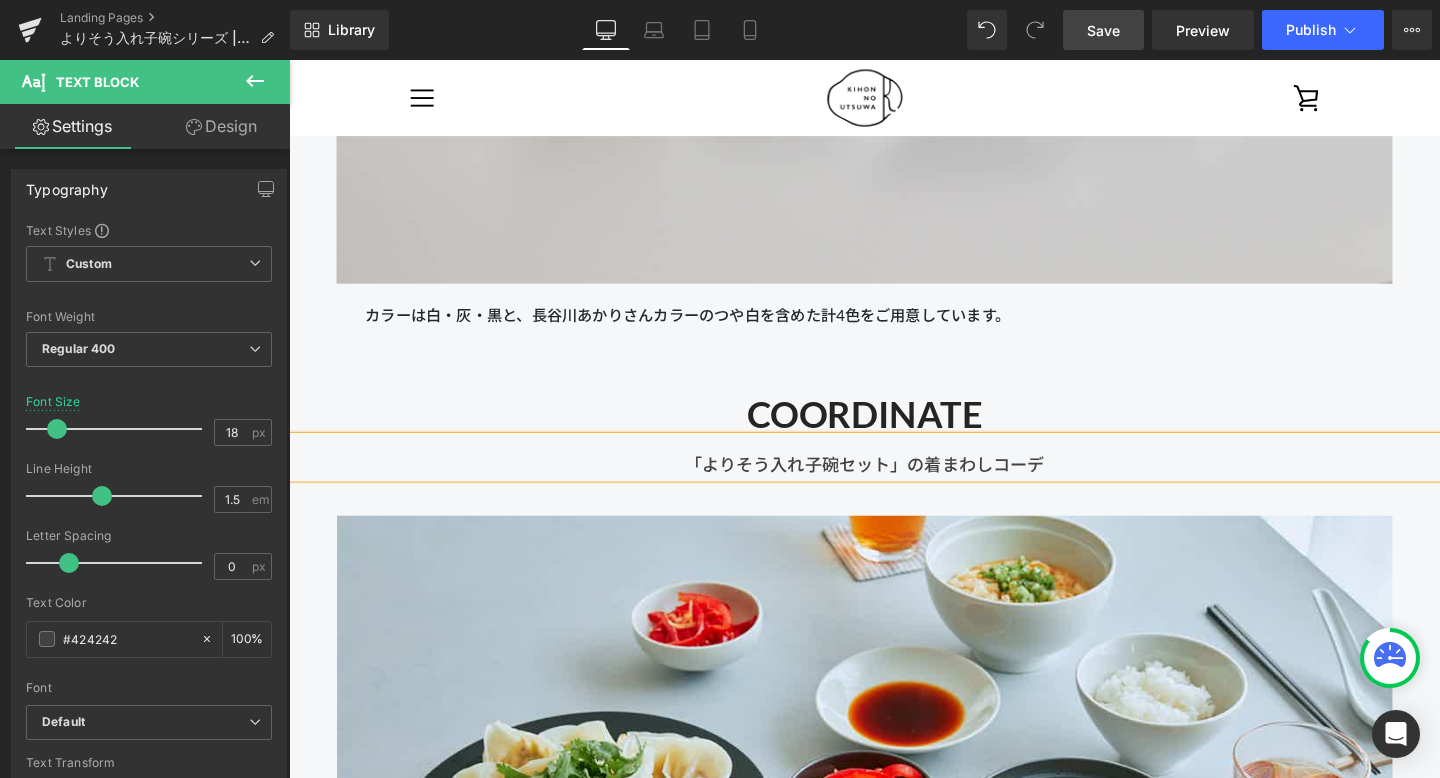 click on "COORDINATE Heading         「よりそう入れ子碗セット」の着まわしコーデ Text Block         Row" at bounding box center (894, 429) 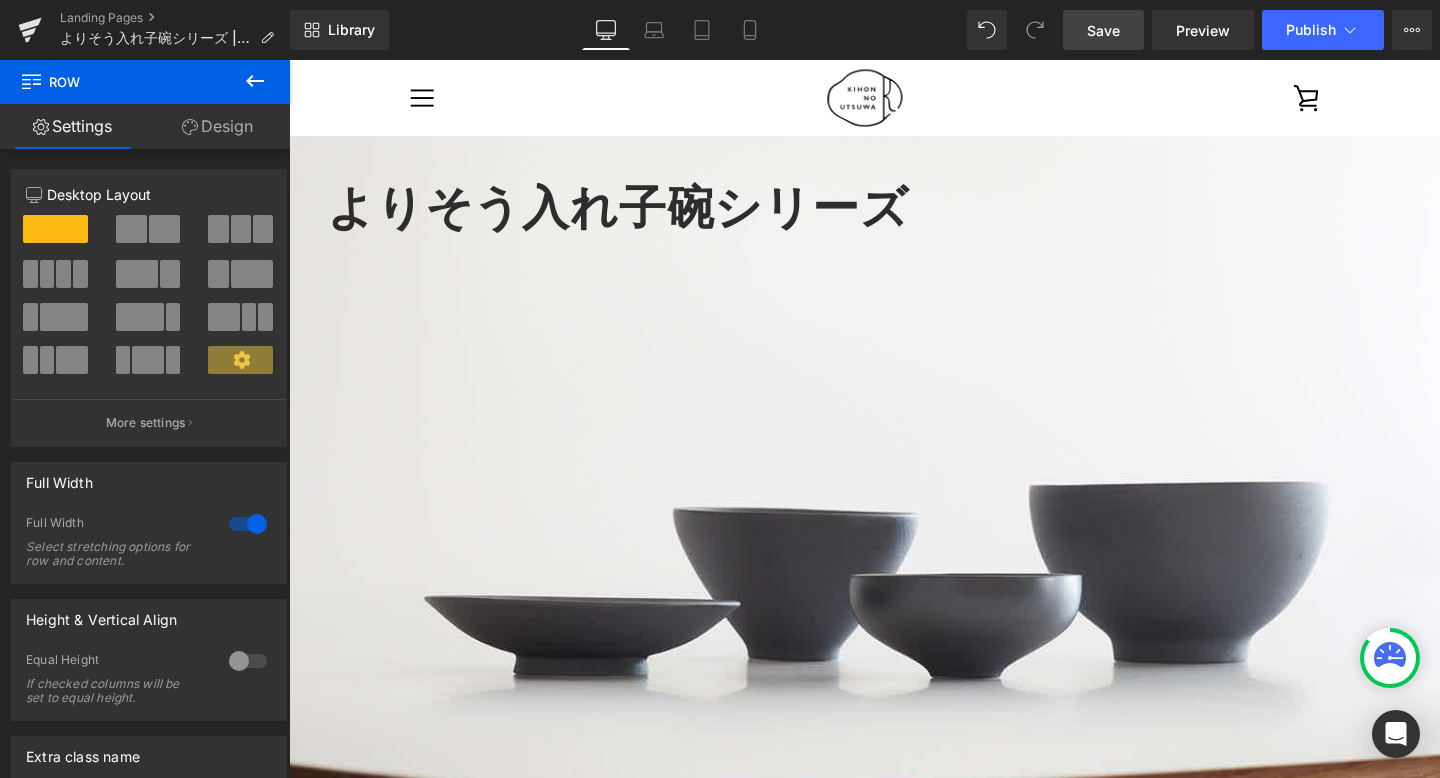 scroll, scrollTop: 0, scrollLeft: 0, axis: both 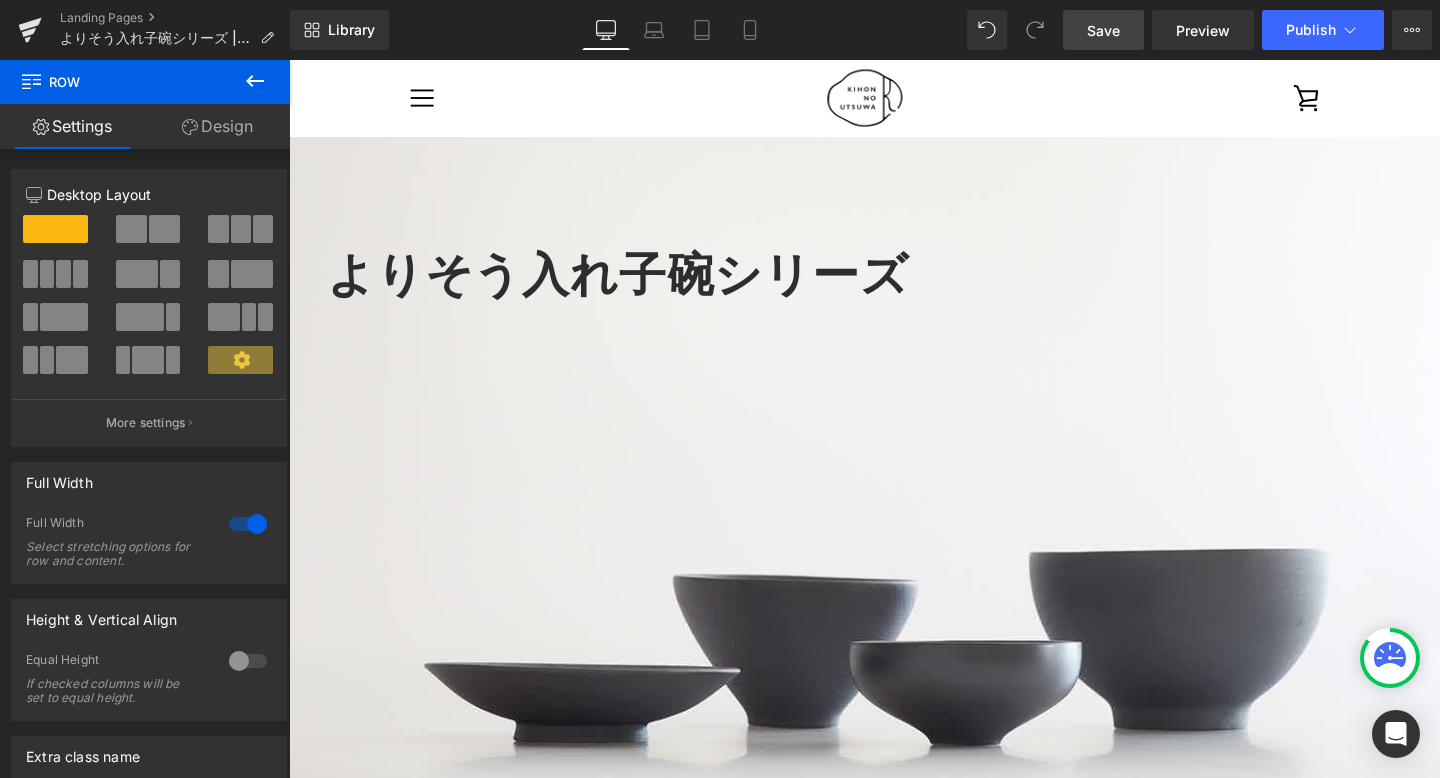 click on "Save" at bounding box center [1103, 30] 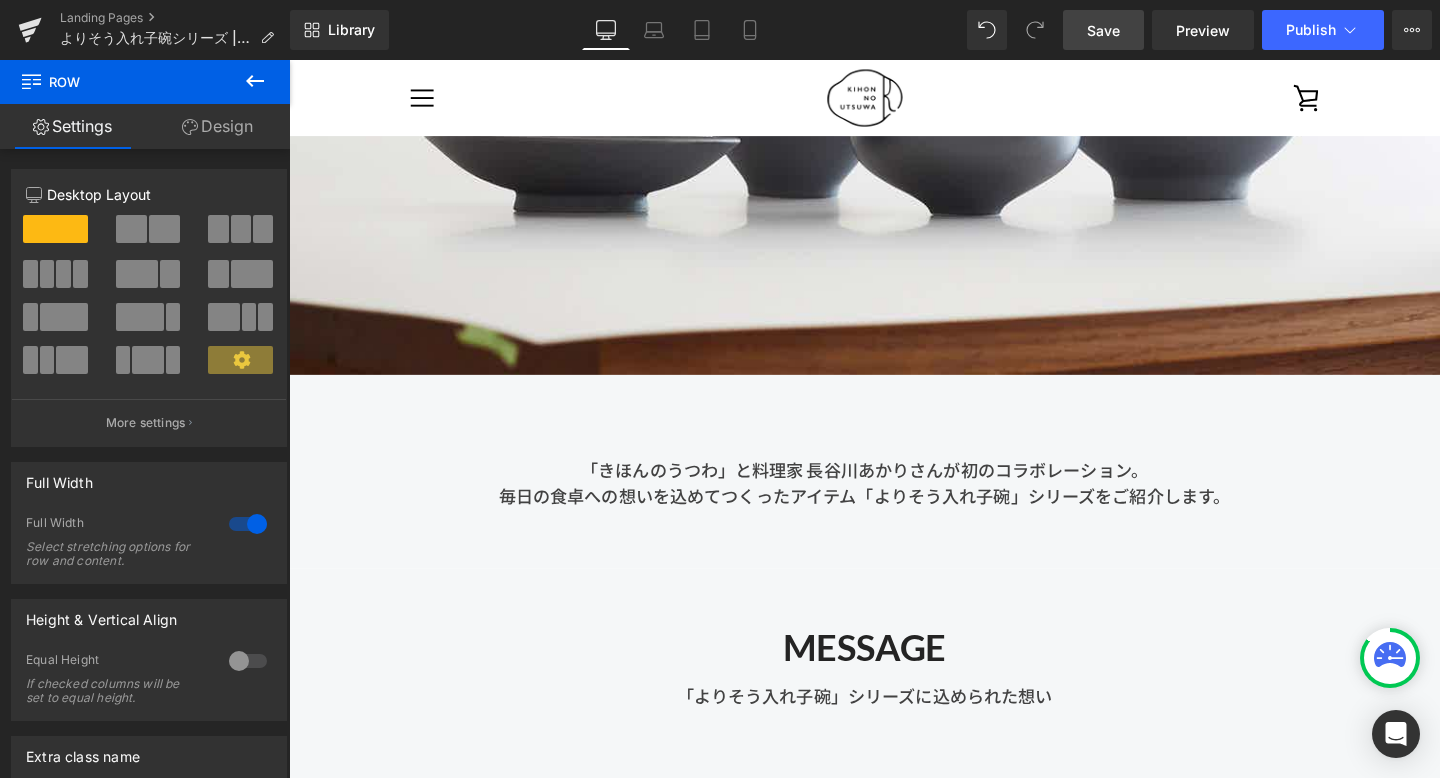 scroll, scrollTop: 0, scrollLeft: 0, axis: both 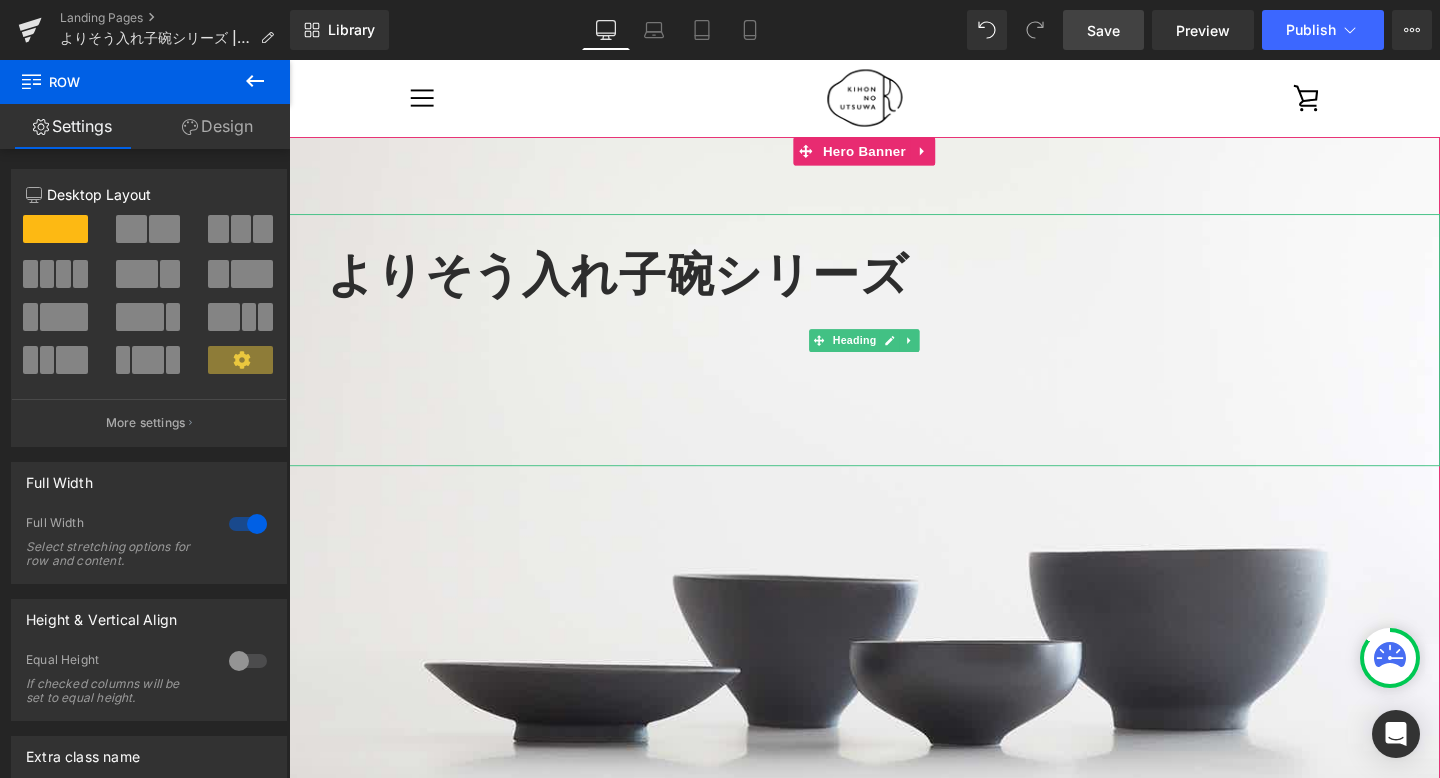 click on "よりそう入れ子碗シリーズ" at bounding box center [634, 284] 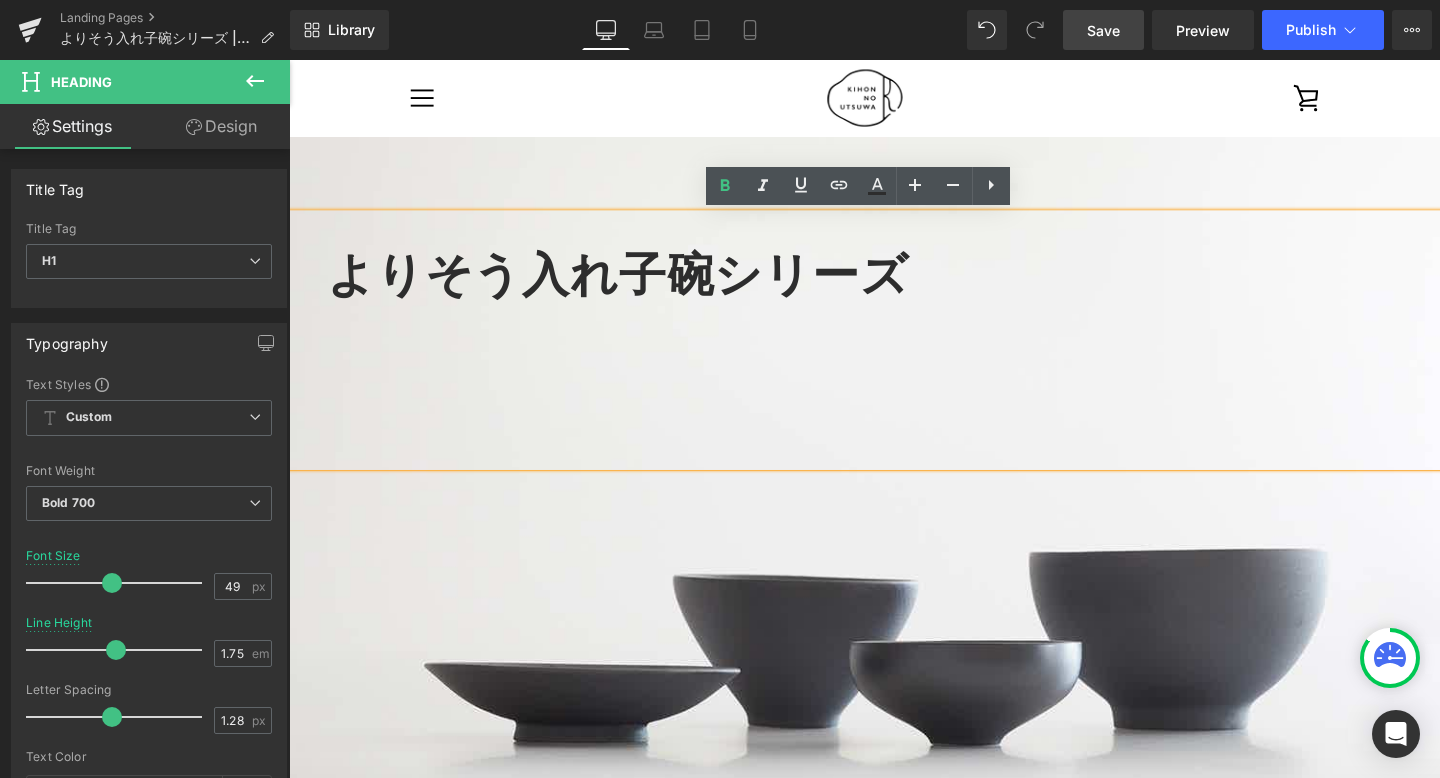 click on "よりそう入れ子碗シリーズ
Heading" at bounding box center (894, 544) 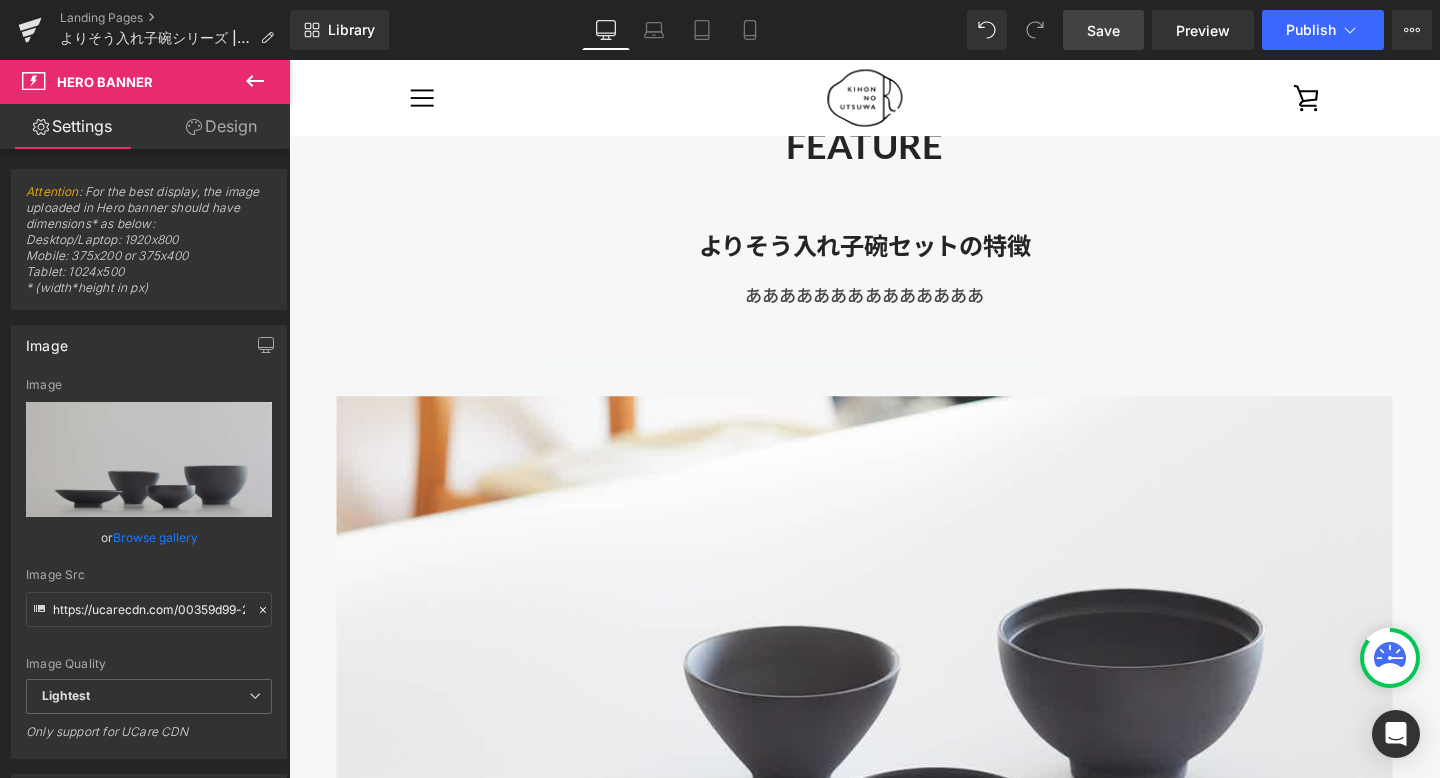 scroll, scrollTop: 1994, scrollLeft: 0, axis: vertical 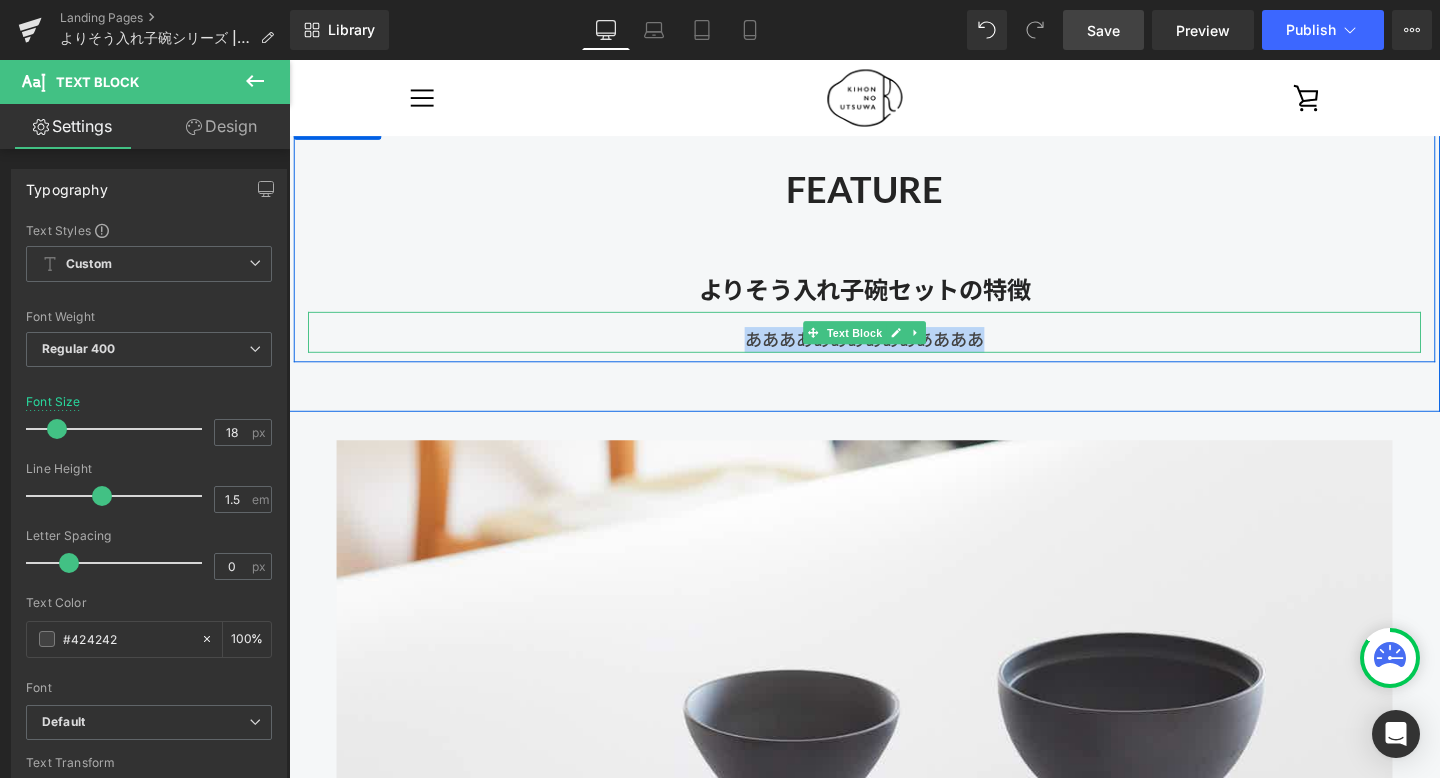 drag, startPoint x: 1058, startPoint y: 378, endPoint x: 756, endPoint y: 373, distance: 302.04138 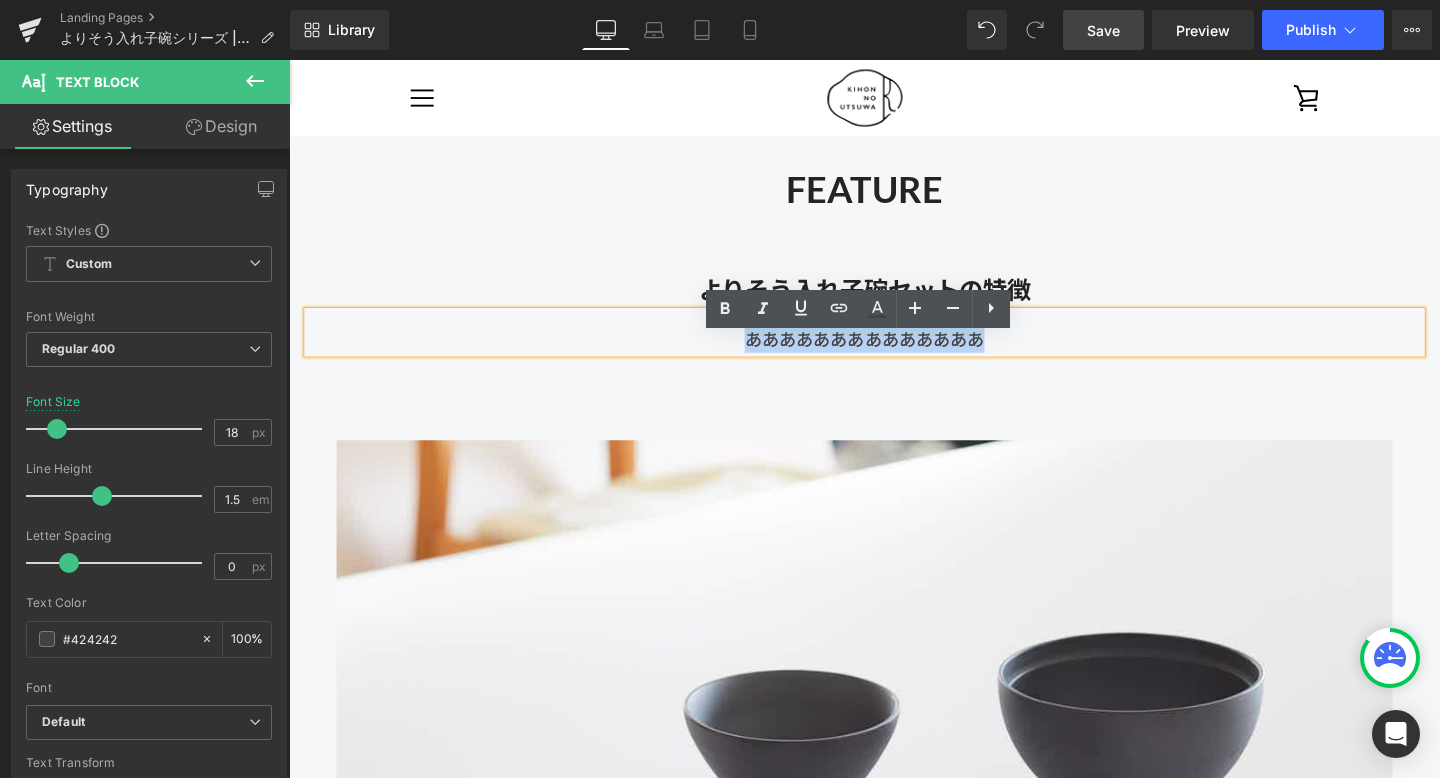 click on "FEATURE Heading         よりそう入れ子碗セットの特徴 Heading         ああああああああああああああ Text Block         Row         Row     52px" at bounding box center (894, 251) 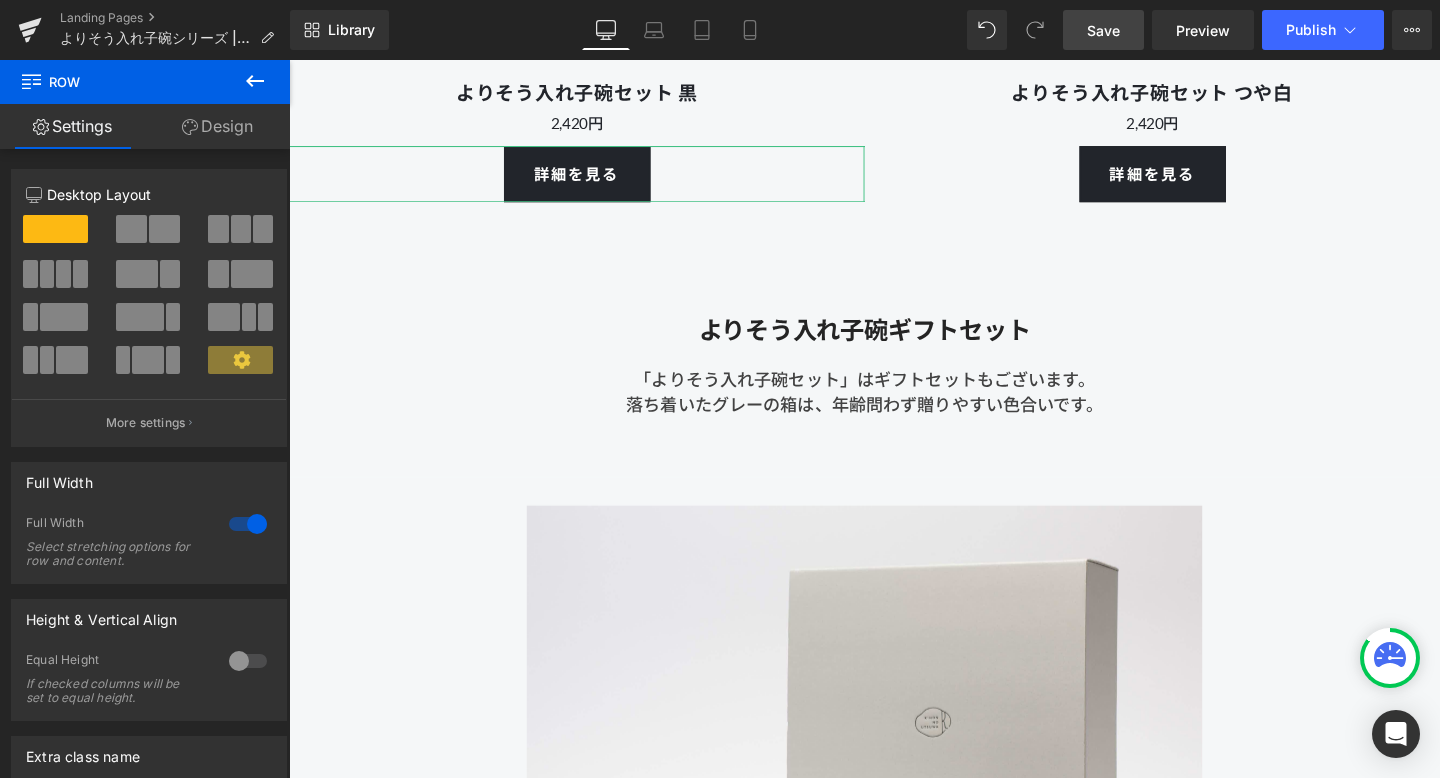 scroll, scrollTop: 9782, scrollLeft: 0, axis: vertical 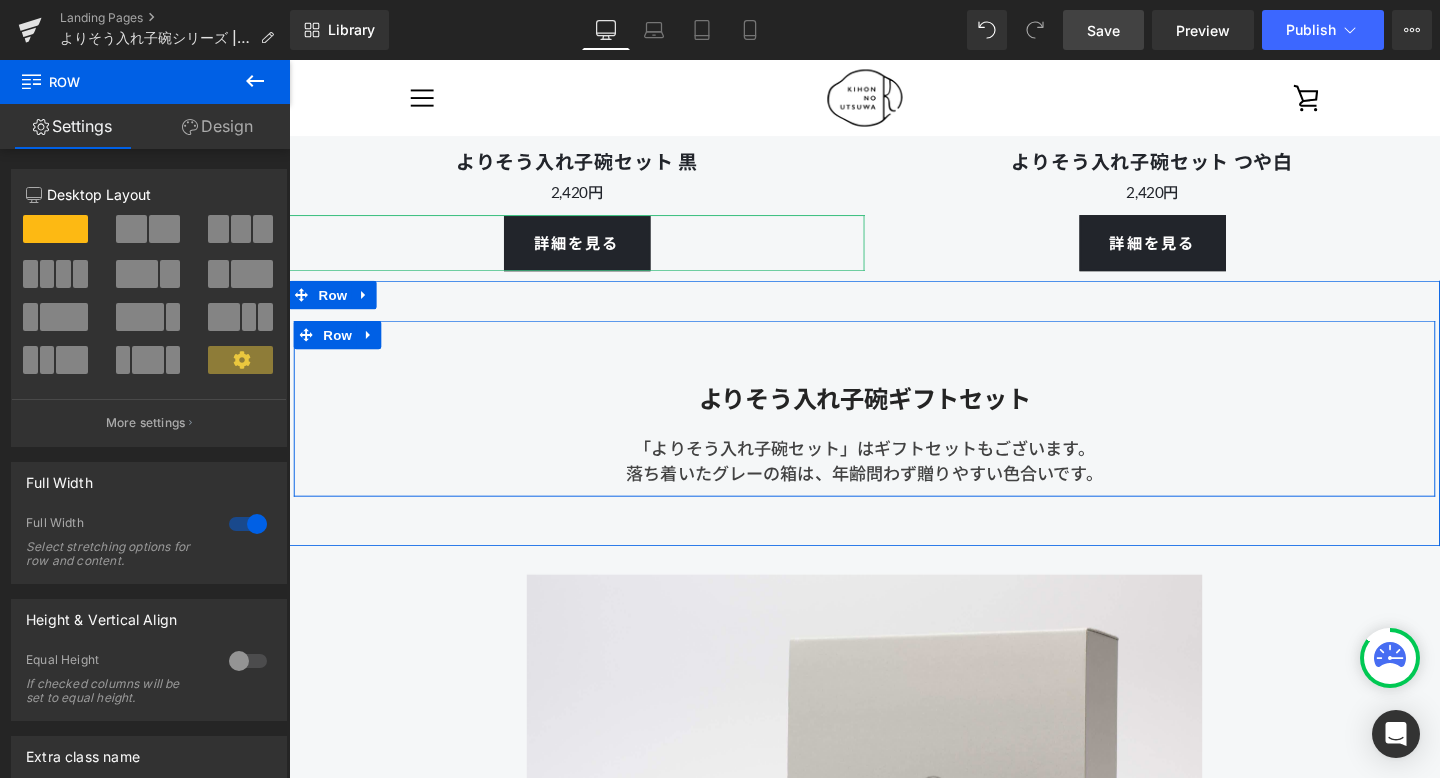 click on "よりそう入れ子碗ギフトセット Heading         「よりそう入れ子碗セット」はギフトセットもございます。 落ち着いたグレーの箱は、年齢問わず贈りやすい色合いです。 Text Block         Row" at bounding box center [894, 427] 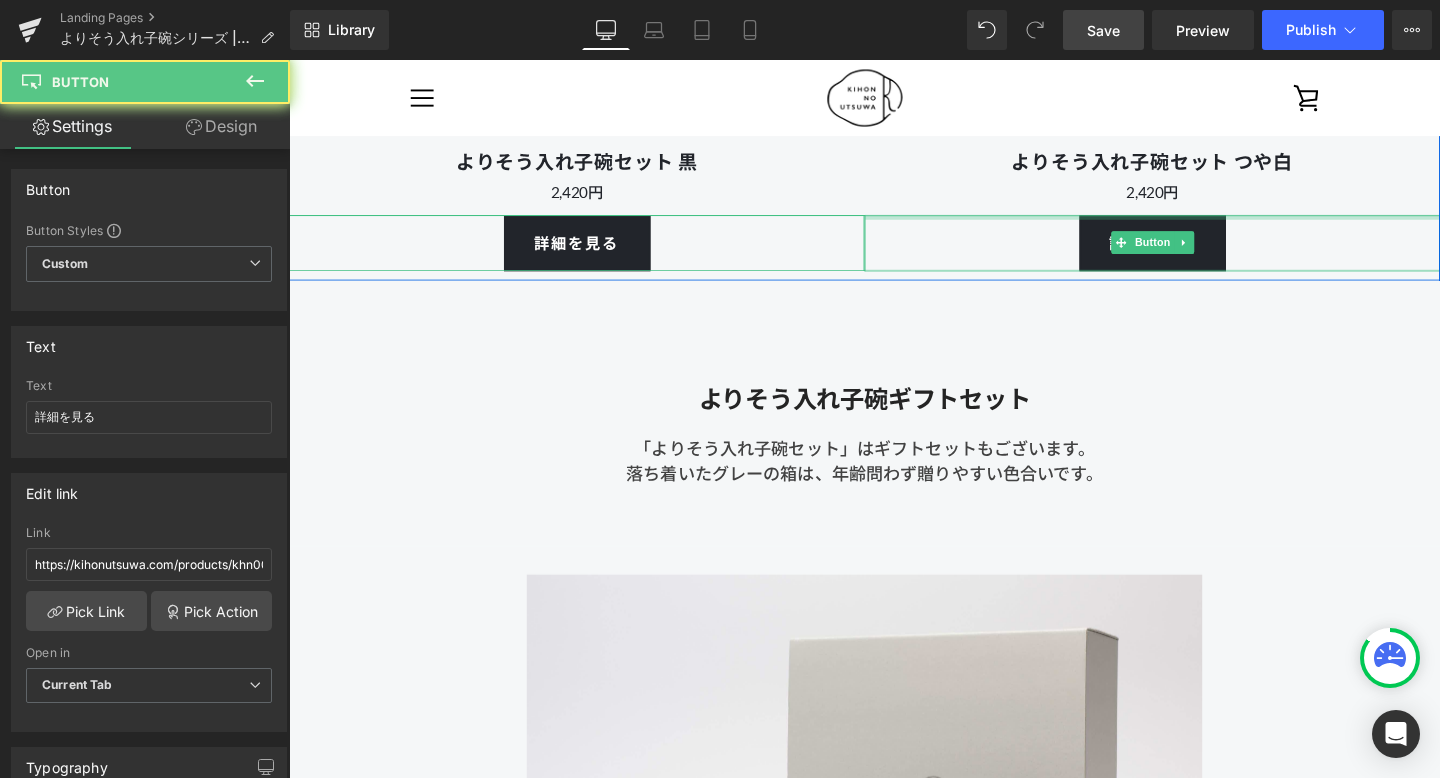 click at bounding box center [1196, 225] 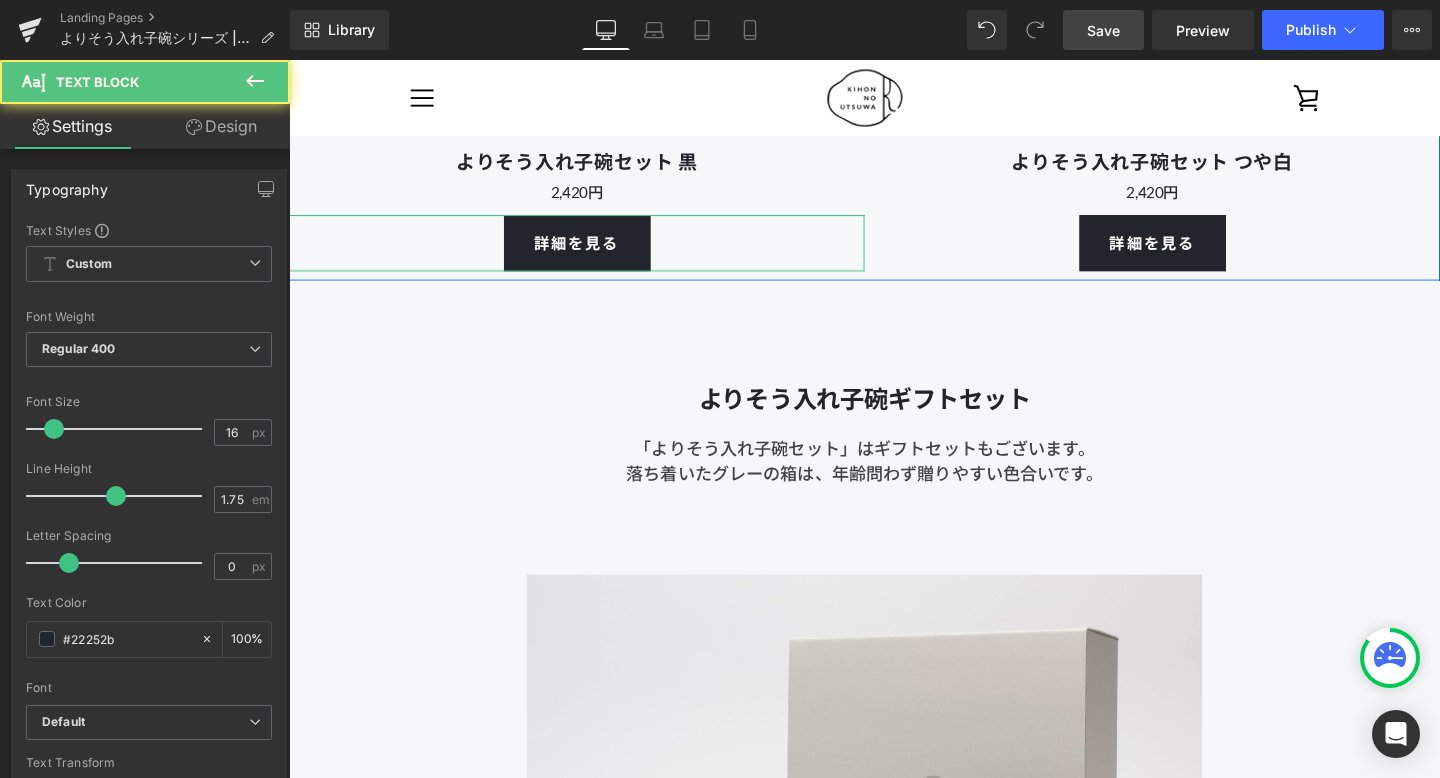 click on "2,420円" at bounding box center (591, 199) 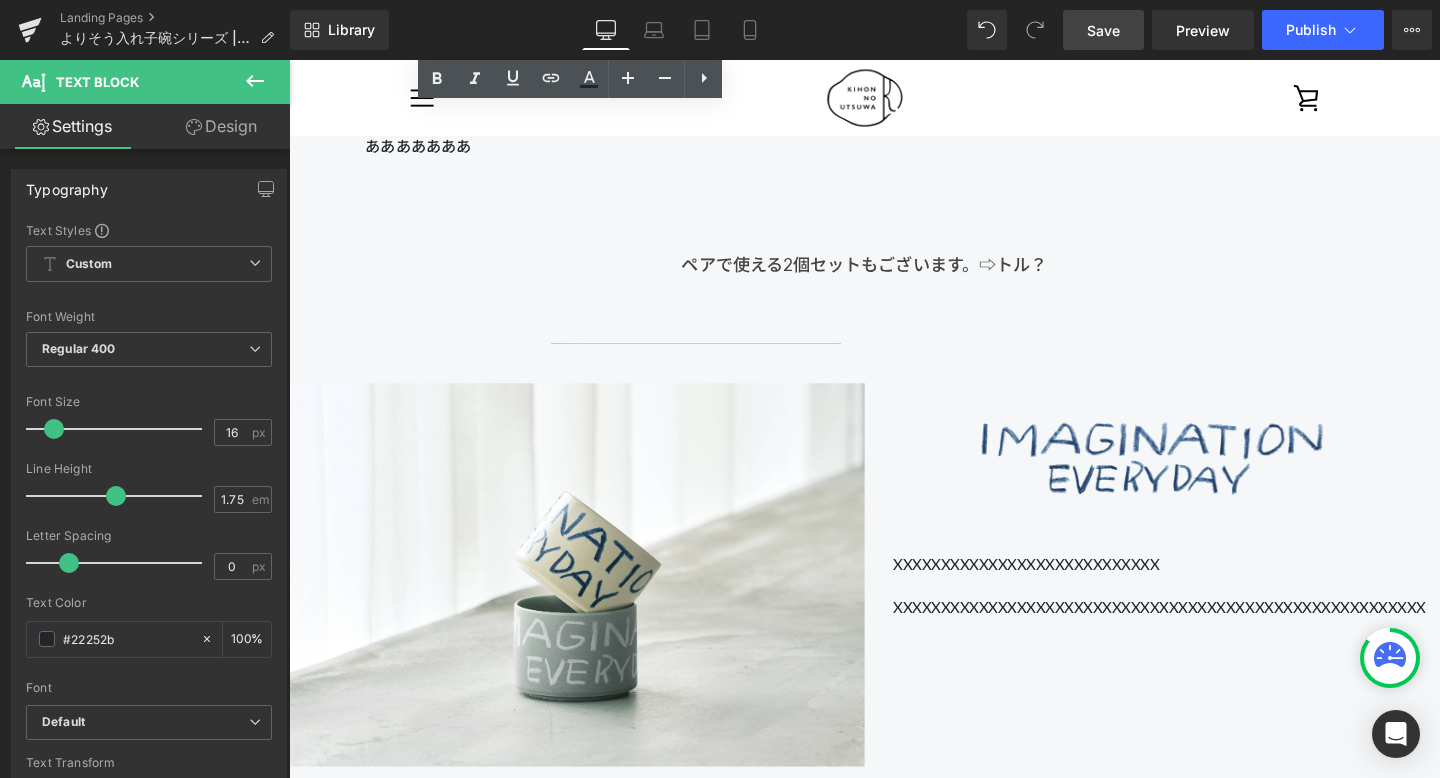scroll, scrollTop: 19104, scrollLeft: 0, axis: vertical 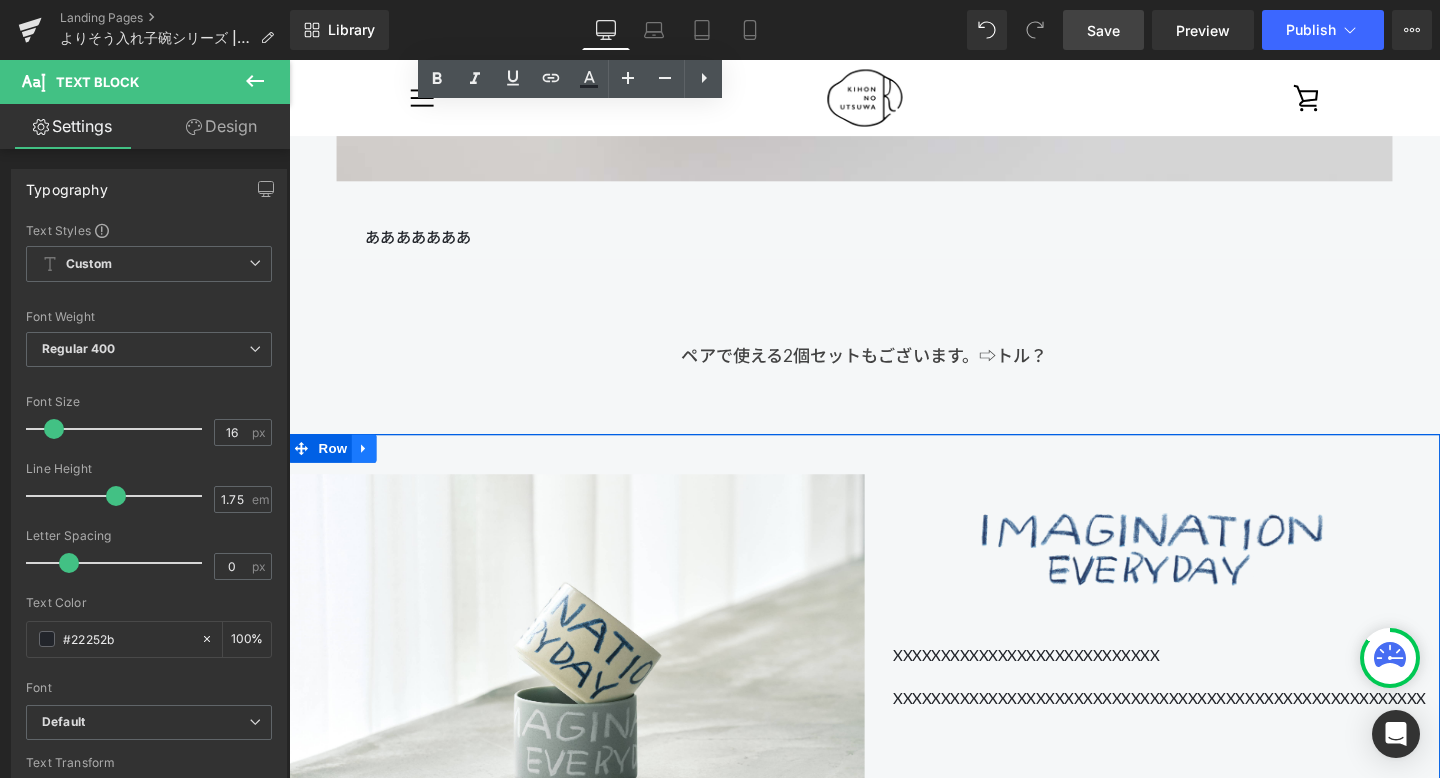 click 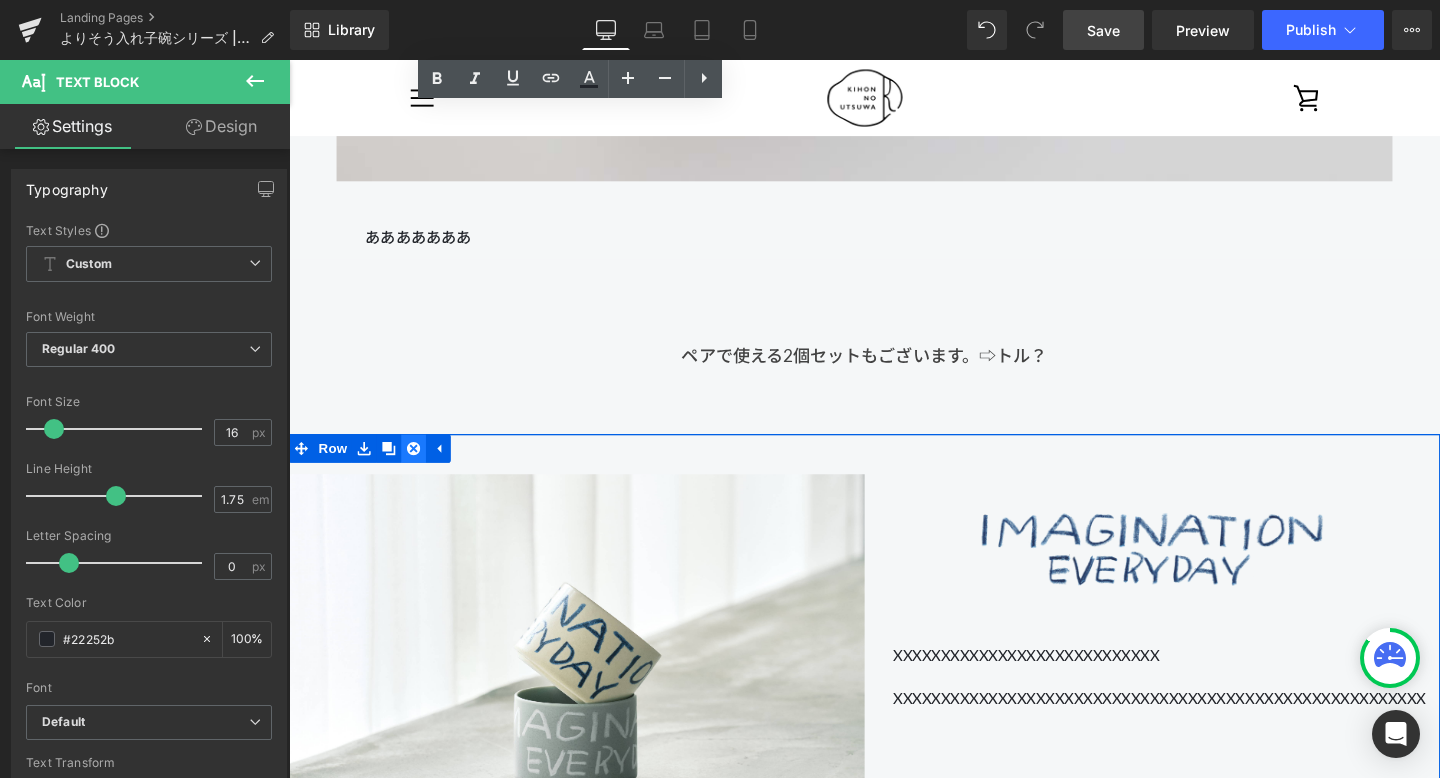 click 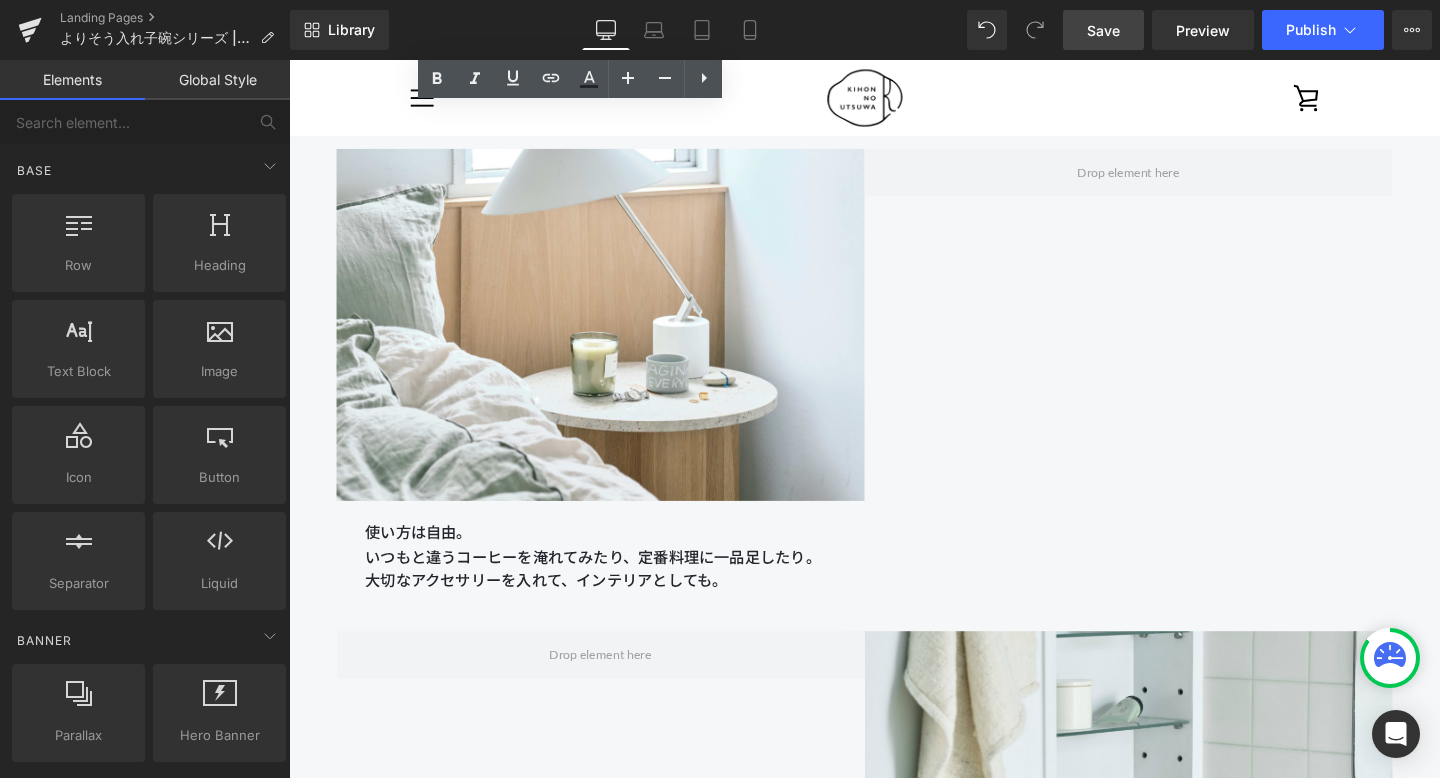 scroll, scrollTop: 19882, scrollLeft: 0, axis: vertical 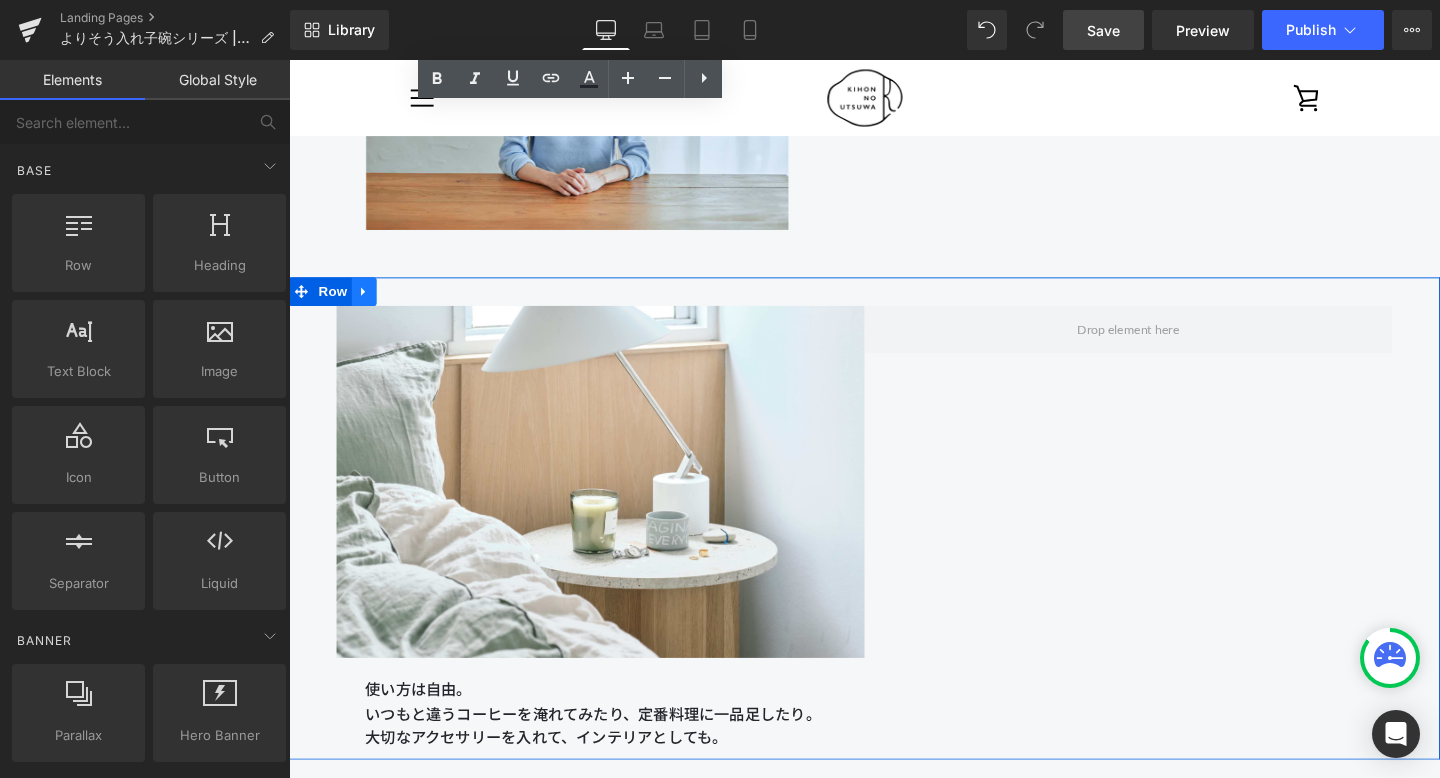 click 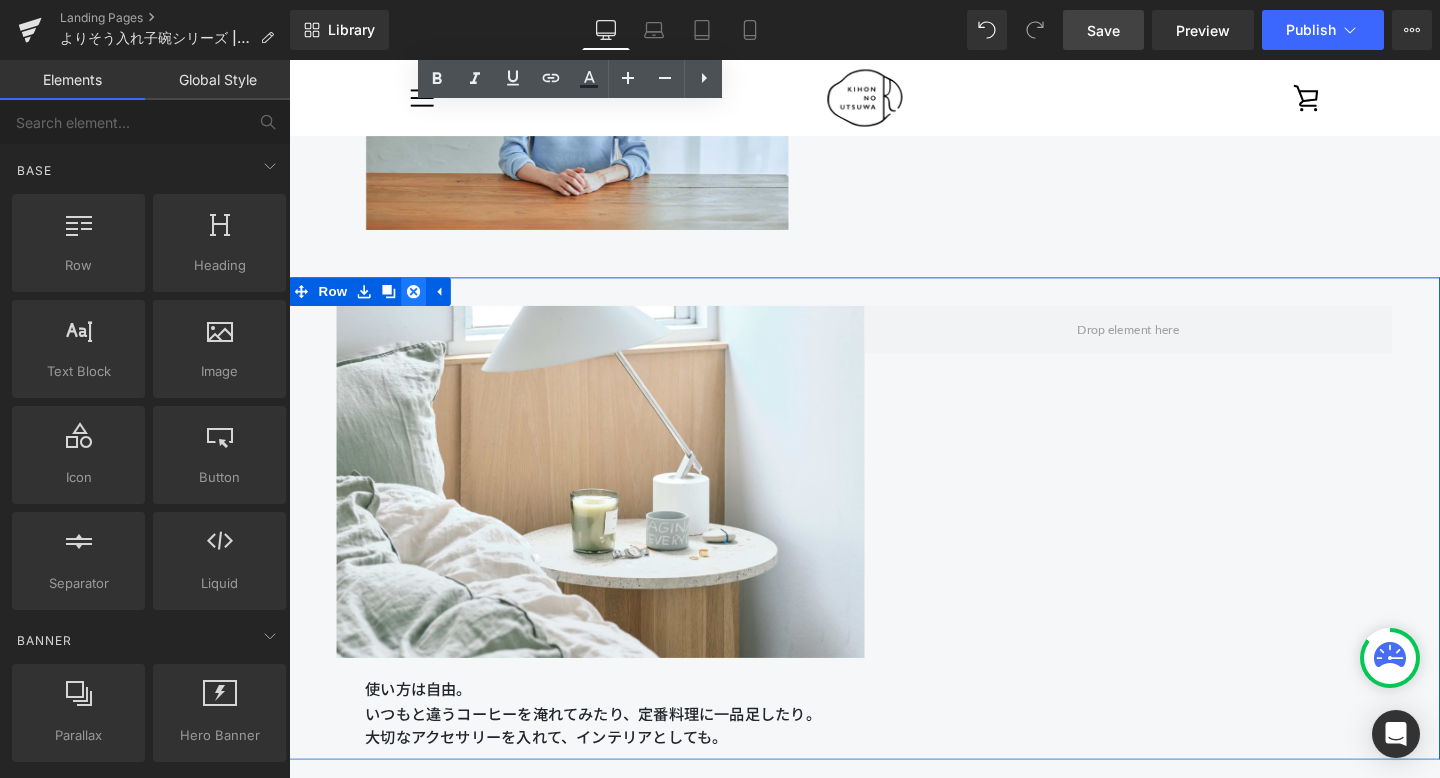 click 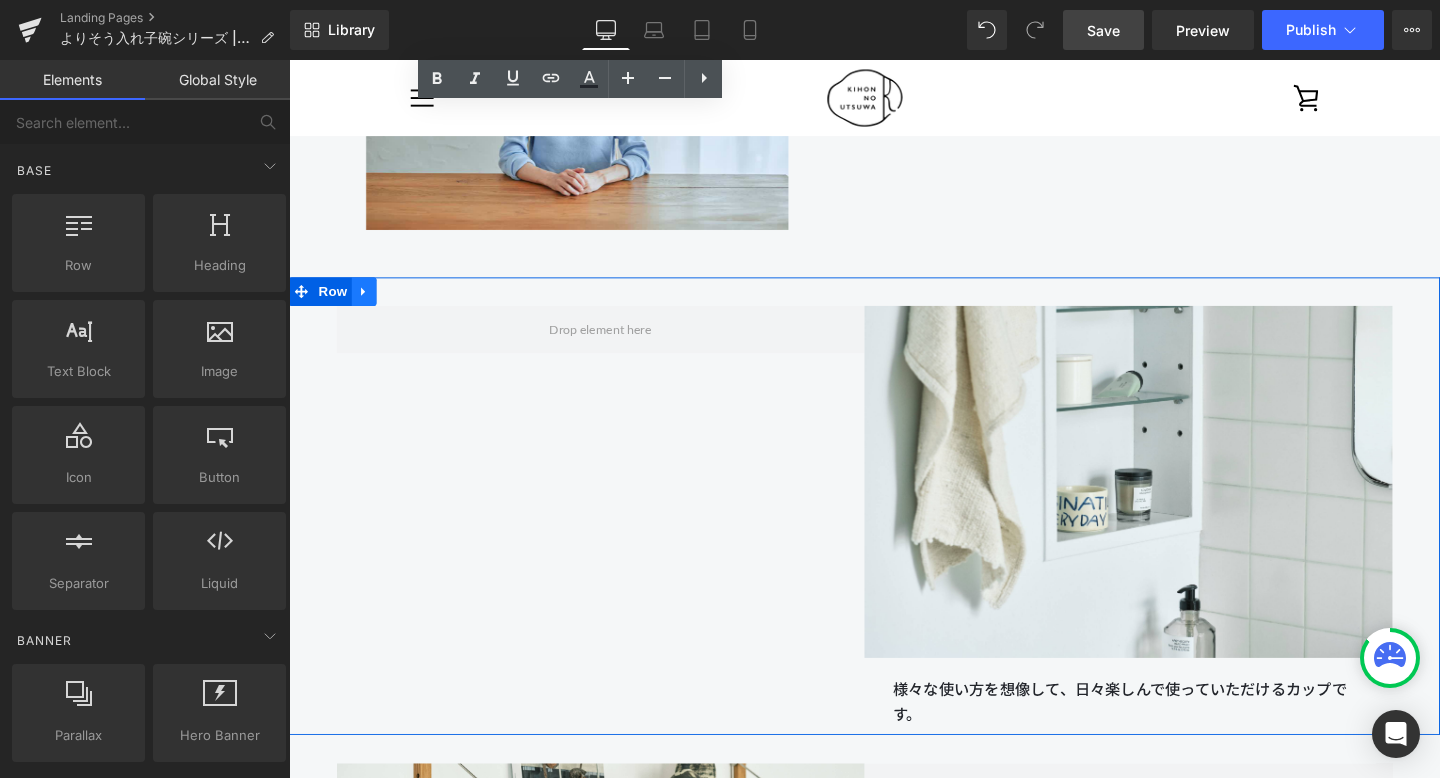 click 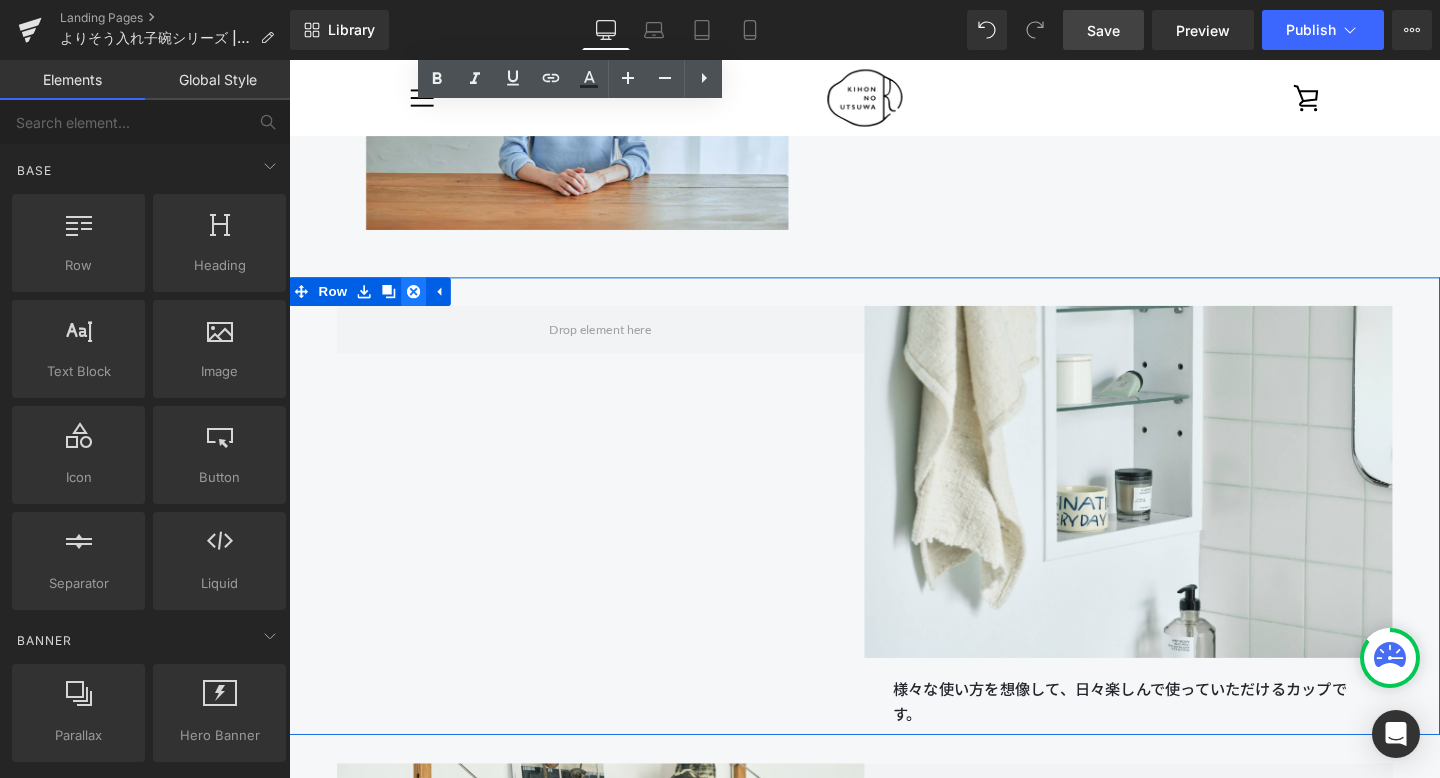 click 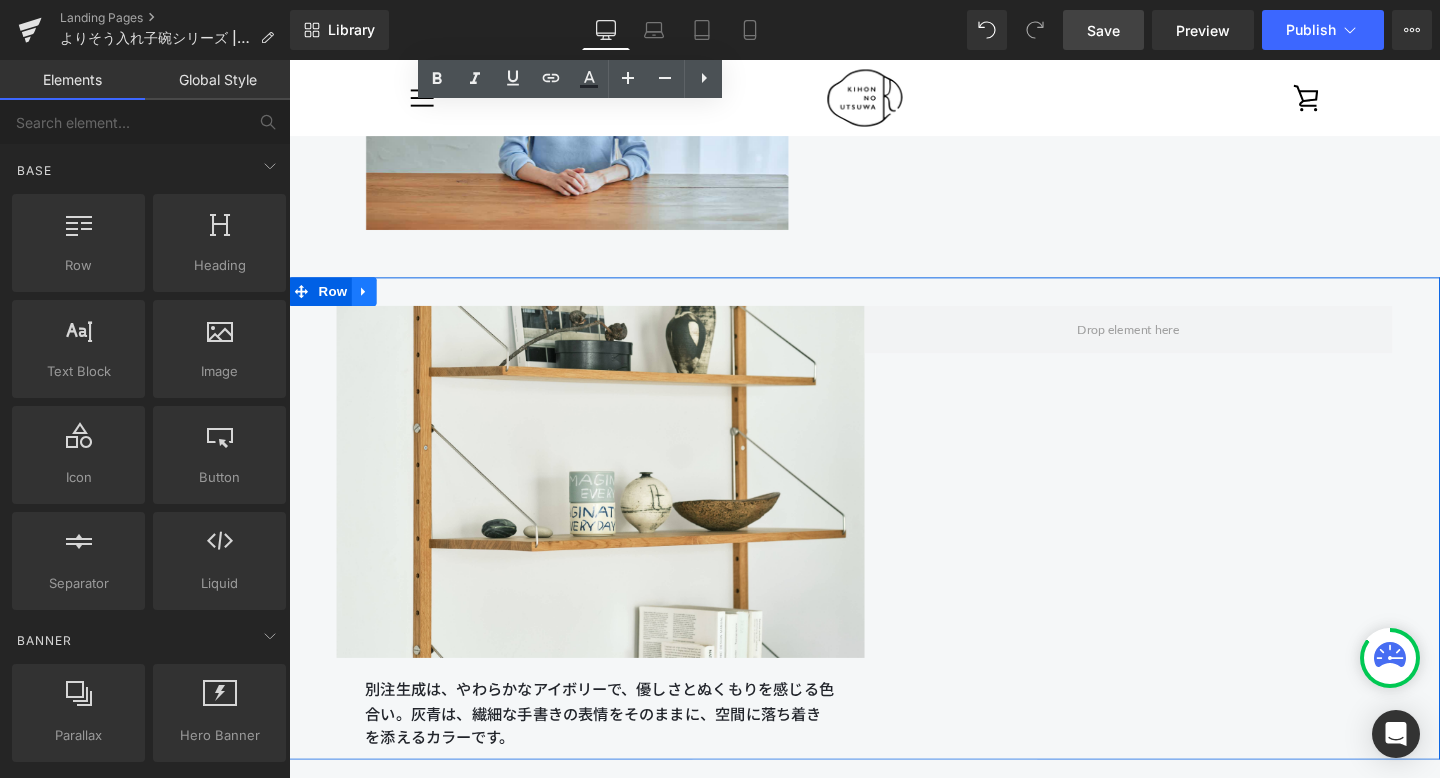 click at bounding box center (368, 304) 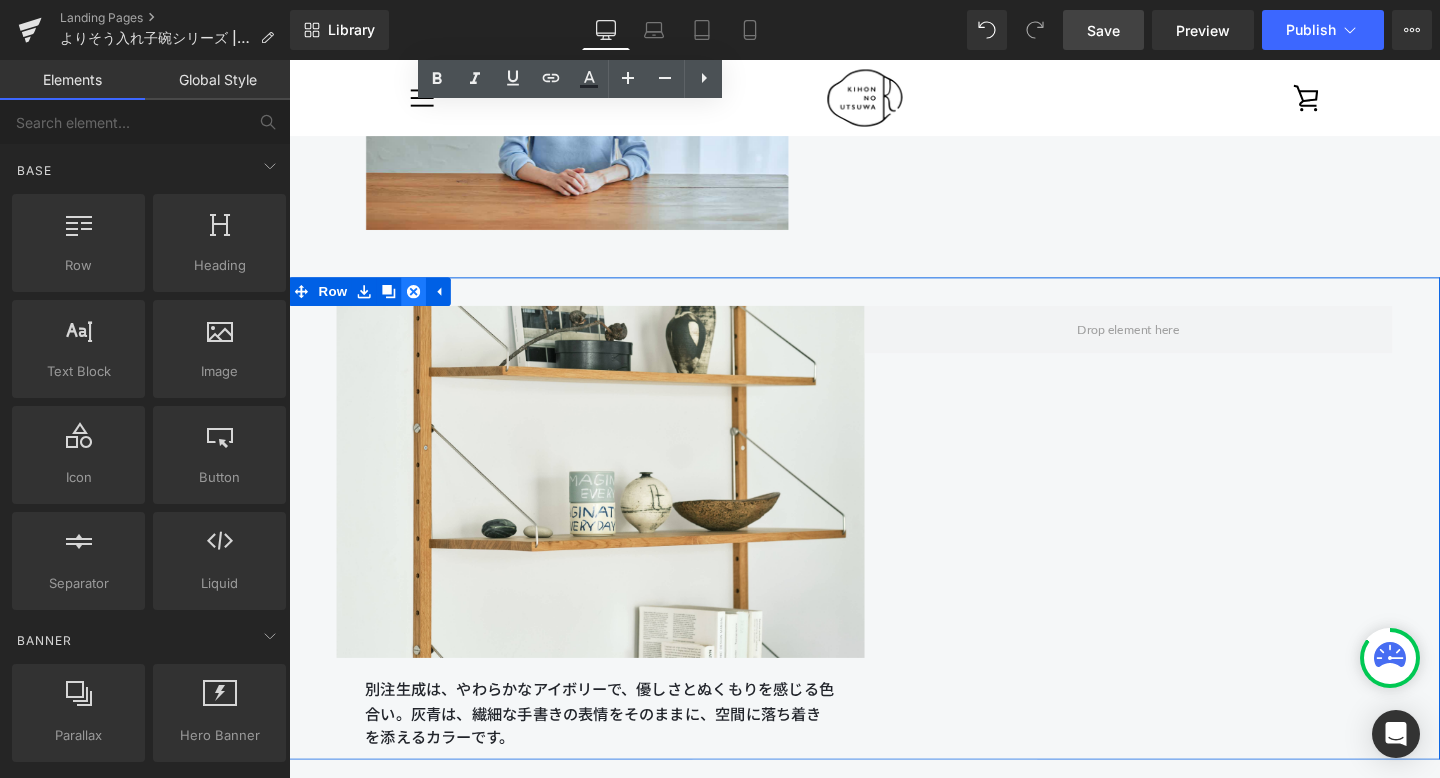 click 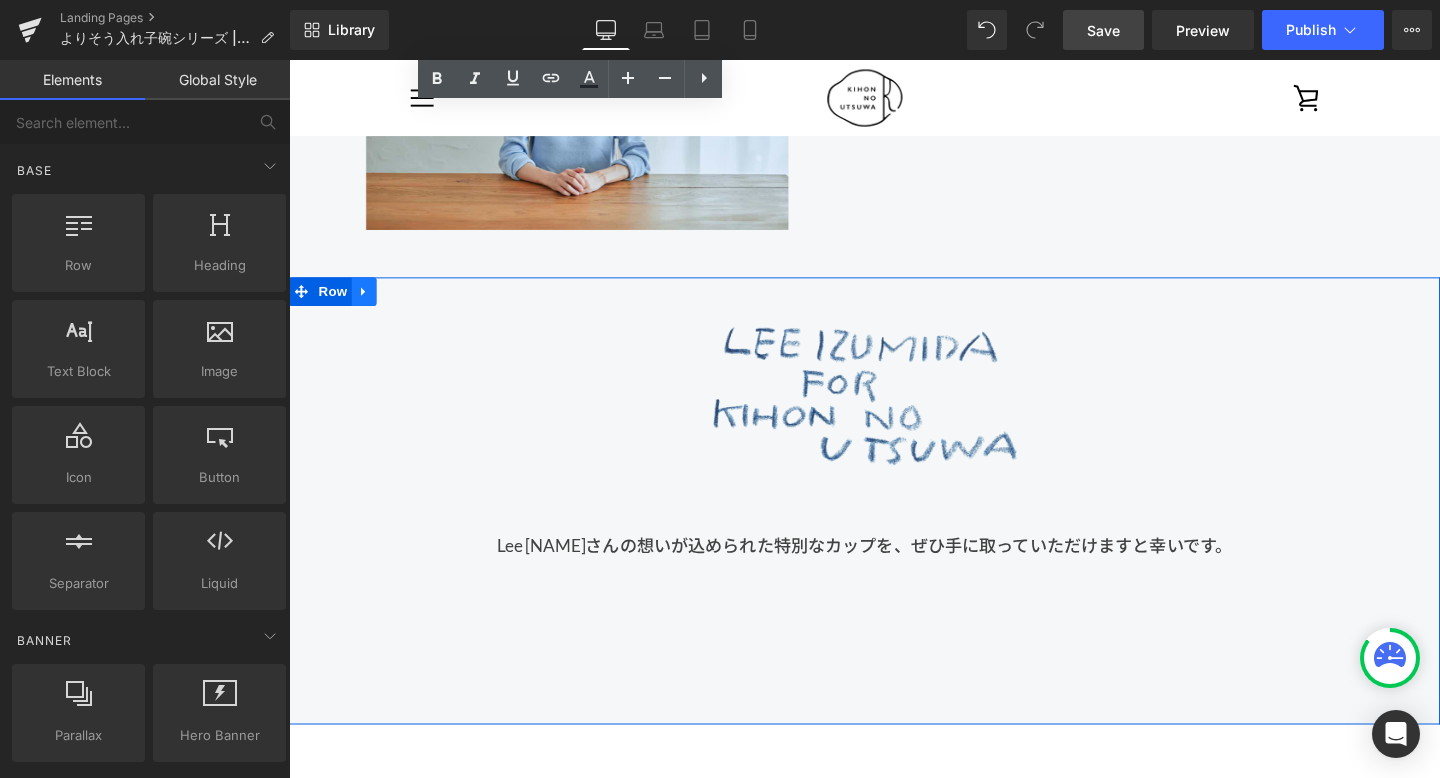 click 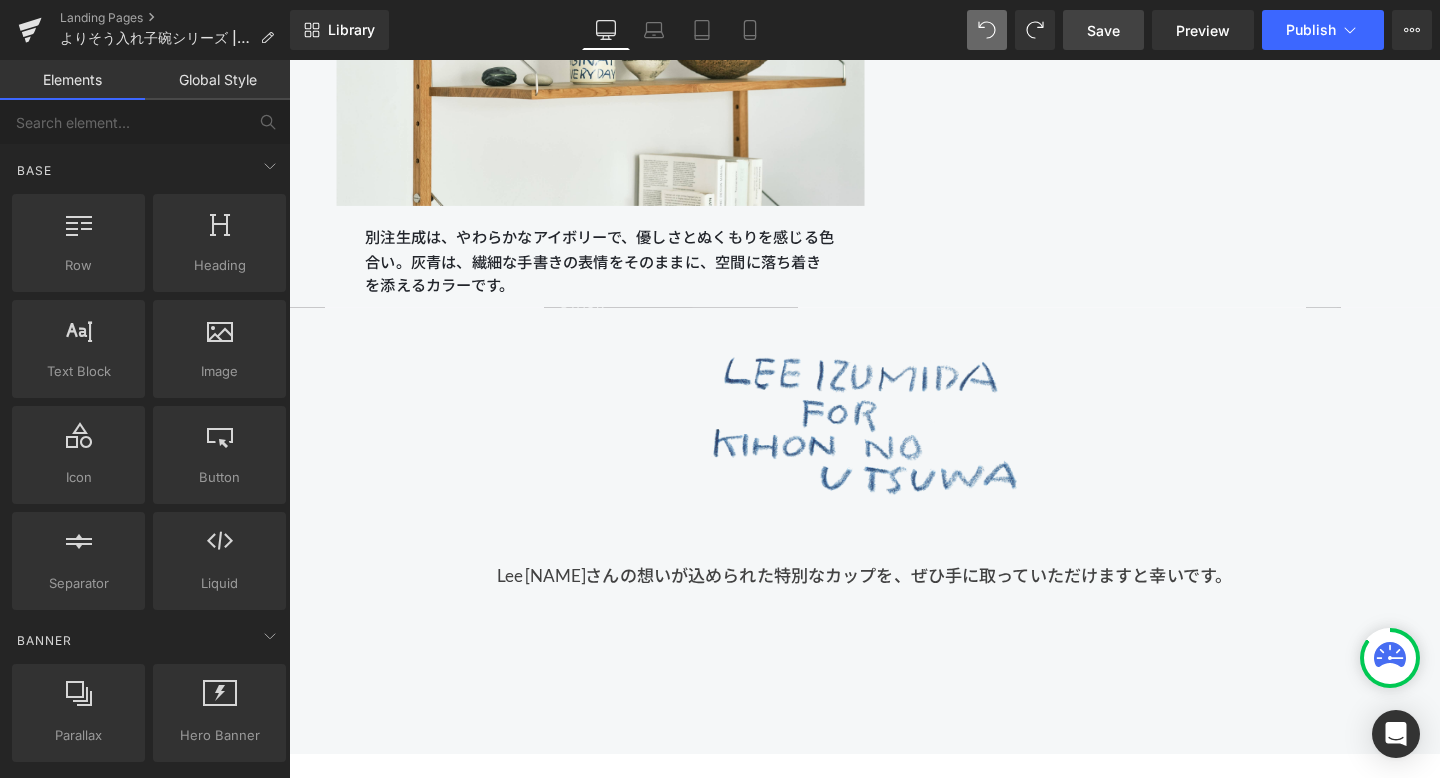 scroll, scrollTop: 20361, scrollLeft: 0, axis: vertical 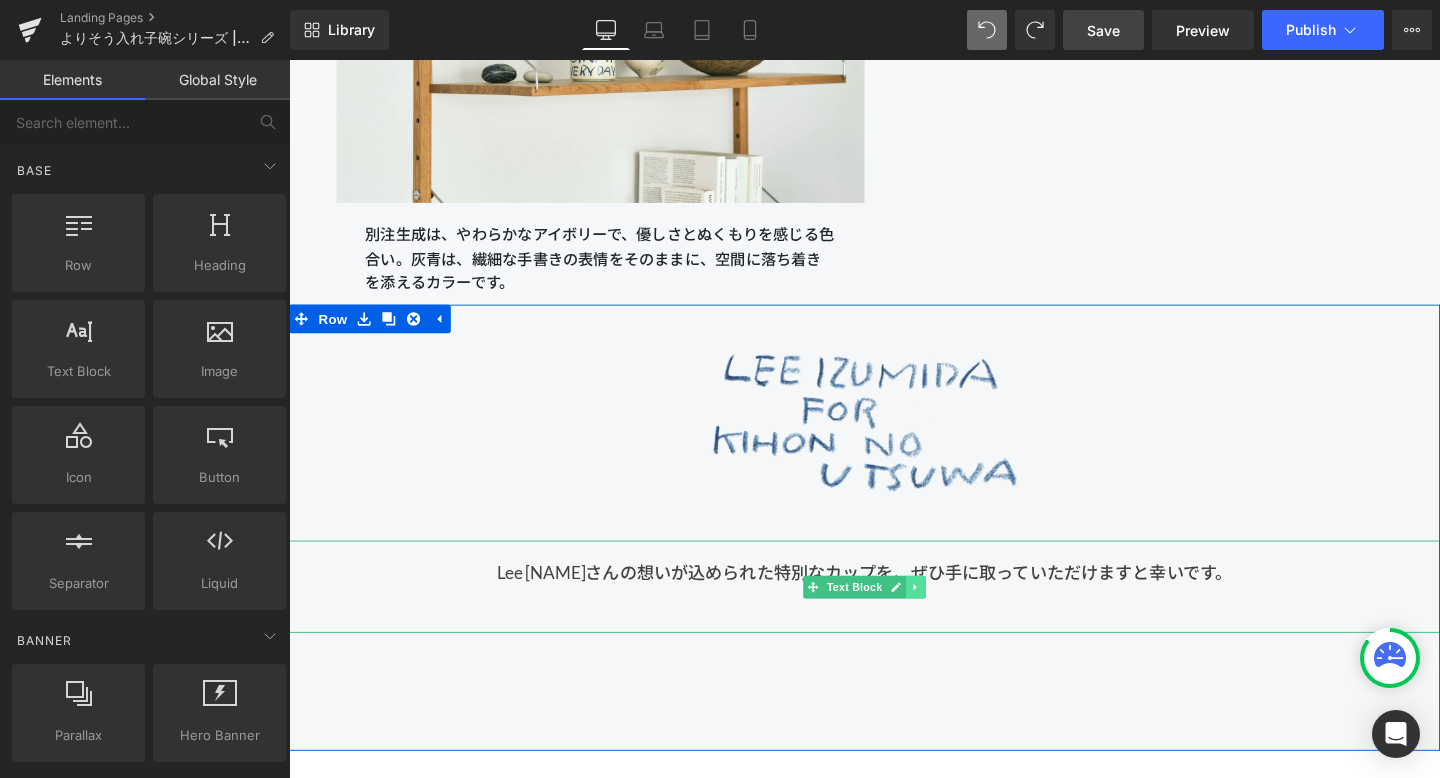 click 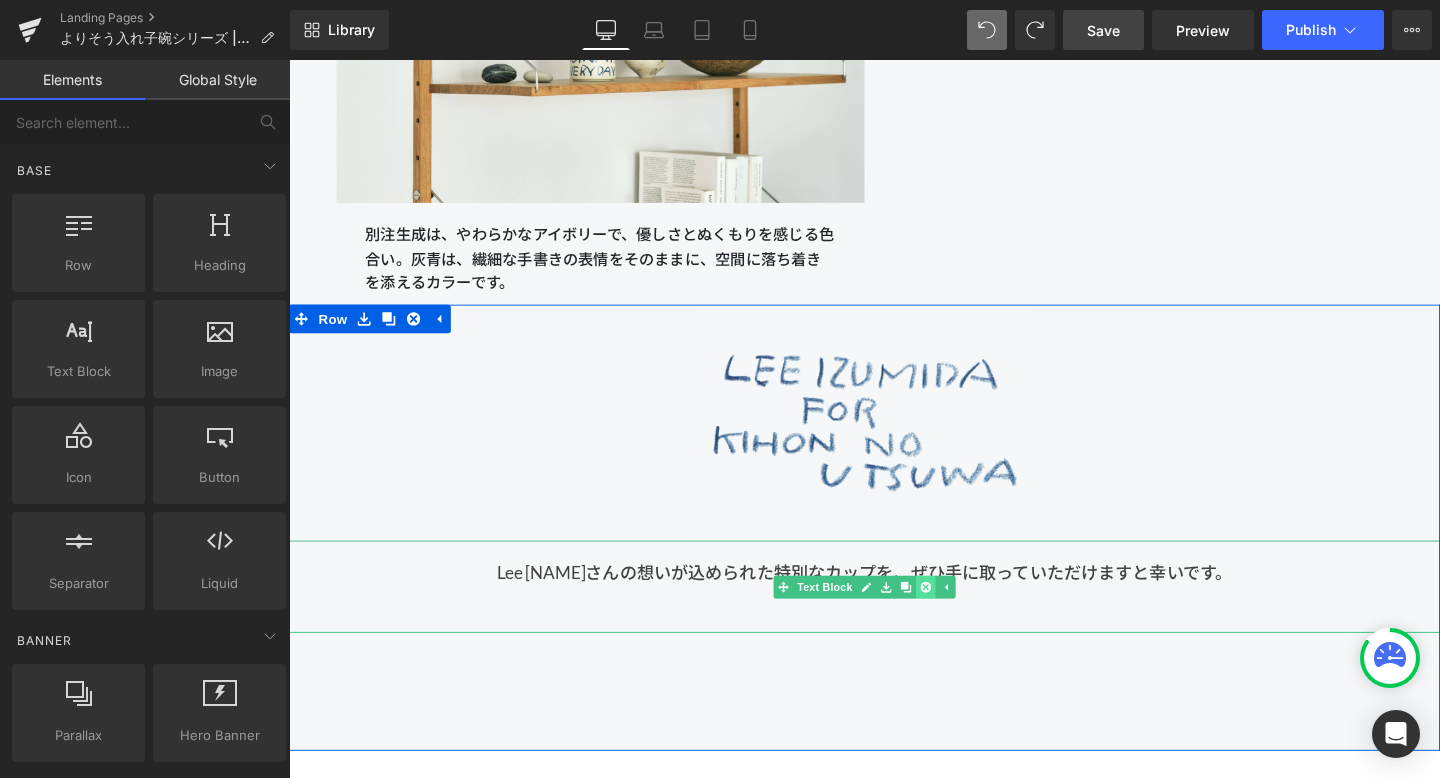 click 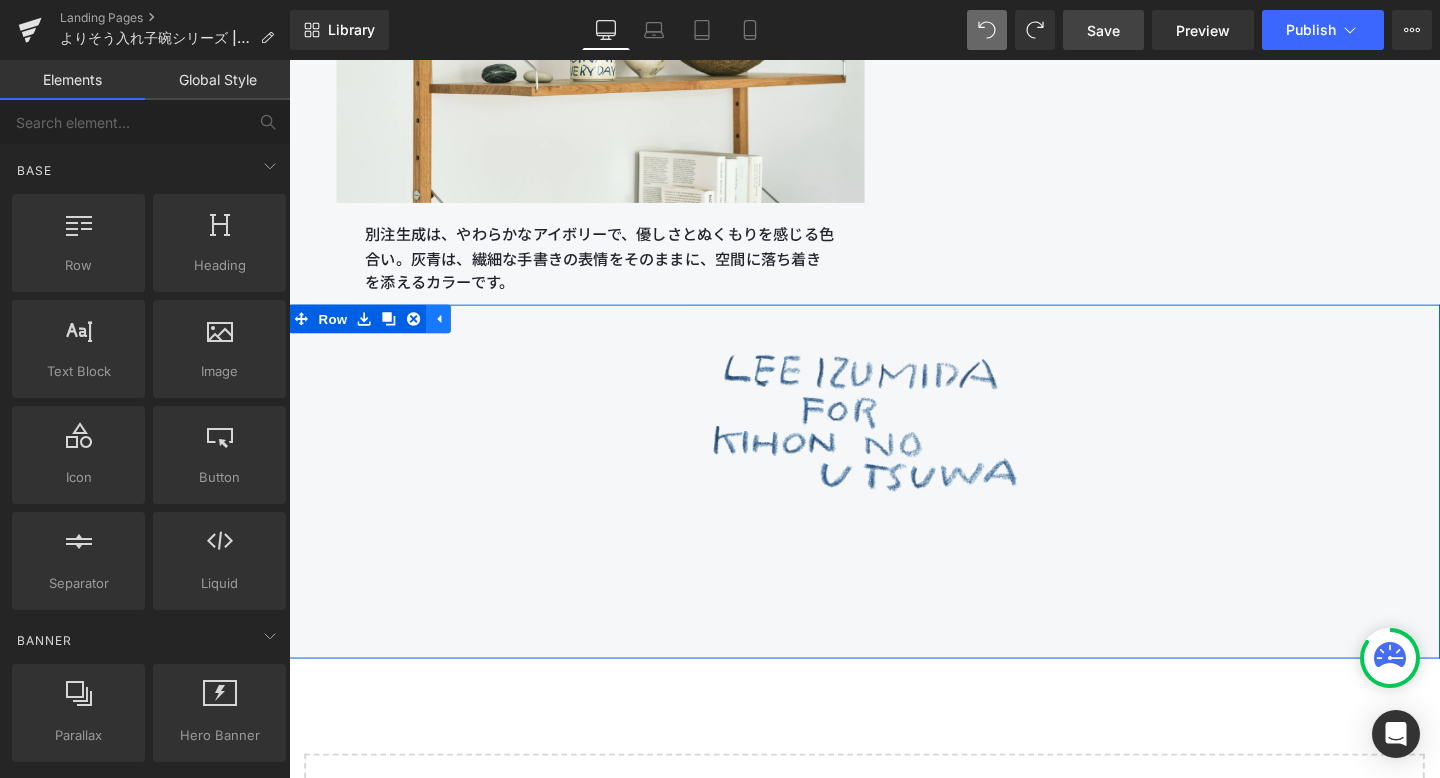 click 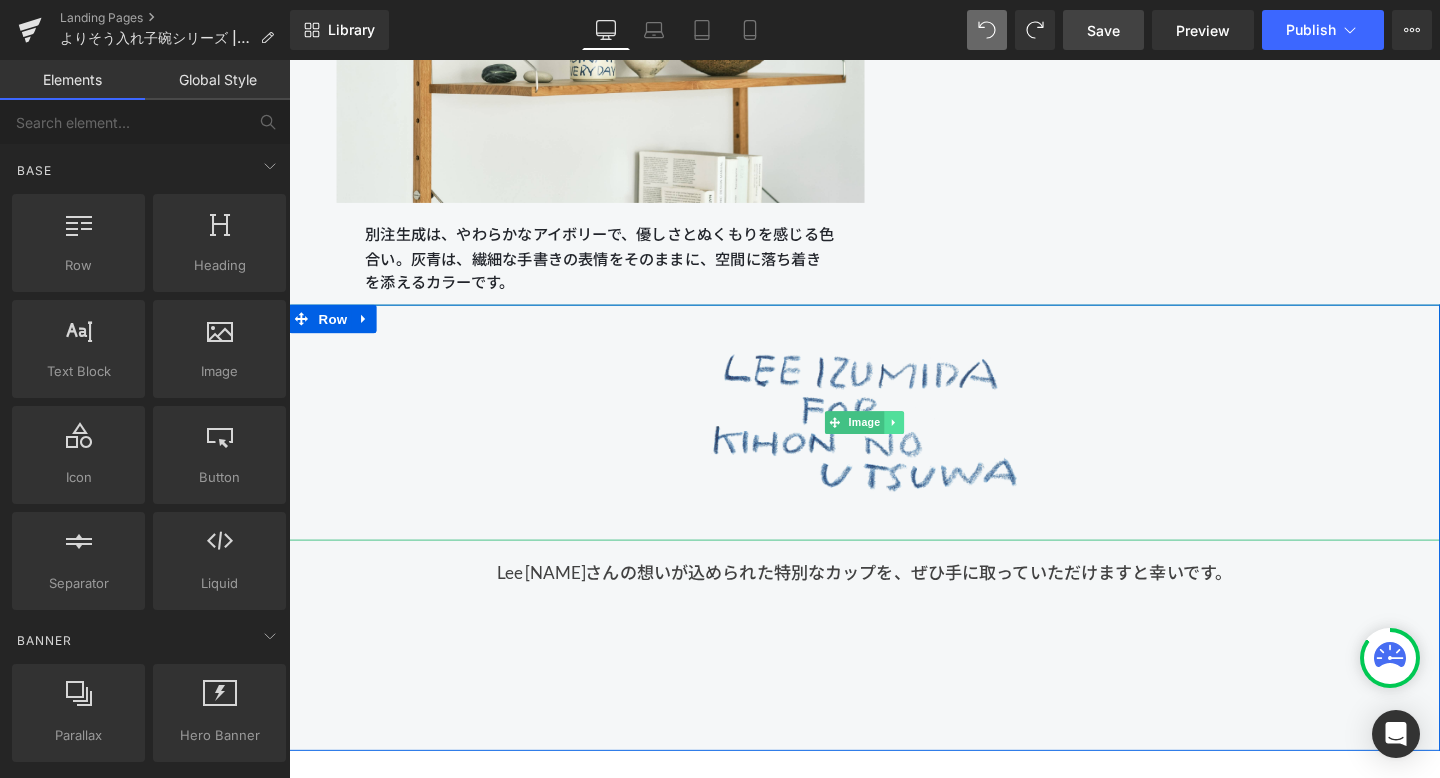 click 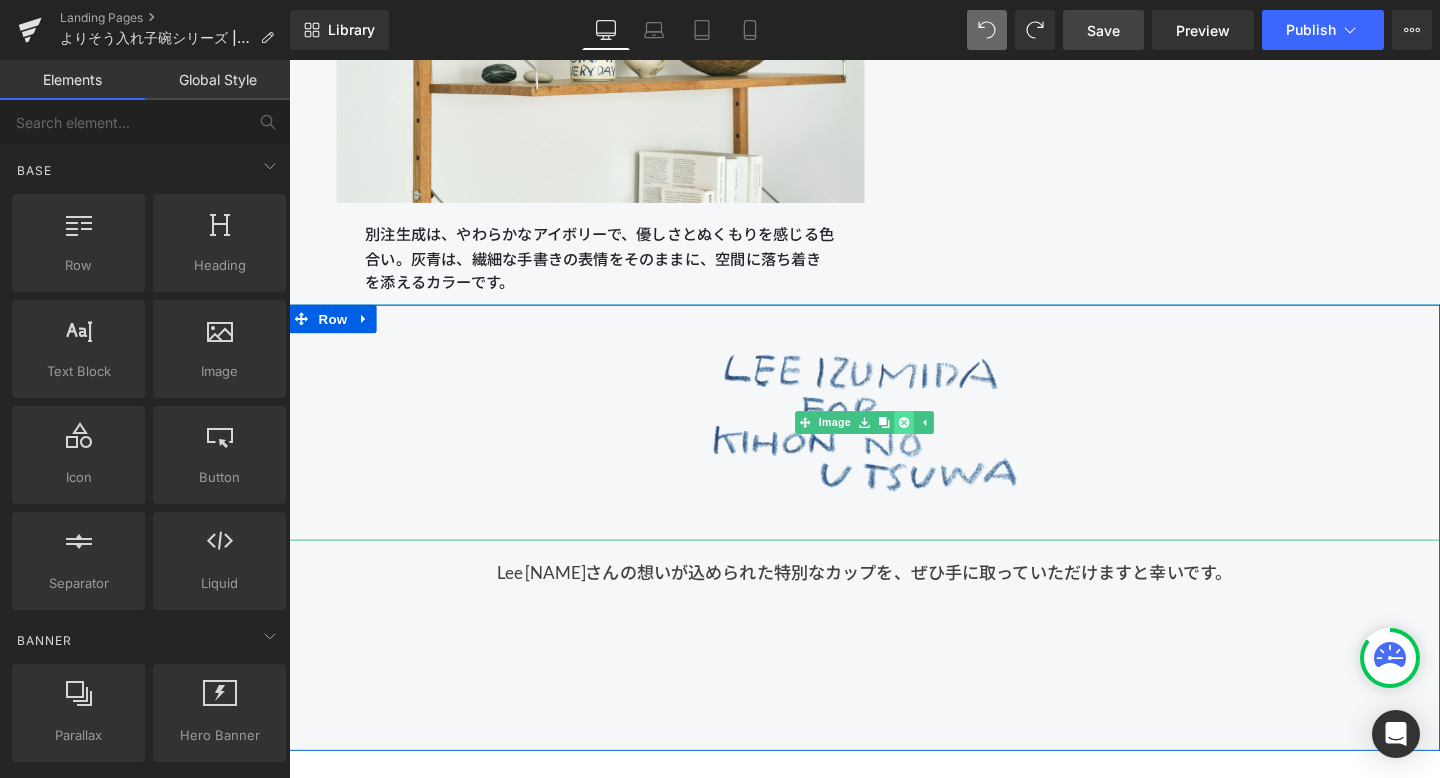 click 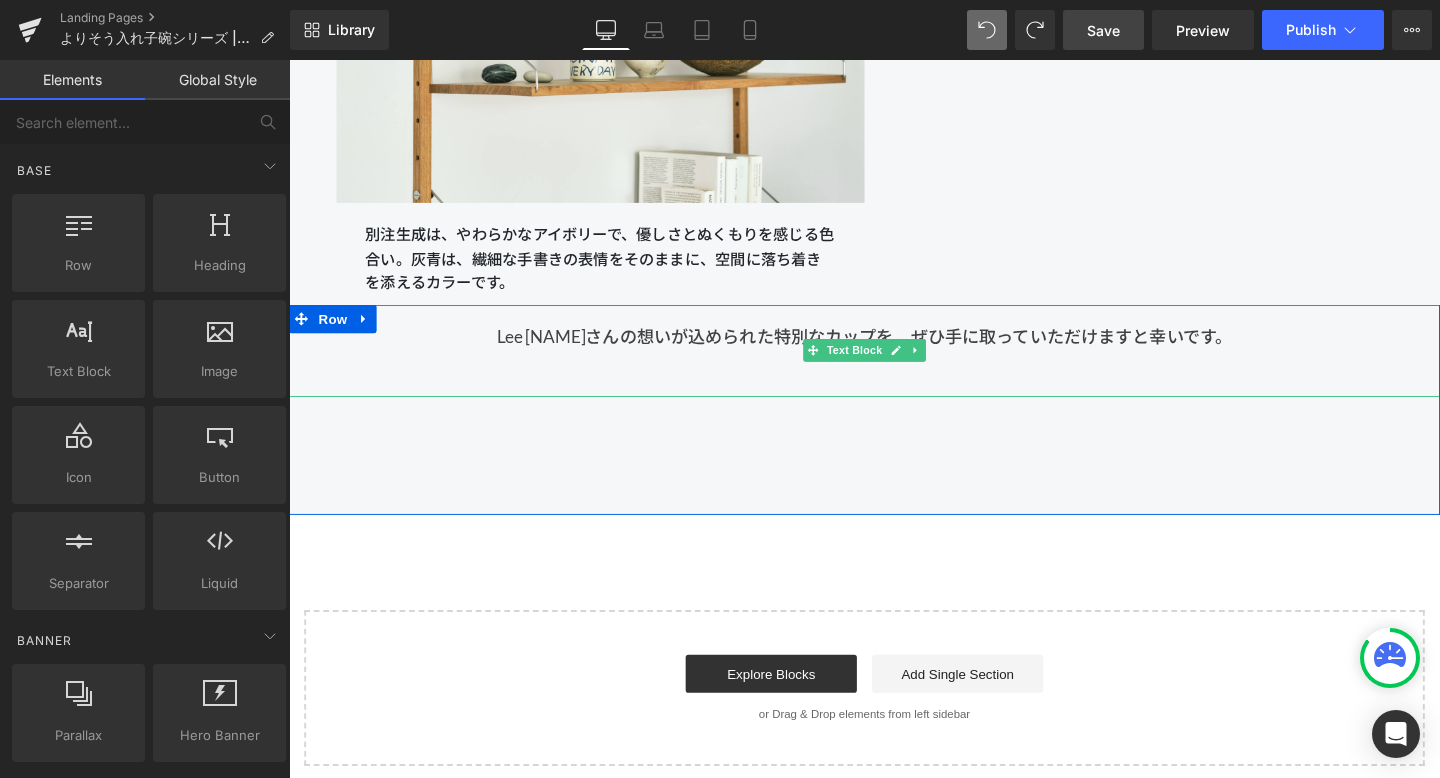 click on "Lee [NAME]さんの想いが込められた特別なカップを、ぜひ手に取っていただけますと幸いです。" at bounding box center (894, 365) 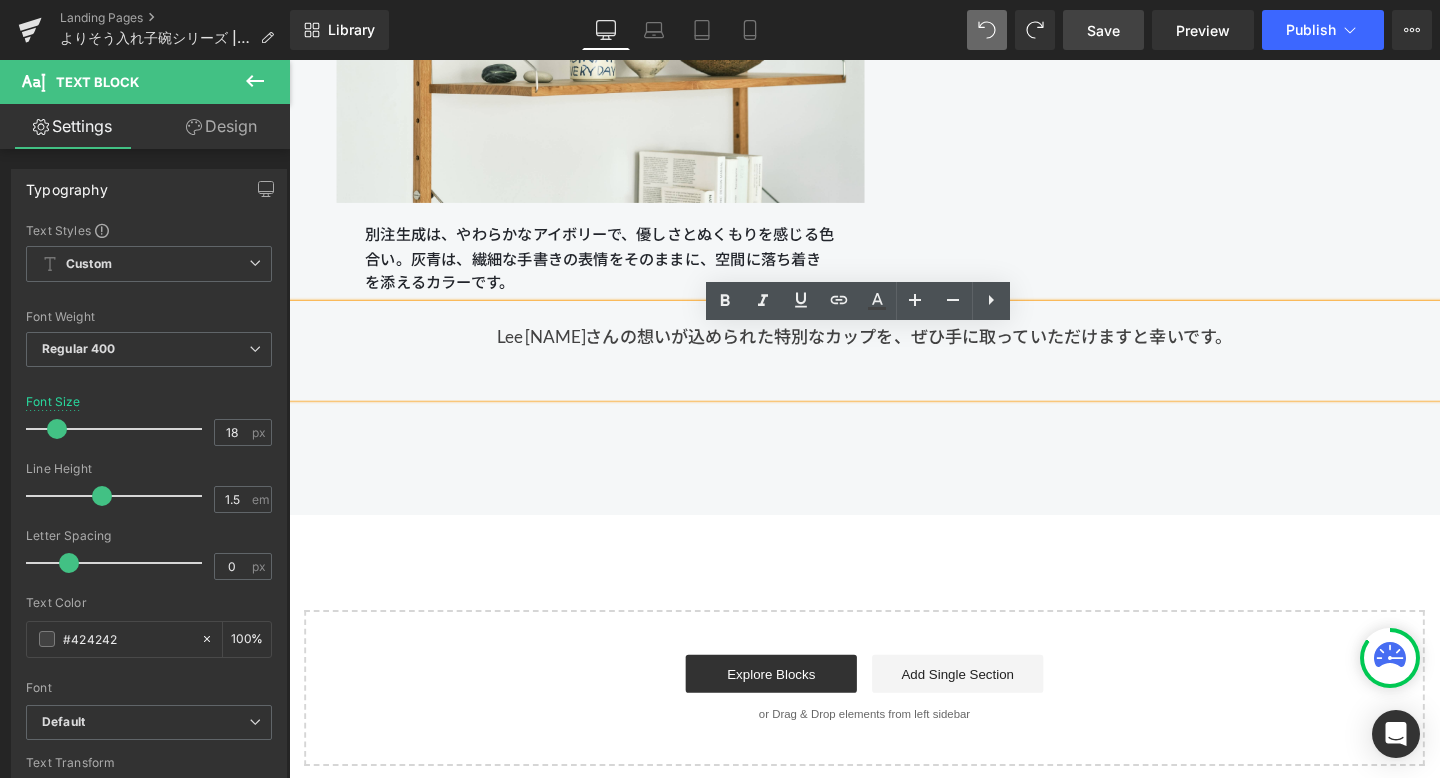 drag, startPoint x: 1304, startPoint y: 381, endPoint x: 498, endPoint y: 370, distance: 806.0751 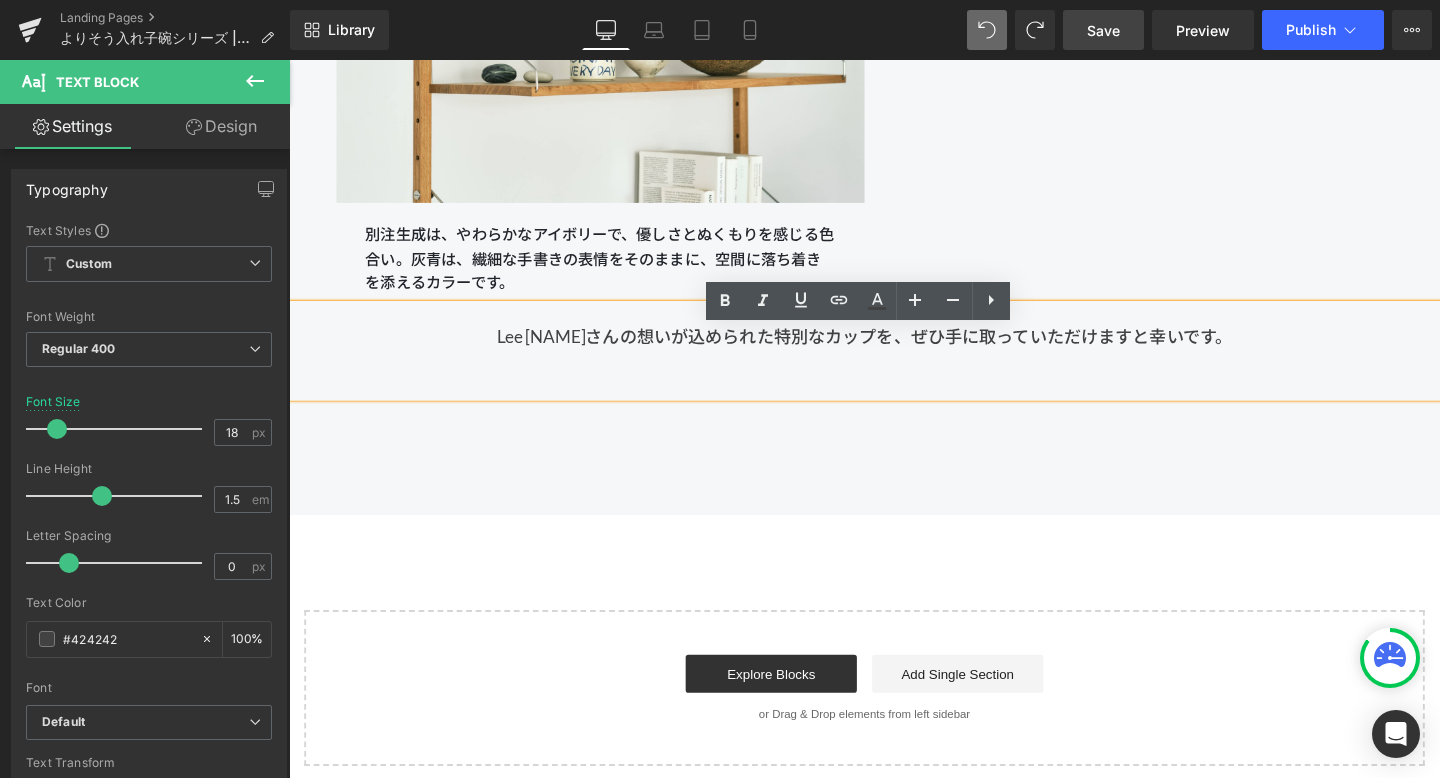 click on "Lee [NAME]さんの想いが込められた特別なカップを、ぜひ手に取っていただけますと幸いです。" at bounding box center (894, 365) 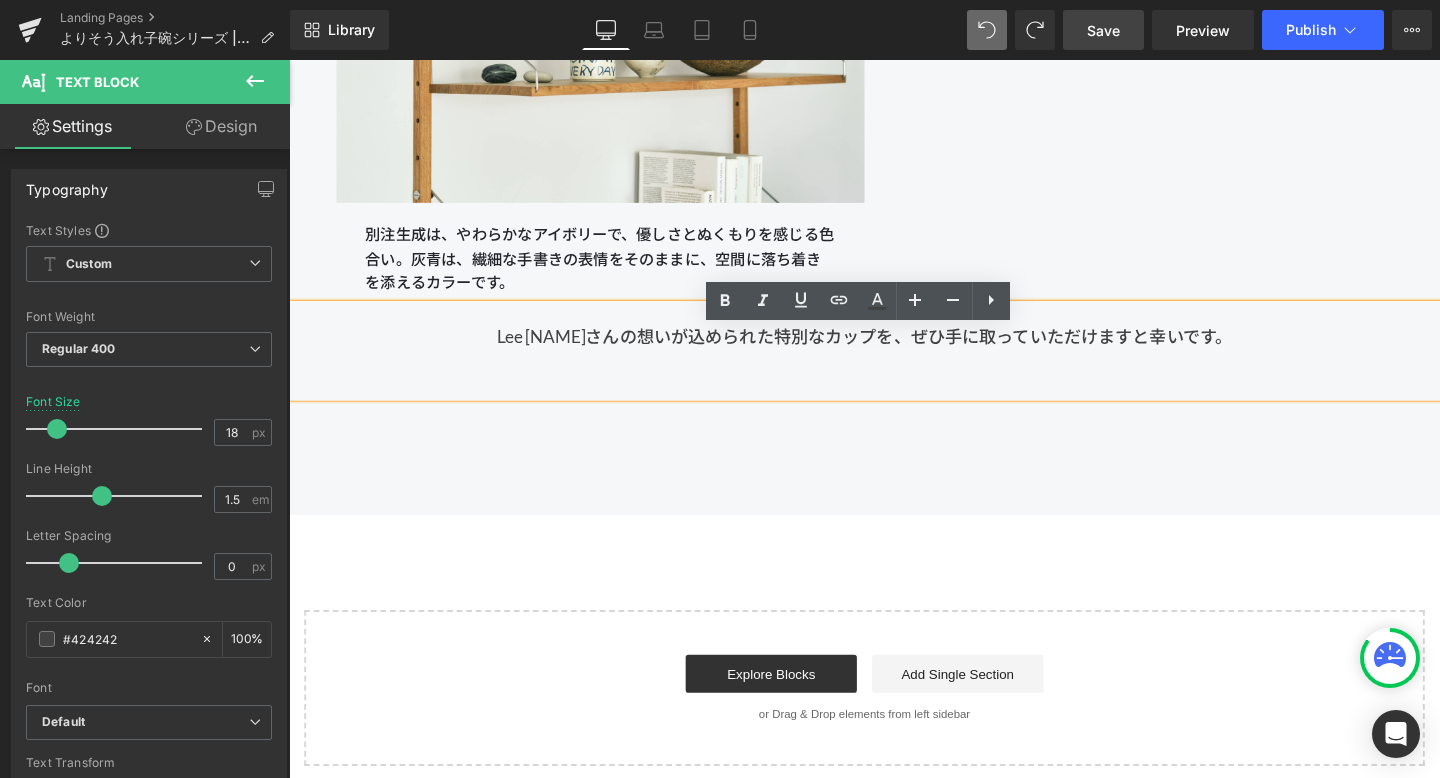 type 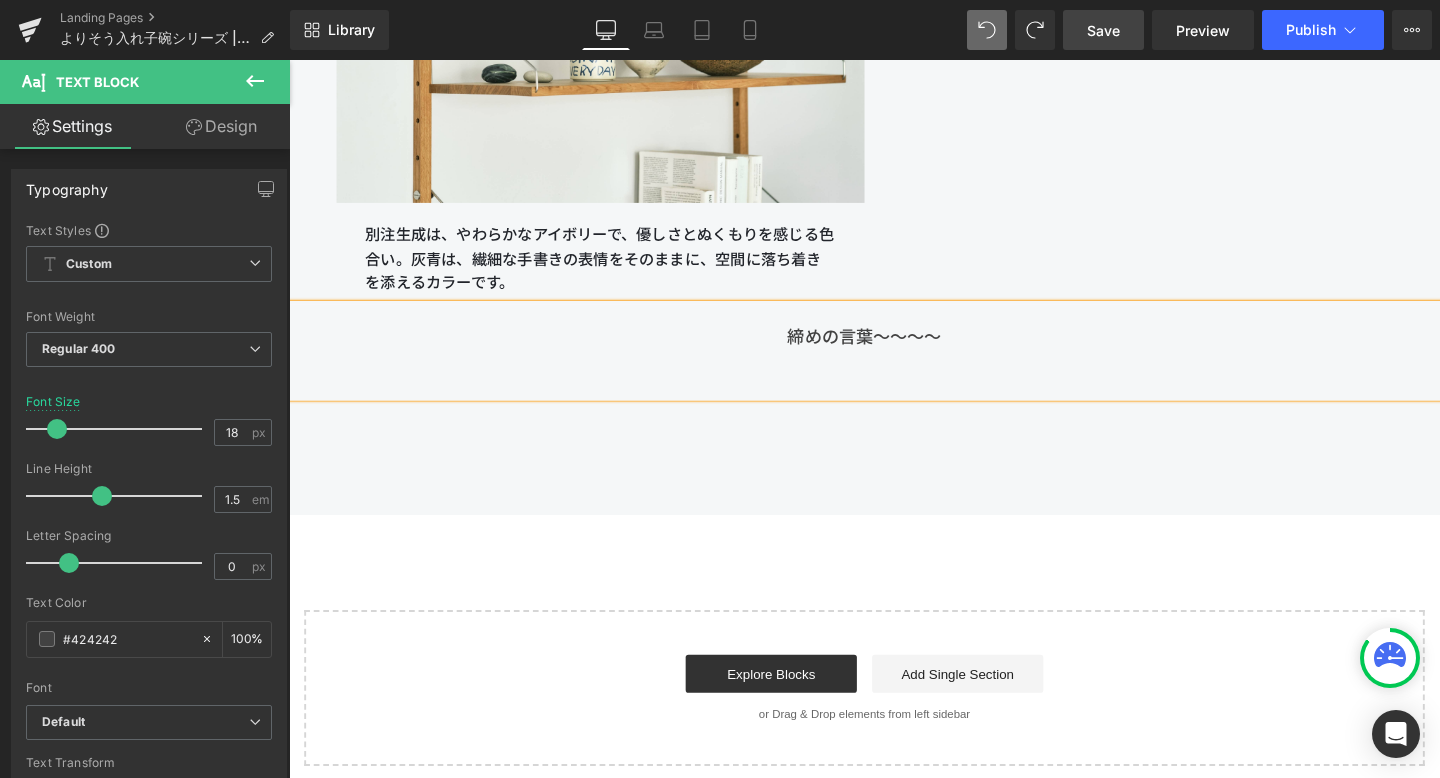 click on "Save" at bounding box center (1103, 30) 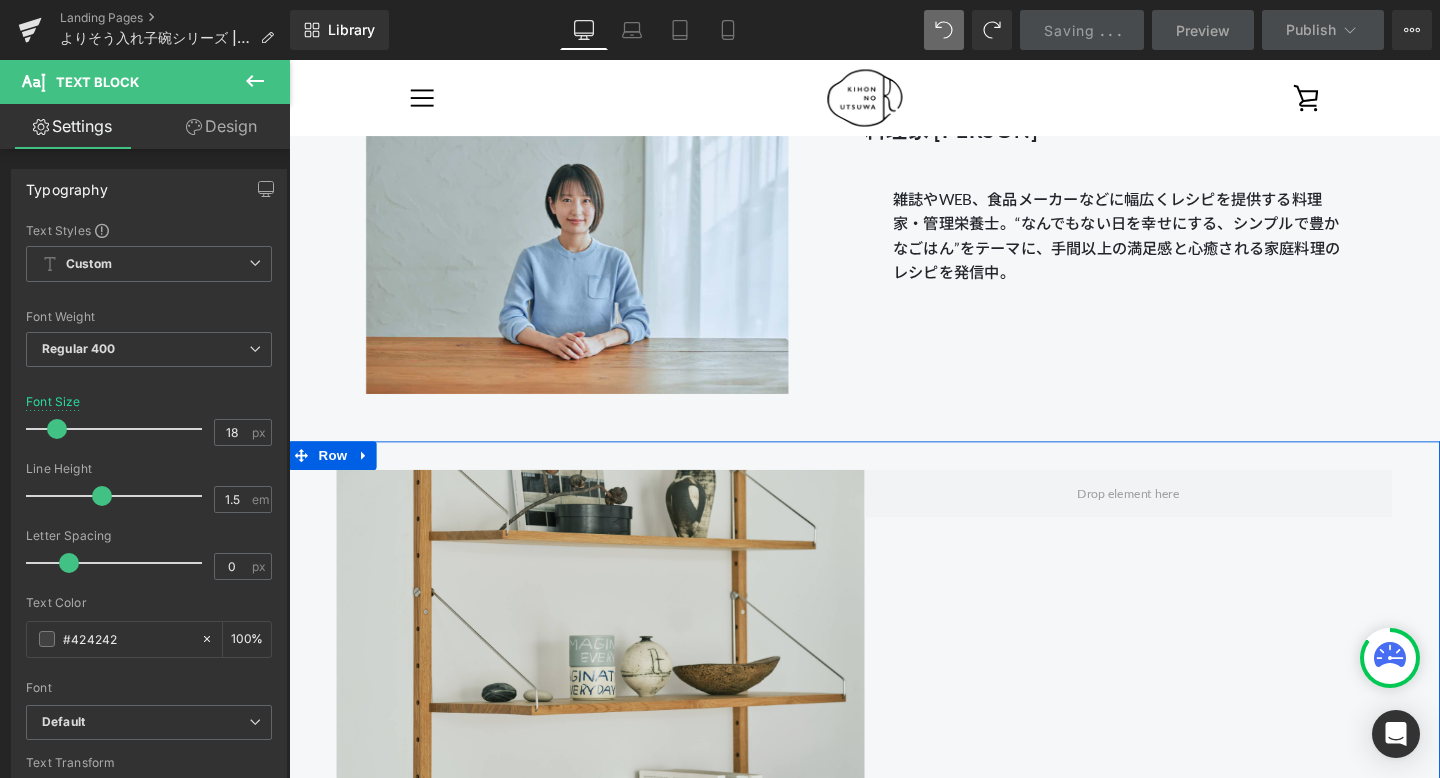 scroll, scrollTop: 19697, scrollLeft: 0, axis: vertical 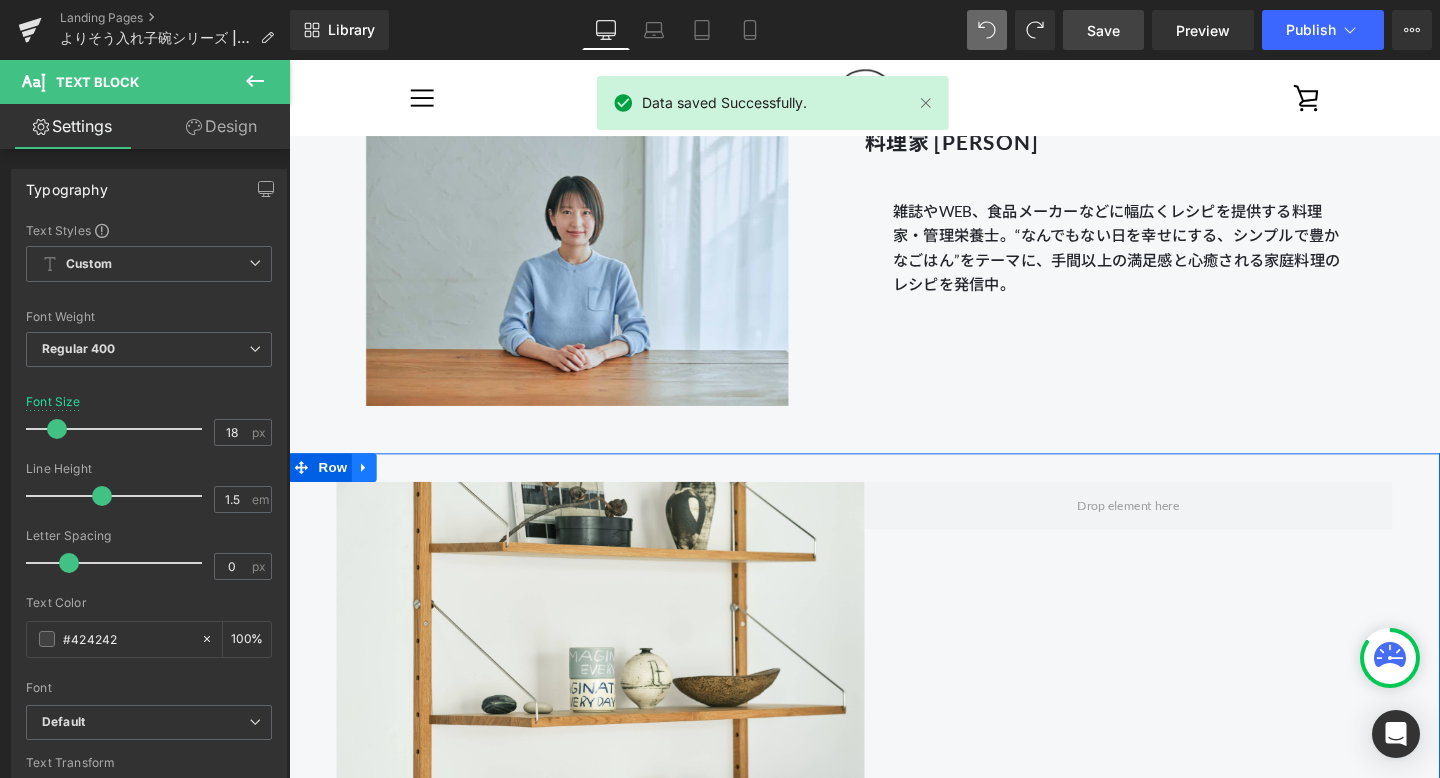 click 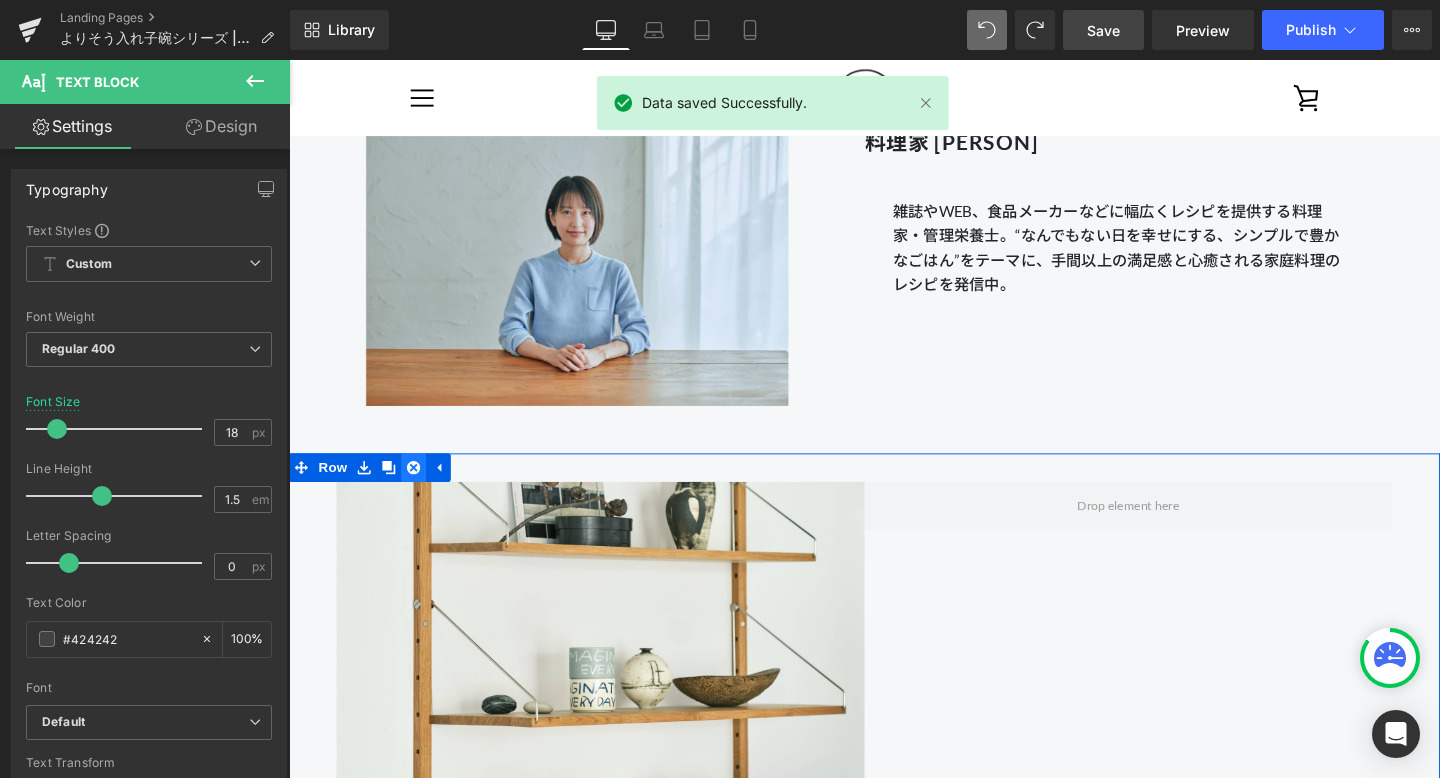 click at bounding box center (420, 489) 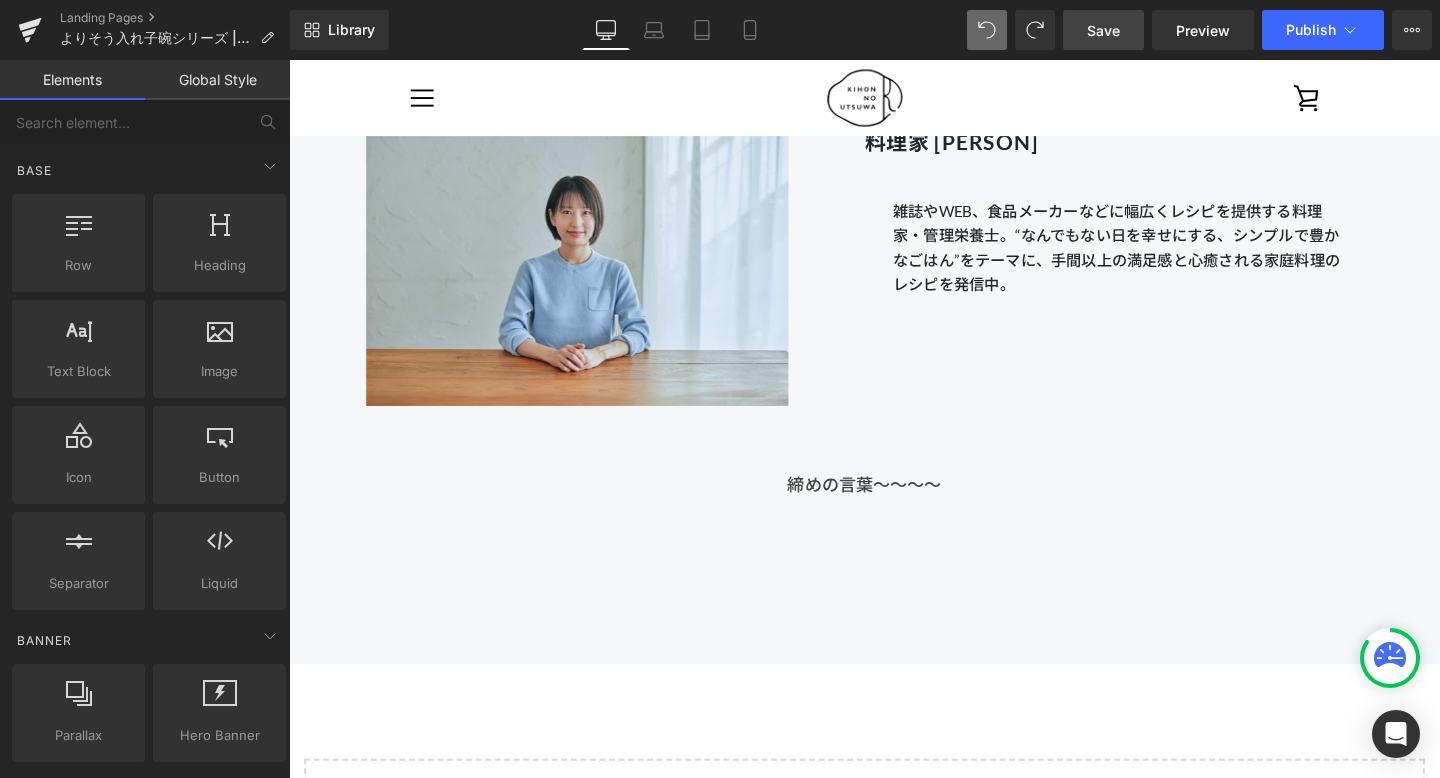 click on "Save" at bounding box center (1103, 30) 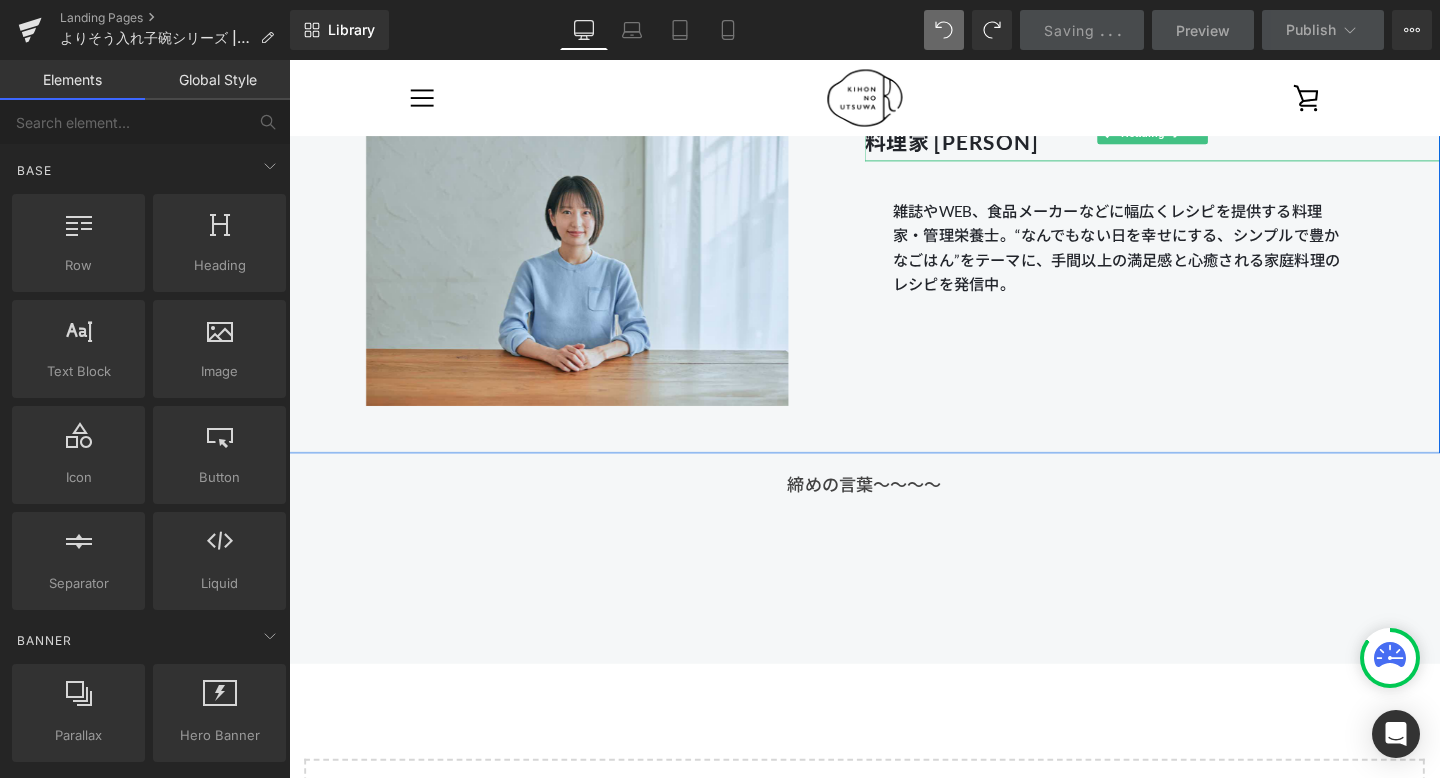 click on "料理家 [PERSON]" at bounding box center (1196, 147) 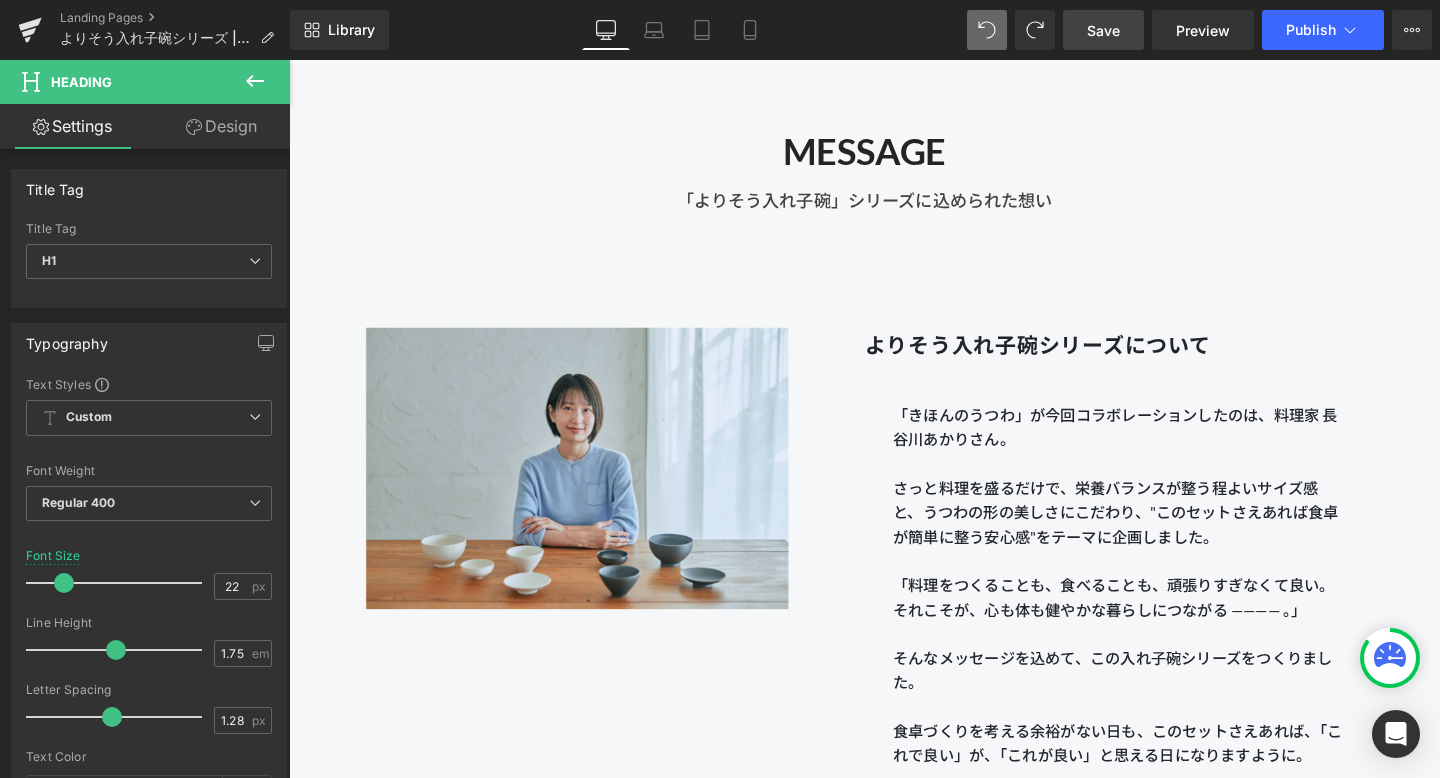scroll, scrollTop: 1081, scrollLeft: 0, axis: vertical 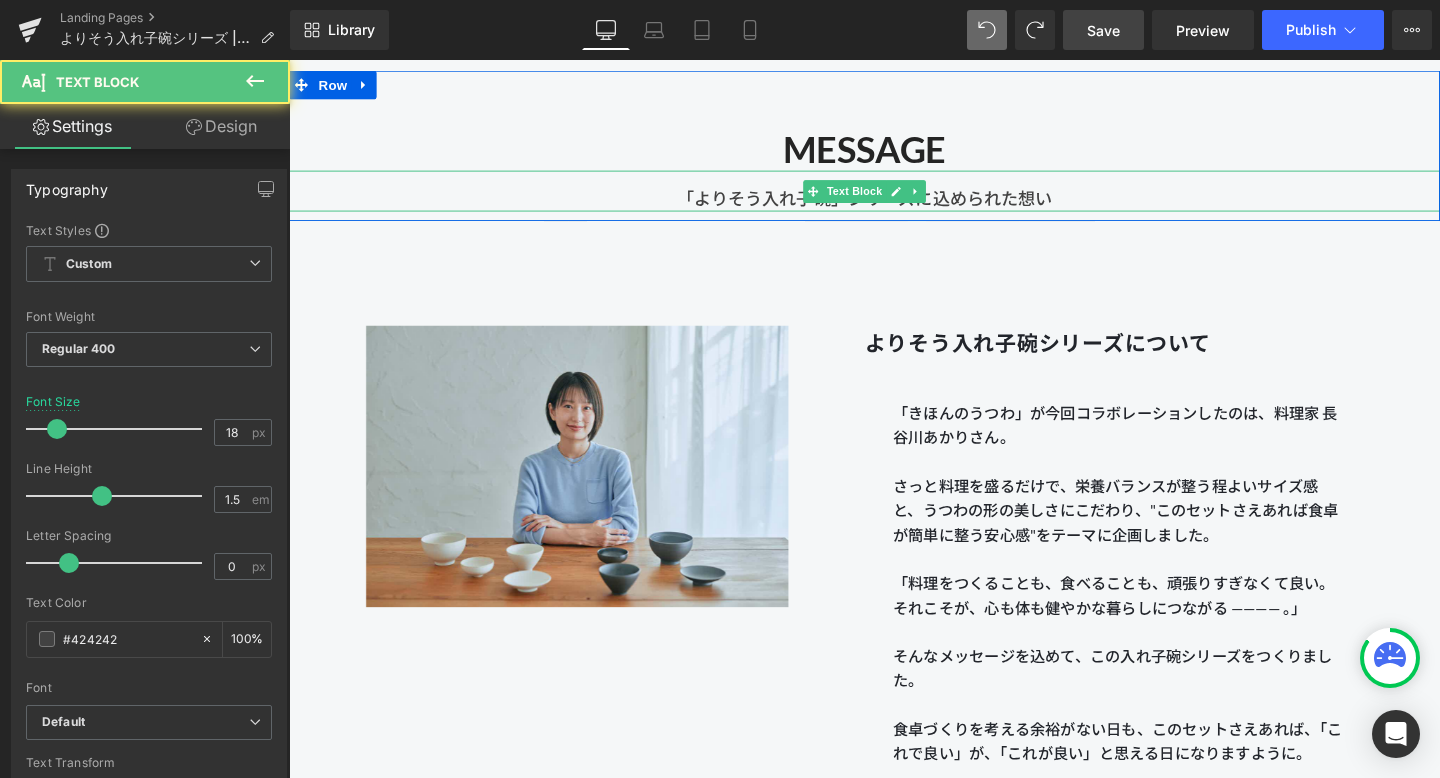 click on "「よりそう入れ子碗」シリーズに込められた想い" at bounding box center (894, 197) 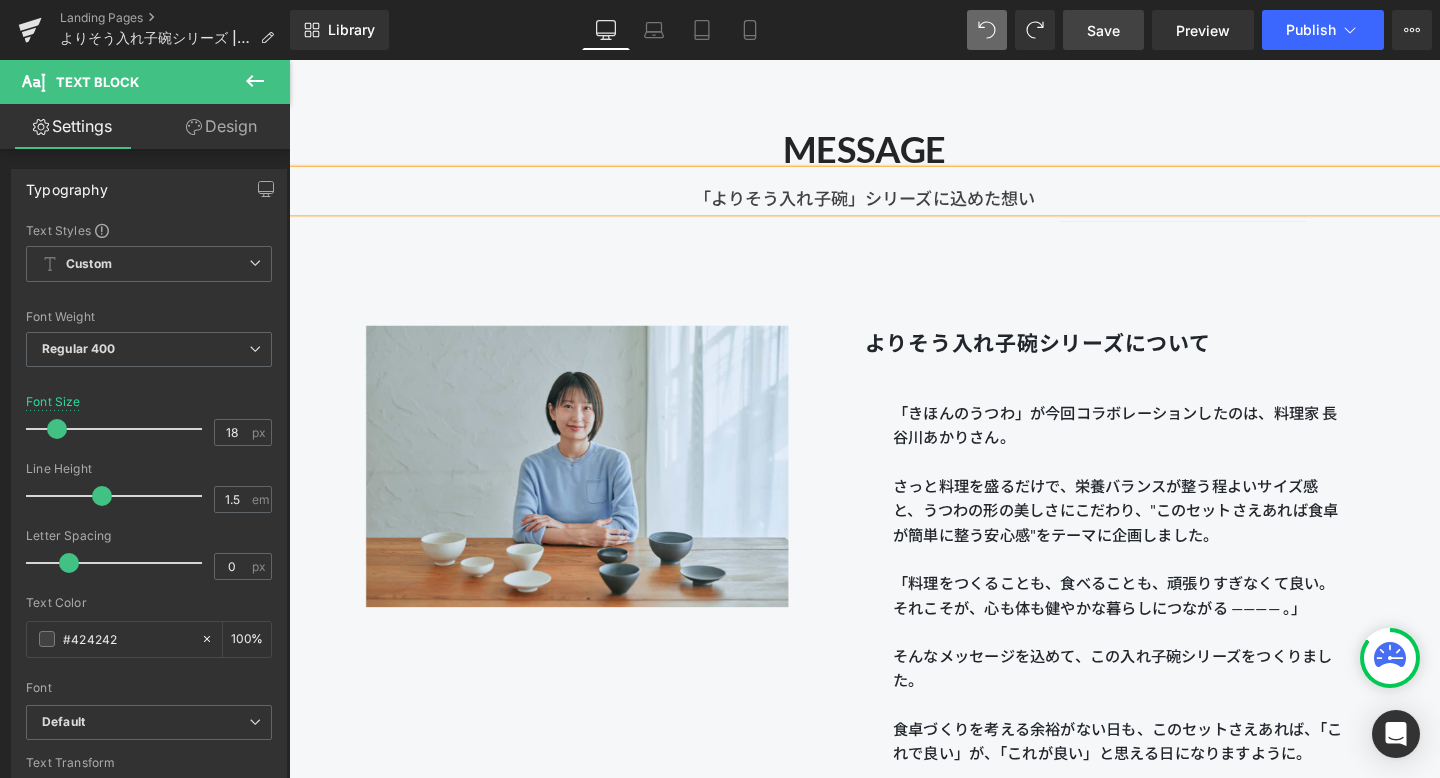 click on "Save" at bounding box center [1103, 30] 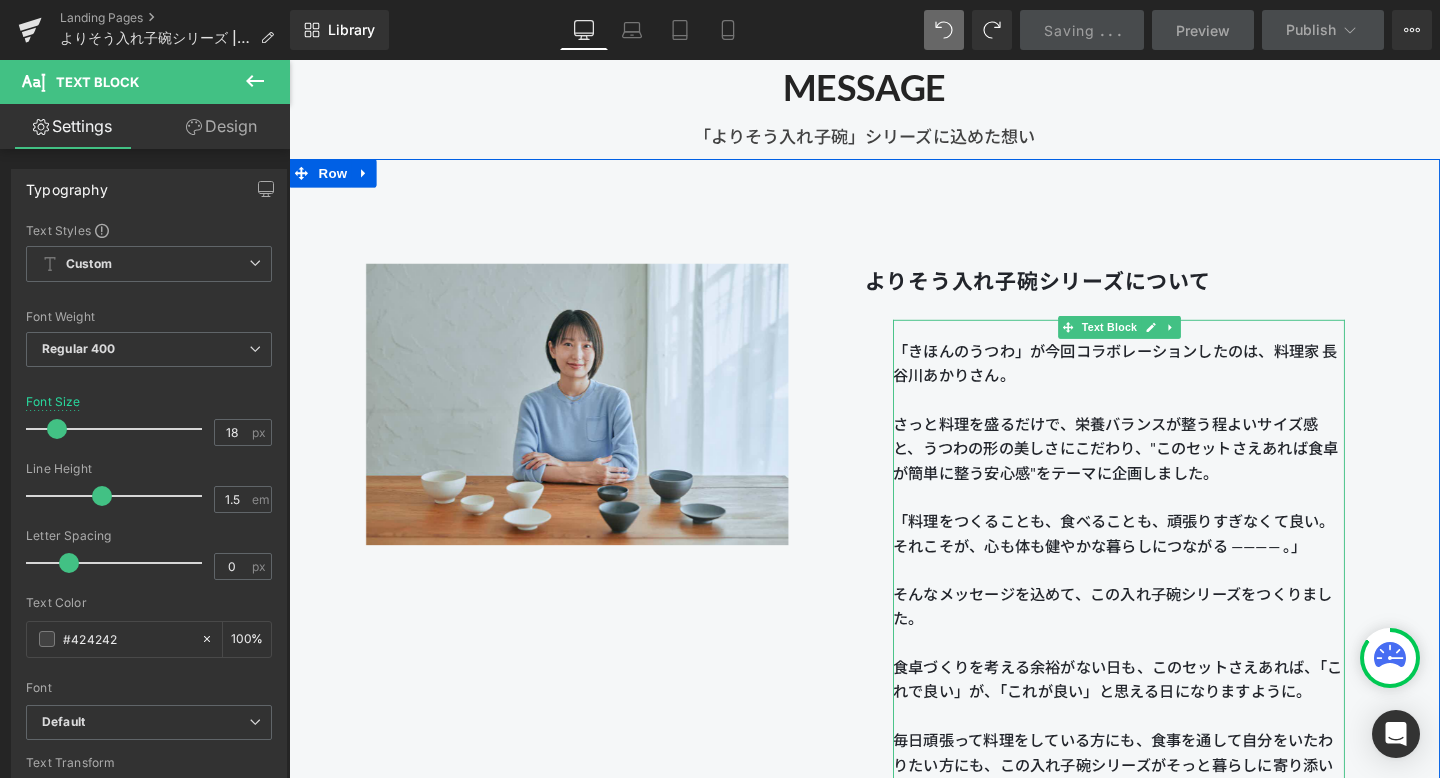 scroll, scrollTop: 1238, scrollLeft: 0, axis: vertical 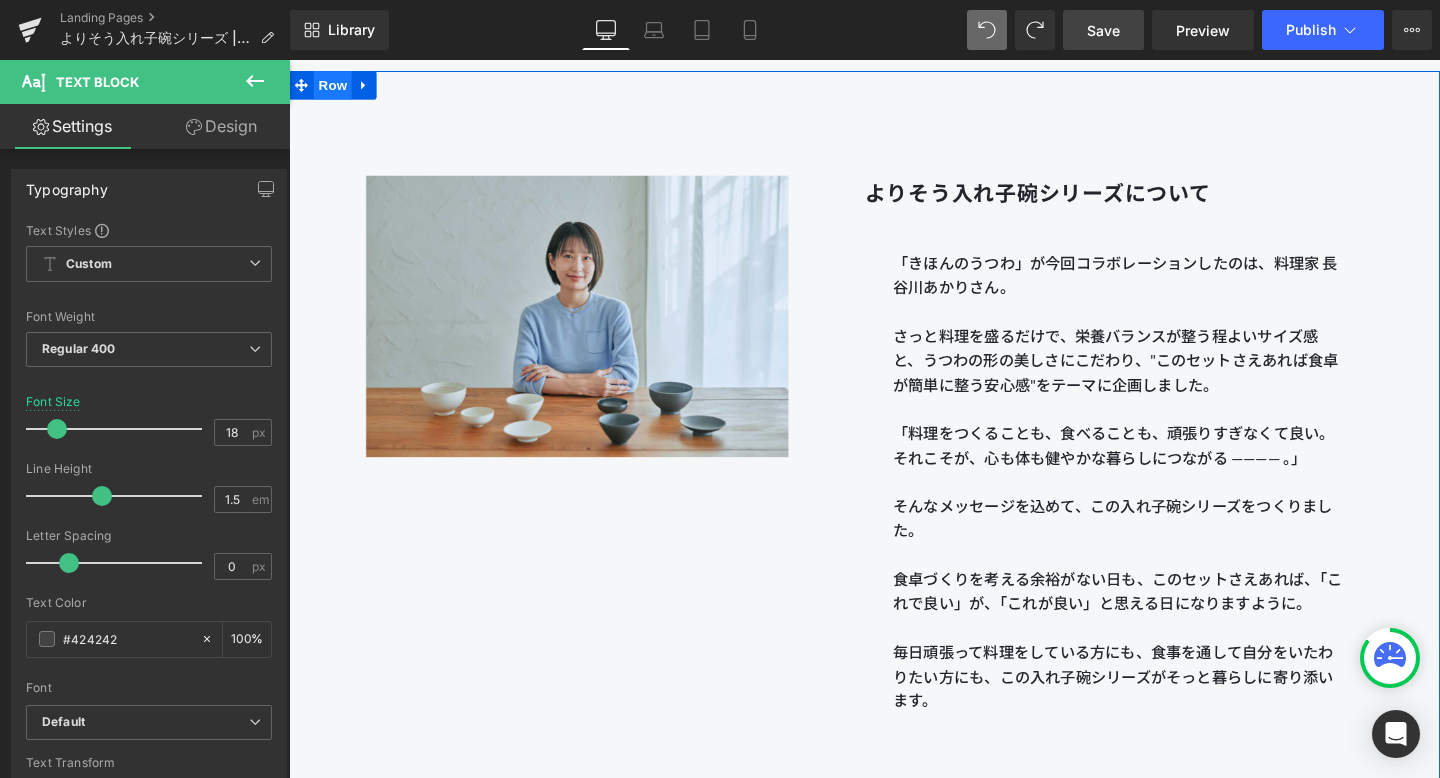 click on "Row" at bounding box center [335, 87] 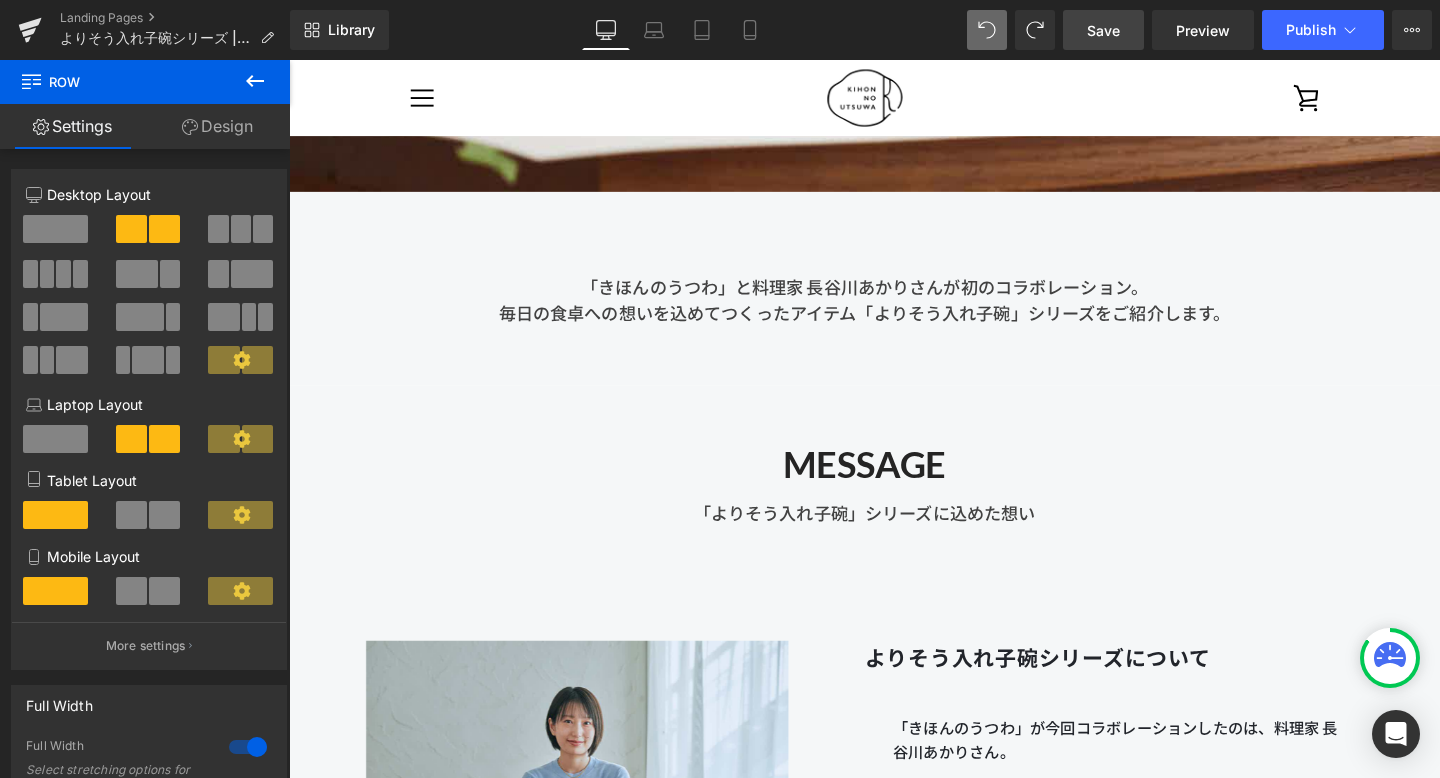 scroll, scrollTop: 731, scrollLeft: 0, axis: vertical 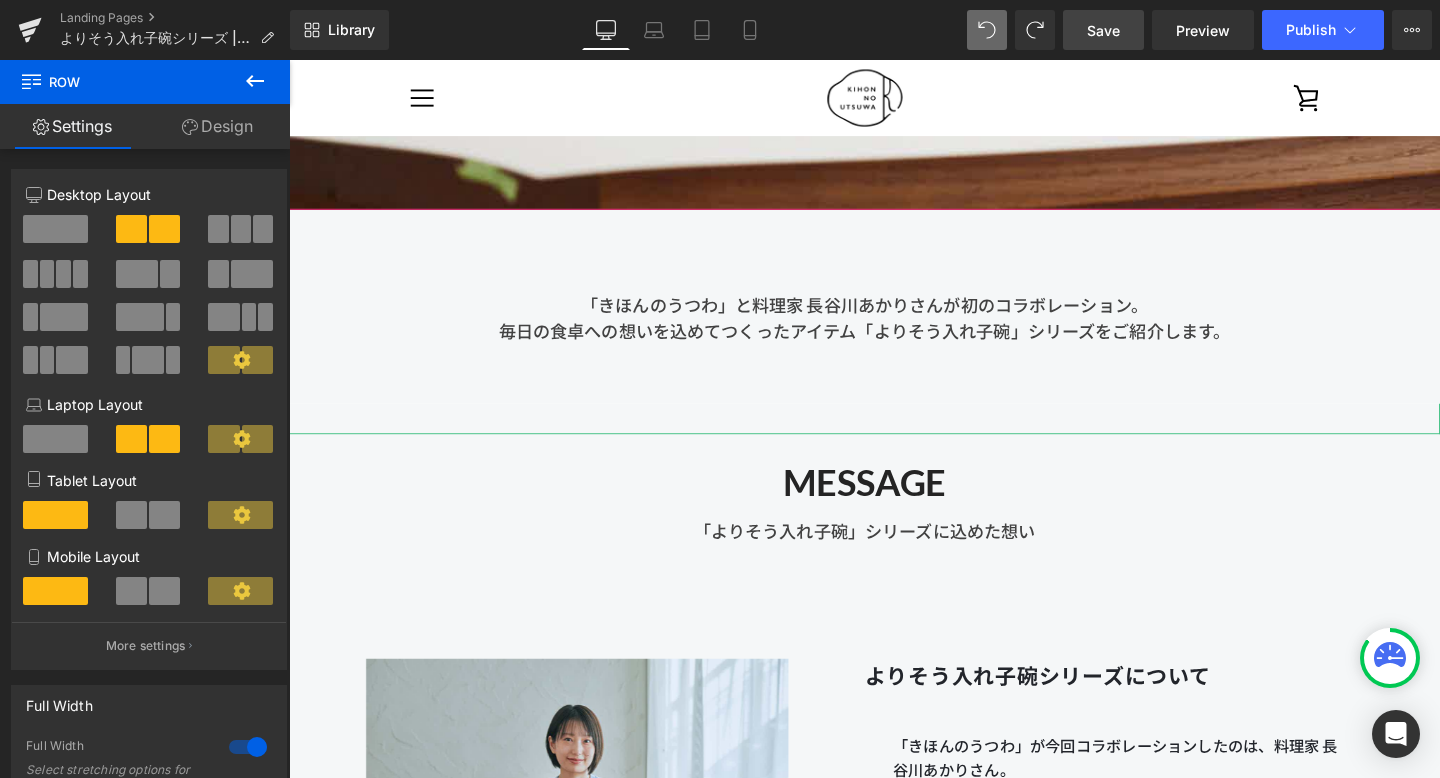 click at bounding box center [894, 439] 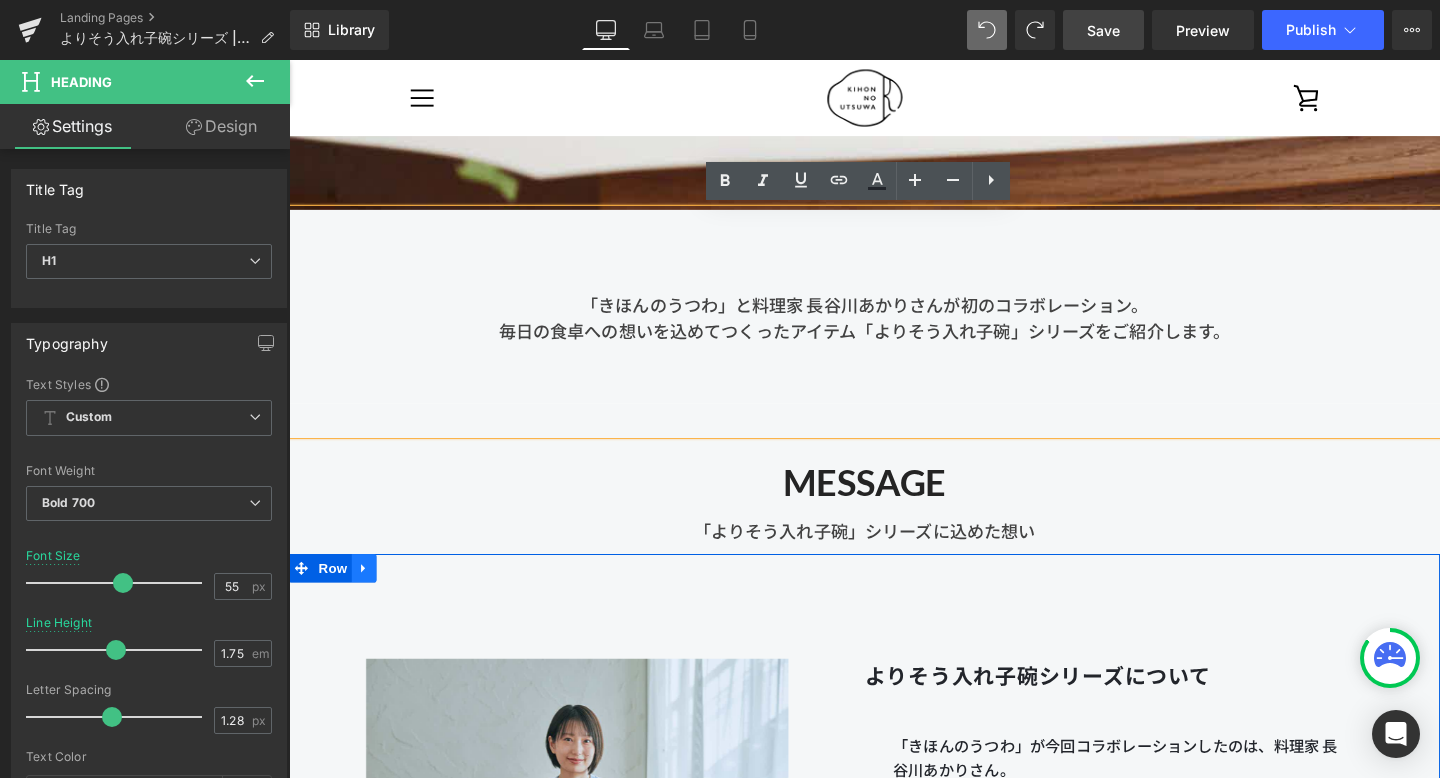 click at bounding box center (368, 594) 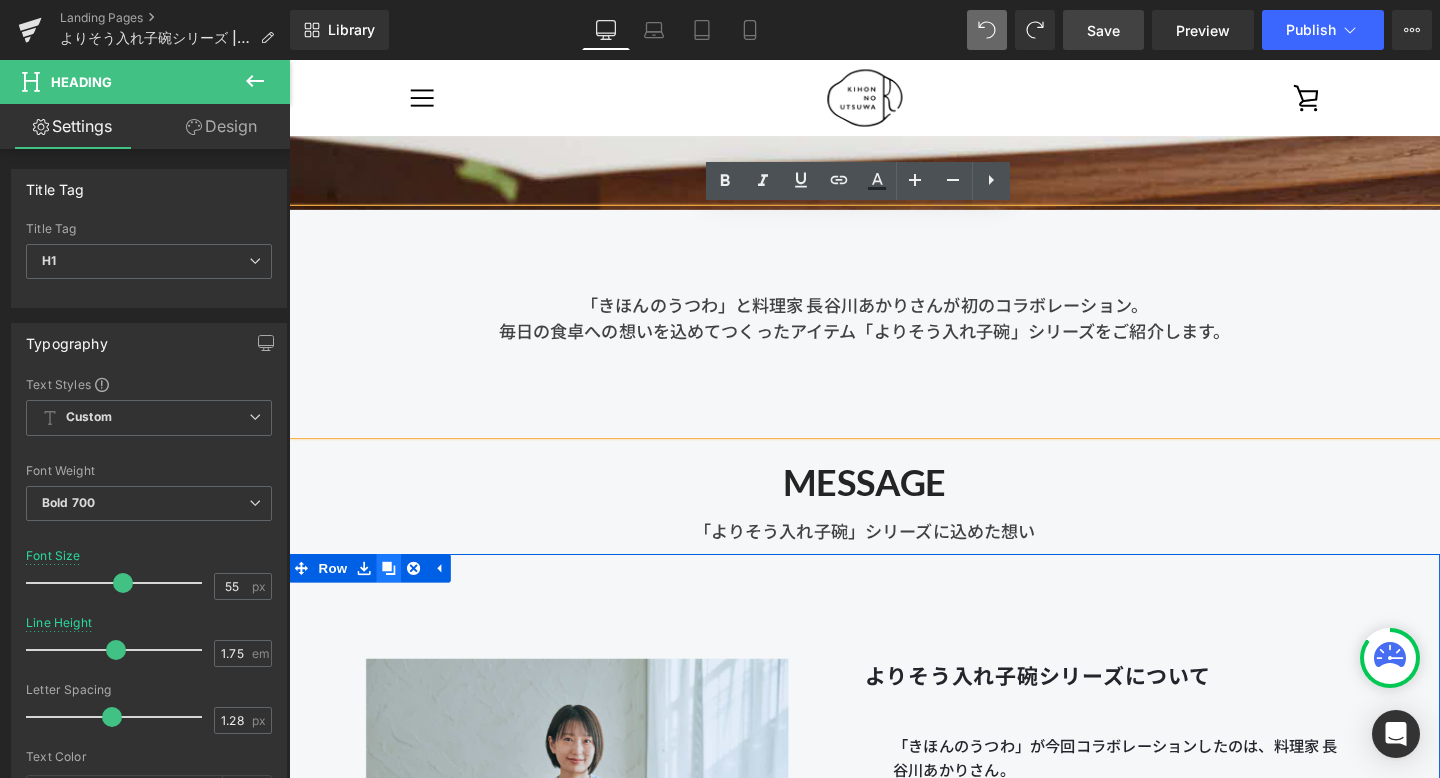 click 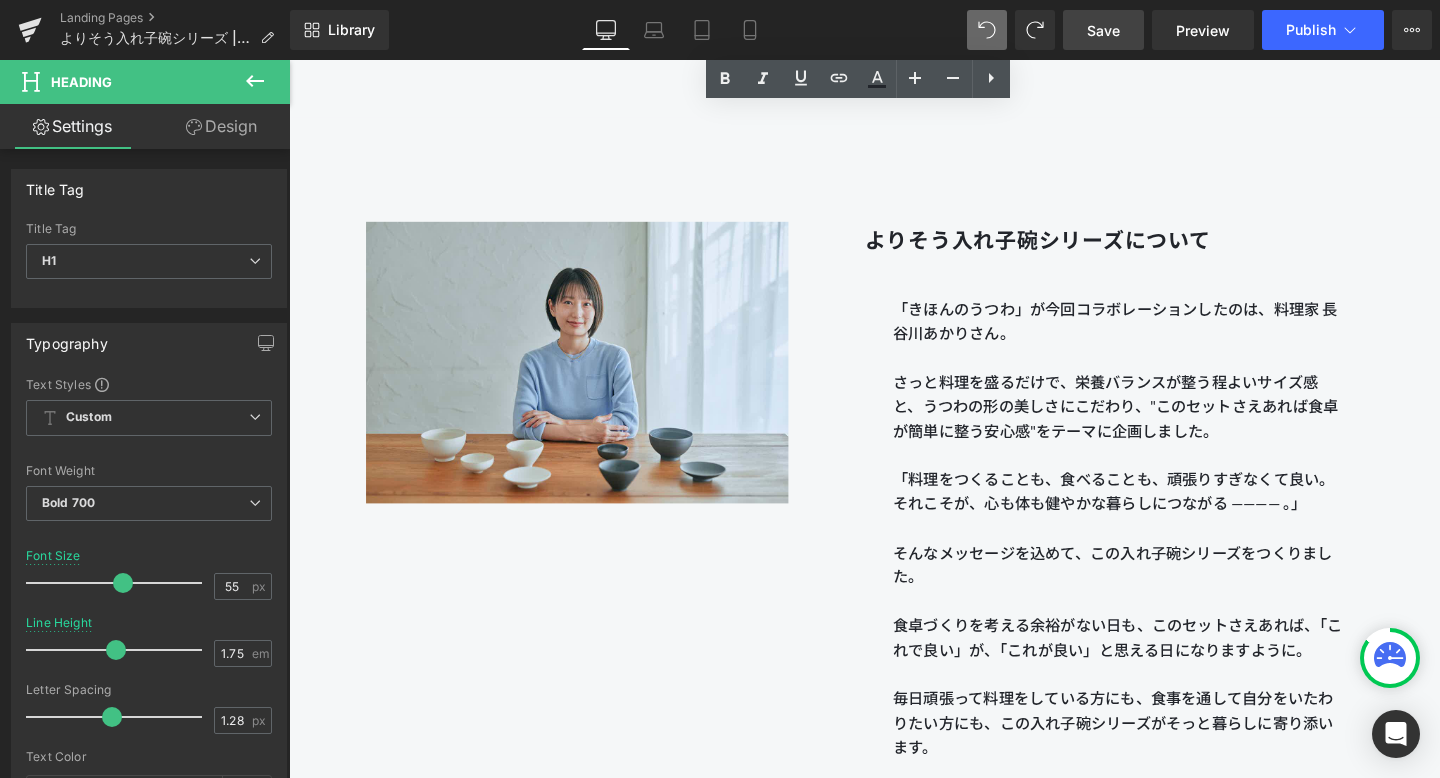 scroll, scrollTop: 1943, scrollLeft: 0, axis: vertical 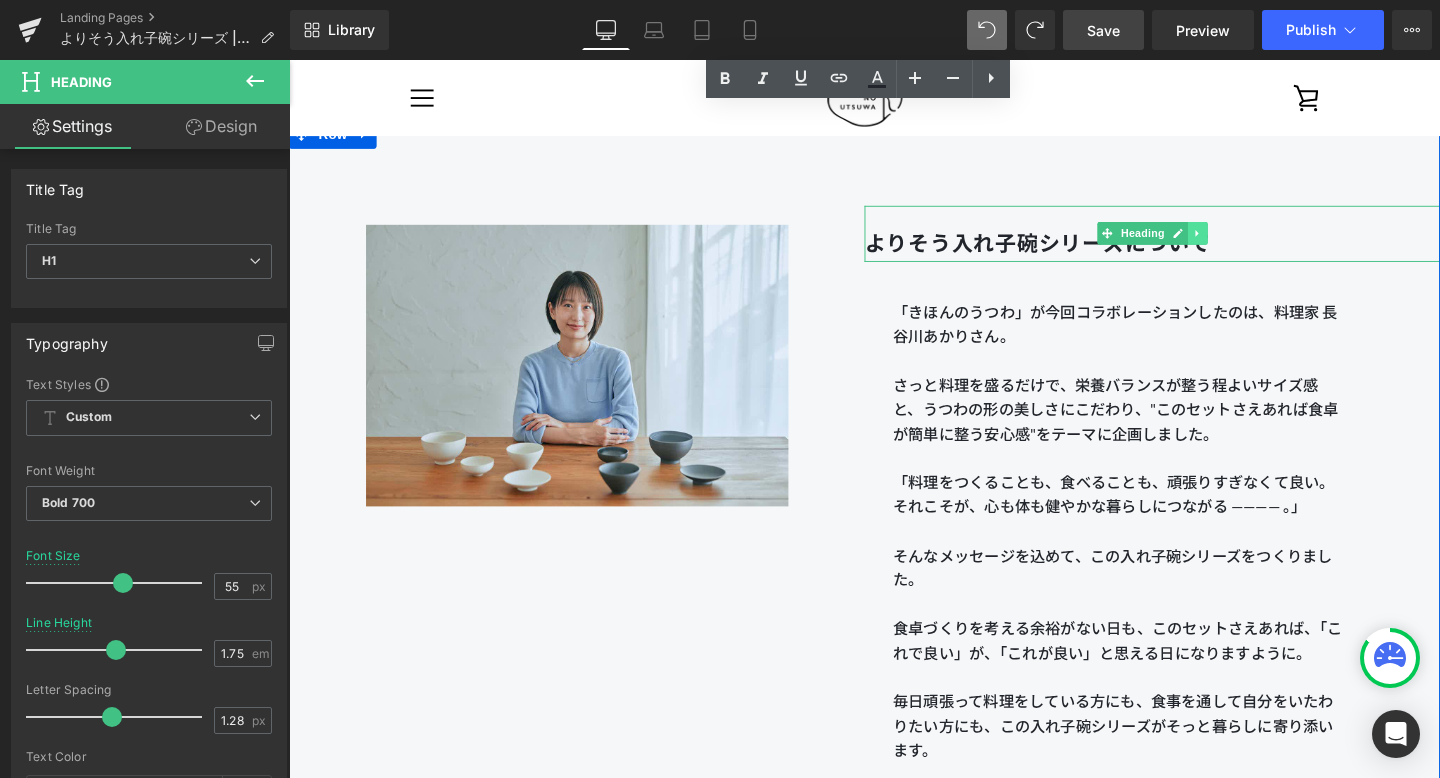 click 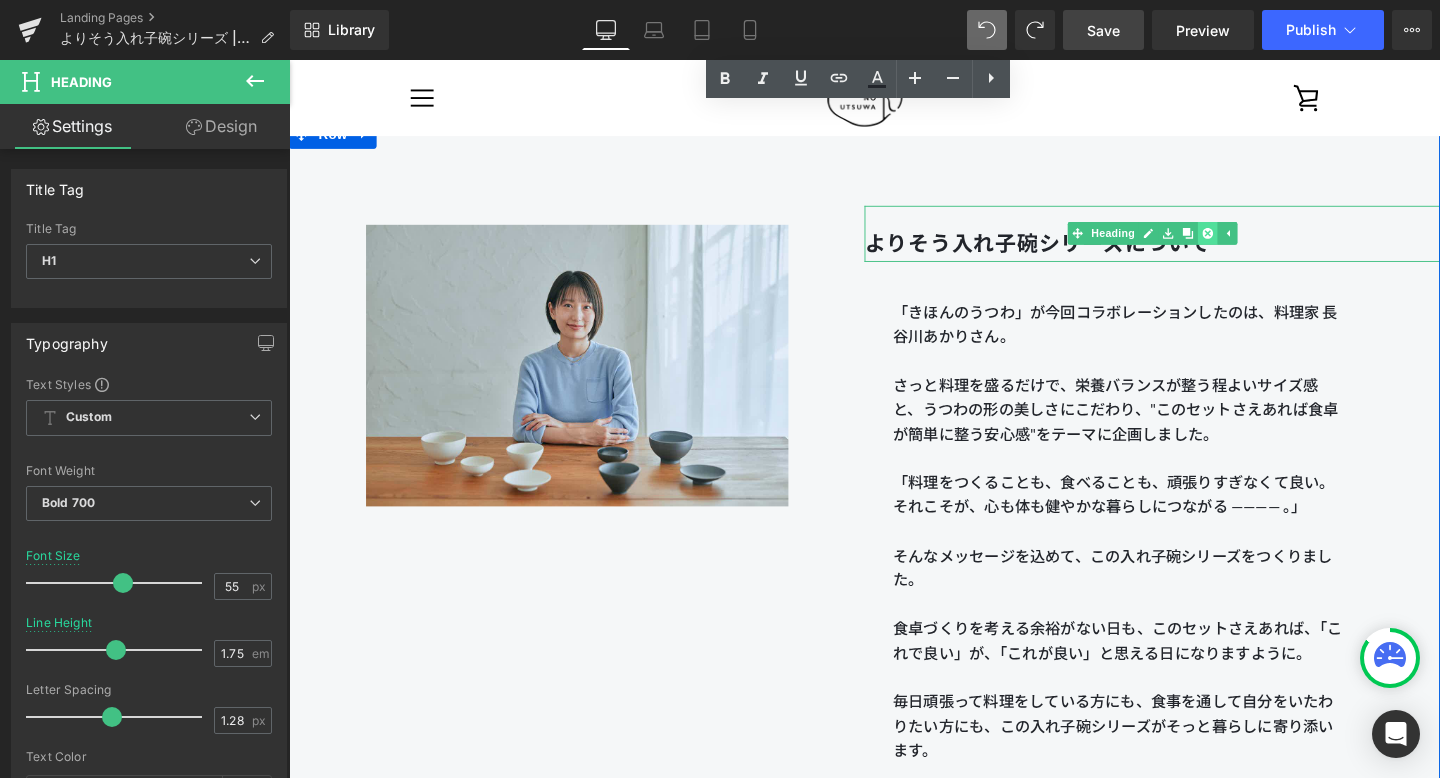 click 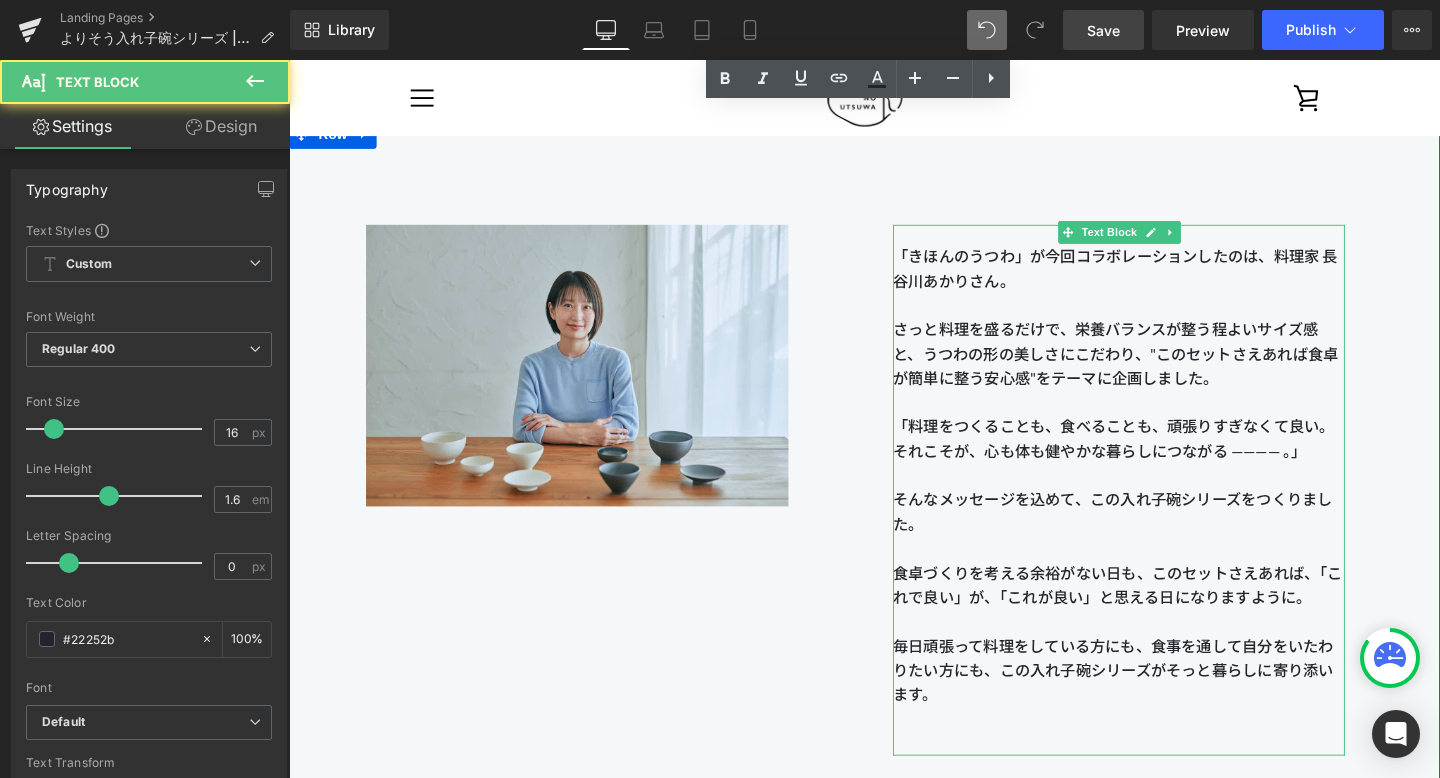 click on "さっと料理を盛るだけで、栄養バランスが整う程よいサイズ感と、うつわの形の美しさにこだわり、"このセットさえあれば食卓が簡単に整う安心感"をテーマに企画しました。" at bounding box center [1161, 368] 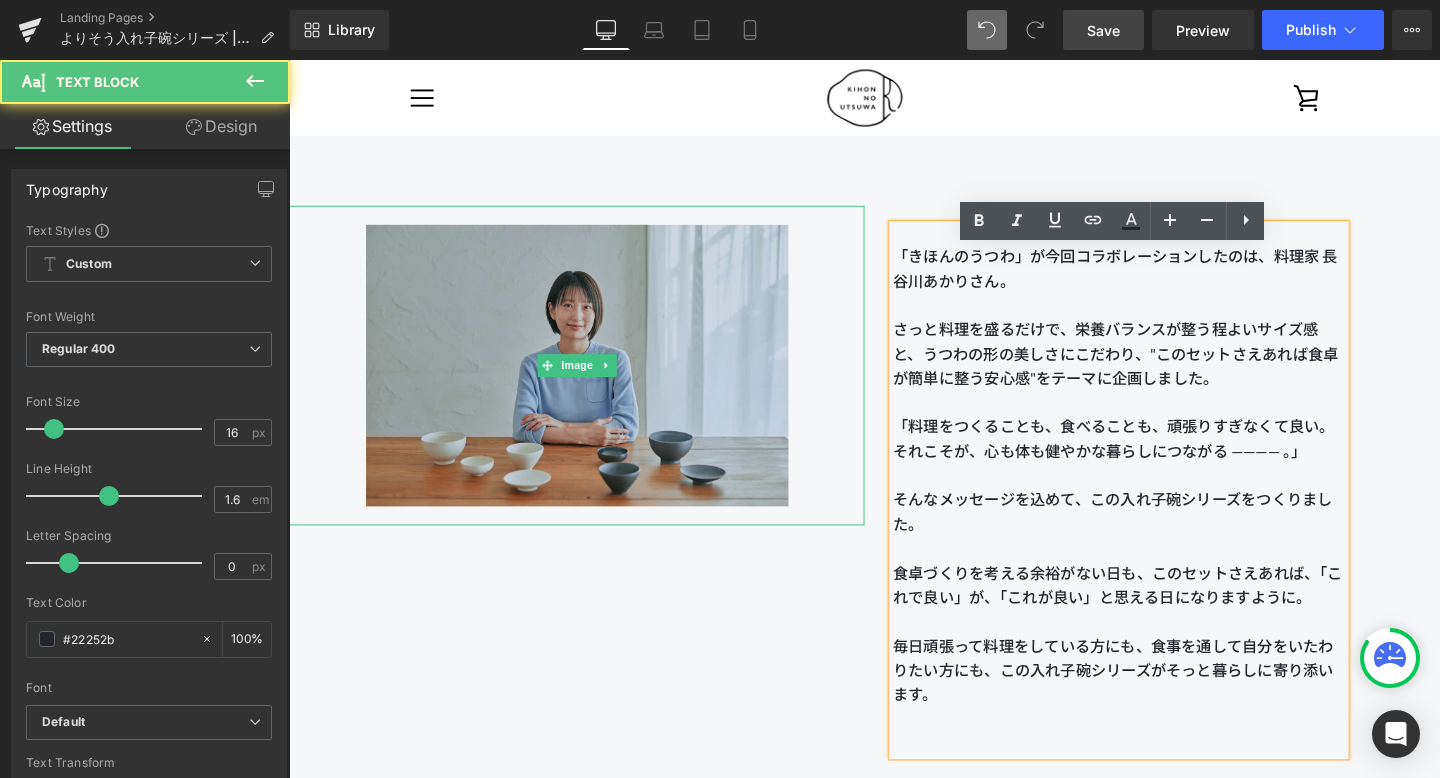 click at bounding box center [592, 381] 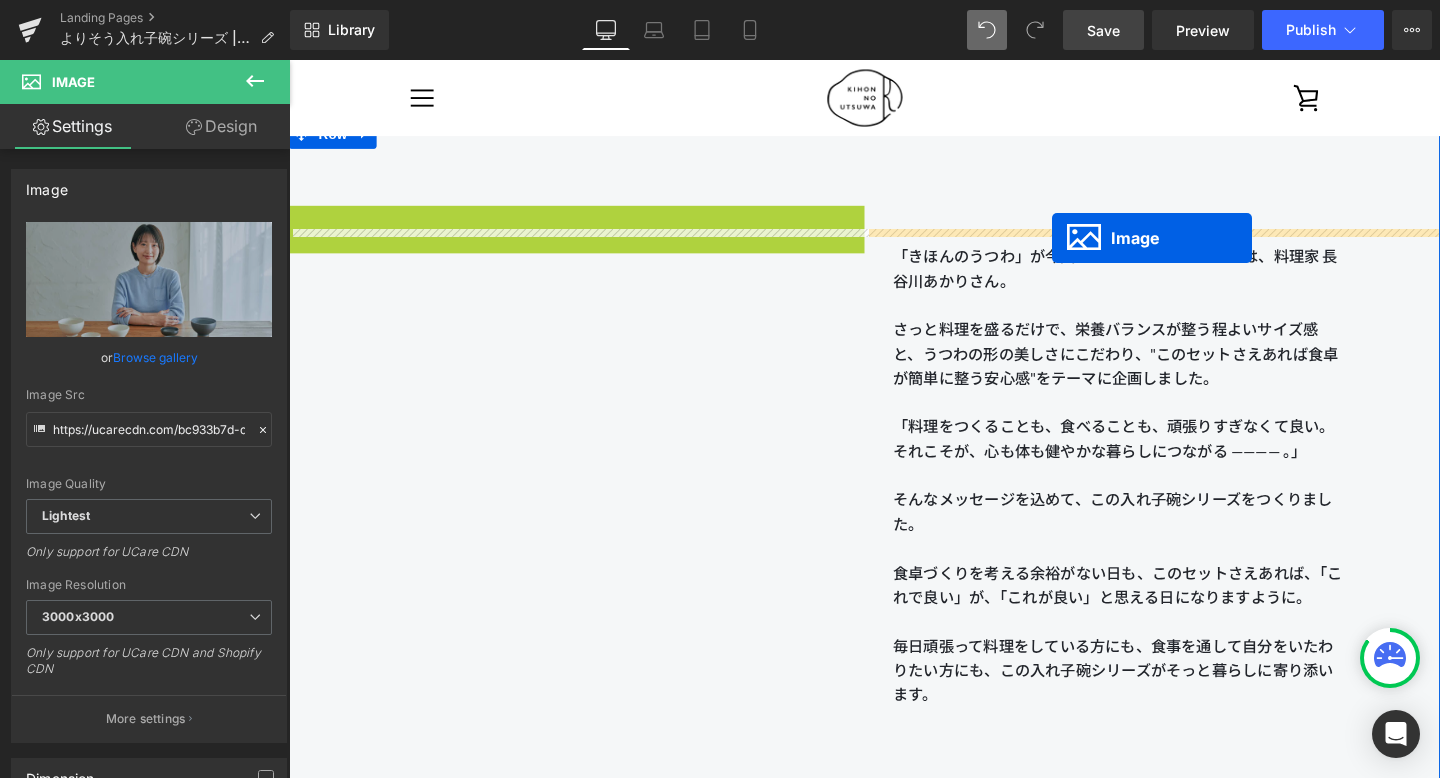 drag, startPoint x: 554, startPoint y: 405, endPoint x: 1091, endPoint y: 247, distance: 559.76154 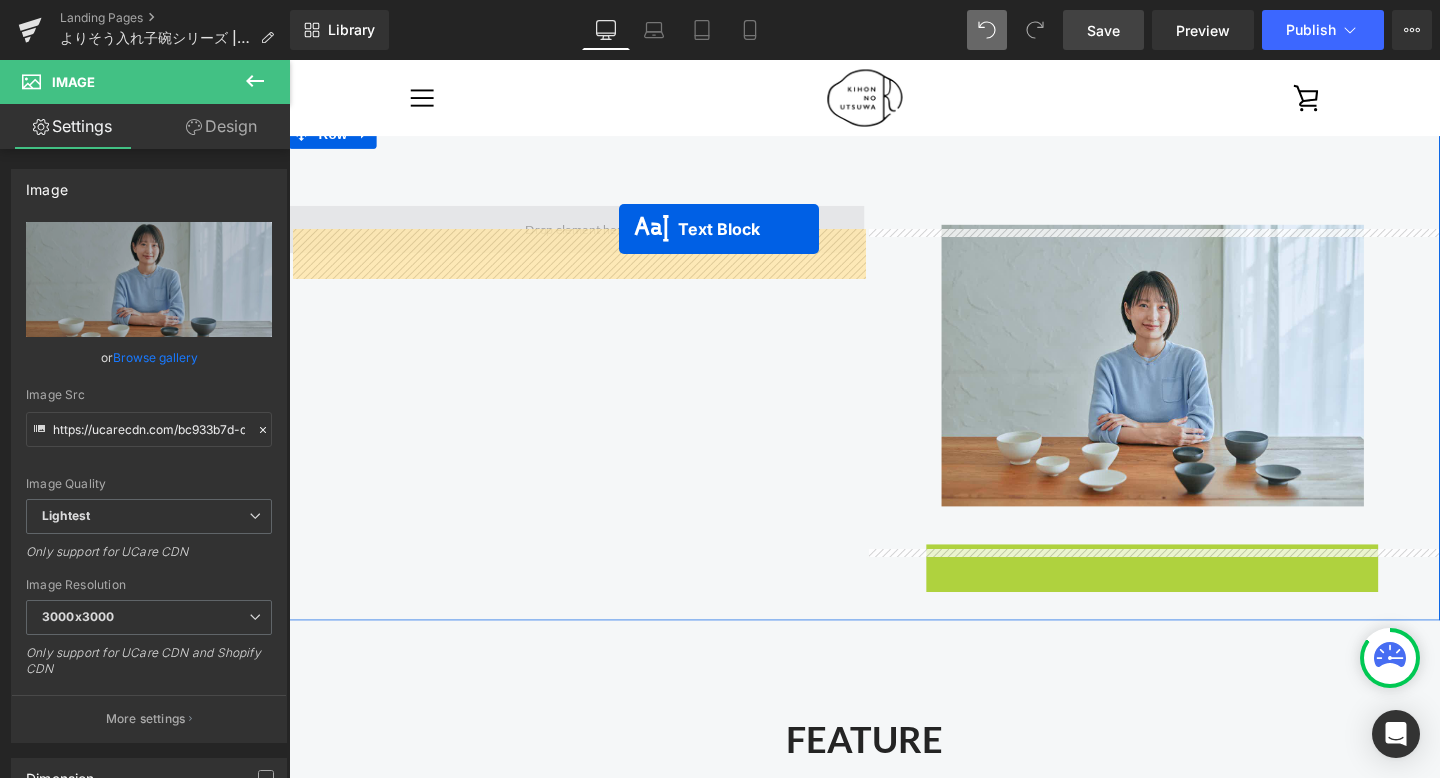 drag, startPoint x: 1100, startPoint y: 608, endPoint x: 635, endPoint y: 250, distance: 586.8467 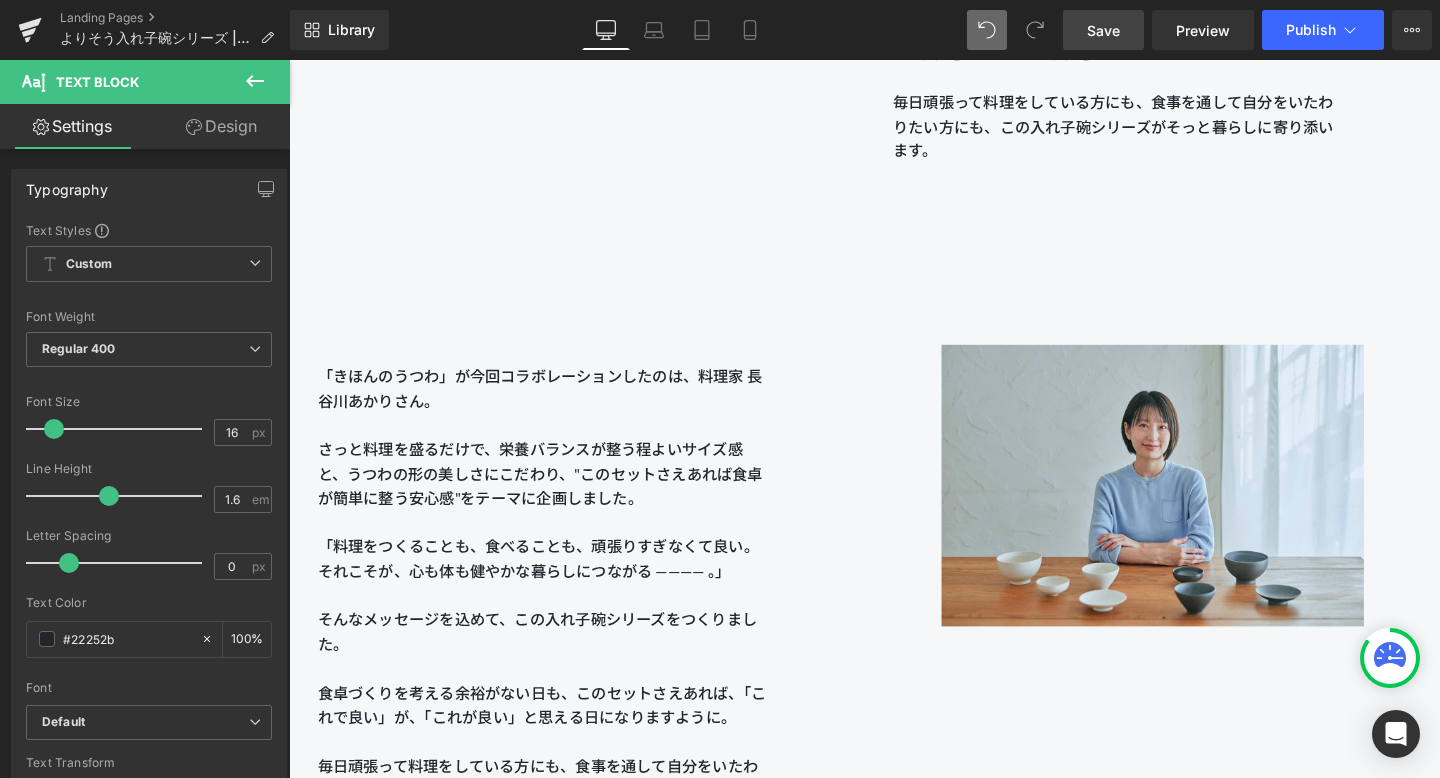 scroll, scrollTop: 1834, scrollLeft: 0, axis: vertical 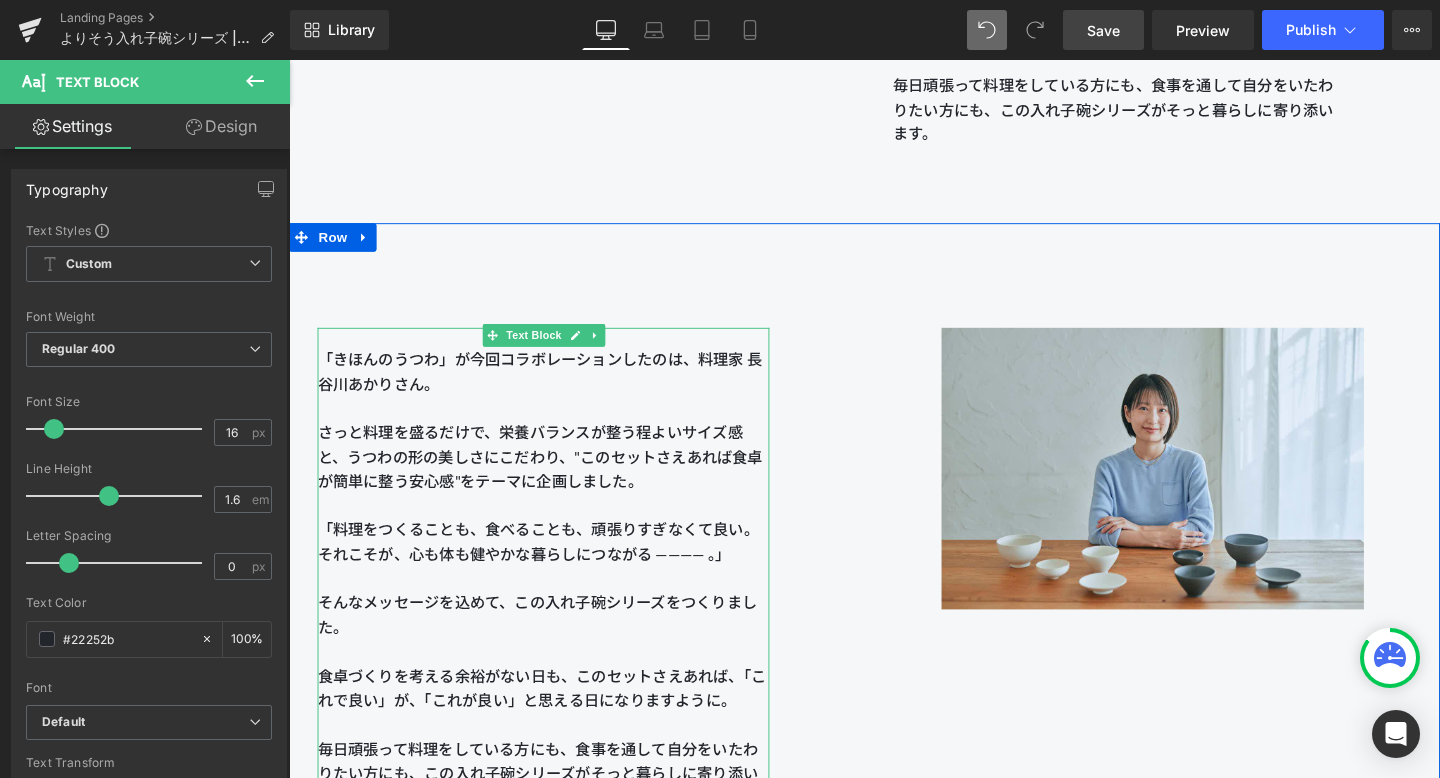 click on "「きほんのうつわ」が今回コラボレーションしたのは、料理家 長谷川あかりさん。" at bounding box center [556, 387] 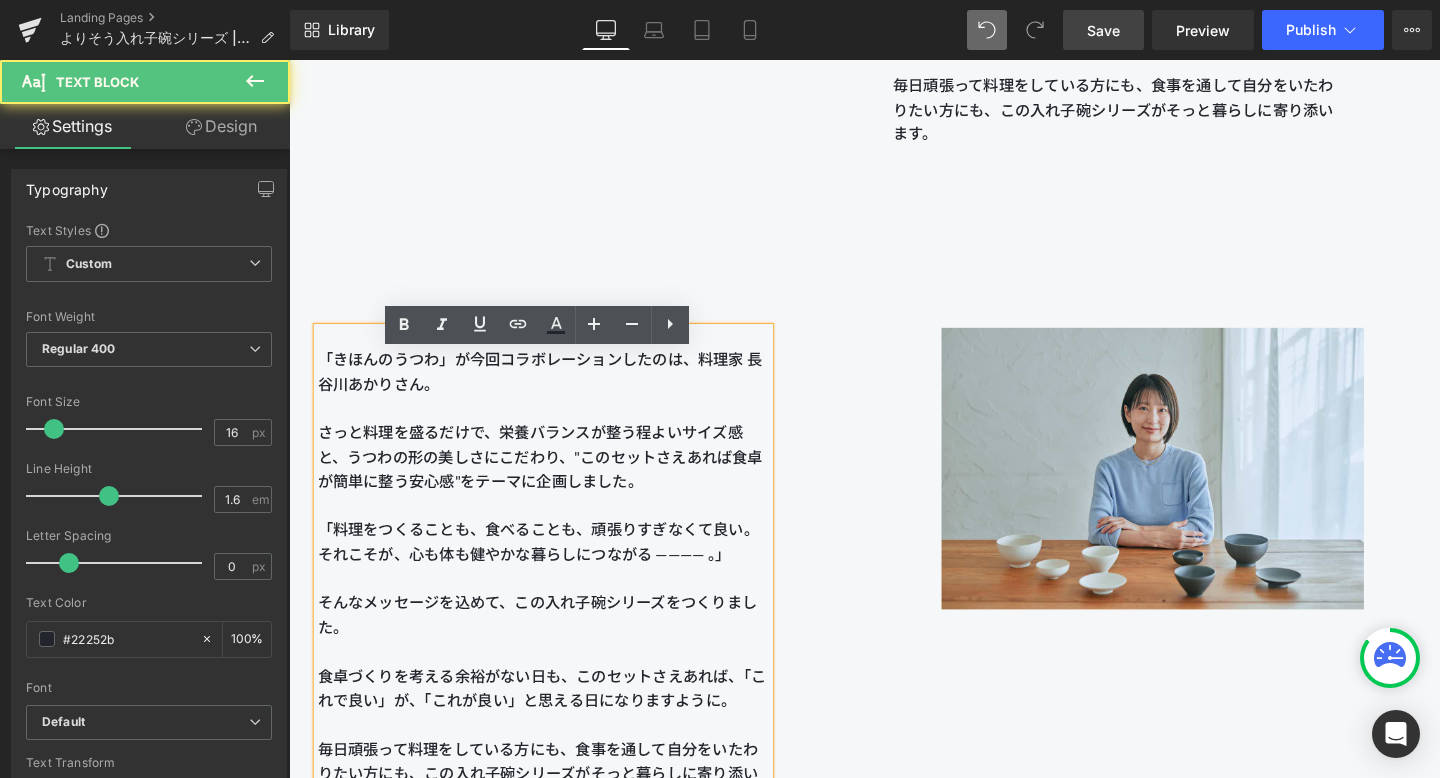 click on "さっと料理を盛るだけで、栄養バランスが整う程よいサイズ感と、うつわの形の美しさにこだわり、"このセットさえあれば食卓が簡単に整う安心感"をテーマに企画しました。" at bounding box center (556, 477) 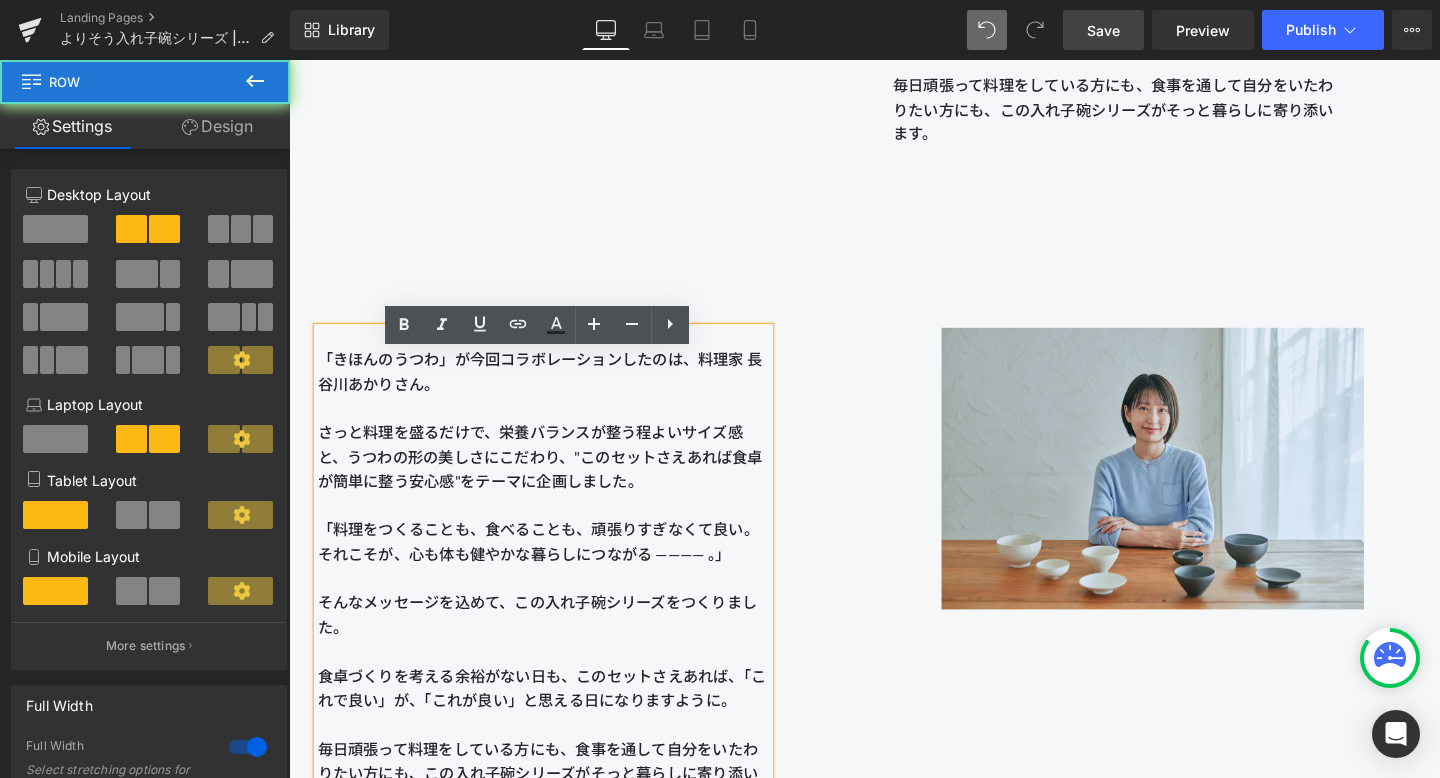 click on "「きほんのうつわ」が今回コラボレーションしたのは、料理家 長谷川あかりさん。 さっと料理を盛るだけで、栄養バランスが整う程よいサイズ感と、うつわの形の美しさにこだわり、"このセットさえあれば食卓が簡単に整う安心感"をテーマに企画しました。 「料理をつくることも、食べることも、頑張りすぎなくて良い。それこそが、心も体も健やかな暮らしにつながる ———— 。」  そんなメッセージを込めて、この入れ子碗シリーズをつくりました。 食卓づくりを考える余裕がない日も、このセットさえあれば、「これで良い」が、「これが良い」と思える日になりますように。 毎日頑張って料理をしている方にも、食事を通して自分をいたわりたい方にも、この入れ子碗シリーズがそっと暮らしに寄り添います。 Text Block" at bounding box center (591, 610) 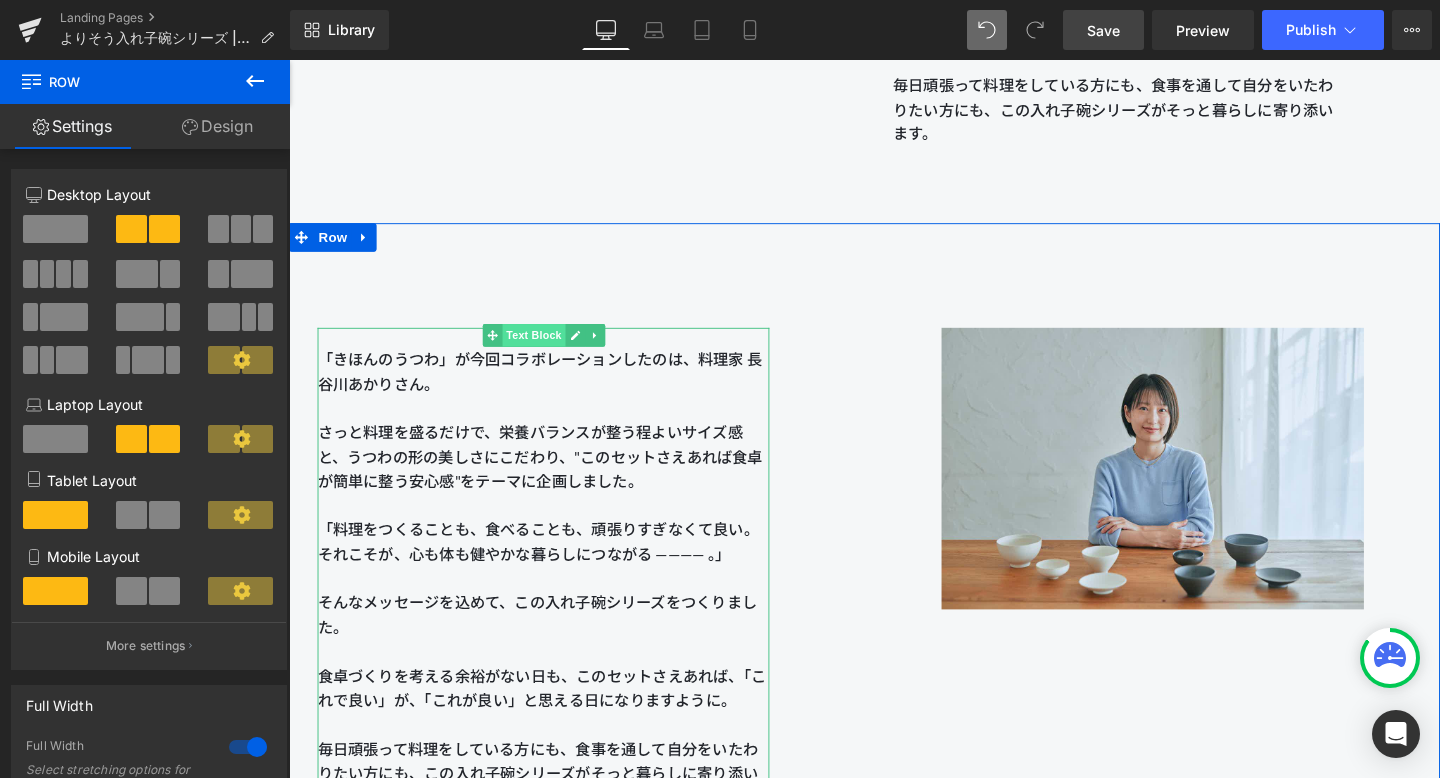 click on "Text Block" at bounding box center [546, 350] 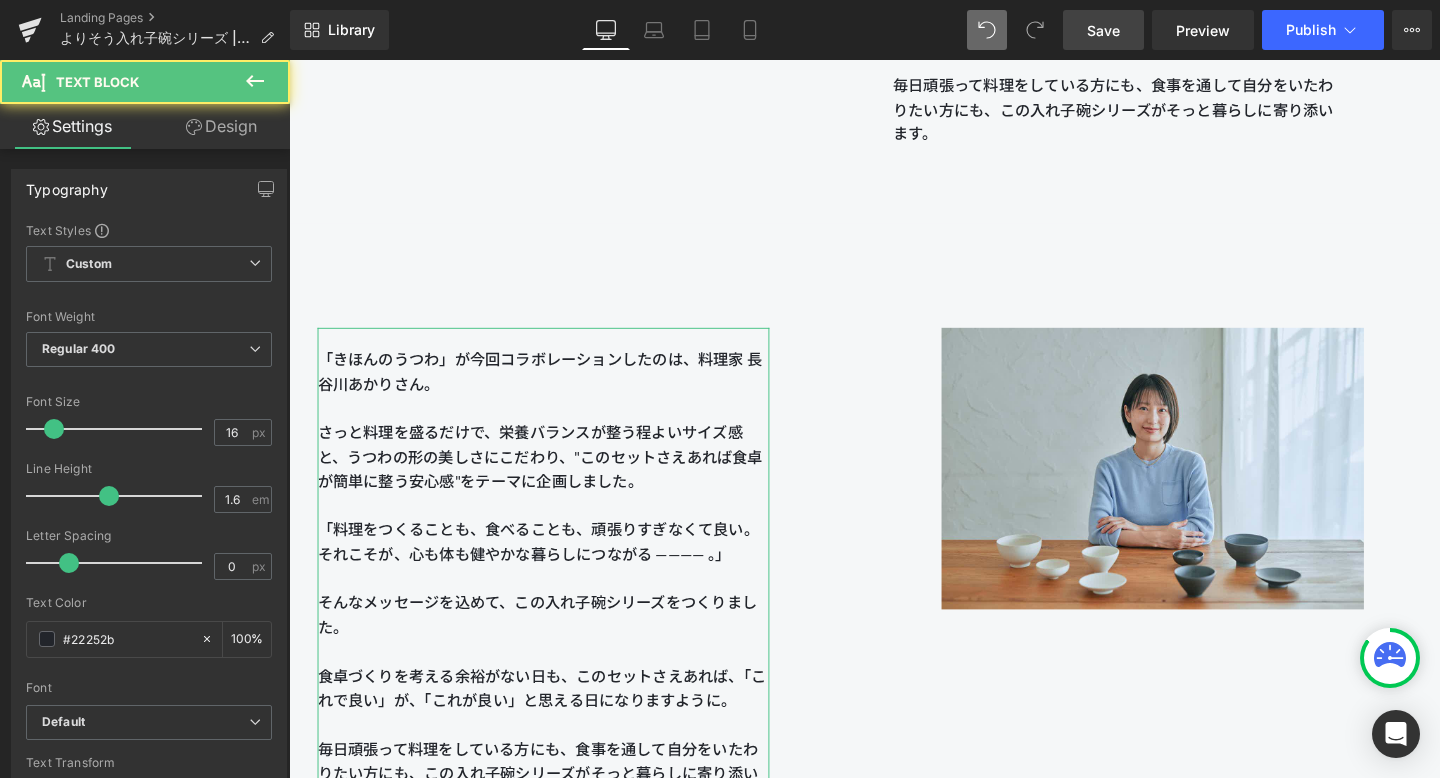 click on "Design" at bounding box center (221, 126) 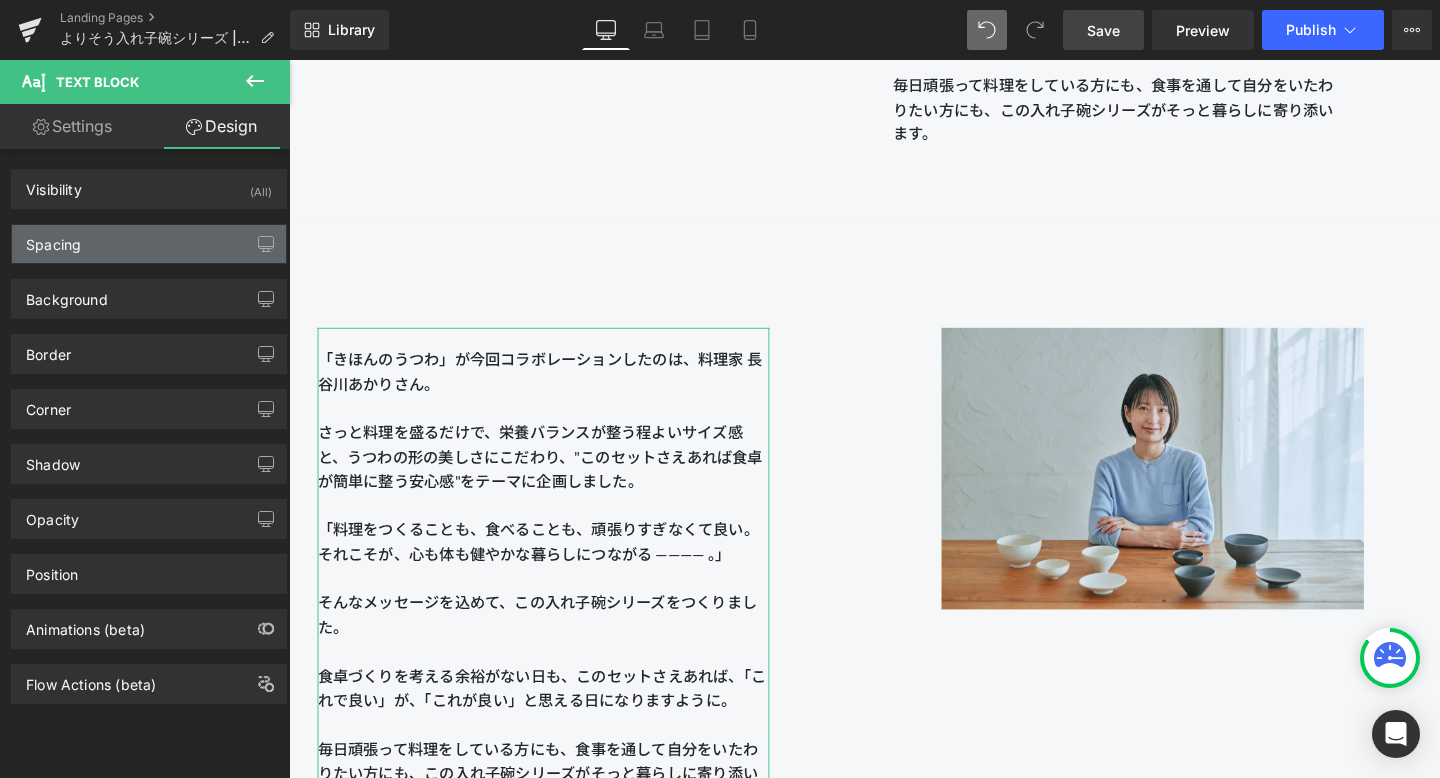 click on "Spacing" at bounding box center (149, 244) 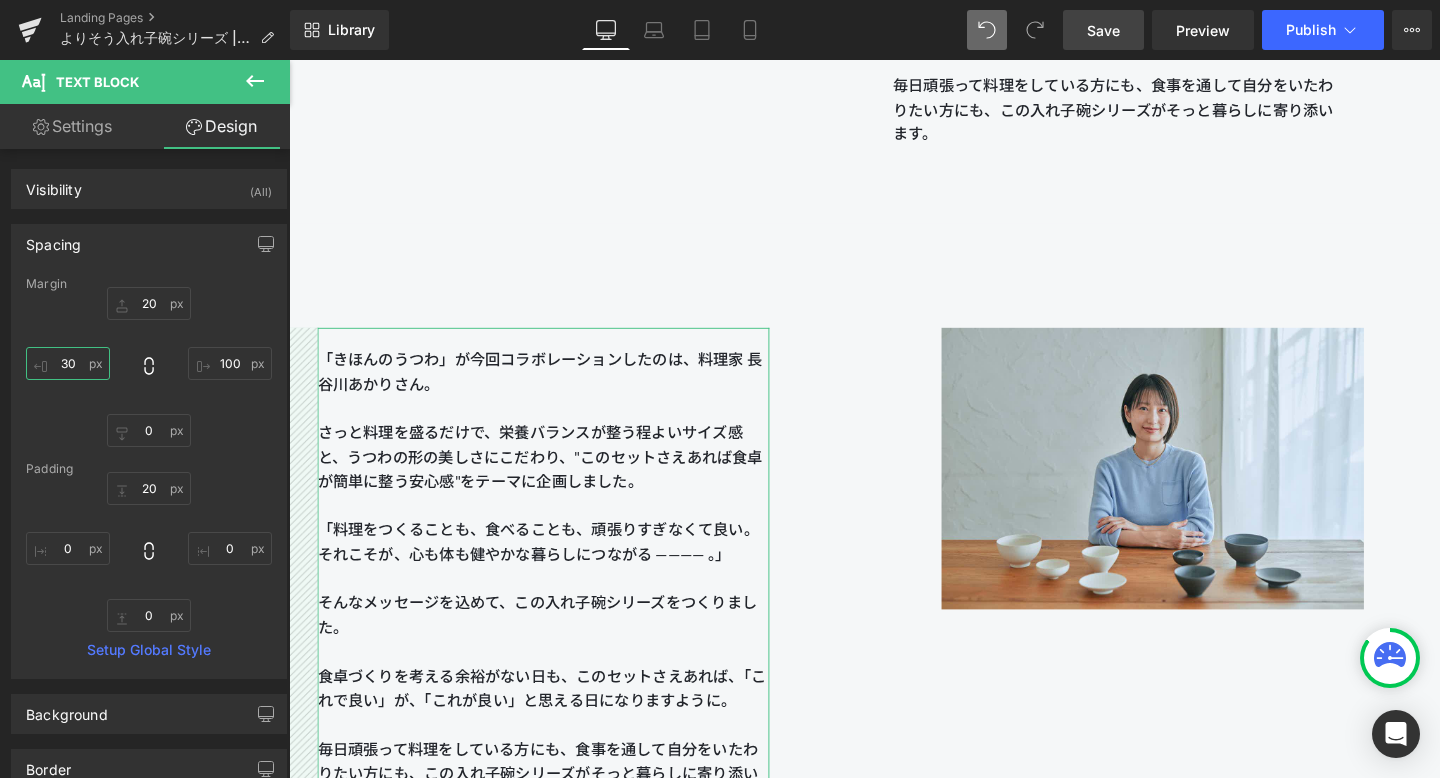 click on "30" at bounding box center (68, 363) 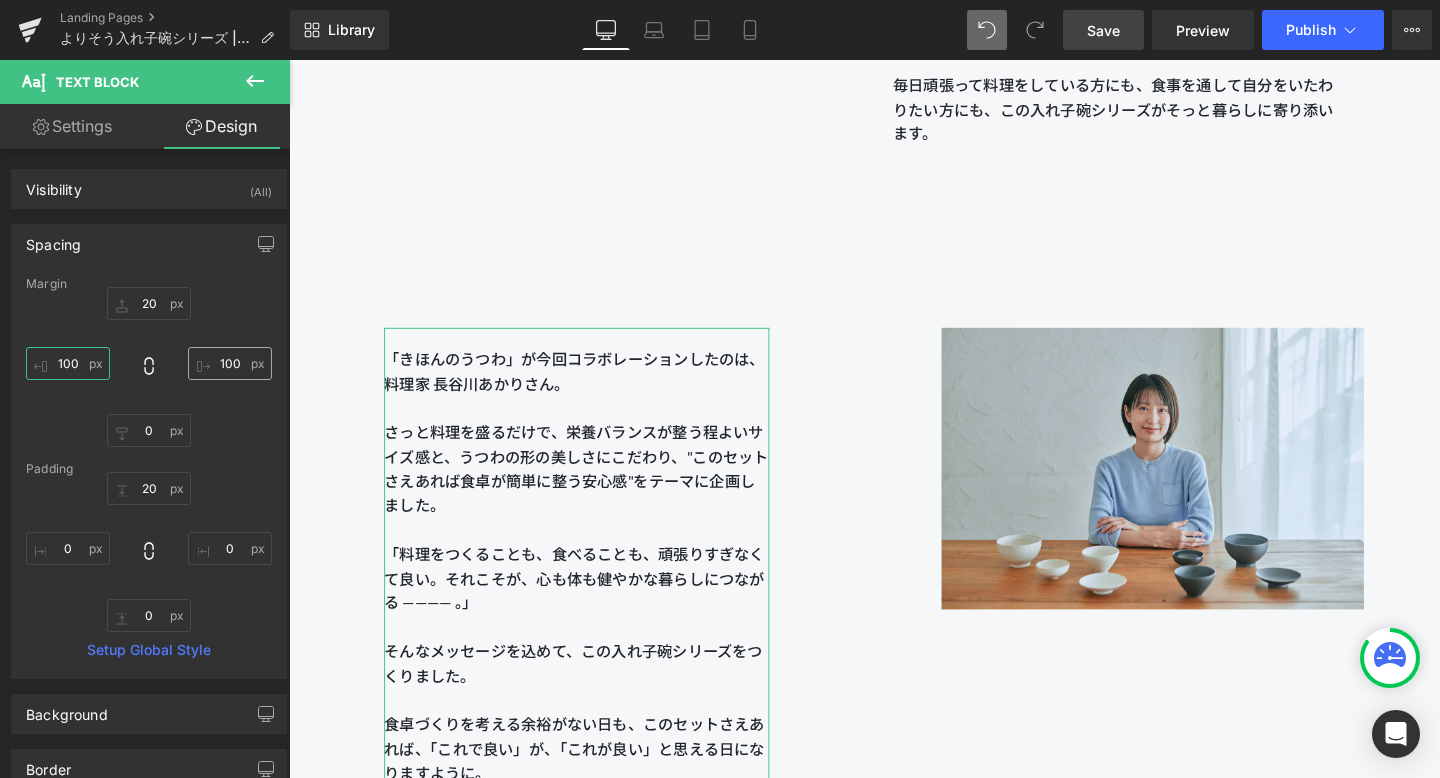 type on "100" 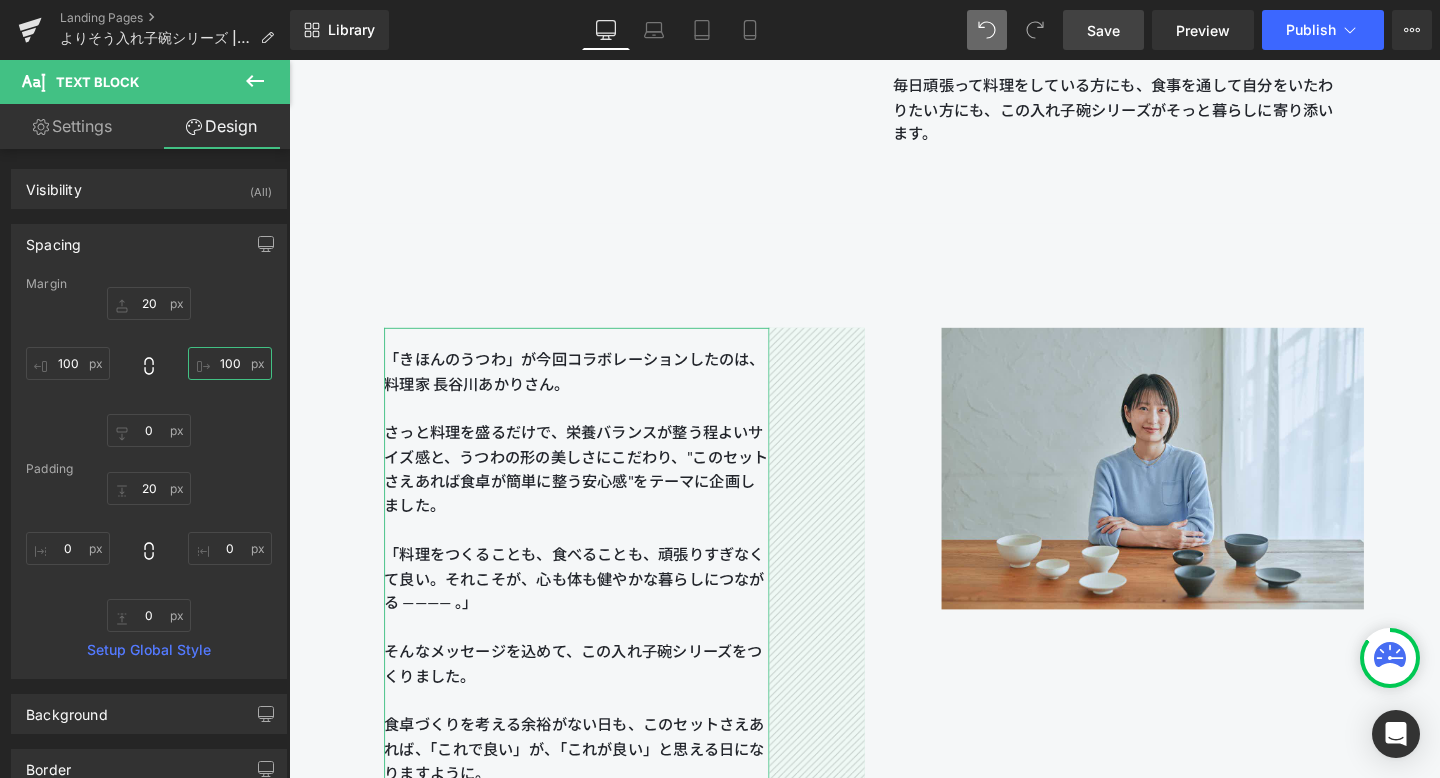 click on "100" at bounding box center [230, 363] 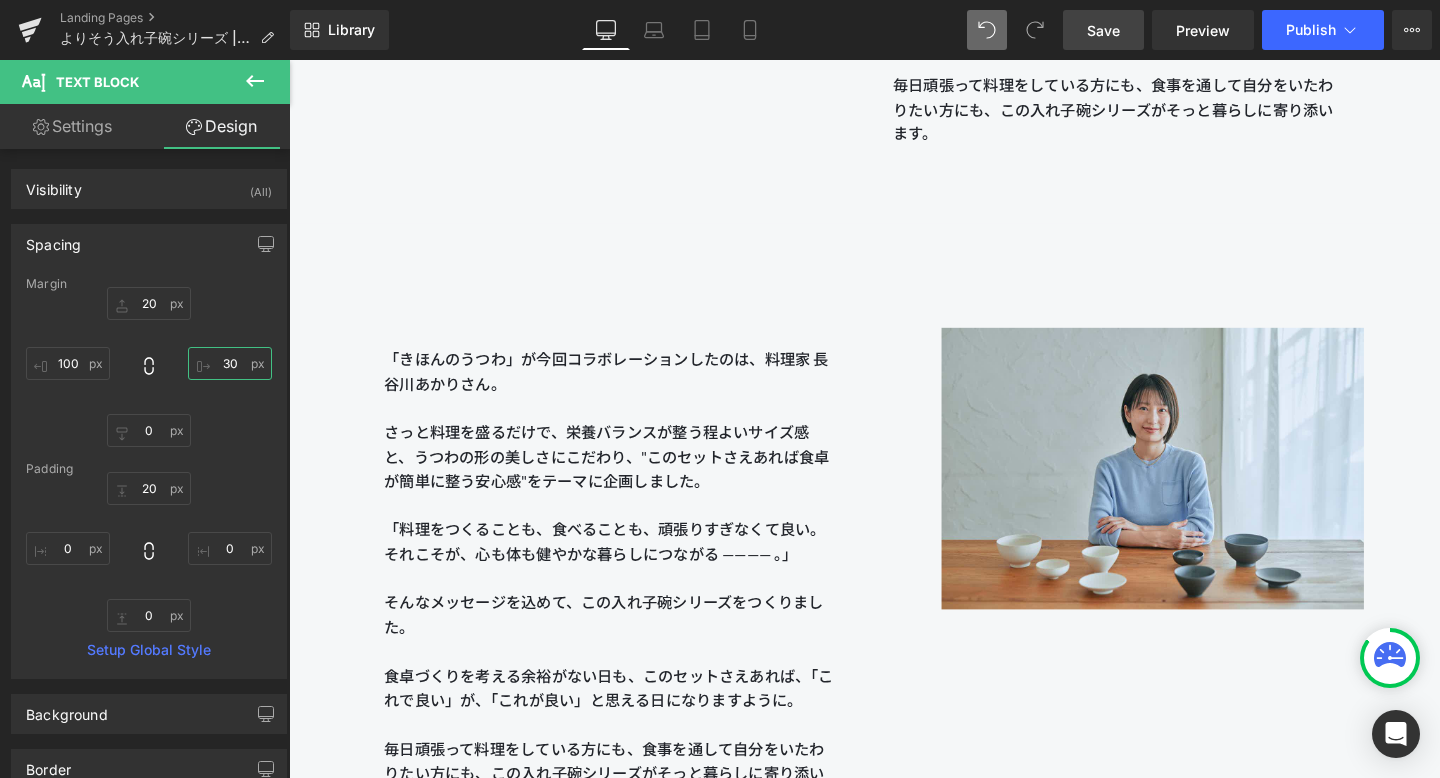 type on "30" 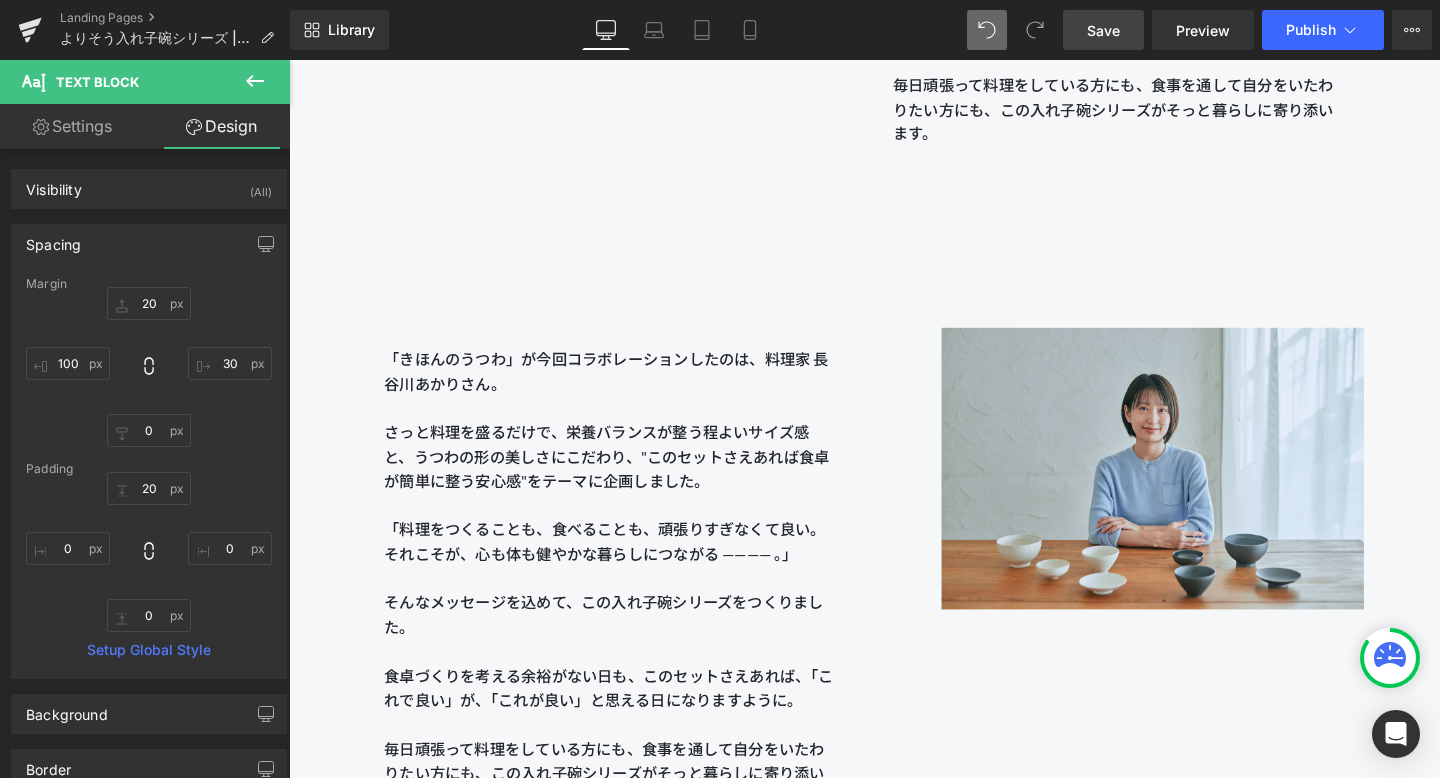 click on "Save" at bounding box center (1103, 30) 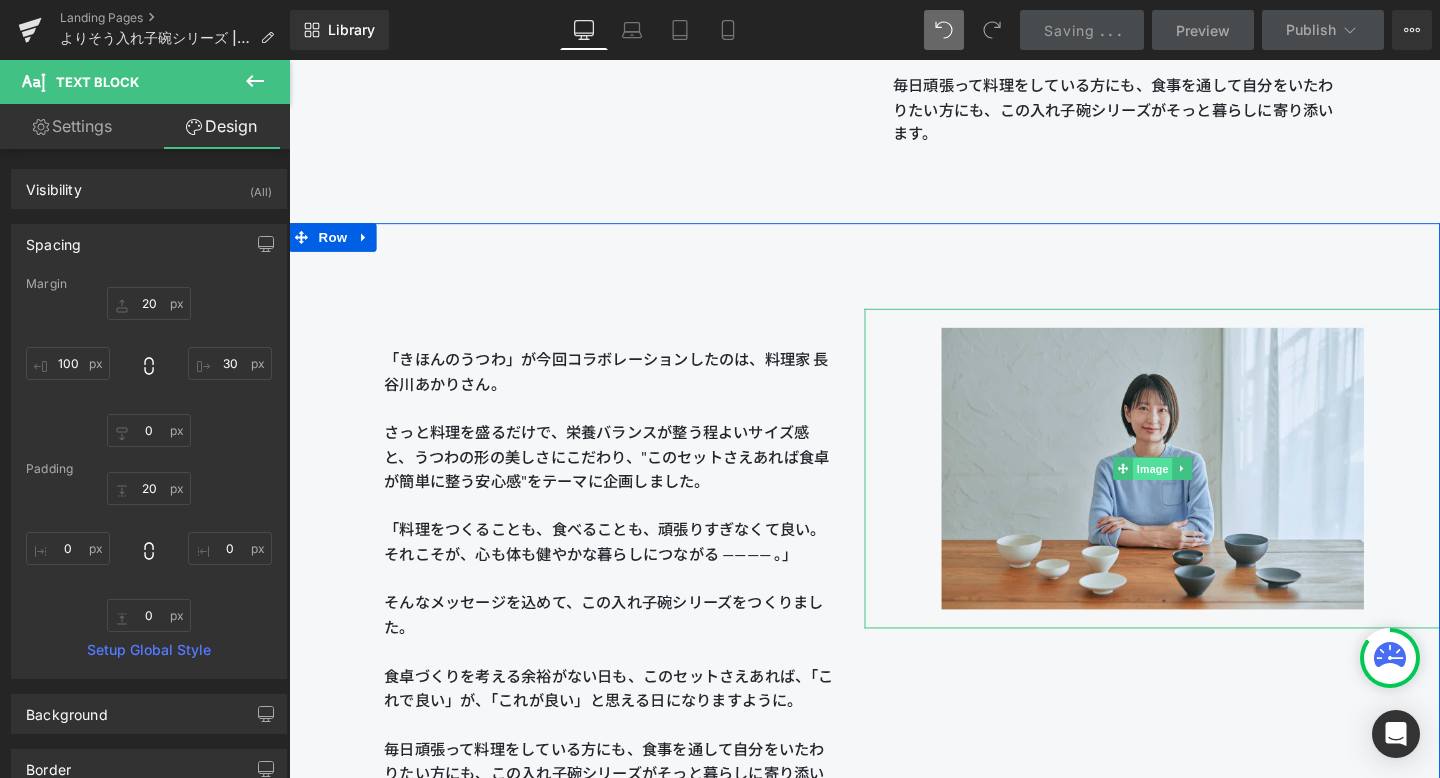 click on "Image" at bounding box center [1197, 491] 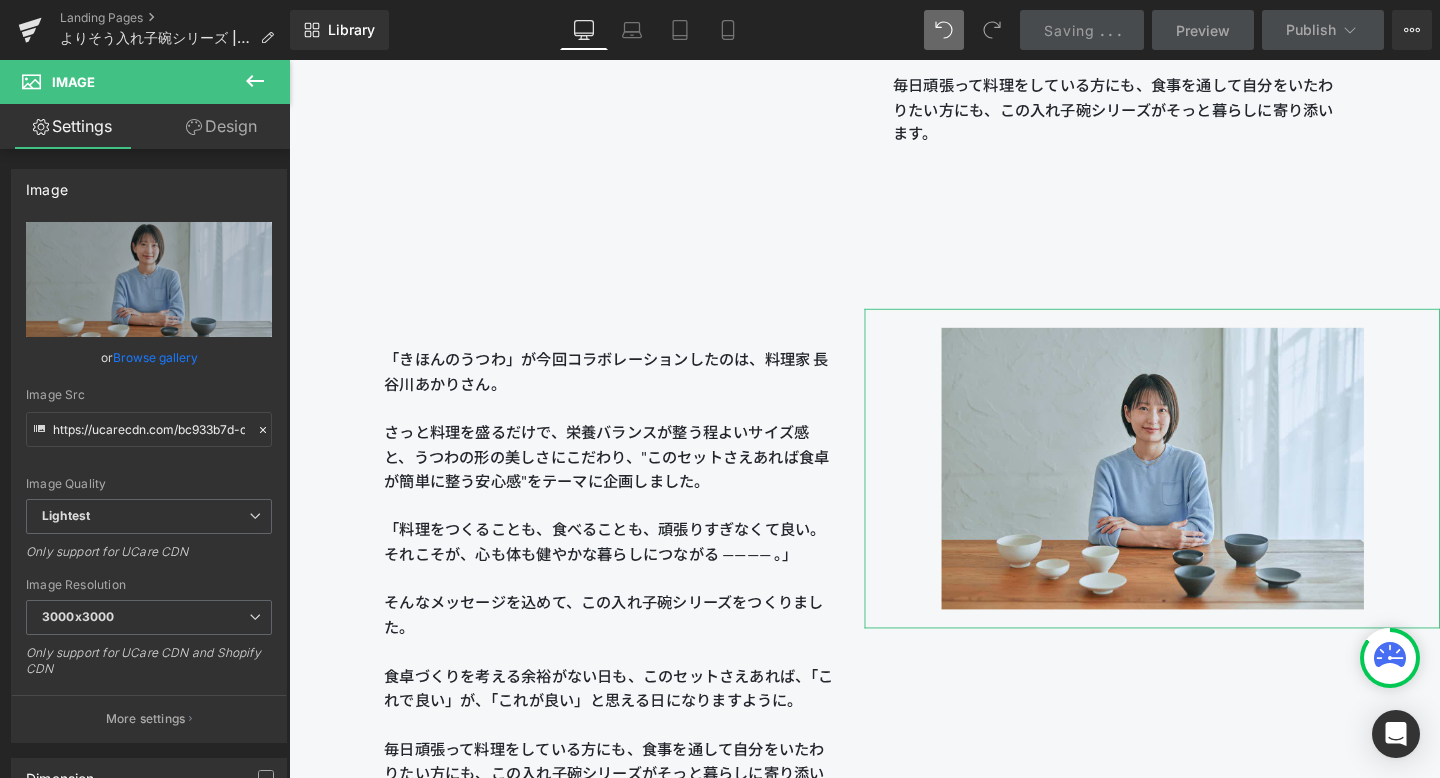 click on "Design" at bounding box center [221, 126] 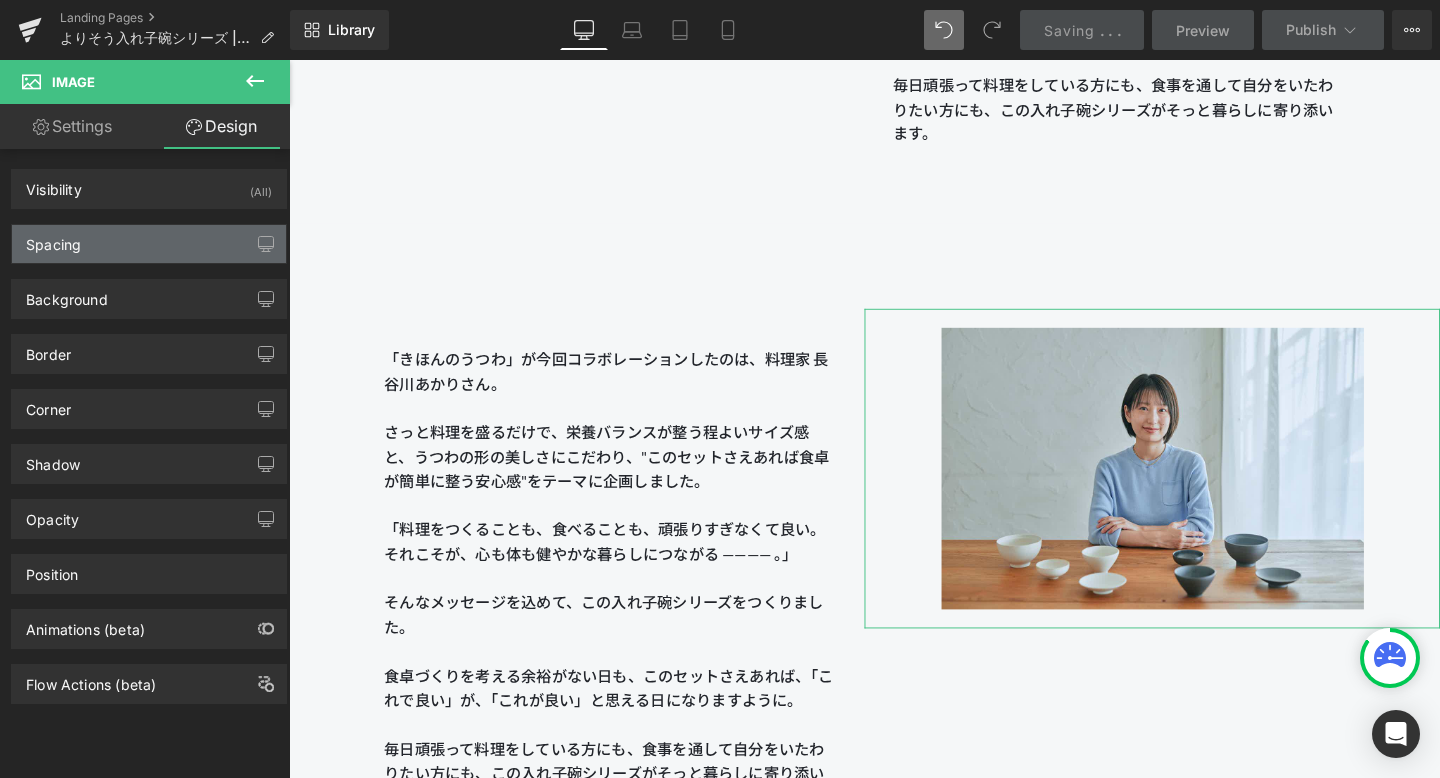 click on "Spacing" at bounding box center (149, 244) 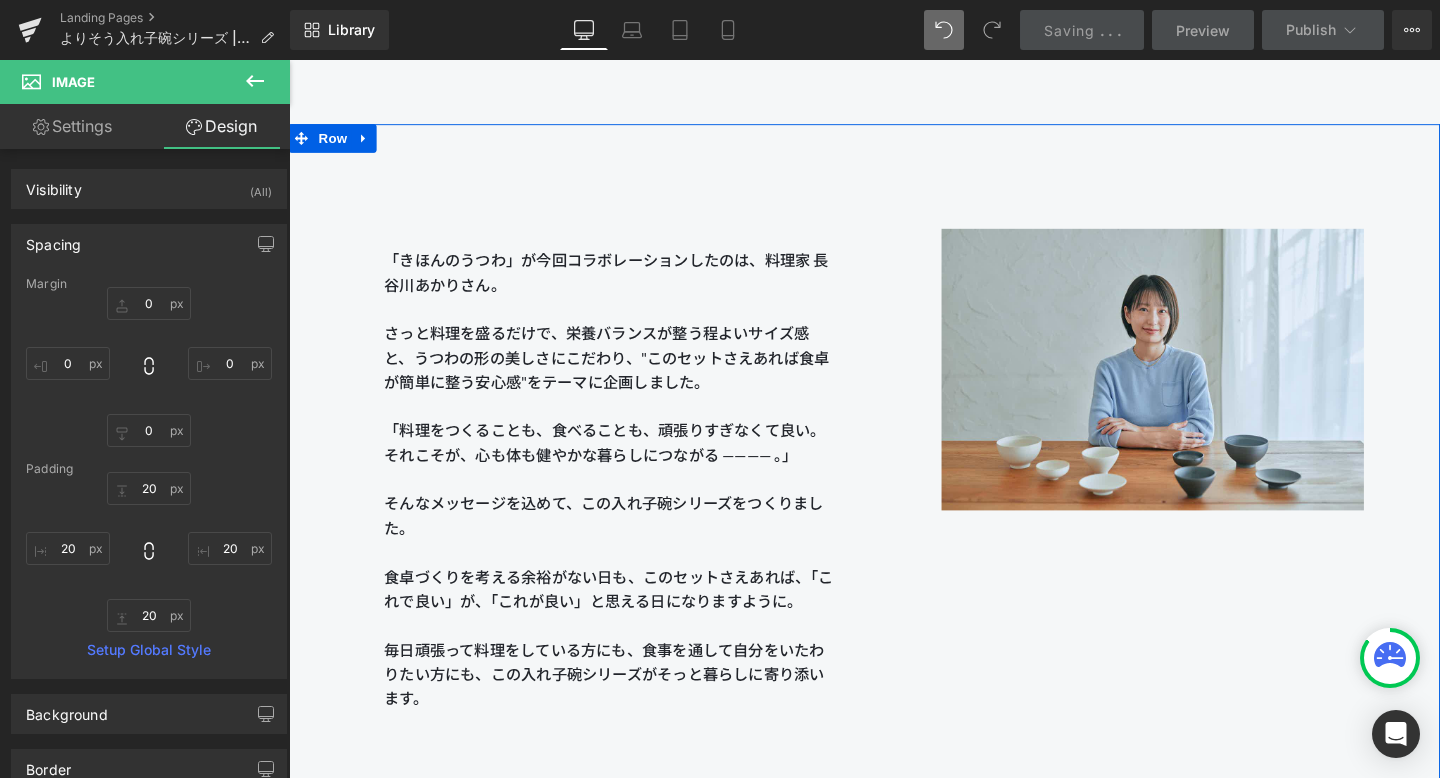 scroll, scrollTop: 1943, scrollLeft: 0, axis: vertical 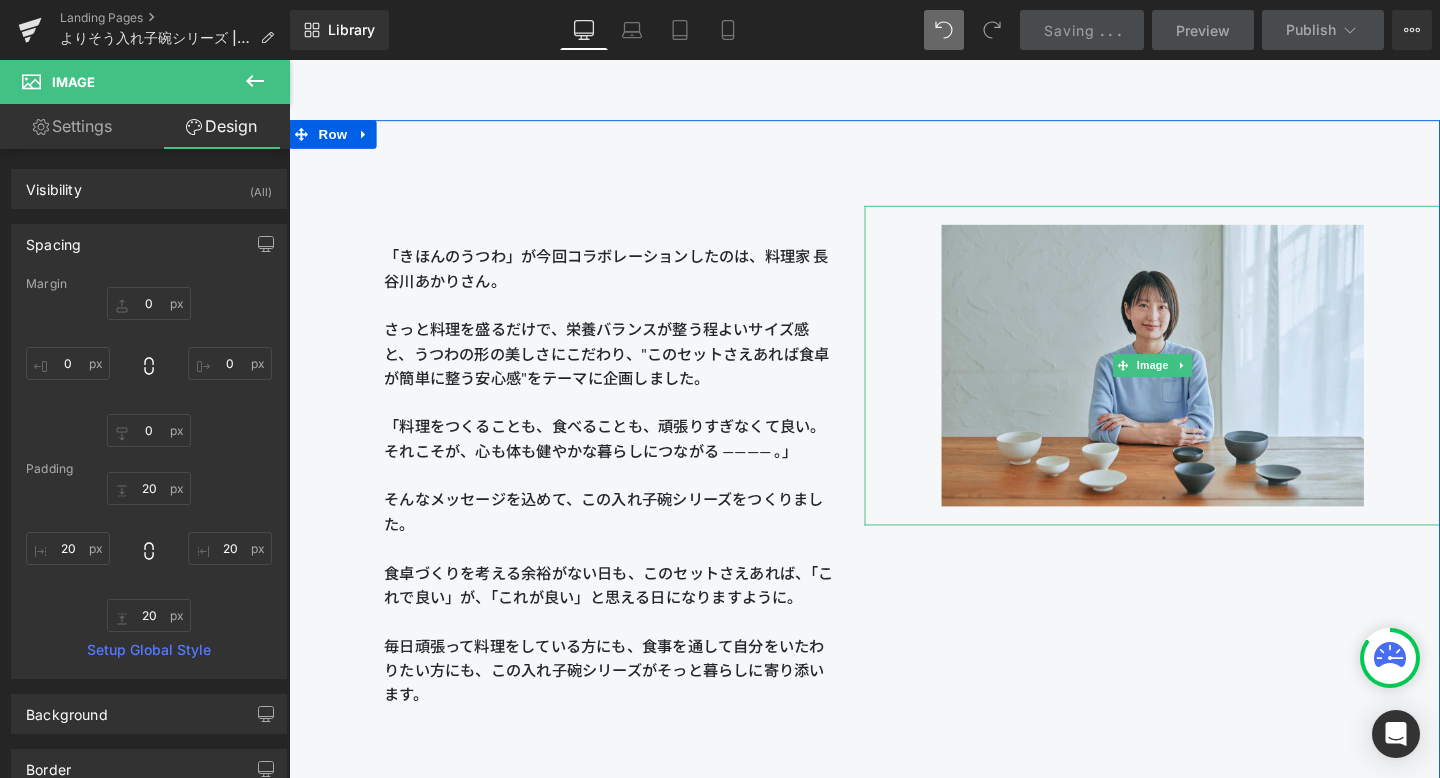 click at bounding box center (1196, 381) 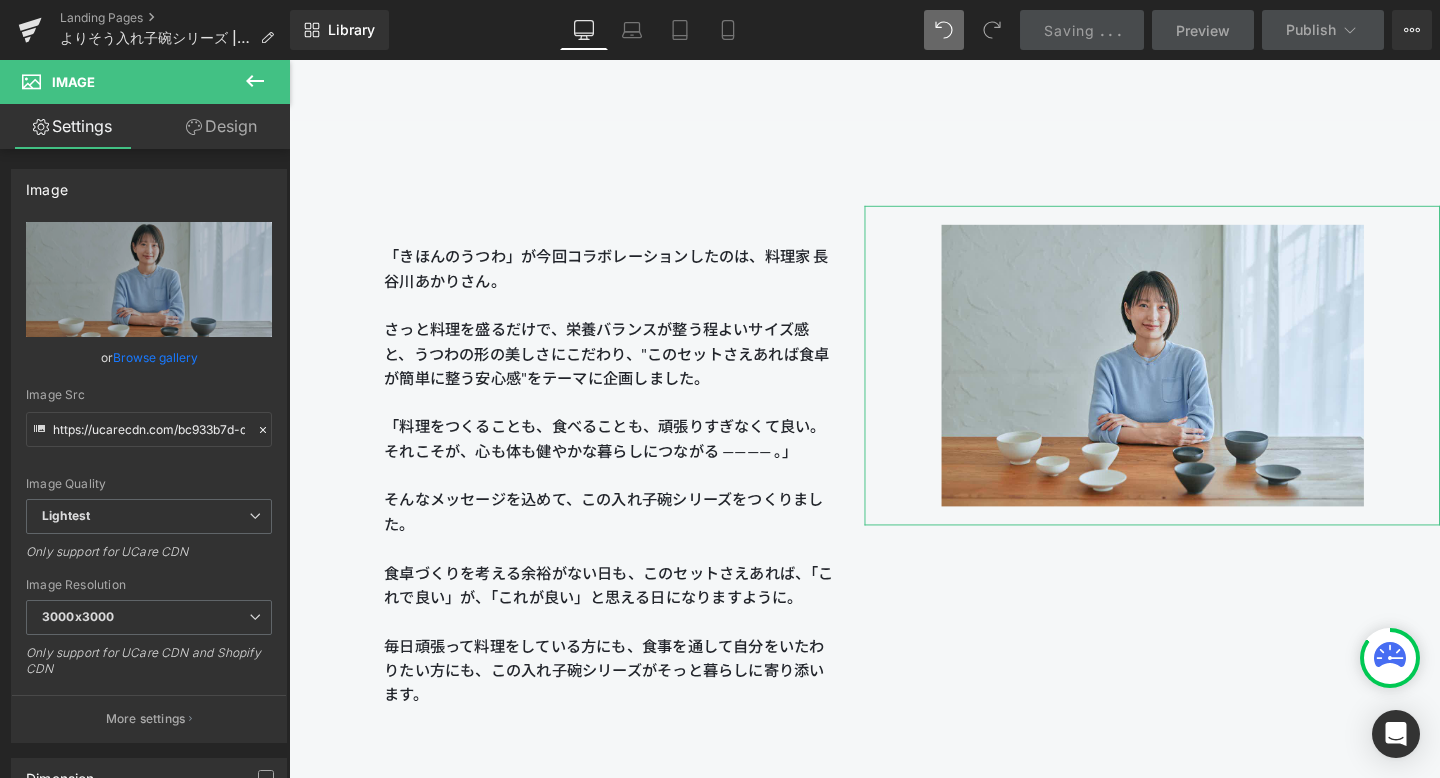 click on "Design" at bounding box center [221, 126] 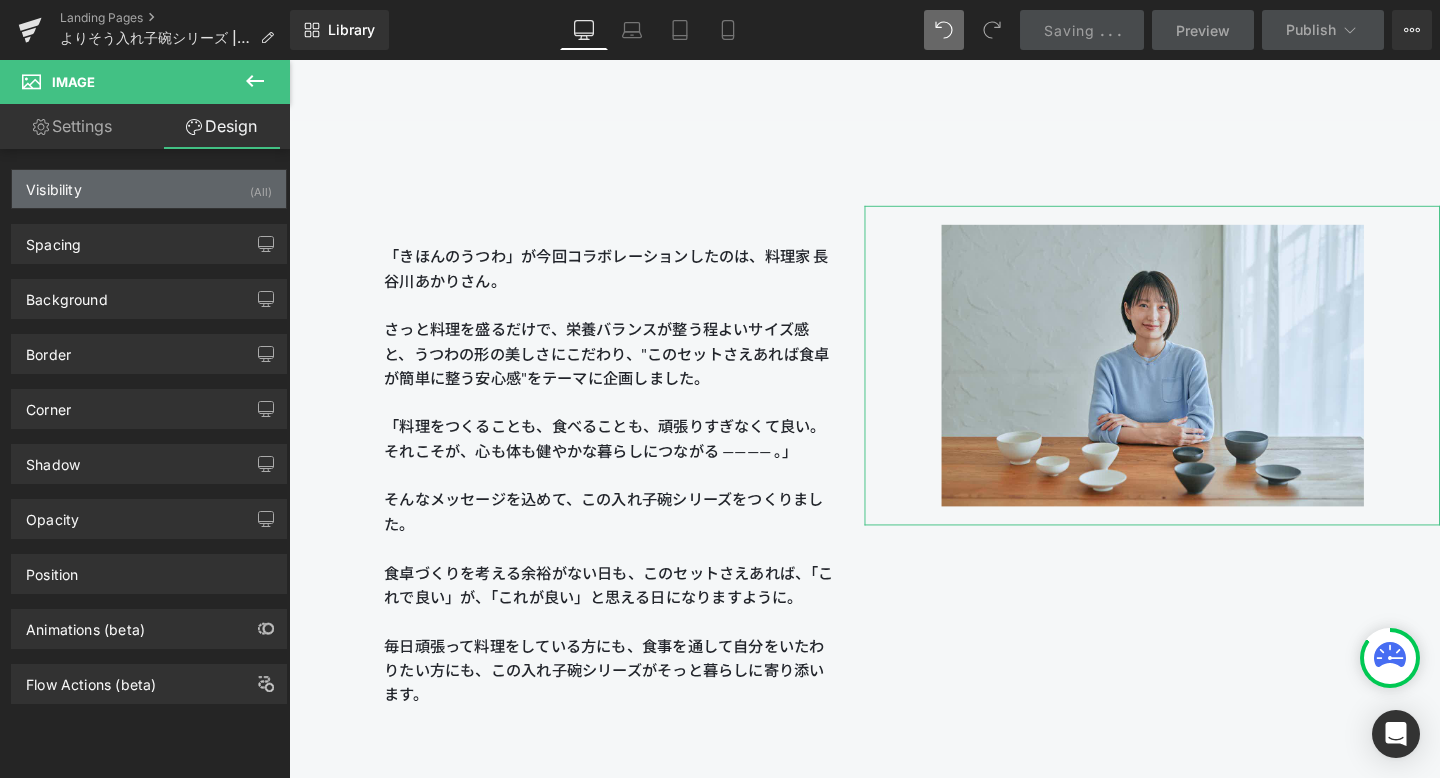 click on "Visibility
(All)" at bounding box center [149, 189] 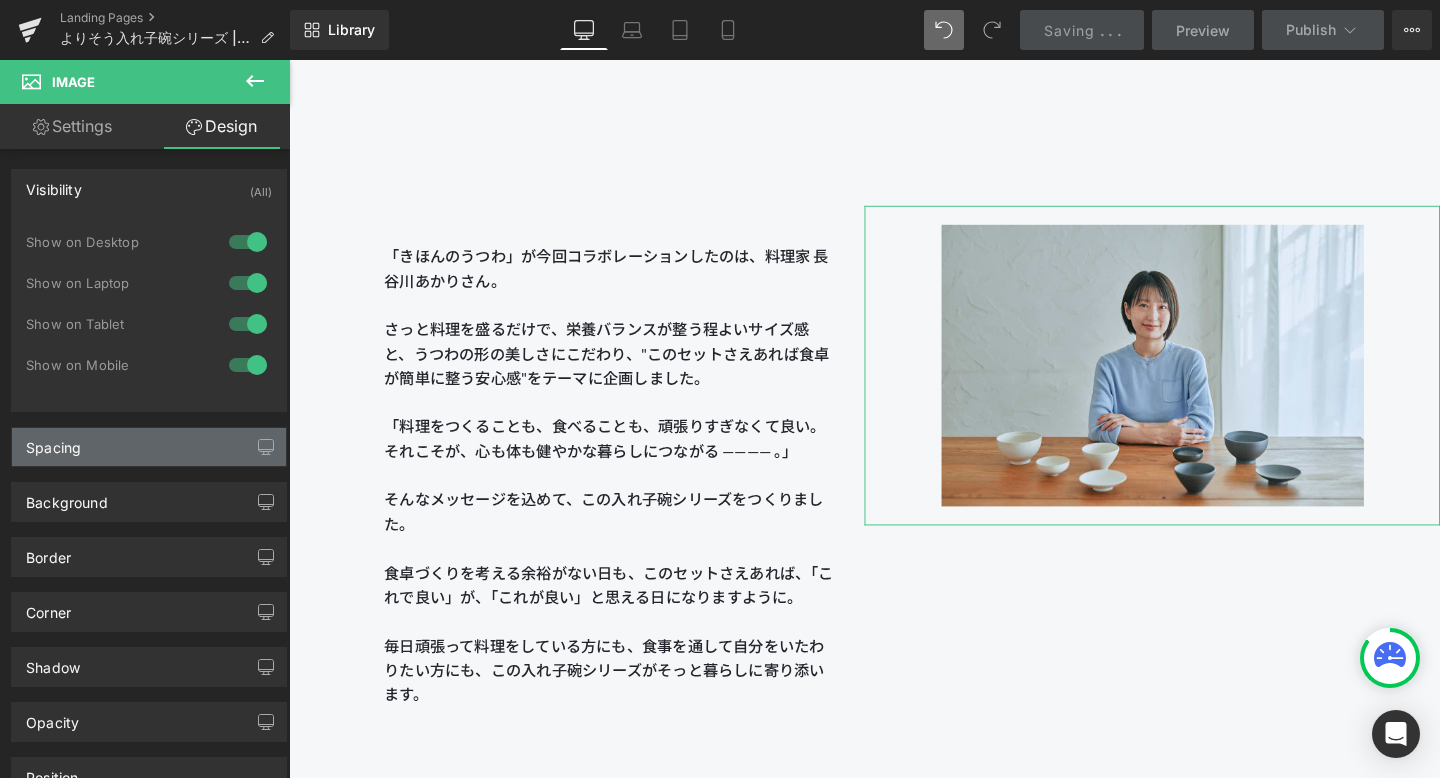 click on "Spacing" at bounding box center (149, 447) 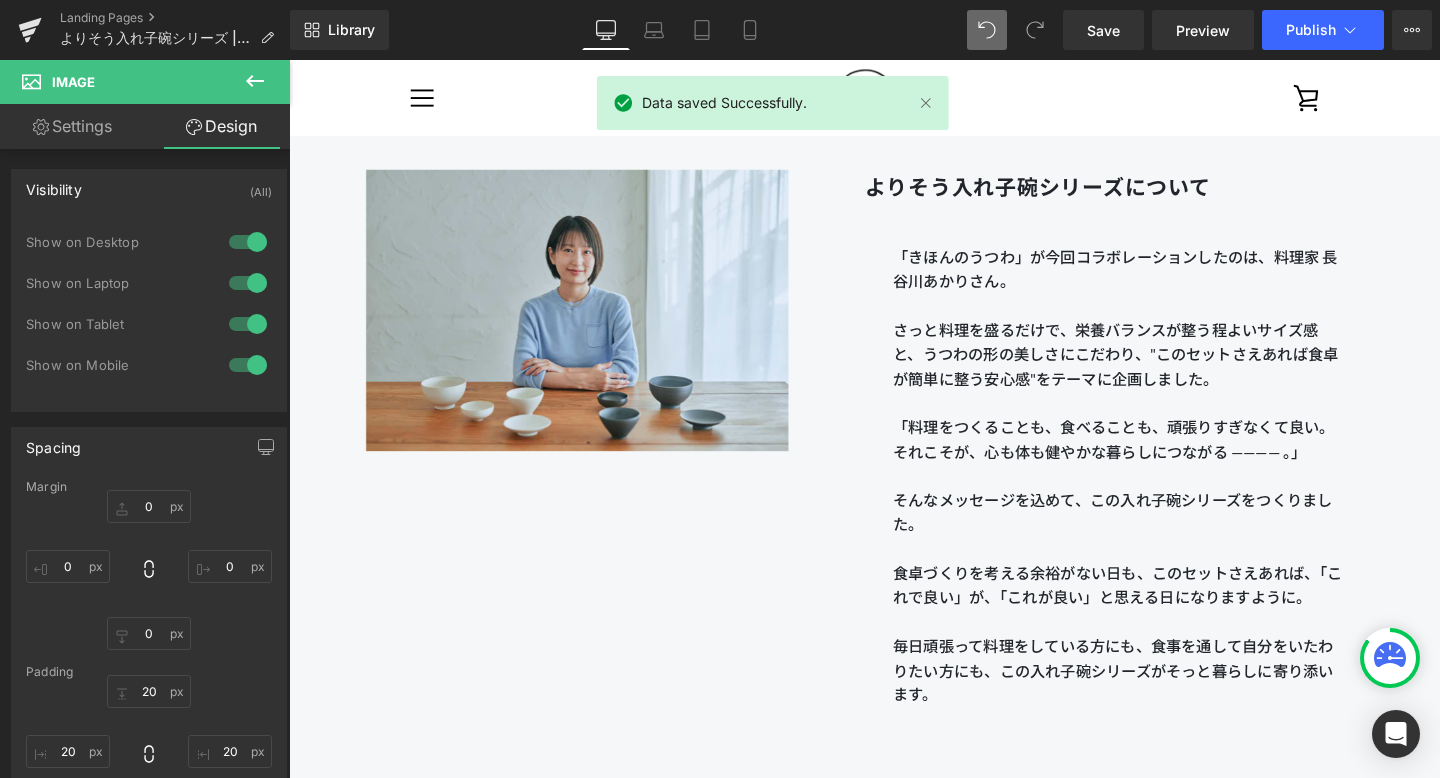 scroll, scrollTop: 1221, scrollLeft: 0, axis: vertical 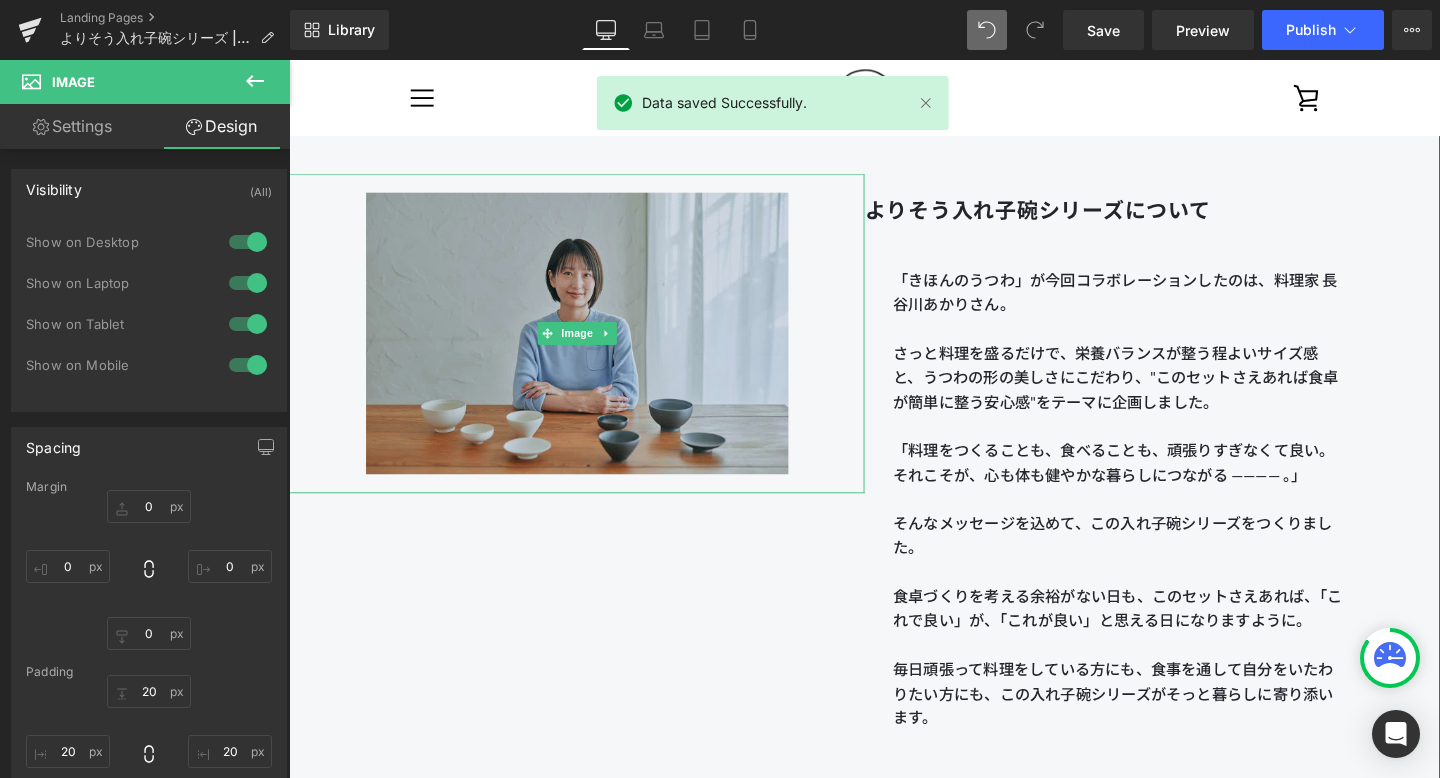 click at bounding box center [592, 347] 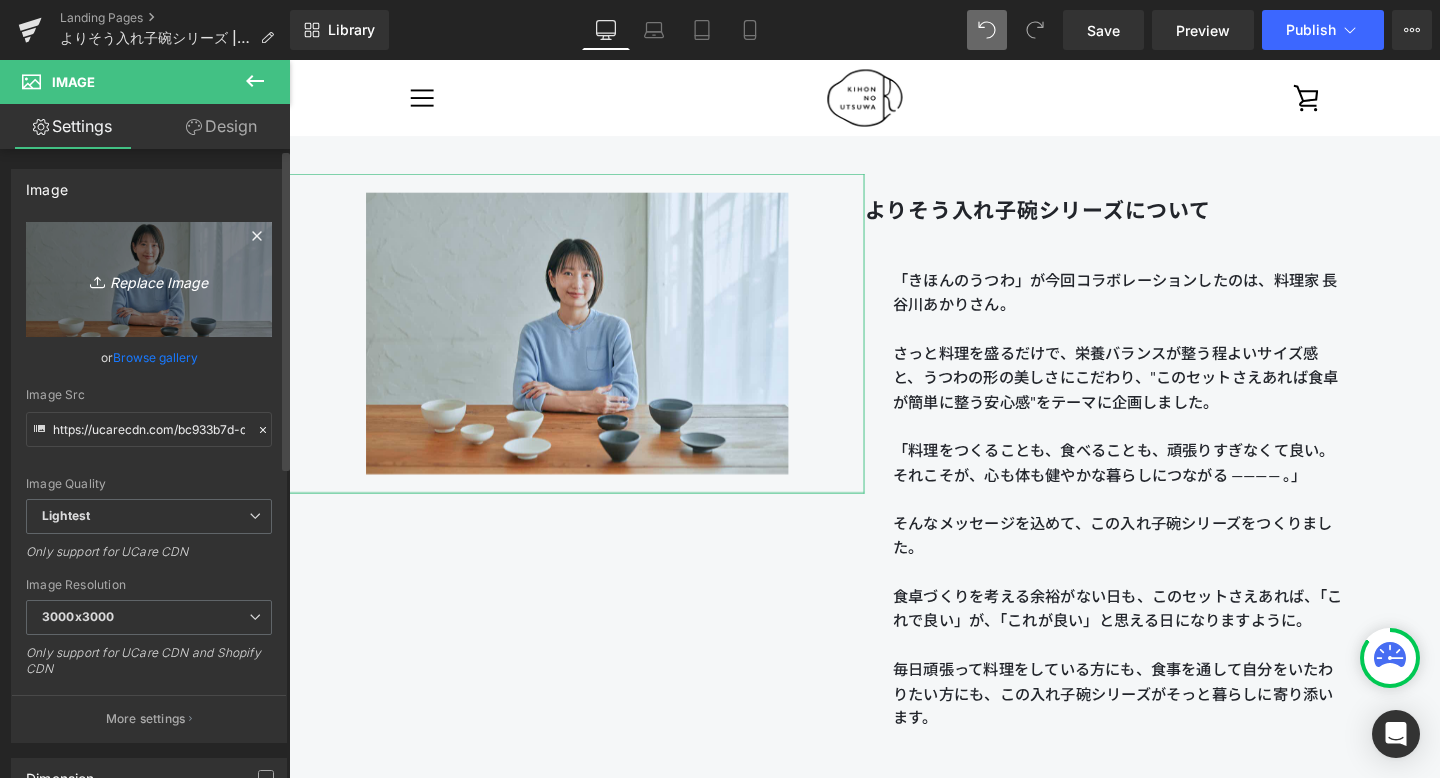 click on "Replace Image" at bounding box center [149, 279] 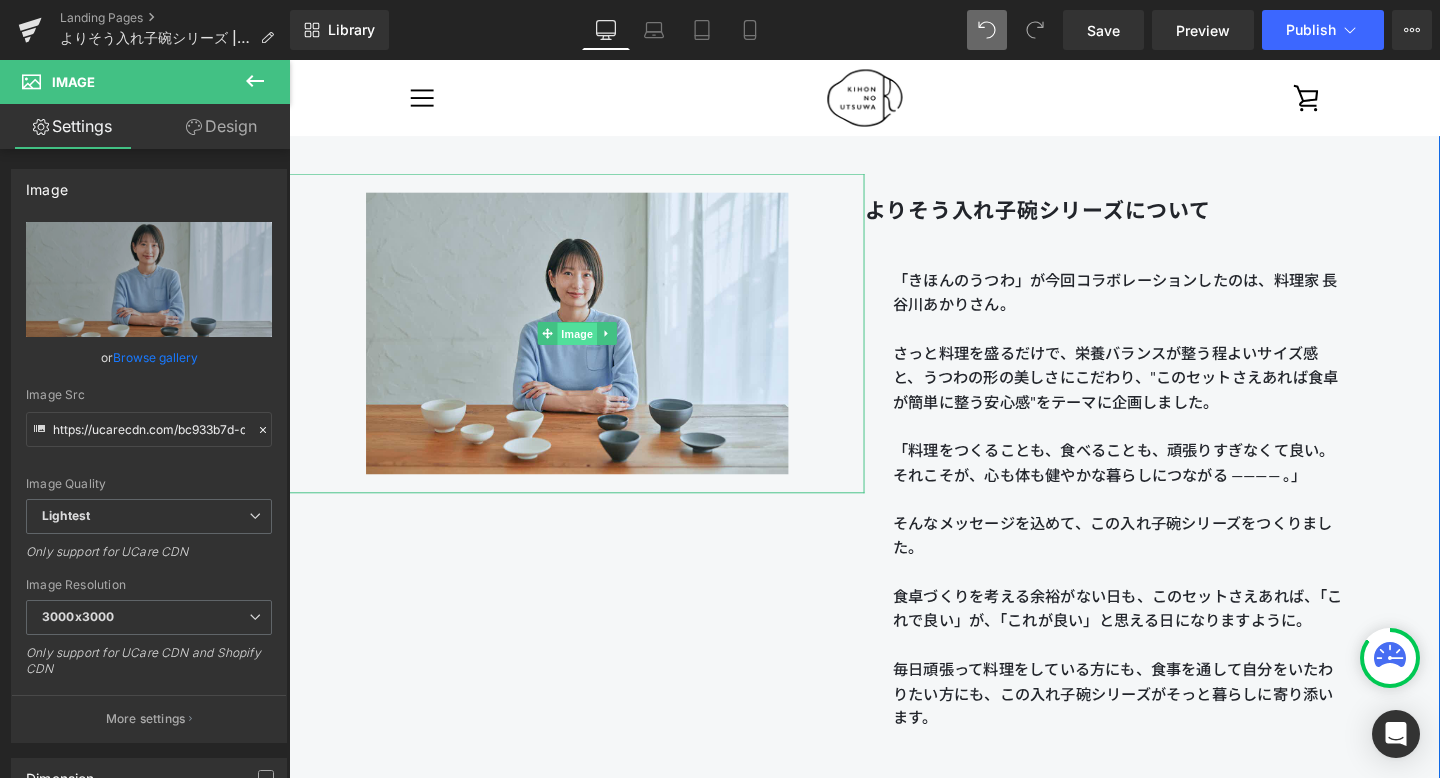click on "Image" at bounding box center (592, 348) 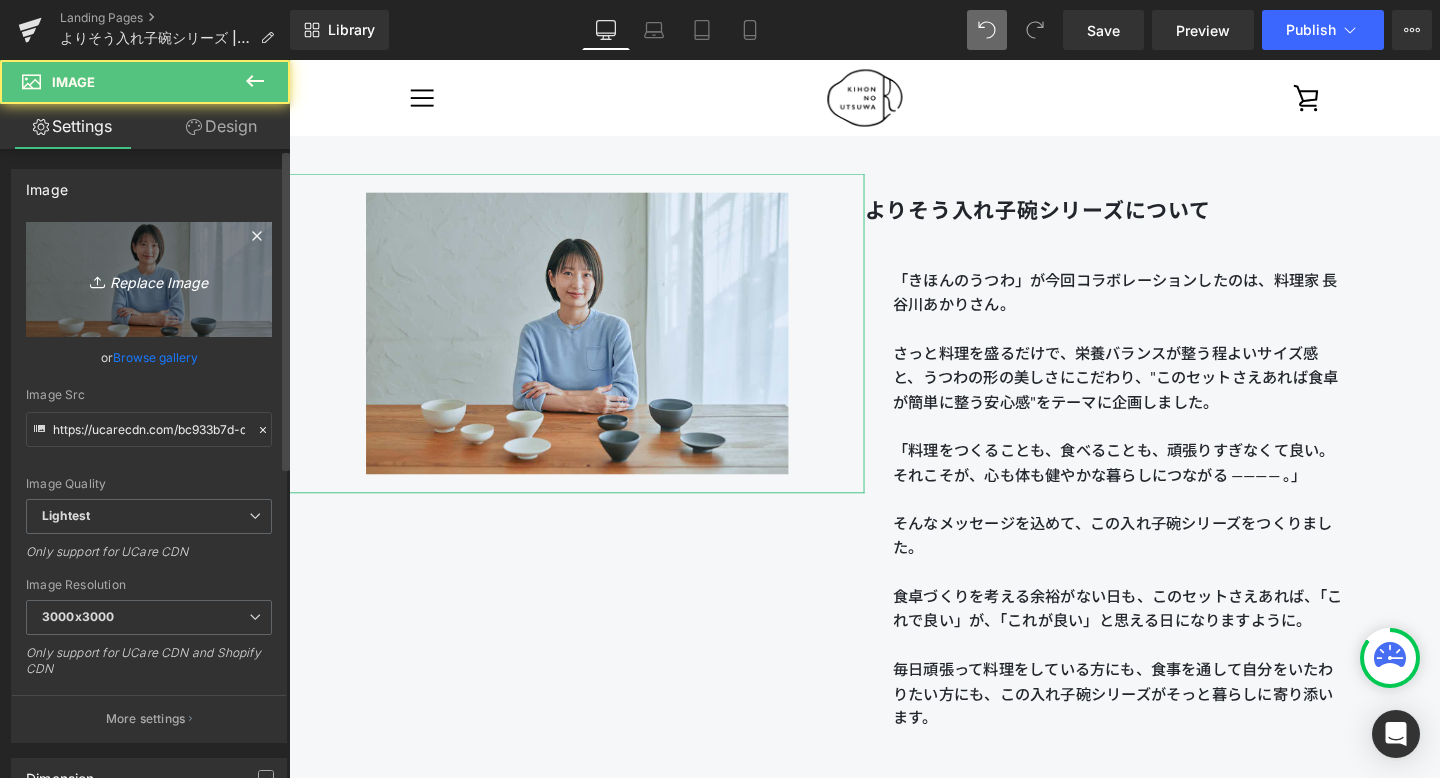 click on "Replace Image" at bounding box center [149, 279] 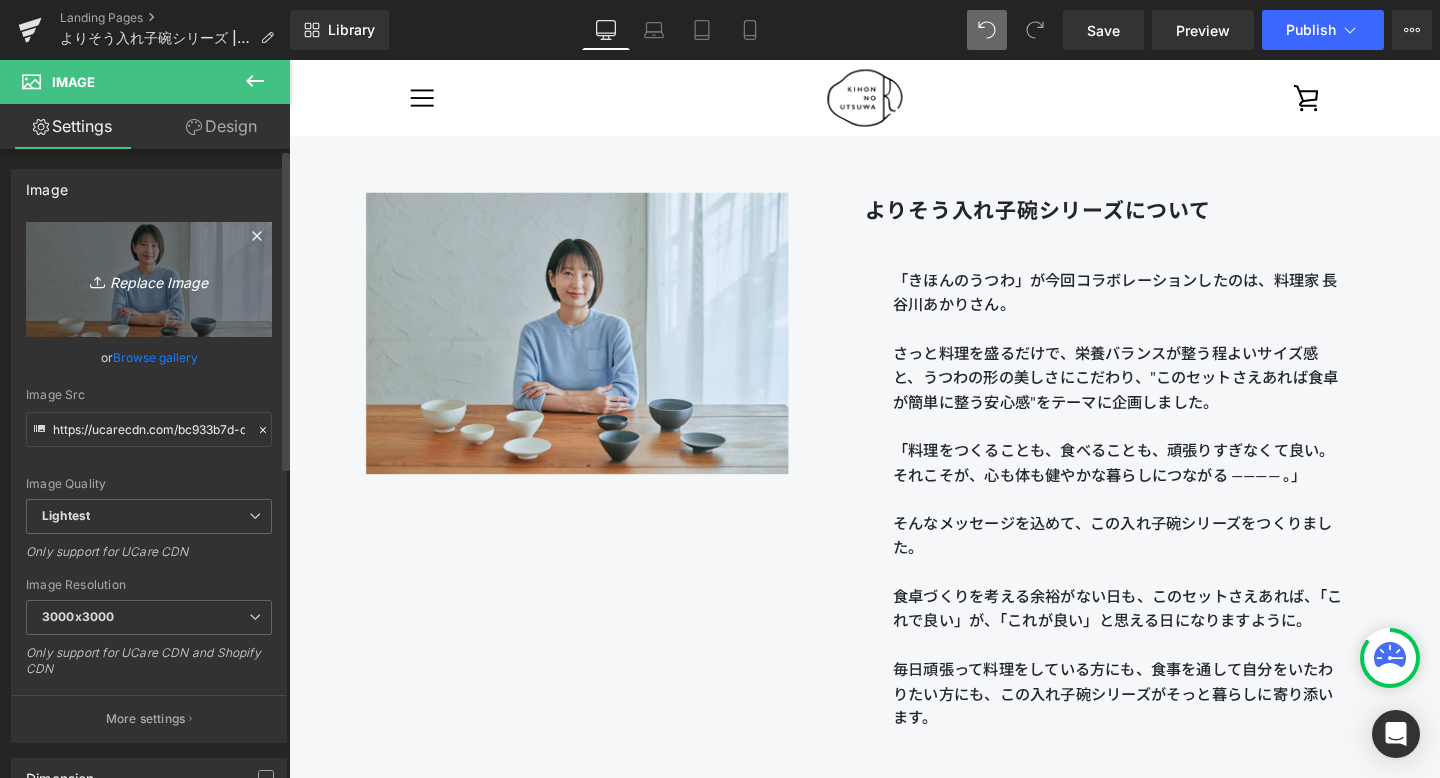 type on "C:\fakepath\250806_きほんのうつわ45361.jpg" 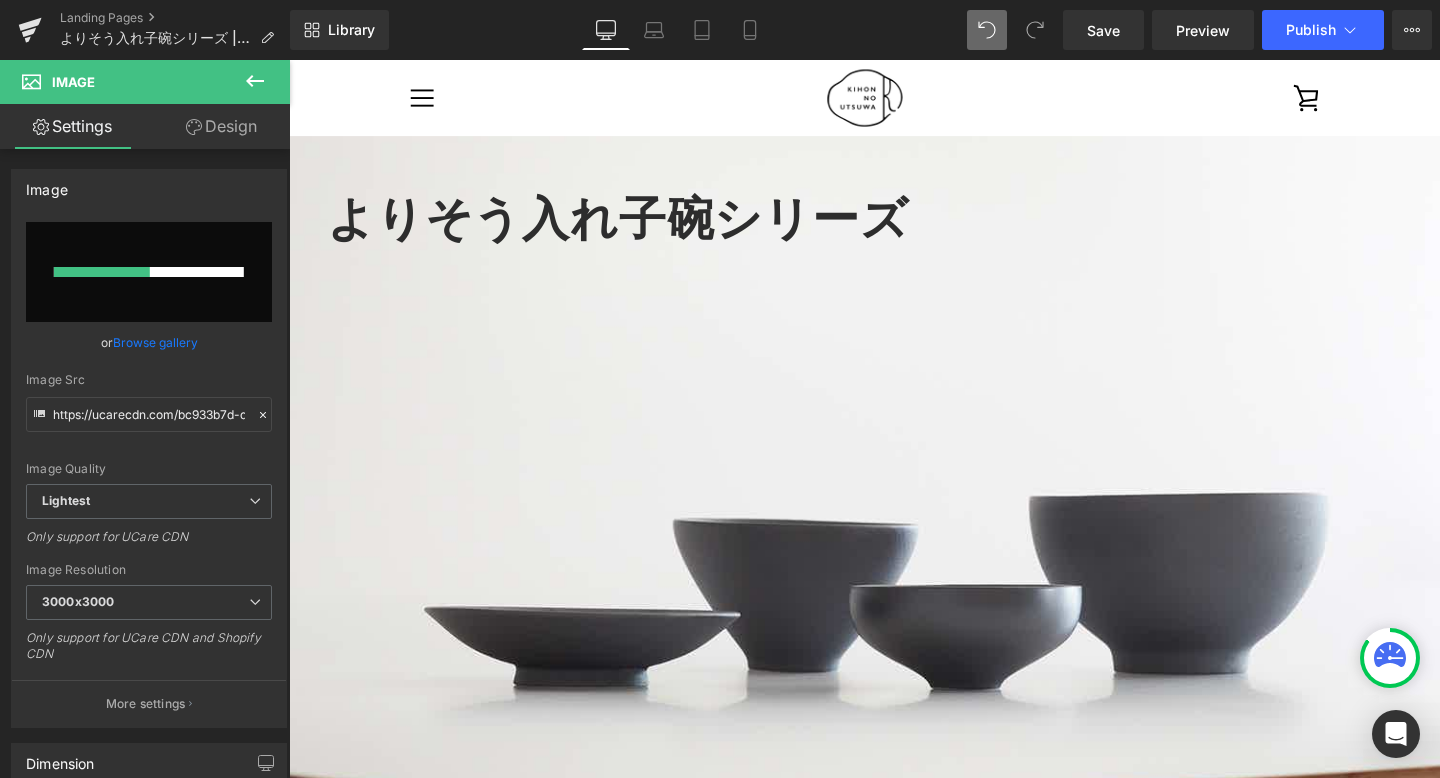 scroll, scrollTop: 0, scrollLeft: 0, axis: both 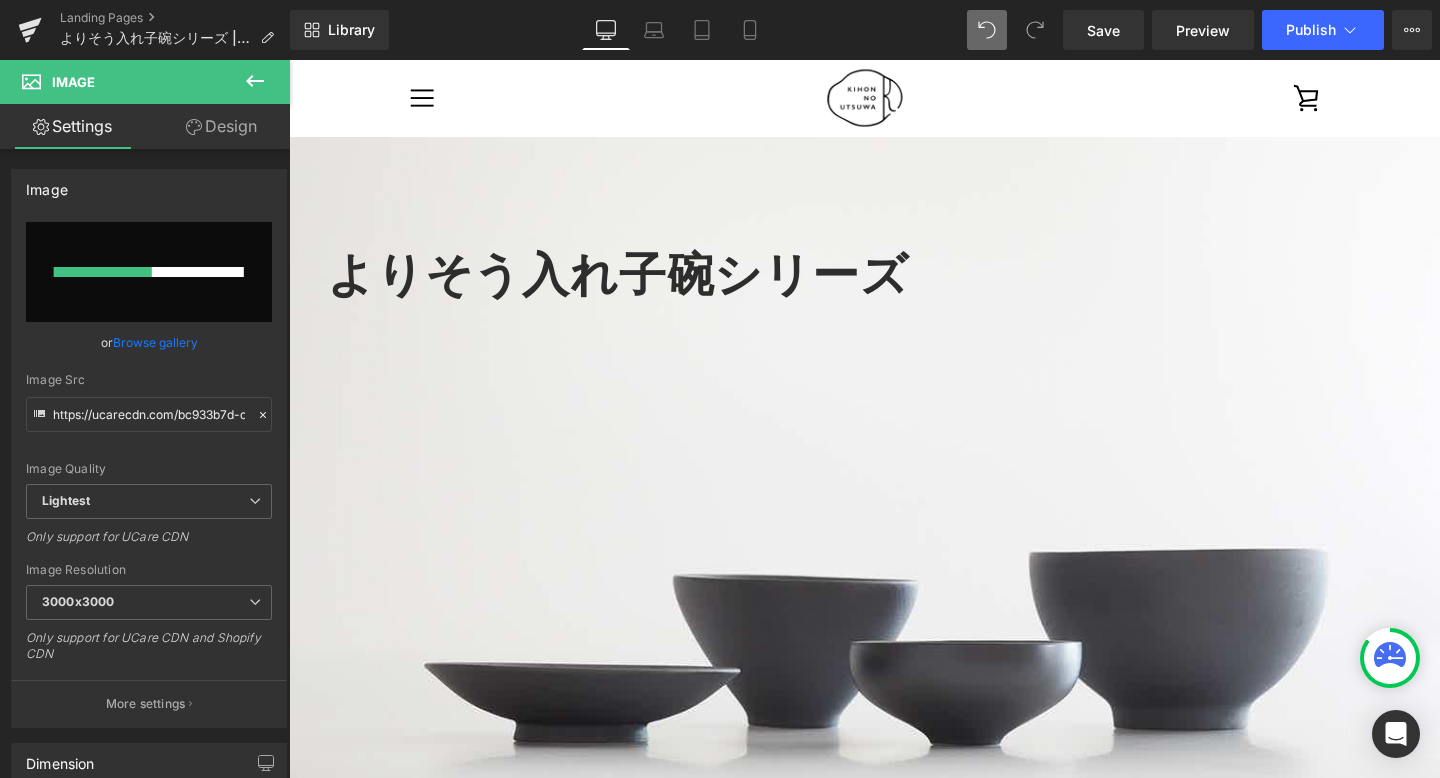 type 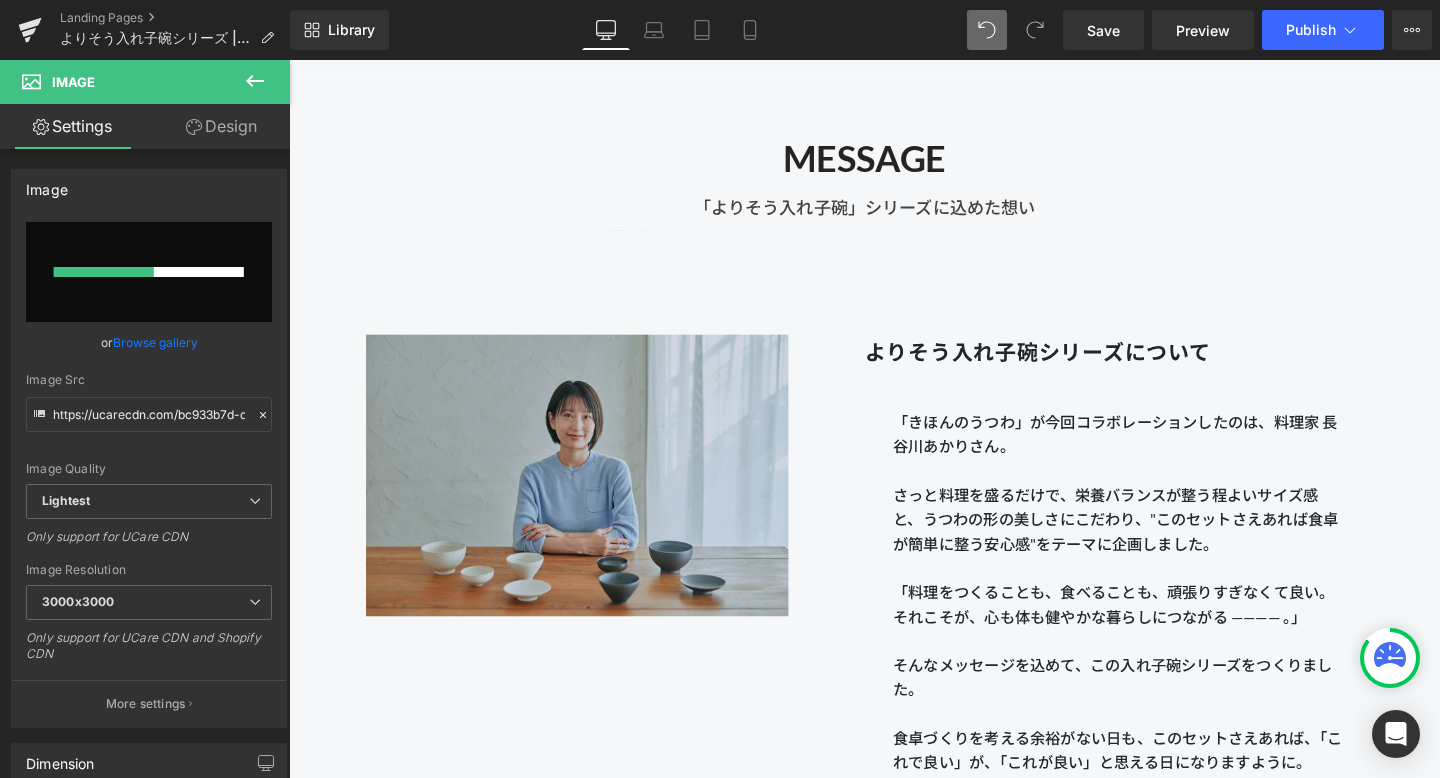 scroll, scrollTop: 1075, scrollLeft: 0, axis: vertical 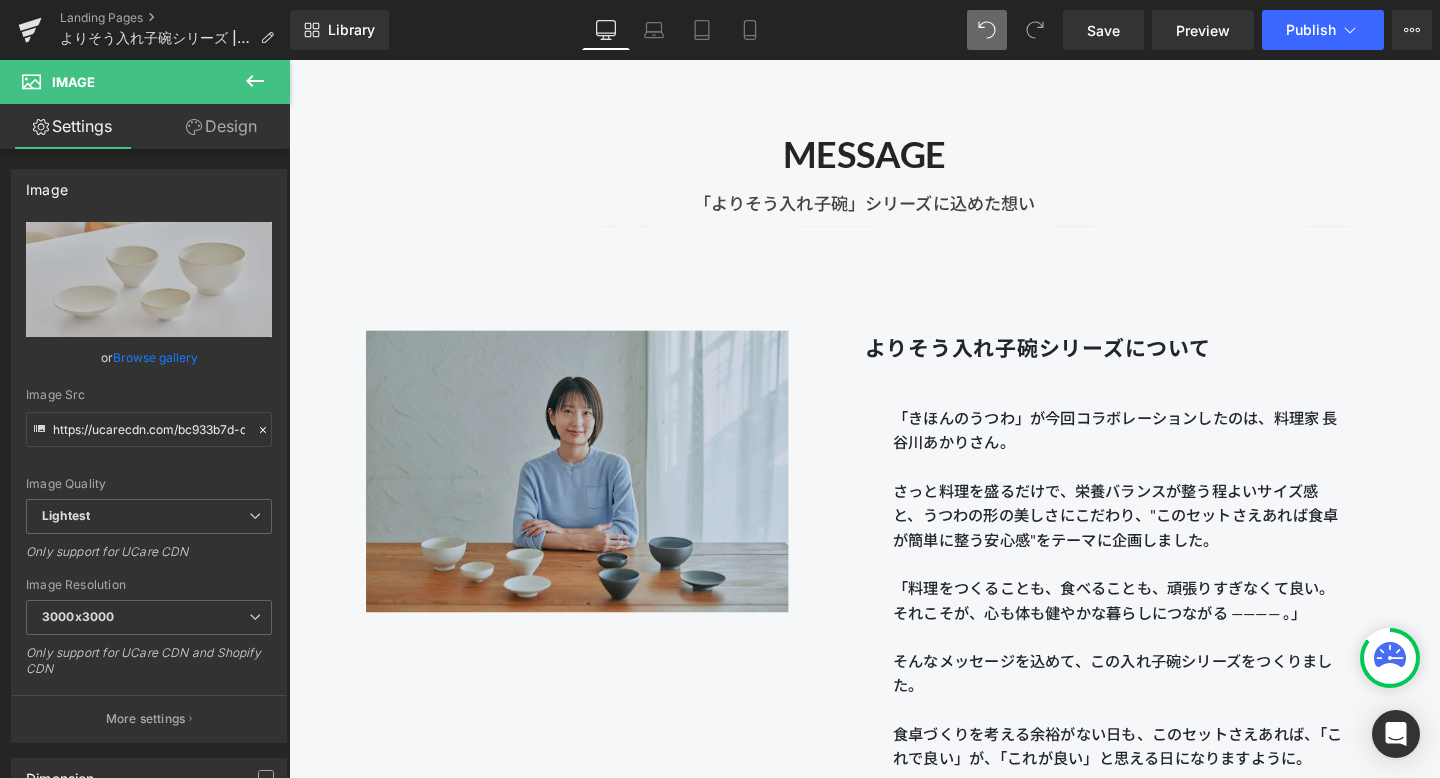 type on "https://ucarecdn.com/8de010b4-c3d3-447b-87af-6d1bdf119566/-/format/auto/-/preview/3000x3000/-/quality/lightest/250806_%E3%81%8D%E3%81%BB%E3%82%93%E3%81%AE%E3%81%86%E3%81%A4%E3%82%8F45361.jpg" 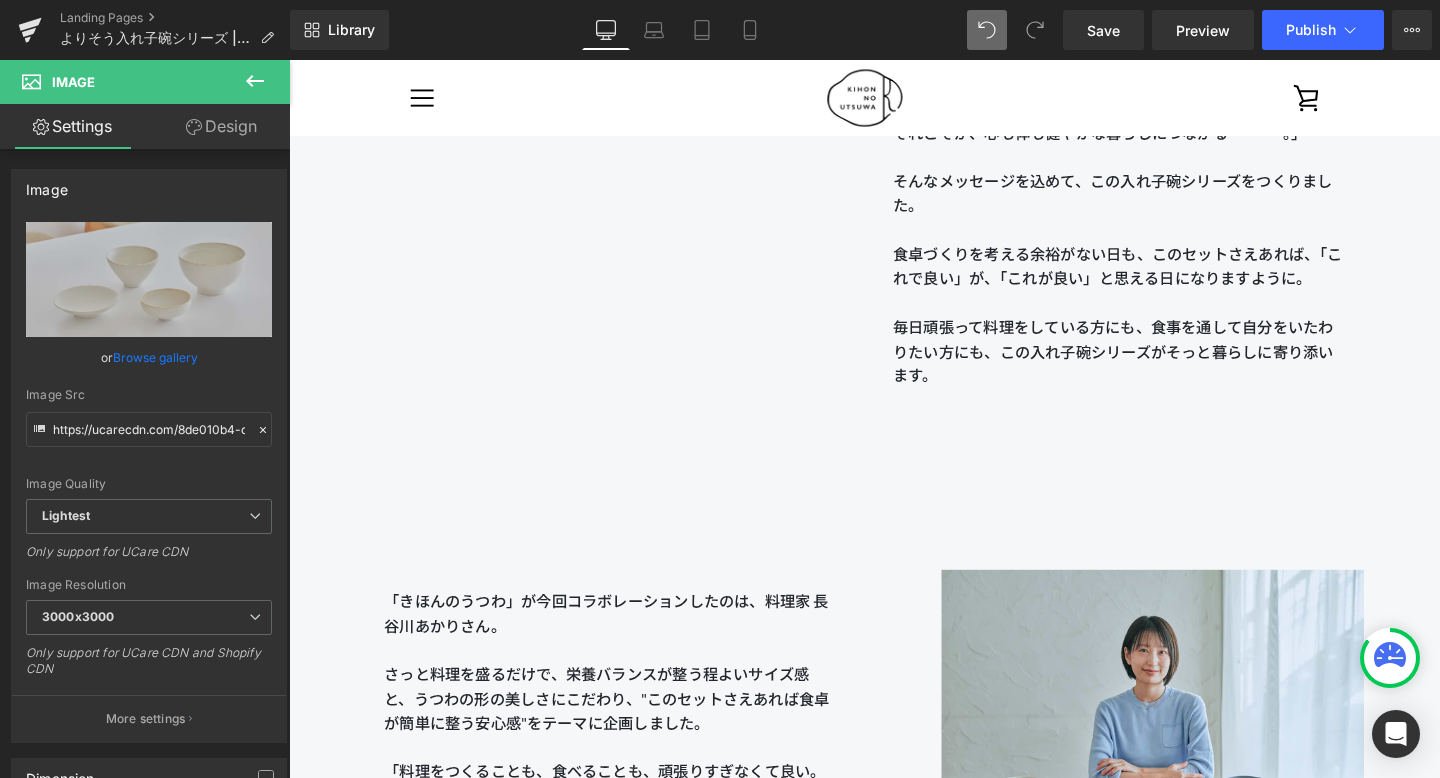 scroll, scrollTop: 1835, scrollLeft: 0, axis: vertical 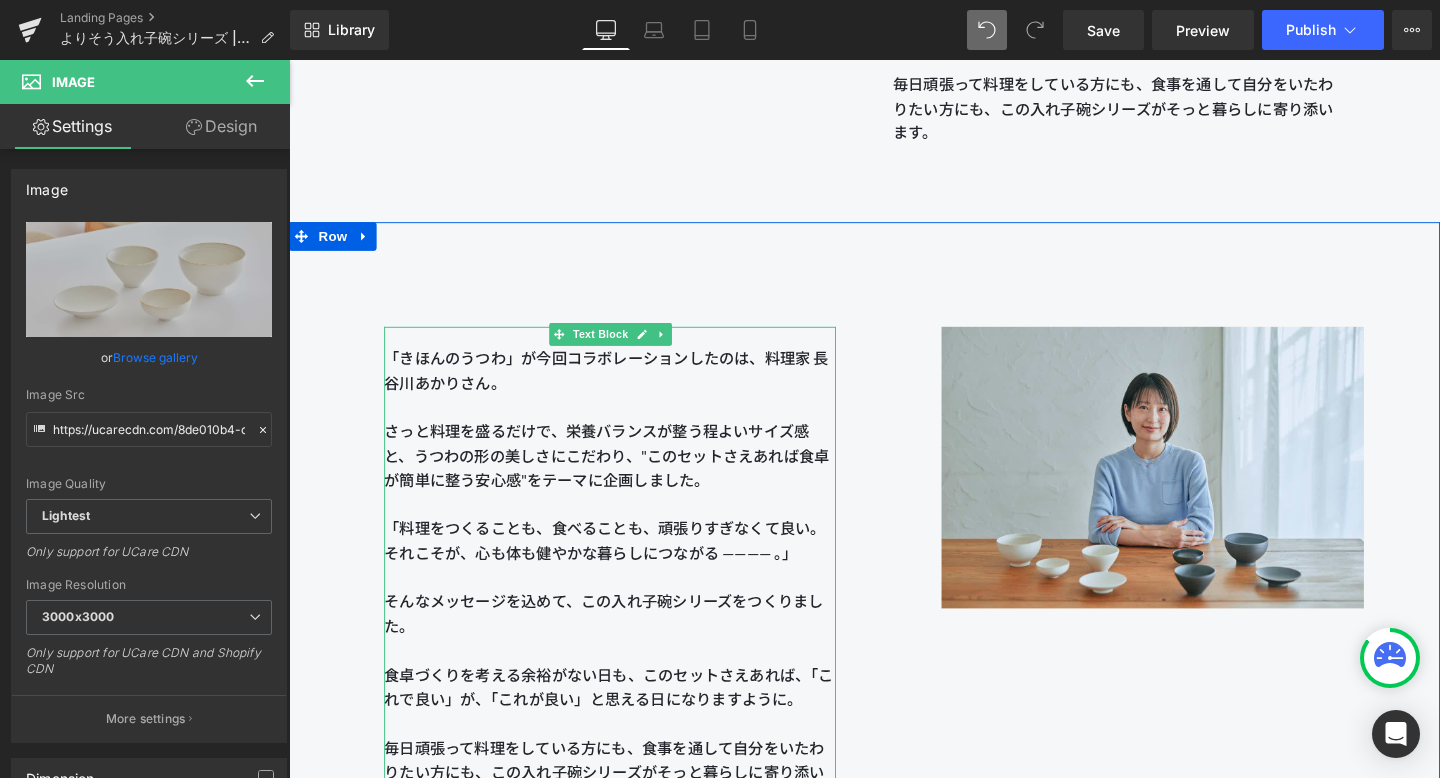 click on "さっと料理を盛るだけで、栄養バランスが整う程よいサイズ感と、うつわの形の美しさにこだわり、"このセットさえあれば食卓が簡単に整う安心感"をテーマに企画しました。" at bounding box center [626, 476] 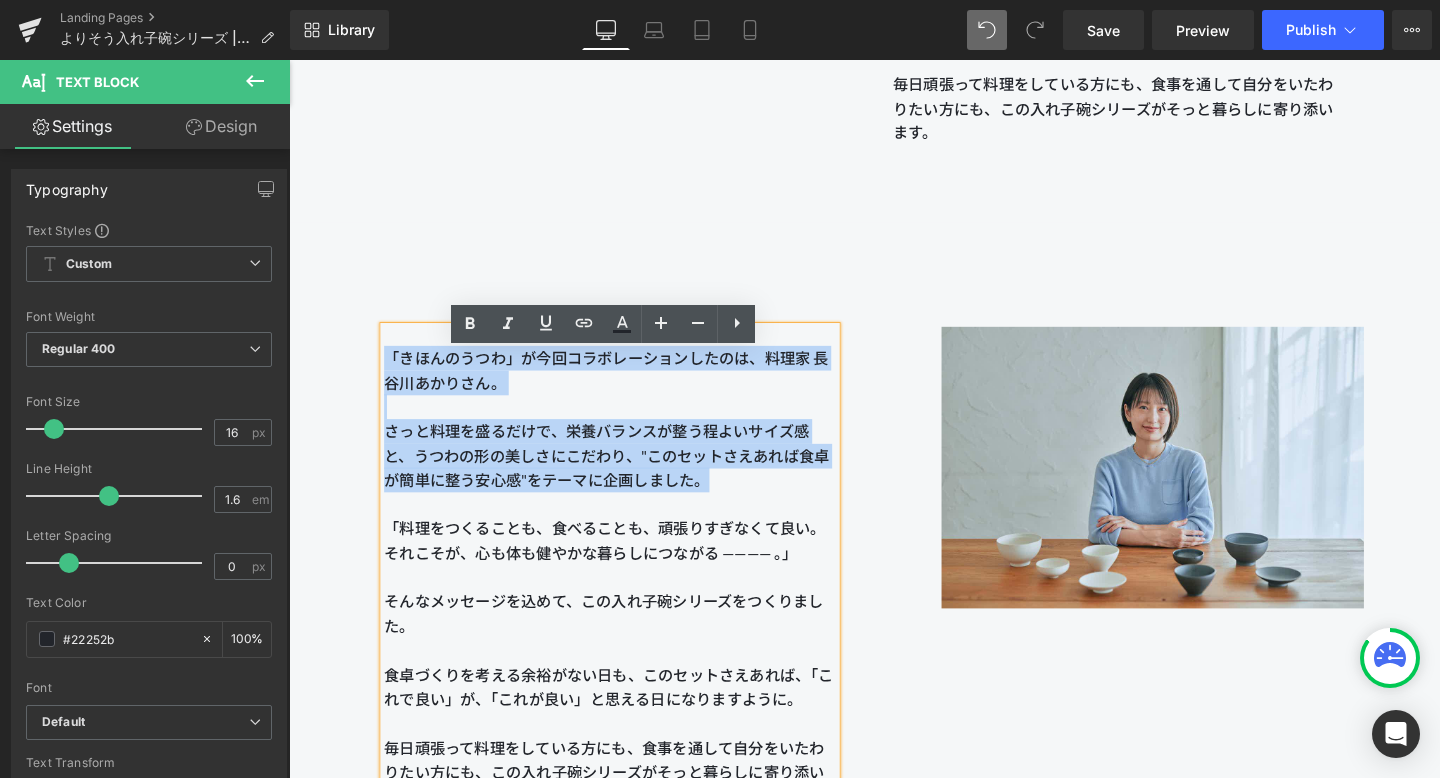 drag, startPoint x: 769, startPoint y: 531, endPoint x: 376, endPoint y: 392, distance: 416.8573 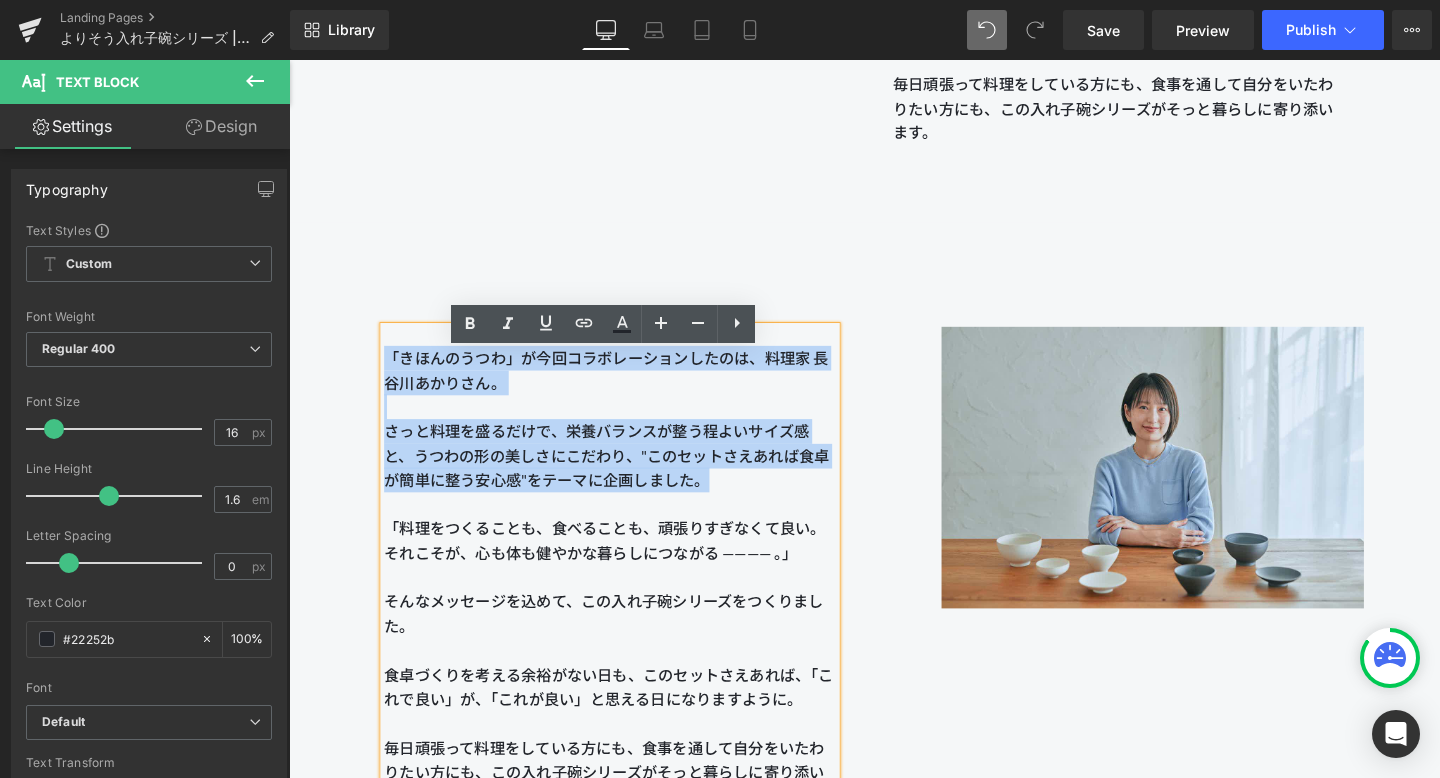 click on "「きほんのうつわ」が今回コラボレーションしたのは、料理家 長谷川あかりさん。 さっと料理を盛るだけで、栄養バランスが整う程よいサイズ感と、うつわの形の美しさにこだわり、"このセットさえあれば食卓が簡単に整う安心感"をテーマに企画しました。 「料理をつくることも、食べることも、頑張りすぎなくて良い。それこそが、心も体も健やかな暮らしにつながる ———— 。」  そんなメッセージを込めて、この入れ子碗シリーズをつくりました。 食卓づくりを考える余裕がない日も、このセットさえあれば、「これで良い」が、「これが良い」と思える日になりますように。 毎日頑張って料理をしている方にも、食事を通して自分をいたわりたい方にも、この入れ子碗シリーズがそっと暮らしに寄り添います。 Text Block" at bounding box center (591, 609) 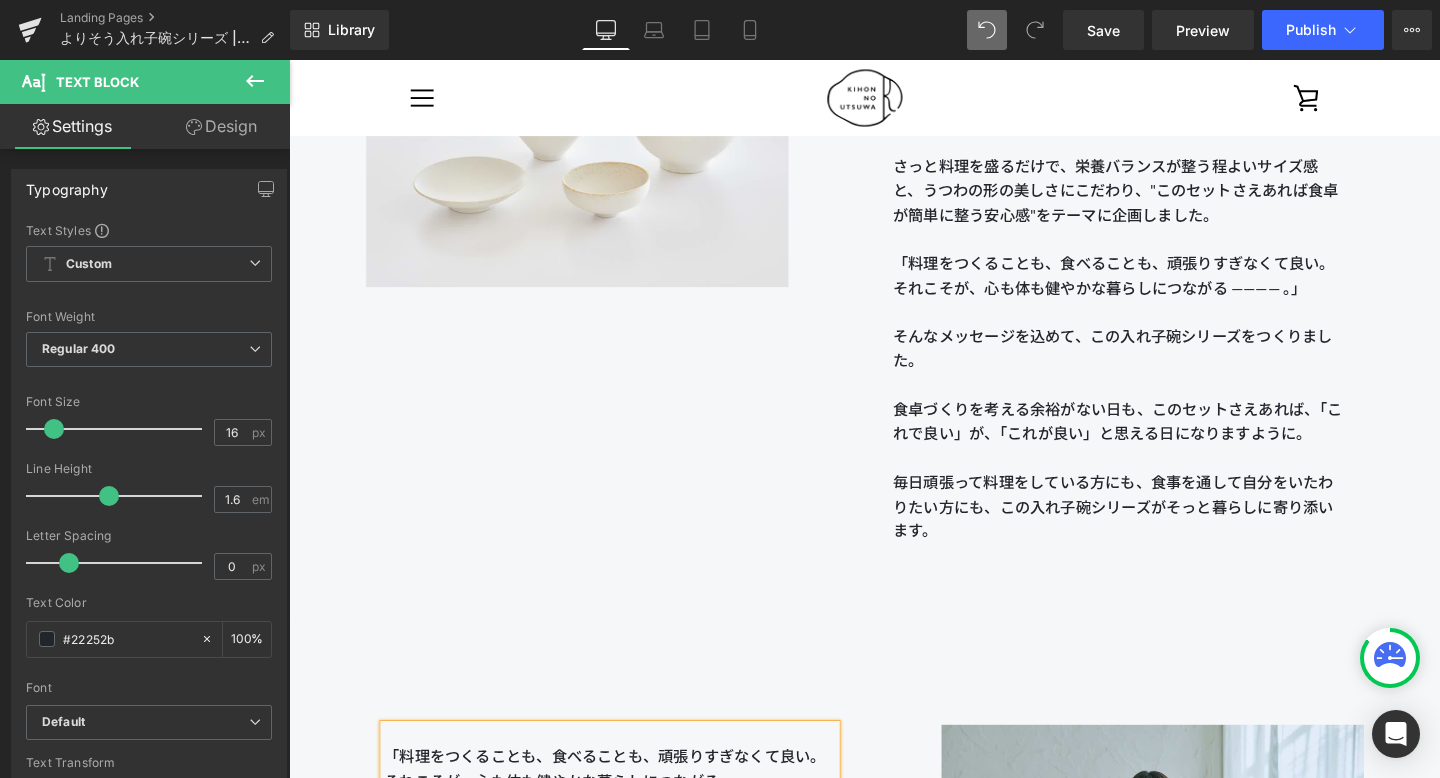 scroll, scrollTop: 1387, scrollLeft: 0, axis: vertical 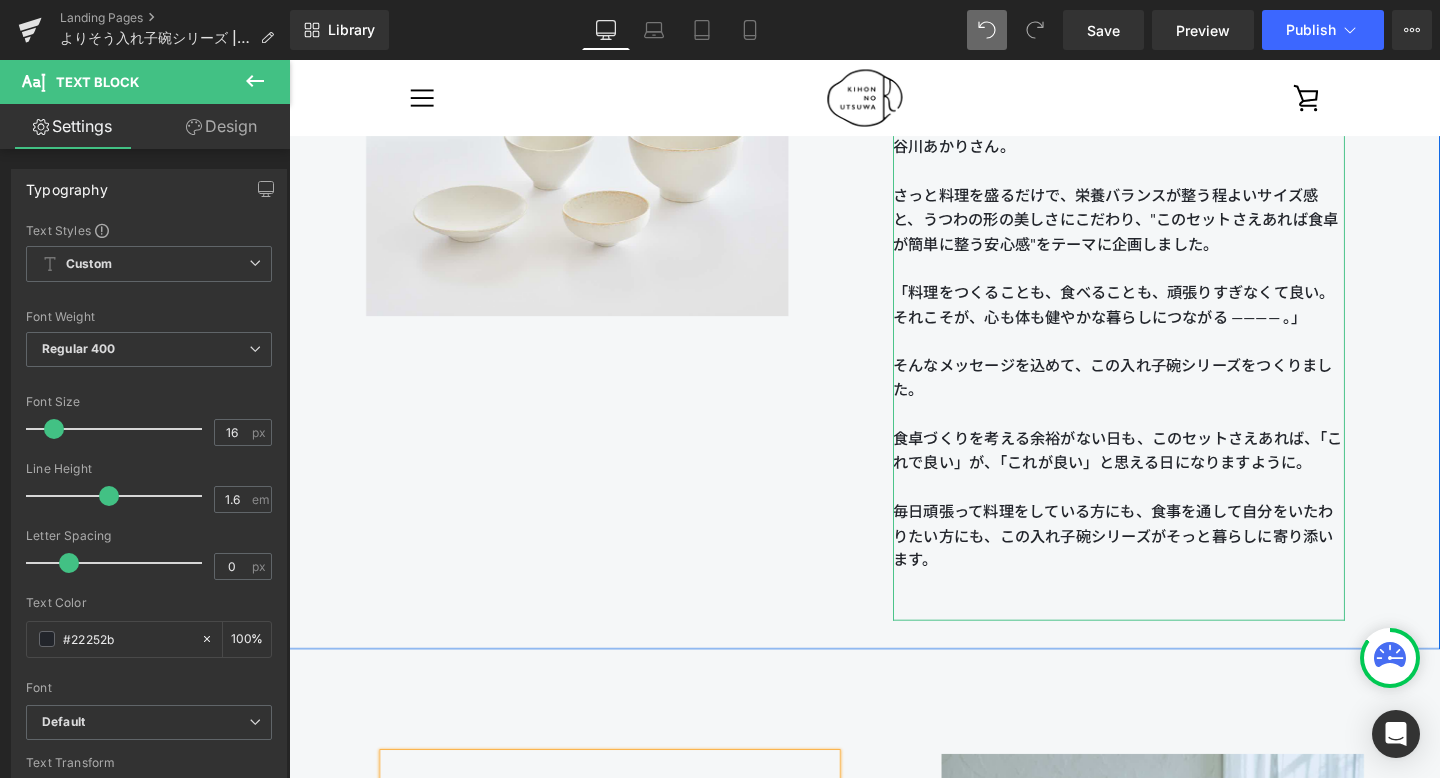 click on "そんなメッセージを込めて、この入れ子碗シリーズをつくりました。 食卓づくりを考える余裕がない日も、このセットさえあれば、「これで良い」が、「これが良い」と思える日になりますように。" at bounding box center (1161, 432) 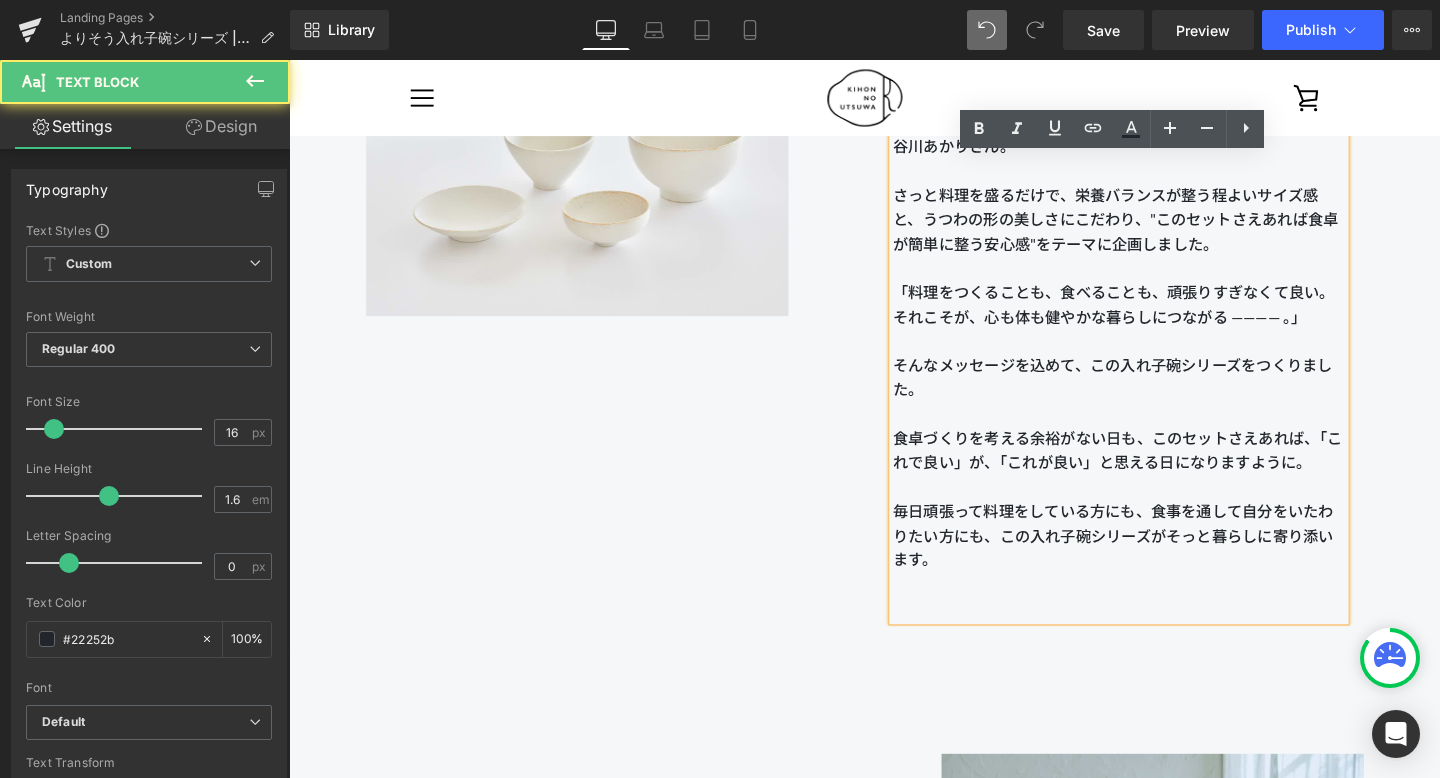 scroll, scrollTop: 1342, scrollLeft: 0, axis: vertical 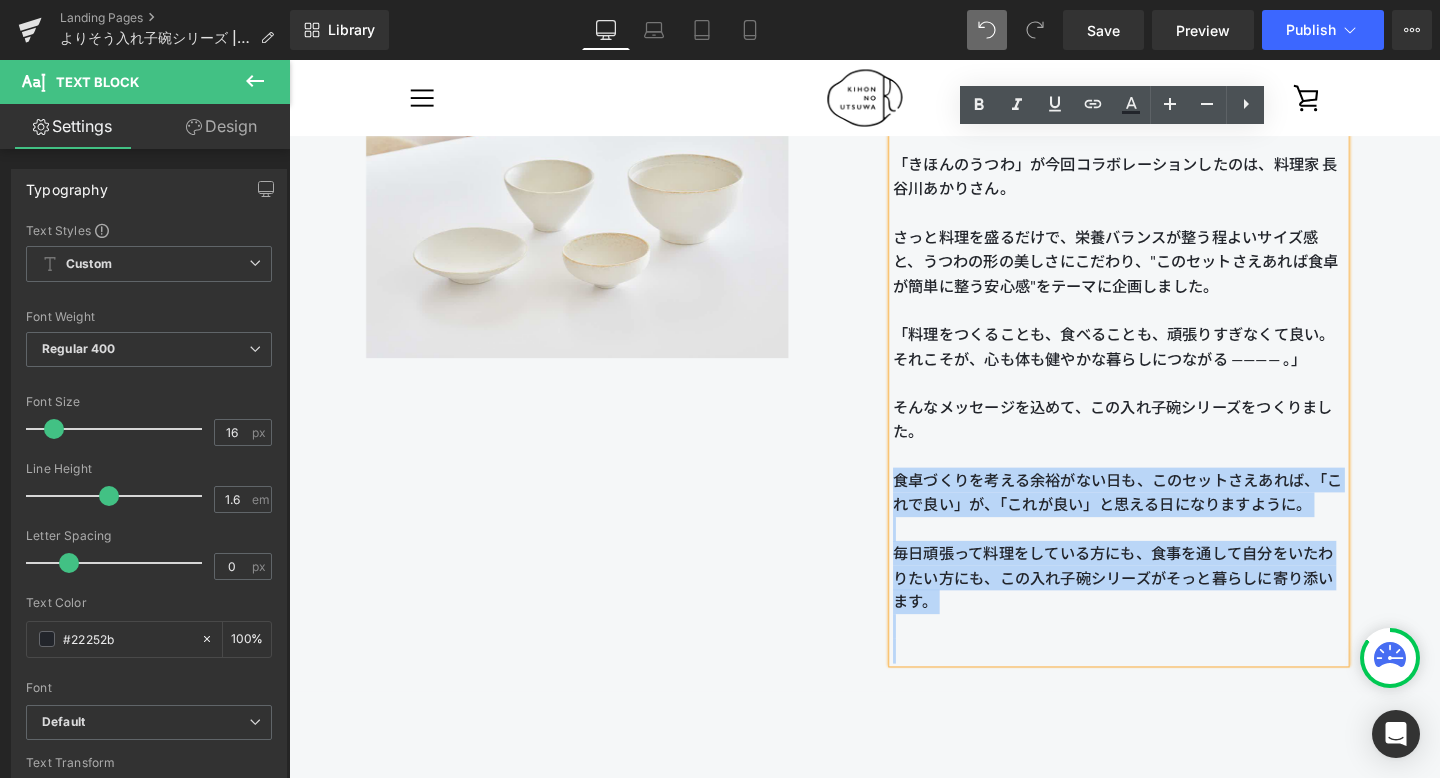 drag, startPoint x: 923, startPoint y: 502, endPoint x: 907, endPoint y: 502, distance: 16 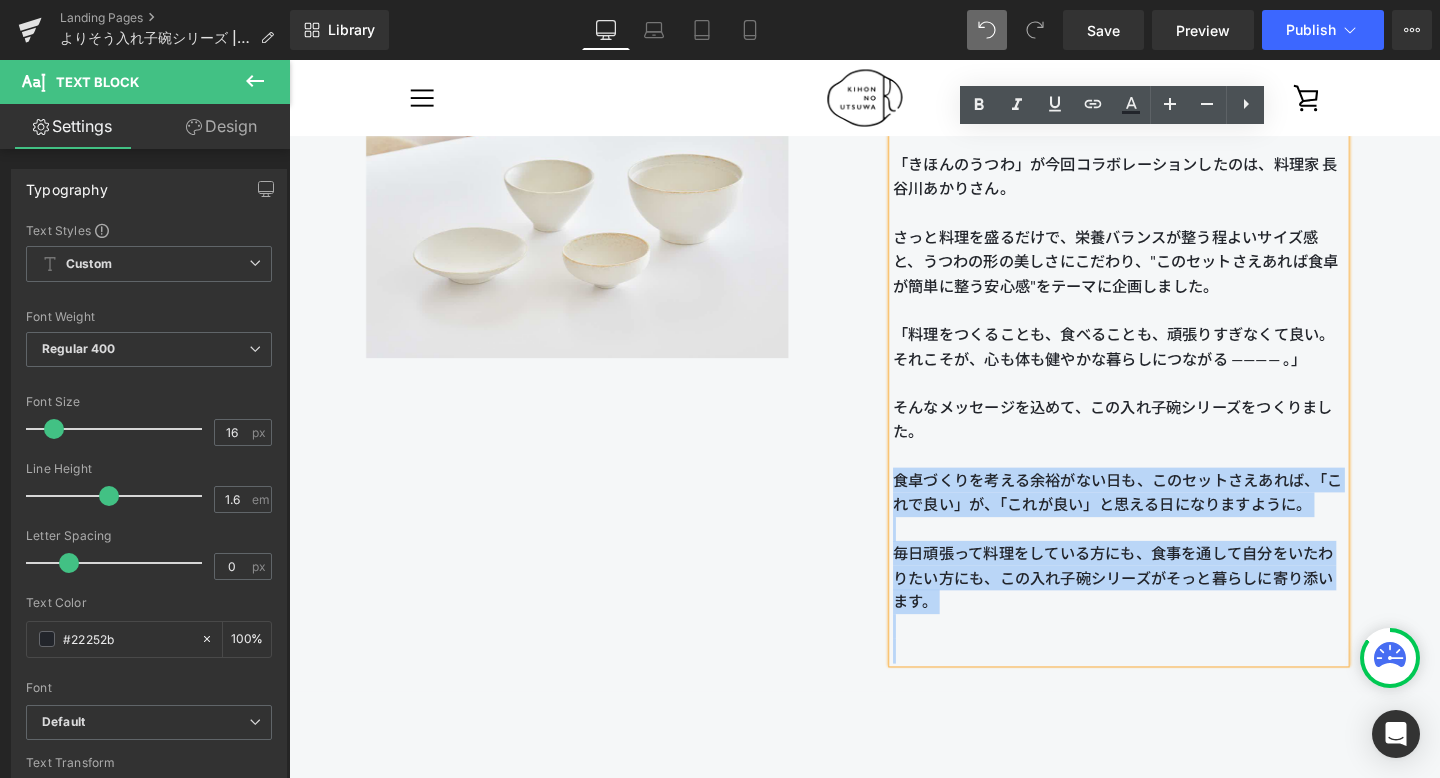 click on "よりそう入れ子碗シリーズについて Heading         「きほんのうつわ」が今回コラボレーションしたのは、料理家 長谷川あかりさん。 さっと料理を盛るだけで、栄養バランスが整う程よいサイズ感と、うつわの形の美しさにこだわり、"このセットさえあれば食卓が簡単に整う安心感"をテーマに企画しました。 「料理をつくることも、食べることも、頑張りすぎなくて良い。それこそが、心も体も健やかな暮らしにつながる ———— 。」  そんなメッセージを込めて、この入れ子碗シリーズをつくりました。 食卓づくりを考える余裕がない日も、このセットさえあれば、「これで良い」が、「これが良い」と思える日になりますように。 Text Block" at bounding box center [1196, 376] 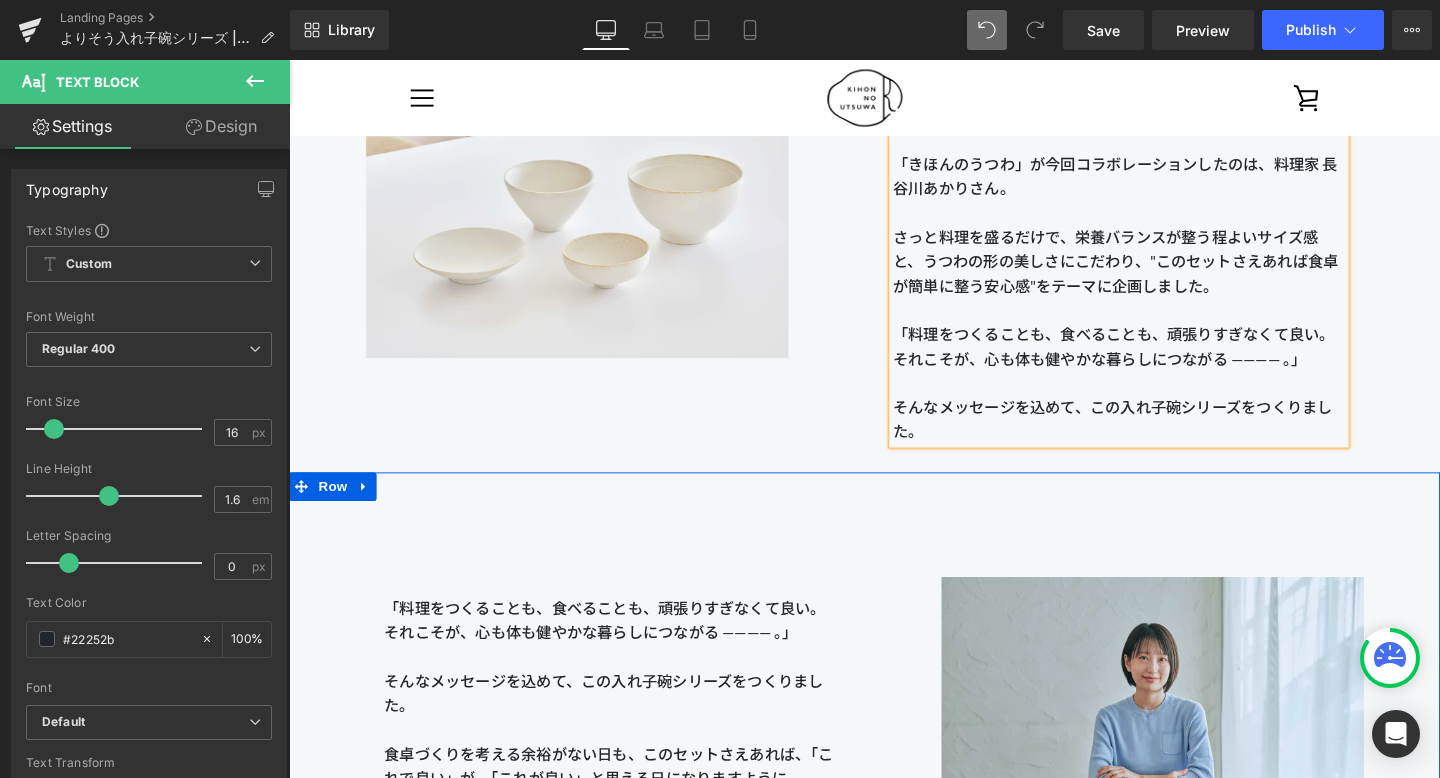 click on "「料理をつくることも、食べることも、頑張りすぎなくて良い。それこそが、心も体も健やかな暮らしにつながる ———— 。」  そんなメッセージを込めて、この入れ子碗シリーズをつくりました。 食卓づくりを考える余裕がない日も、このセットさえあれば、「これで良い」が、「これが良い」と思える日になりますように。 毎日頑張って料理をしている方にも、食事を通して自分をいたわりたい方にも、この入れ子碗シリーズがそっと暮らしに寄り添います。 Text Block" at bounding box center (591, 783) 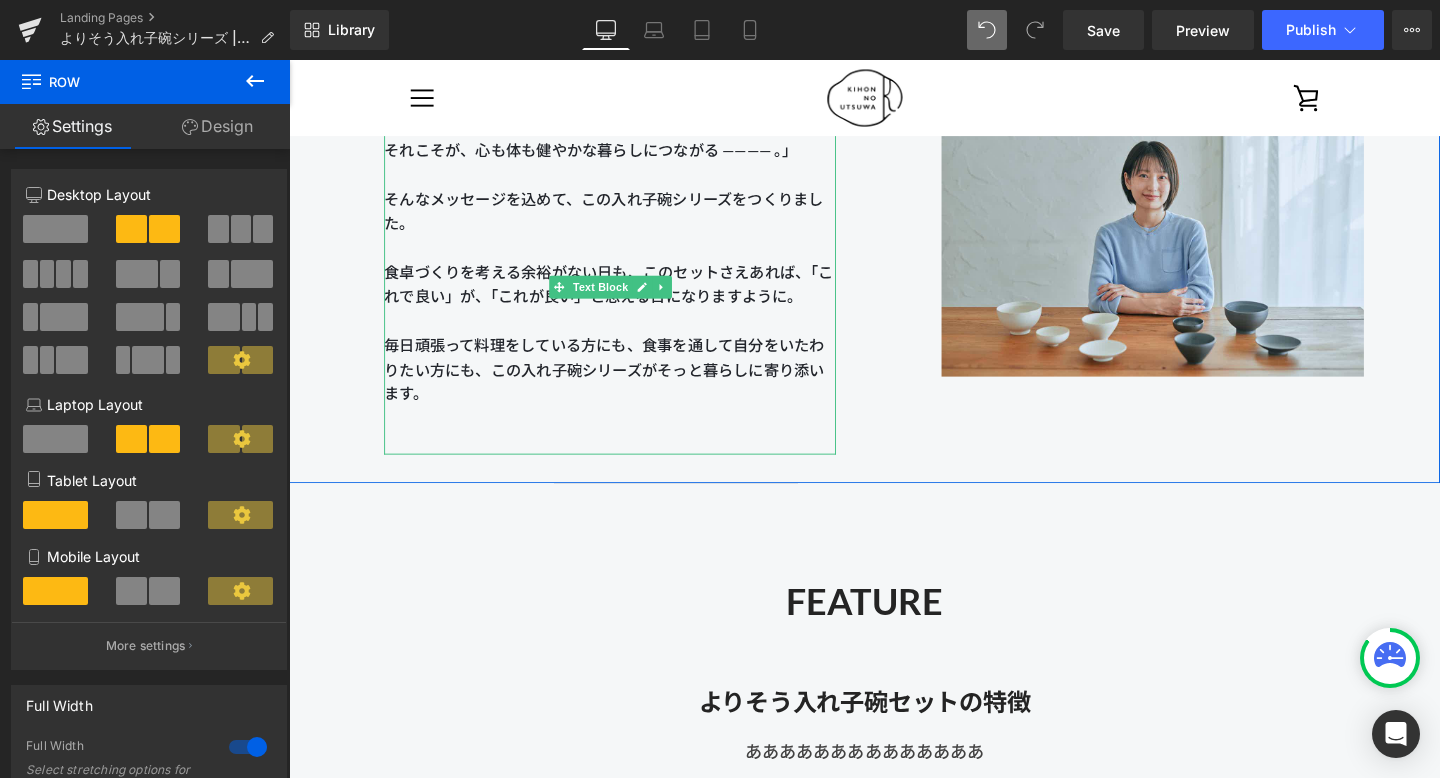 scroll, scrollTop: 1795, scrollLeft: 0, axis: vertical 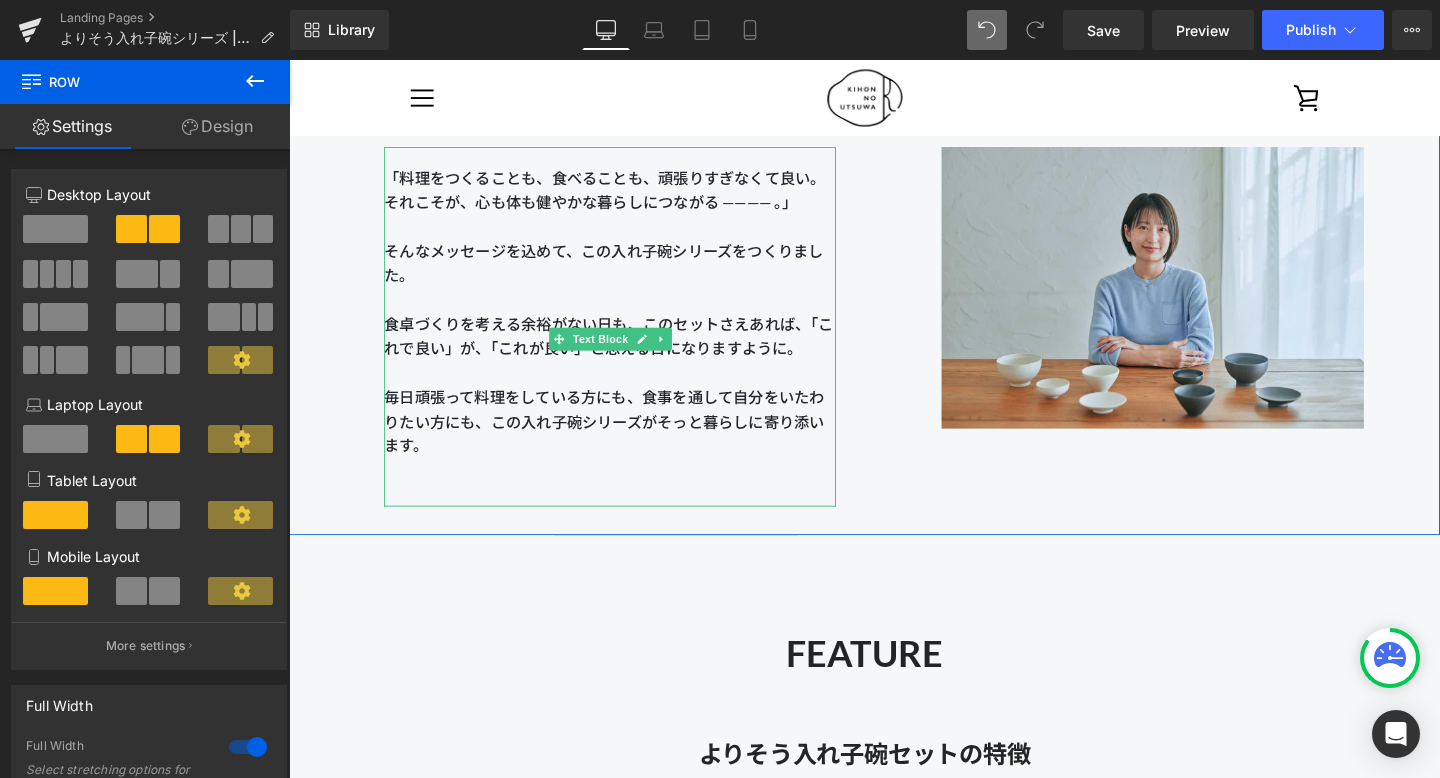 click on "そんなメッセージを込めて、この入れ子碗シリーズをつくりました。 食卓づくりを考える余裕がない日も、このセットさえあれば、「これで良い」が、「これが良い」と思える日になりますように。" at bounding box center [626, 312] 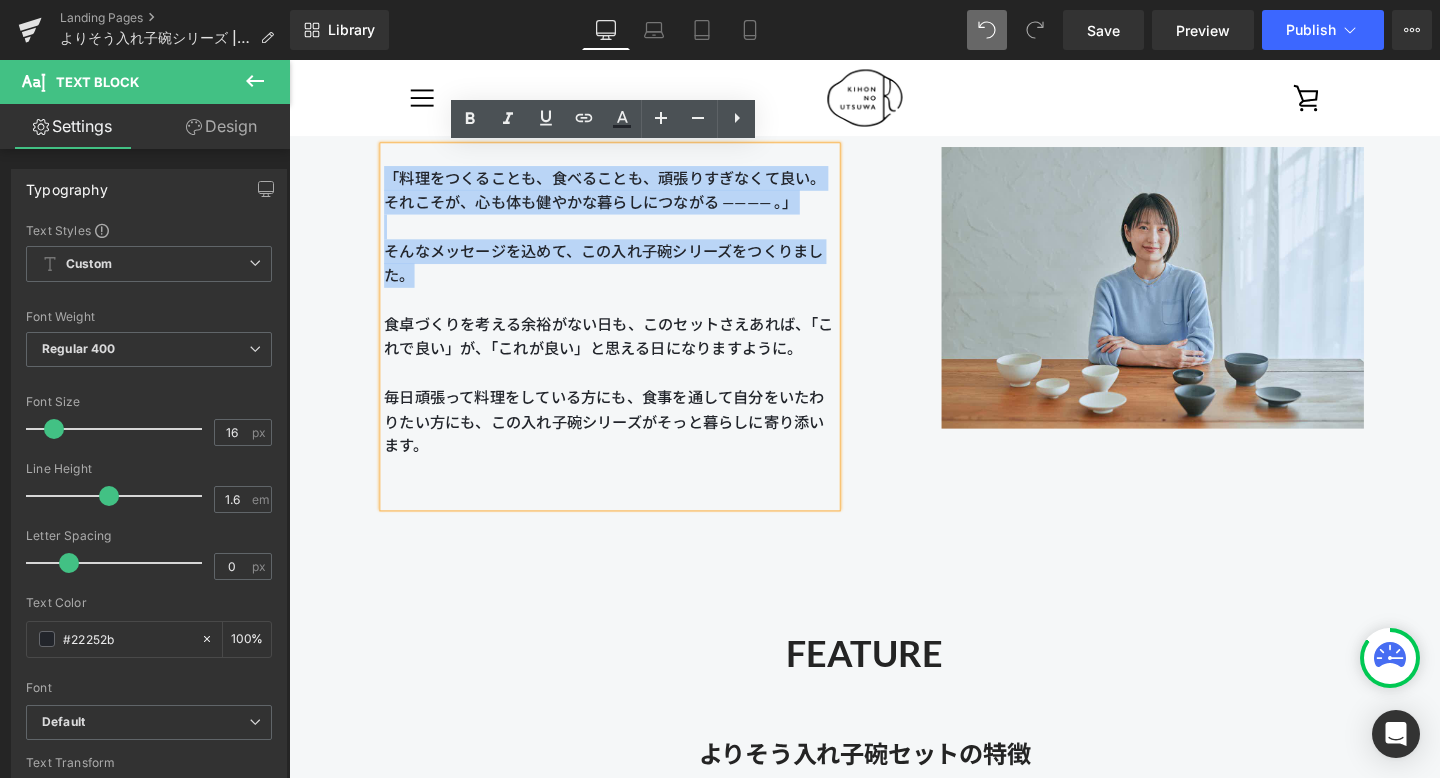 drag, startPoint x: 468, startPoint y: 298, endPoint x: 374, endPoint y: 189, distance: 143.934 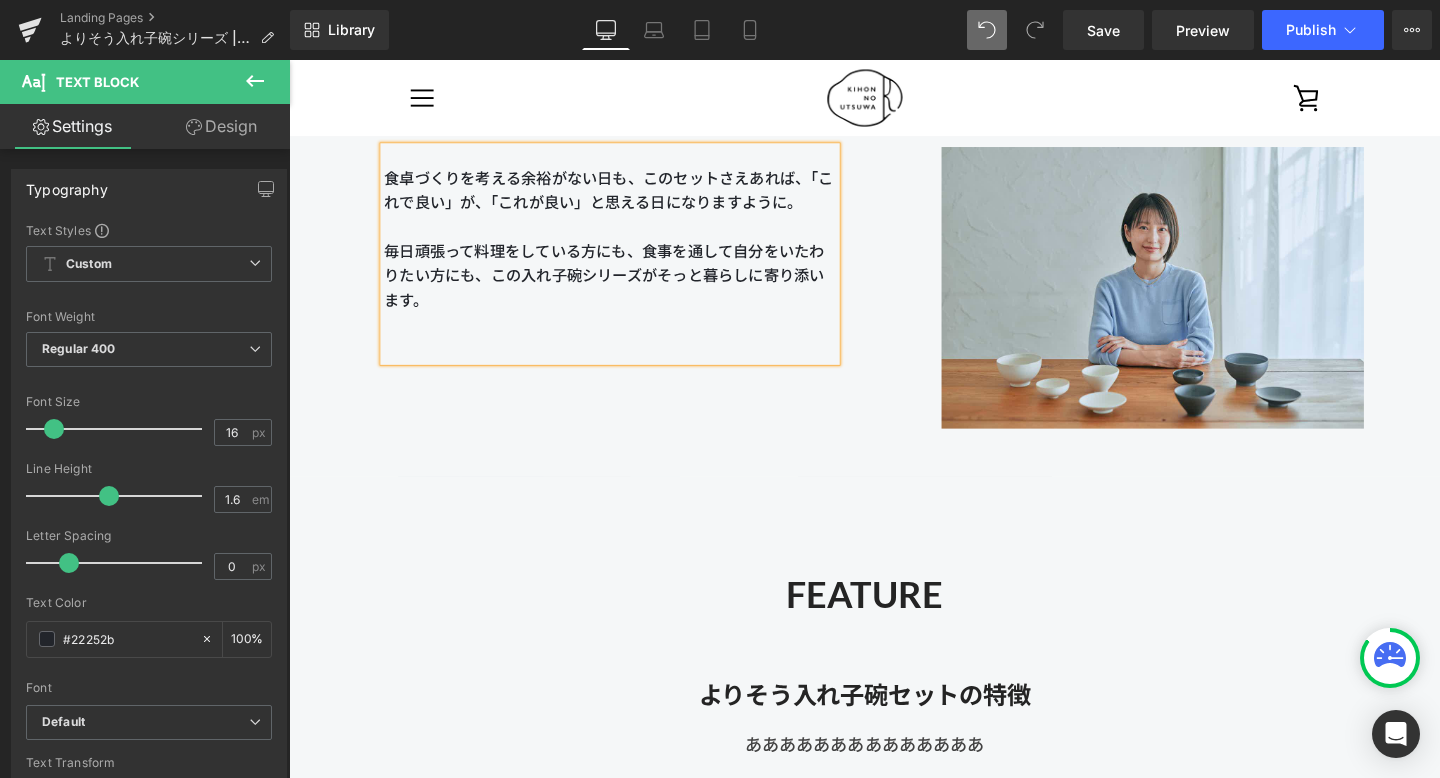 click on "食卓づくりを考える余裕がない日も、このセットさえあれば、「これで良い」が、「これが良い」と思える日になりますように。 毎日頑張って料理をしている方にも、食事を通して自分をいたわりたい方にも、この入れ子碗シリーズがそっと暮らしに寄り添います。 Text Block         Image         Row" at bounding box center (894, 269) 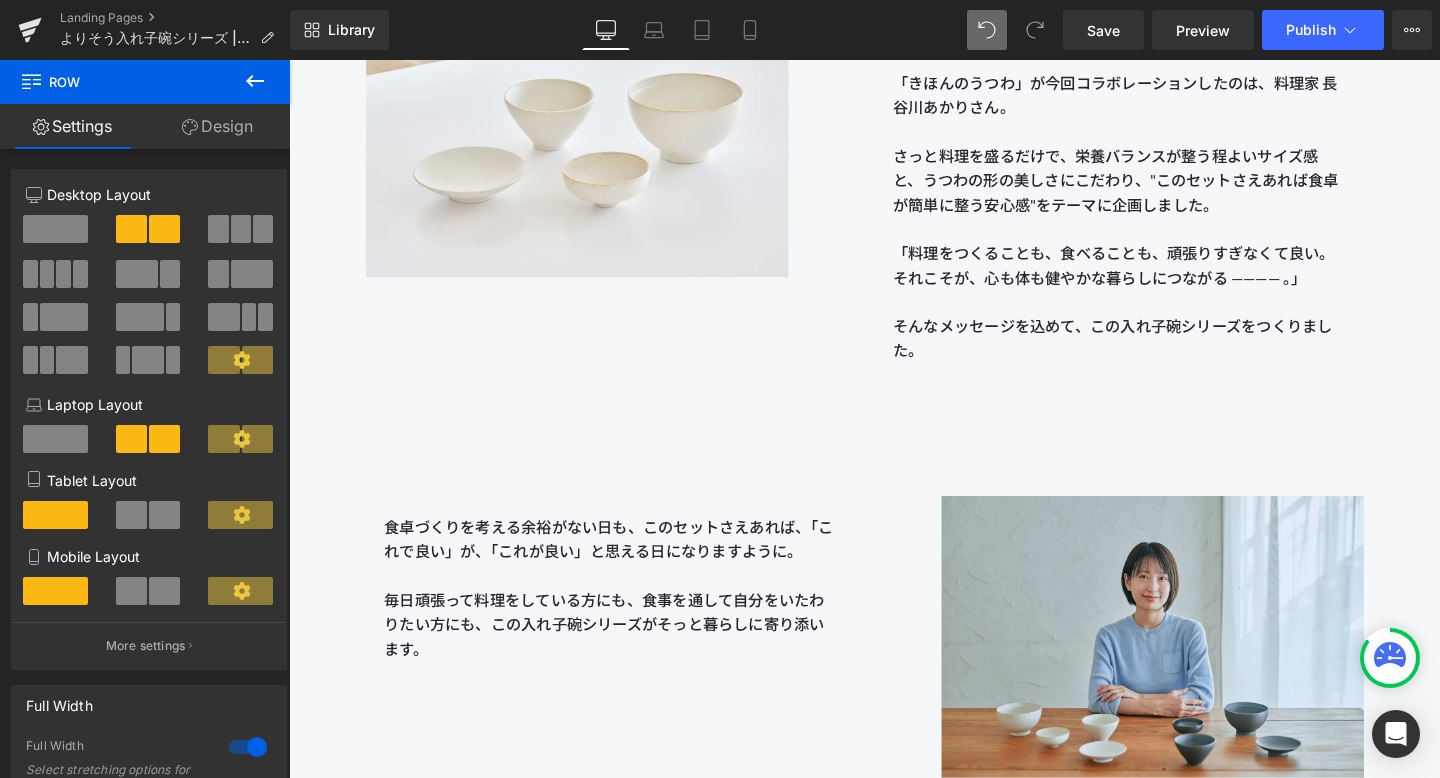 scroll, scrollTop: 1419, scrollLeft: 0, axis: vertical 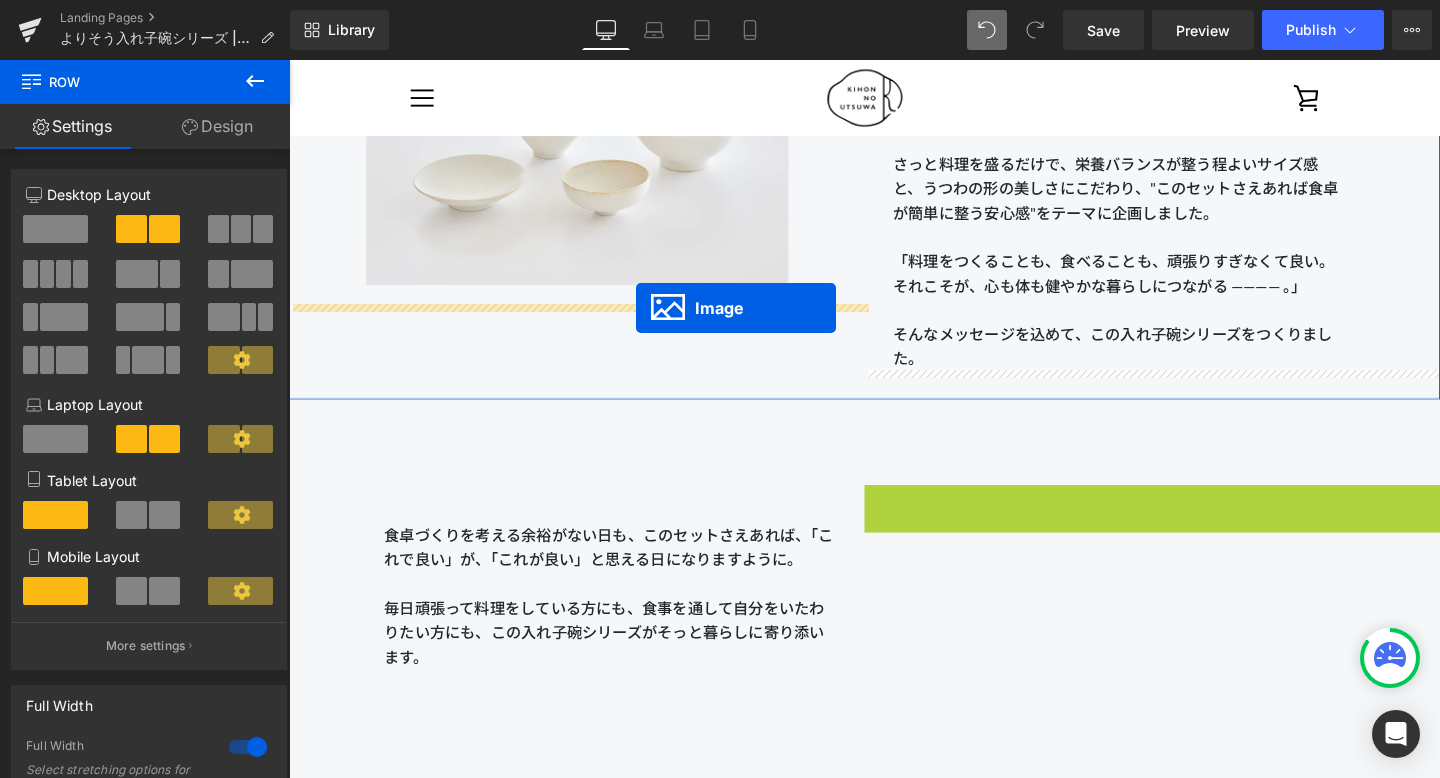 drag, startPoint x: 1164, startPoint y: 671, endPoint x: 654, endPoint y: 321, distance: 618.5467 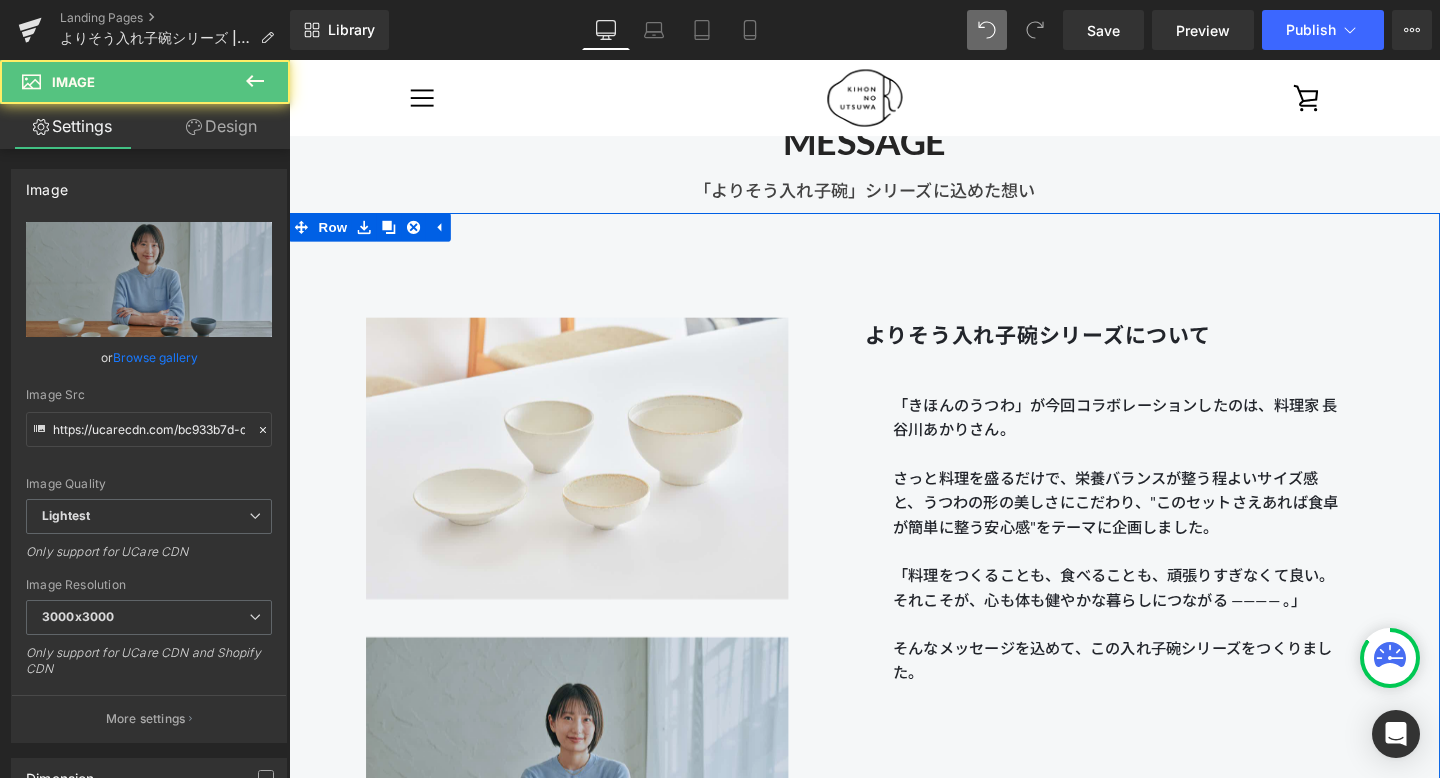 scroll, scrollTop: 1060, scrollLeft: 0, axis: vertical 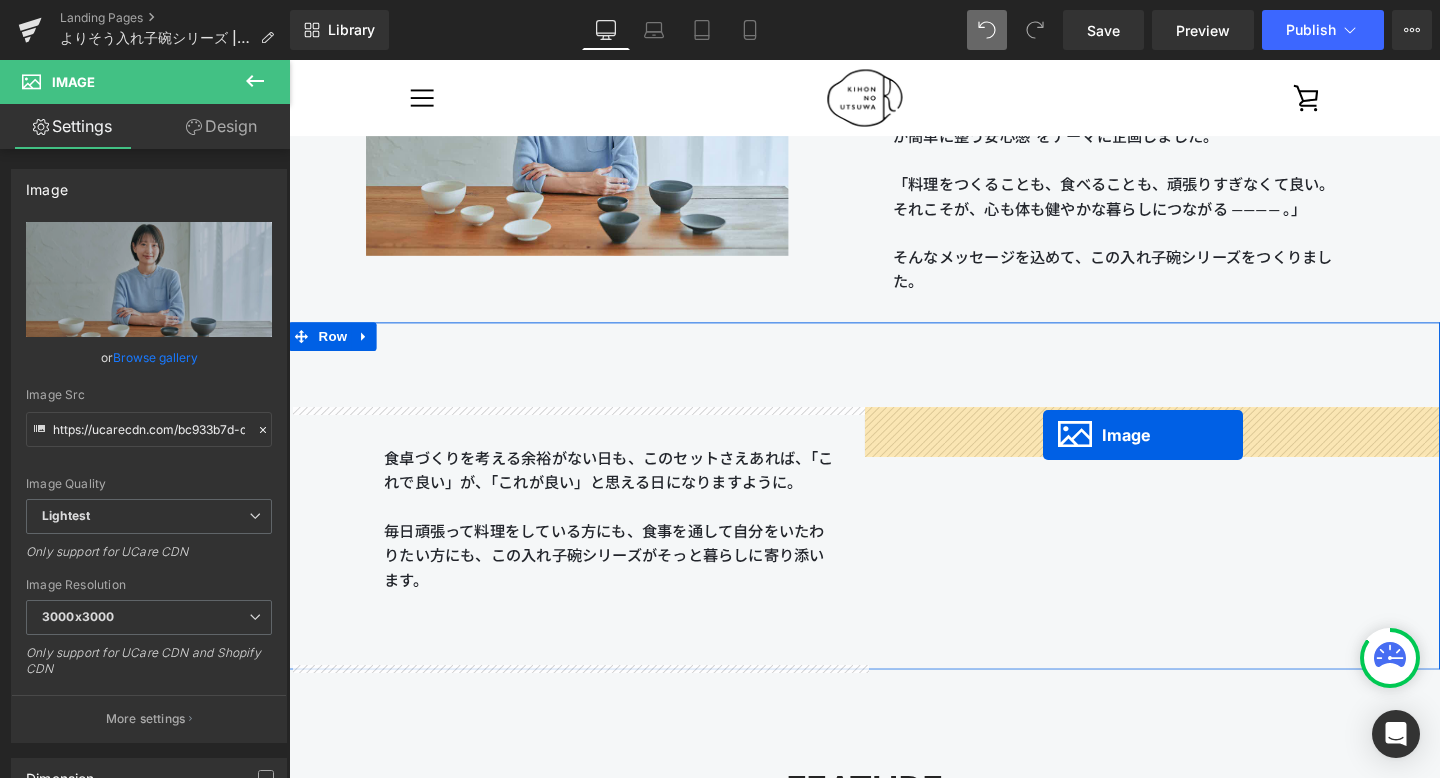 drag, startPoint x: 555, startPoint y: 499, endPoint x: 1080, endPoint y: 454, distance: 526.92505 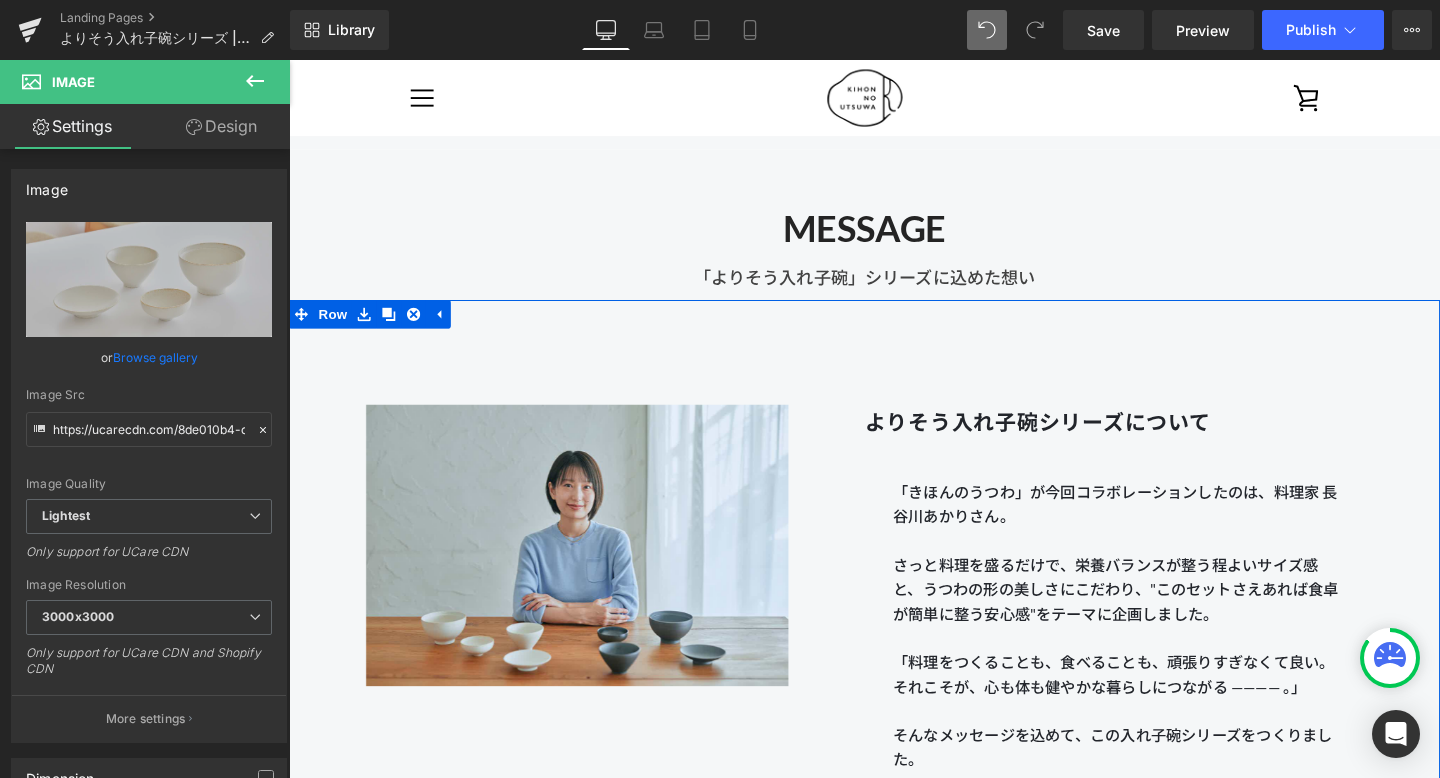 scroll, scrollTop: 995, scrollLeft: 0, axis: vertical 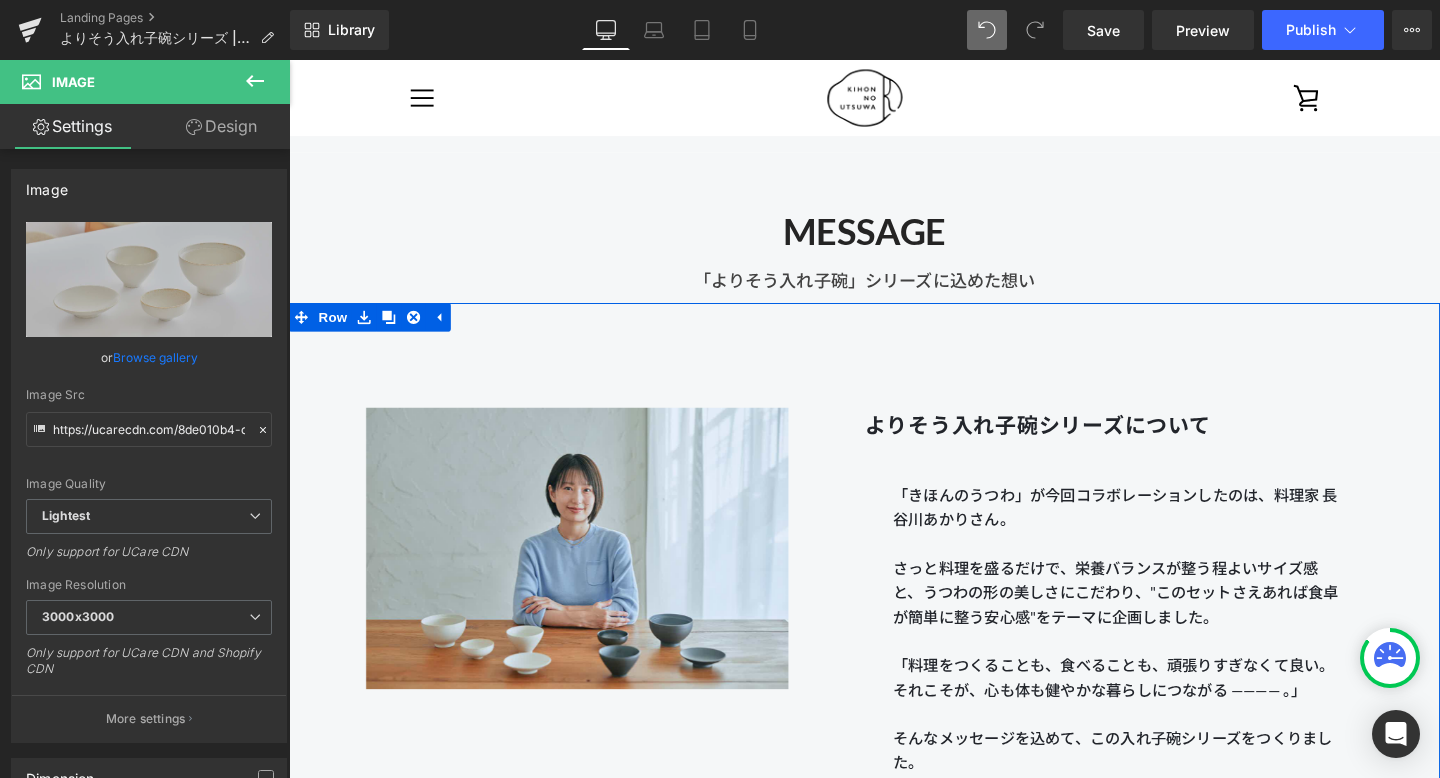 click on "90px" at bounding box center (894, 360) 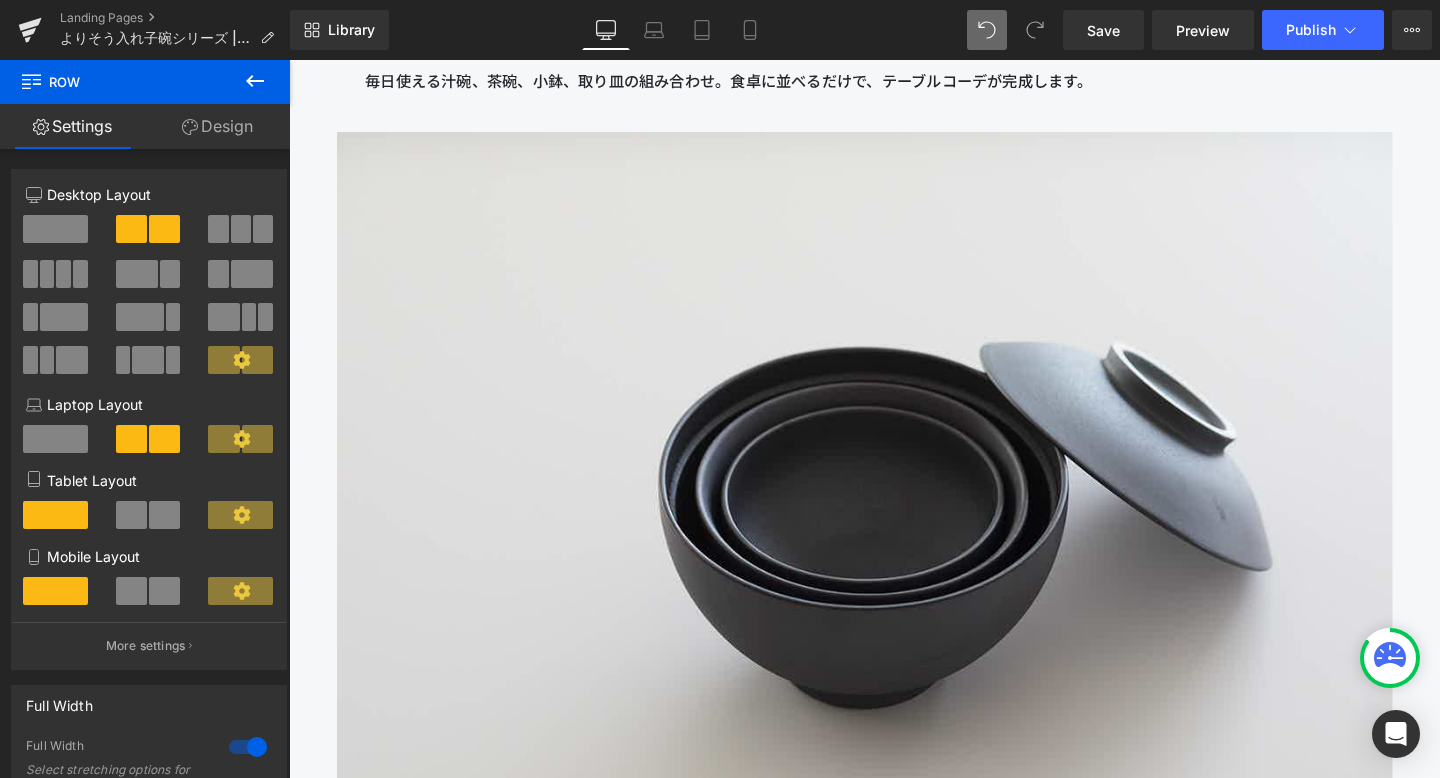 scroll, scrollTop: 3447, scrollLeft: 0, axis: vertical 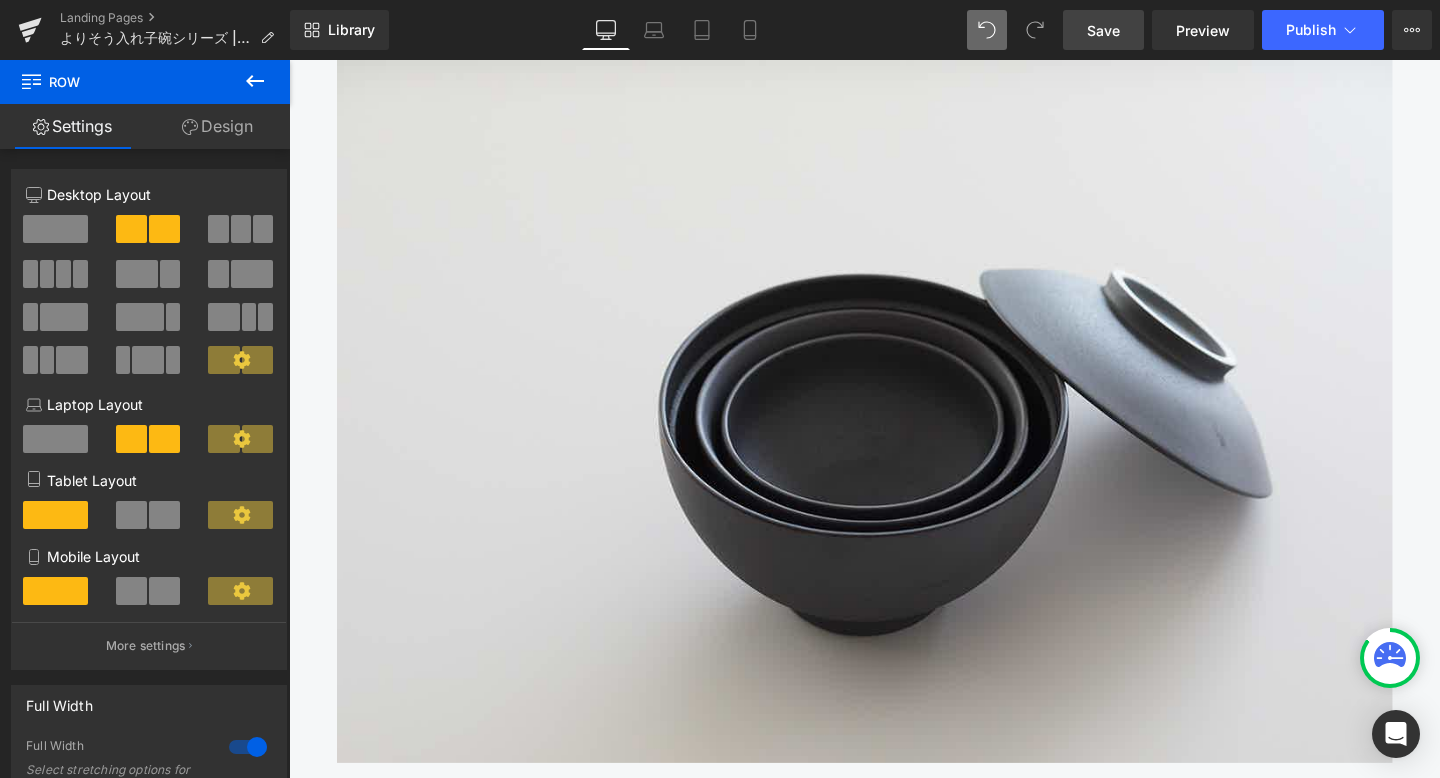 click on "Save" at bounding box center [1103, 30] 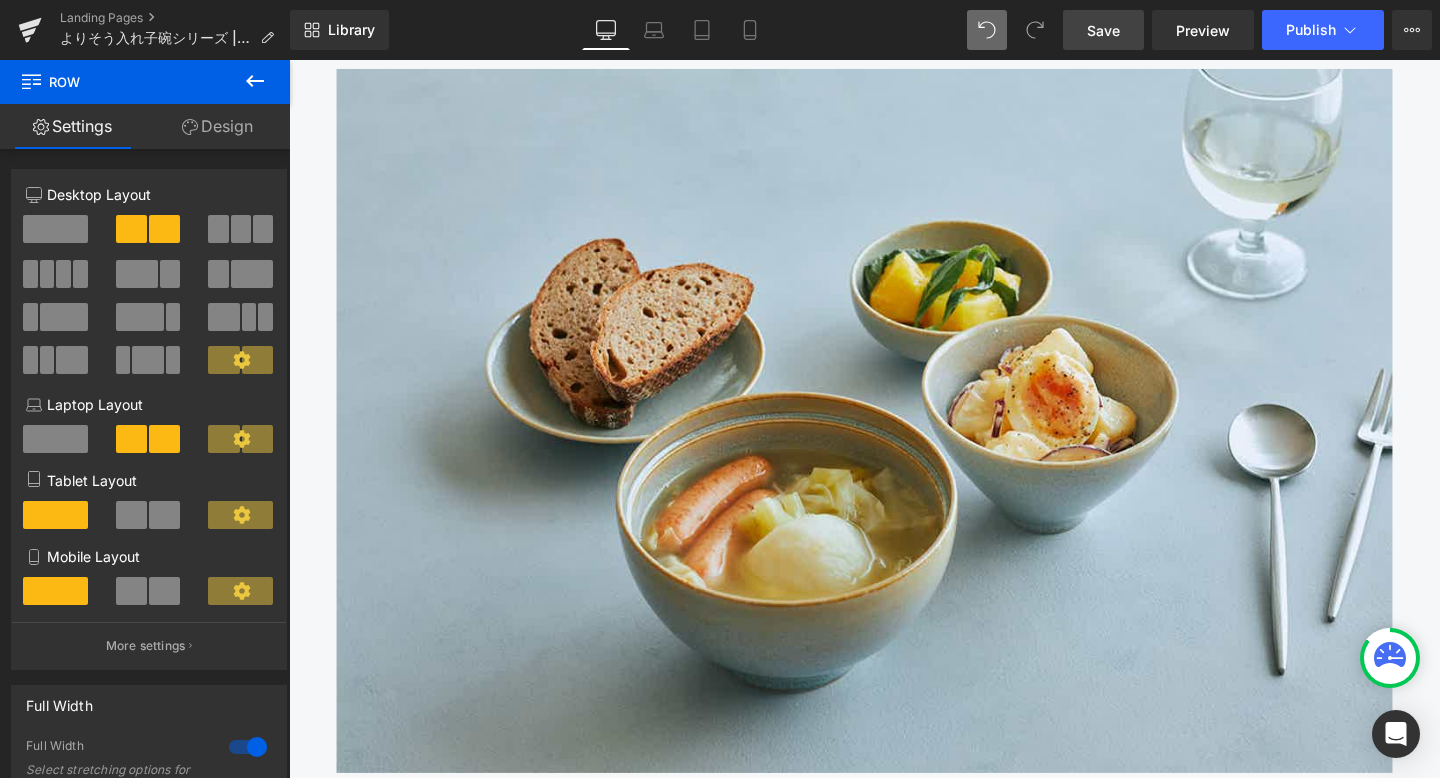 scroll, scrollTop: 7877, scrollLeft: 0, axis: vertical 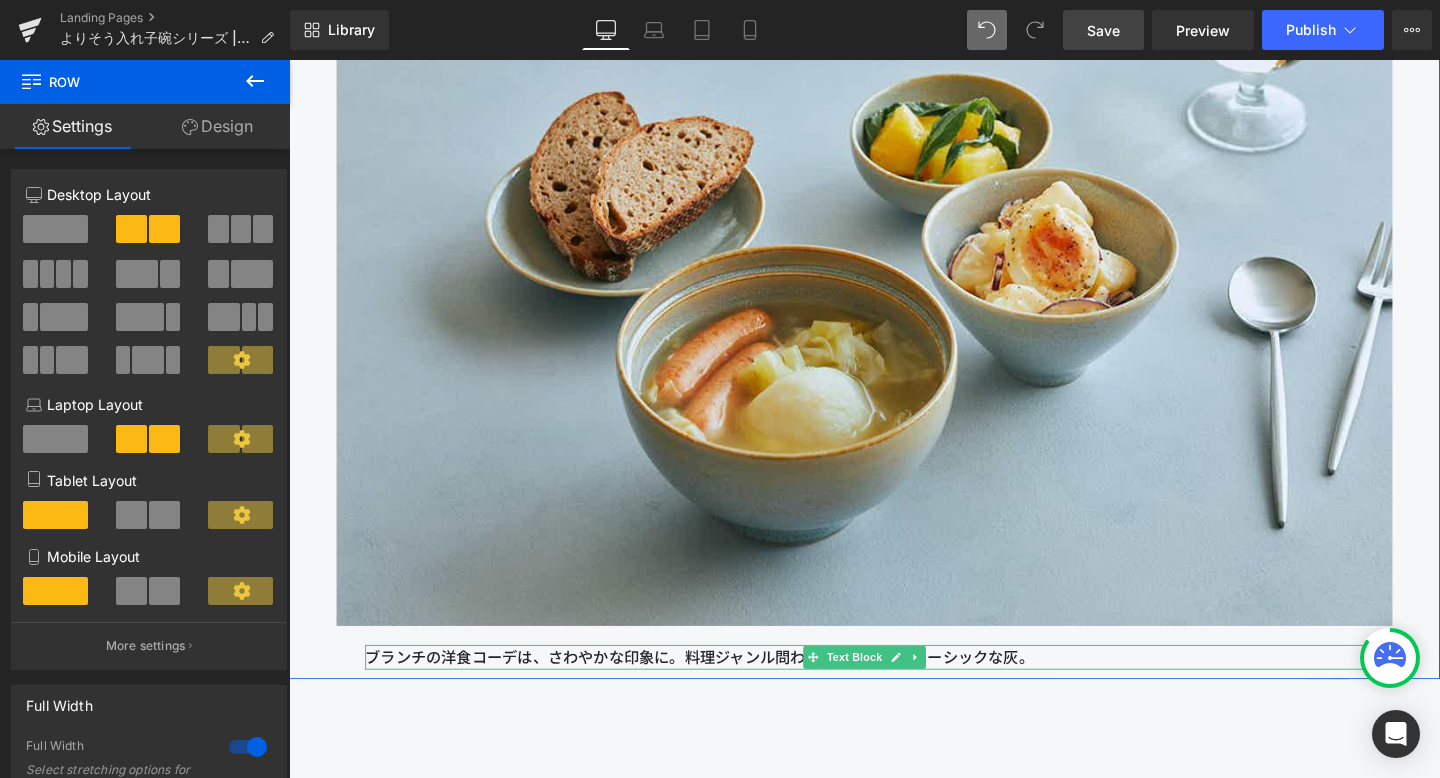 click on "ブランチの洋食コーデは、さわやかな印象に。料理ジャンル問わず使いまわせるベーシックな灰。" at bounding box center [894, 688] 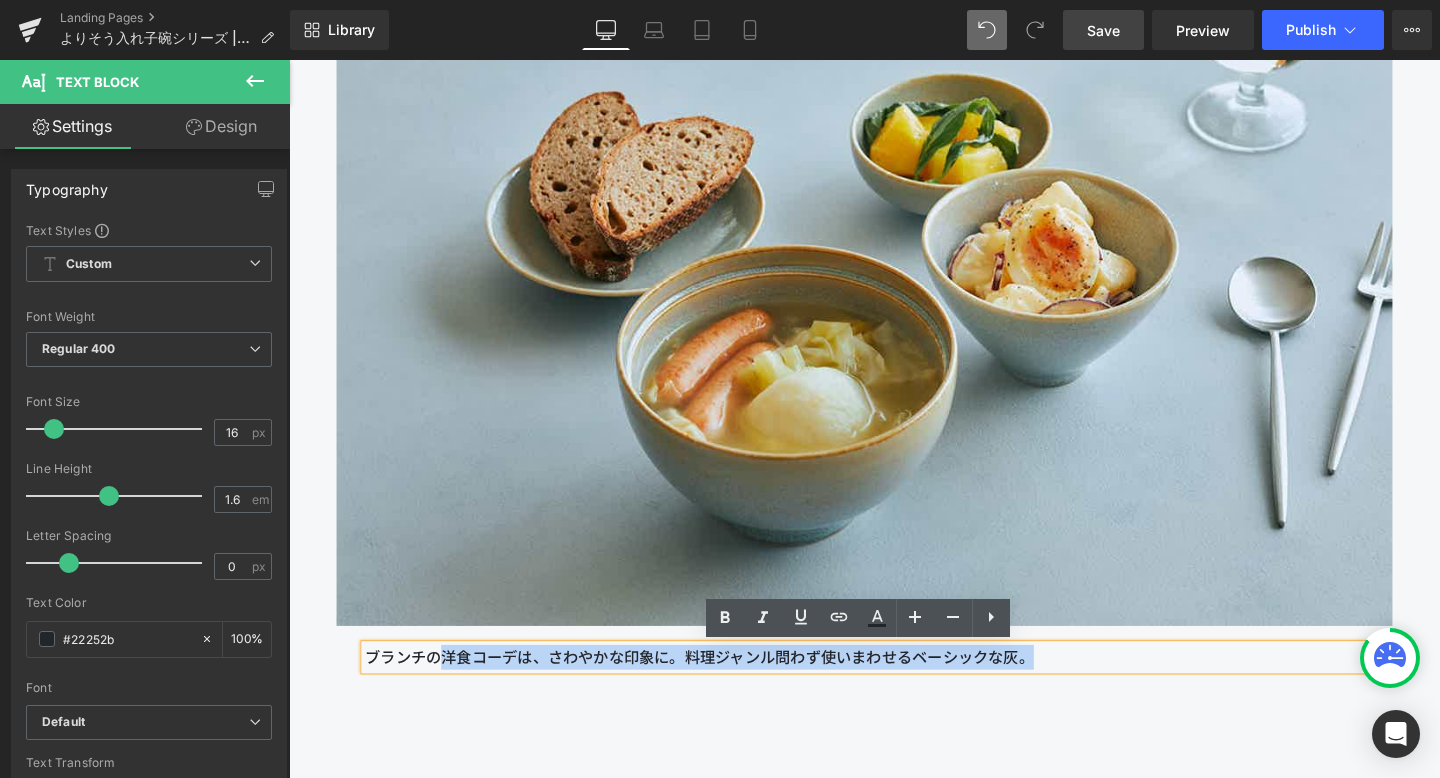 drag, startPoint x: 447, startPoint y: 691, endPoint x: 358, endPoint y: 689, distance: 89.02247 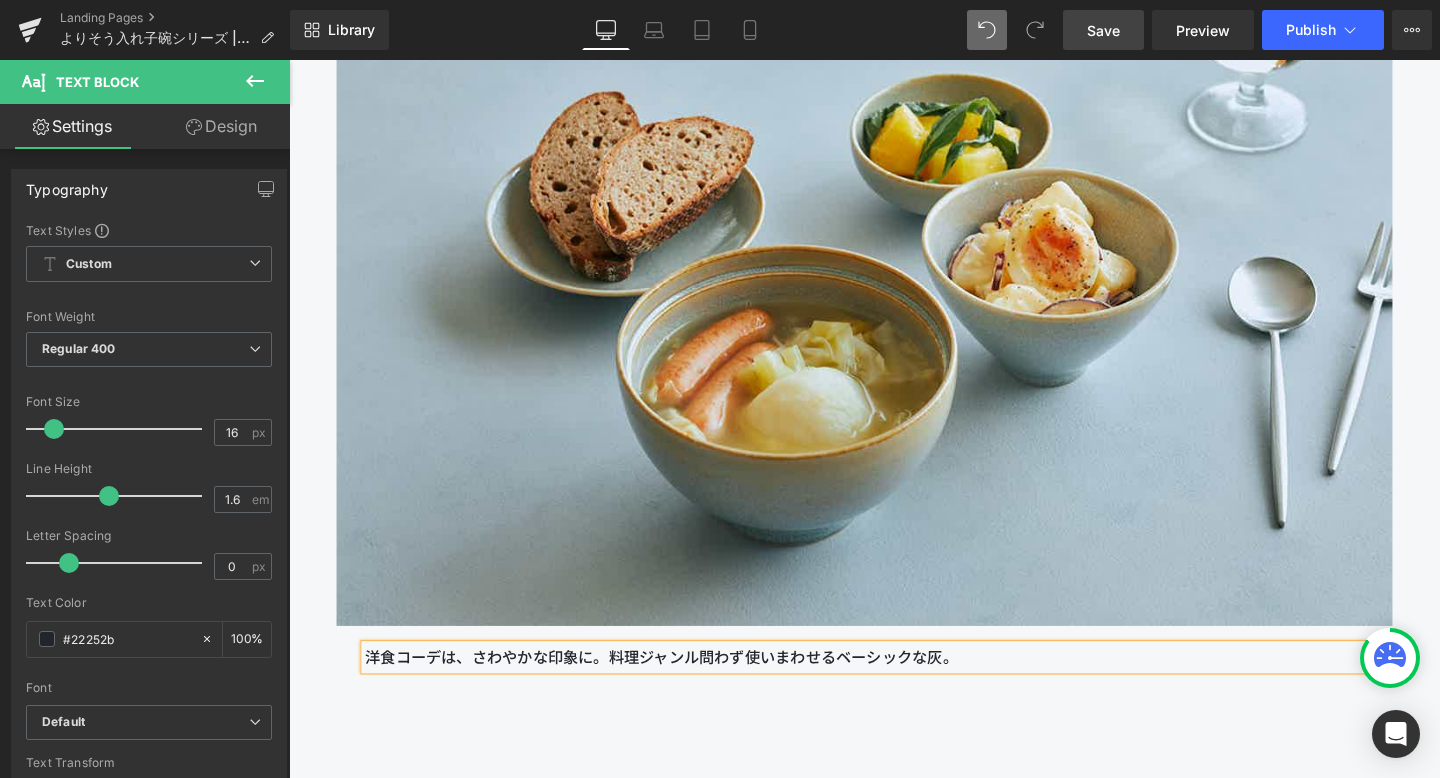 click on "Save" at bounding box center [1103, 30] 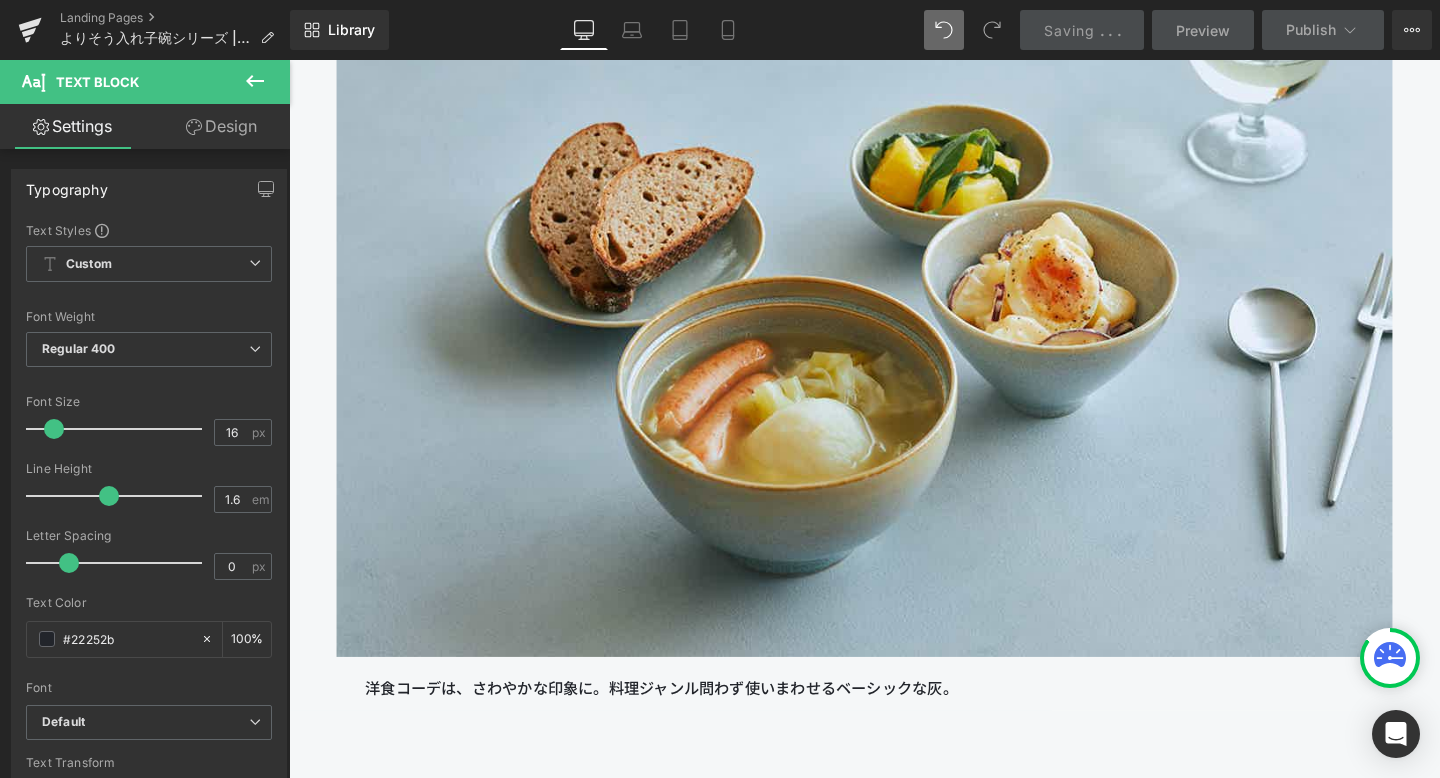 scroll, scrollTop: 7846, scrollLeft: 0, axis: vertical 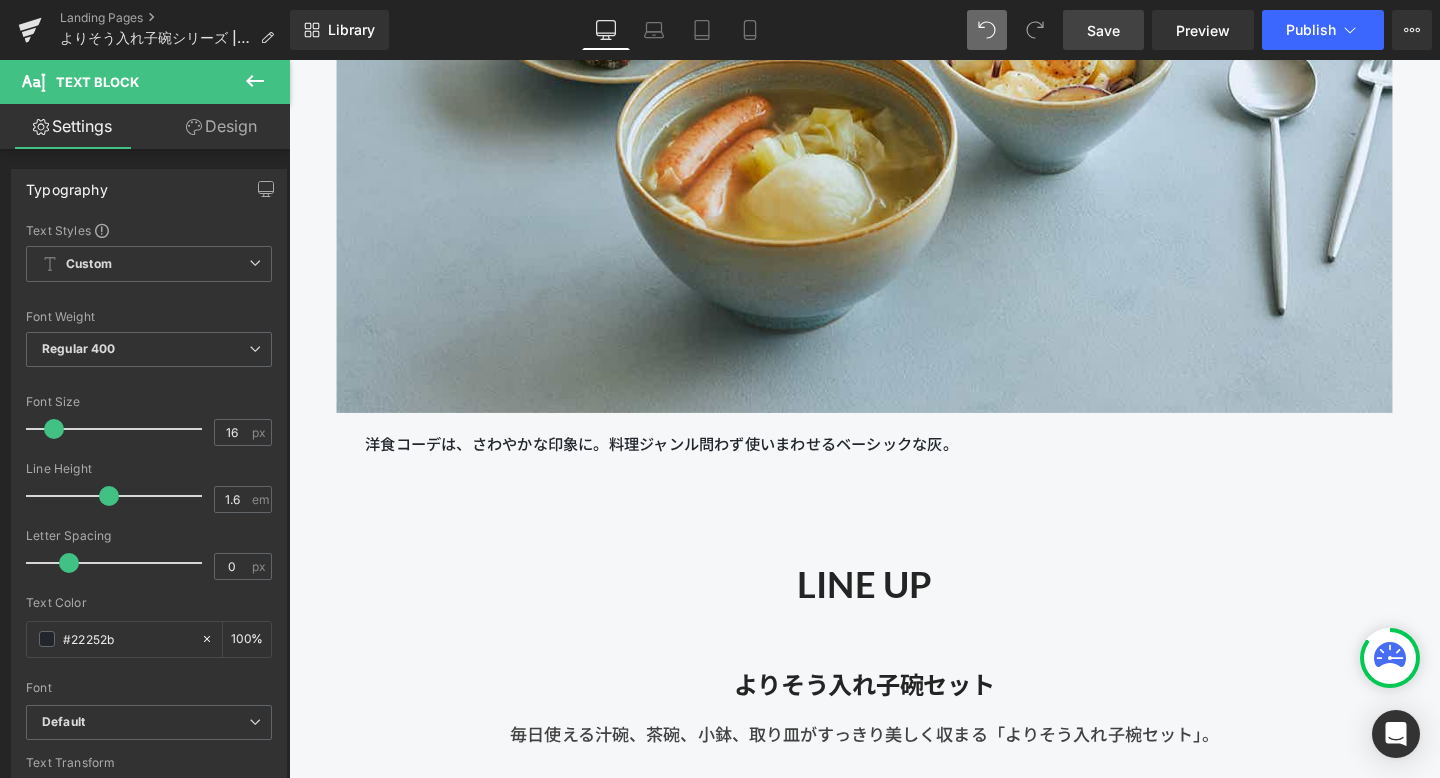 click at bounding box center (894, 61) 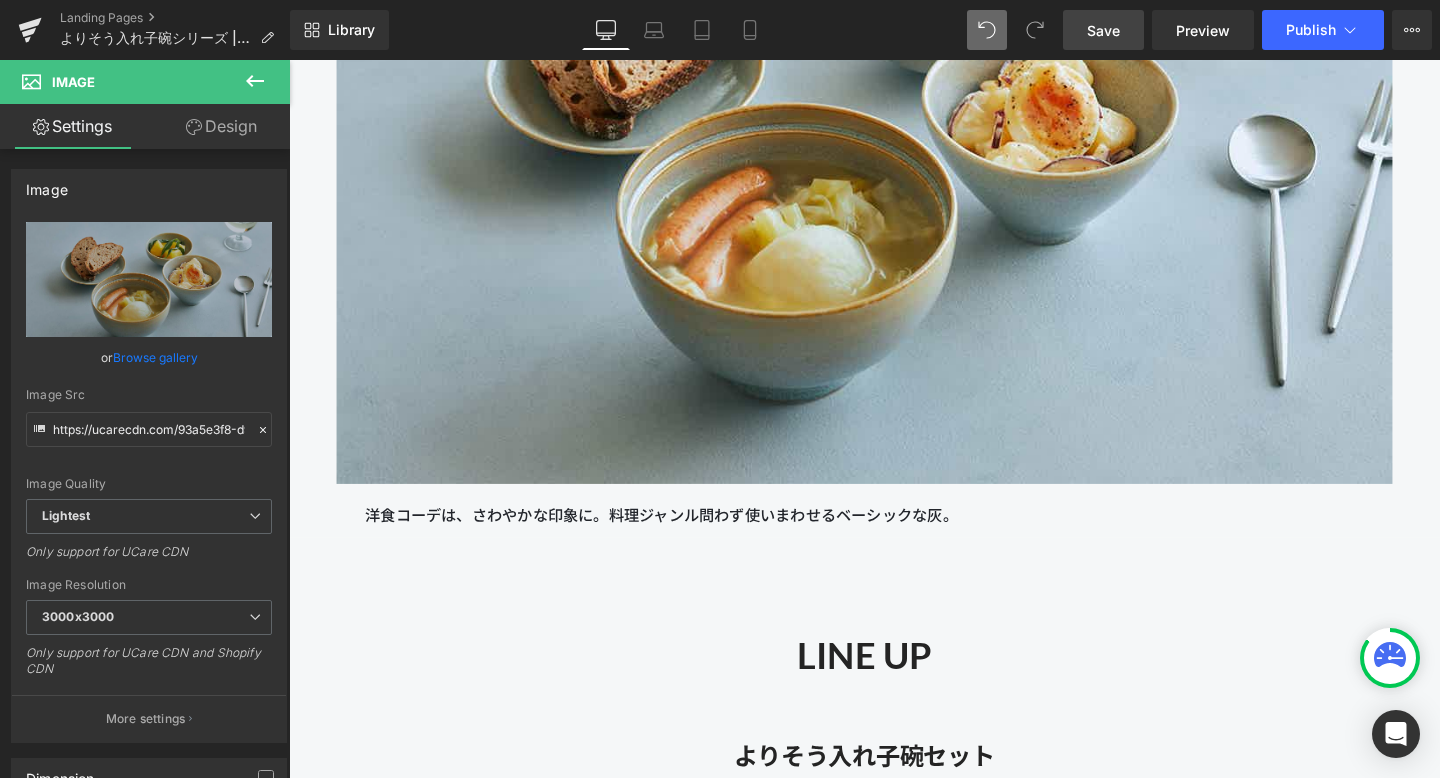 scroll, scrollTop: 8068, scrollLeft: 0, axis: vertical 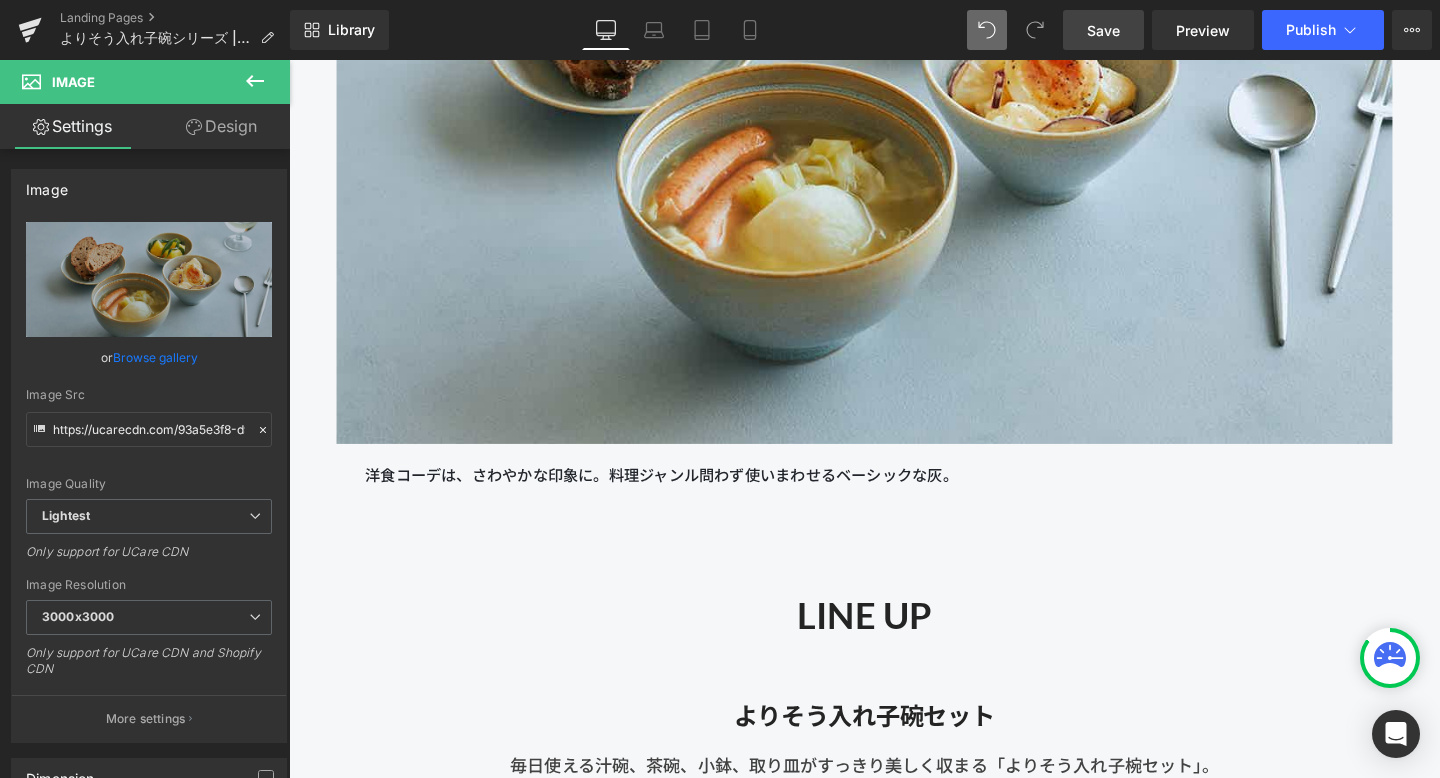 click on "洋食コーデは、さわやかな印象に。料理ジャンル問わず使いまわせるベーシックな灰。" at bounding box center [894, 497] 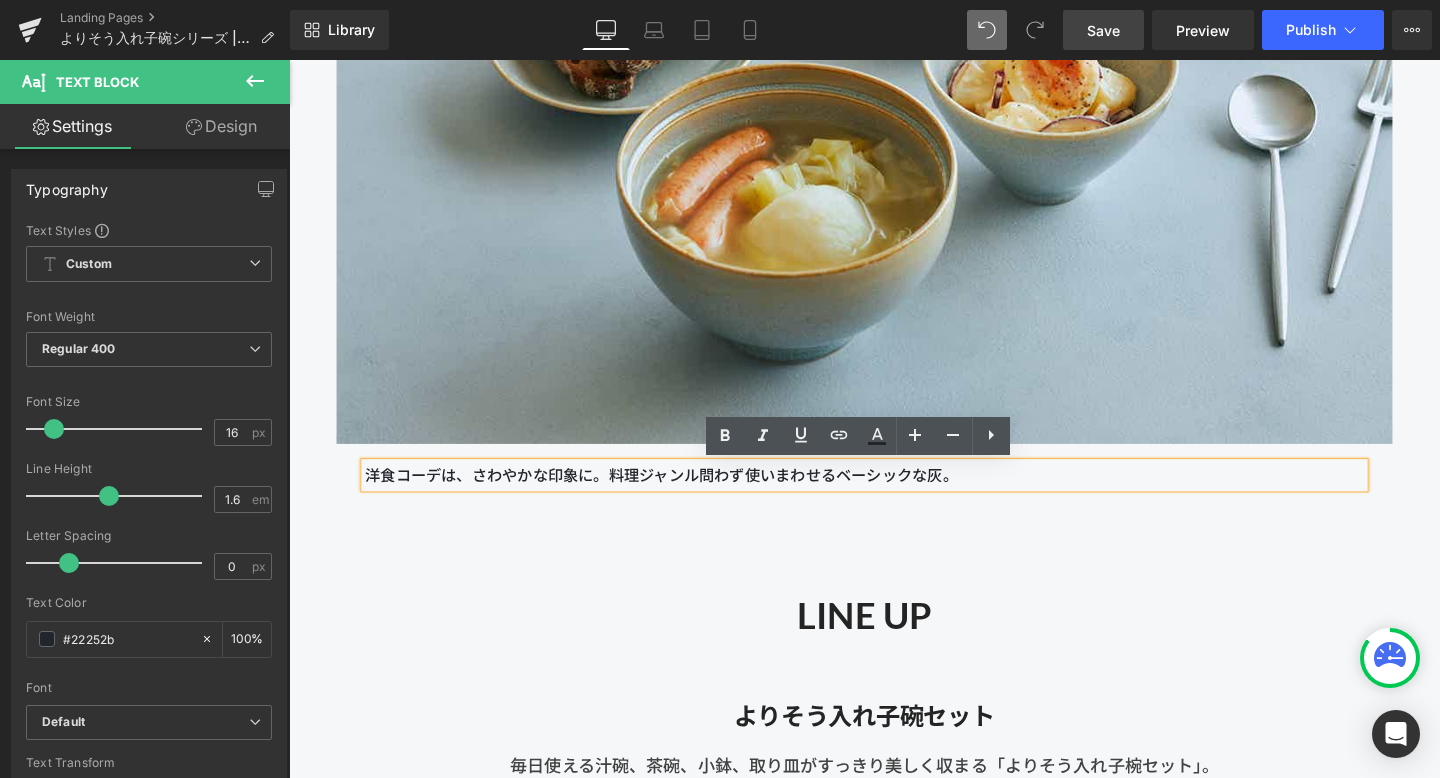 click on "洋食コーデは、さわやかな印象に。料理ジャンル問わず使いまわせるベーシックな灰。" at bounding box center (894, 497) 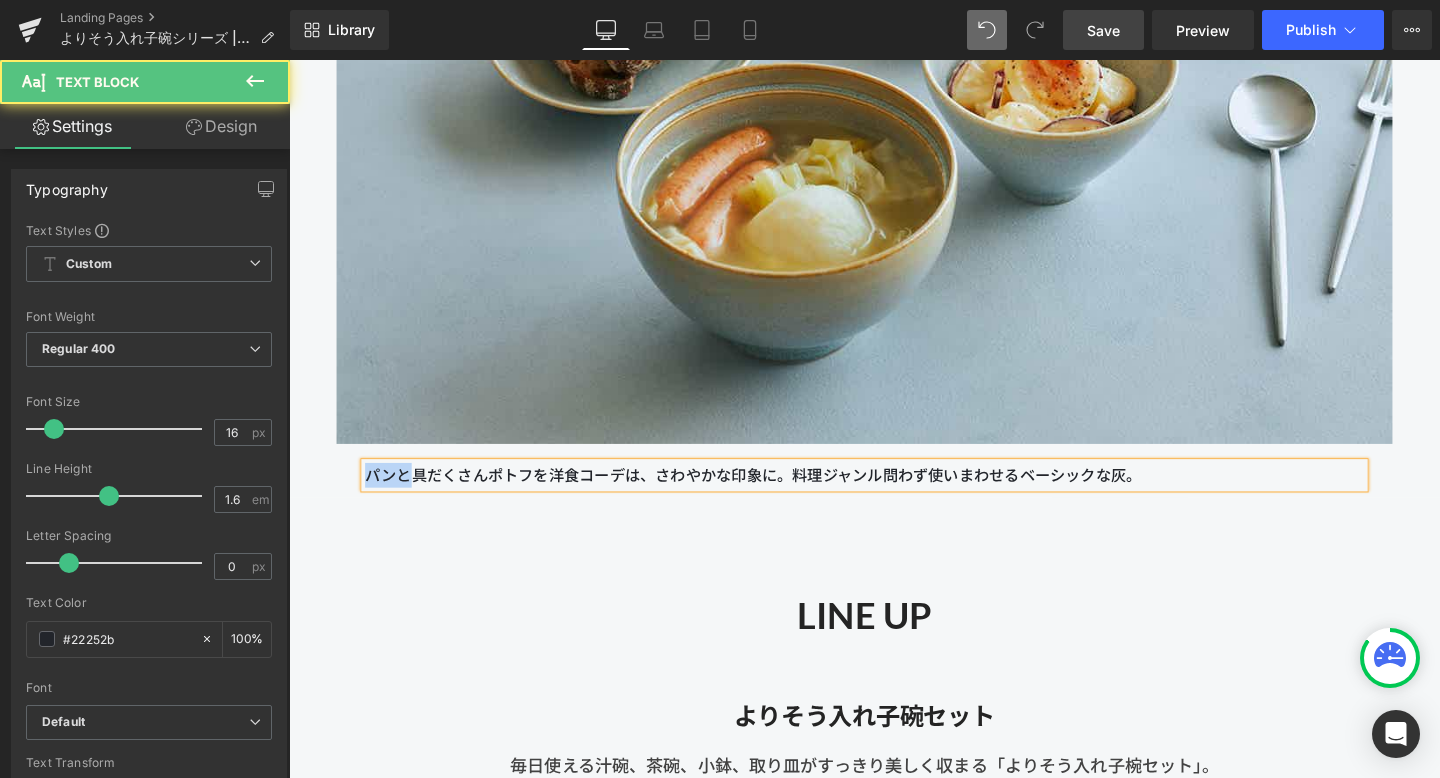 drag, startPoint x: 411, startPoint y: 494, endPoint x: 375, endPoint y: 494, distance: 36 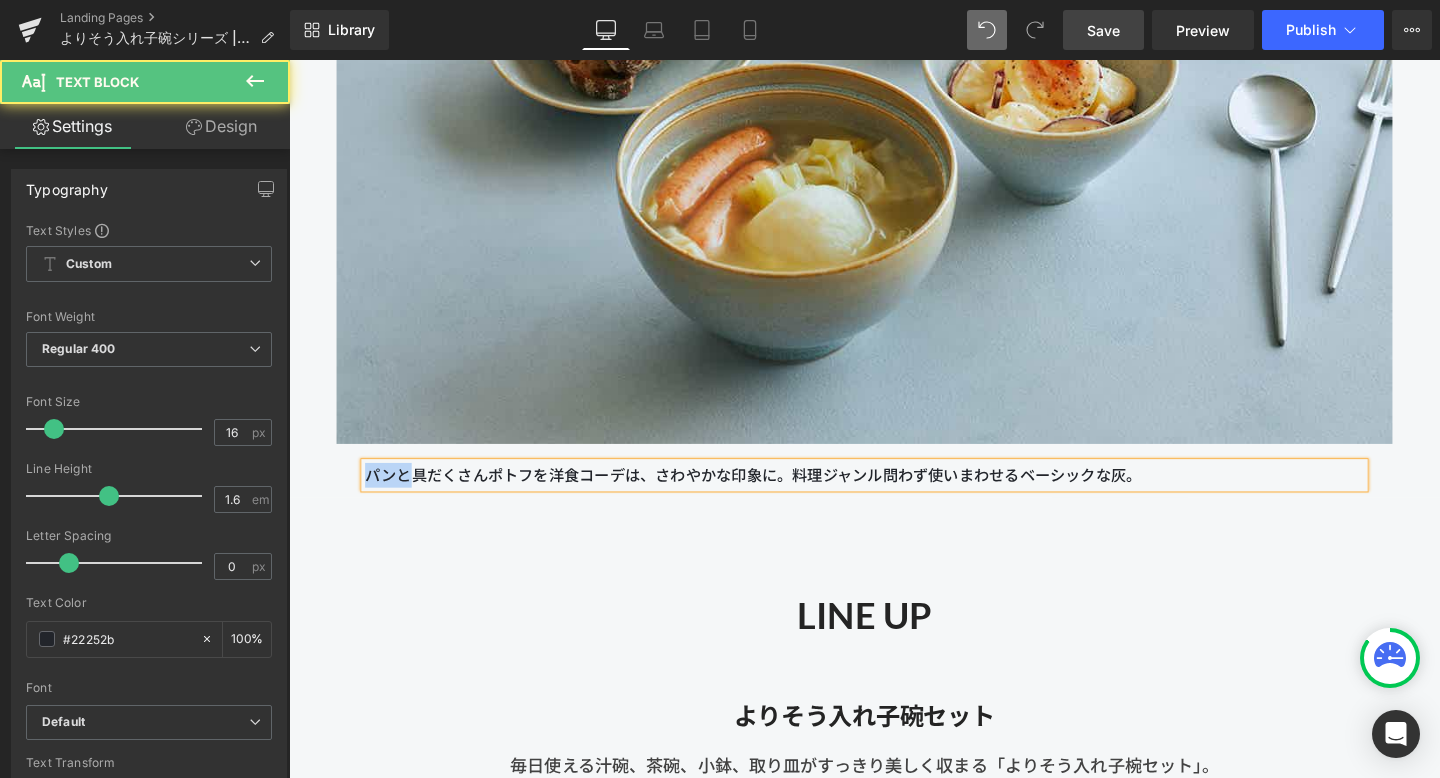 click on "パンと具だくさんポトフを洋食コーデは、さわやかな印象に。料理ジャンル問わず使いまわせるベーシックな灰。" at bounding box center (894, 497) 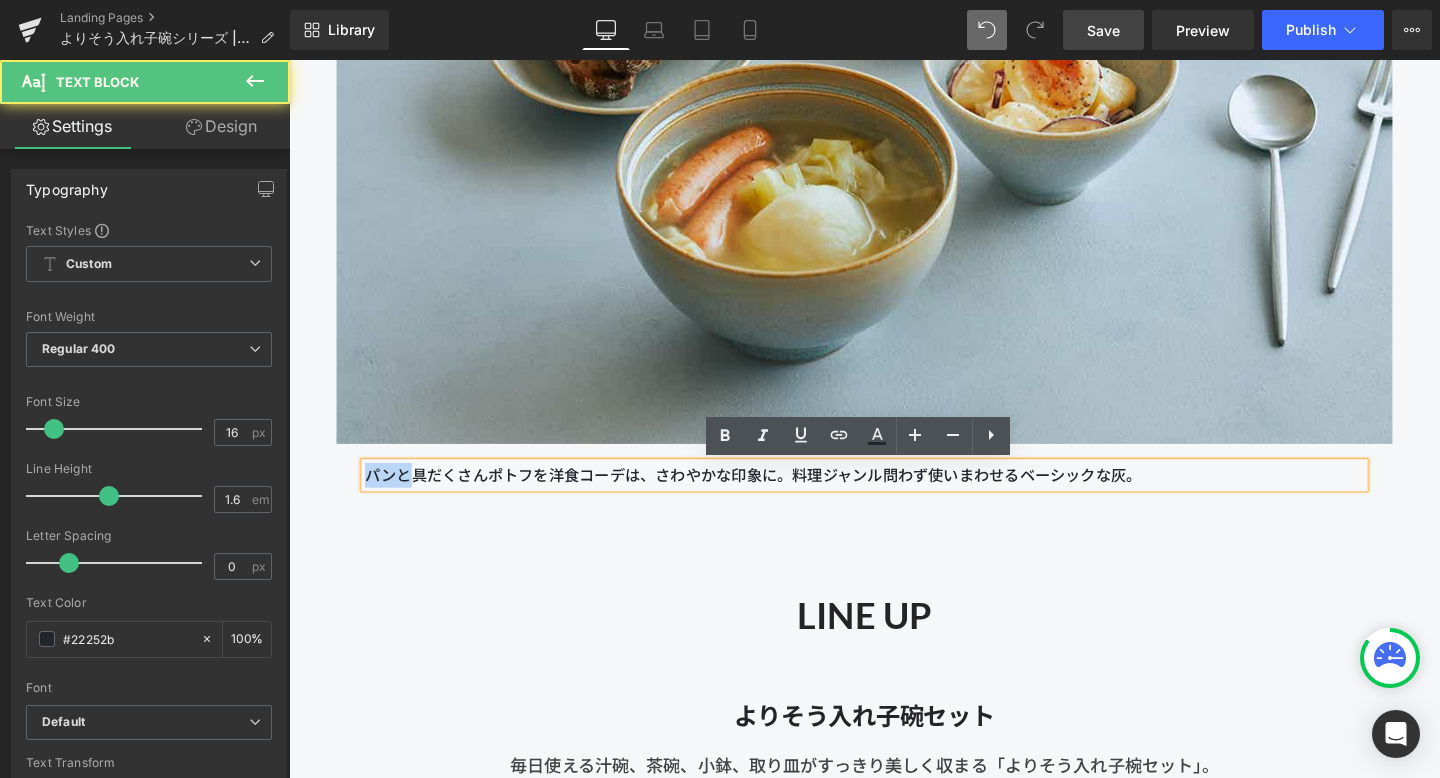 copy on "パンと" 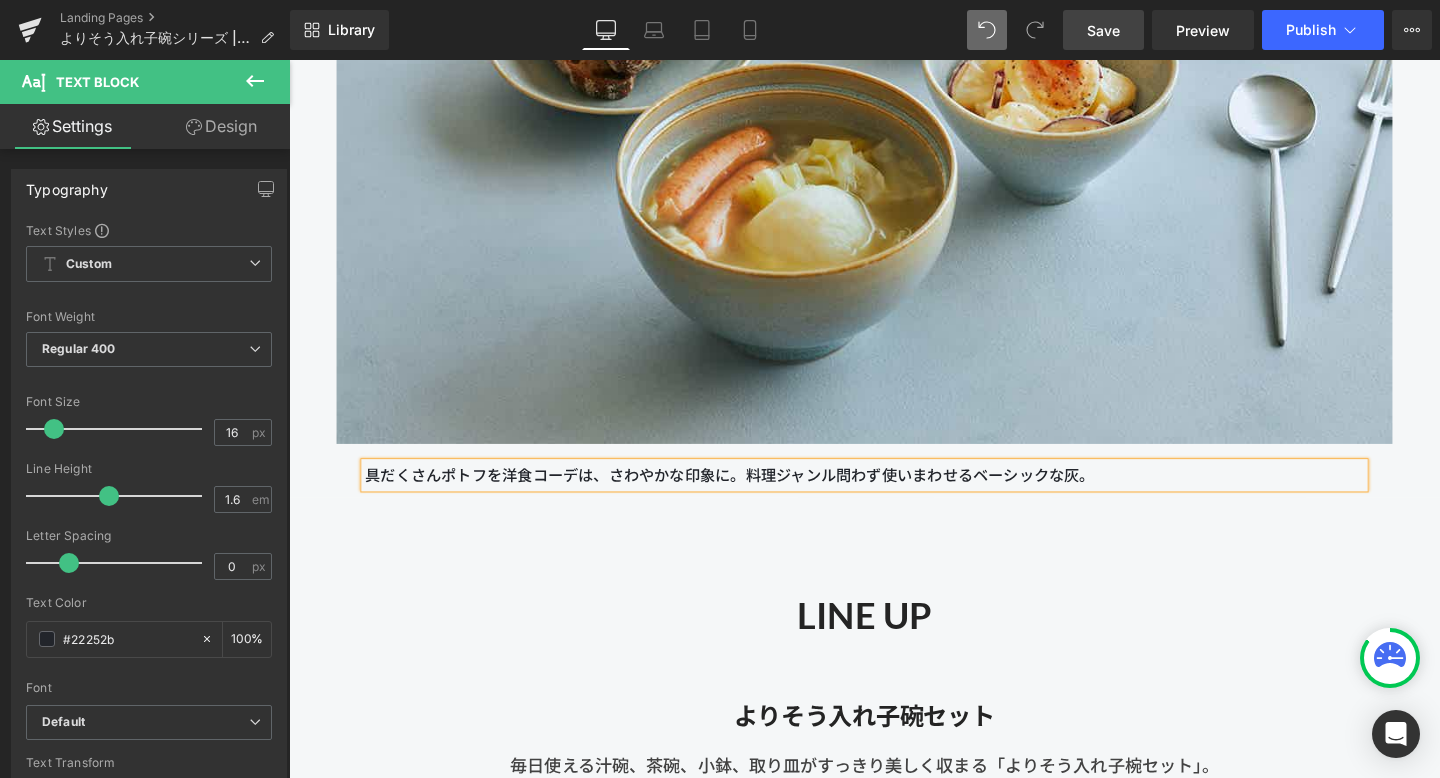 click on "具だくさんポトフを洋食コーデは、さわやかな印象に。料理ジャンル問わず使いまわせるベーシックな灰。" at bounding box center (894, 497) 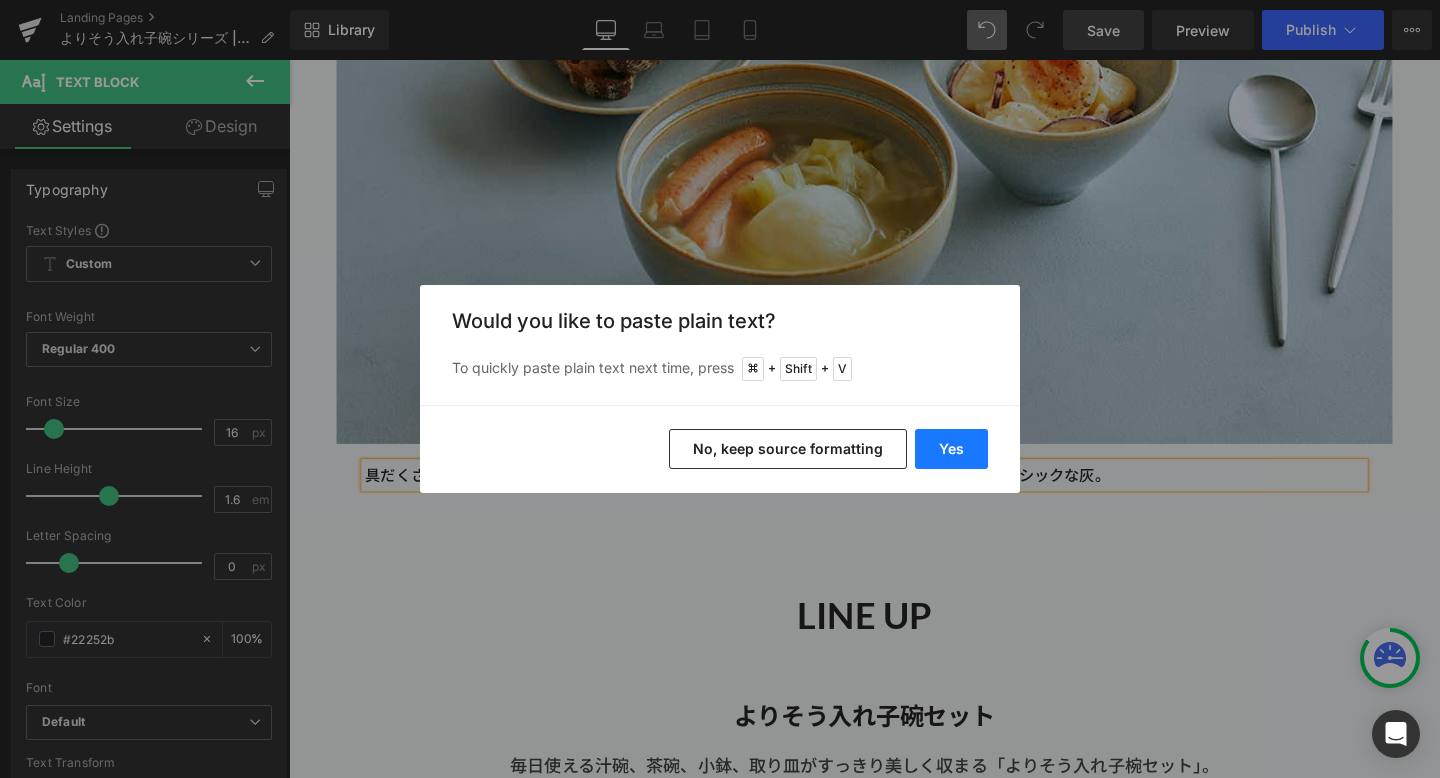 click on "Yes" at bounding box center (951, 449) 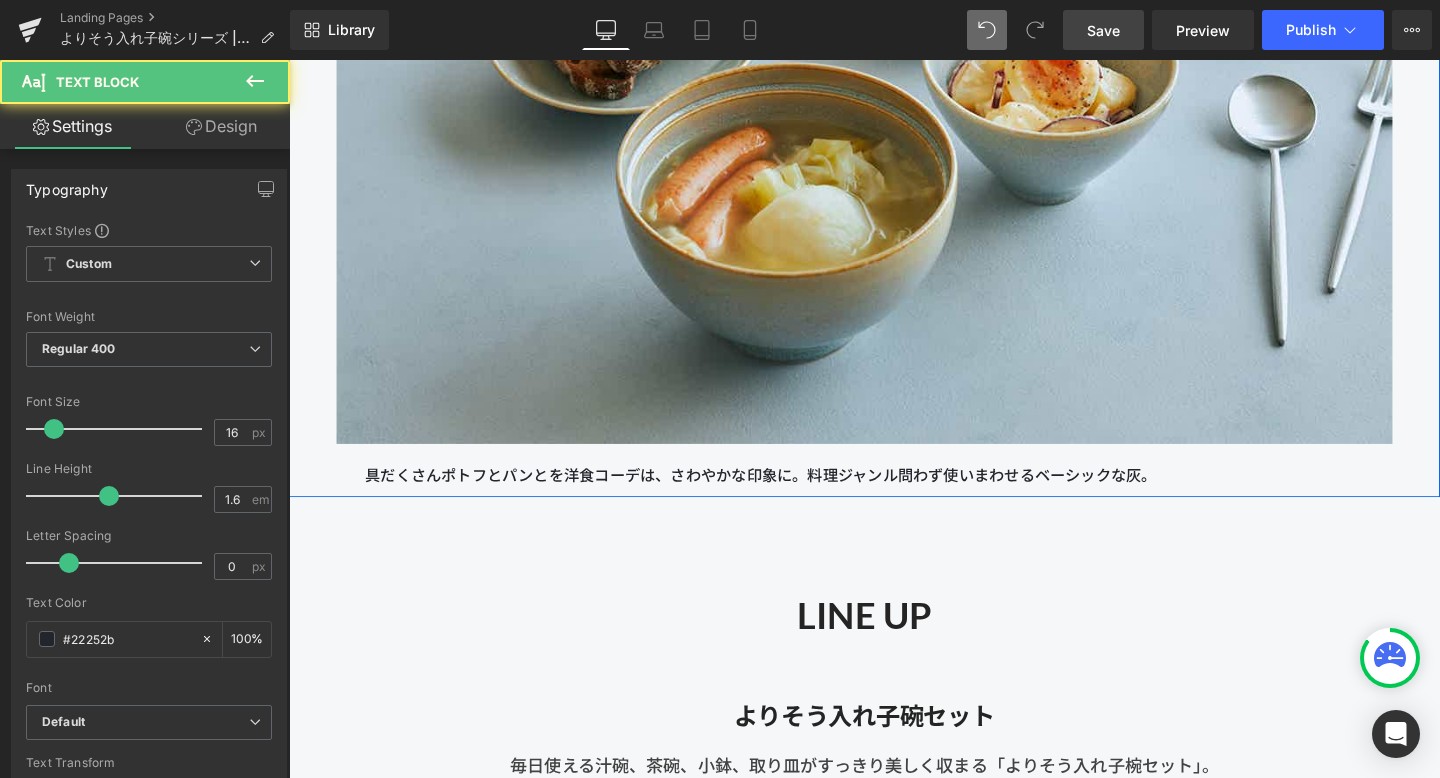click on "具だくさんポトフとパンとを洋食コーデは、さわやかな印象に。料理ジャンル問わず使いまわせるベーシックな灰。" at bounding box center [894, 497] 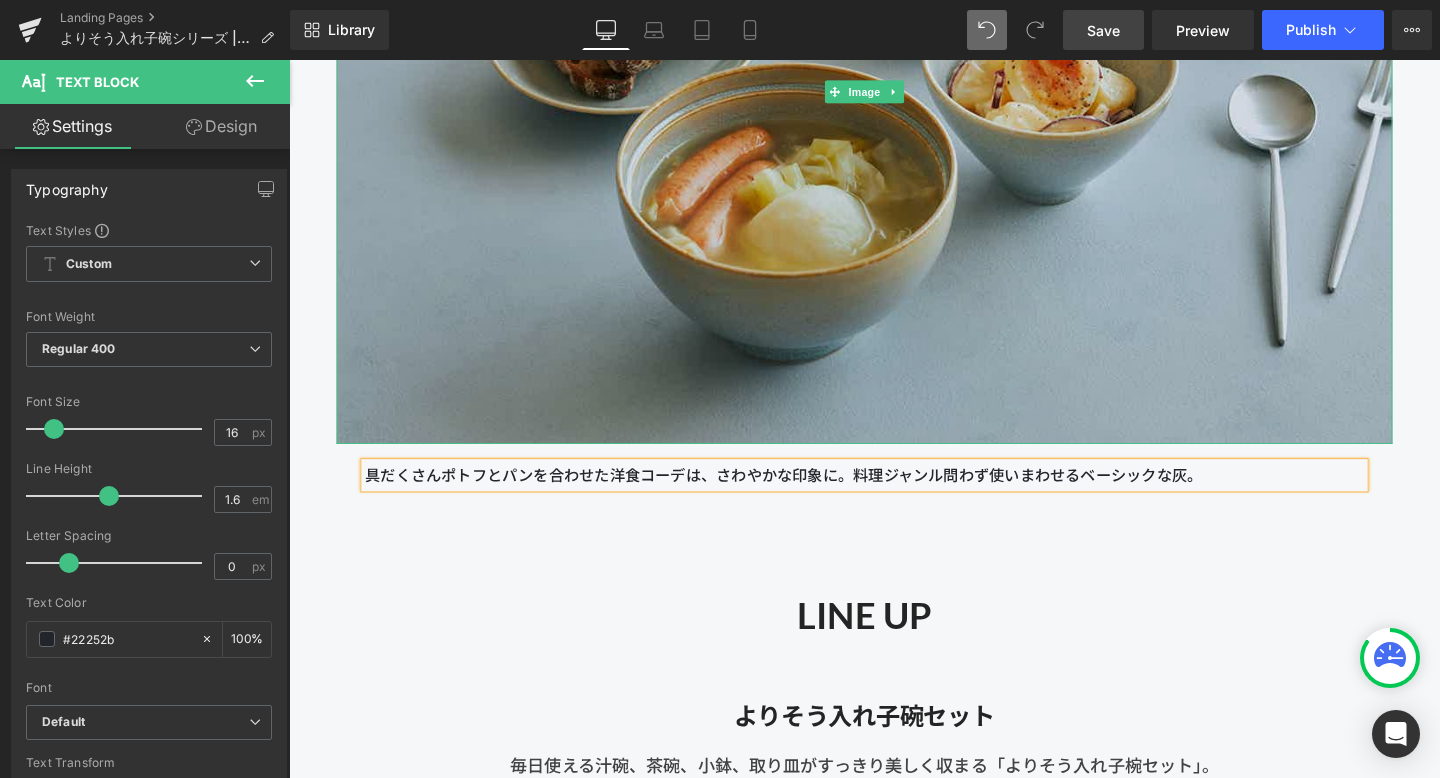 click at bounding box center (894, 94) 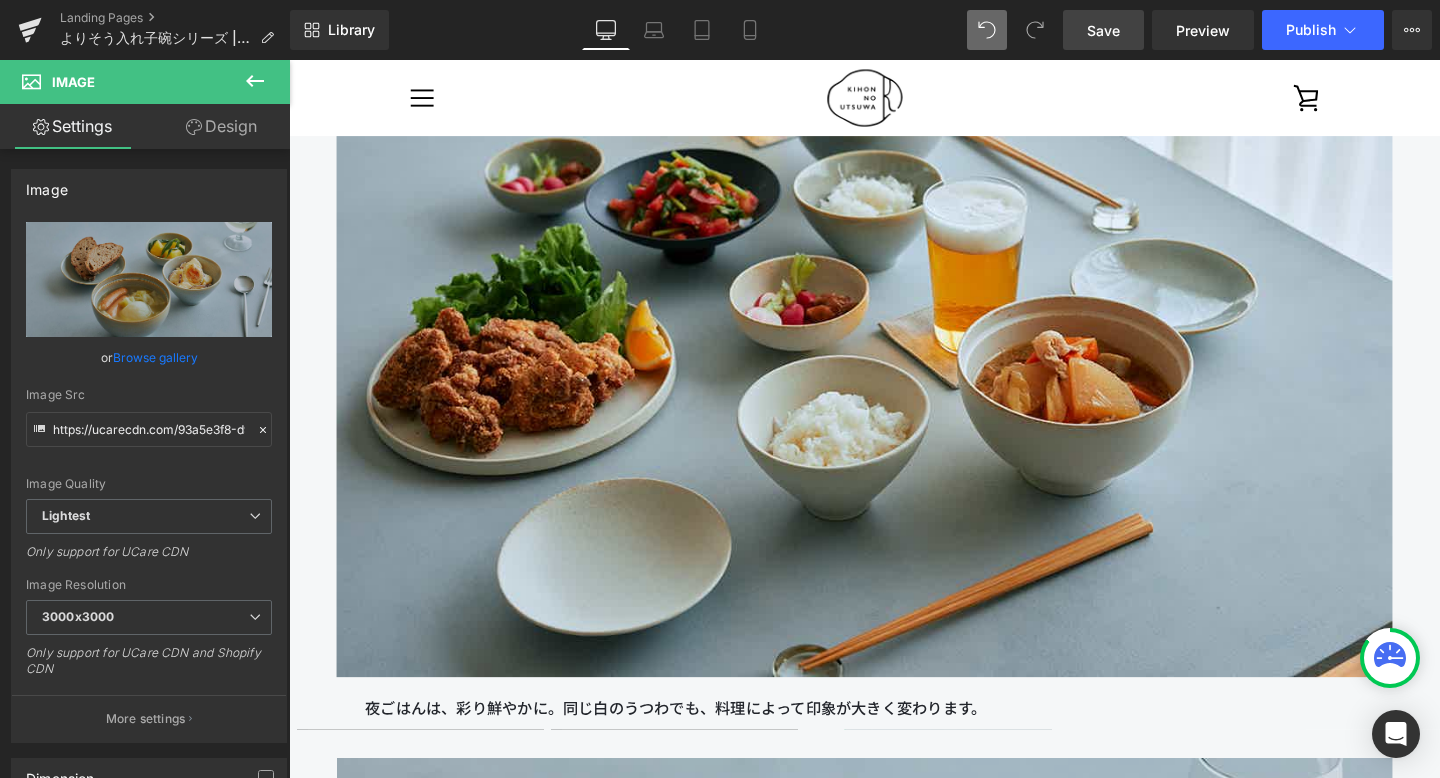 scroll, scrollTop: 7005, scrollLeft: 0, axis: vertical 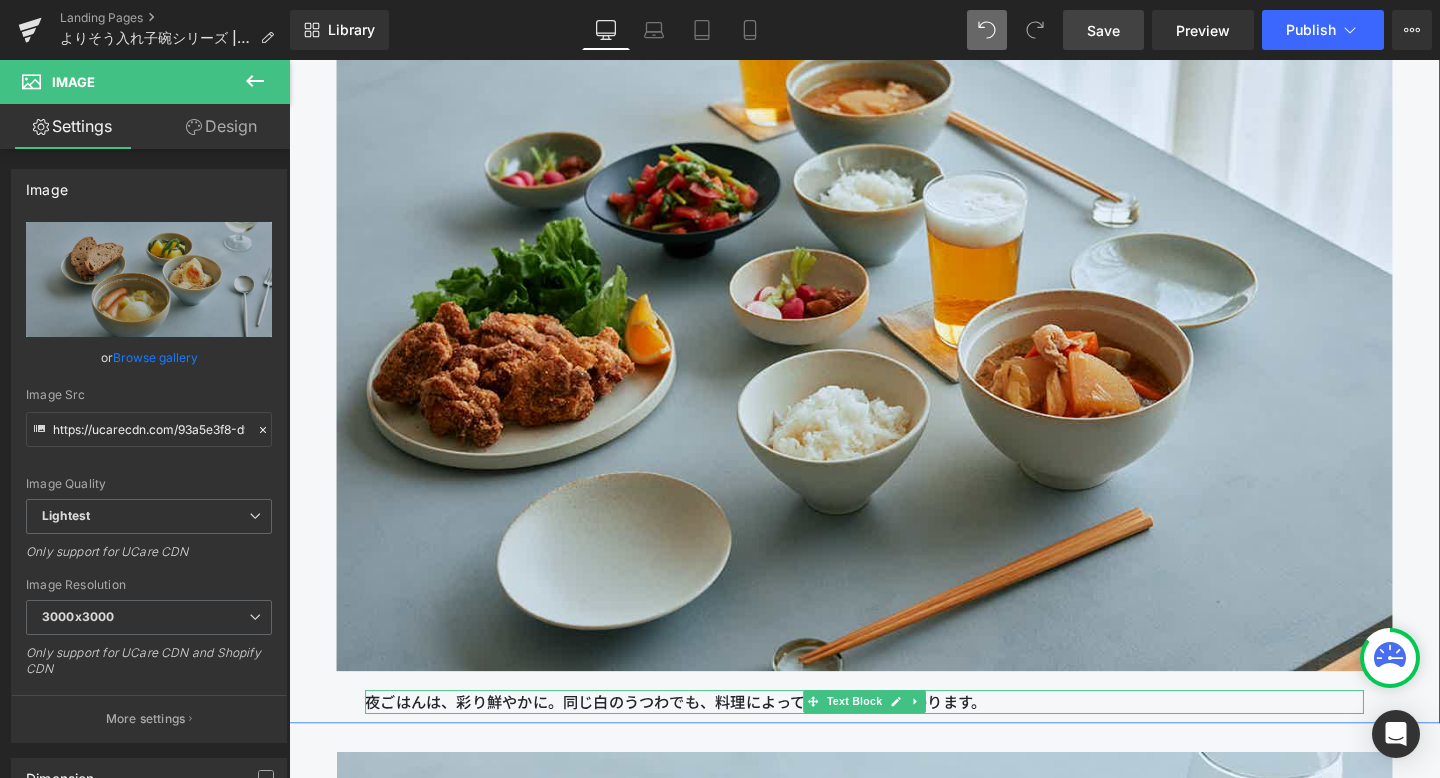 click on "夜ごはんは、彩り鮮やかに。同じ白のうつわでも、料理によって印象が大きく変わります。" at bounding box center [894, 735] 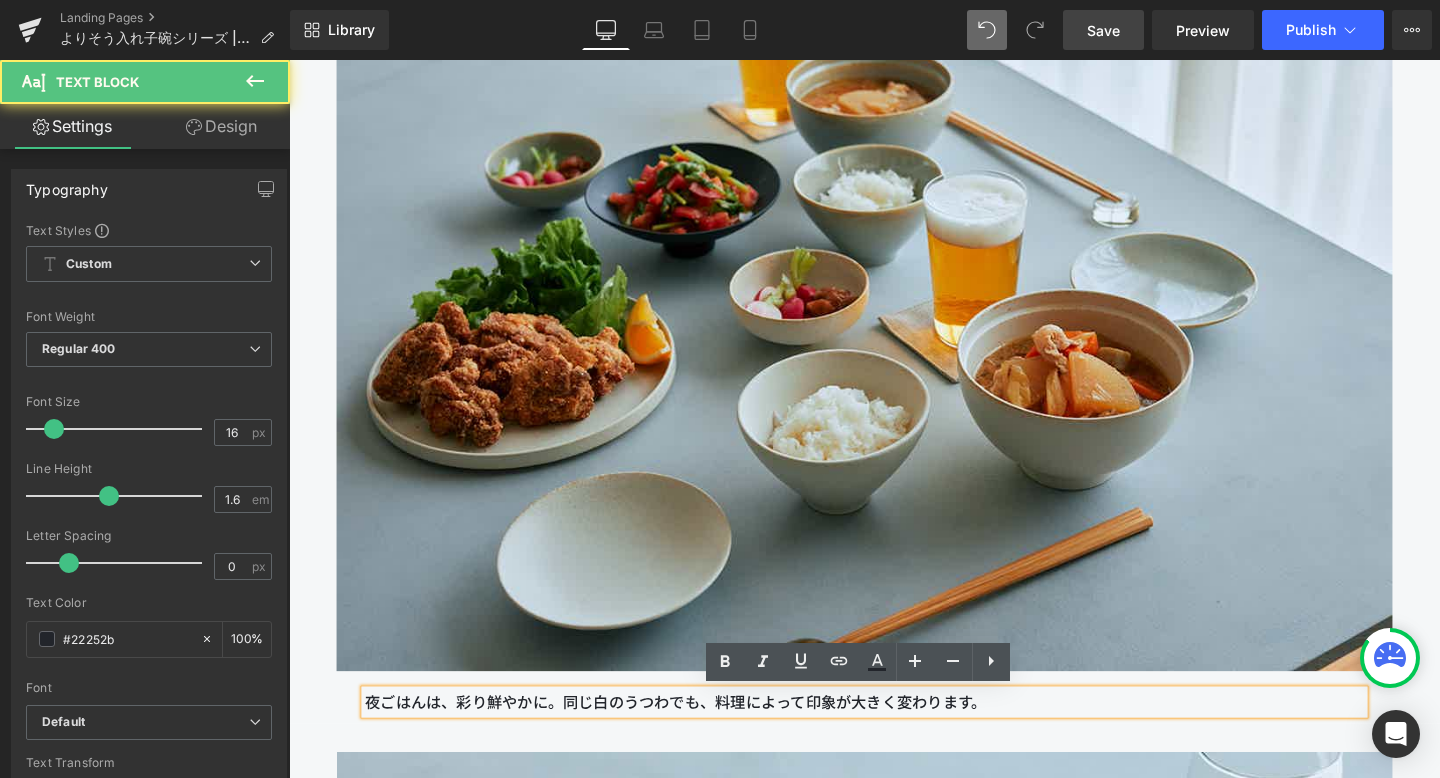 click on "夜ごはんは、彩り鮮やかに。同じ白のうつわでも、料理によって印象が大きく変わります。" at bounding box center [894, 735] 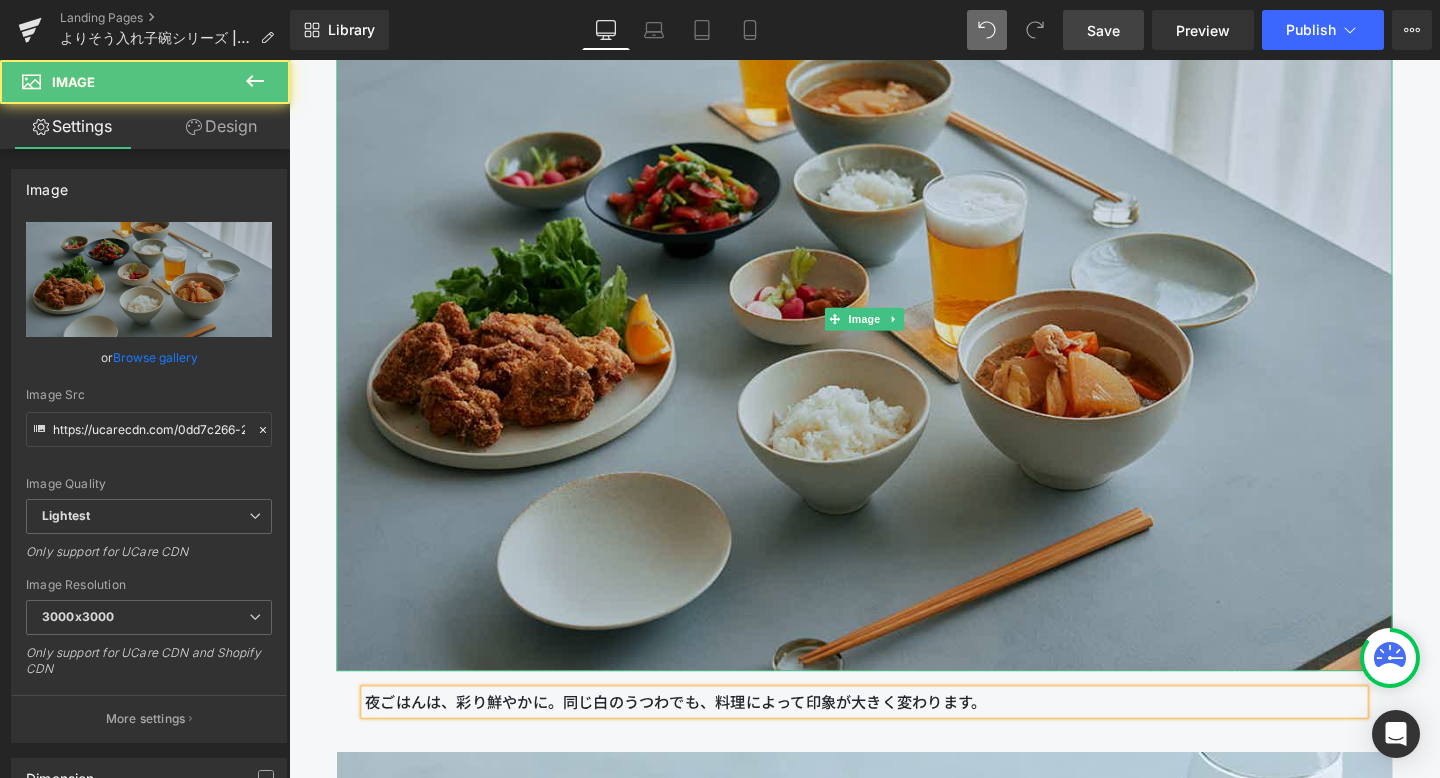 click at bounding box center (894, 332) 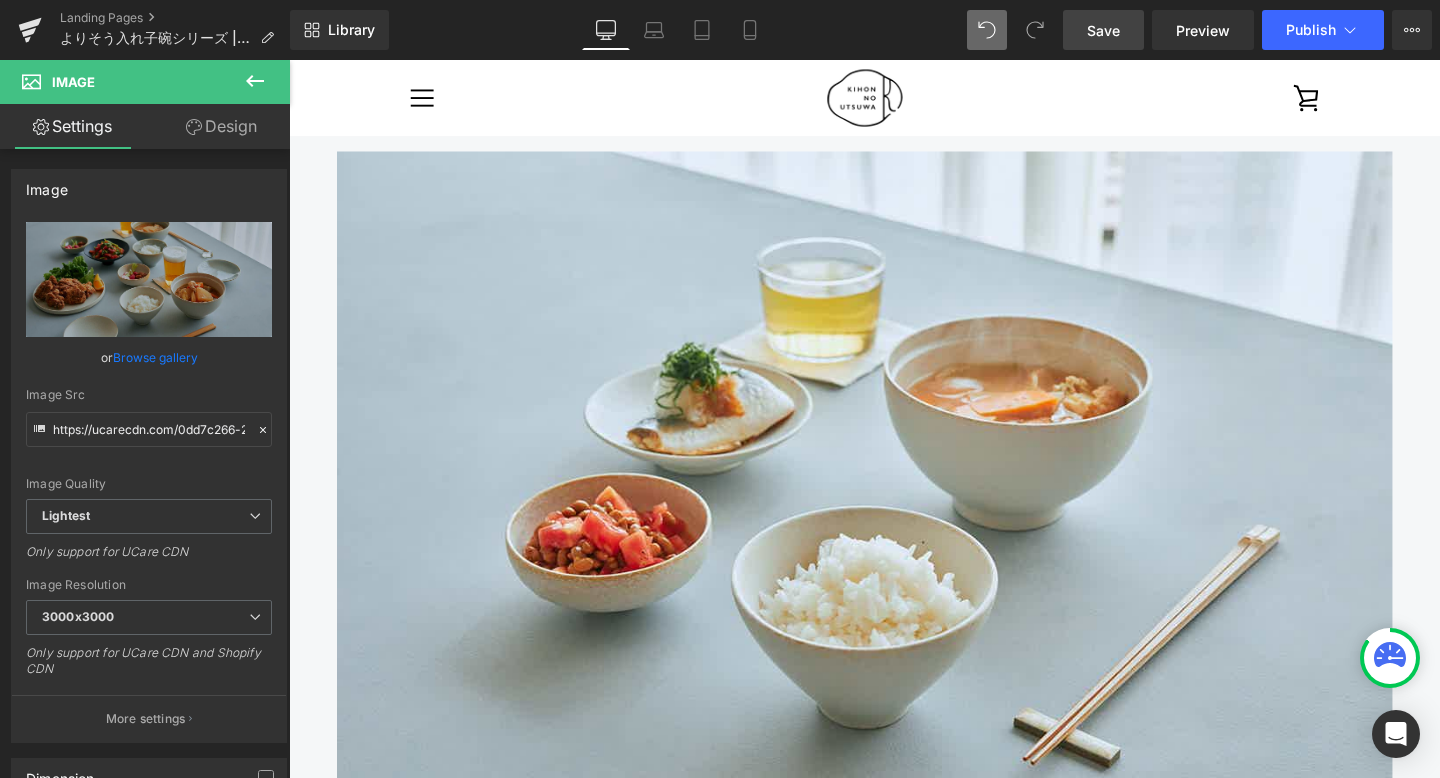 scroll, scrollTop: 5978, scrollLeft: 0, axis: vertical 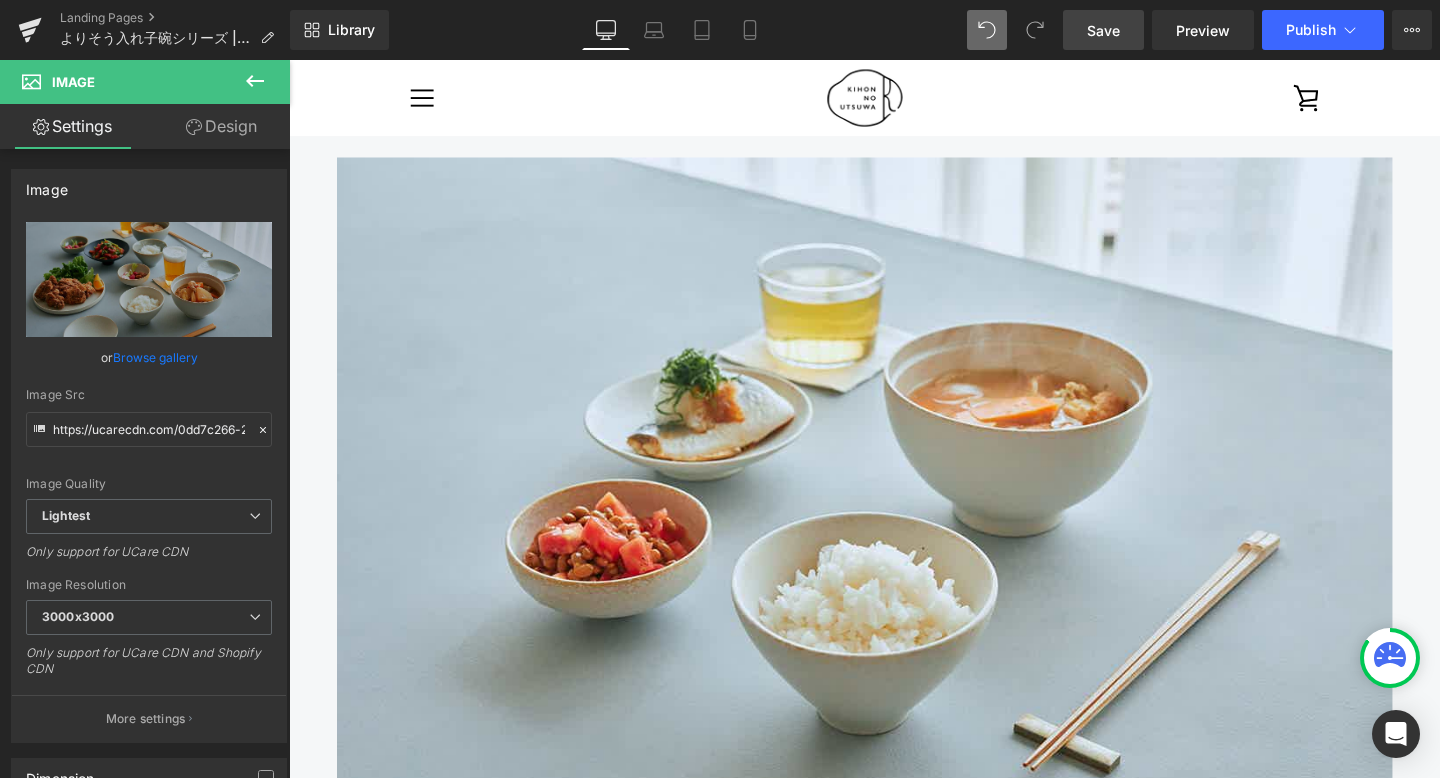 click on "Save" at bounding box center [1103, 30] 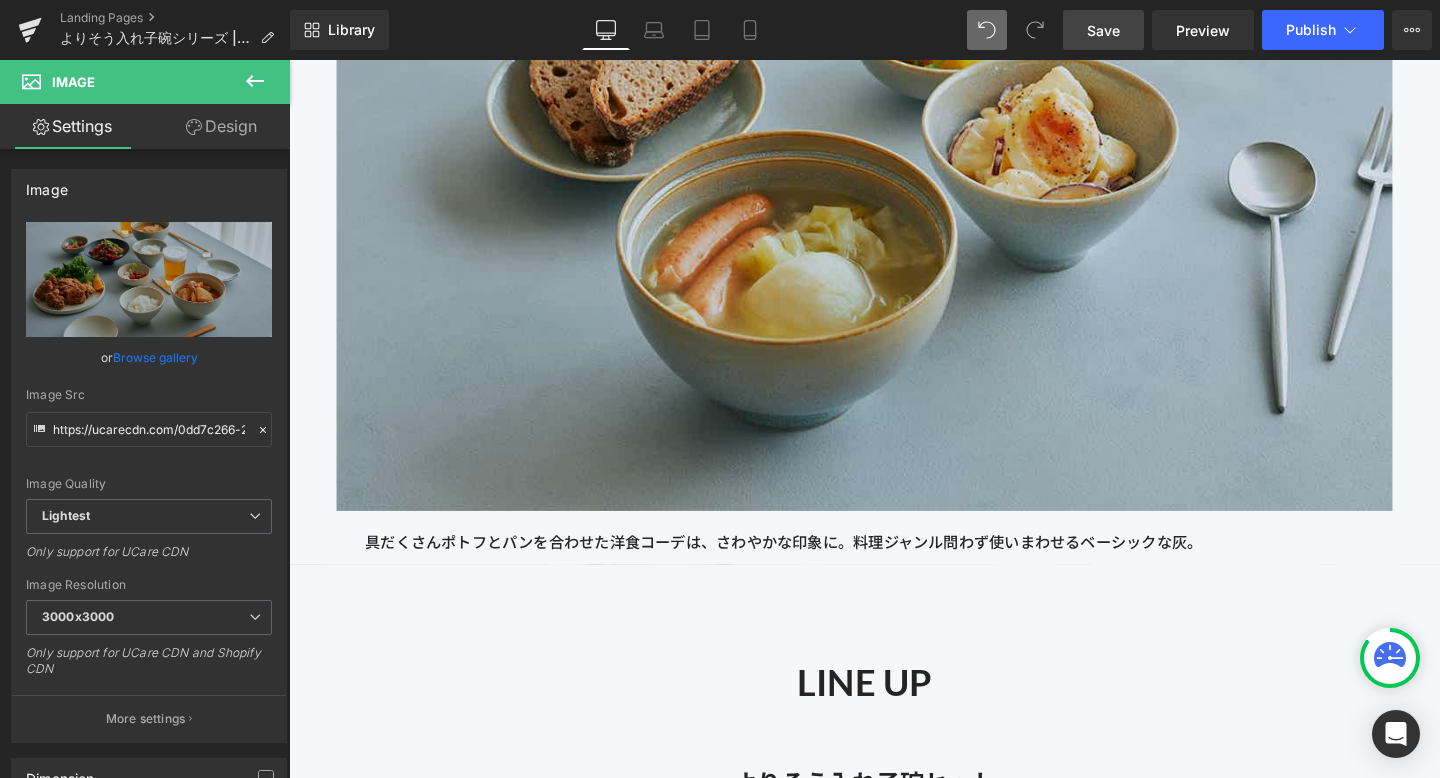 scroll, scrollTop: 8064, scrollLeft: 0, axis: vertical 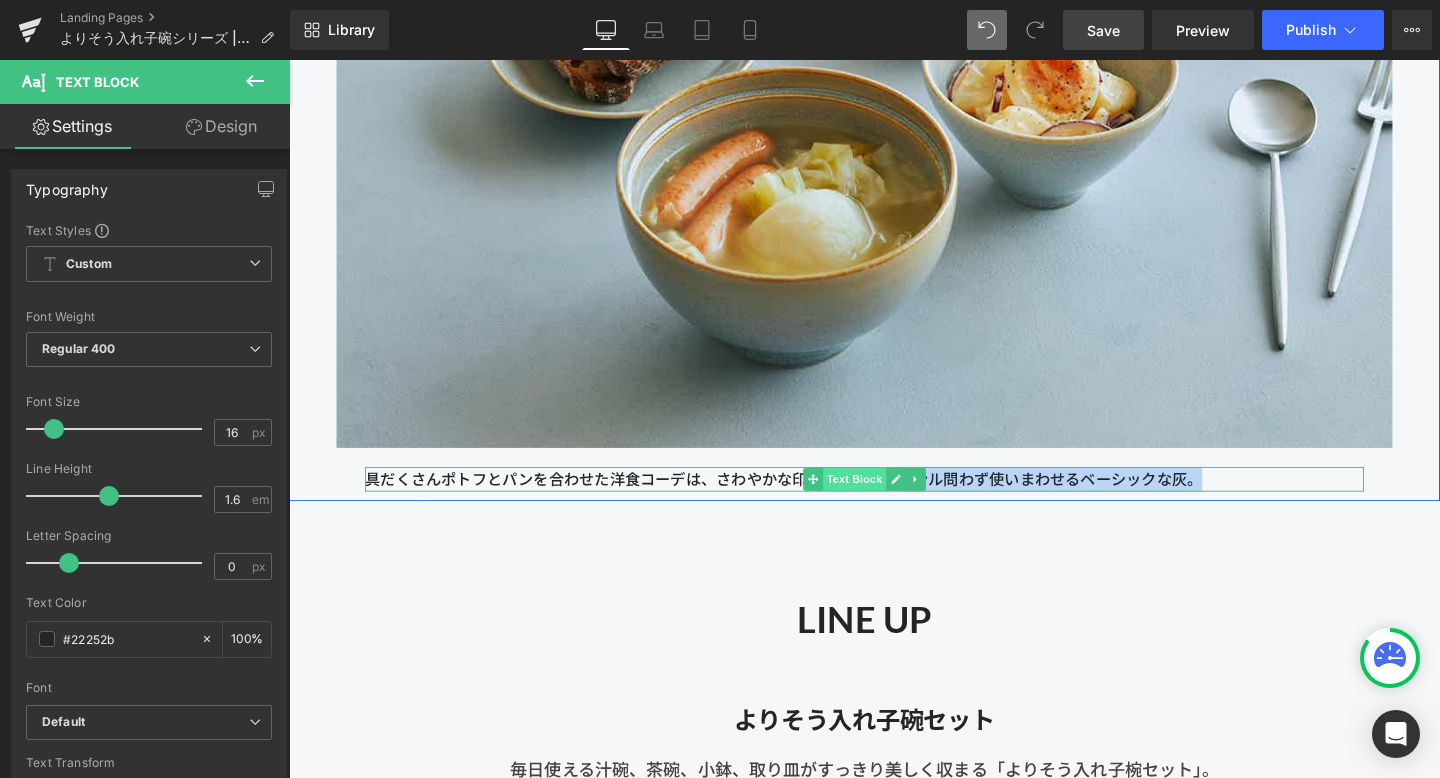 drag, startPoint x: 1283, startPoint y: 496, endPoint x: 853, endPoint y: 494, distance: 430.00464 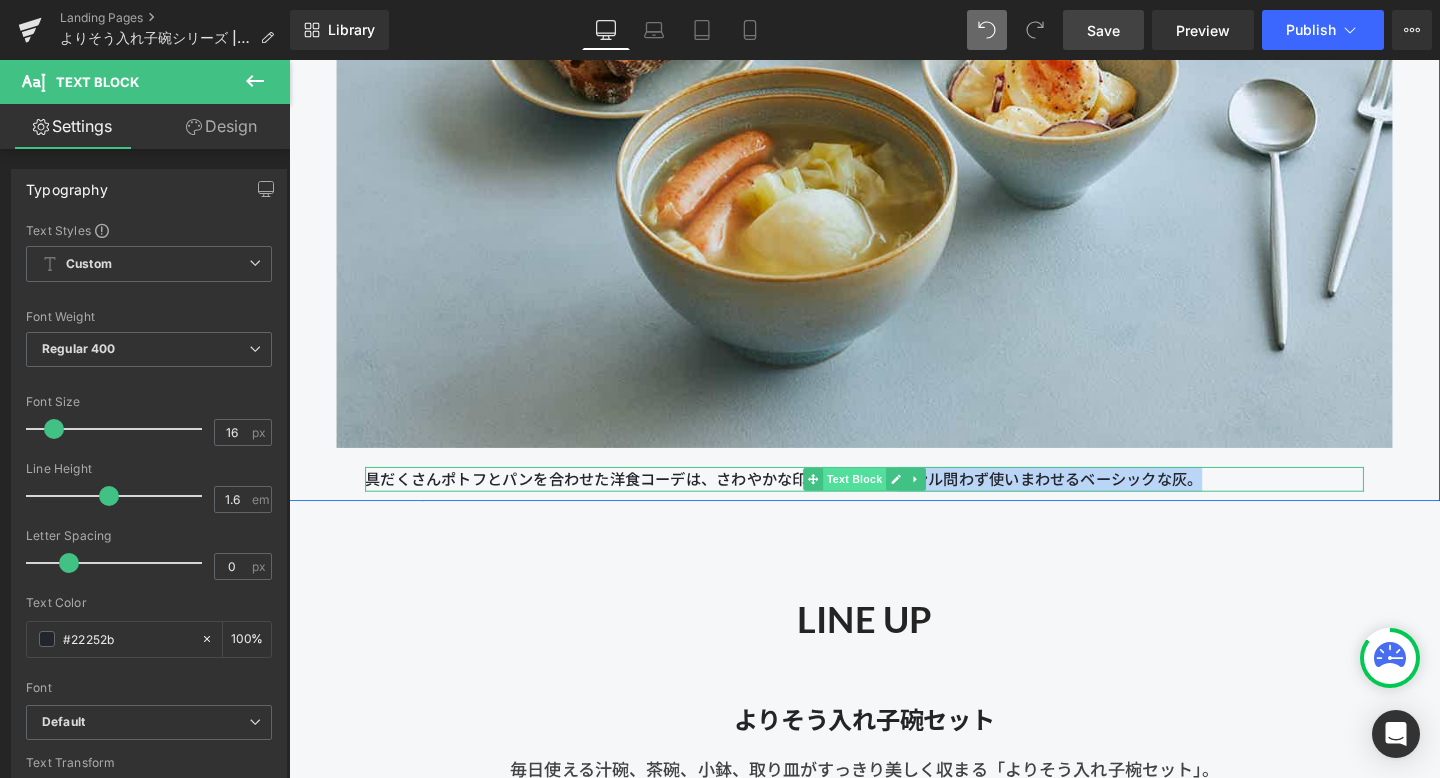 click on "具だくさんポトフとパンを合わせた洋食コーデは、さわやかな印象に。料理ジャンル問わず使いまわせるベーシックな灰。 Text Block" at bounding box center [894, 501] 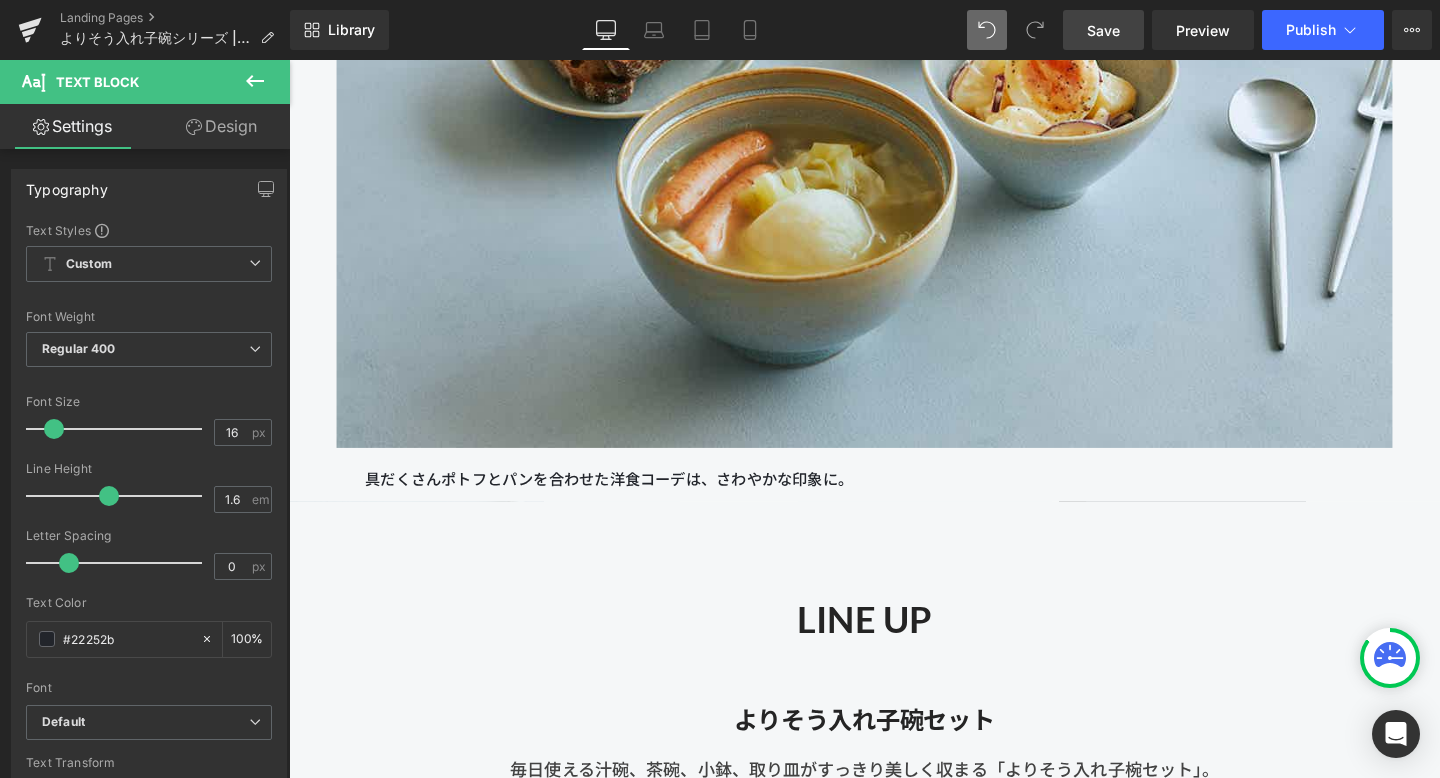 click on "Save" at bounding box center (1103, 30) 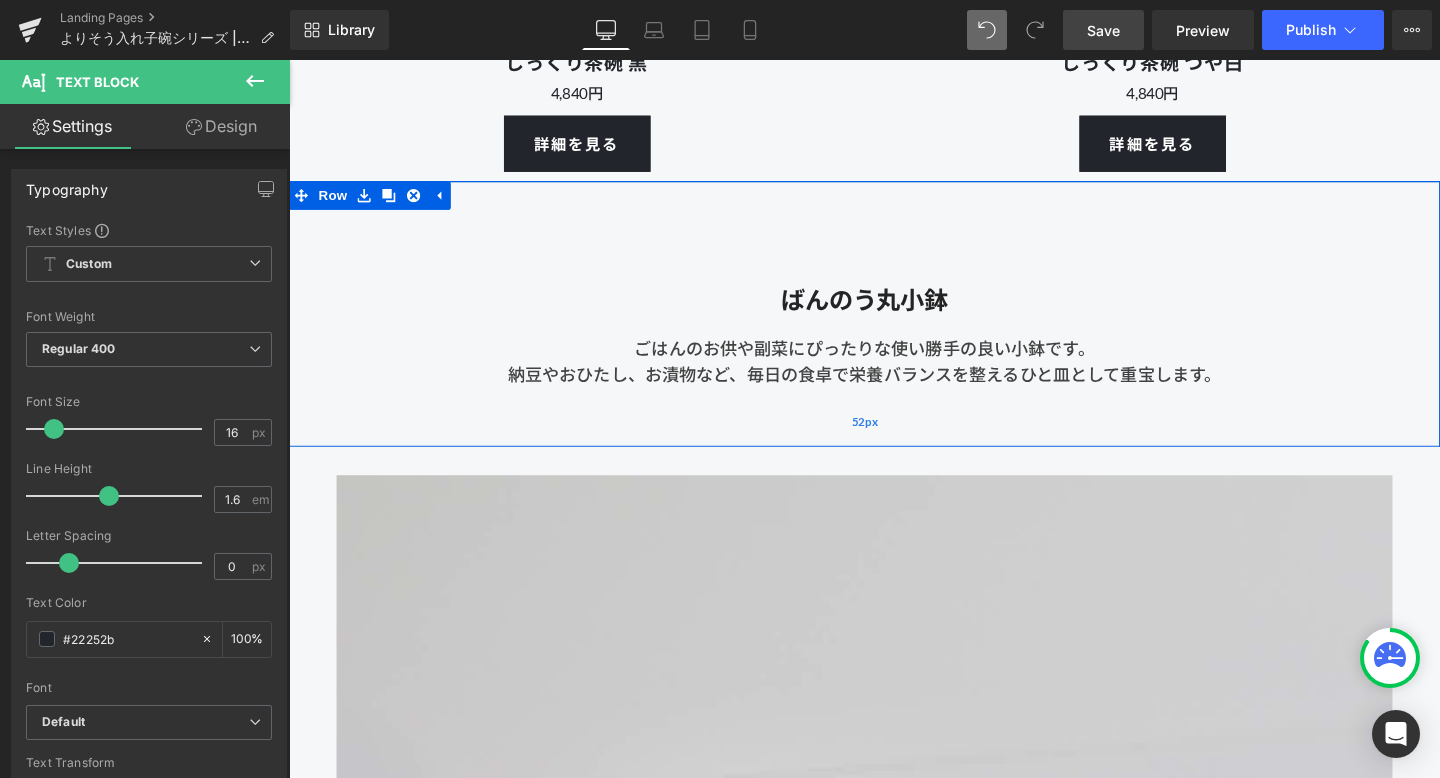 scroll, scrollTop: 15830, scrollLeft: 0, axis: vertical 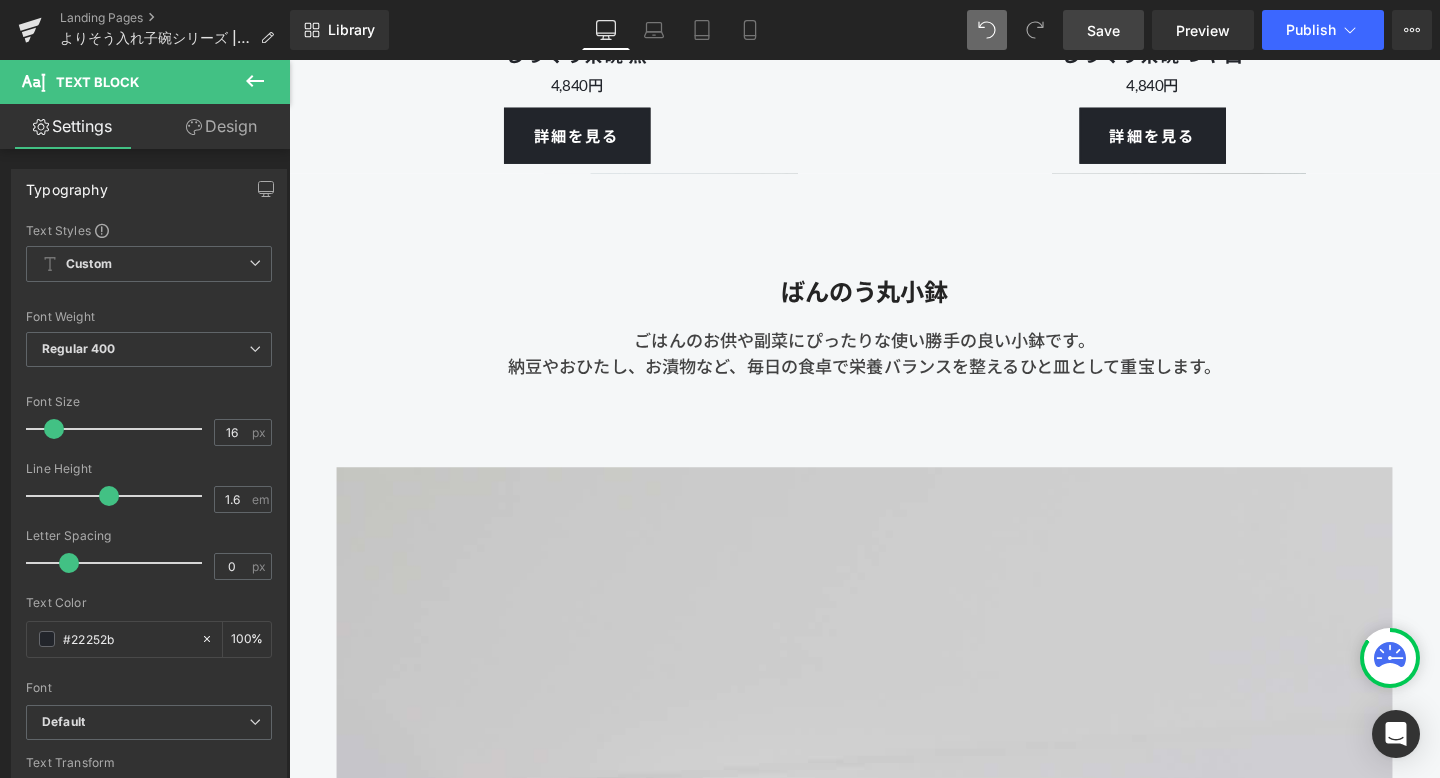 click on "Save" at bounding box center [1103, 30] 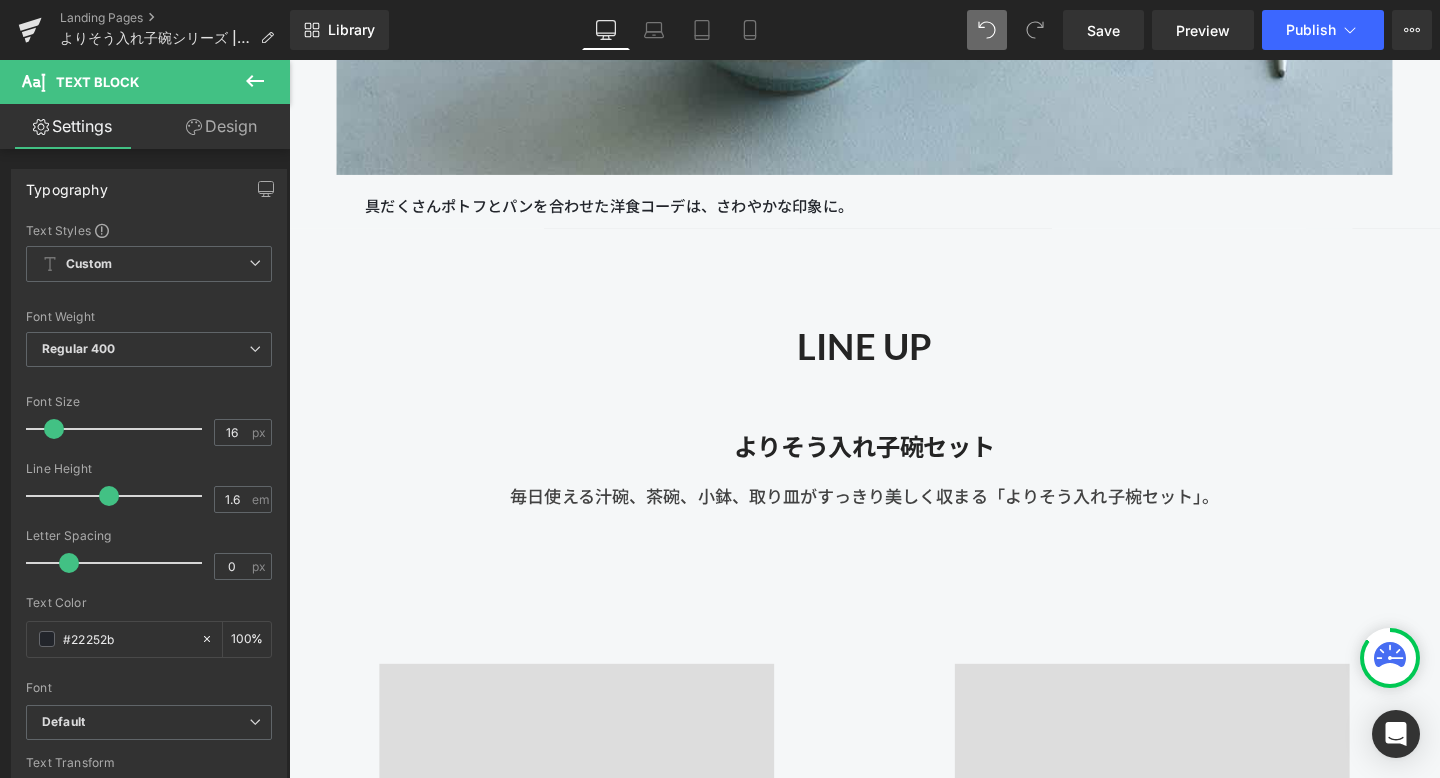scroll, scrollTop: 8357, scrollLeft: 0, axis: vertical 